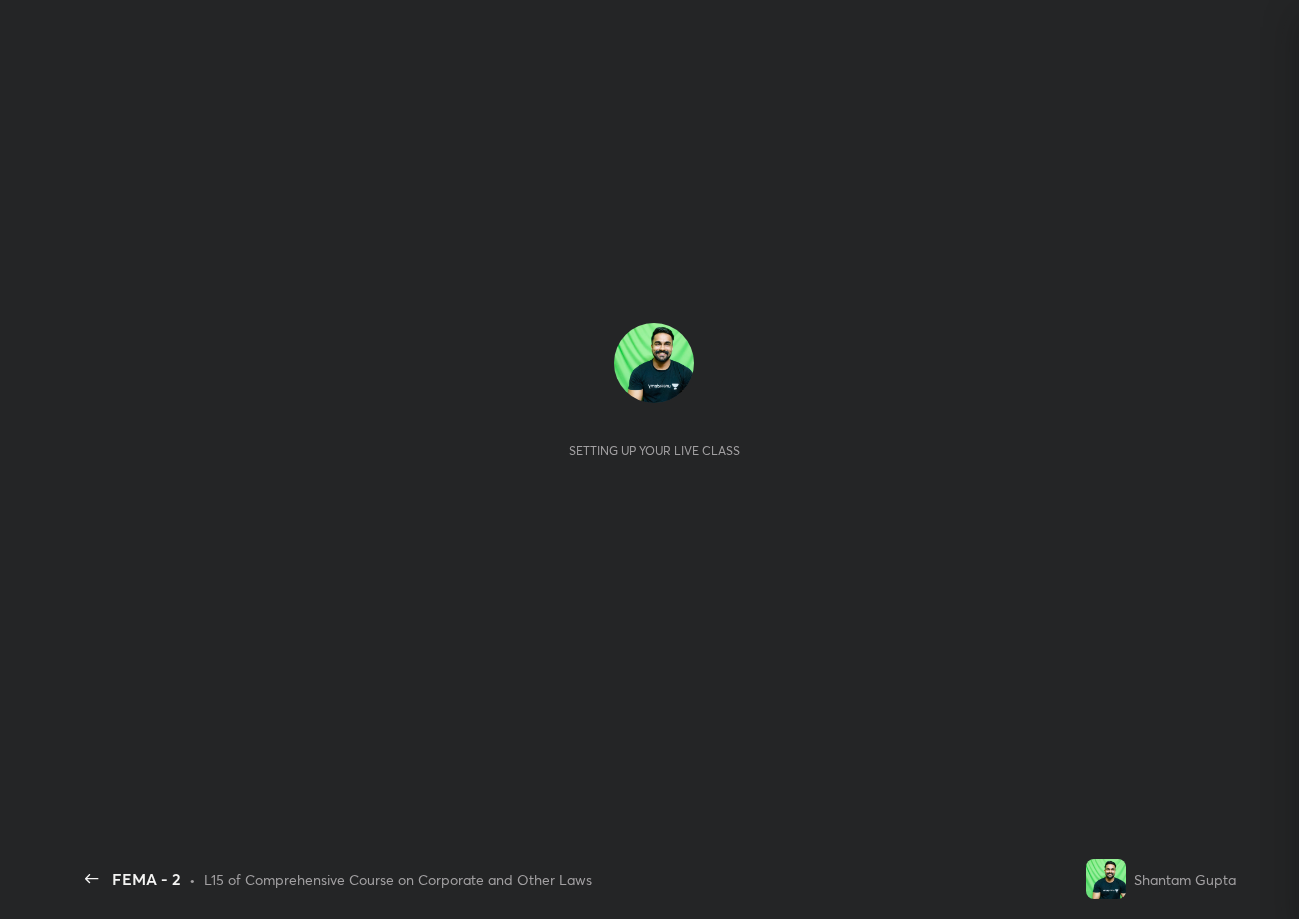 scroll, scrollTop: 0, scrollLeft: 0, axis: both 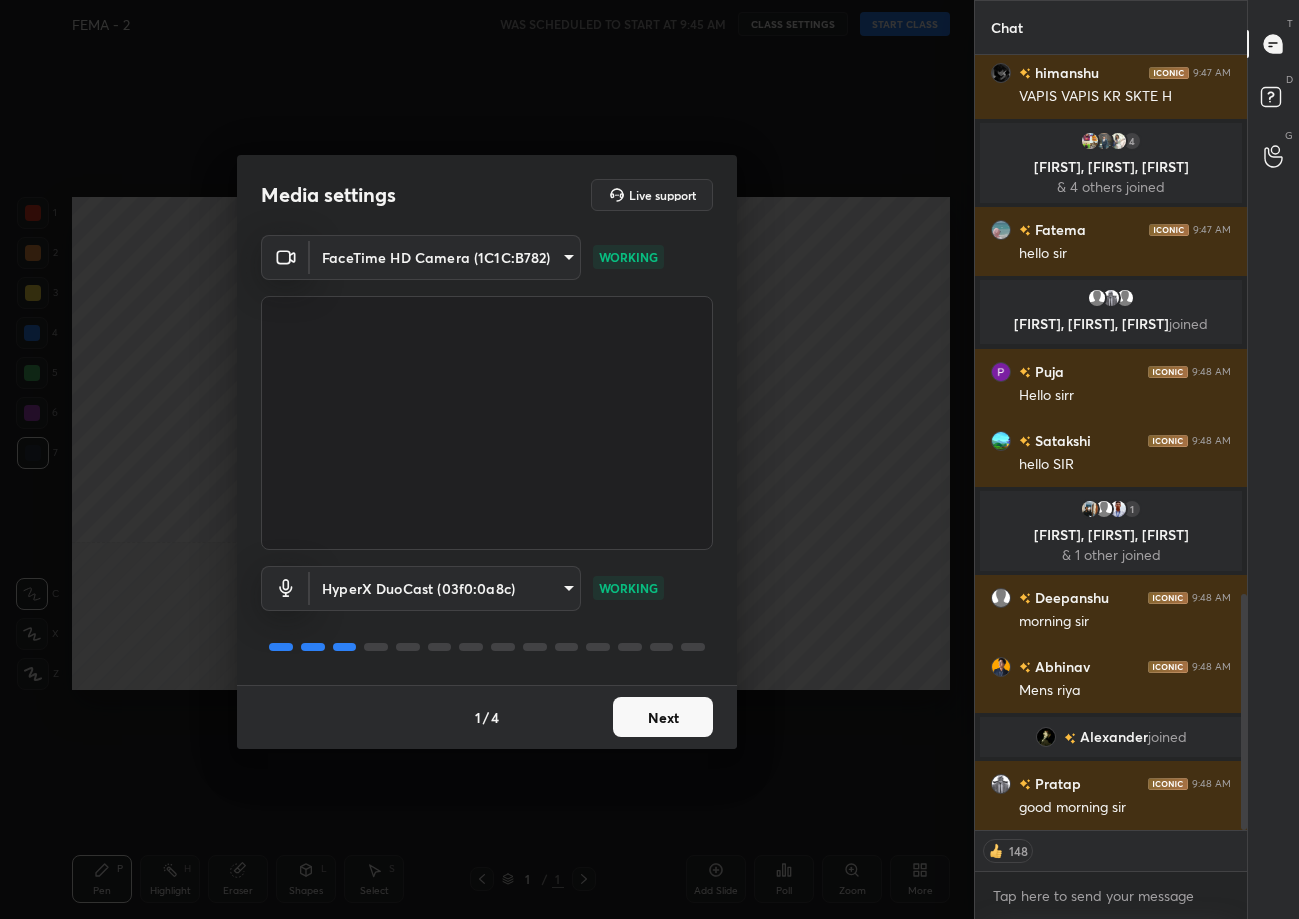 click on "Next" at bounding box center [663, 717] 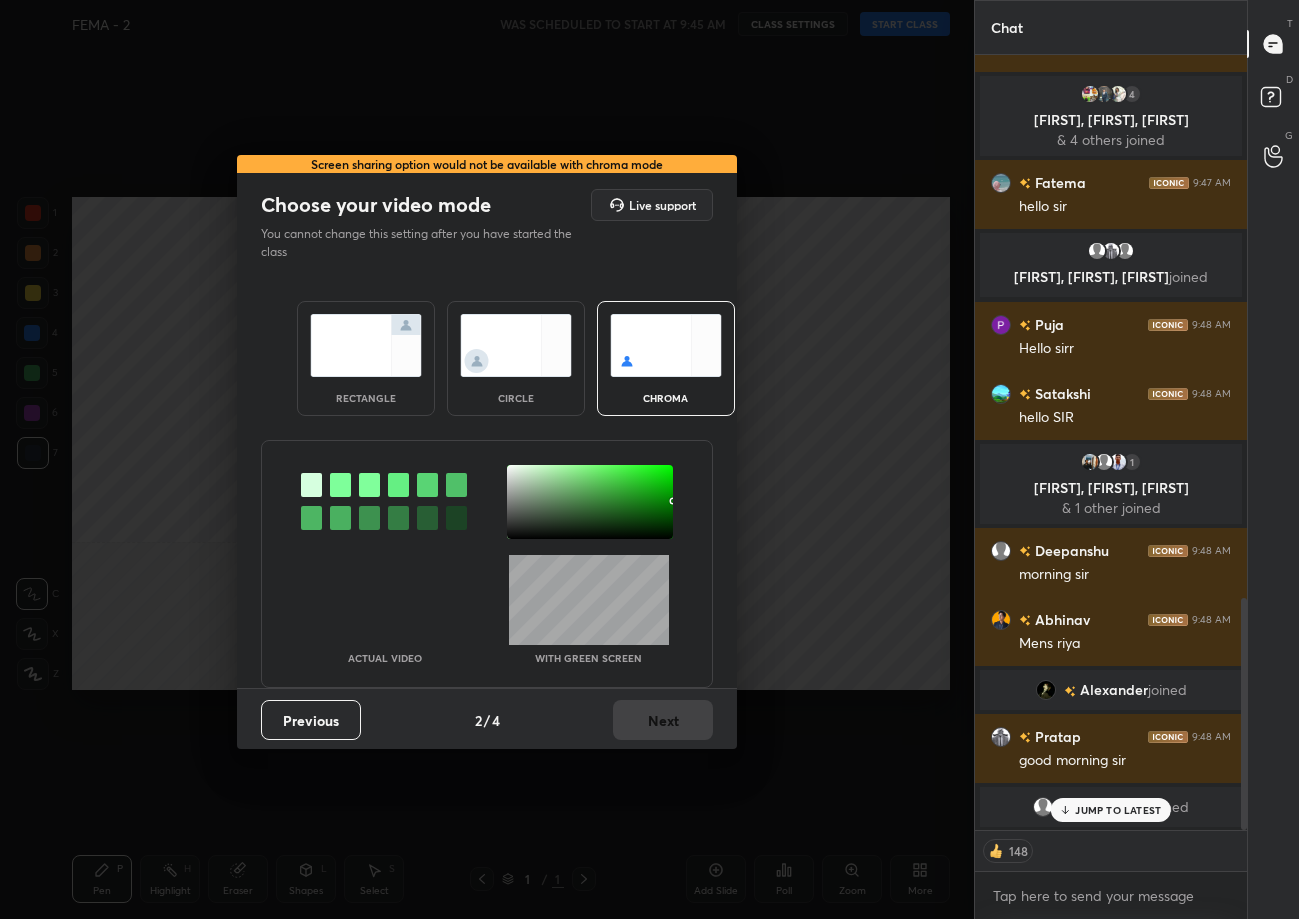 click at bounding box center (366, 345) 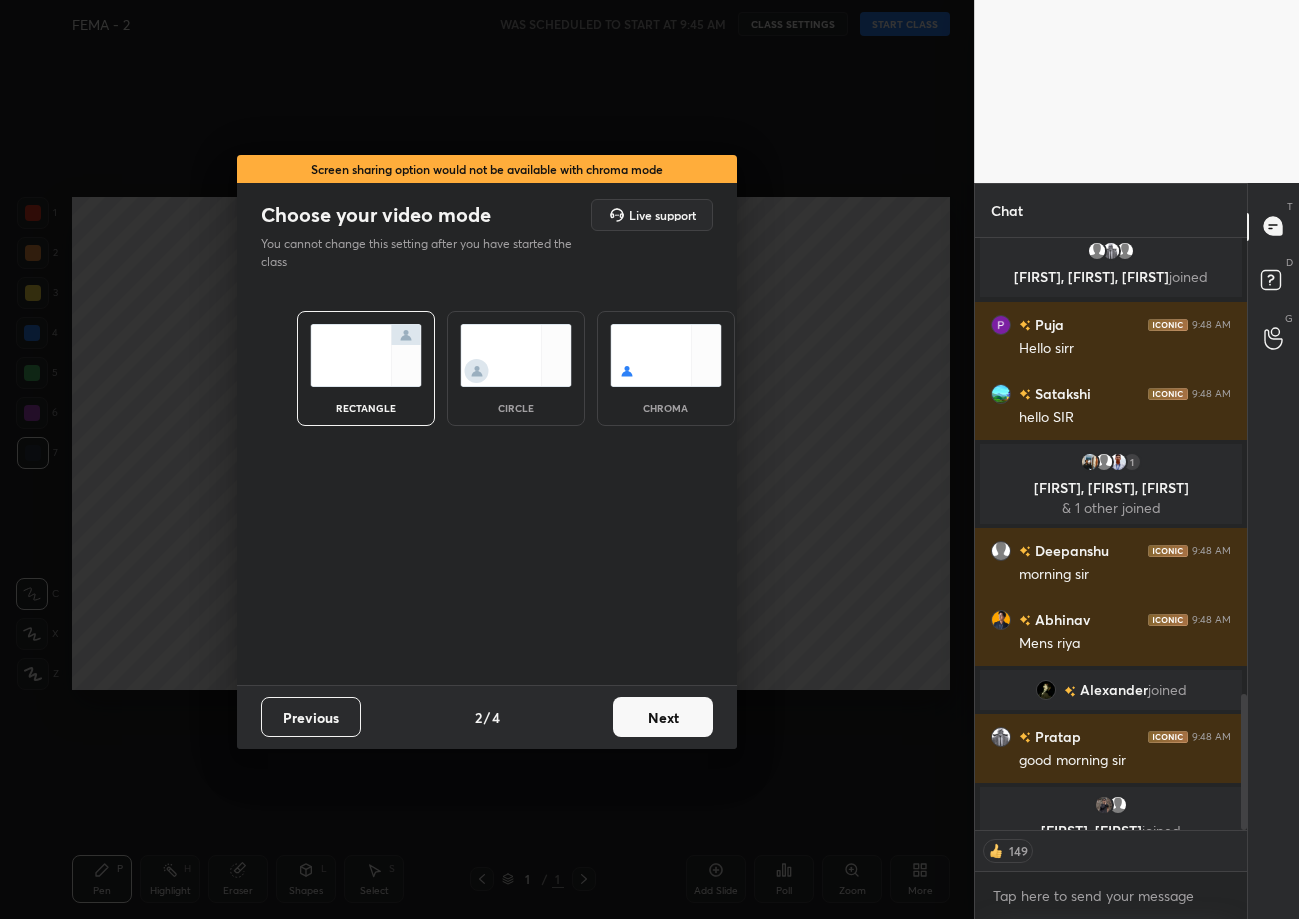 click on "Next" at bounding box center (663, 717) 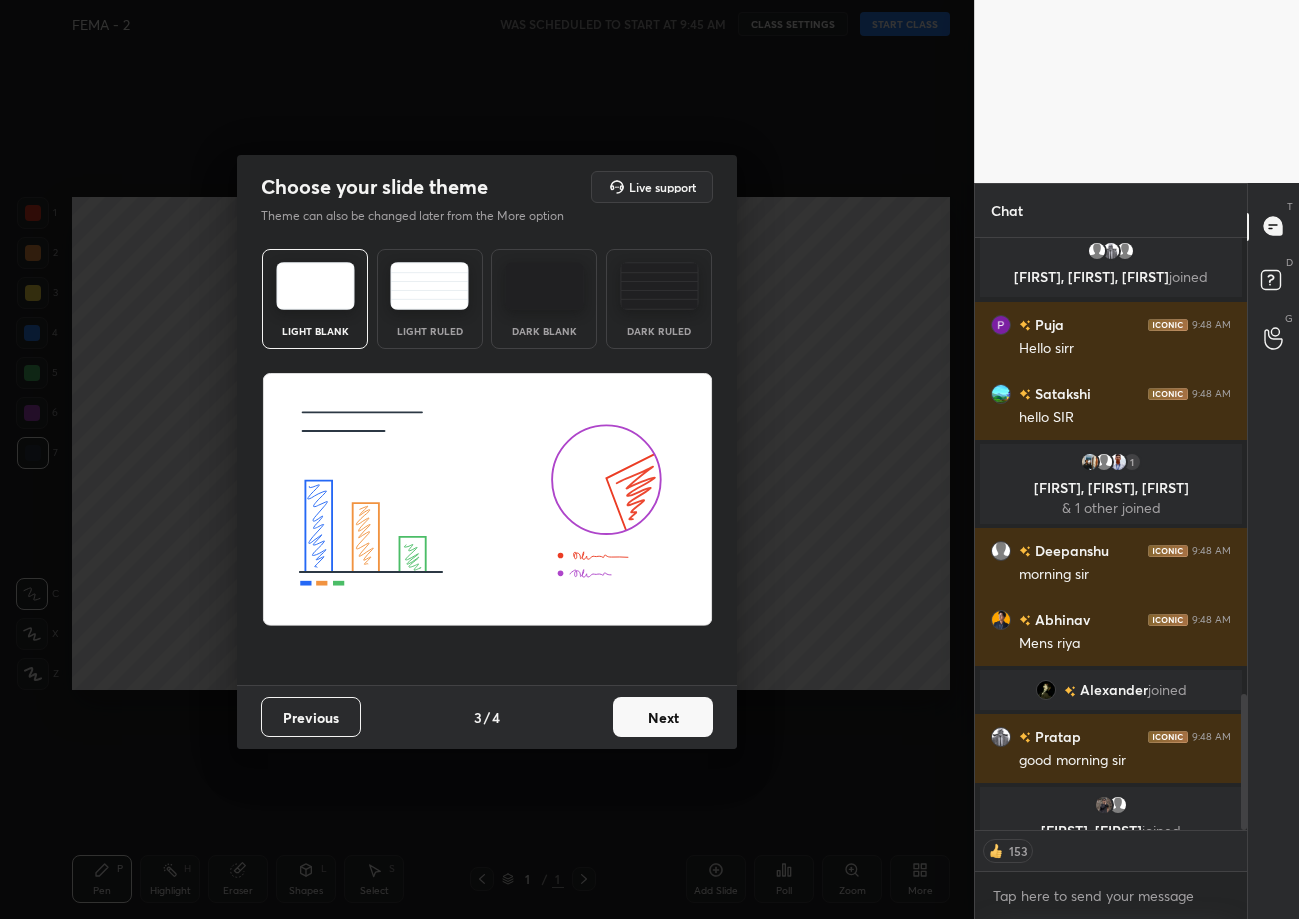 click on "Next" at bounding box center [663, 717] 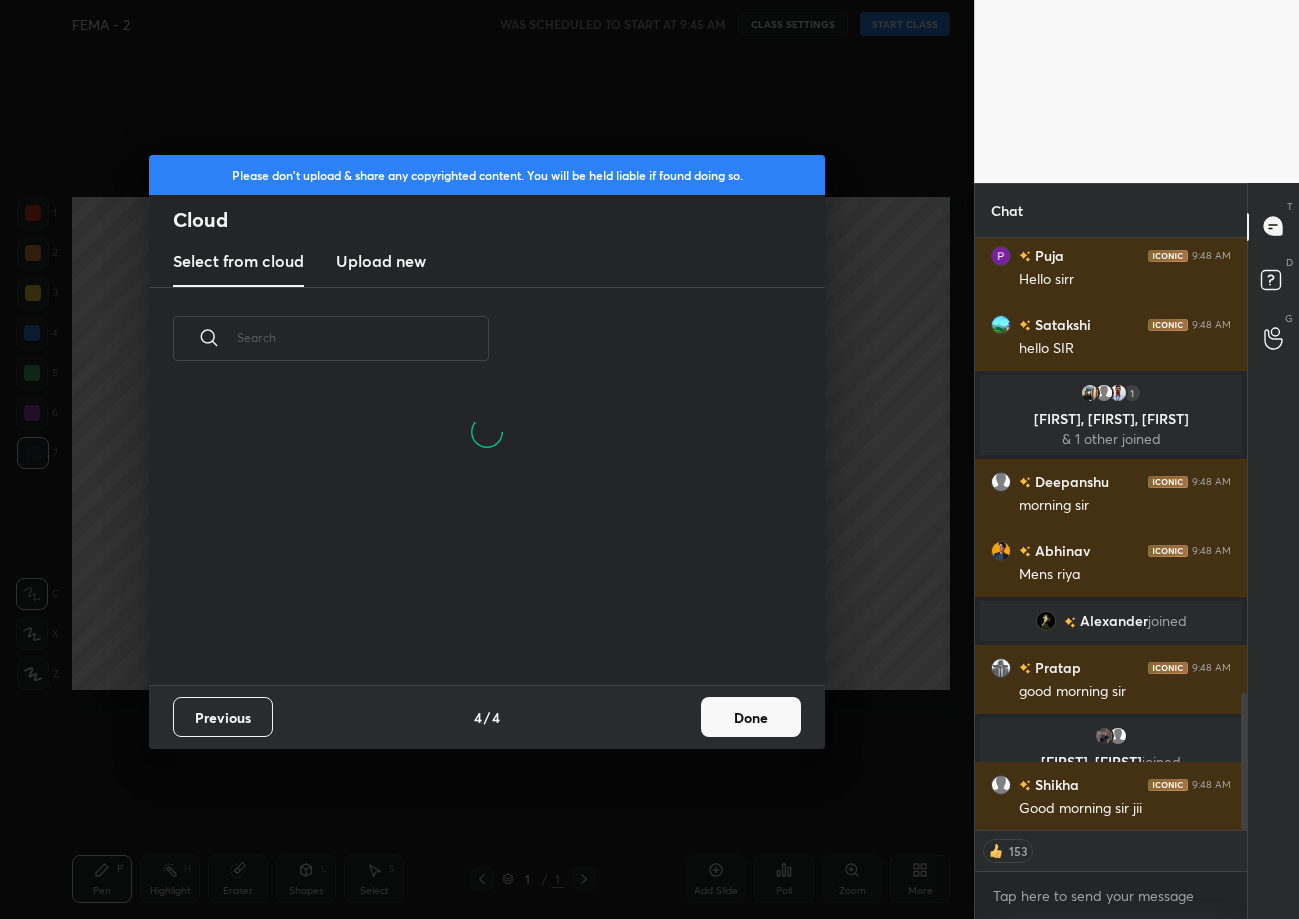 click on "Done" at bounding box center (751, 717) 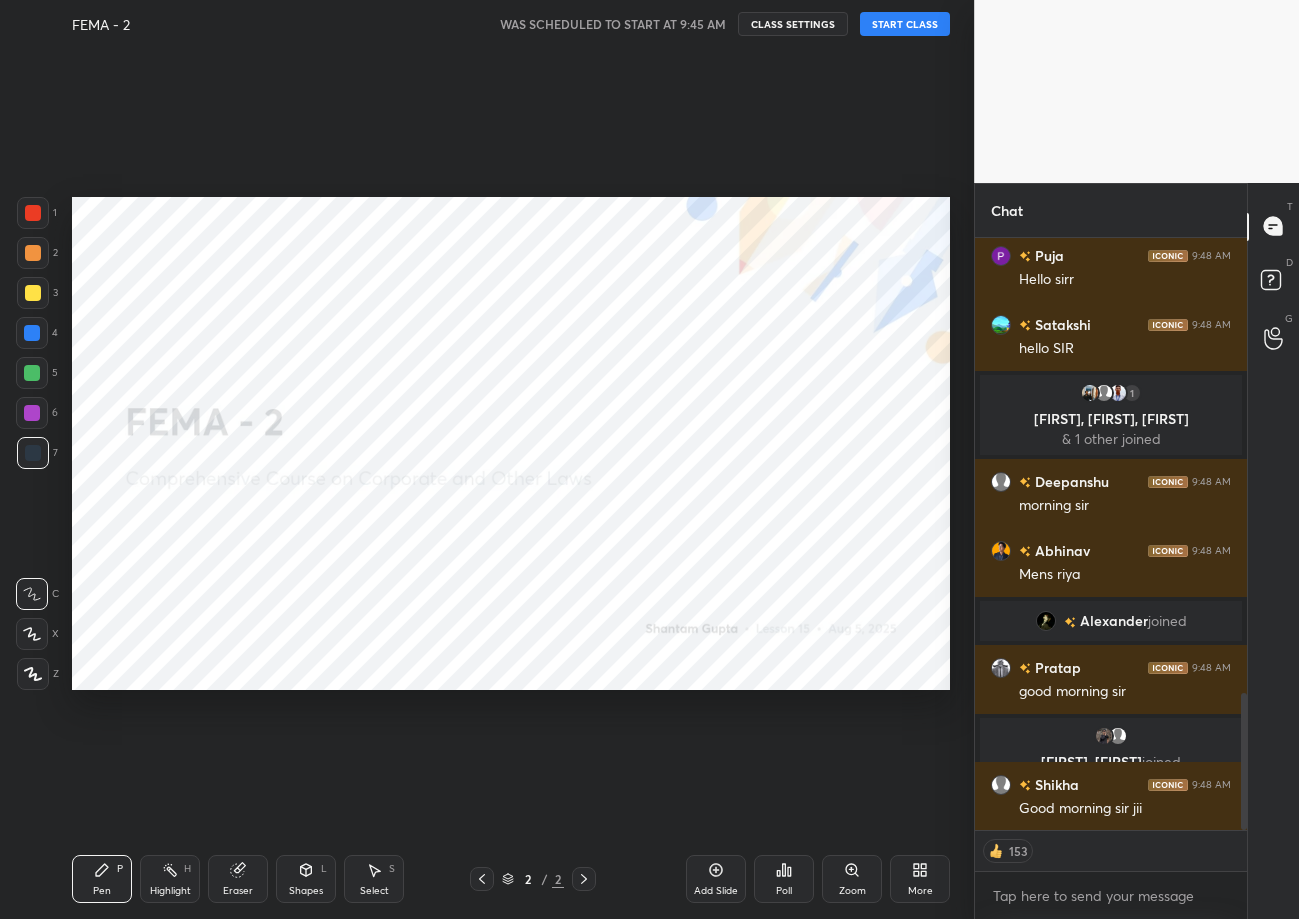 click on "START CLASS" at bounding box center [905, 24] 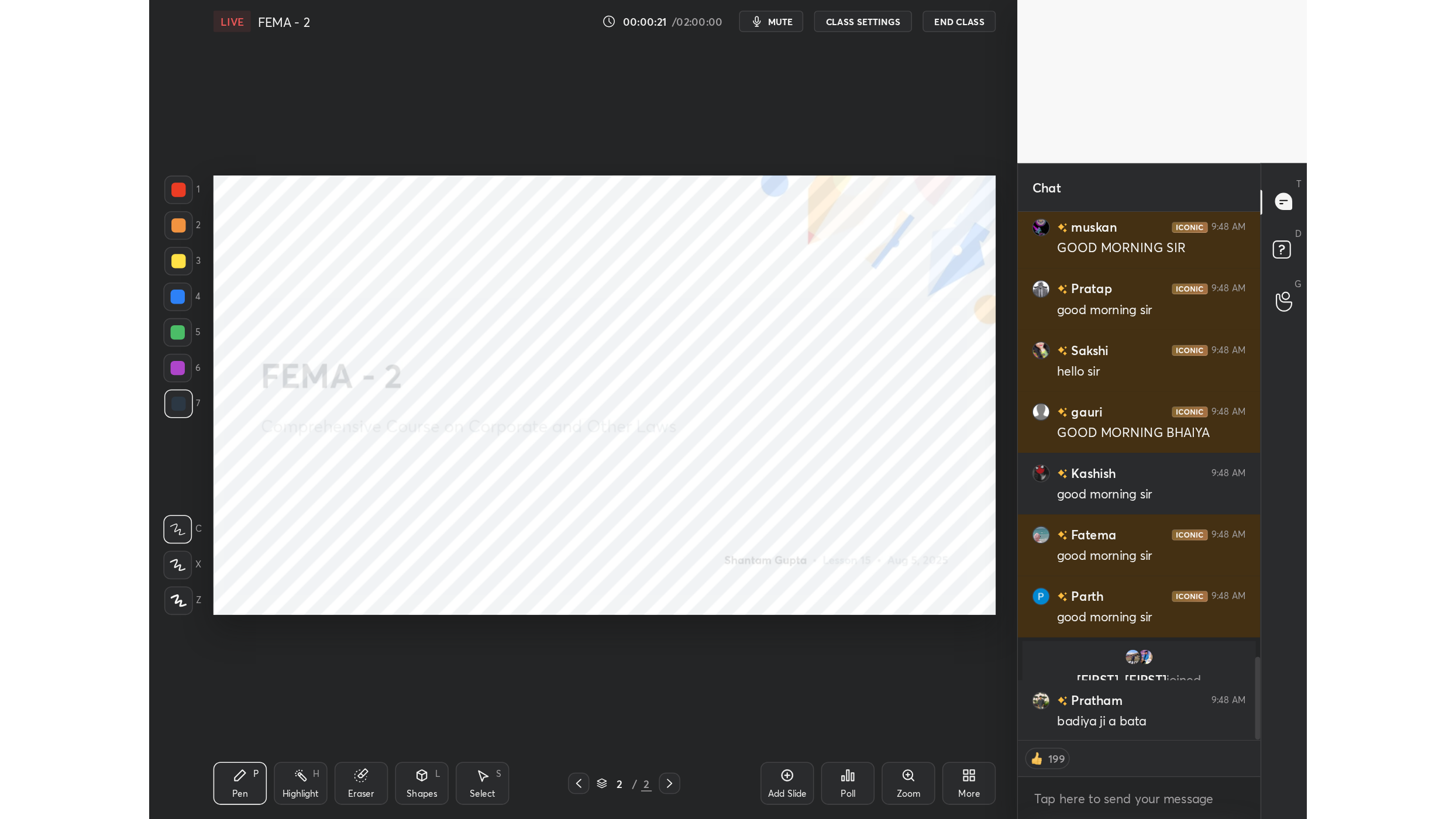 scroll, scrollTop: 1866, scrollLeft: 0, axis: vertical 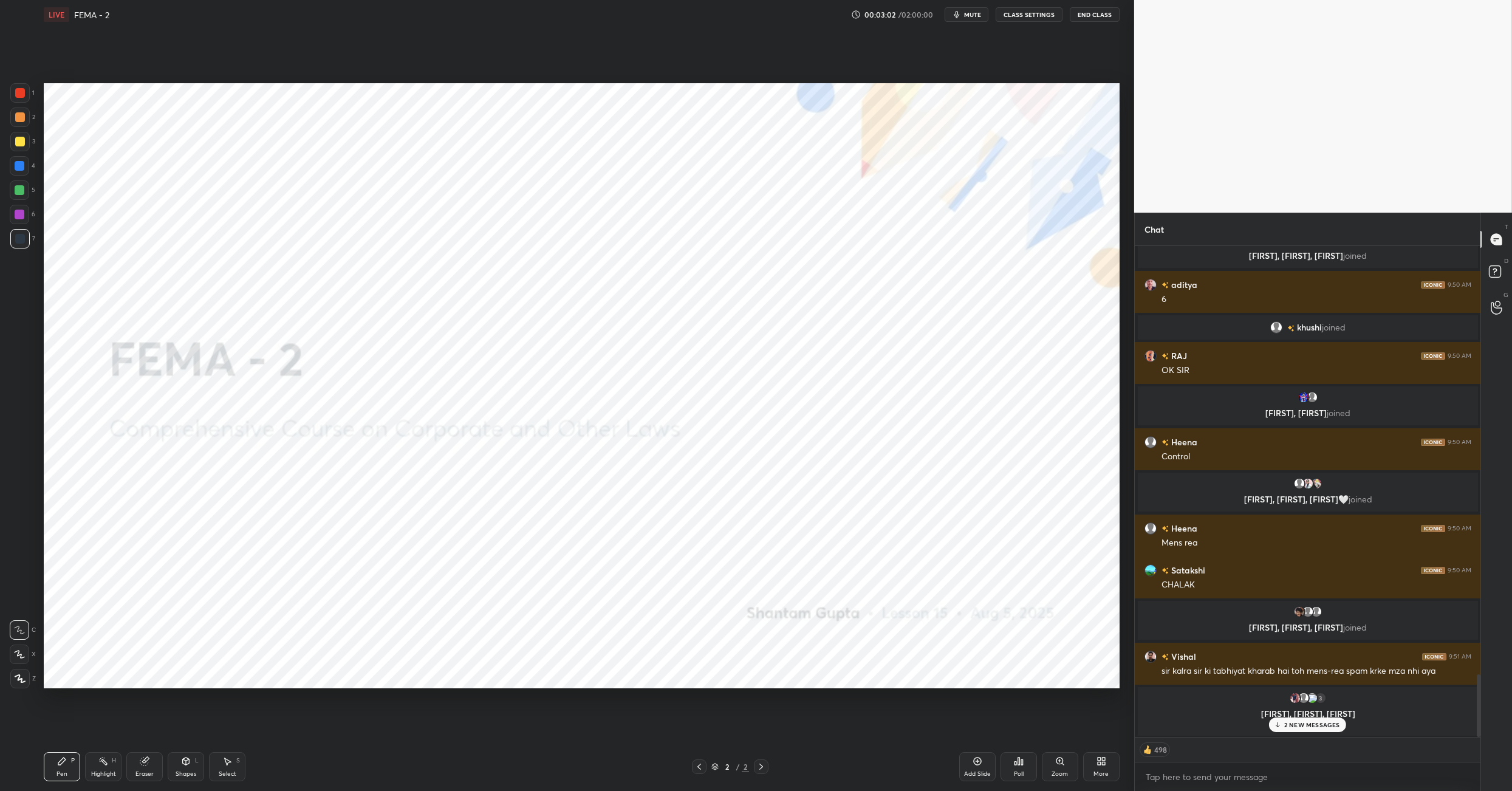 click 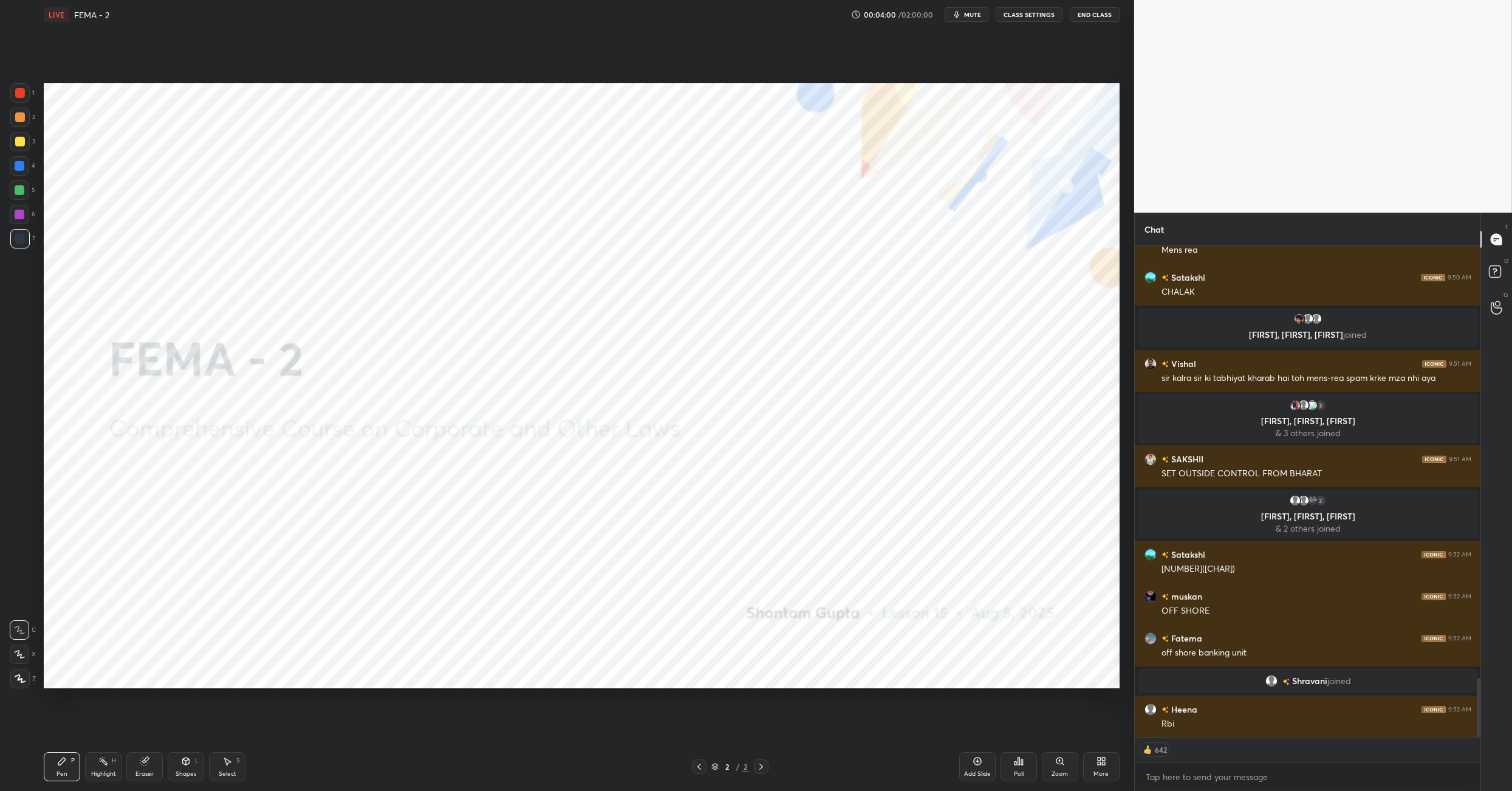 scroll, scrollTop: 3653, scrollLeft: 0, axis: vertical 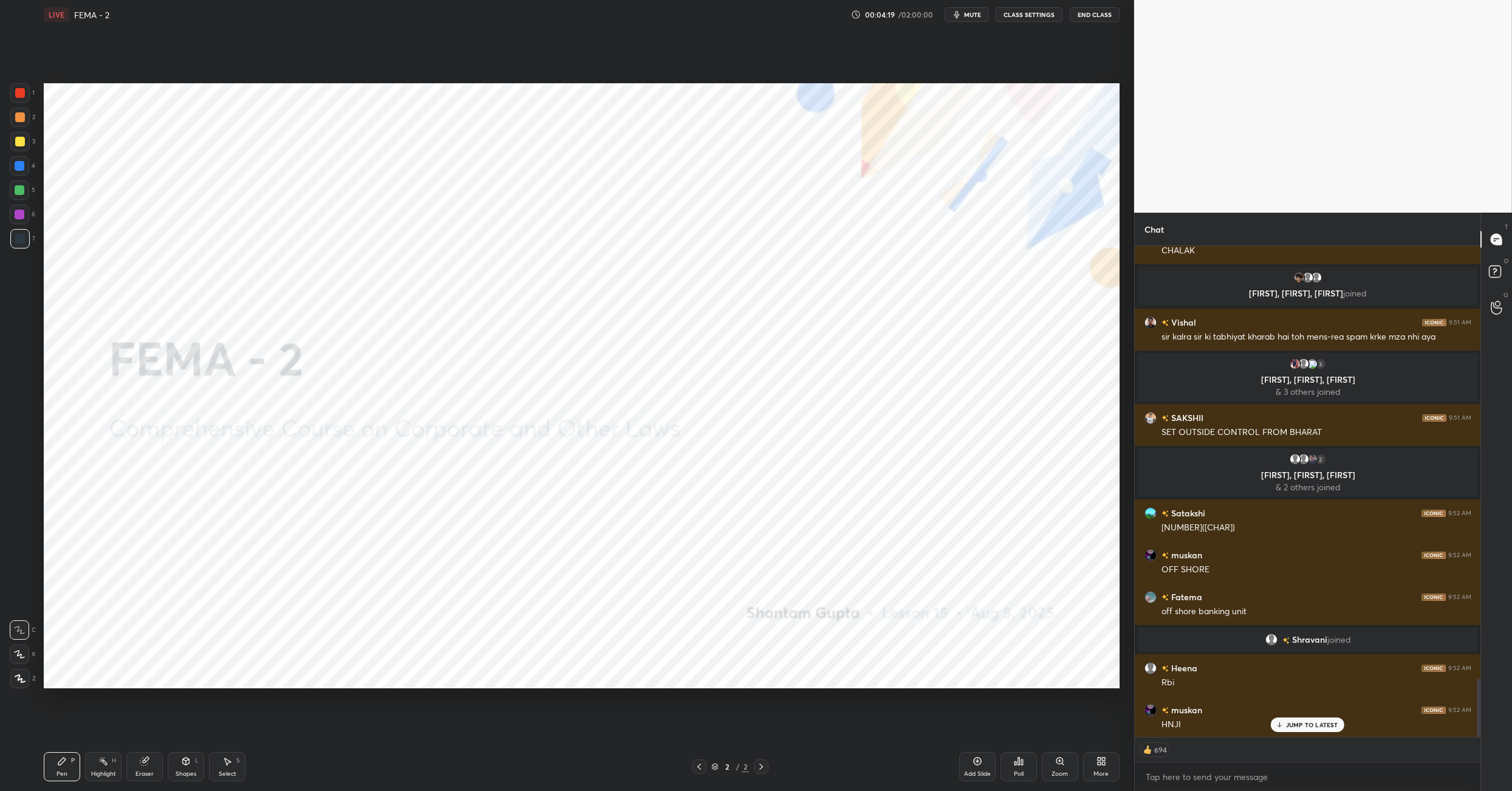 click on "More" at bounding box center (1101, 767) 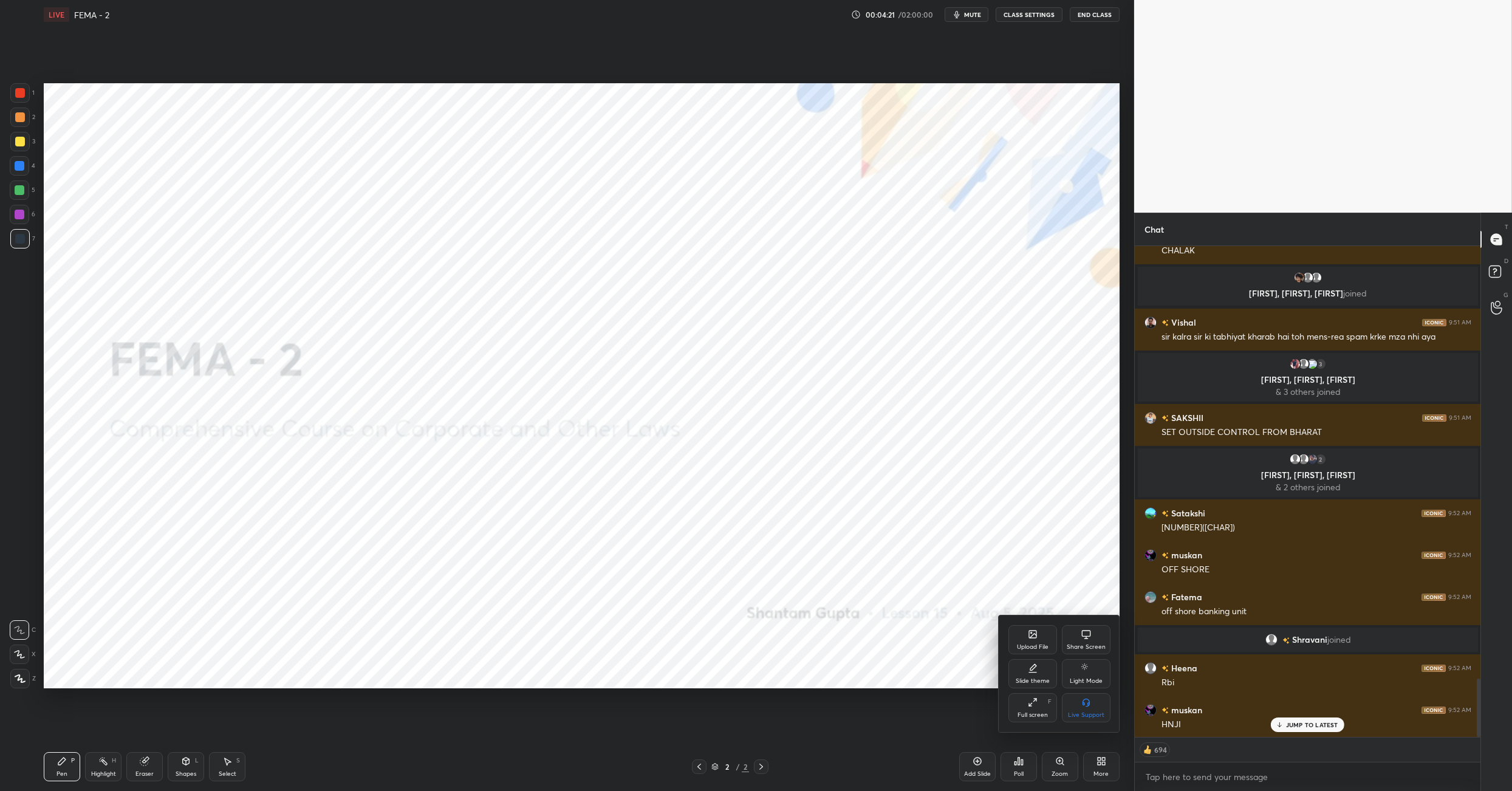 click on "Upload File" at bounding box center [1033, 640] 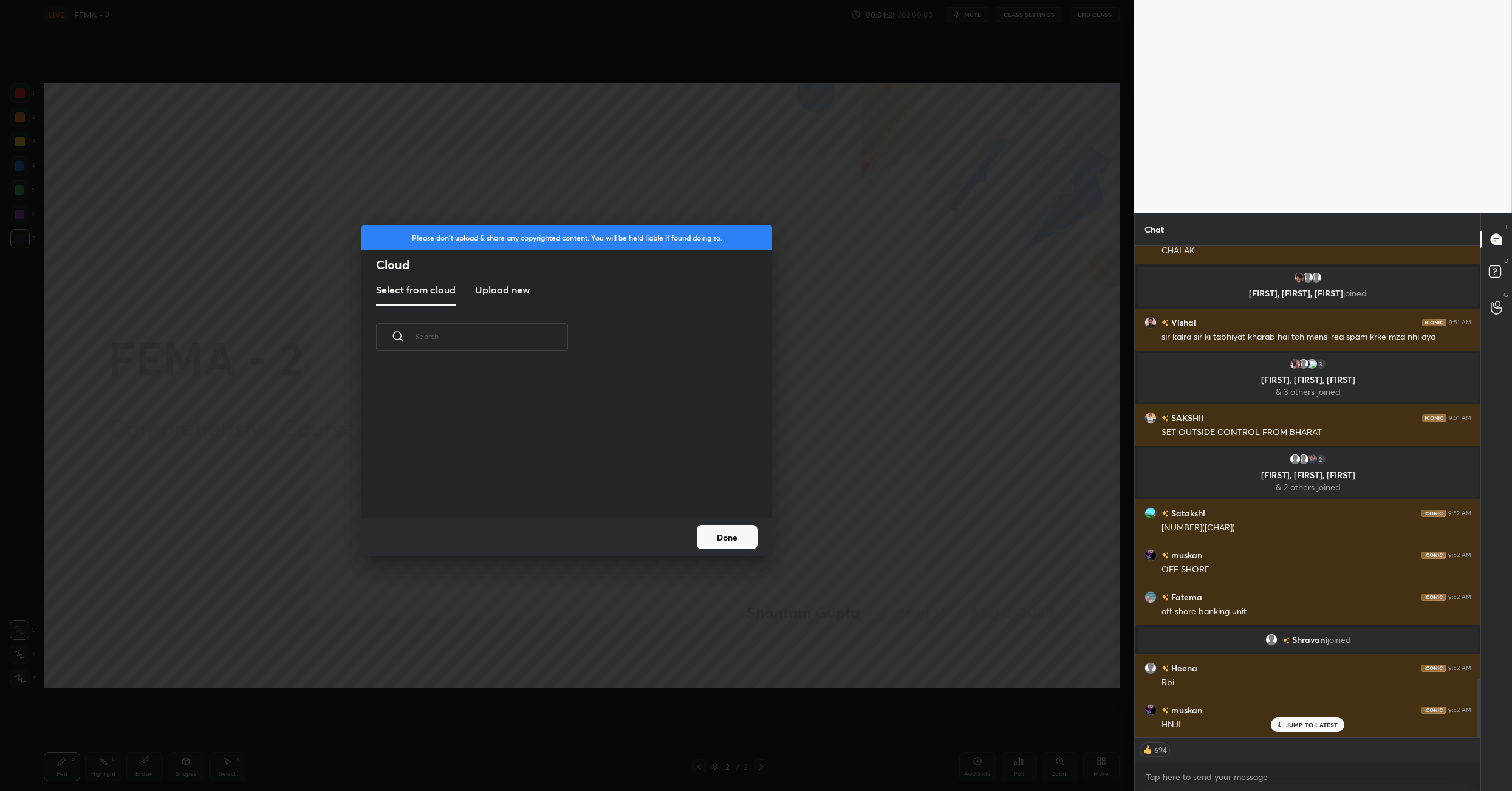 scroll, scrollTop: 4, scrollLeft: 6, axis: both 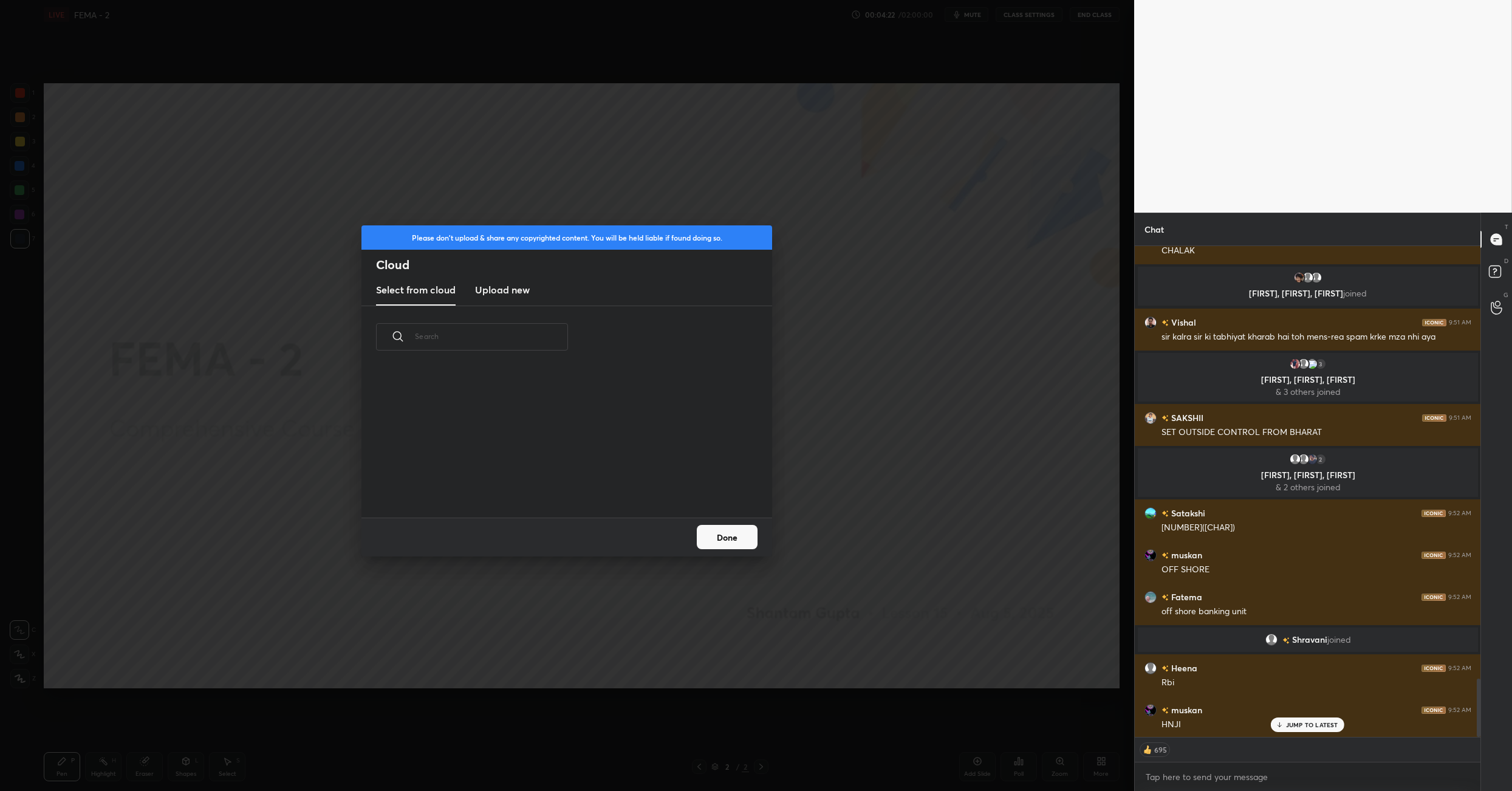 click on "Upload new" at bounding box center (502, 290) 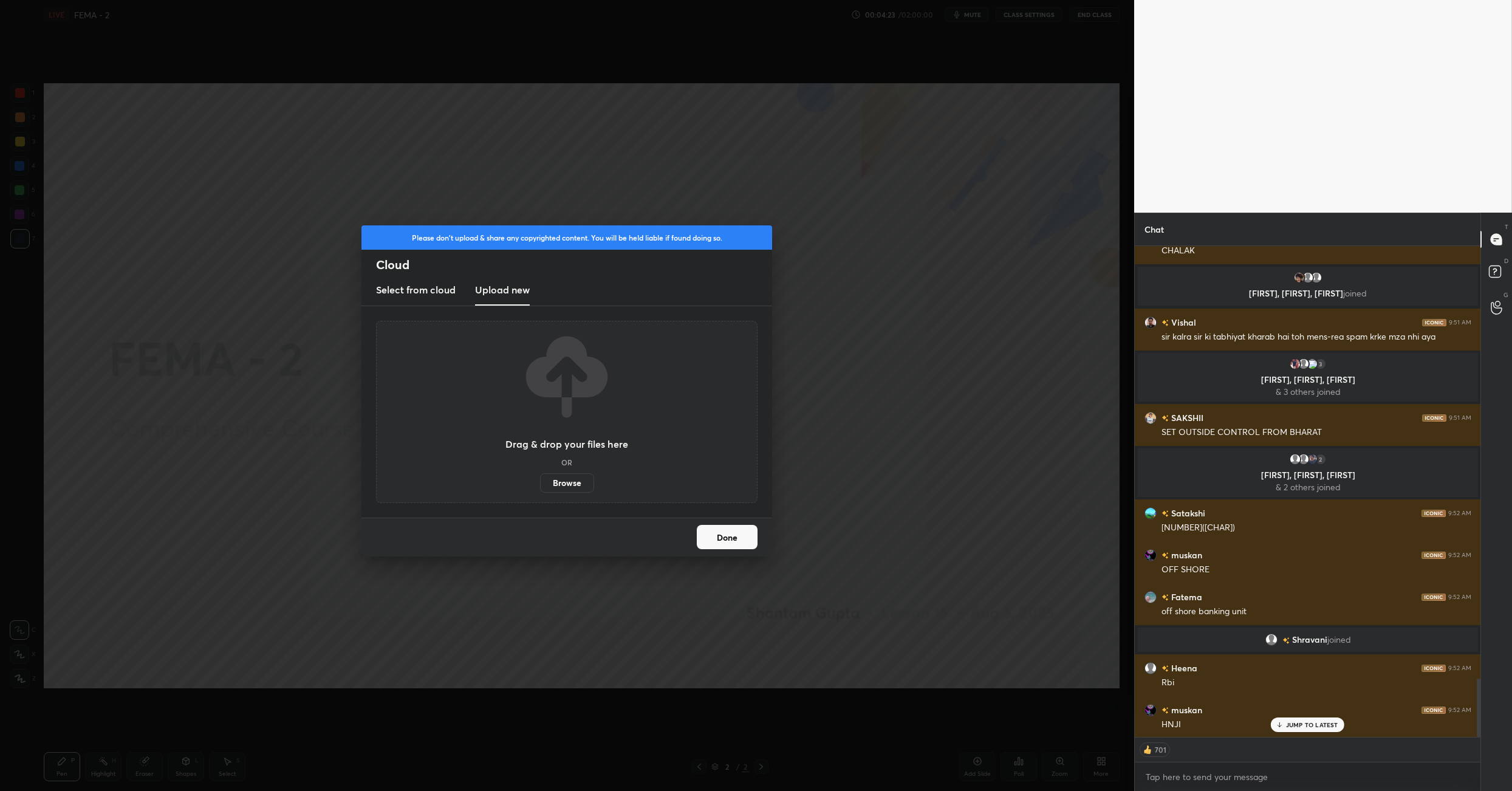click on "Browse" at bounding box center (567, 483) 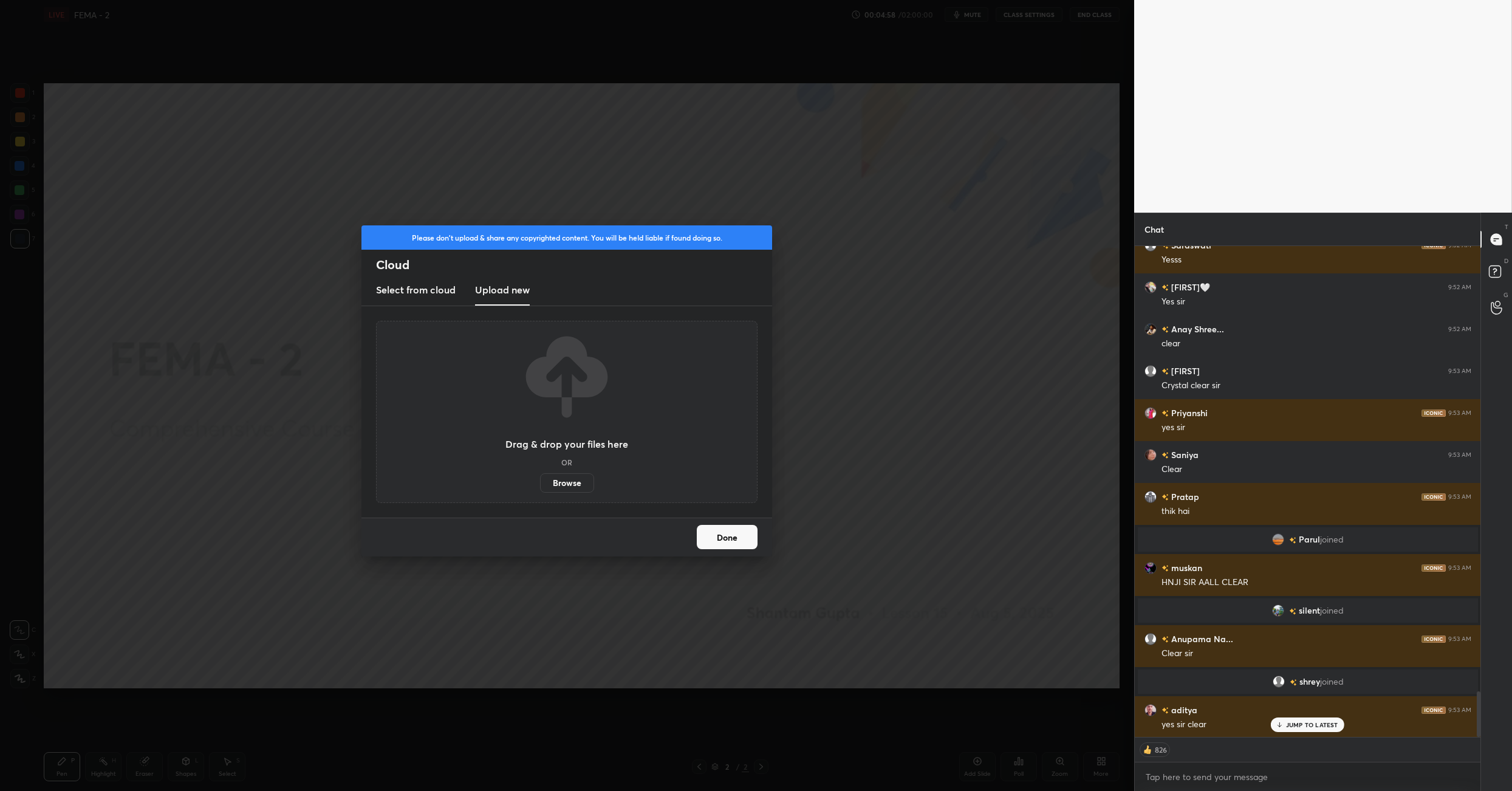 scroll, scrollTop: 4801, scrollLeft: 0, axis: vertical 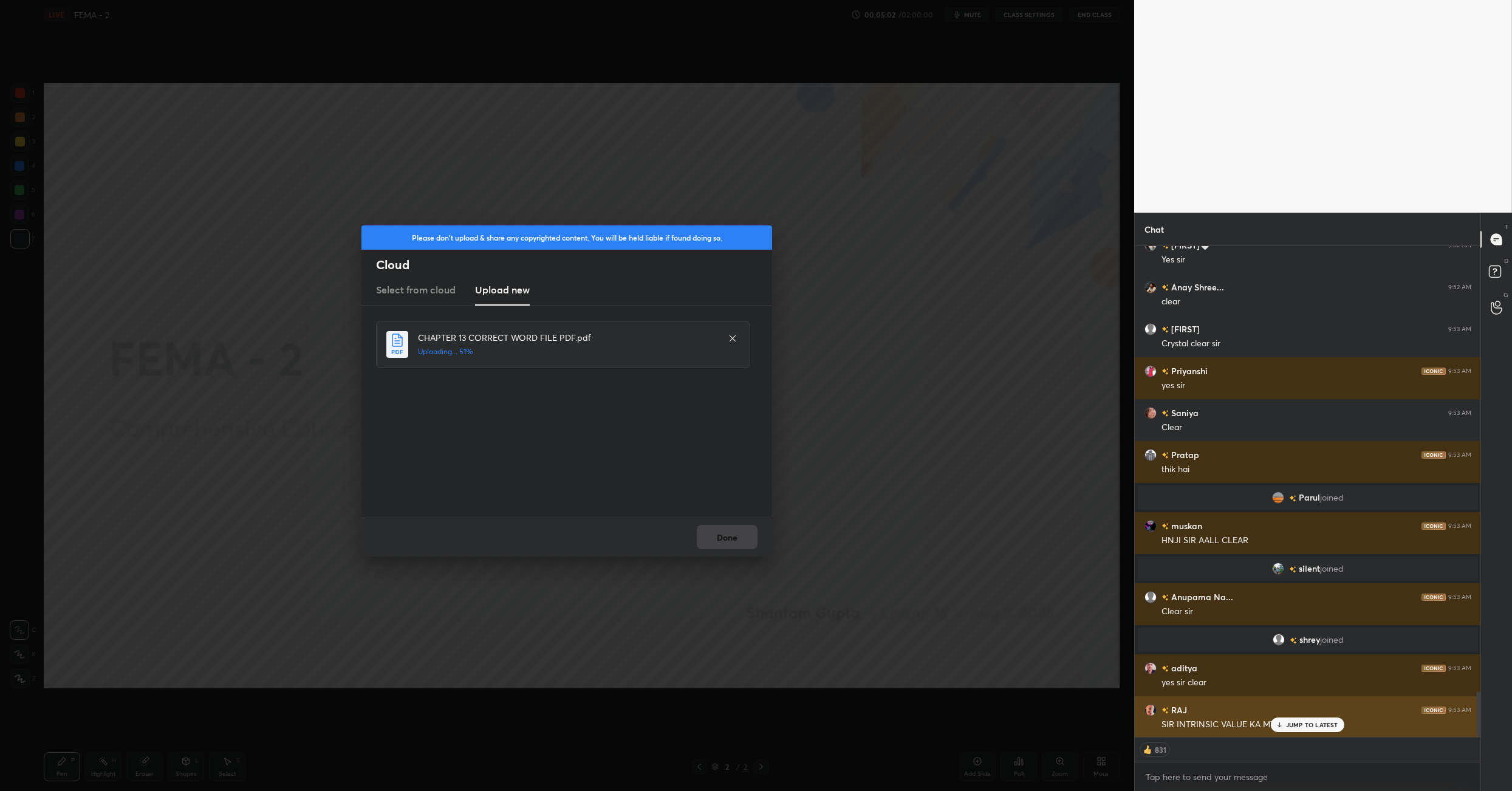 click on "JUMP TO LATEST" at bounding box center (1307, 725) 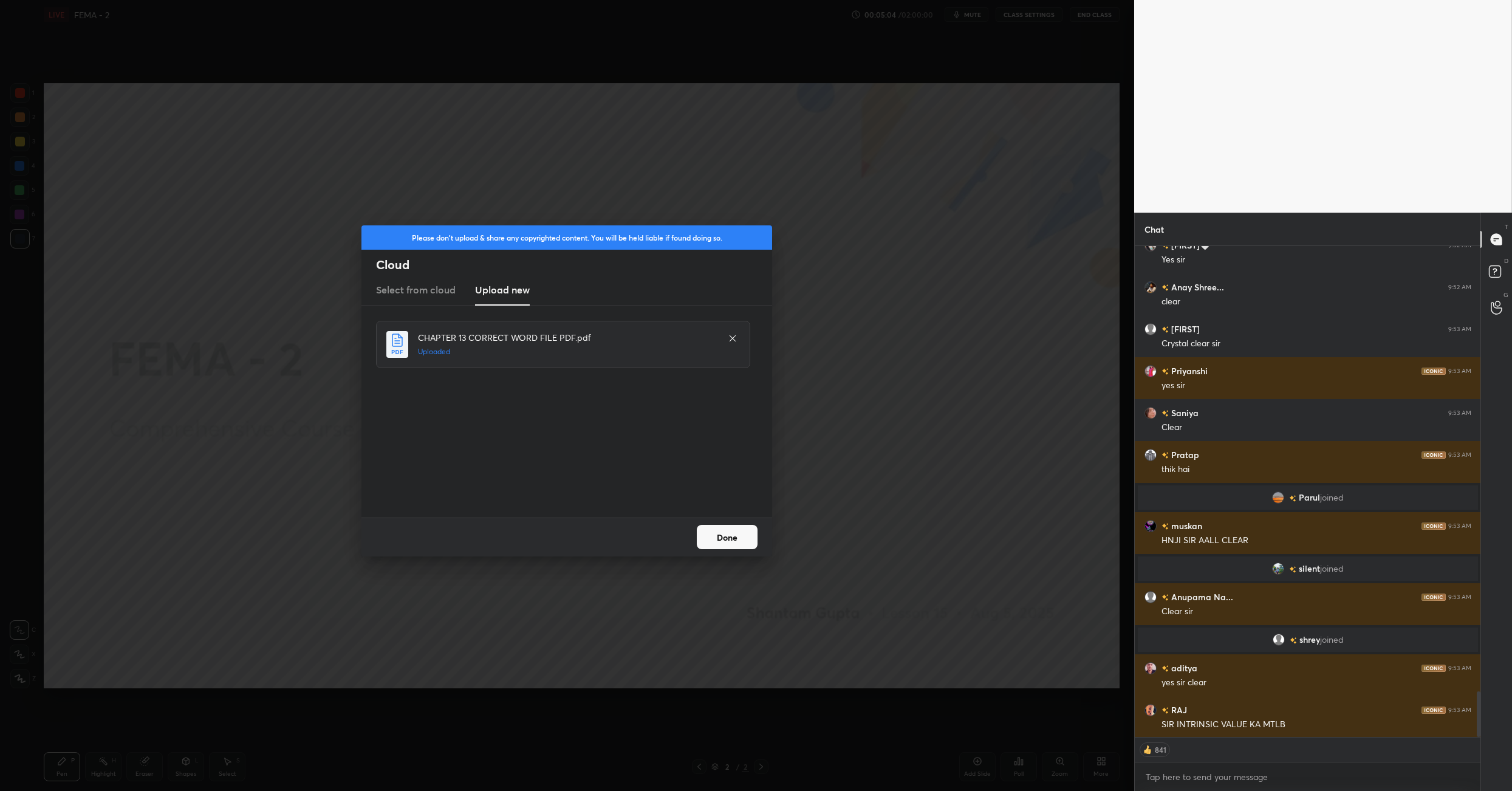 click on "Done" at bounding box center (727, 537) 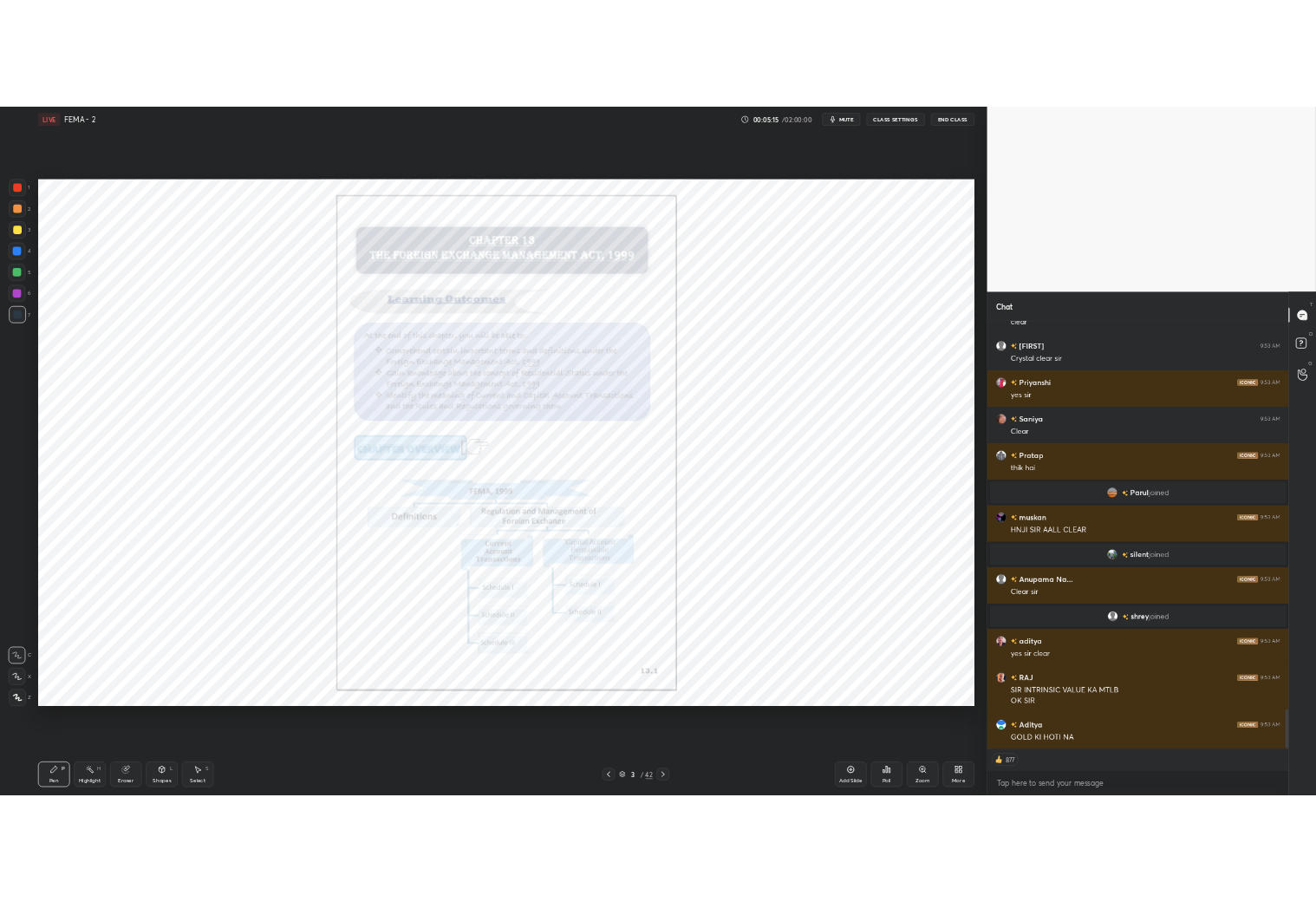 scroll, scrollTop: 6973, scrollLeft: 0, axis: vertical 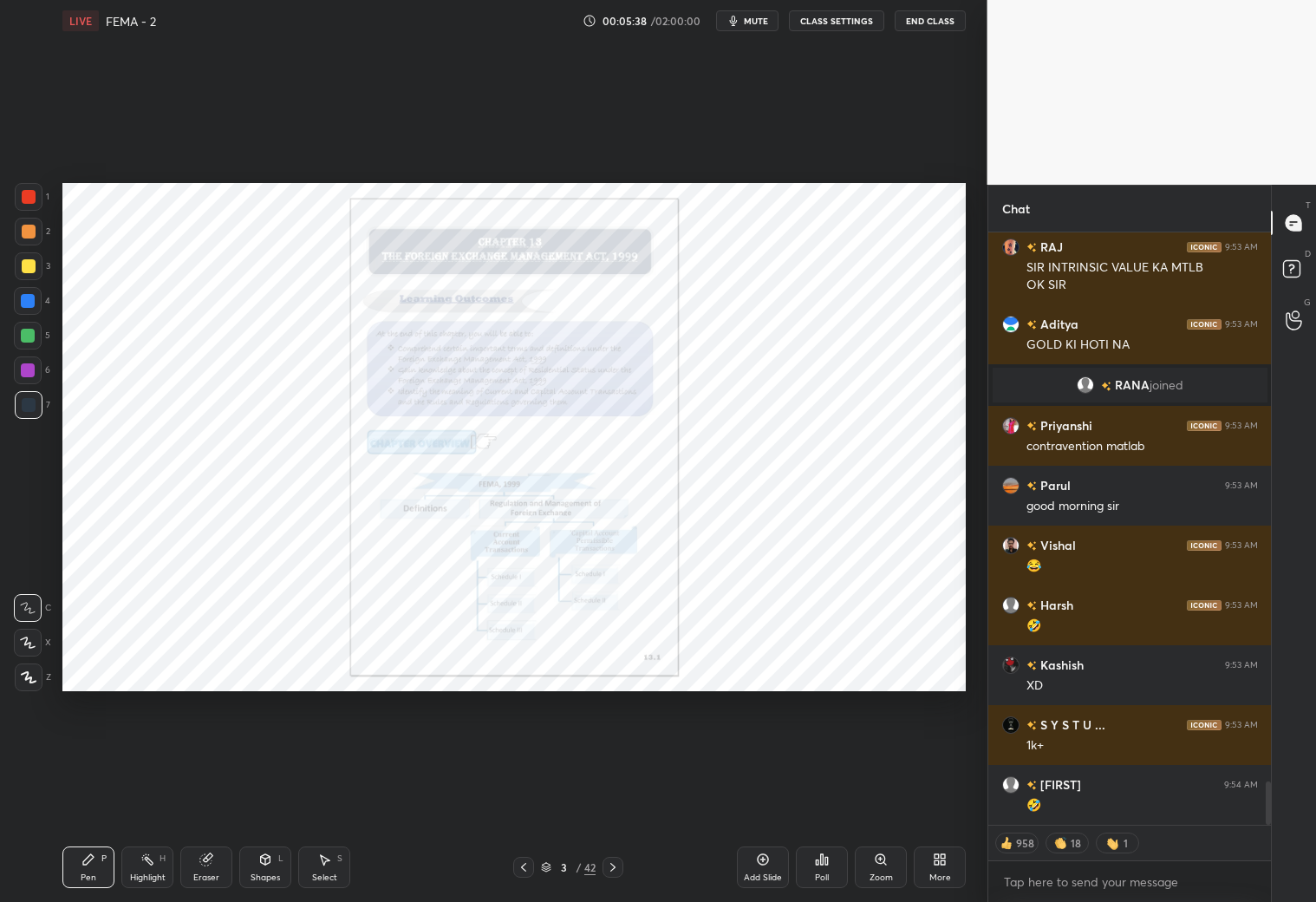 click on "CLASS SETTINGS" at bounding box center [837, 21] 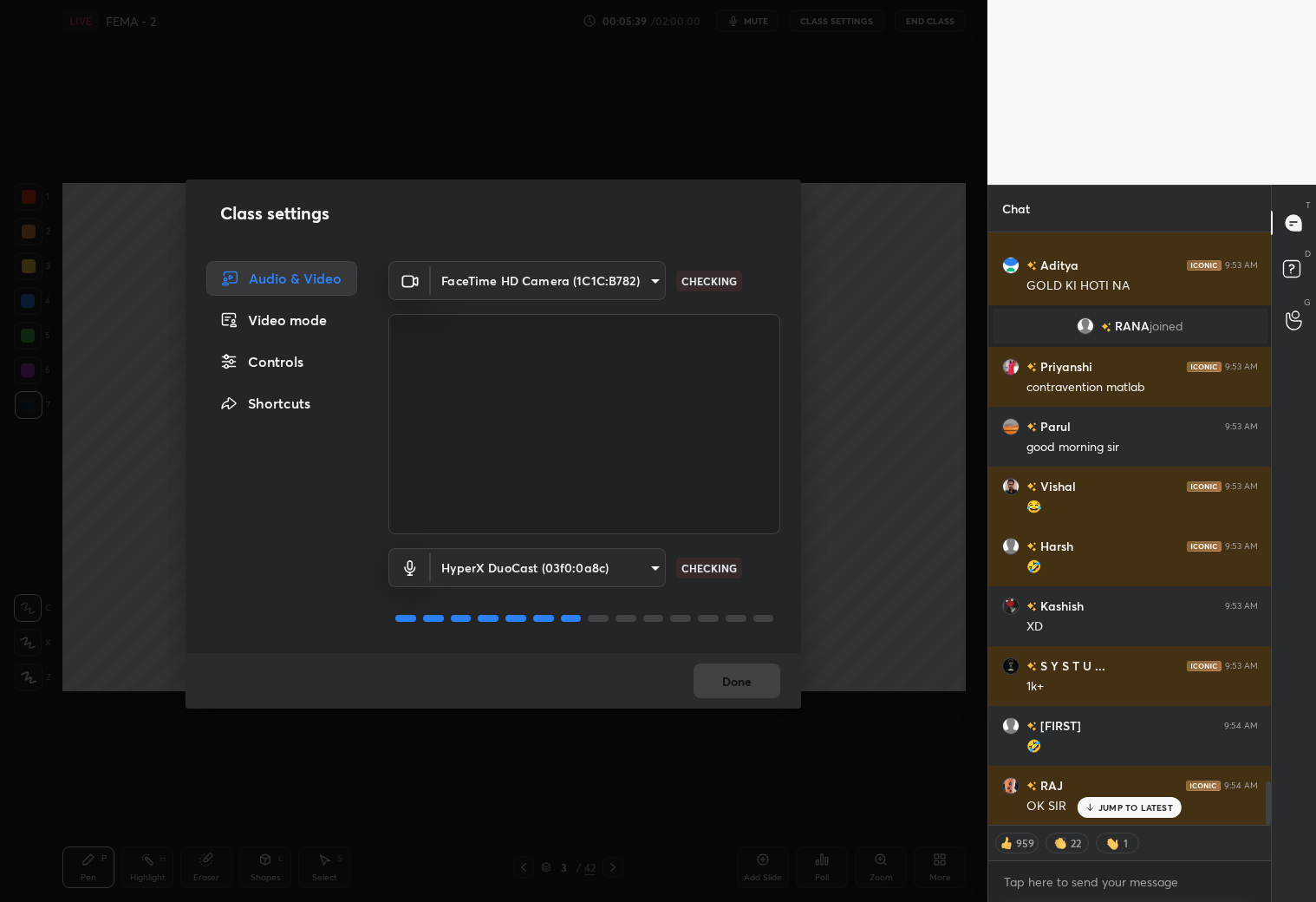 click on "Controls" at bounding box center [282, 362] 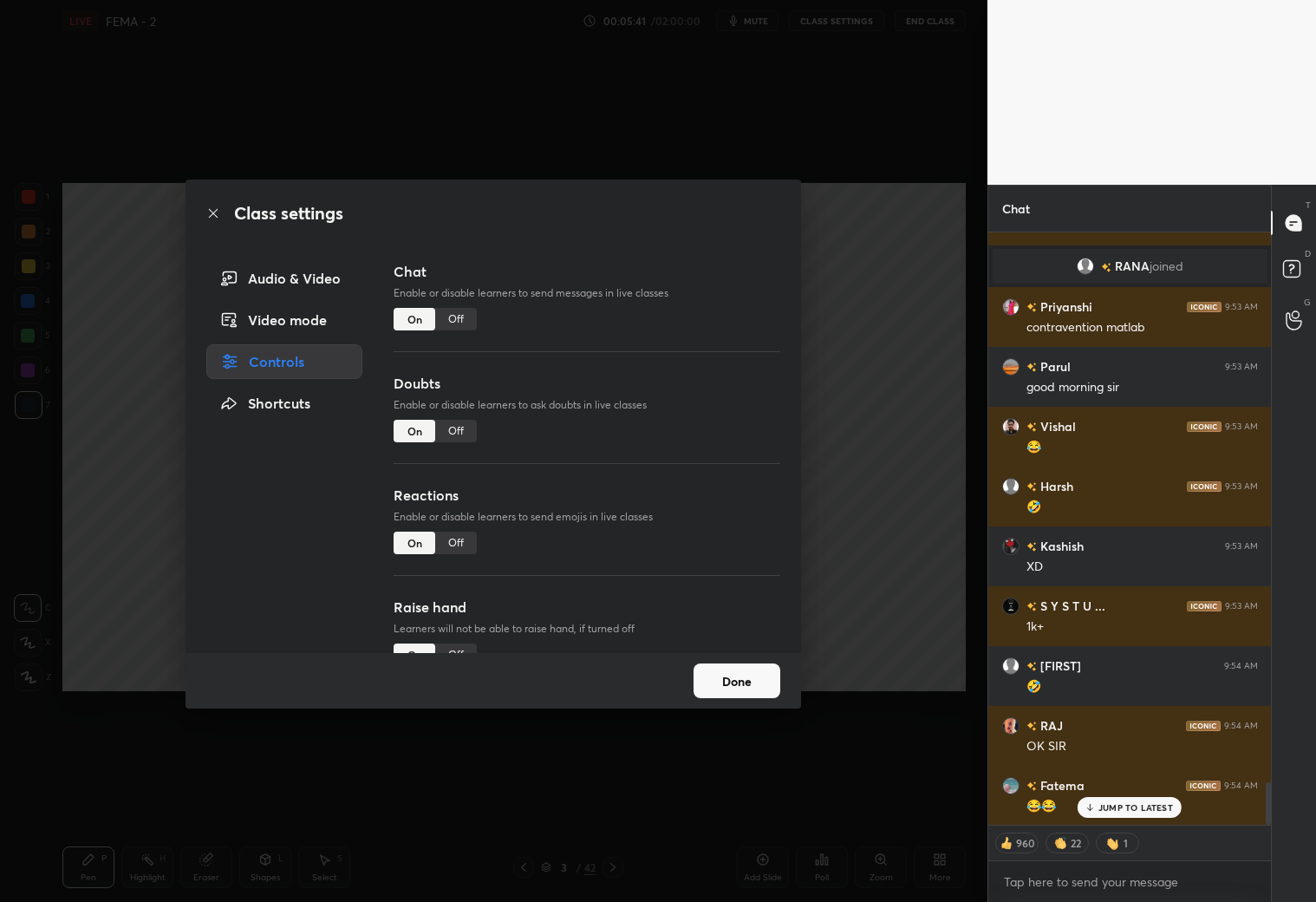 click on "Off" at bounding box center [456, 543] 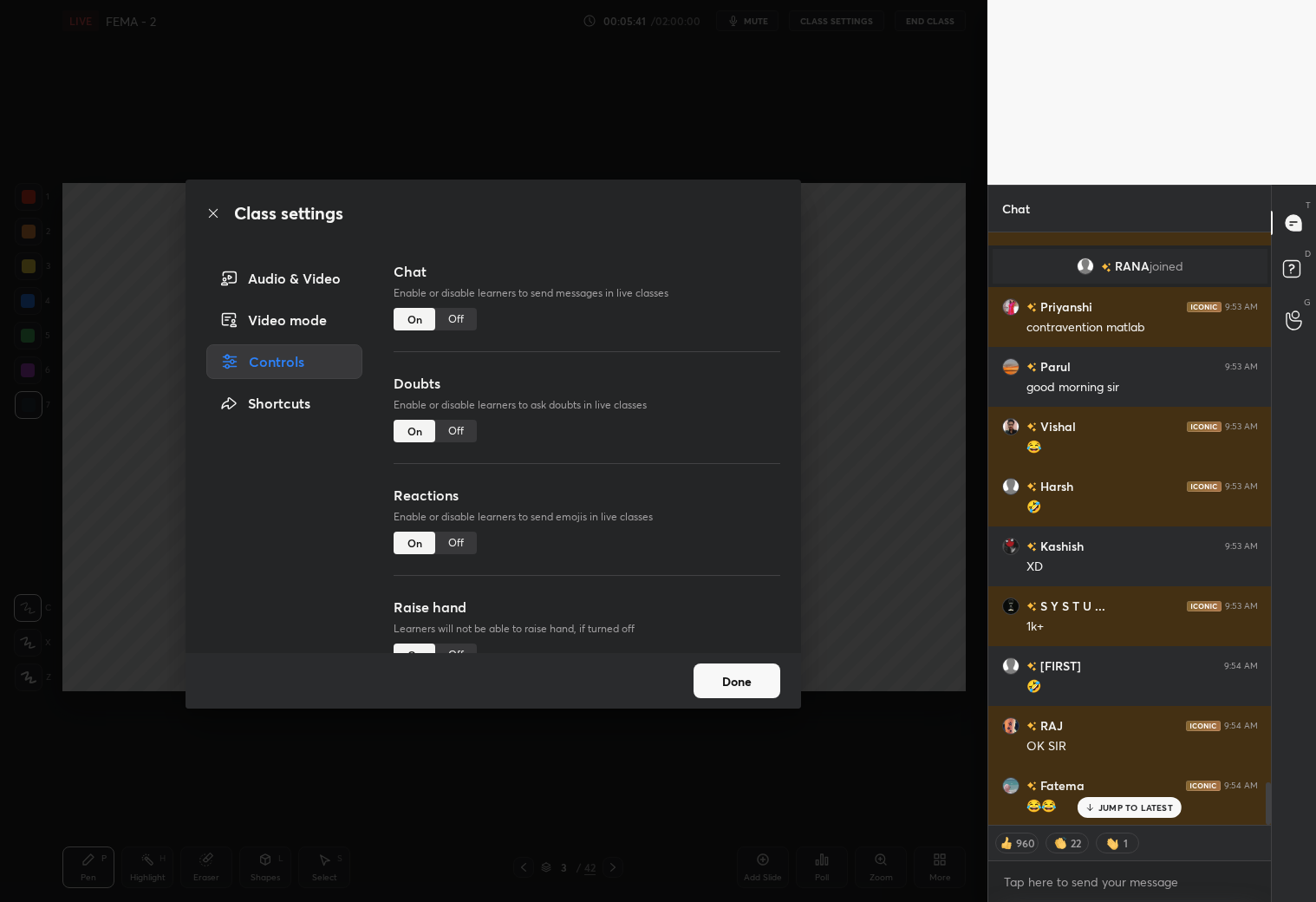 scroll, scrollTop: 623, scrollLeft: 278, axis: both 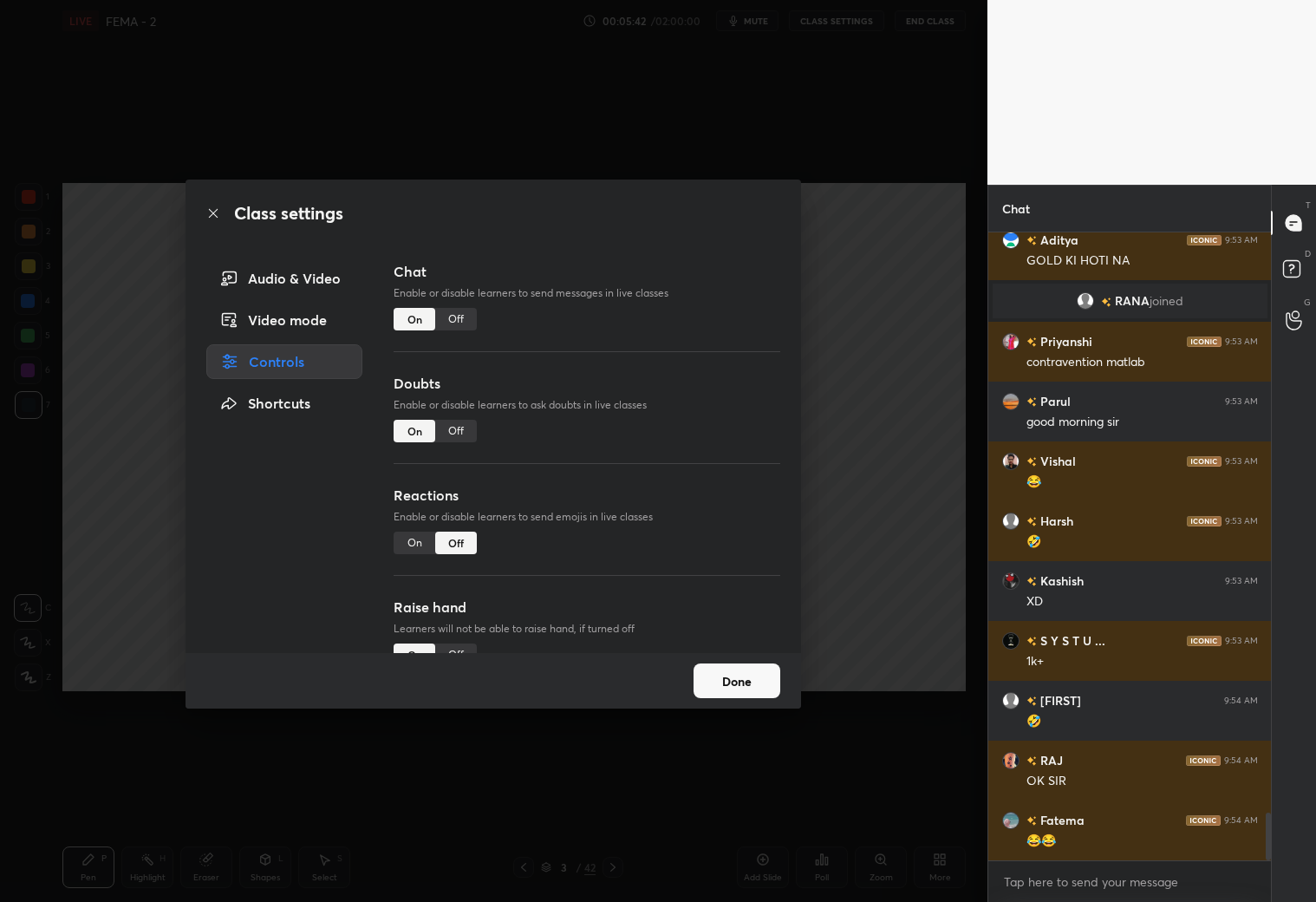 click on "Done" at bounding box center [737, 681] 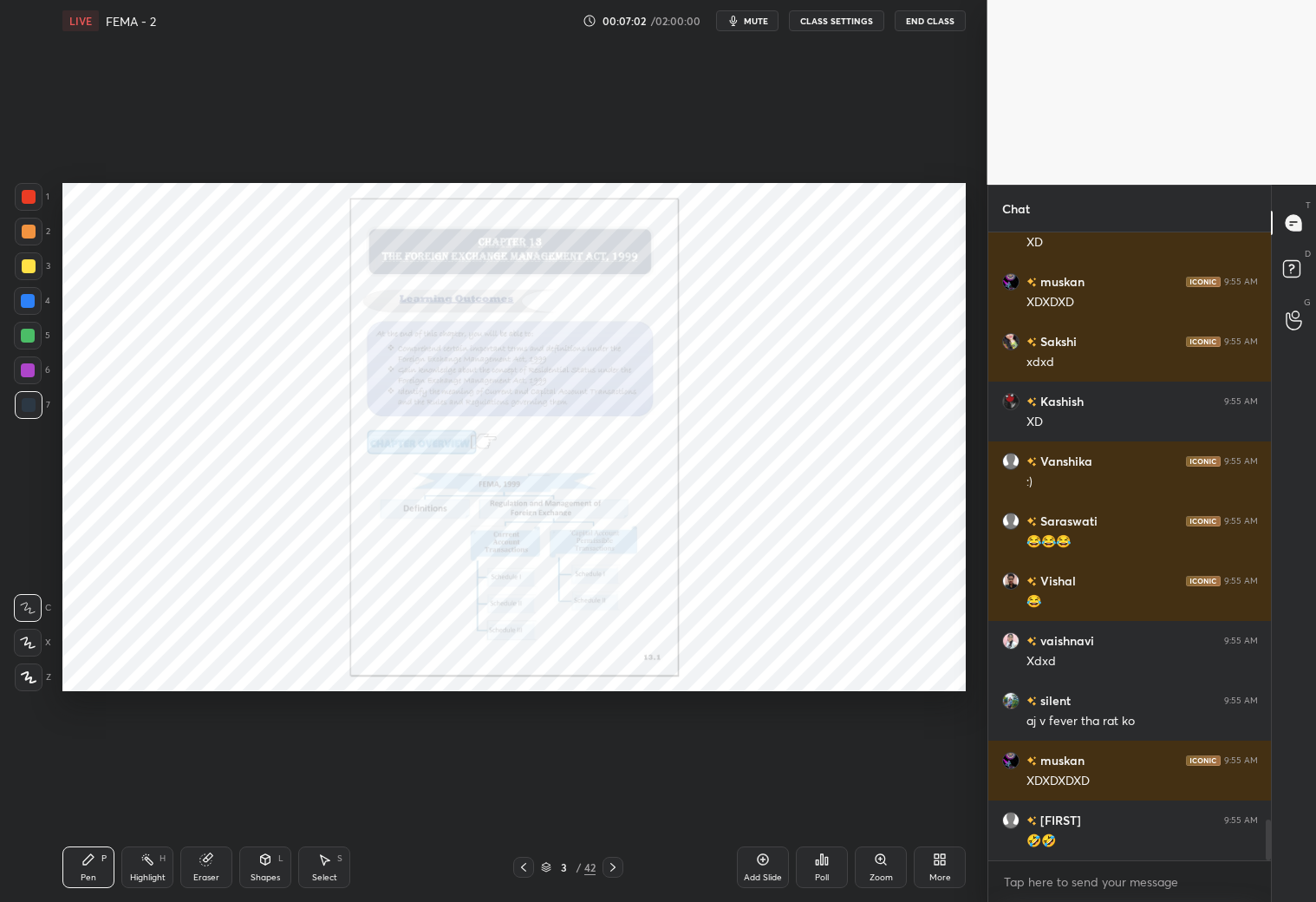 scroll, scrollTop: 9079, scrollLeft: 0, axis: vertical 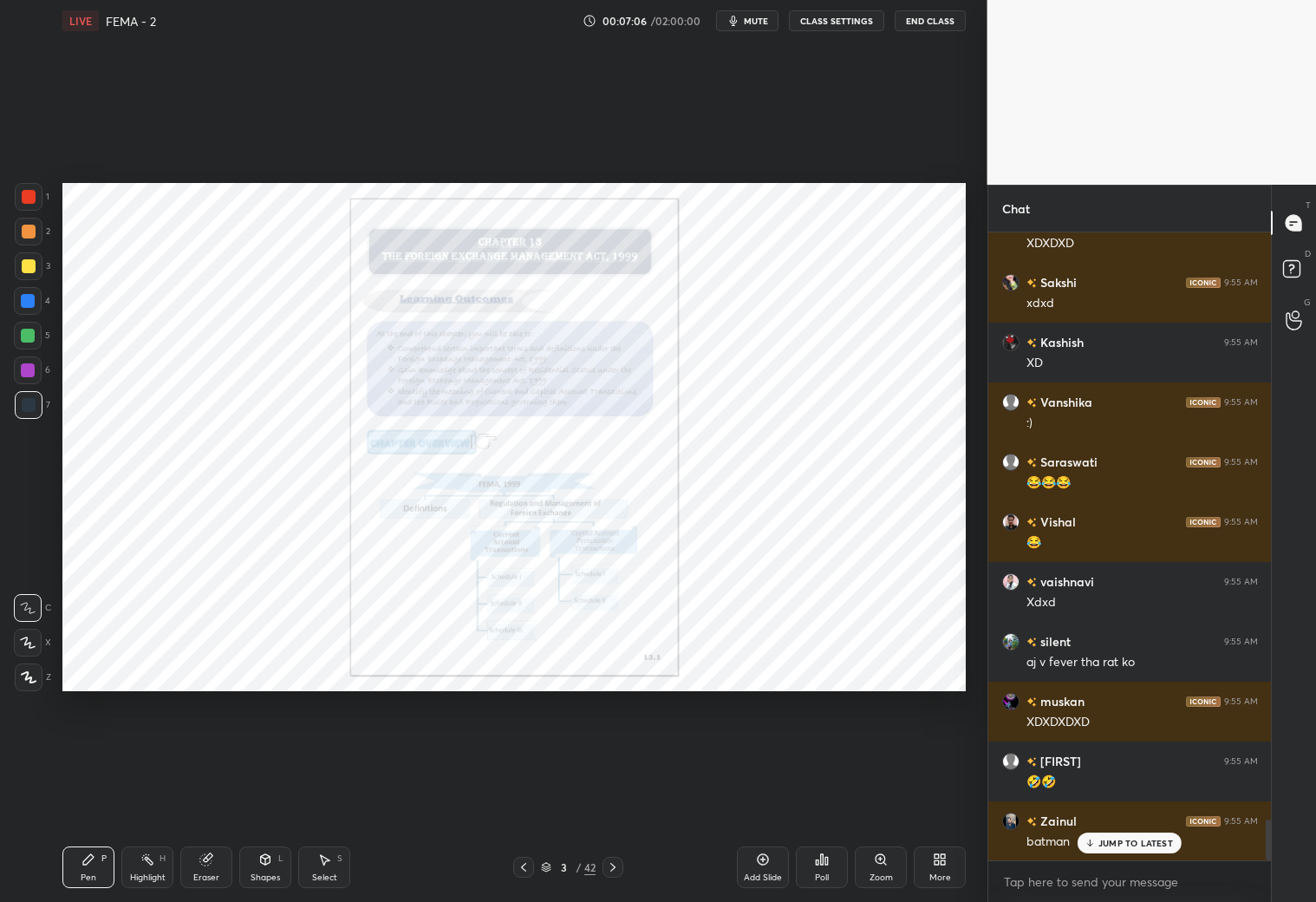 click on "JUMP TO LATEST" at bounding box center (1136, 843) 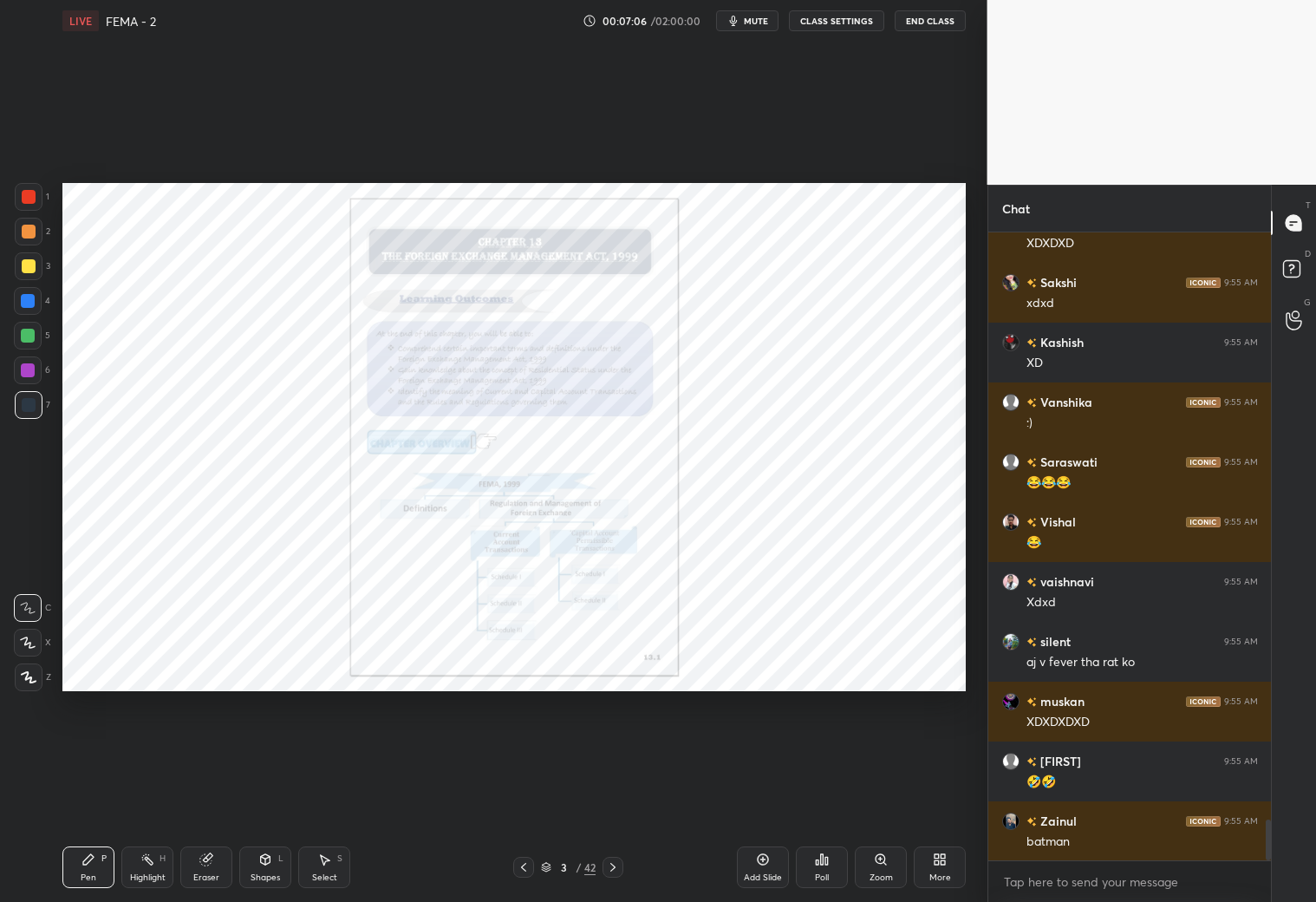 scroll, scrollTop: 9139, scrollLeft: 0, axis: vertical 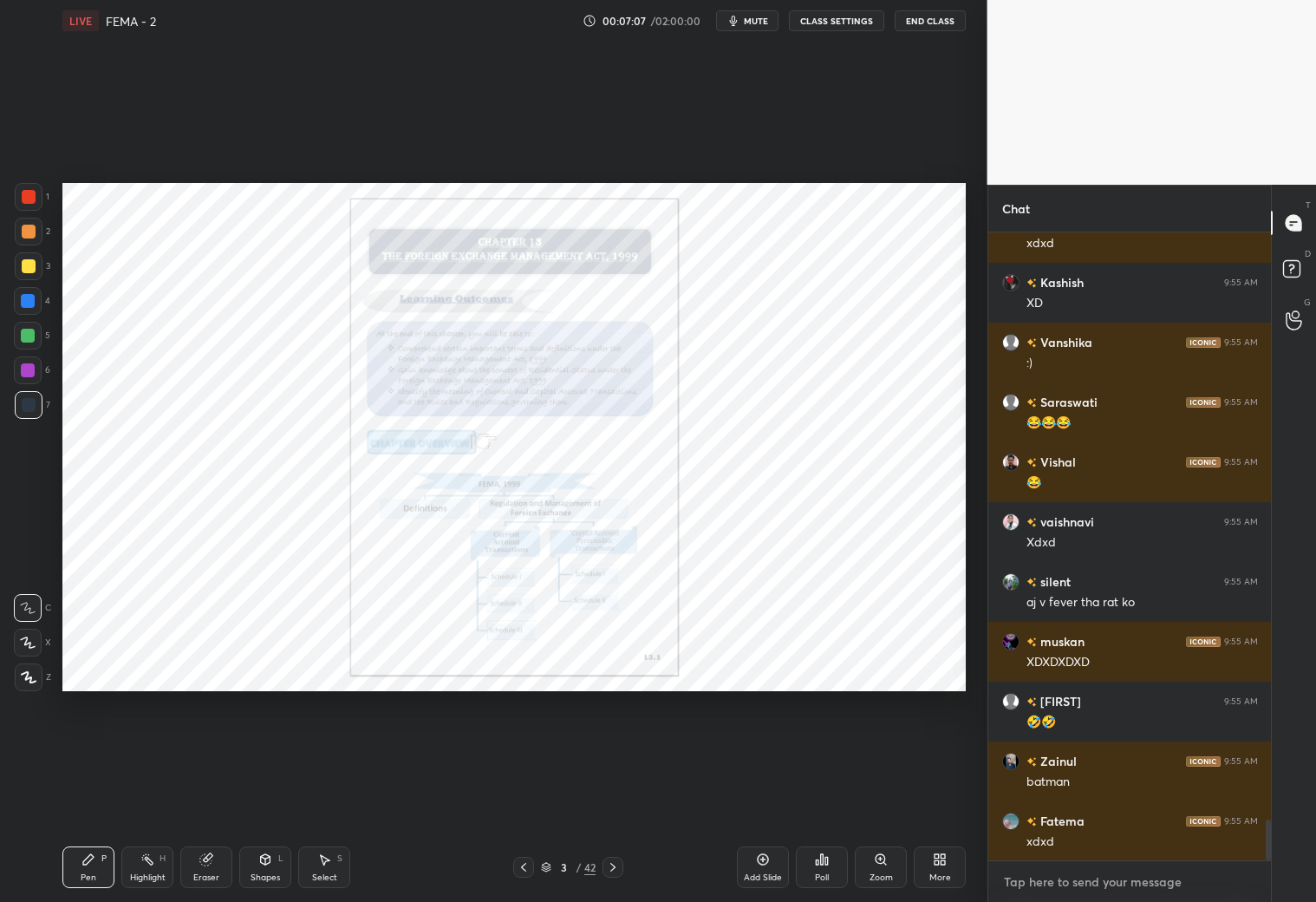 click at bounding box center (1130, 882) 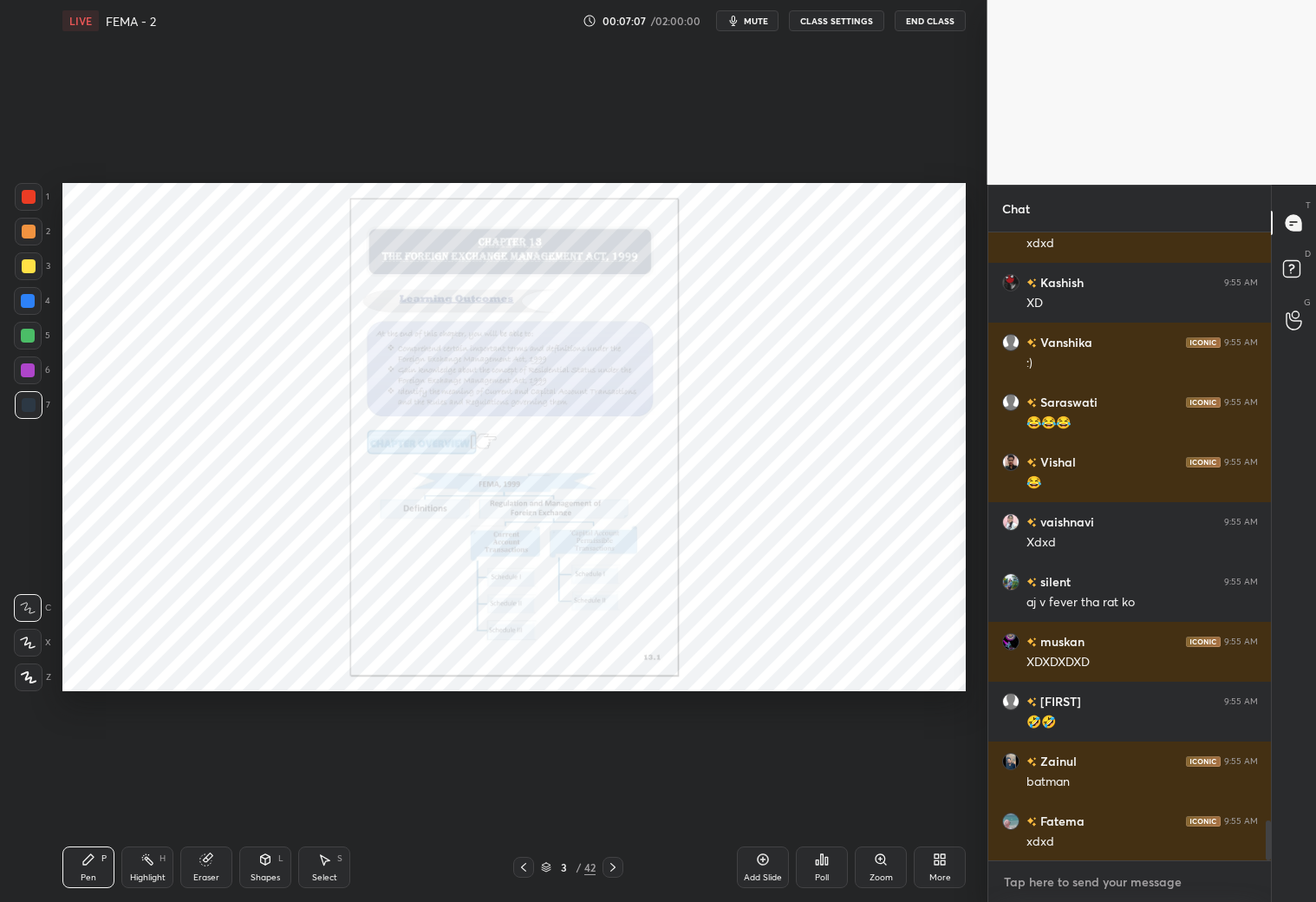 scroll, scrollTop: 9200, scrollLeft: 0, axis: vertical 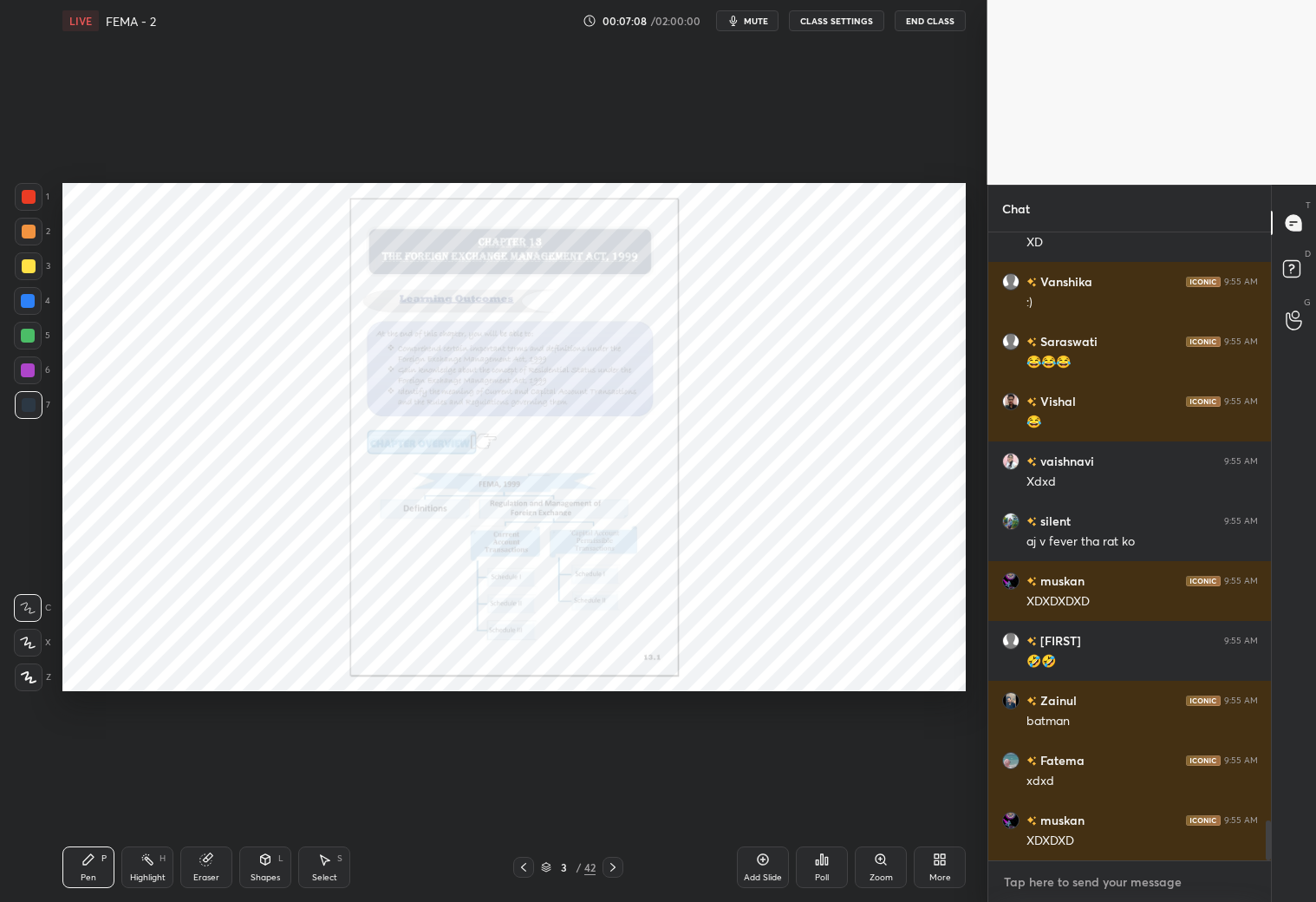 paste on "https://t.me/+ii11Q8fxJgtkN2Q9" 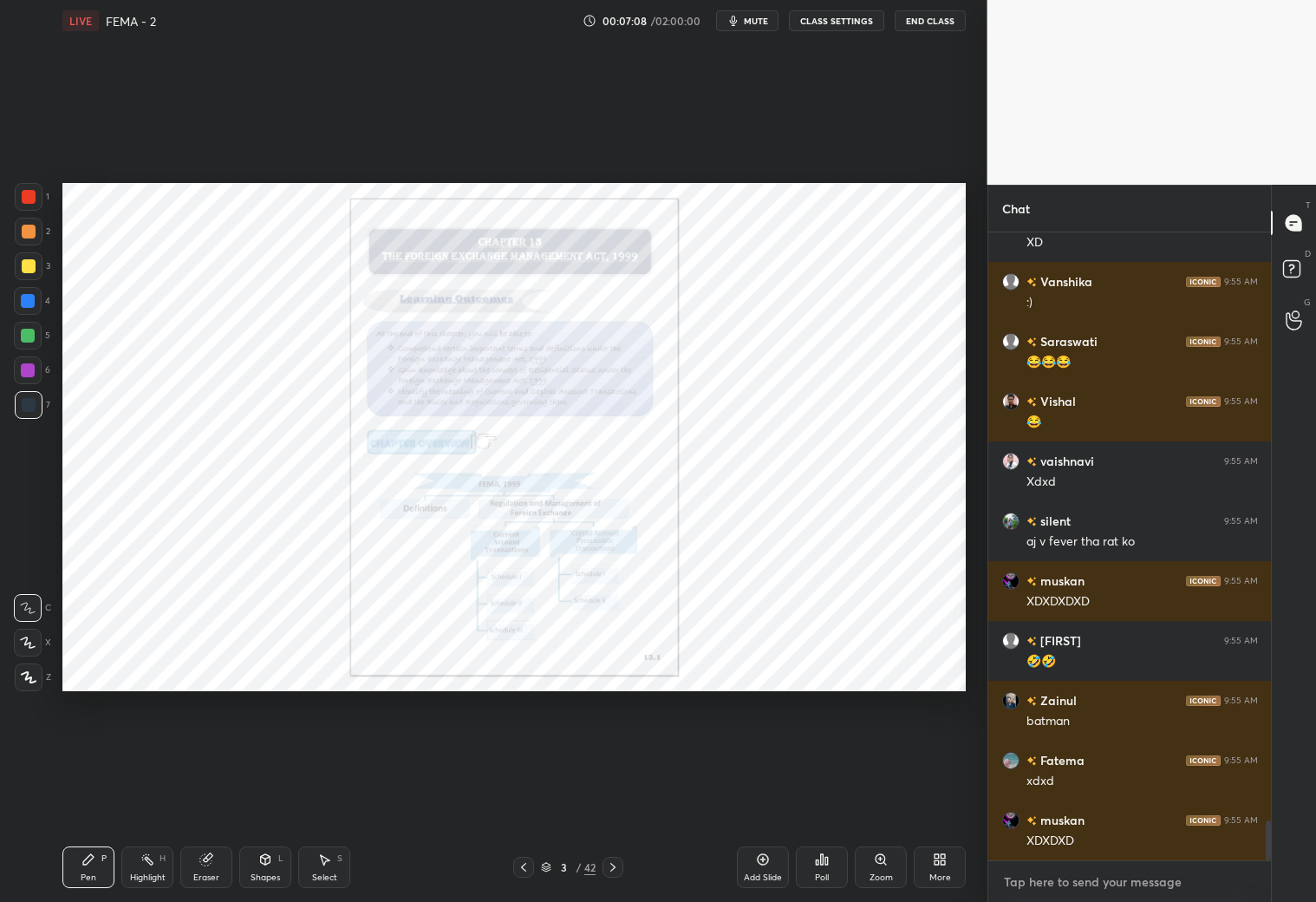 type on "https://t.me/+ii11Q8fxJgtkN2Q9" 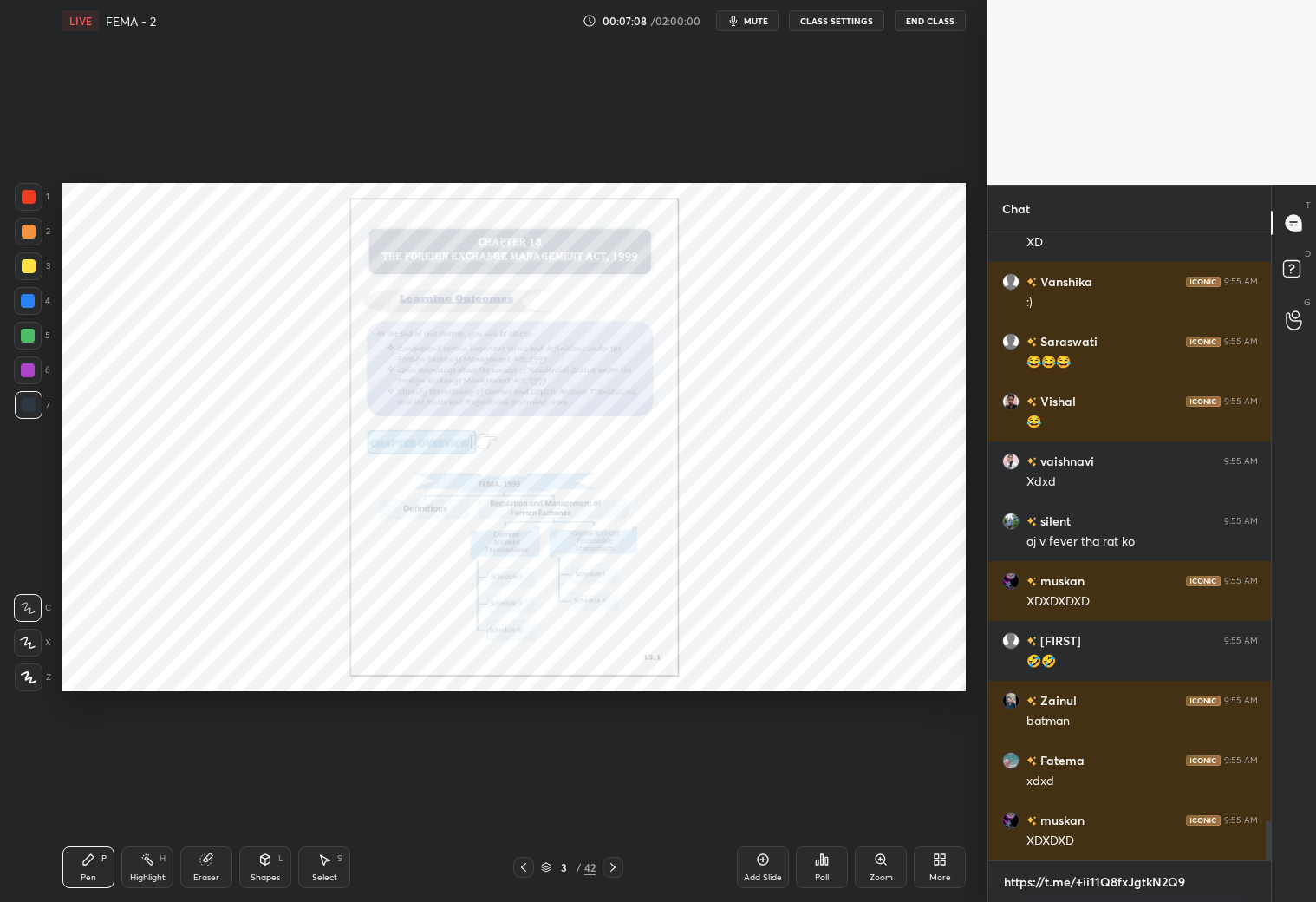 type on "x" 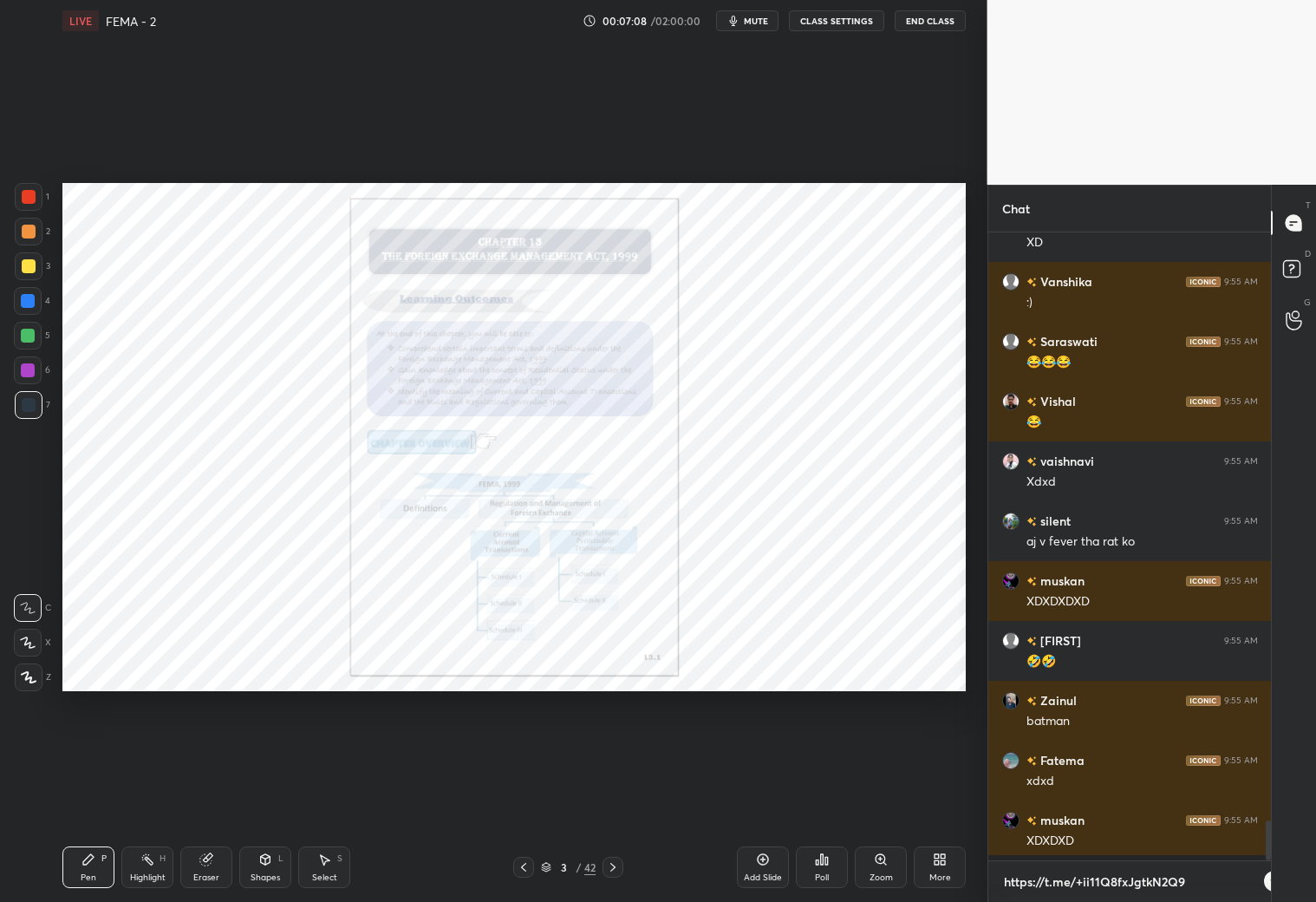 scroll, scrollTop: 618, scrollLeft: 278, axis: both 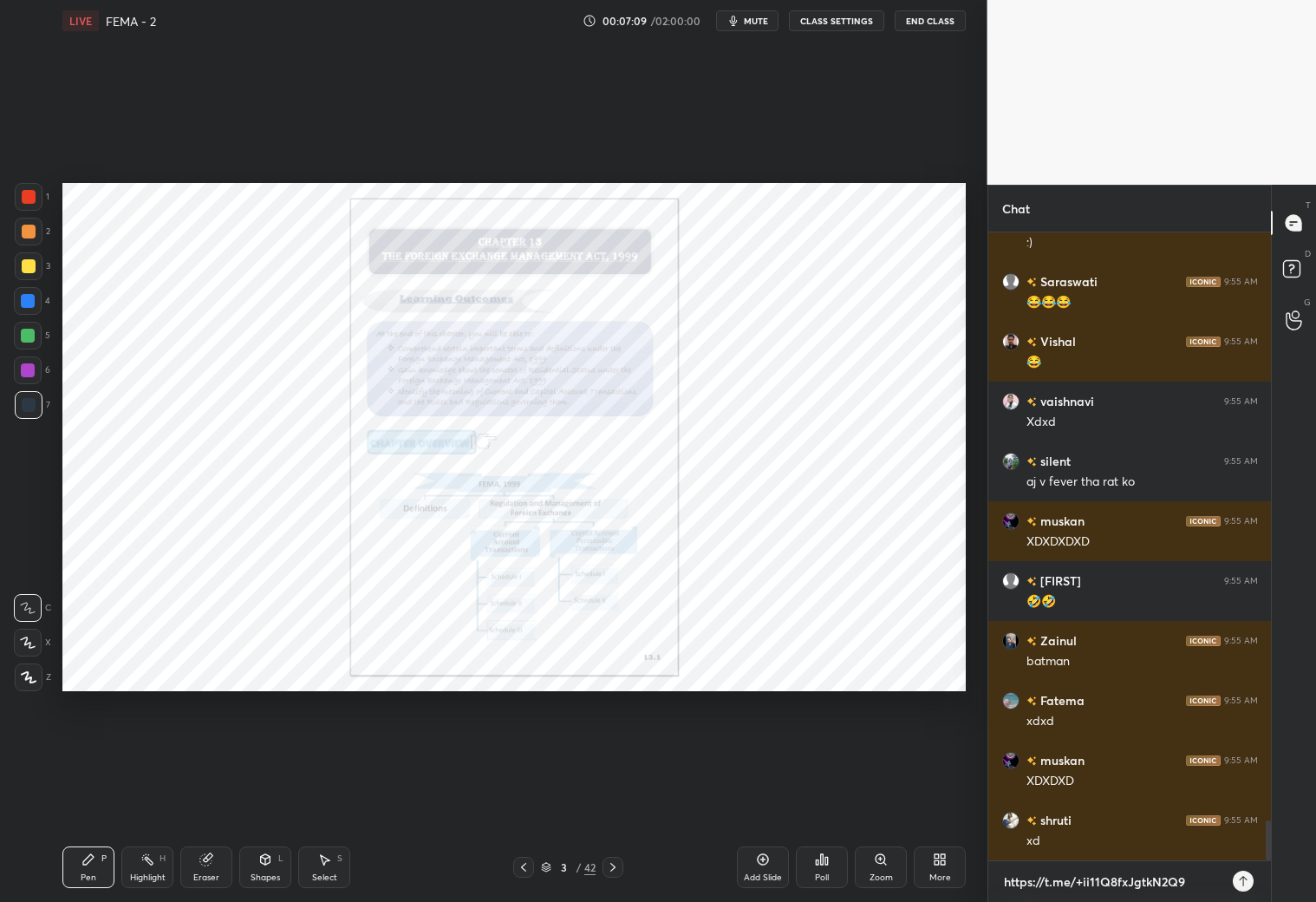 type 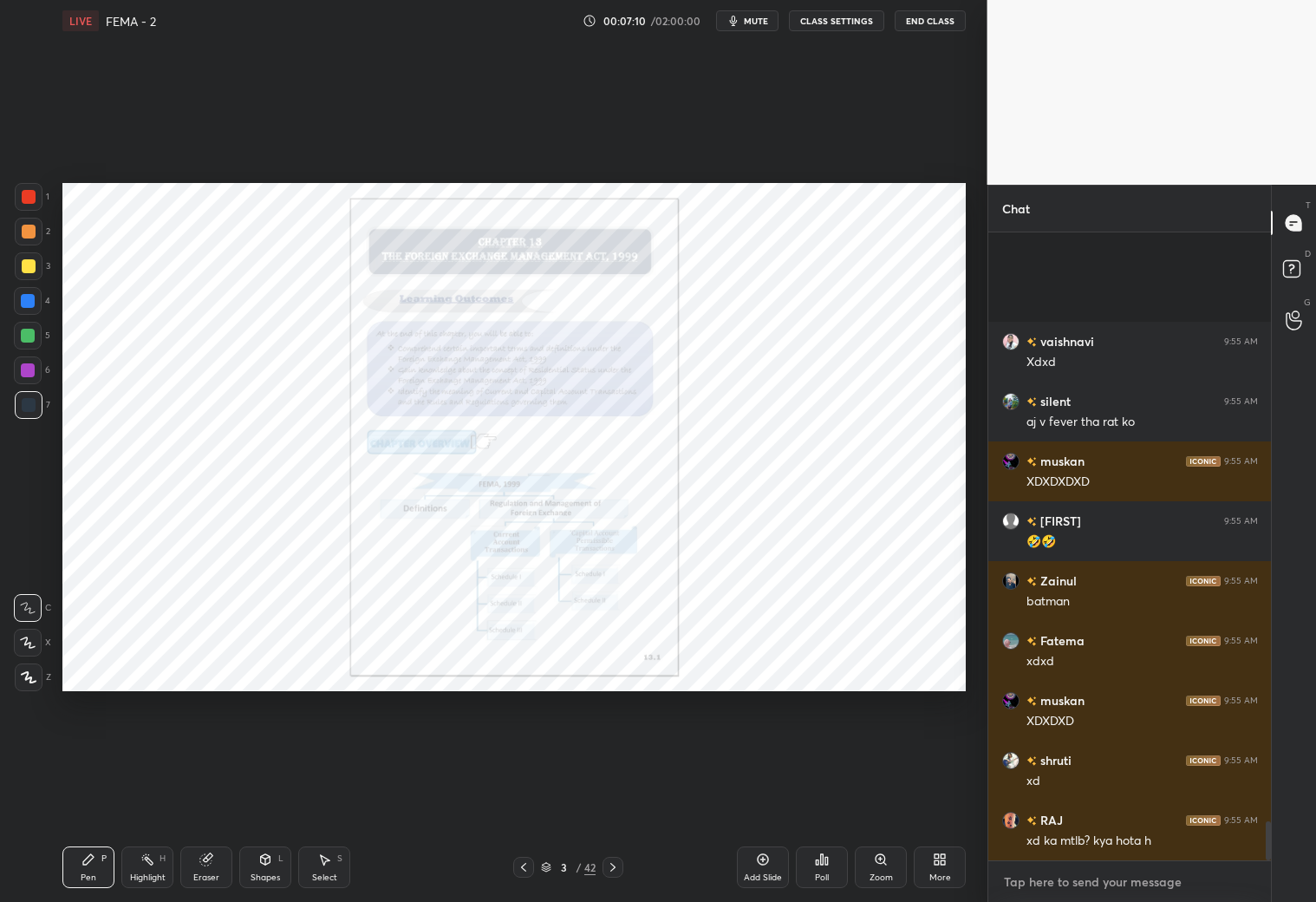 scroll, scrollTop: 9476, scrollLeft: 0, axis: vertical 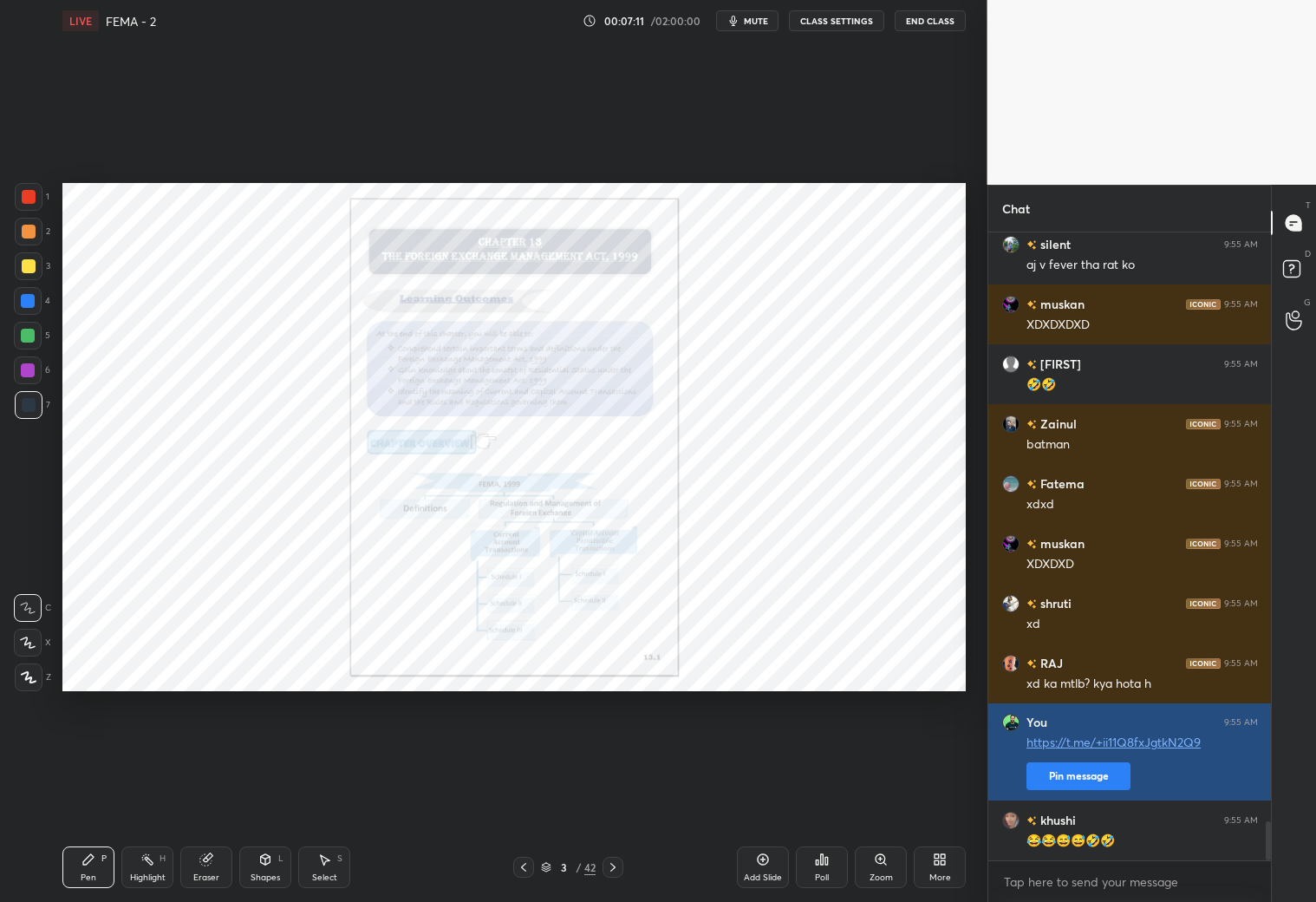 click on "Pin message" at bounding box center (1078, 776) 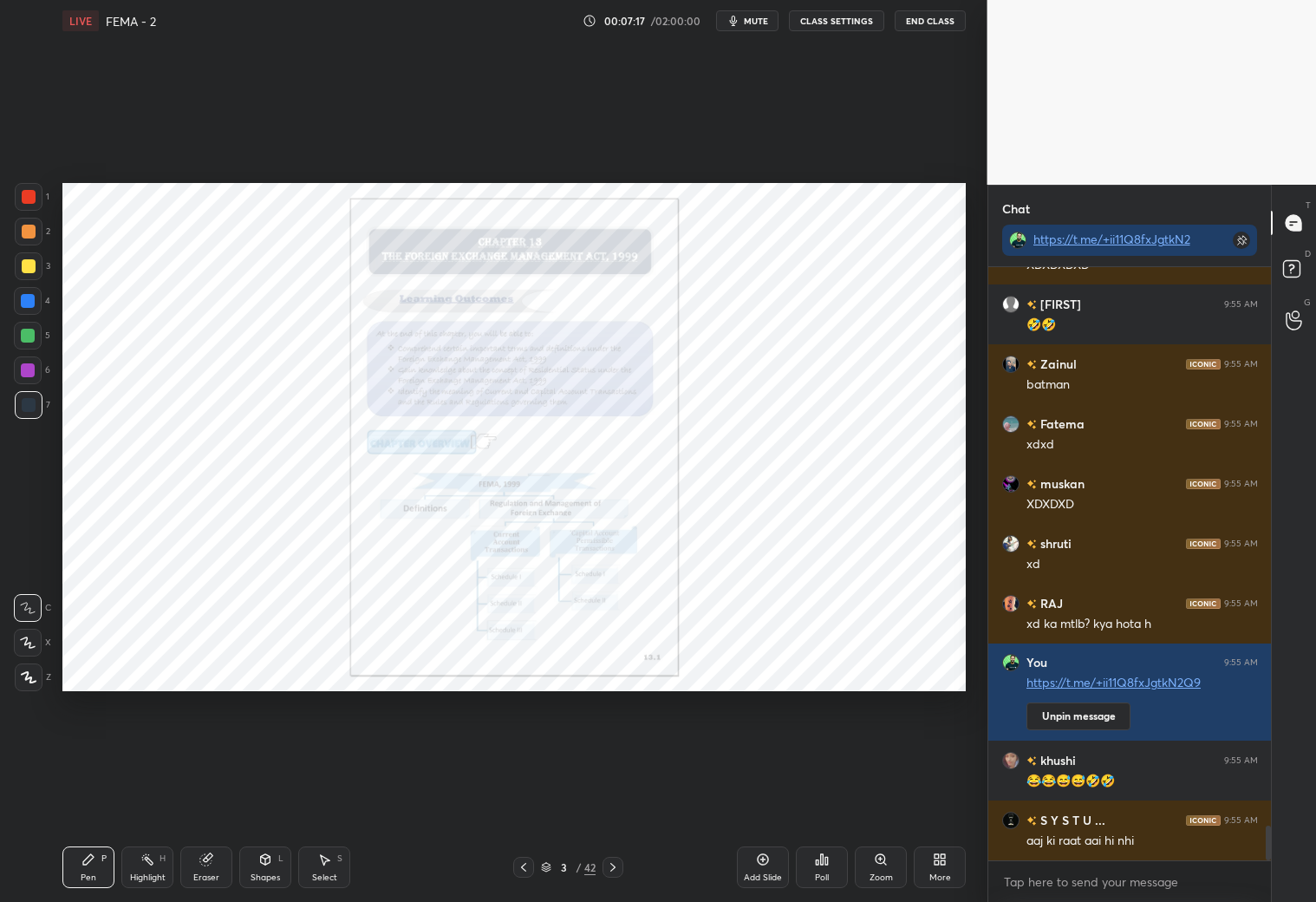click 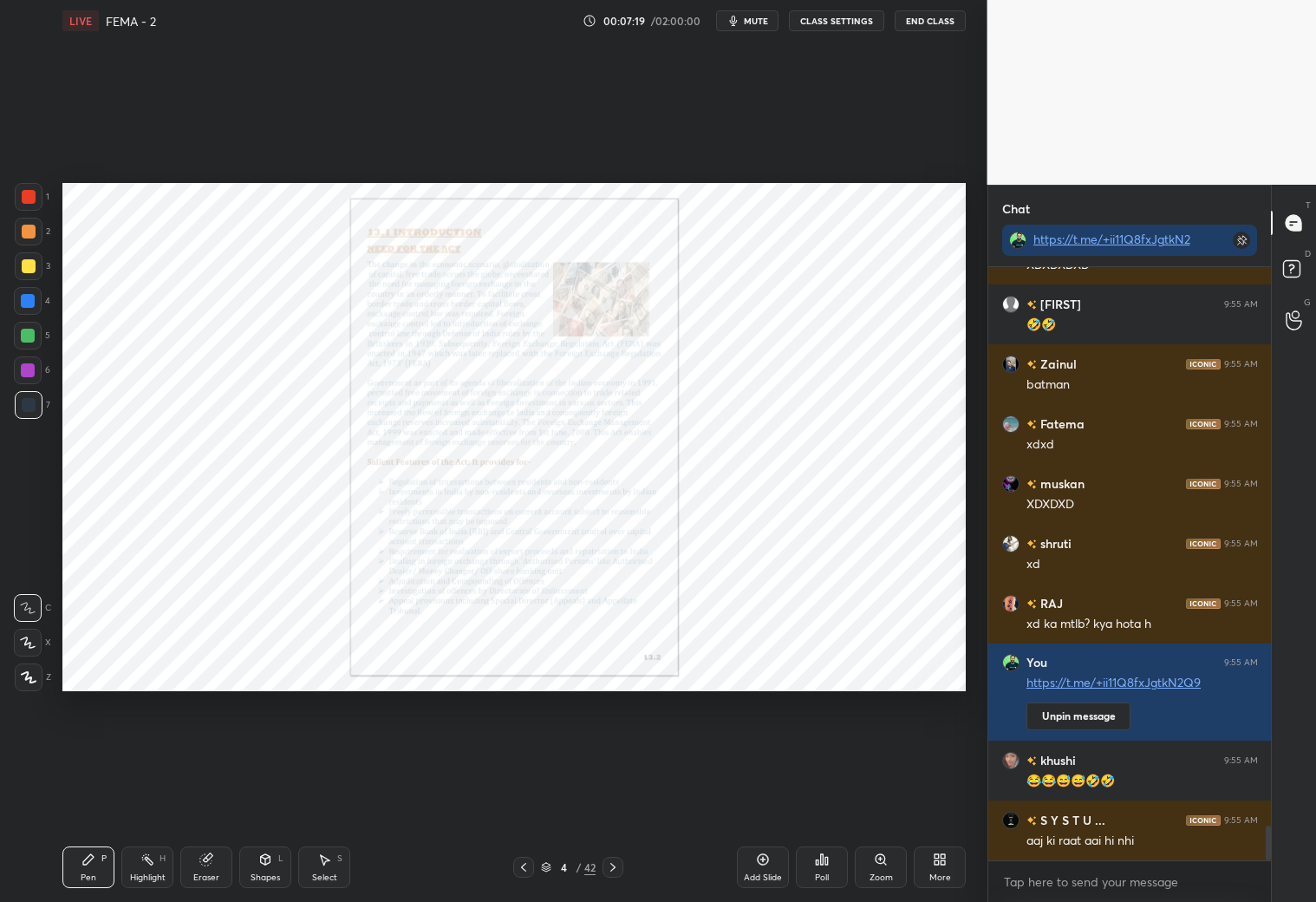 click 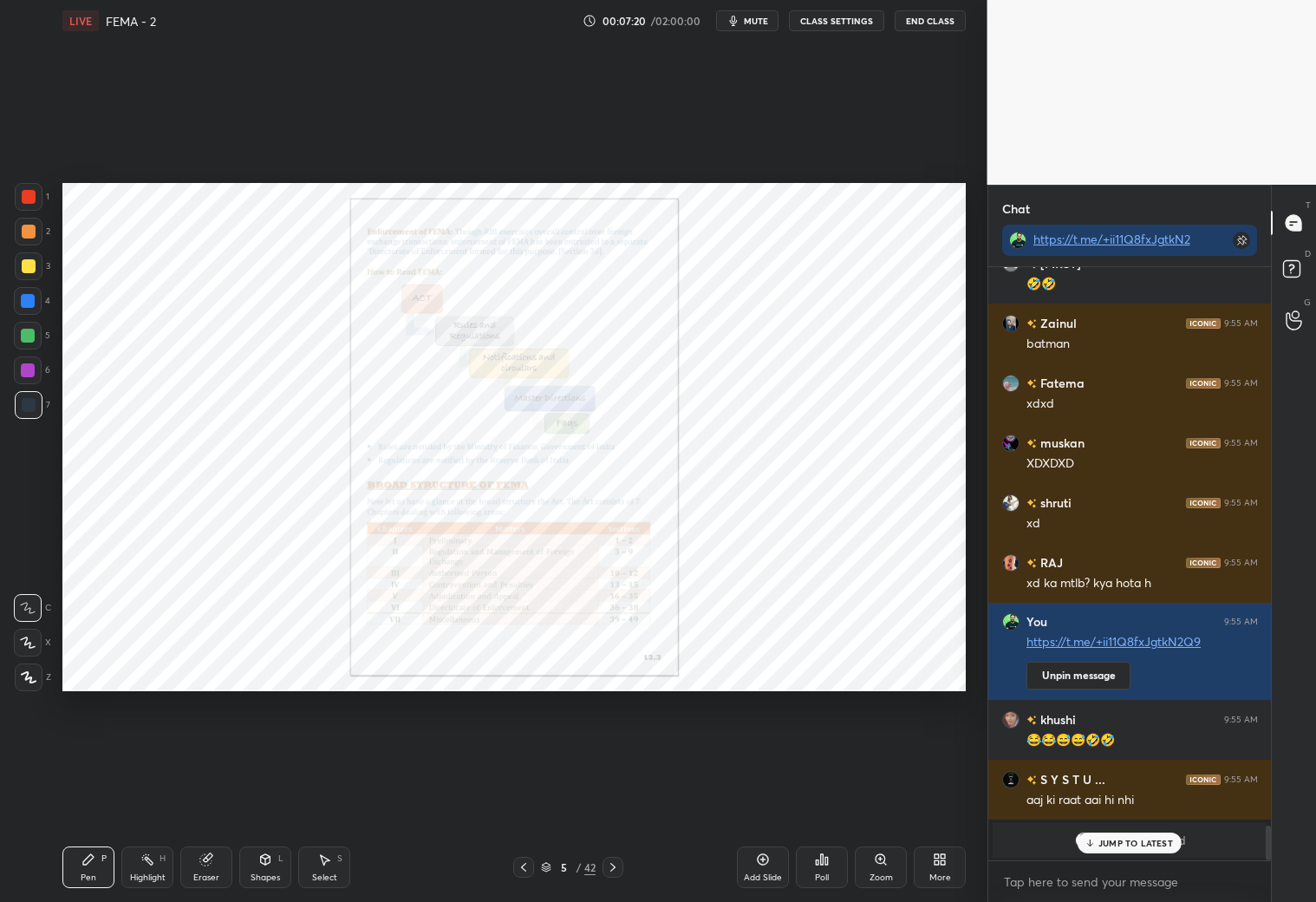 click 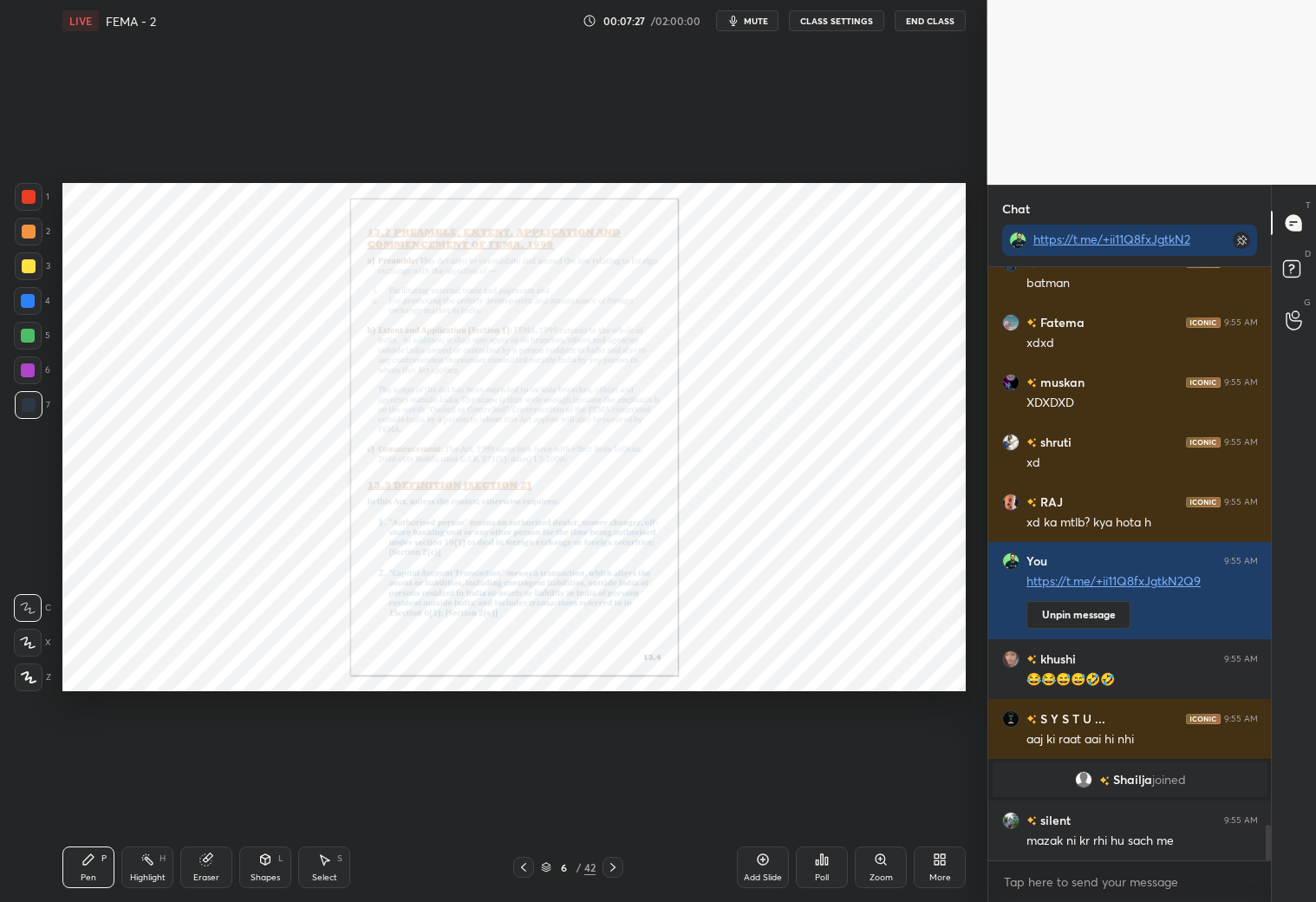 click on "More" at bounding box center (940, 867) 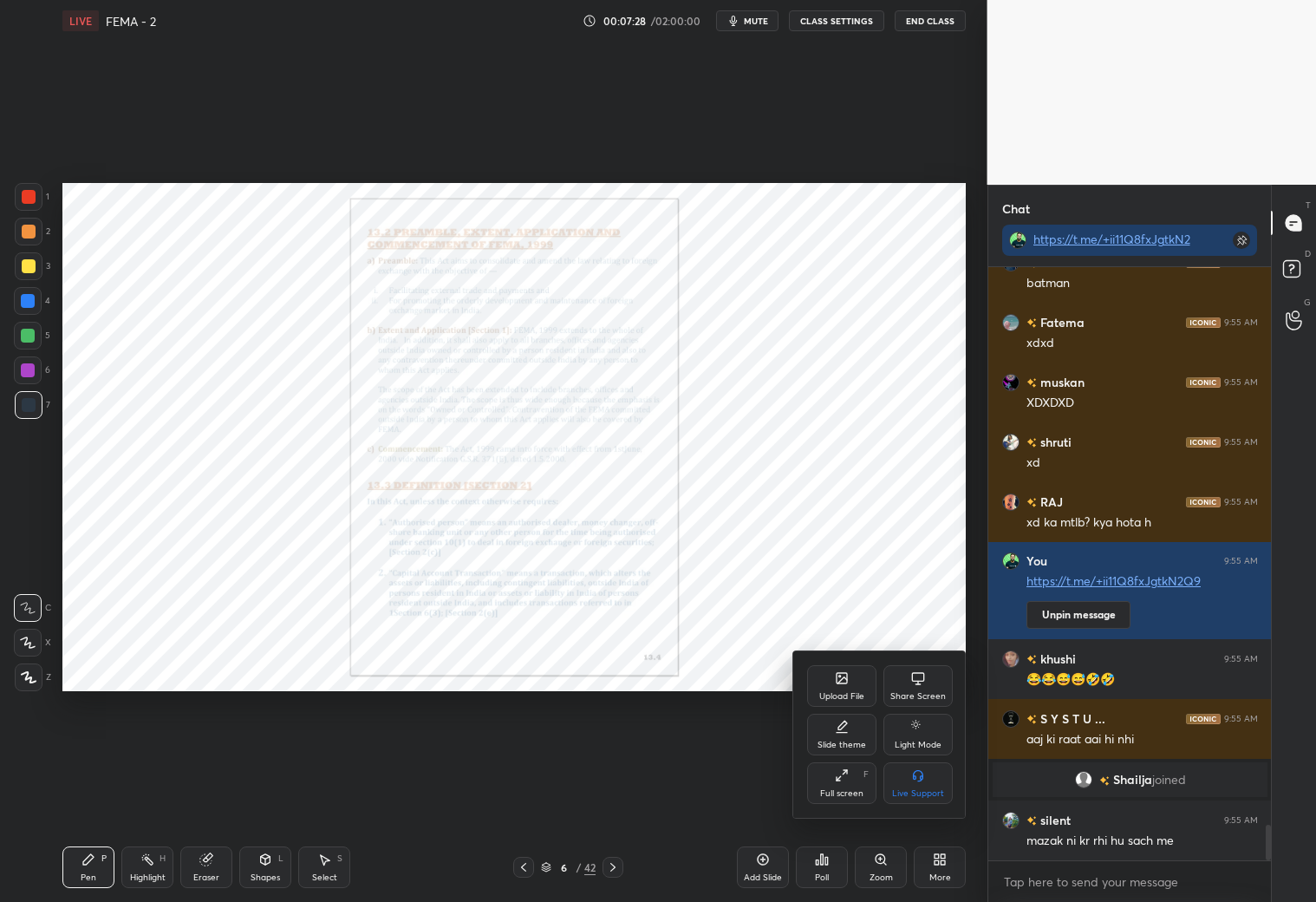 click at bounding box center [658, 451] 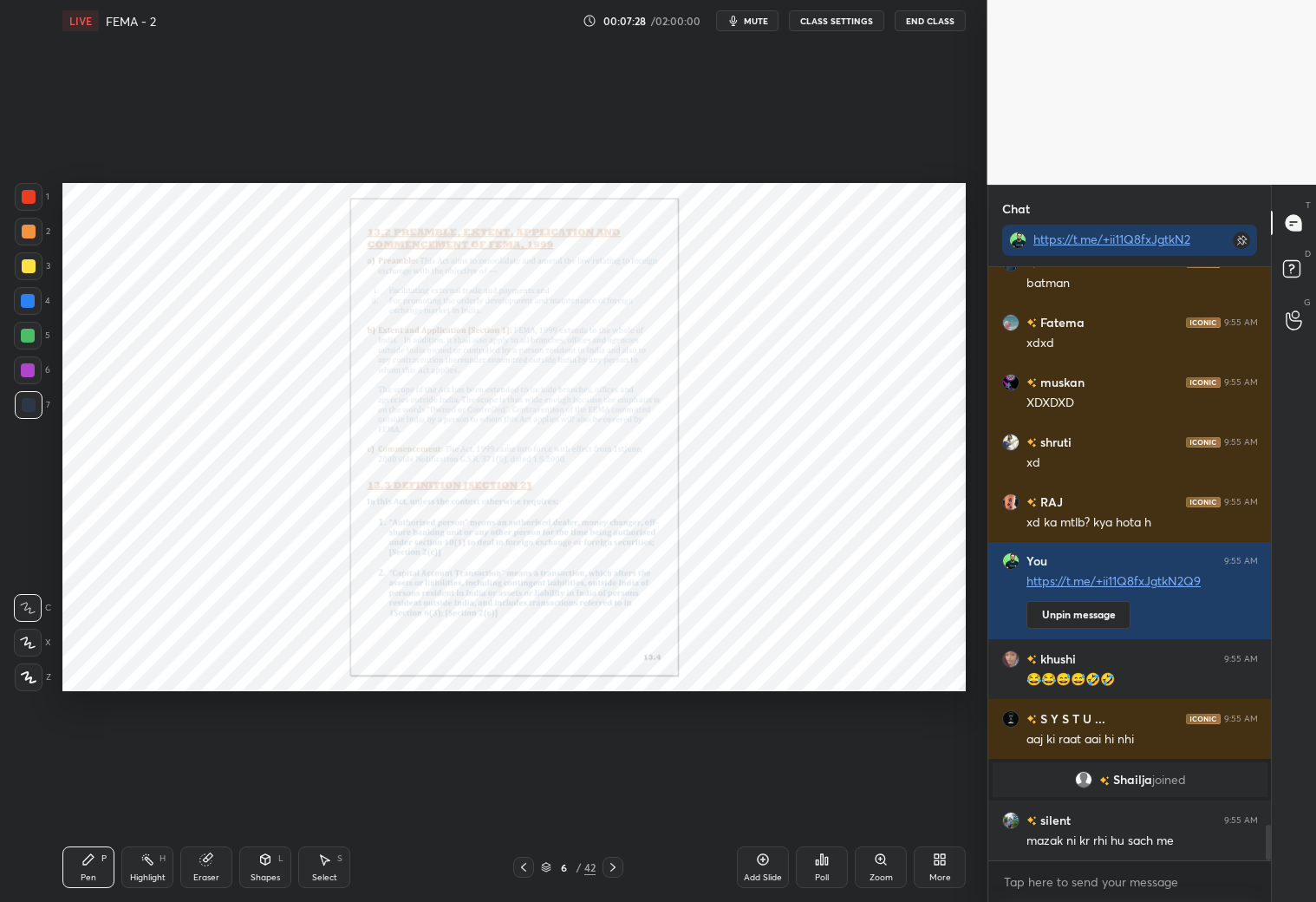 drag, startPoint x: 765, startPoint y: 876, endPoint x: 772, endPoint y: 847, distance: 29.832868 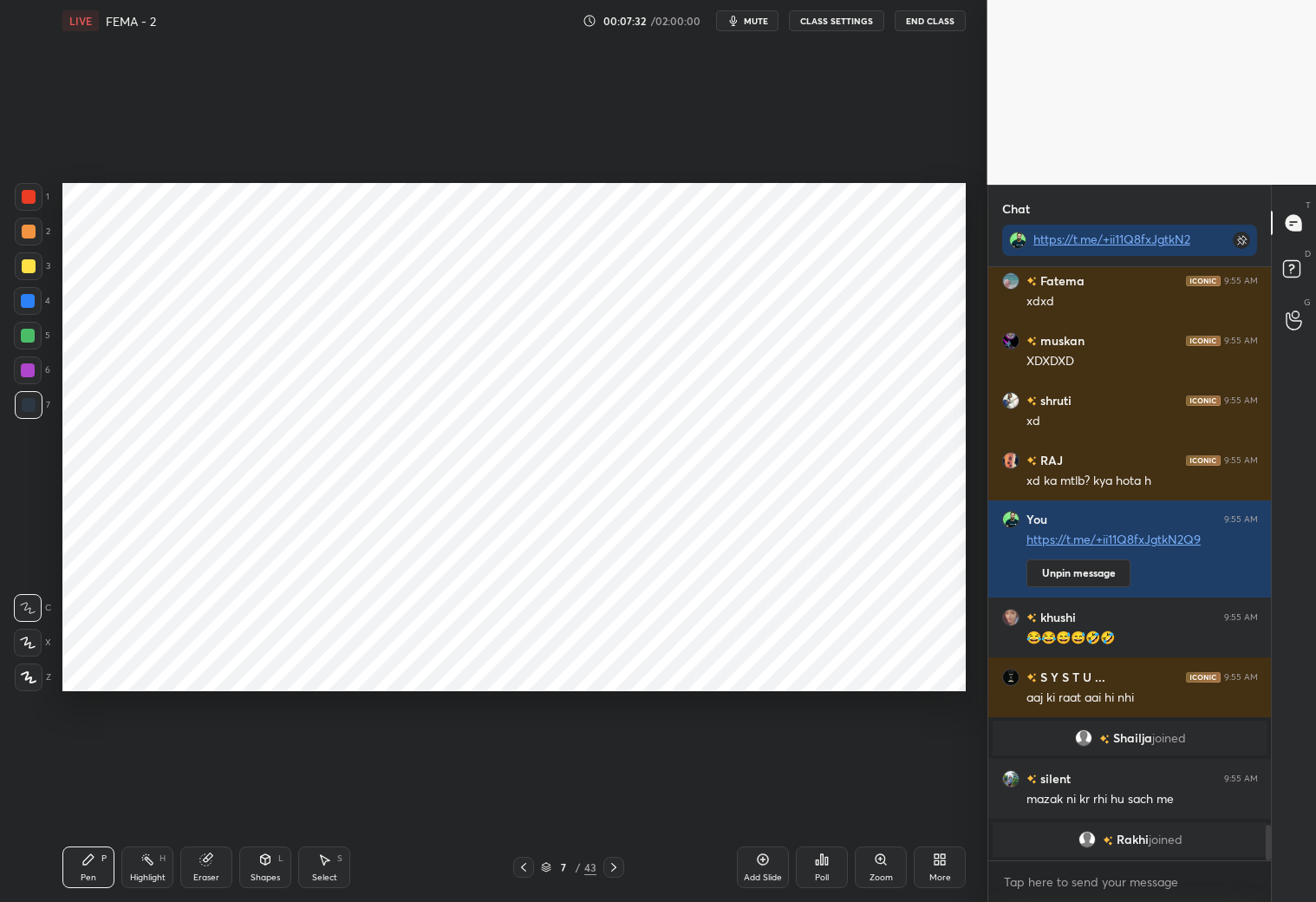 drag, startPoint x: 212, startPoint y: 874, endPoint x: 220, endPoint y: 855, distance: 20.615528 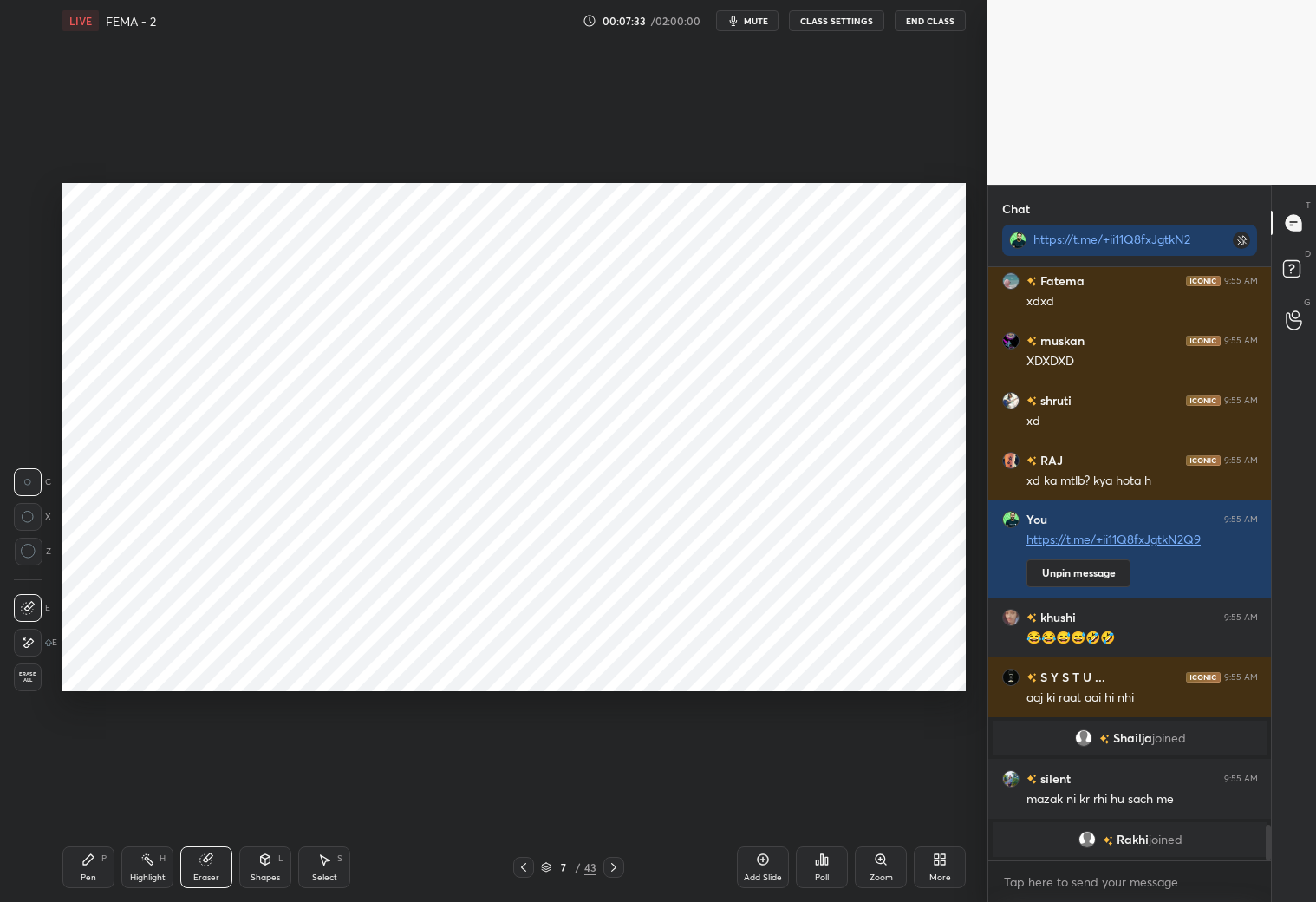 click on "Shapes" at bounding box center (265, 878) 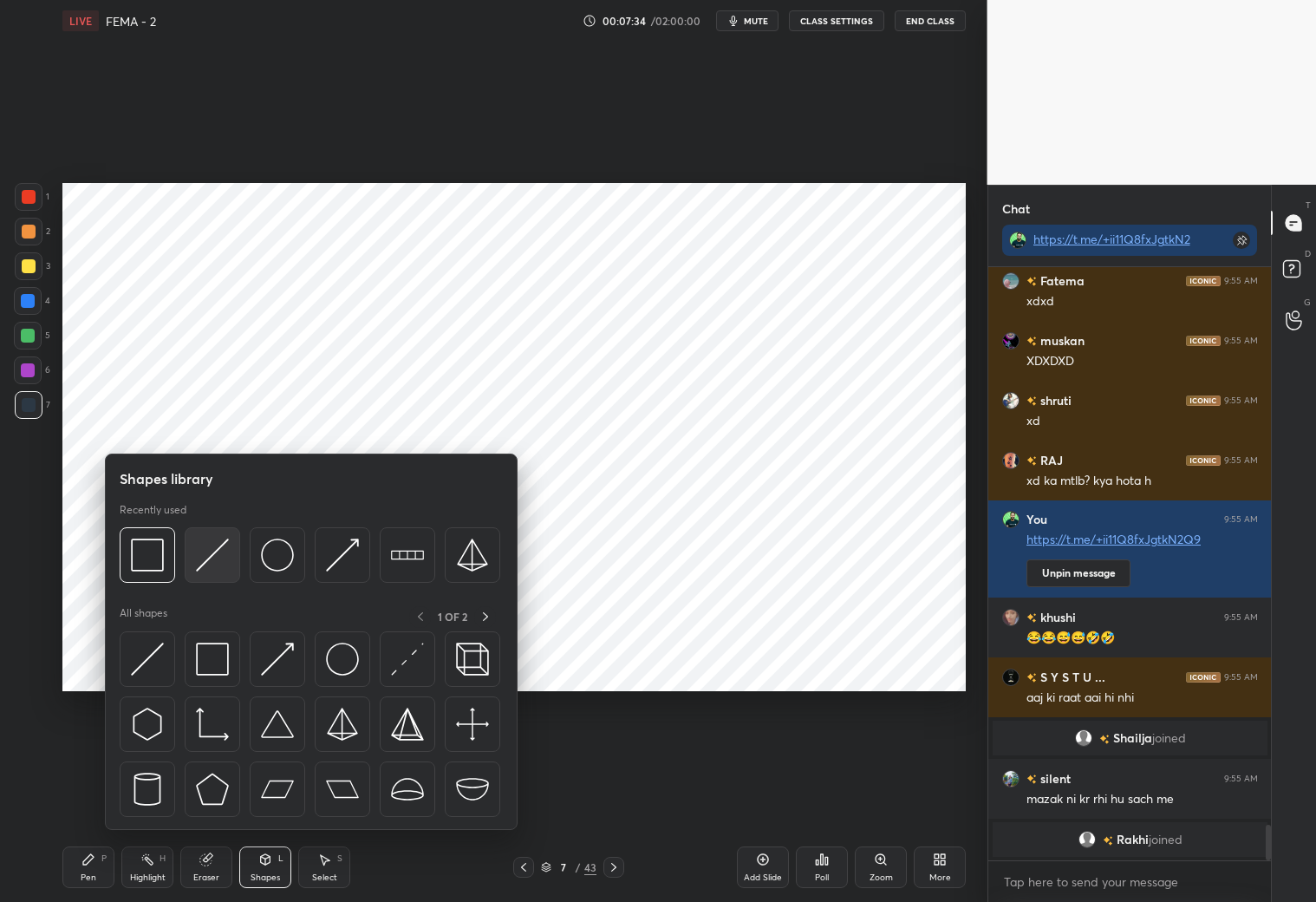 click at bounding box center (212, 555) 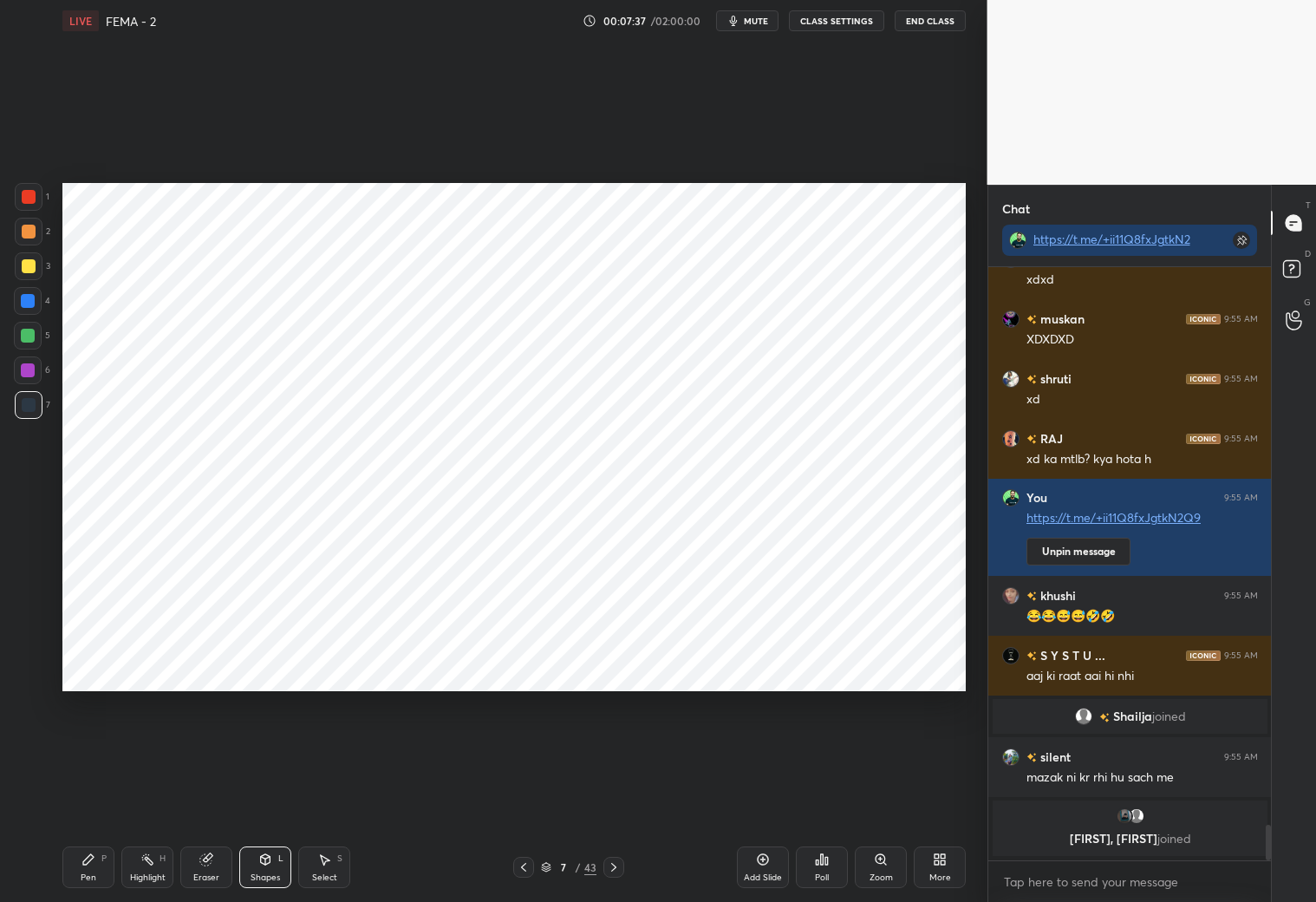 click on "Pen P Highlight H Eraser Shapes L Select S 7 / 43 Add Slide Poll Zoom More" at bounding box center (514, 867) 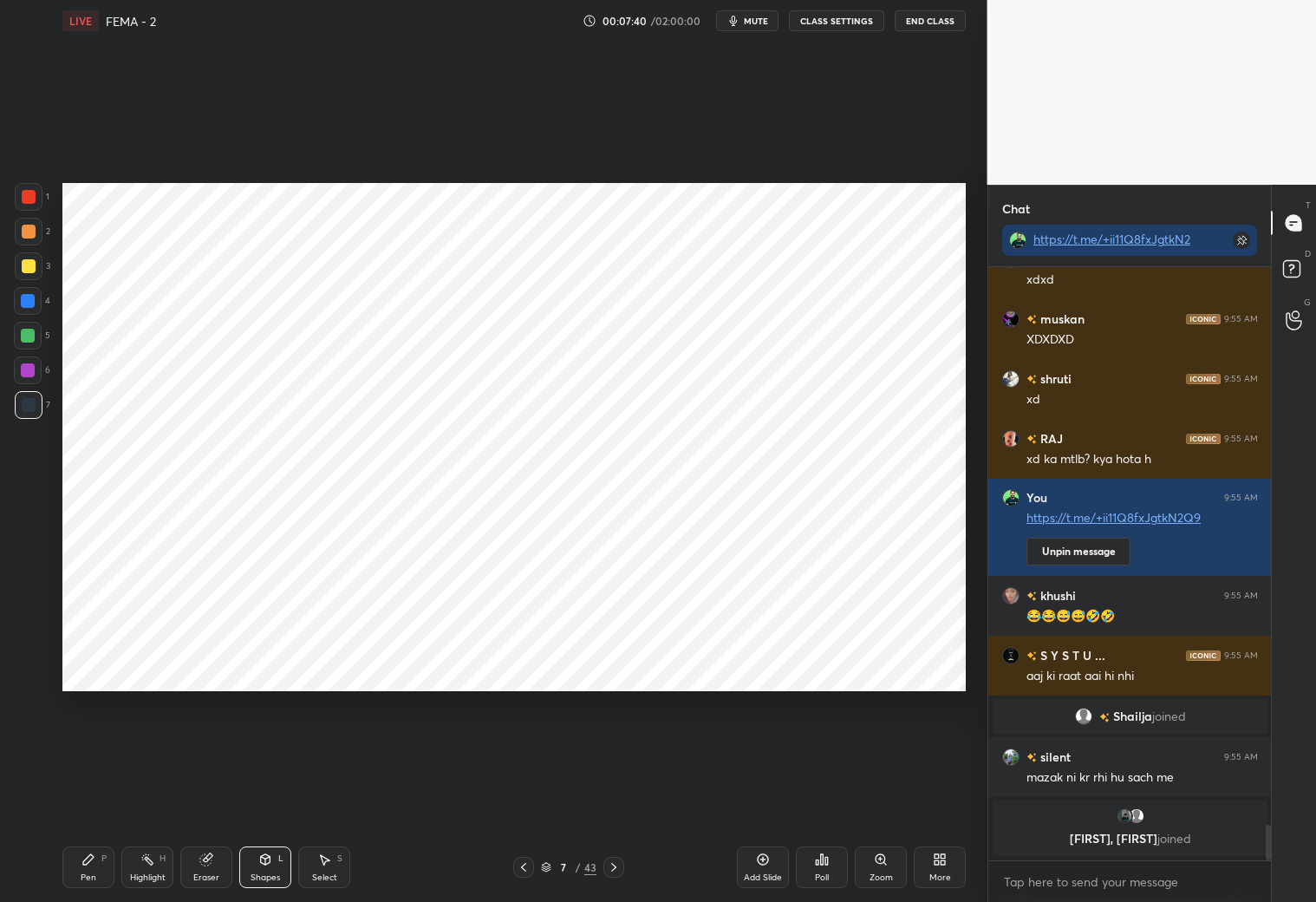 drag, startPoint x: 89, startPoint y: 864, endPoint x: 95, endPoint y: 853, distance: 12.529964 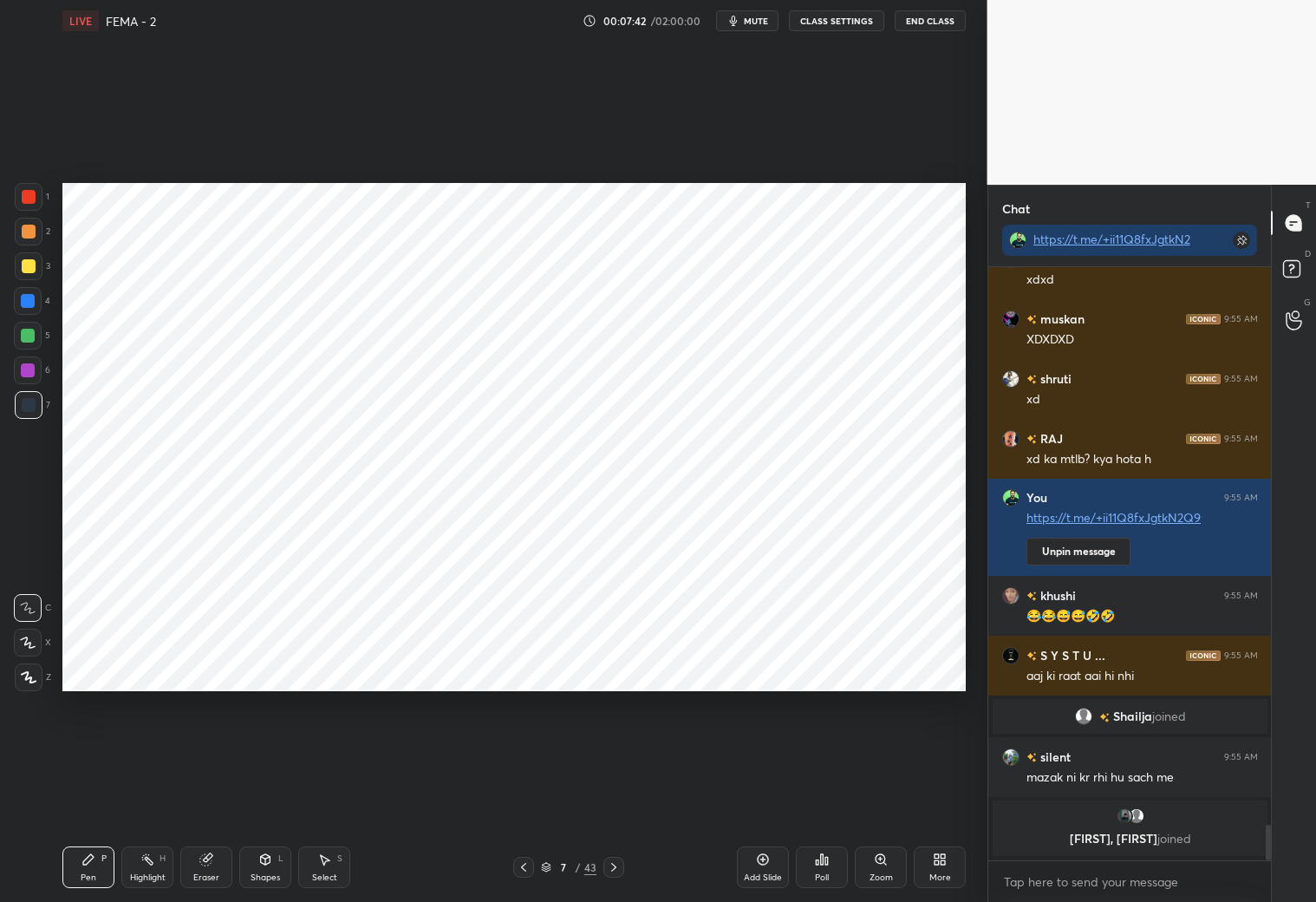 drag, startPoint x: 34, startPoint y: 644, endPoint x: 37, endPoint y: 633, distance: 11.401754 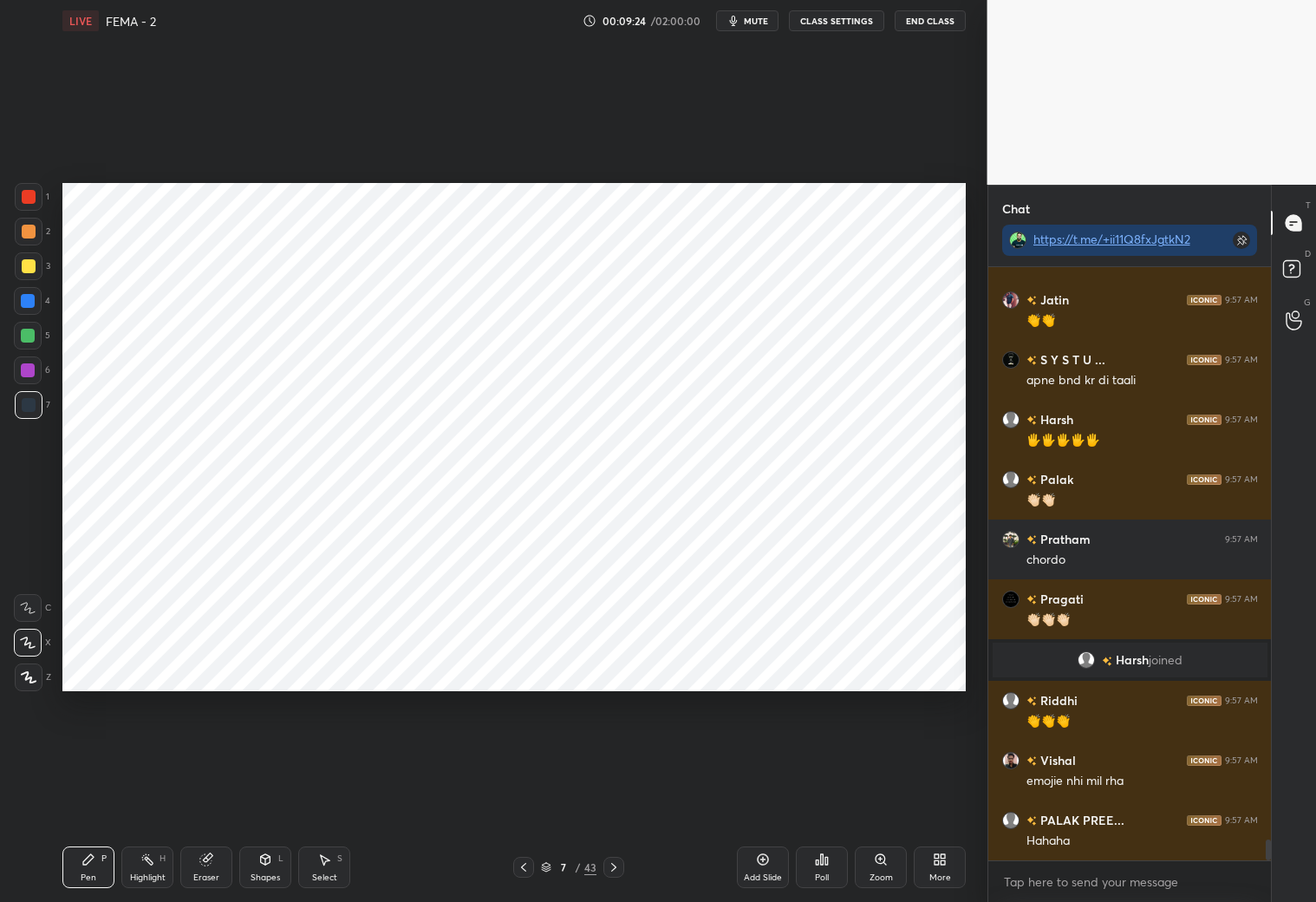 scroll, scrollTop: 16626, scrollLeft: 0, axis: vertical 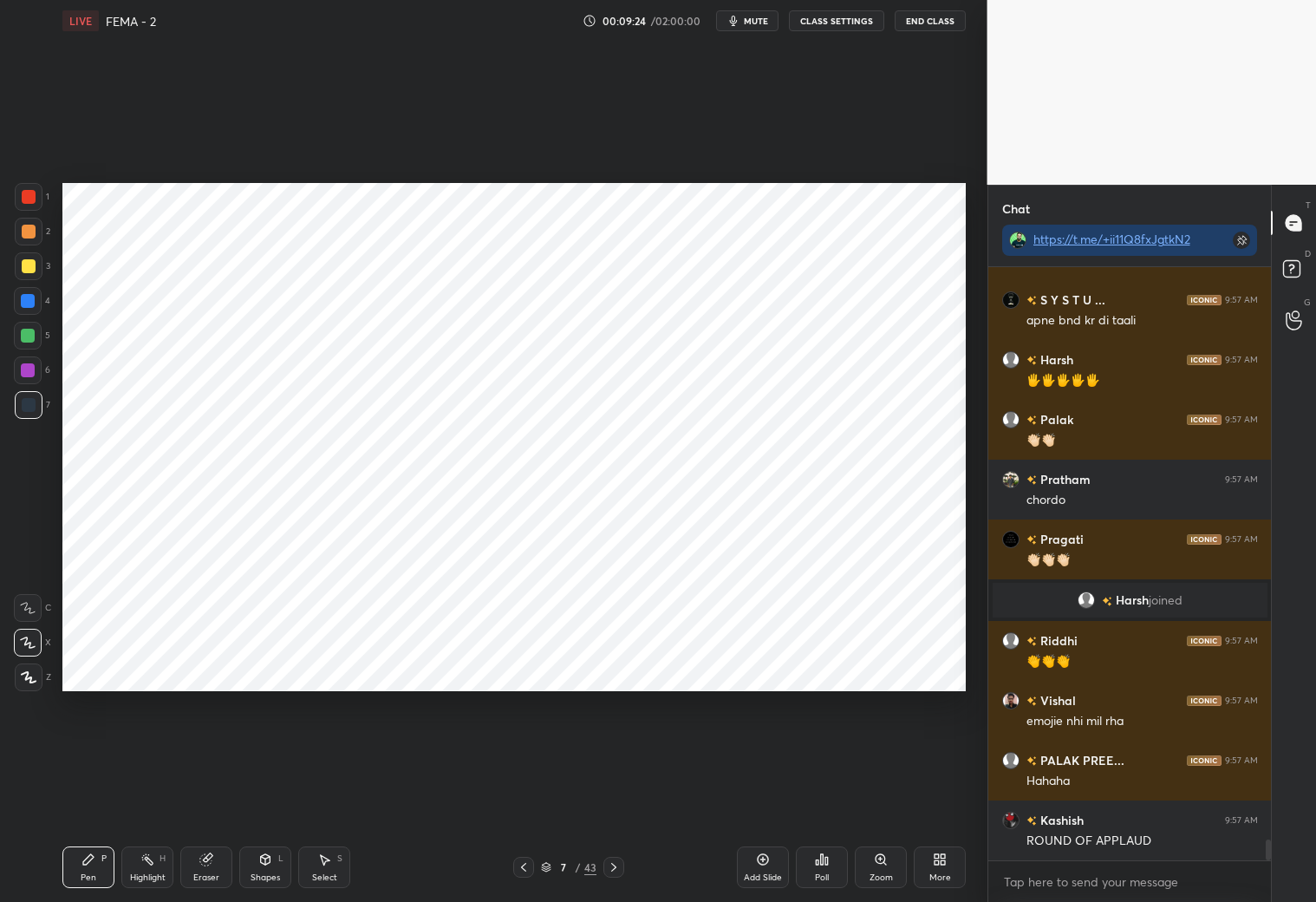 click at bounding box center (28, 370) 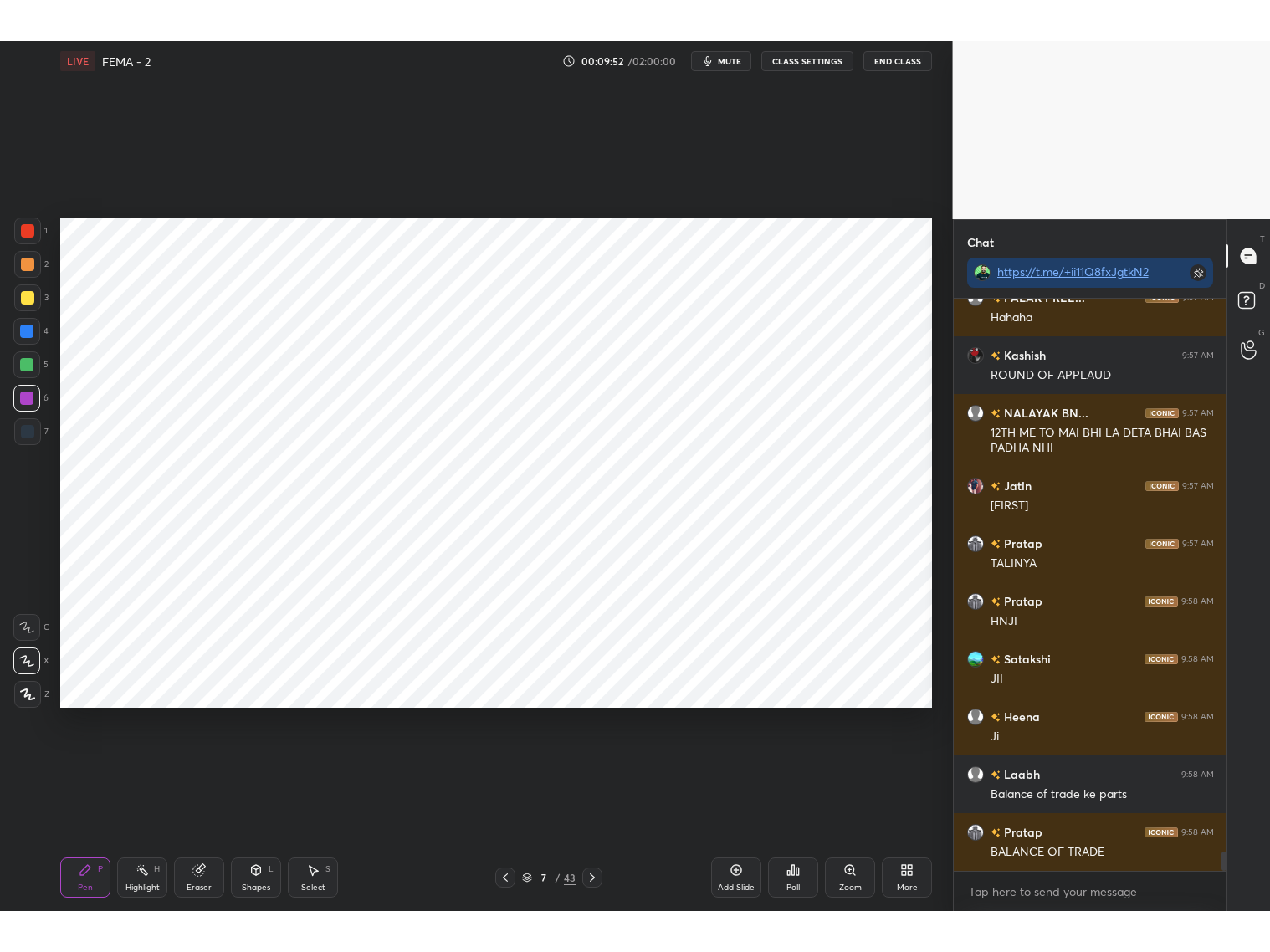 scroll, scrollTop: 16553, scrollLeft: 0, axis: vertical 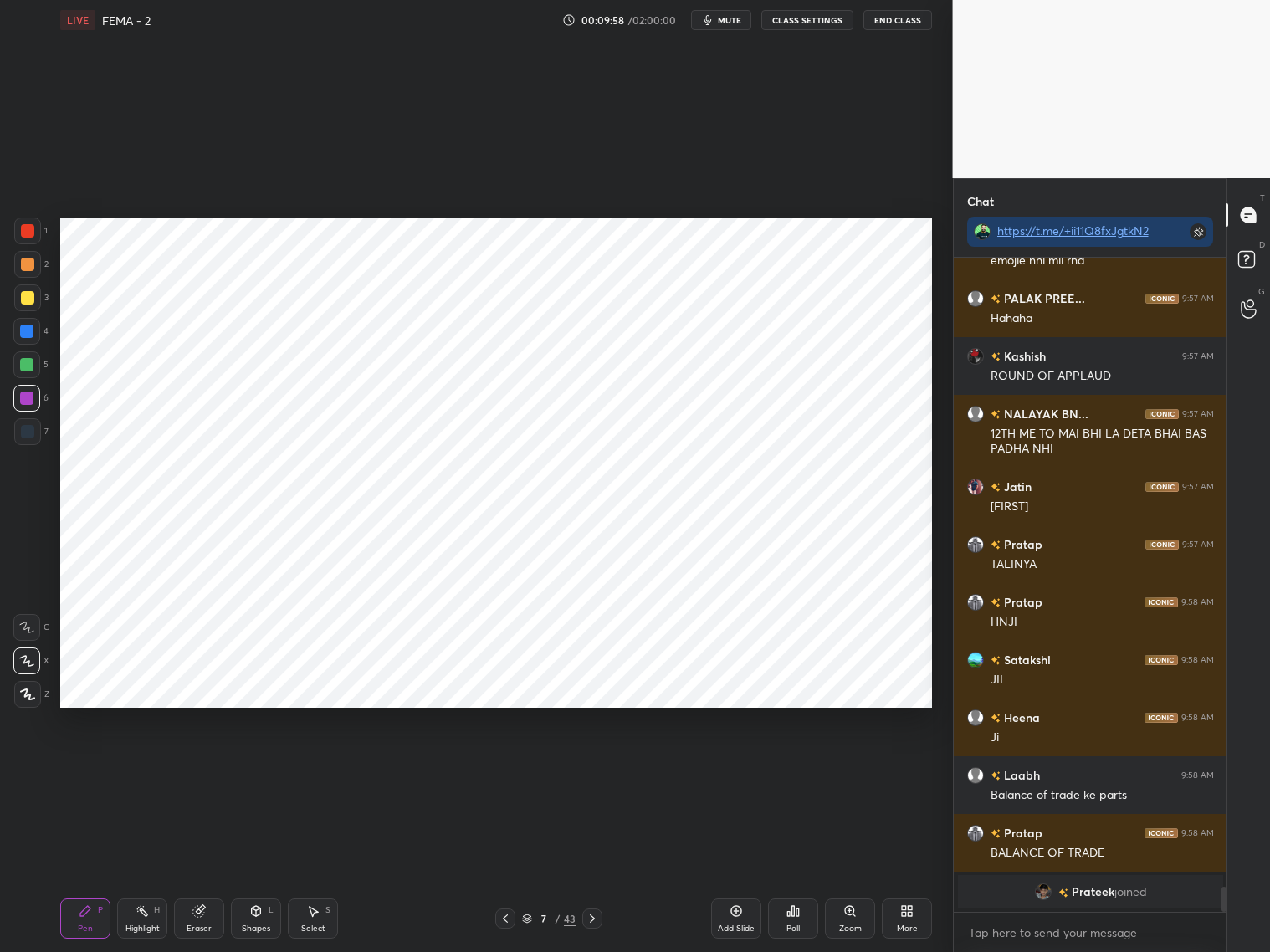 click on "Shapes L" at bounding box center (256, 919) 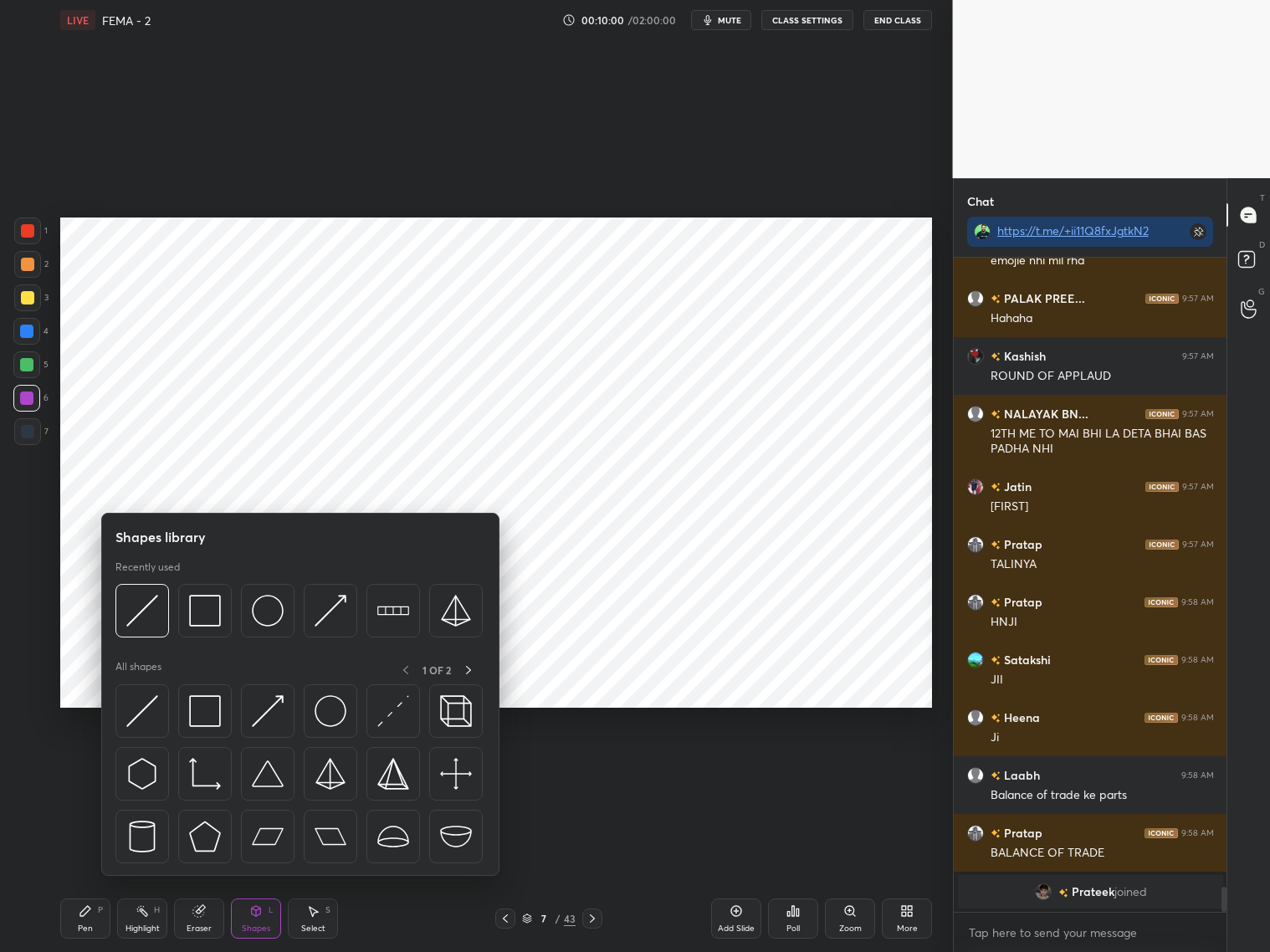 click at bounding box center (27, 365) 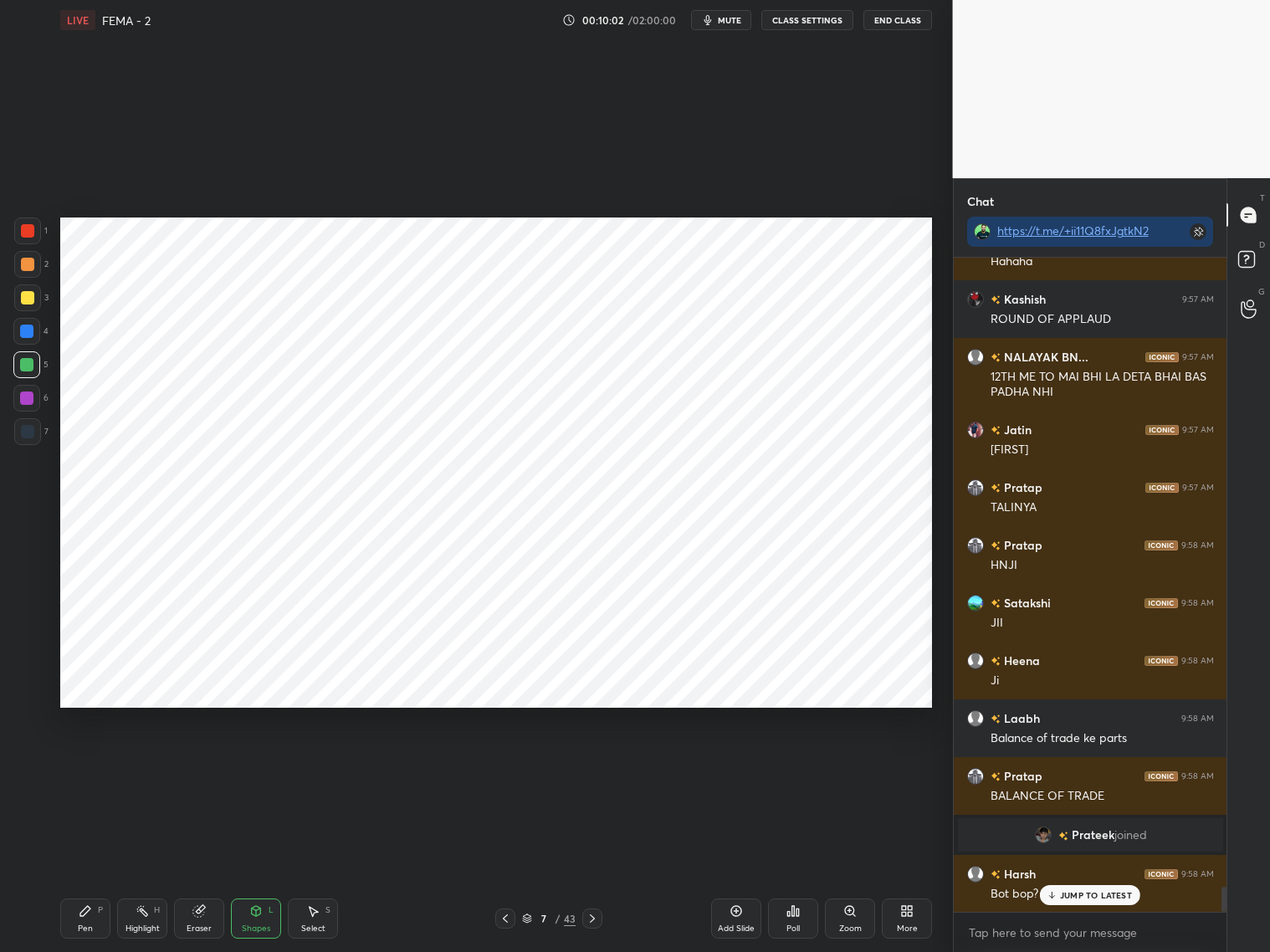 scroll, scrollTop: 16396, scrollLeft: 0, axis: vertical 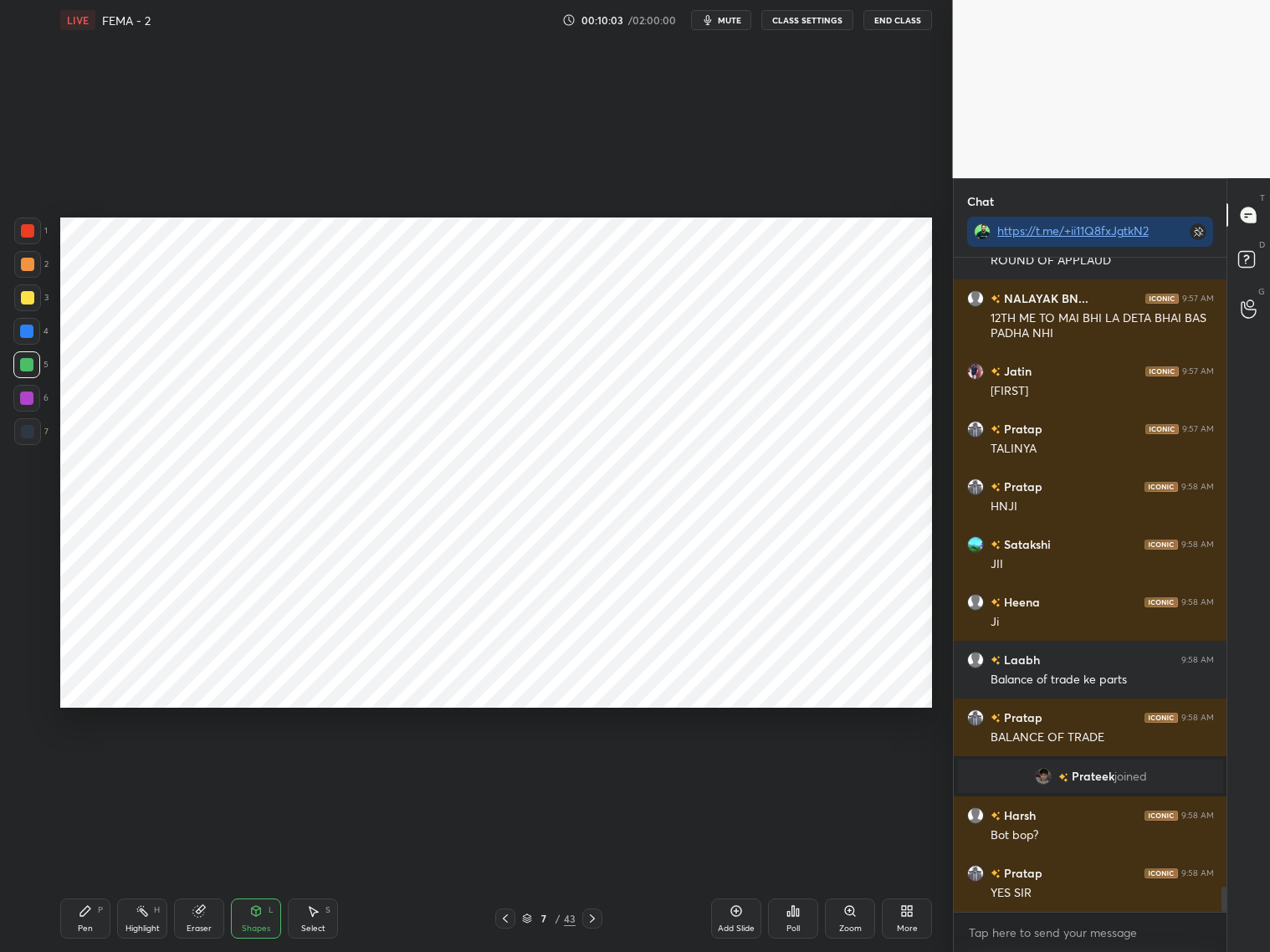 drag, startPoint x: 267, startPoint y: 912, endPoint x: 268, endPoint y: 885, distance: 27.01851 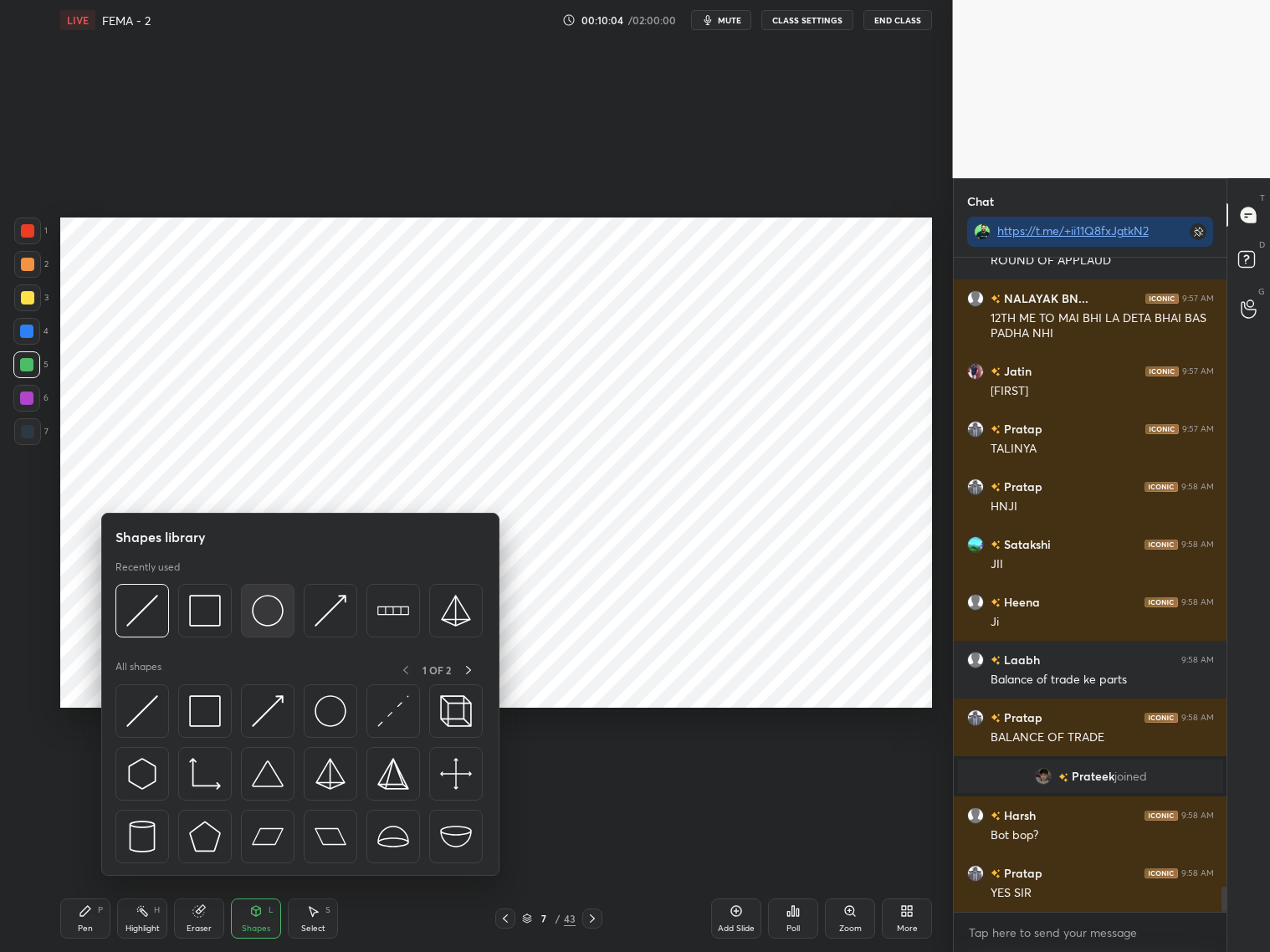click at bounding box center (268, 611) 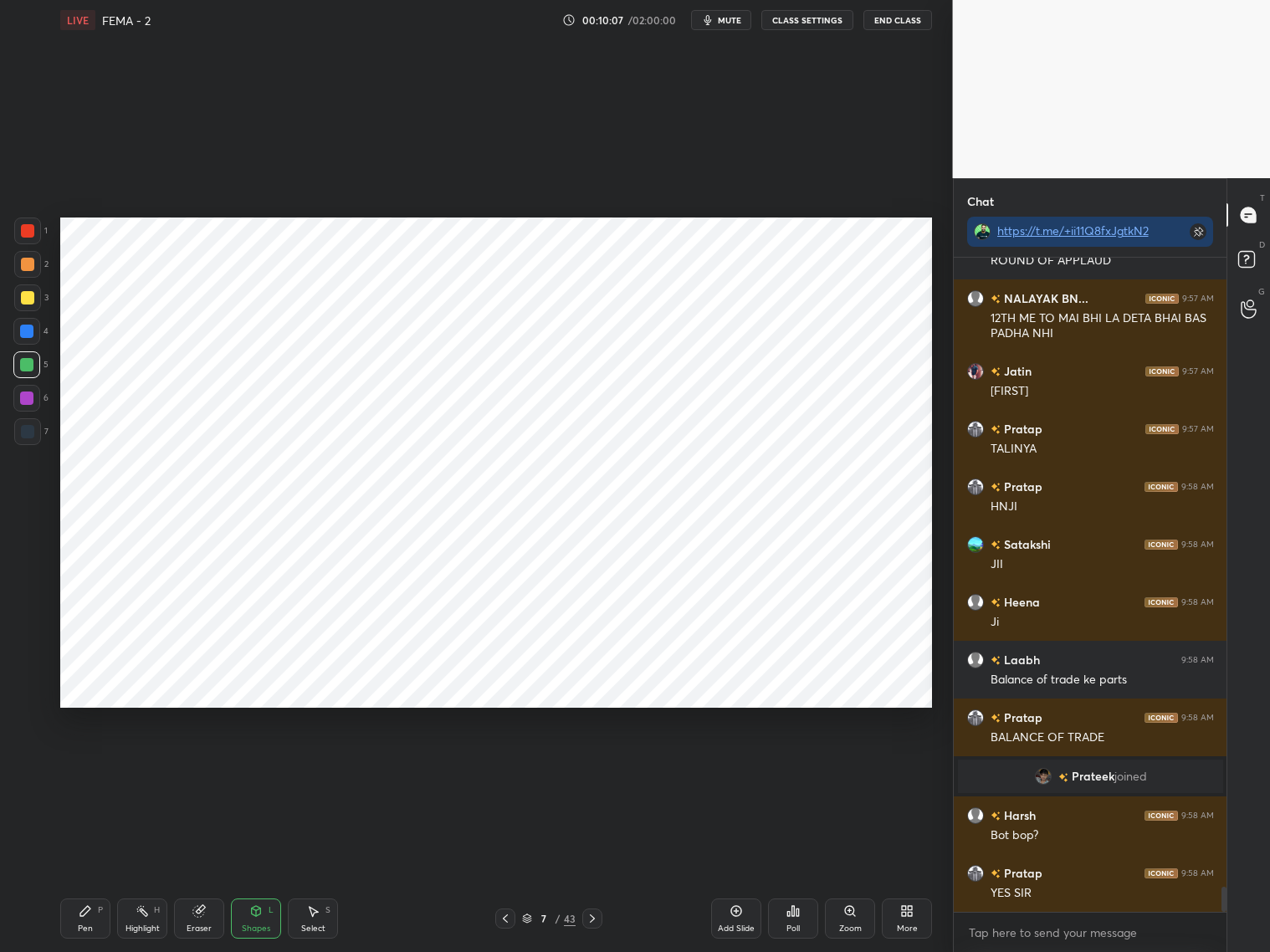 click on "Eraser" at bounding box center (199, 919) 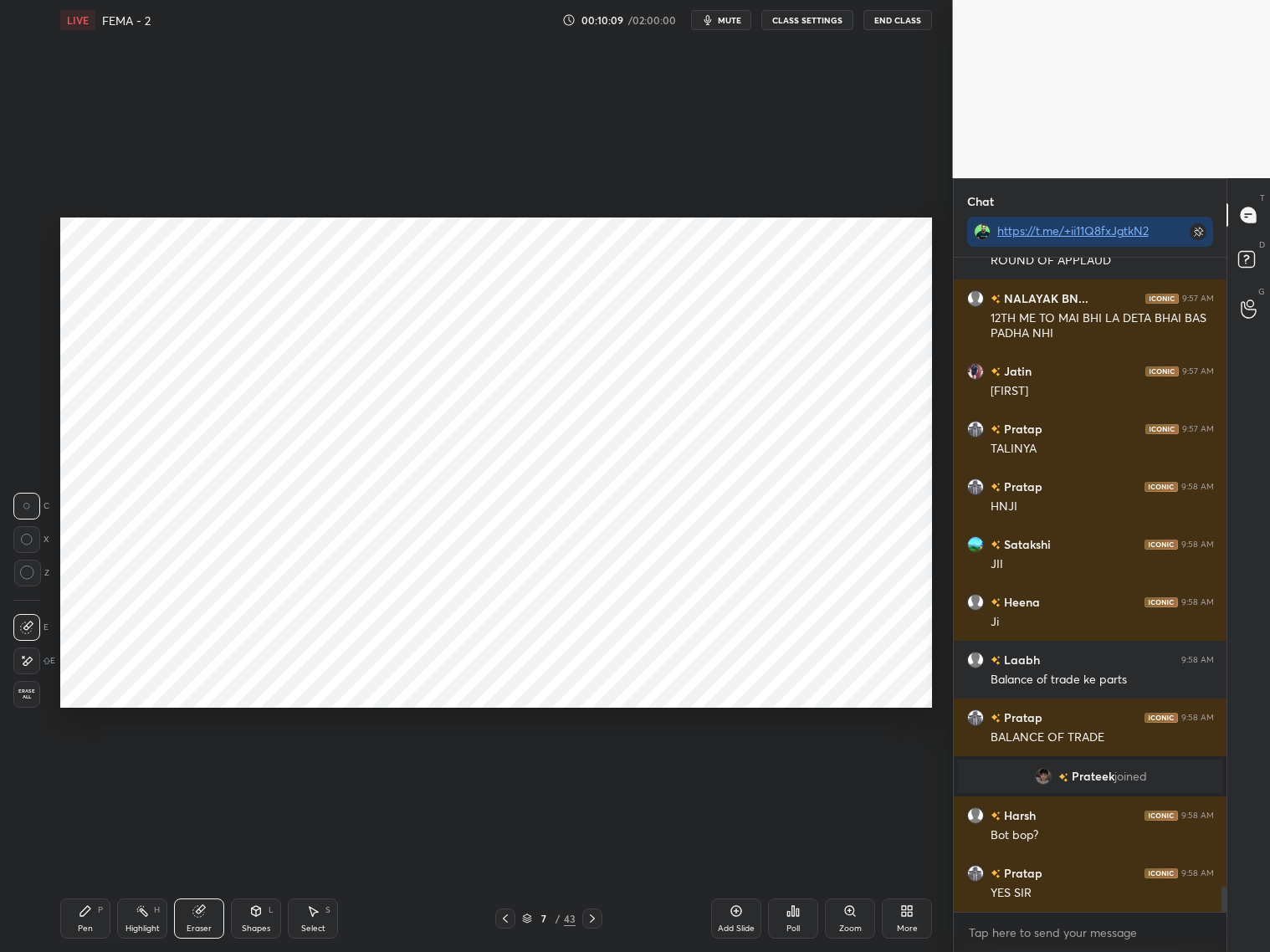 drag, startPoint x: 85, startPoint y: 918, endPoint x: 92, endPoint y: 905, distance: 15 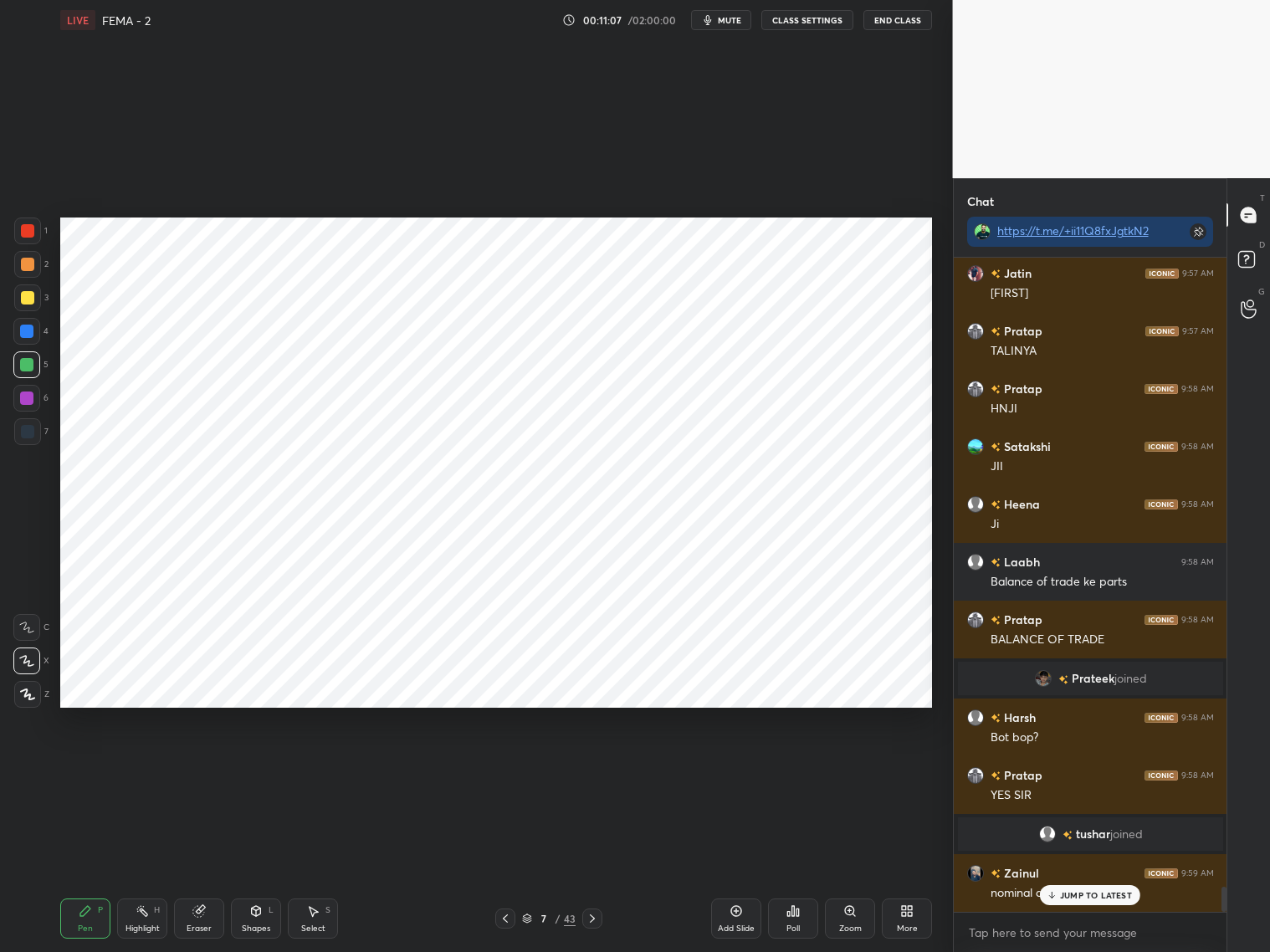 scroll, scrollTop: 16504, scrollLeft: 0, axis: vertical 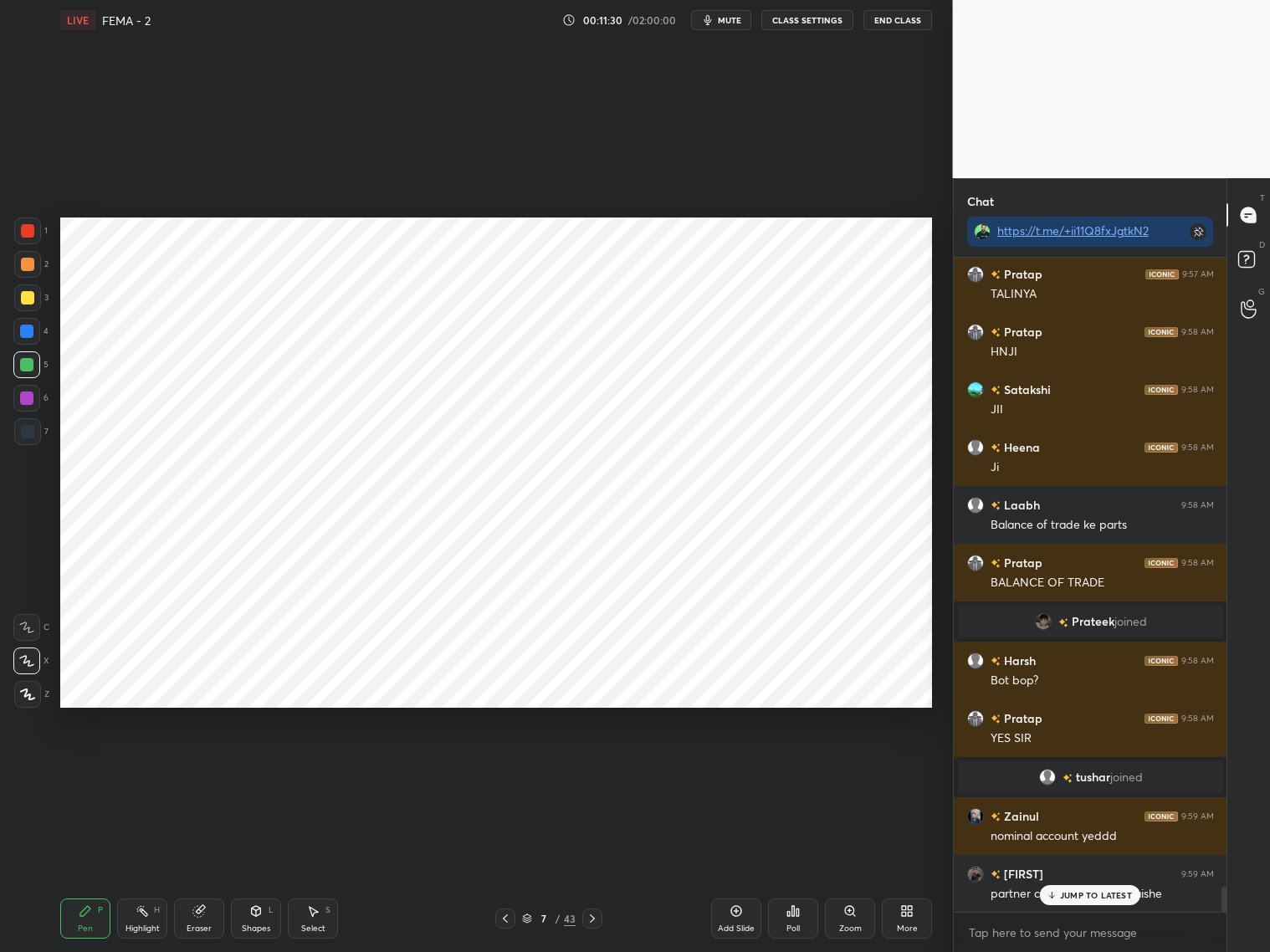 drag, startPoint x: 266, startPoint y: 924, endPoint x: 266, endPoint y: 910, distance: 14 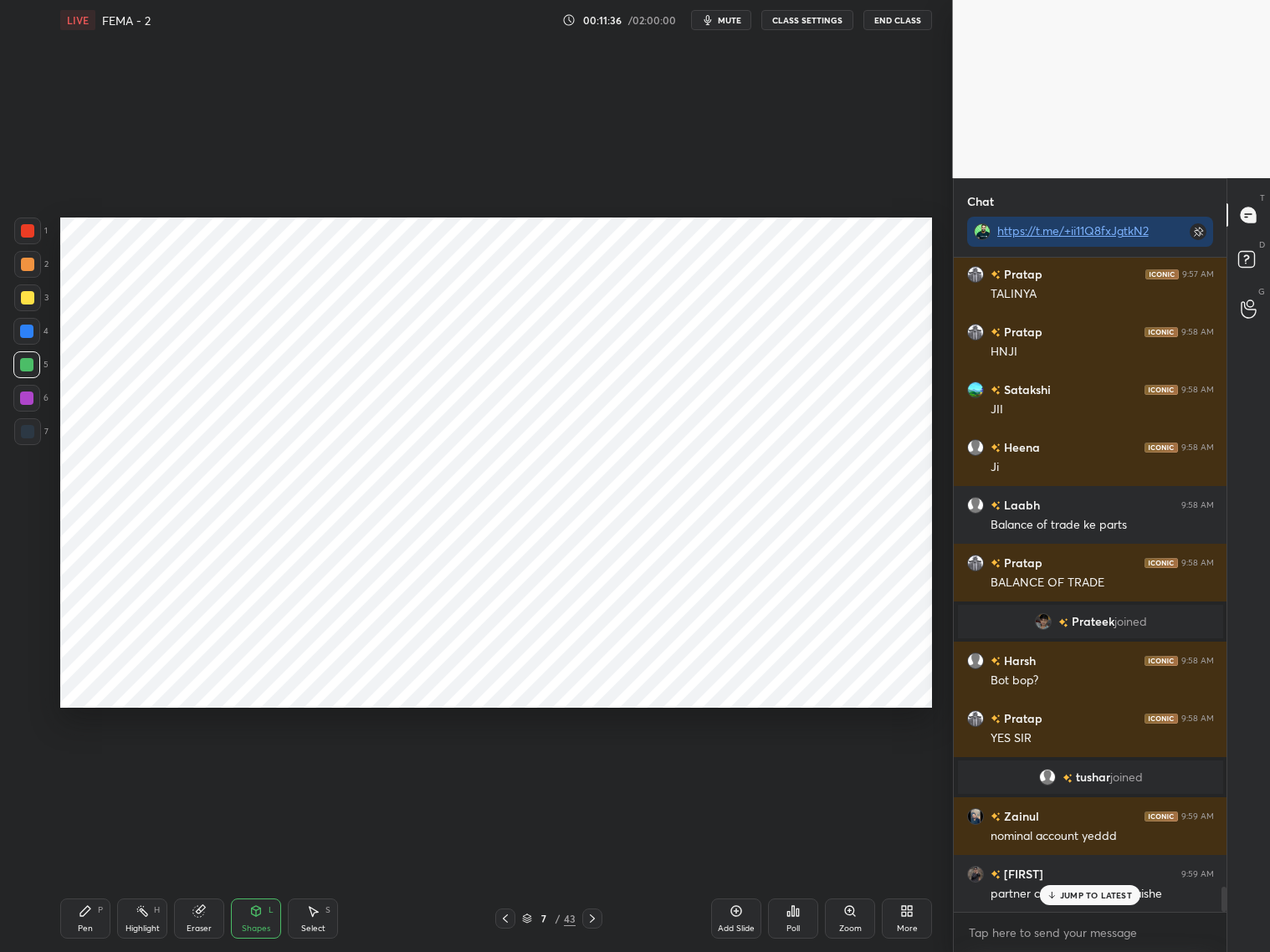 drag, startPoint x: 86, startPoint y: 919, endPoint x: 105, endPoint y: 884, distance: 39.82462 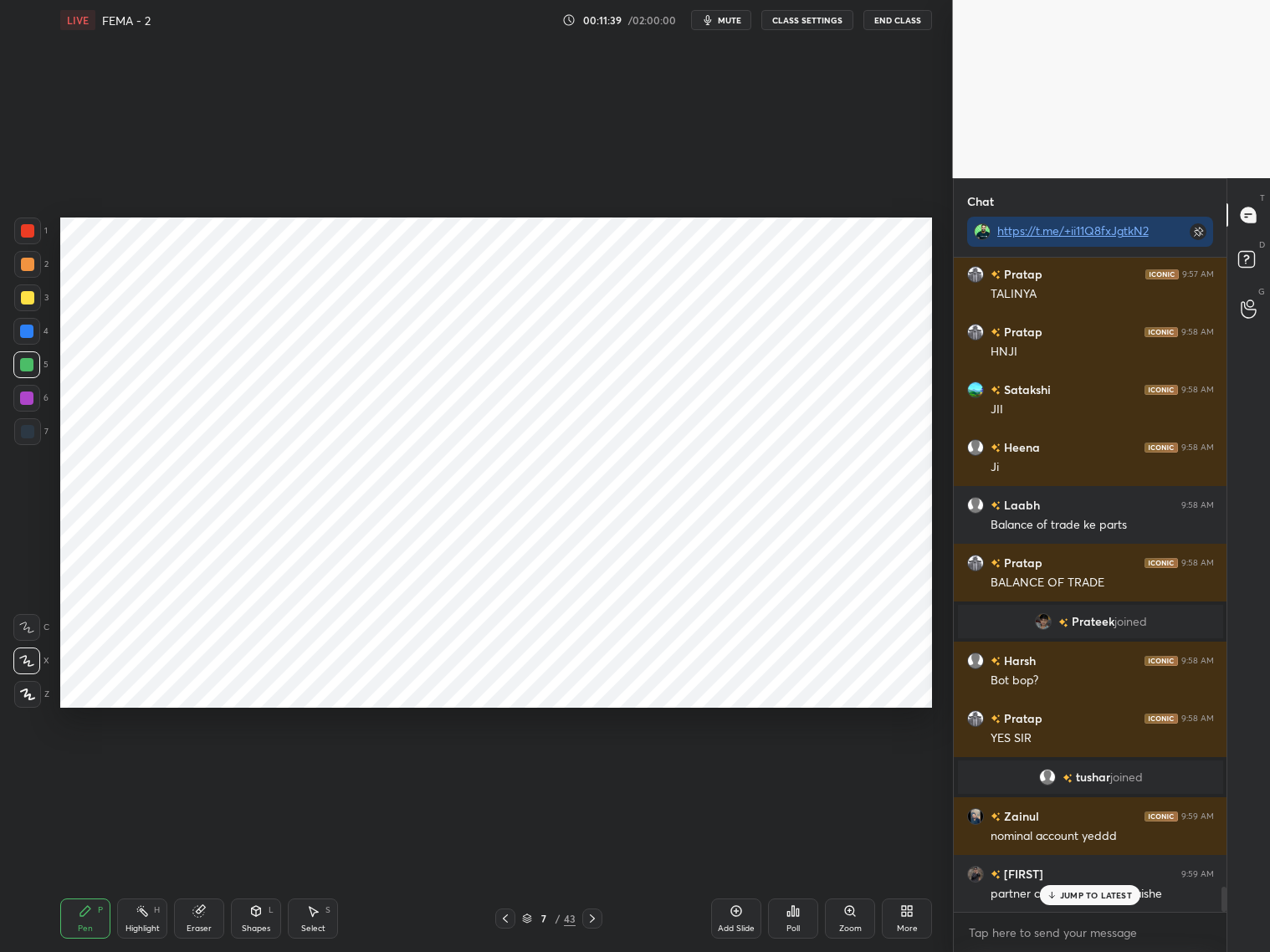 scroll, scrollTop: 16561, scrollLeft: 0, axis: vertical 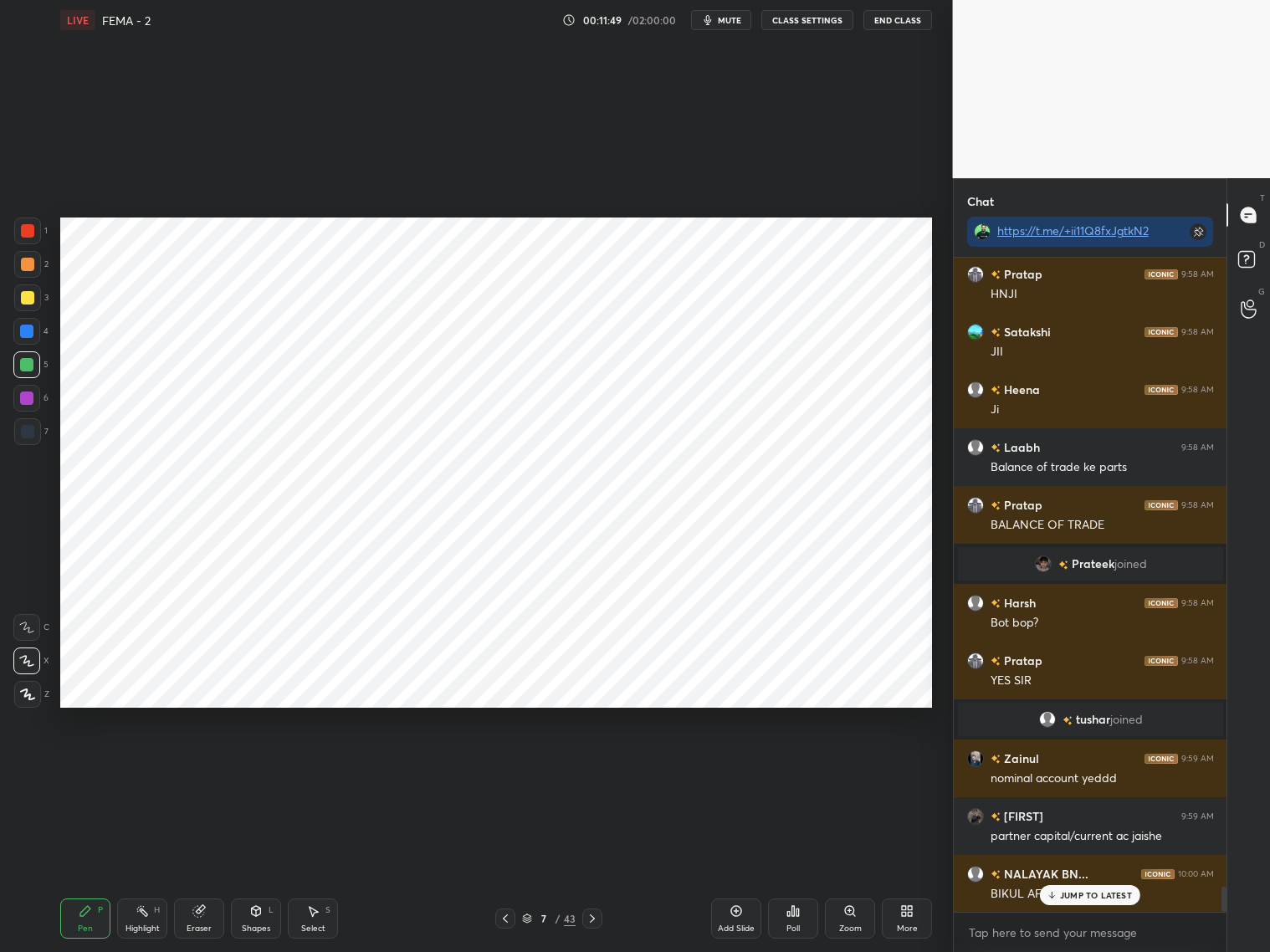click on "Eraser" at bounding box center [199, 929] 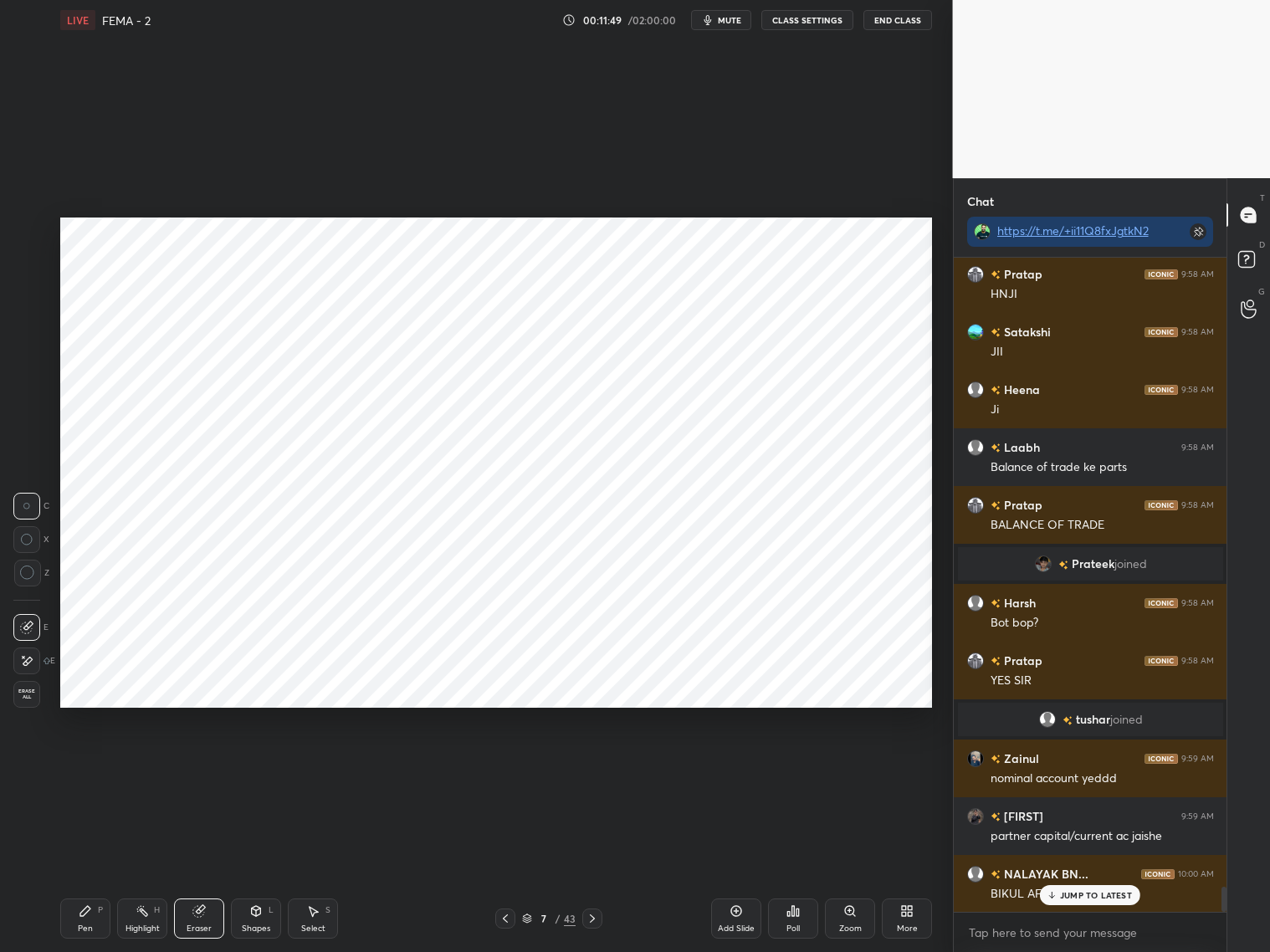 scroll, scrollTop: 16619, scrollLeft: 0, axis: vertical 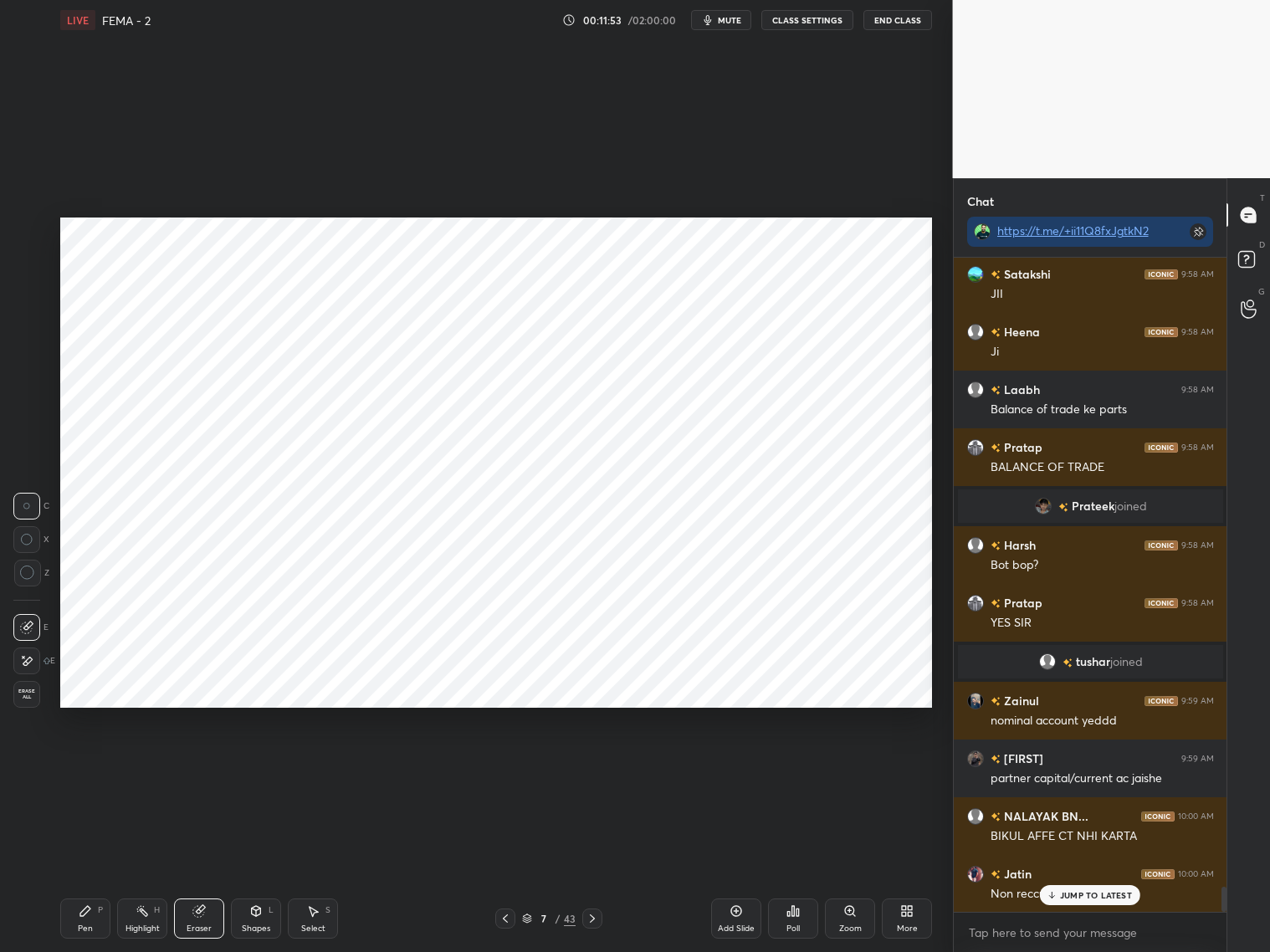 click on "Pen P" at bounding box center (85, 919) 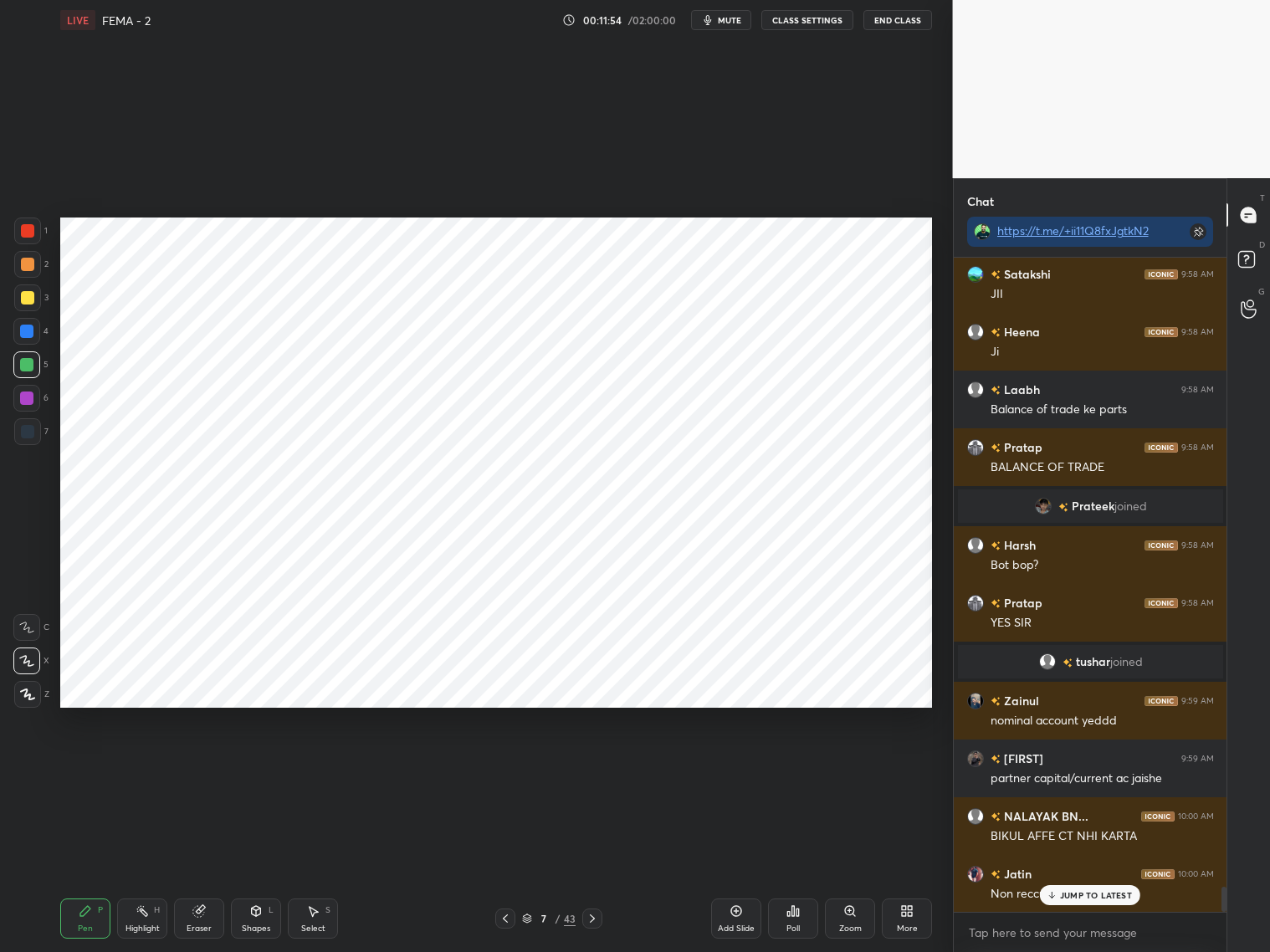 click at bounding box center (27, 627) 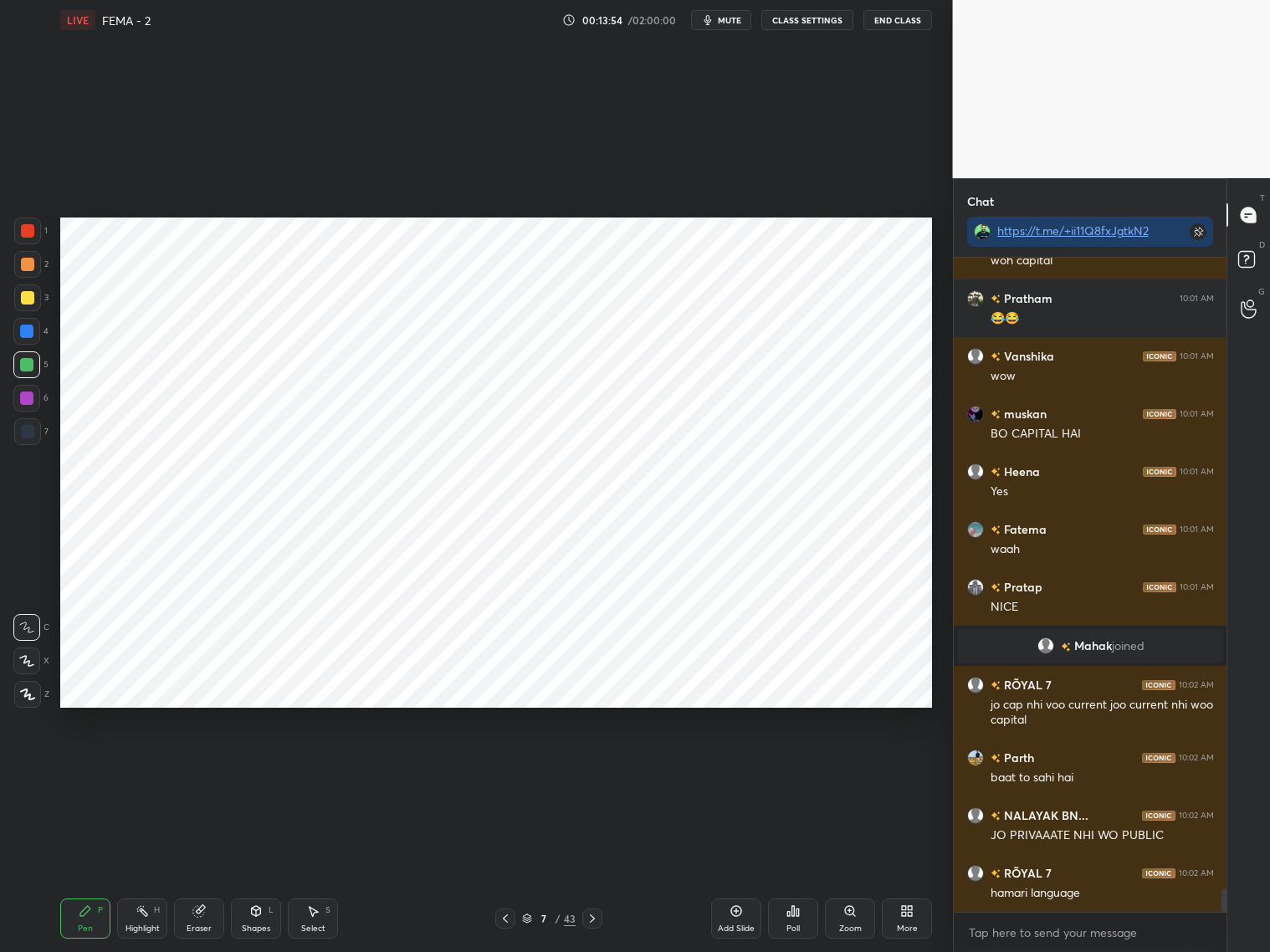 scroll, scrollTop: 18060, scrollLeft: 0, axis: vertical 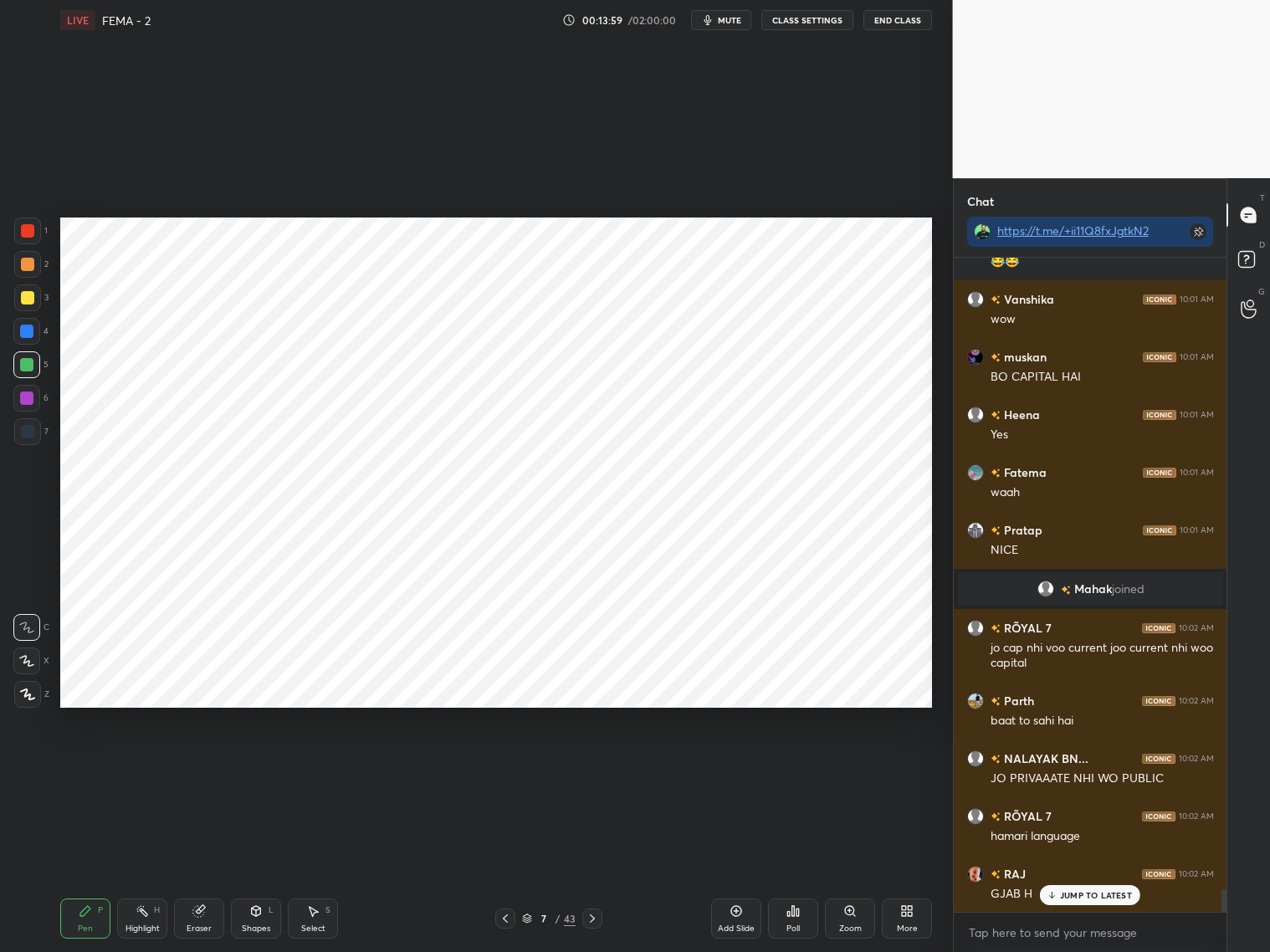 drag, startPoint x: 28, startPoint y: 440, endPoint x: 38, endPoint y: 432, distance: 12.80625 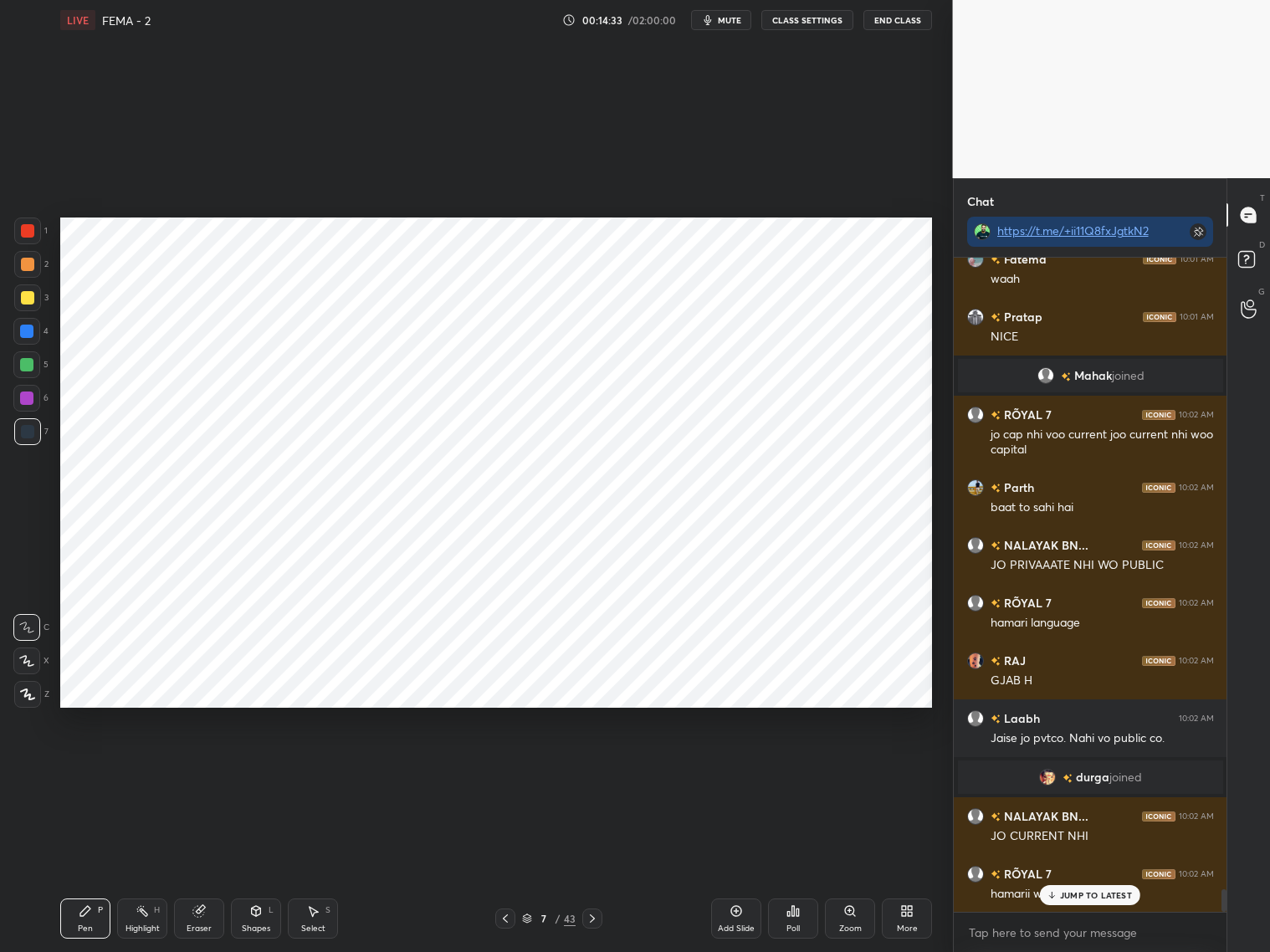 scroll, scrollTop: 18331, scrollLeft: 0, axis: vertical 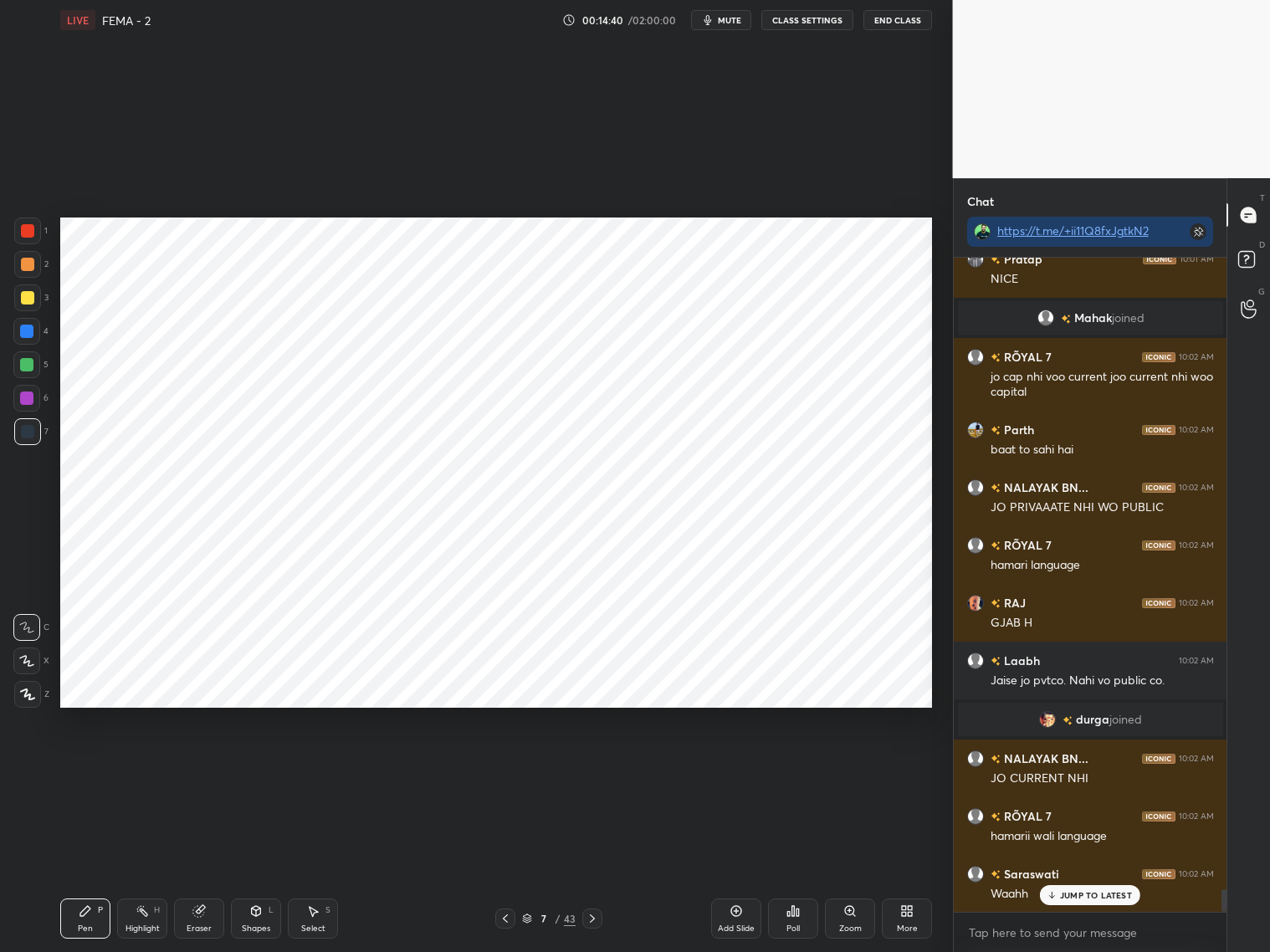 click at bounding box center (28, 231) 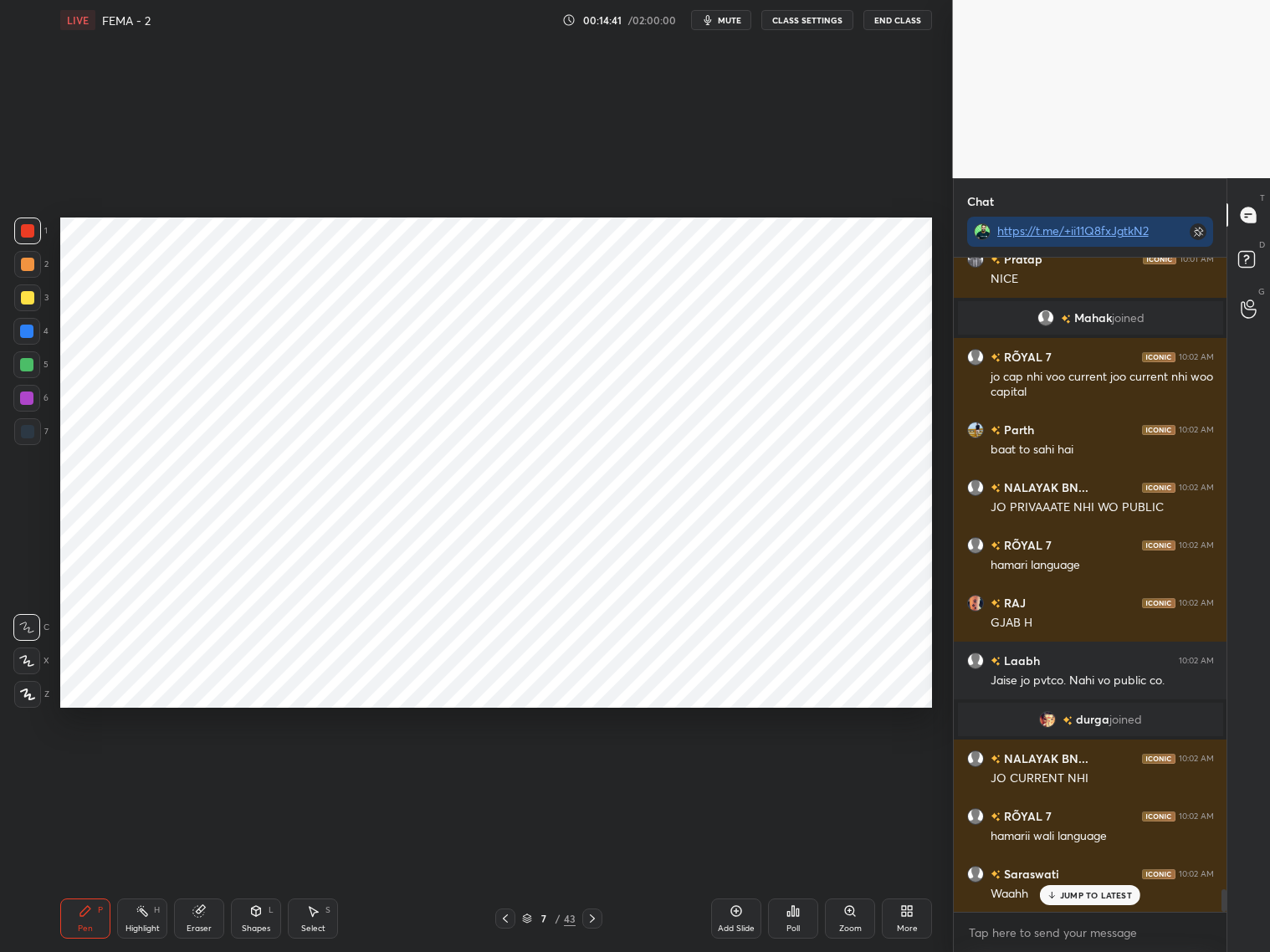 drag, startPoint x: 23, startPoint y: 663, endPoint x: 42, endPoint y: 642, distance: 28.319605 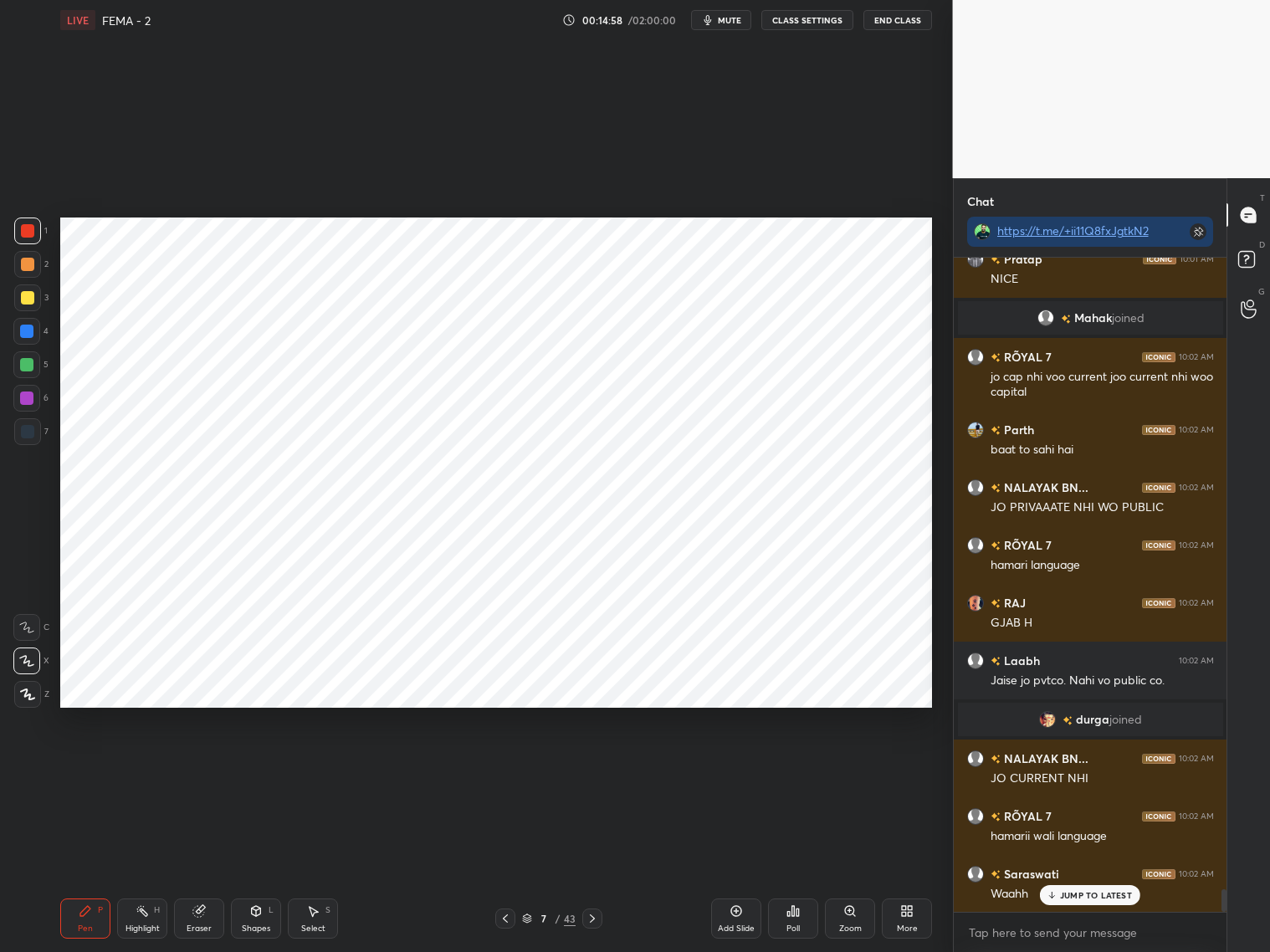 scroll, scrollTop: 18388, scrollLeft: 0, axis: vertical 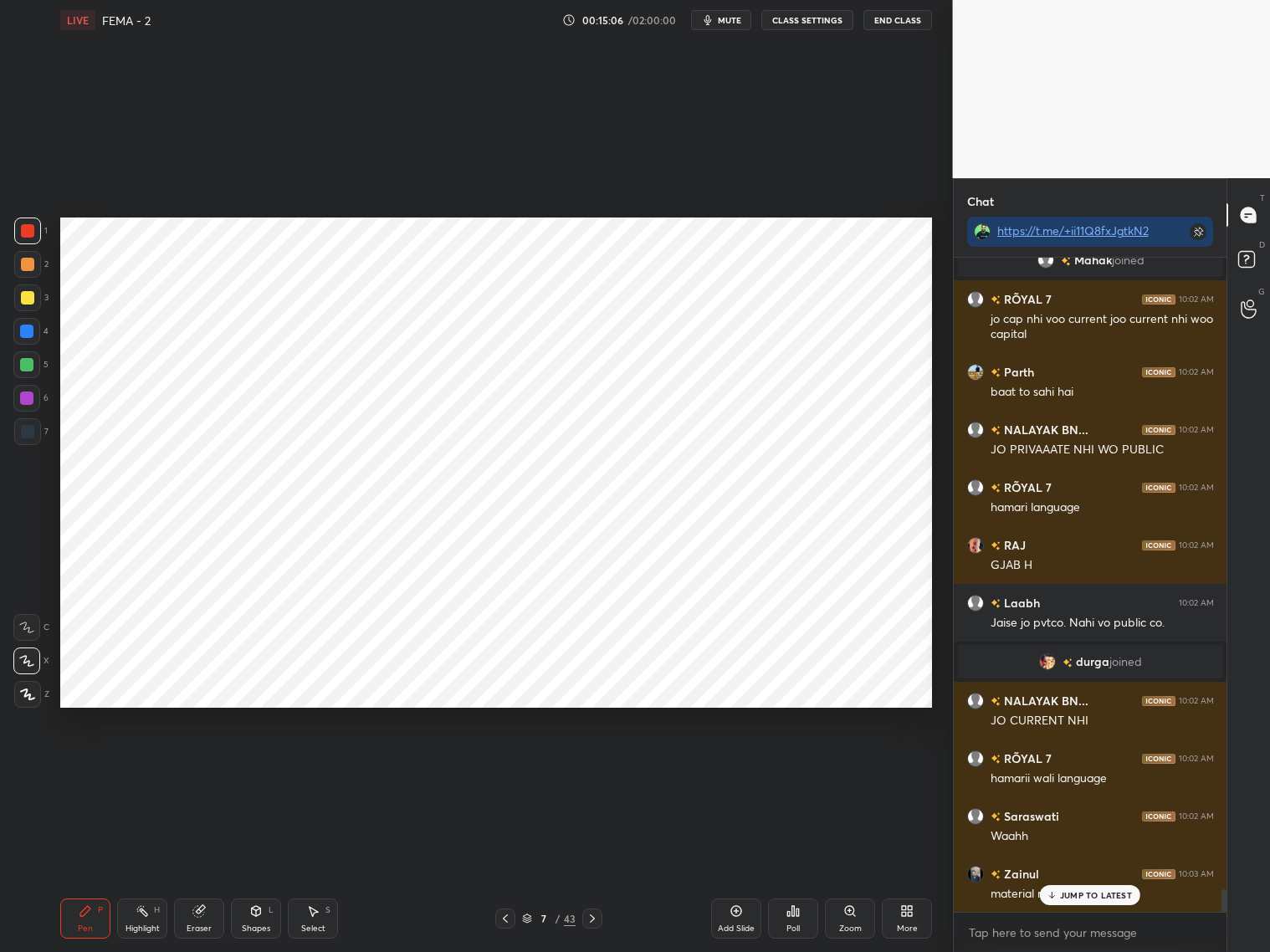 click at bounding box center [28, 432] 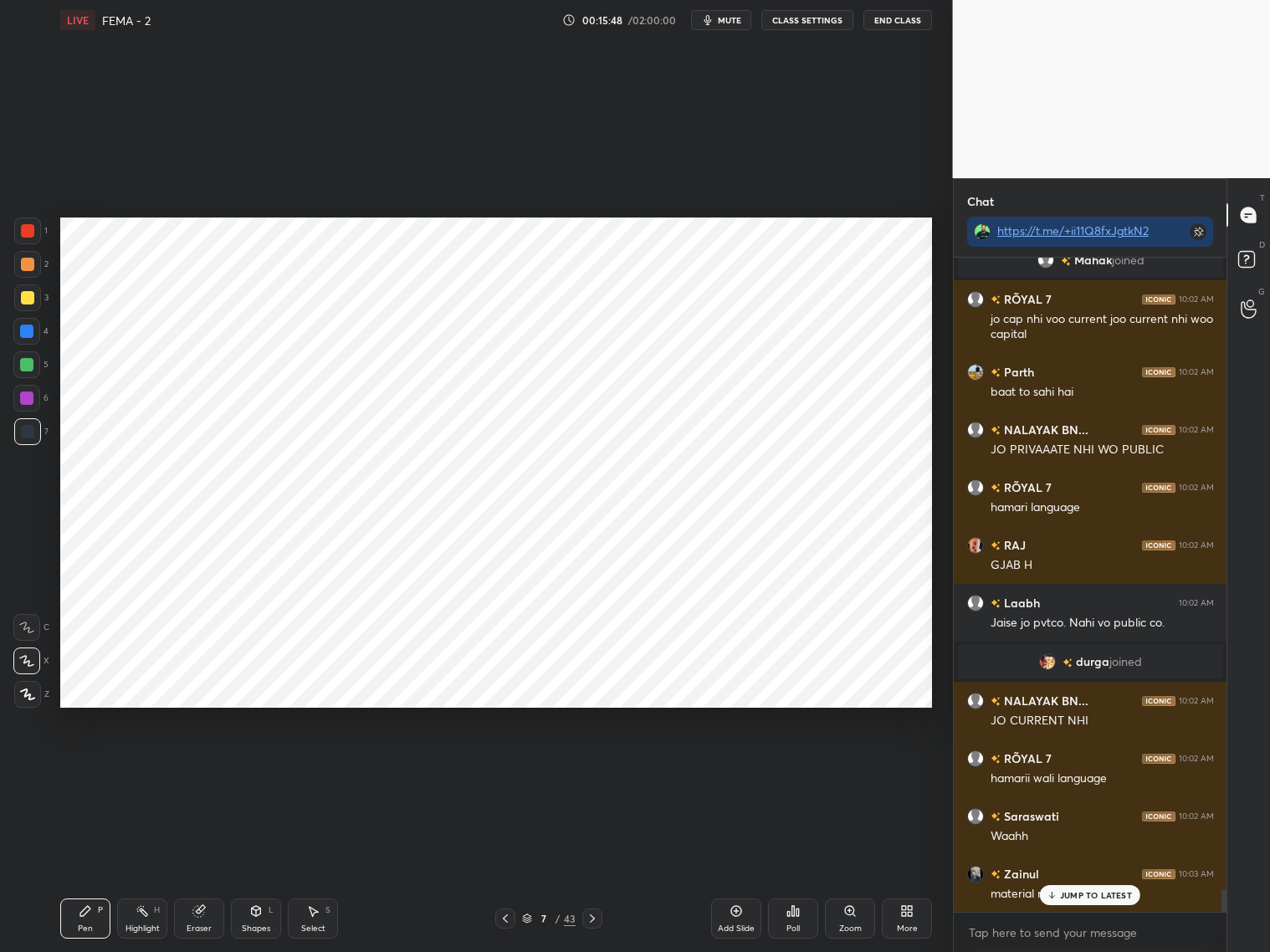 scroll, scrollTop: 18429, scrollLeft: 0, axis: vertical 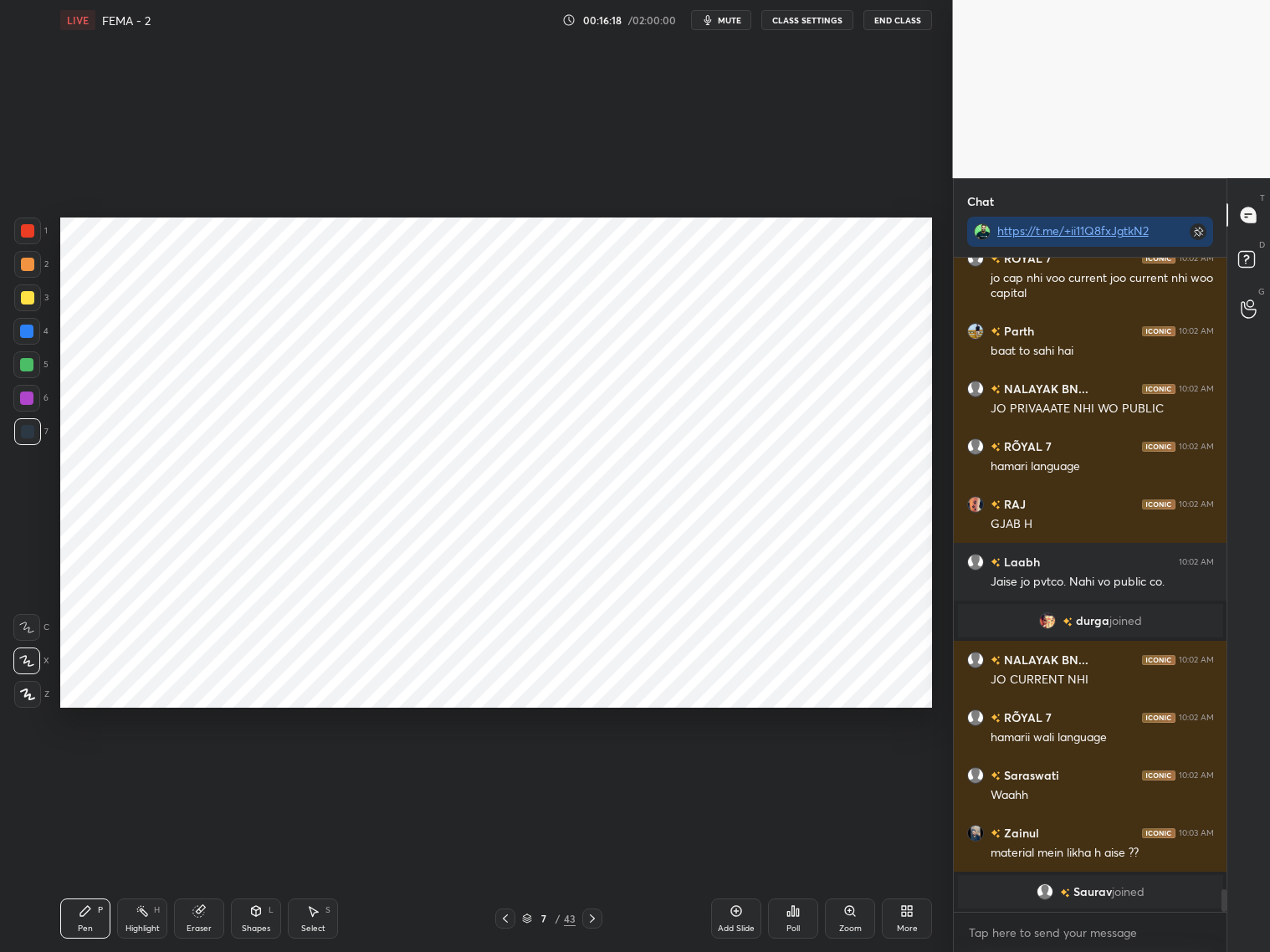 drag, startPoint x: 248, startPoint y: 926, endPoint x: 263, endPoint y: 897, distance: 32.649655 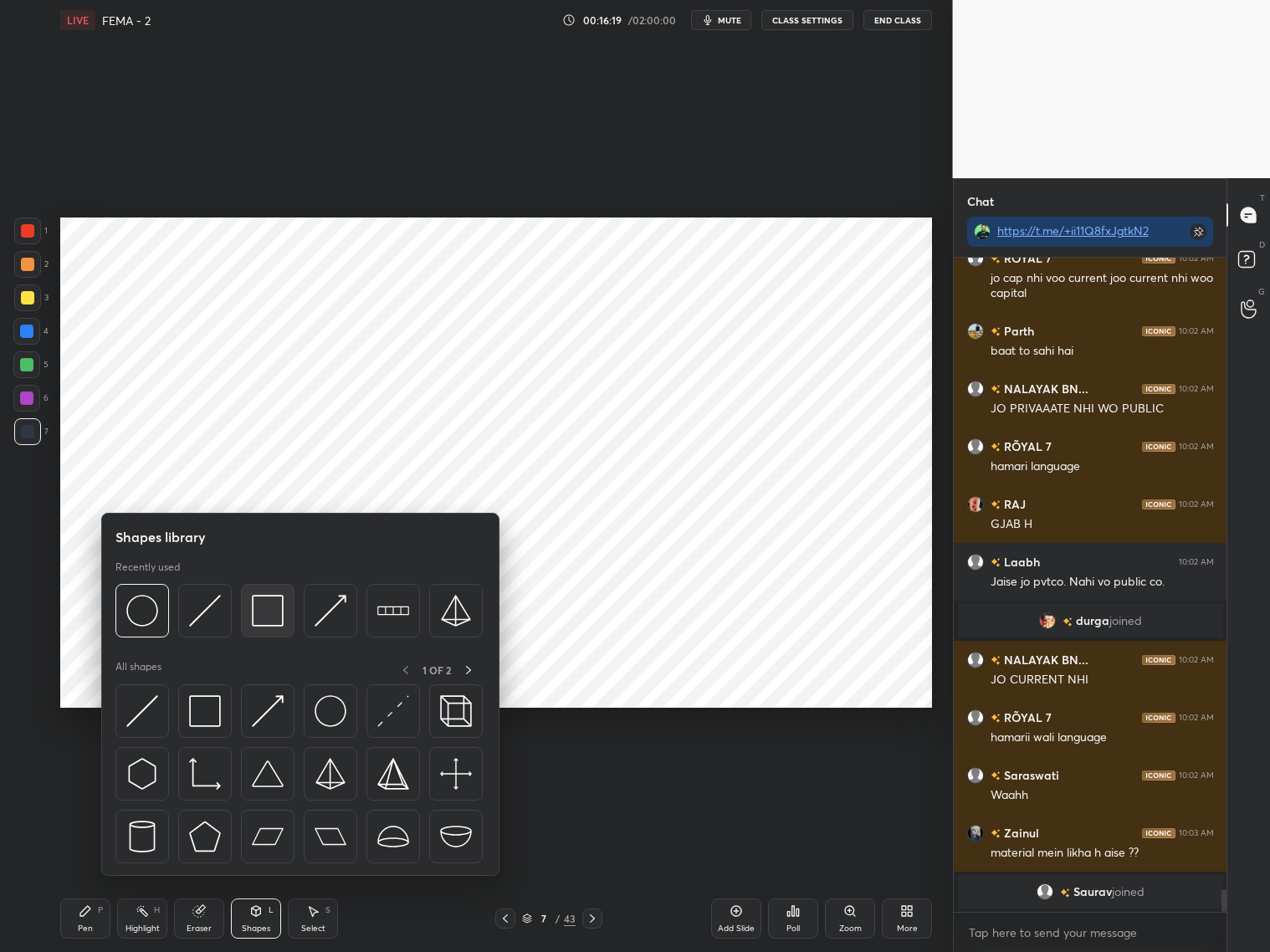 click at bounding box center (268, 611) 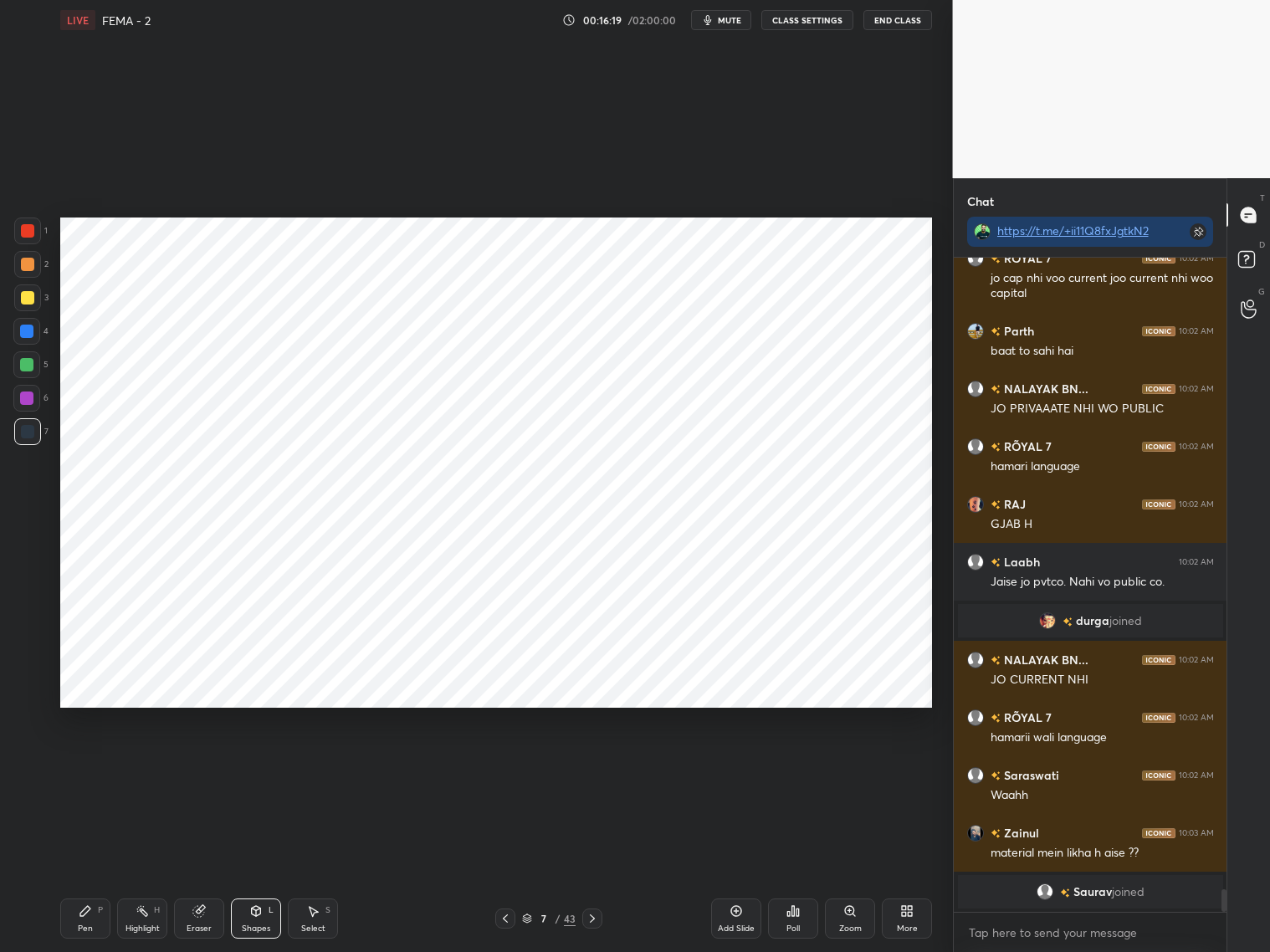 click at bounding box center [28, 264] 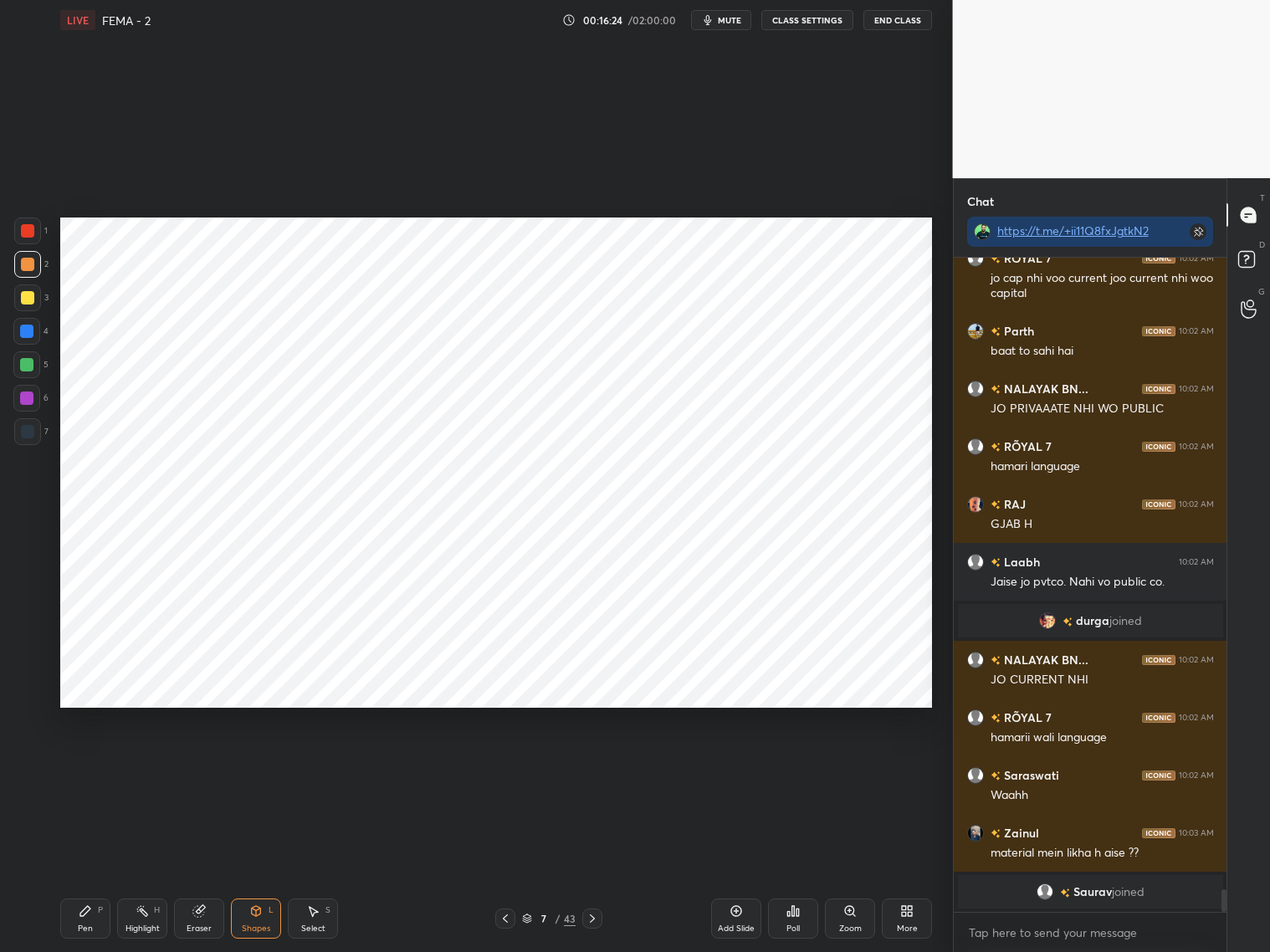 scroll, scrollTop: 18486, scrollLeft: 0, axis: vertical 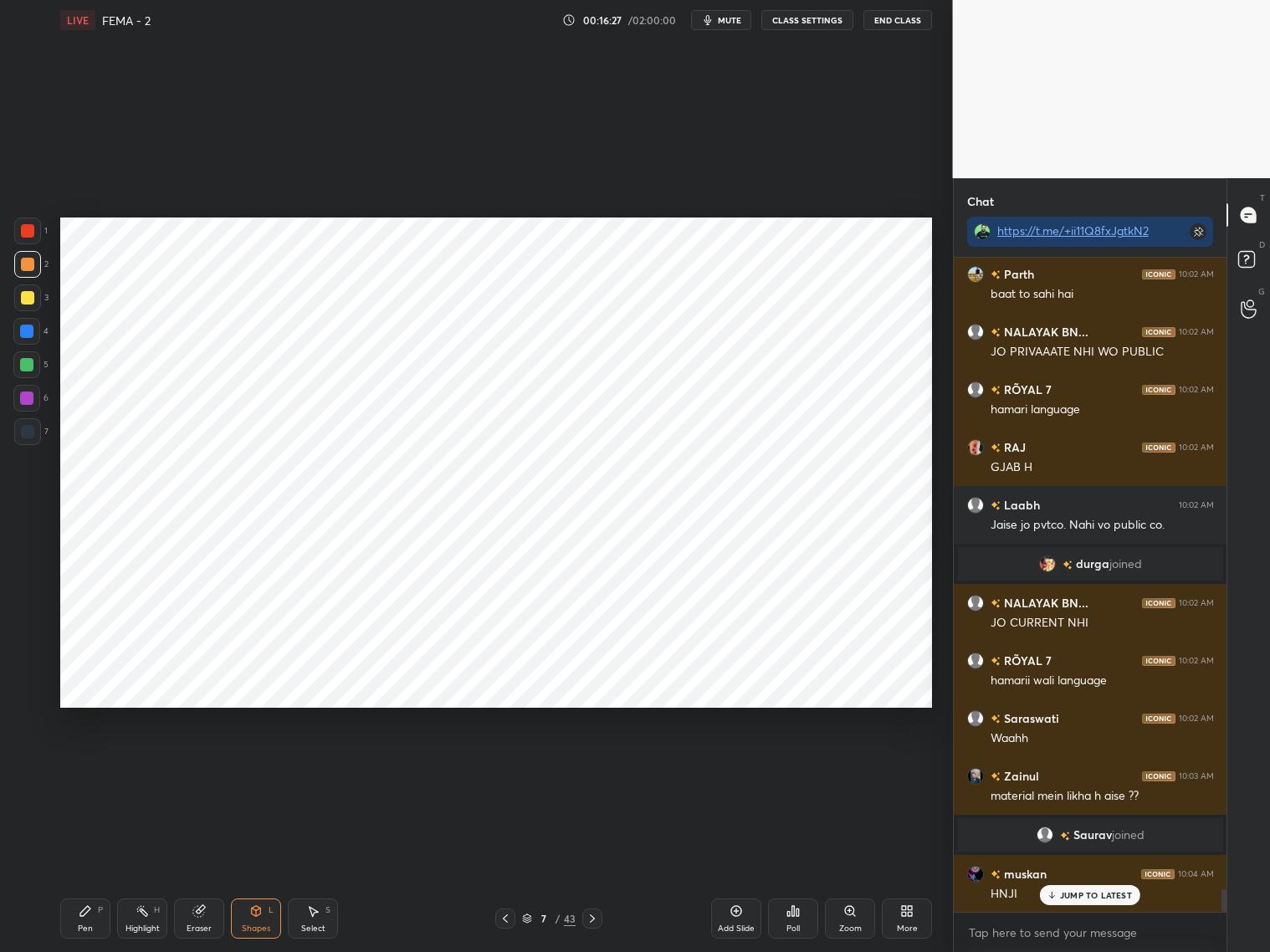 click on "Pen P" at bounding box center (85, 919) 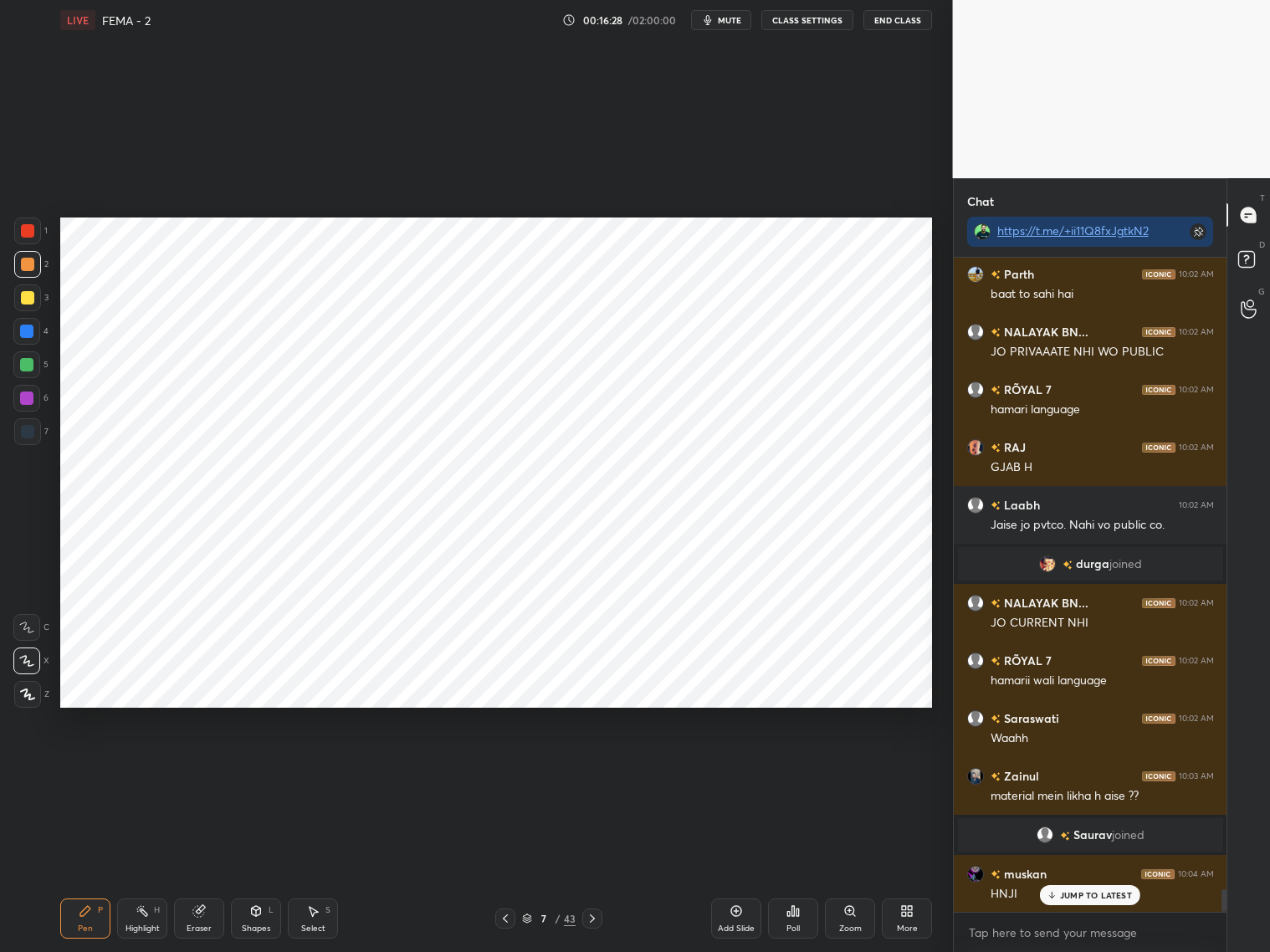click at bounding box center [28, 432] 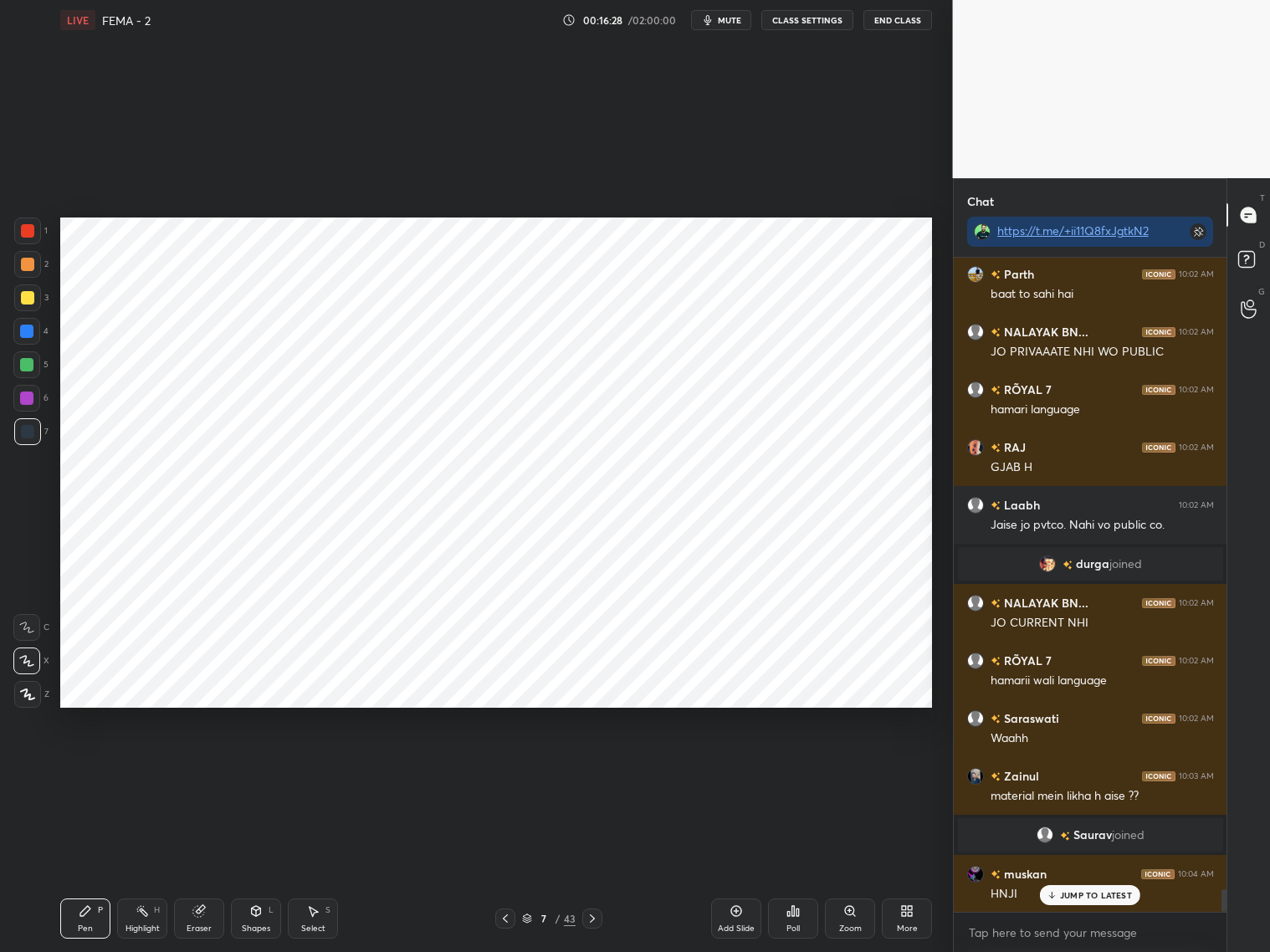 click 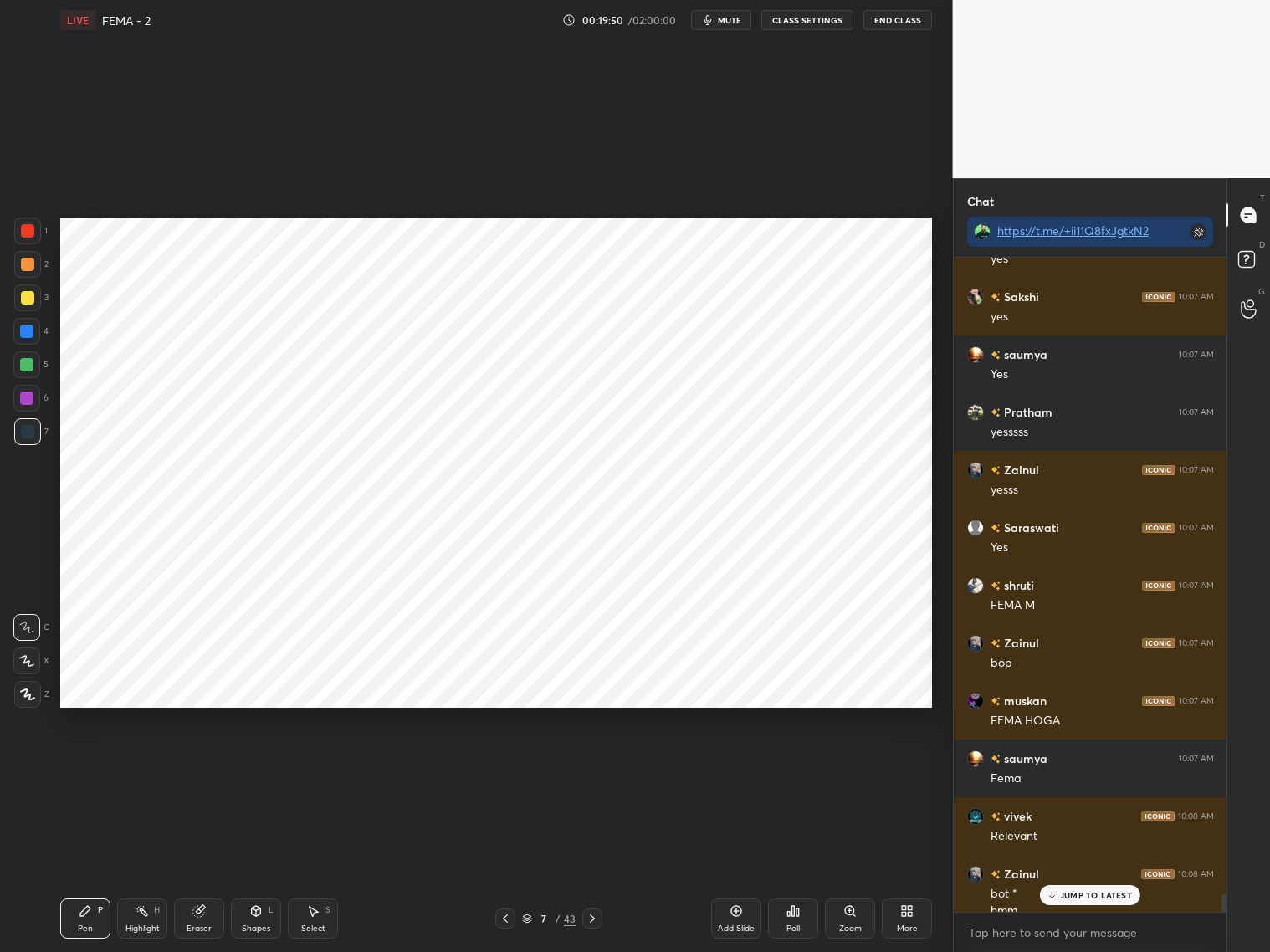 scroll, scrollTop: 24232, scrollLeft: 0, axis: vertical 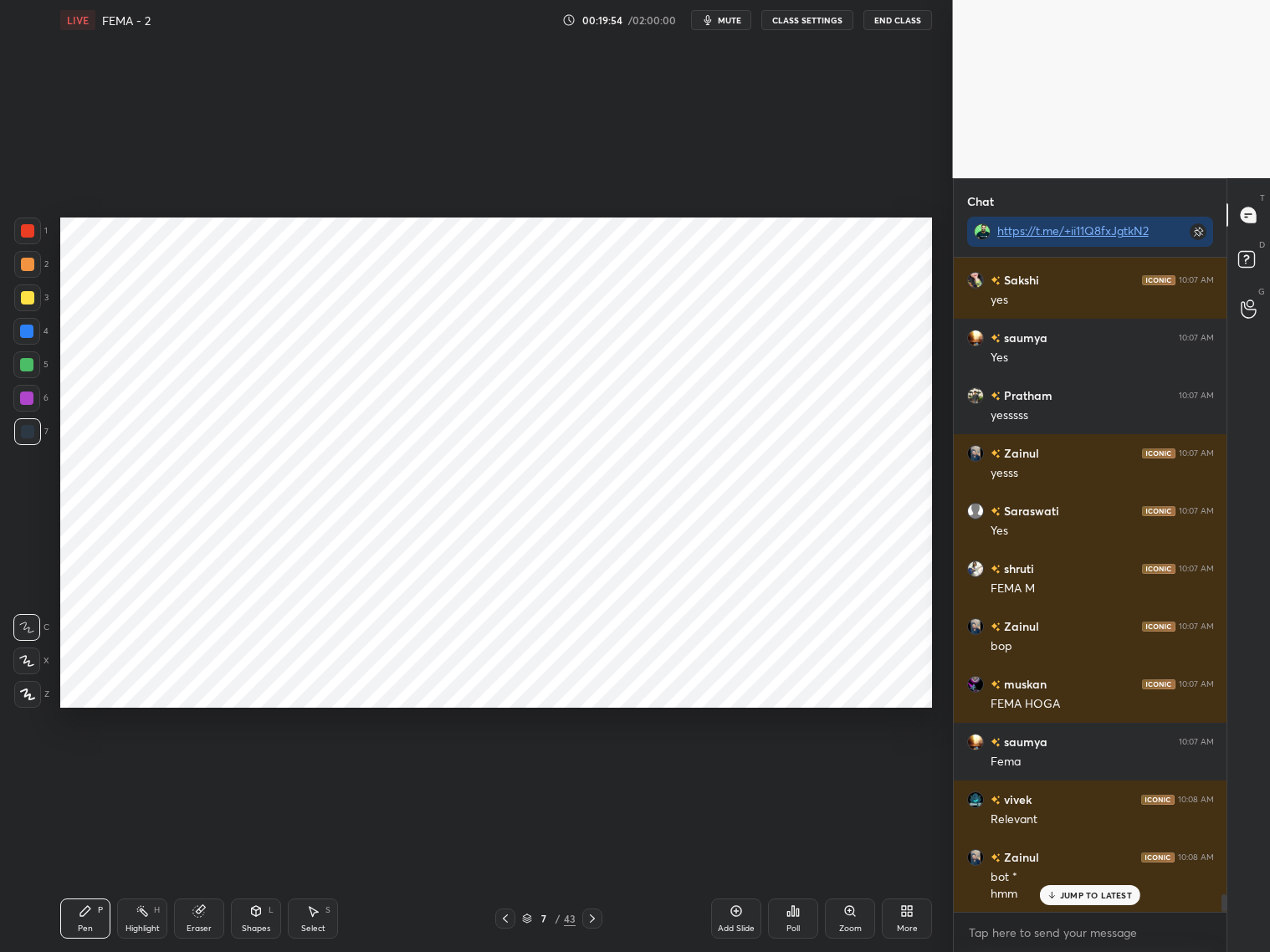 click 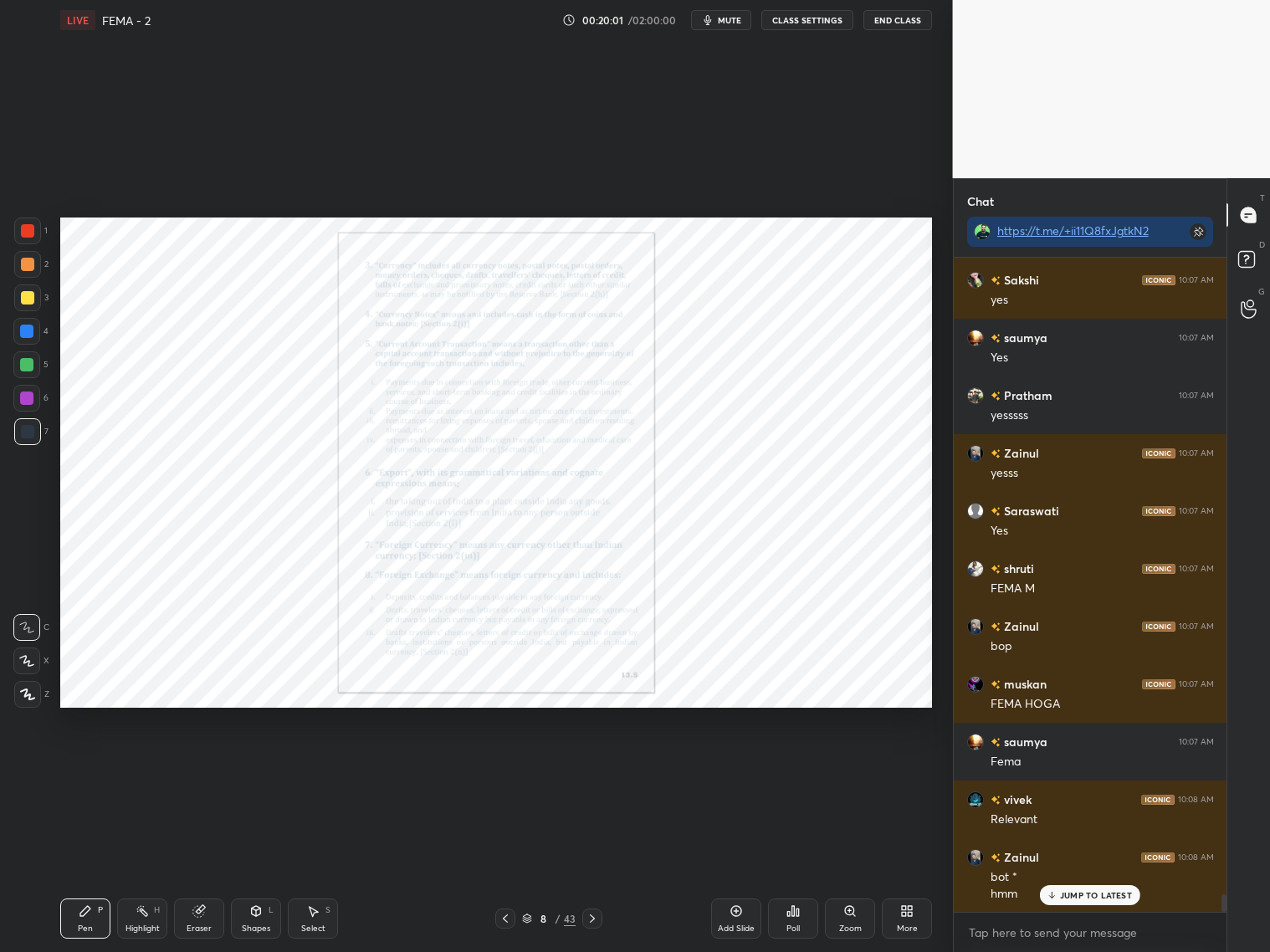 drag, startPoint x: 500, startPoint y: 914, endPoint x: 514, endPoint y: 908, distance: 15.231546 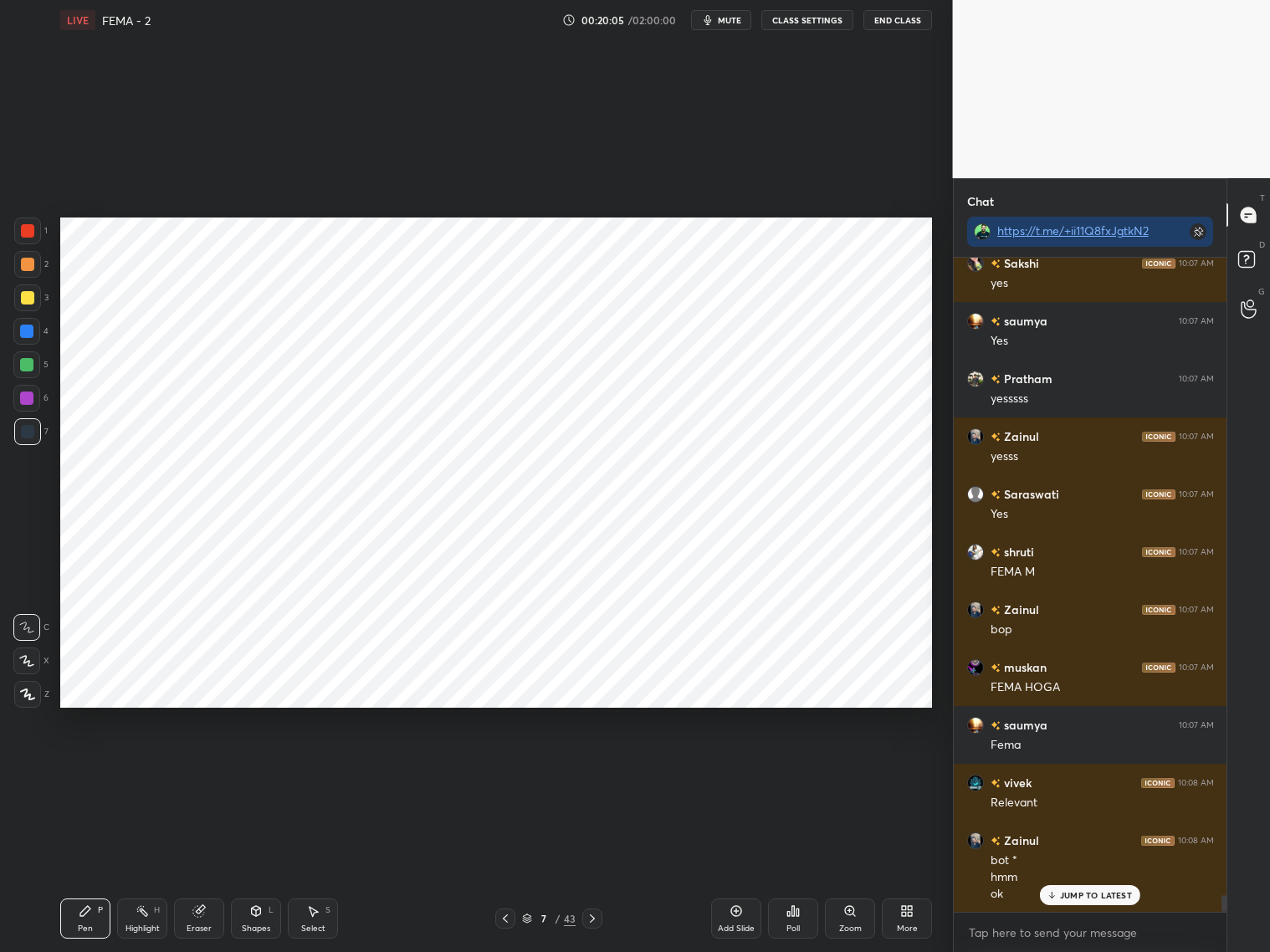scroll, scrollTop: 24306, scrollLeft: 0, axis: vertical 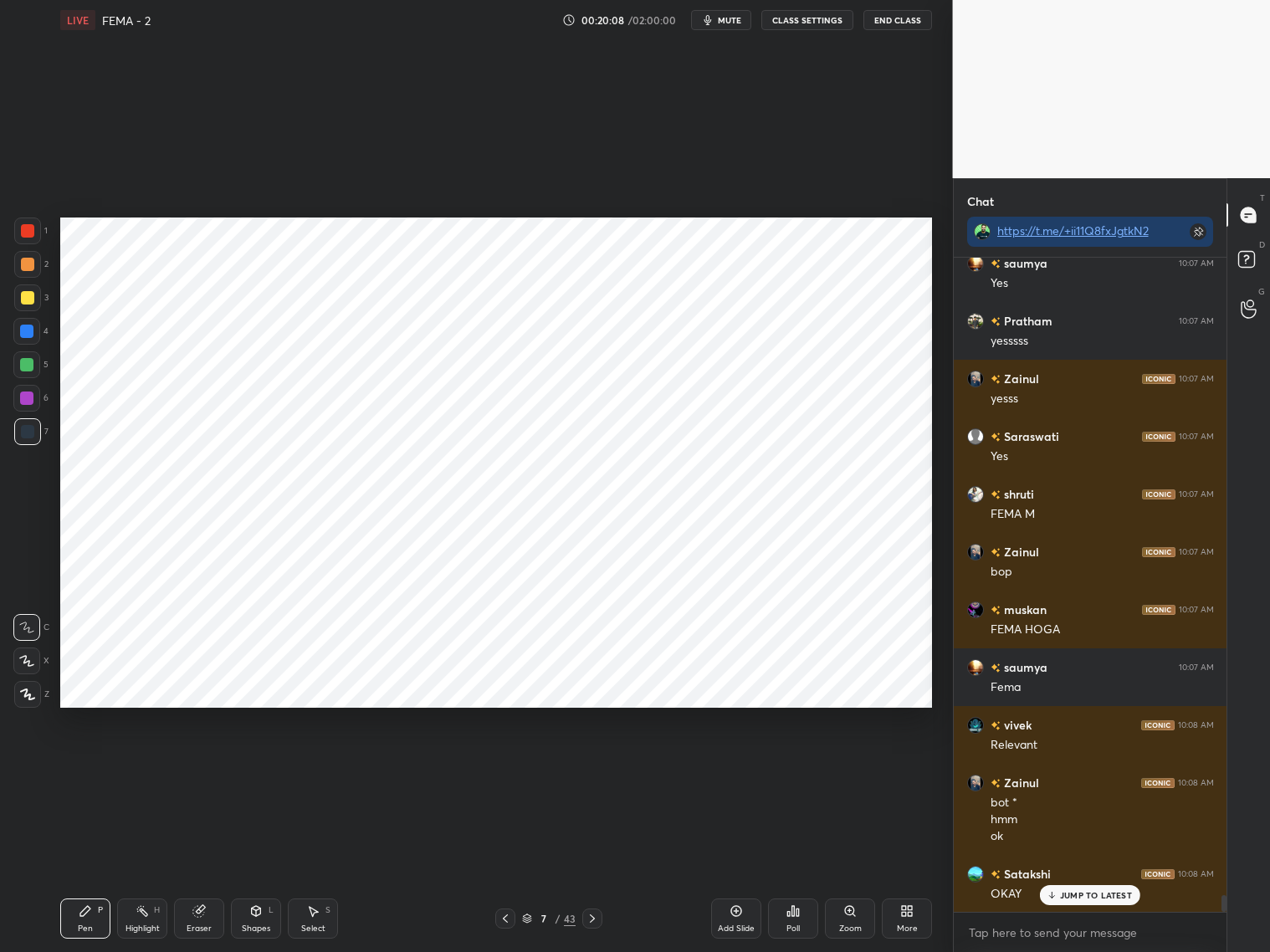 click 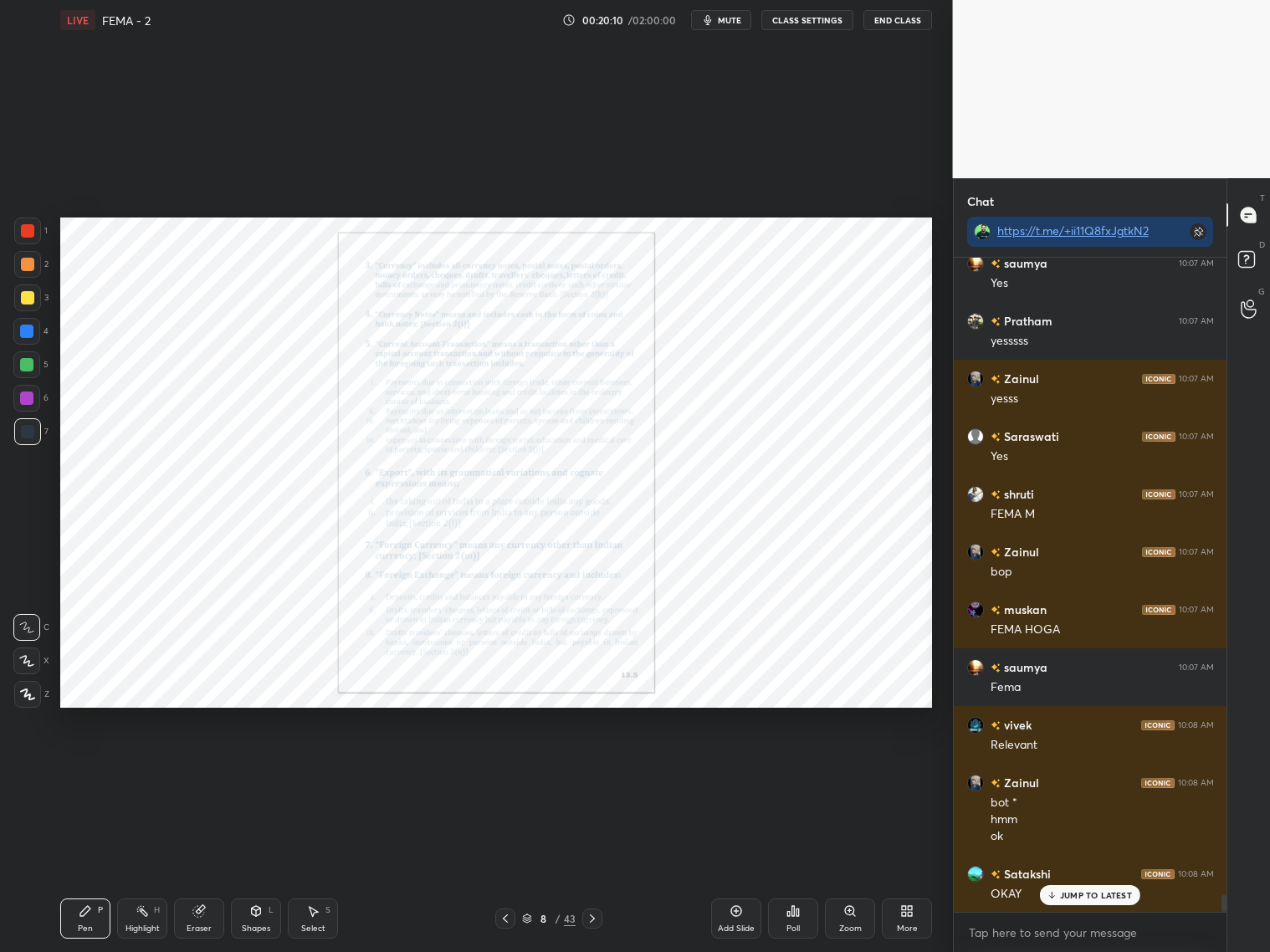 click on "Zoom" at bounding box center (850, 929) 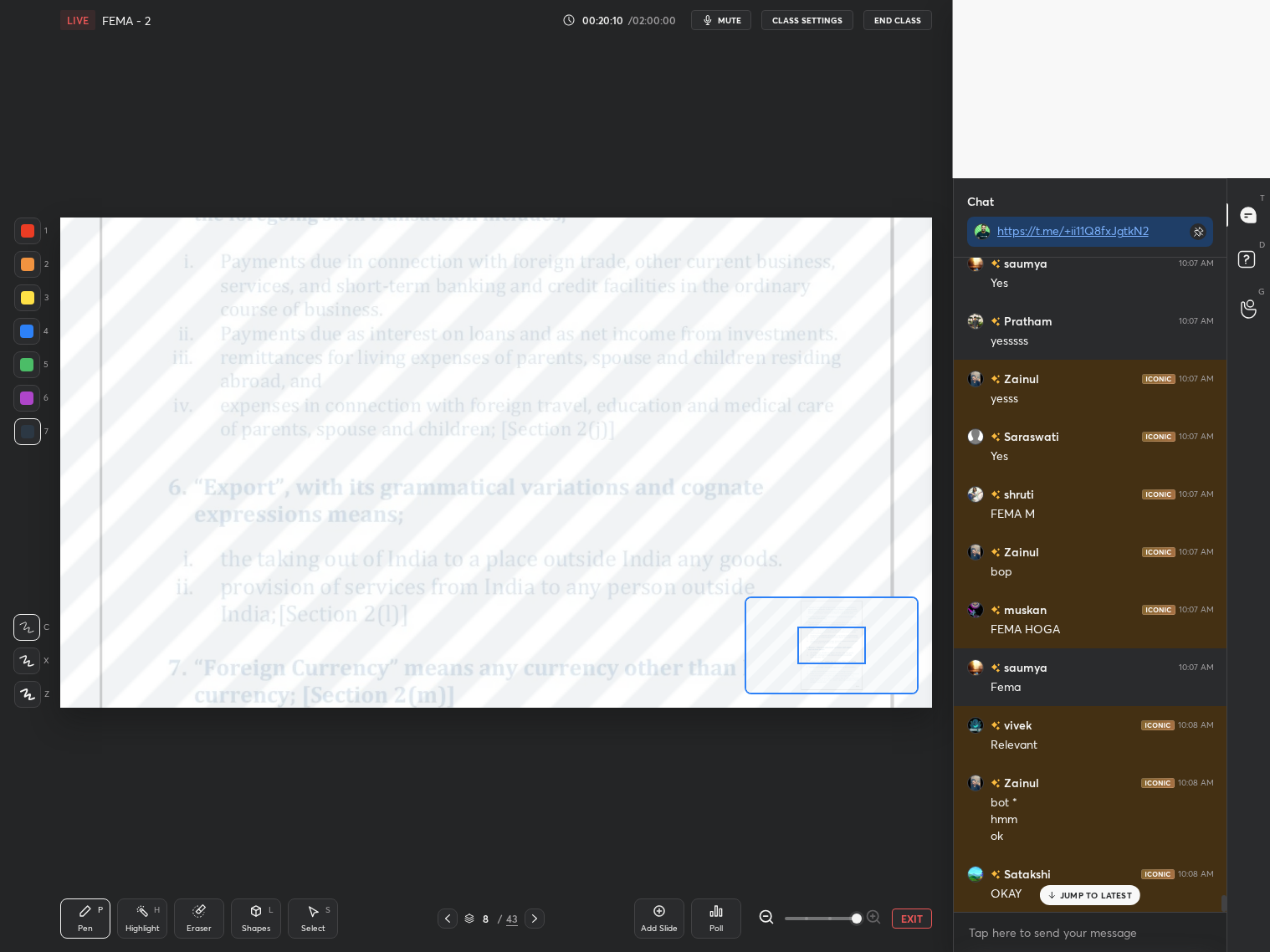 click at bounding box center (820, 919) 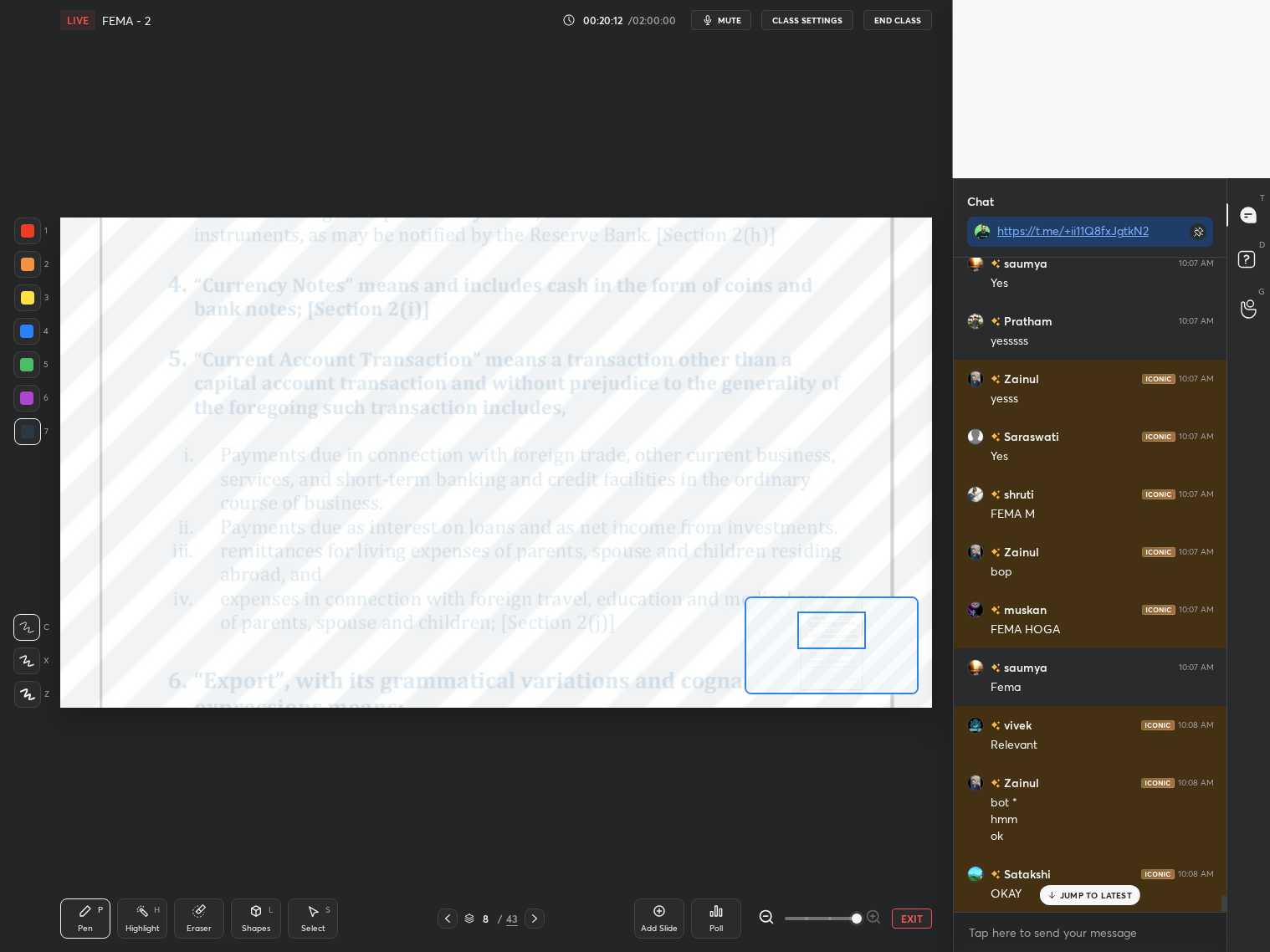 drag, startPoint x: 833, startPoint y: 641, endPoint x: 834, endPoint y: 630, distance: 11.045361 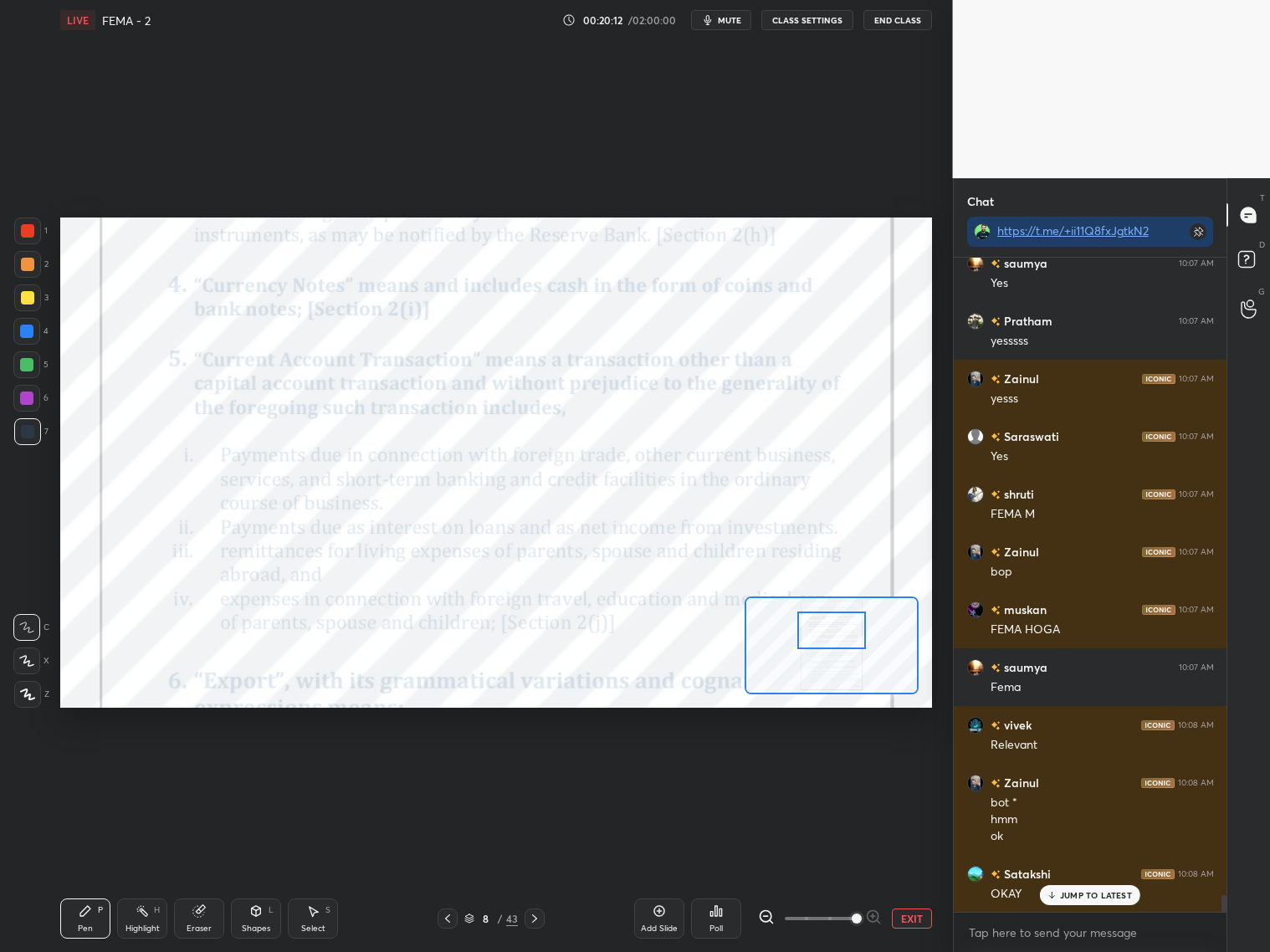 click at bounding box center [832, 630] 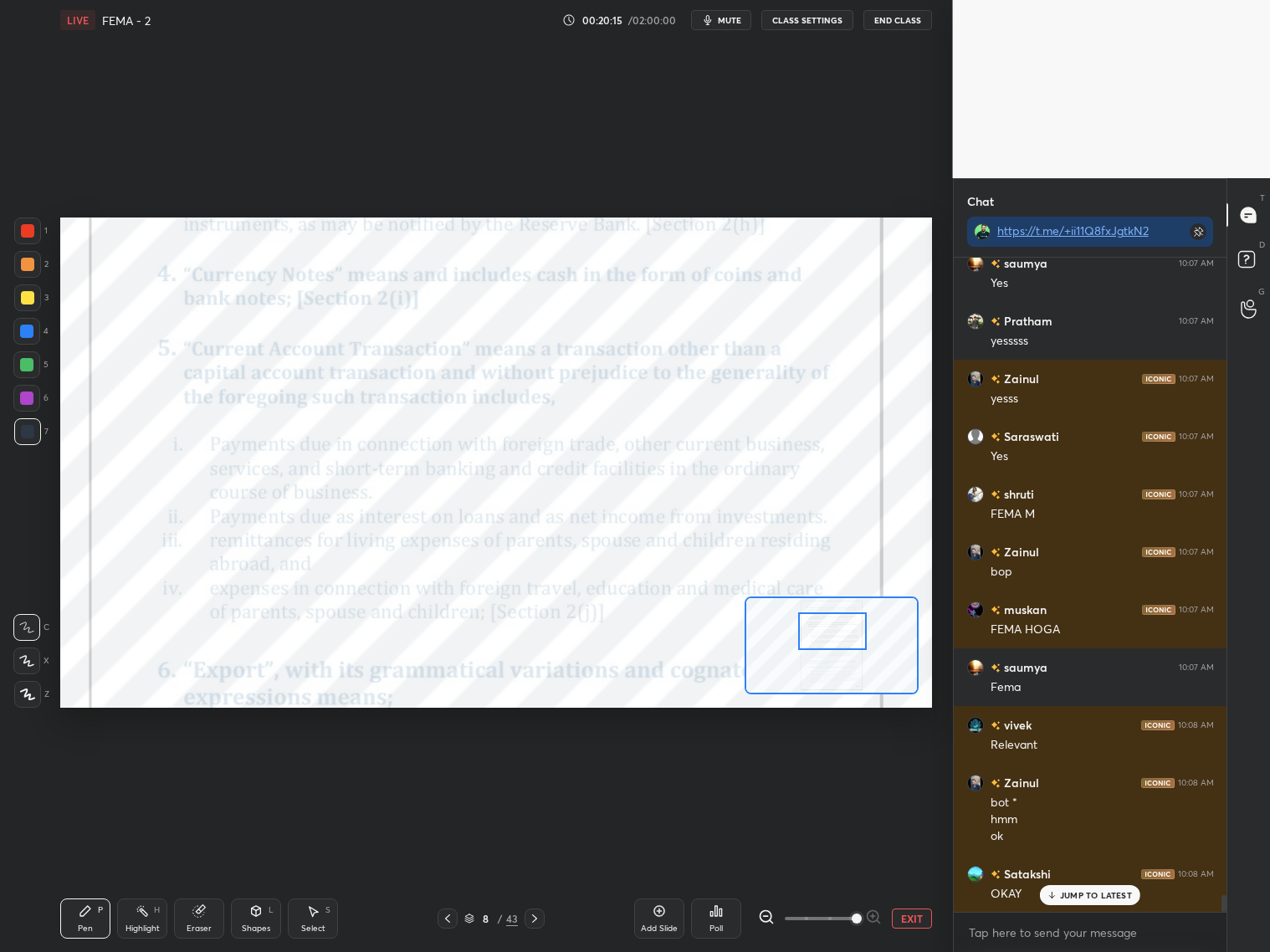 click at bounding box center [28, 231] 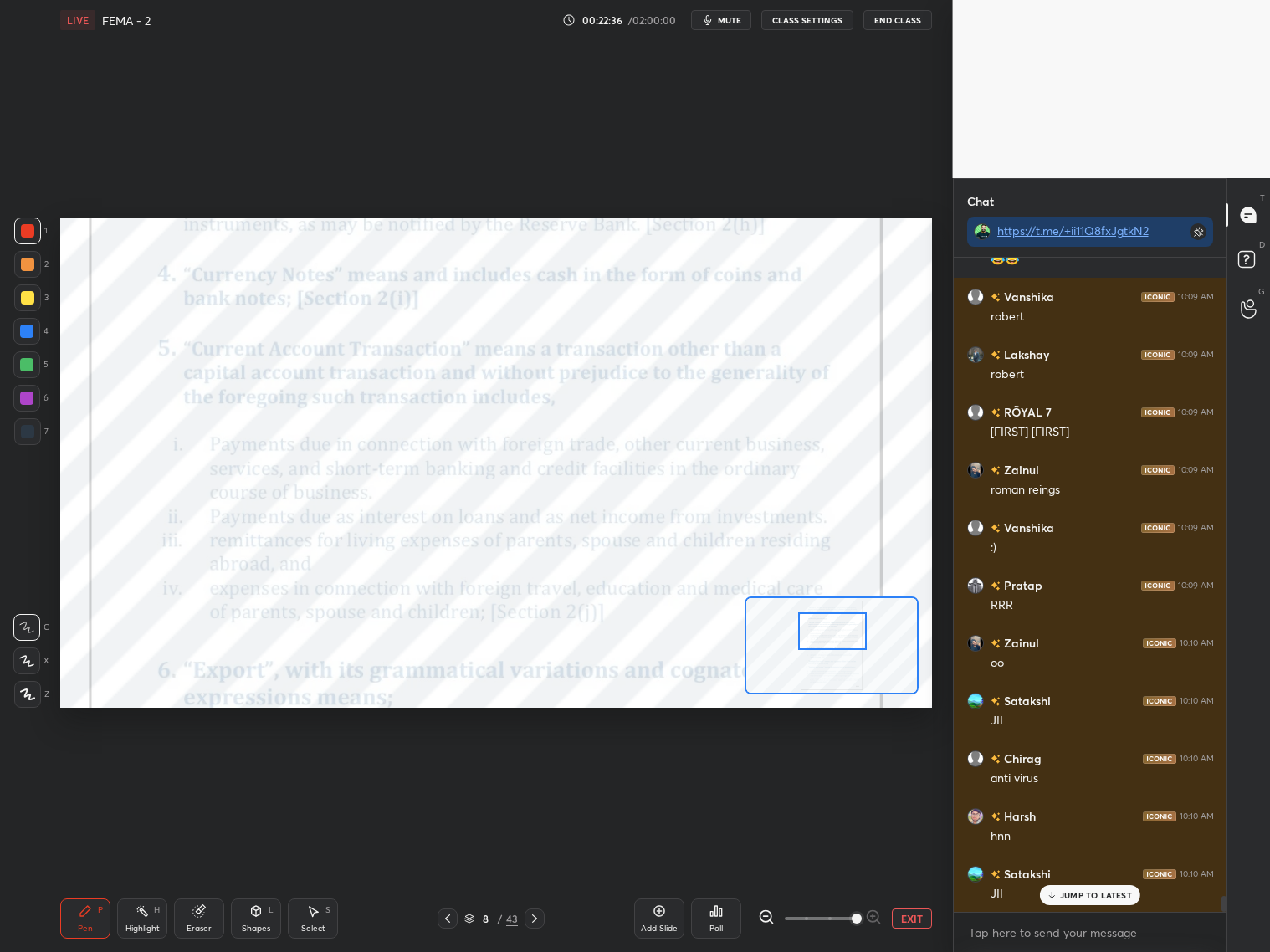 scroll, scrollTop: 25749, scrollLeft: 0, axis: vertical 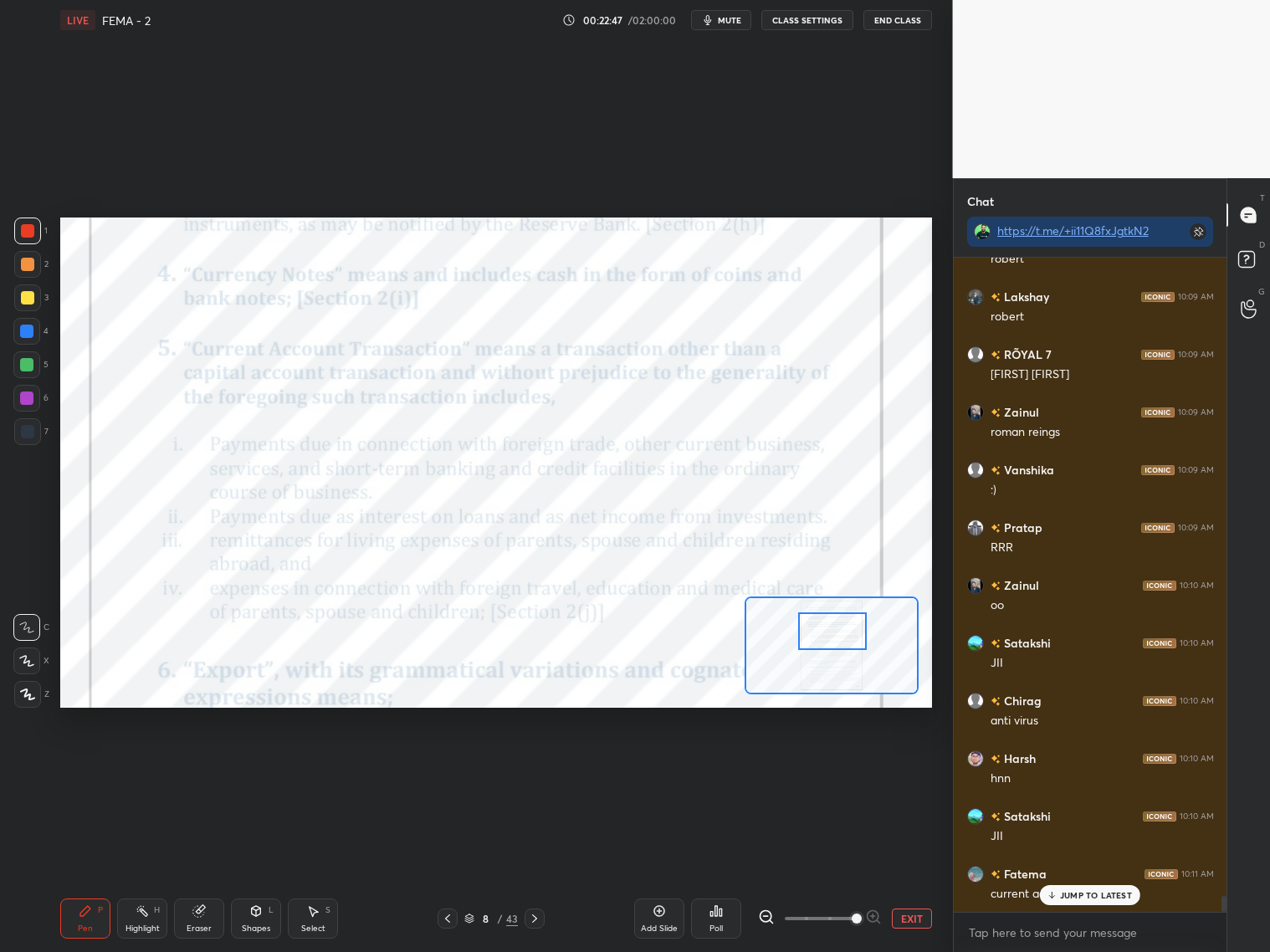 click on "Add Slide" at bounding box center [659, 919] 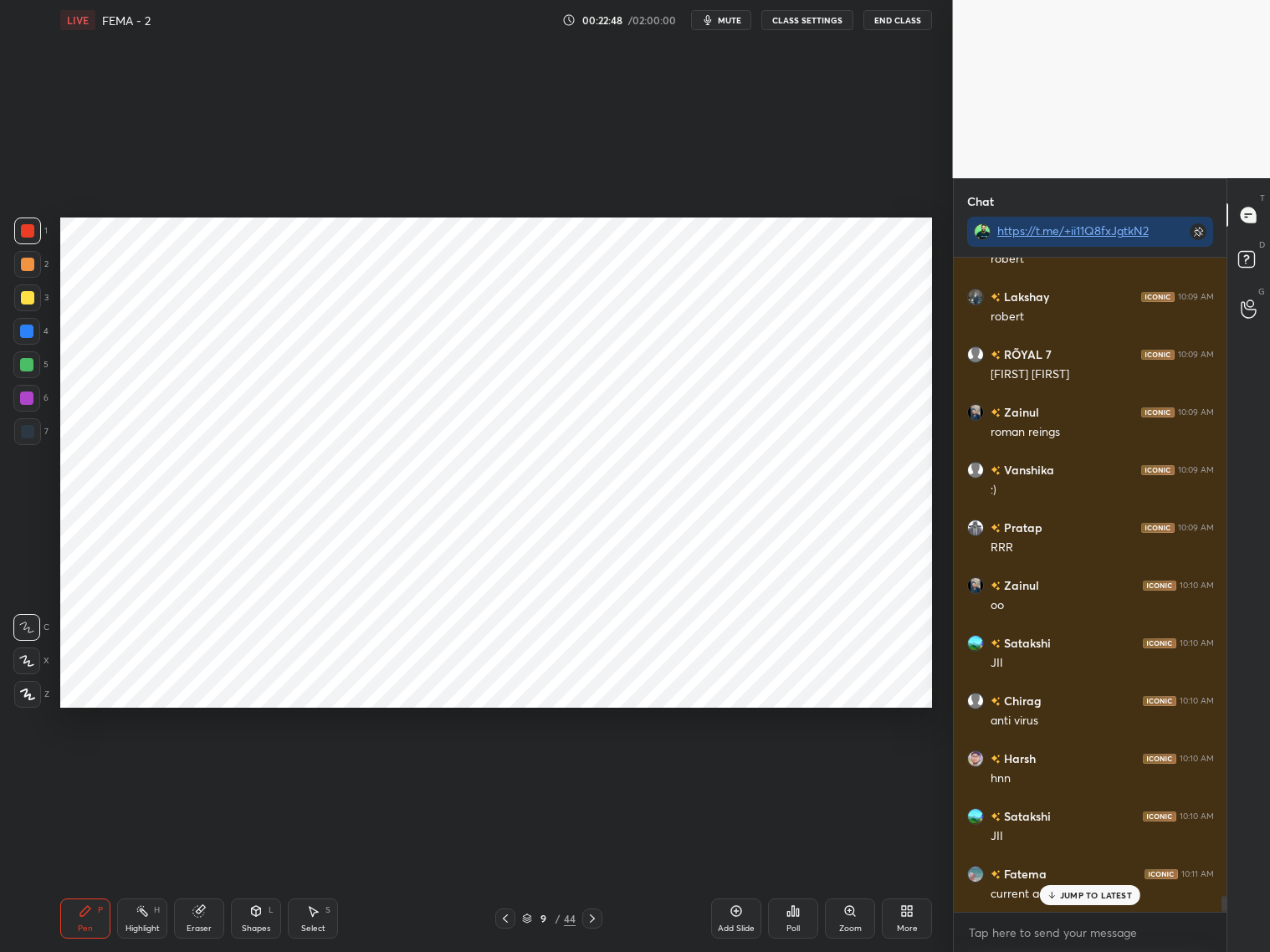 click at bounding box center (28, 432) 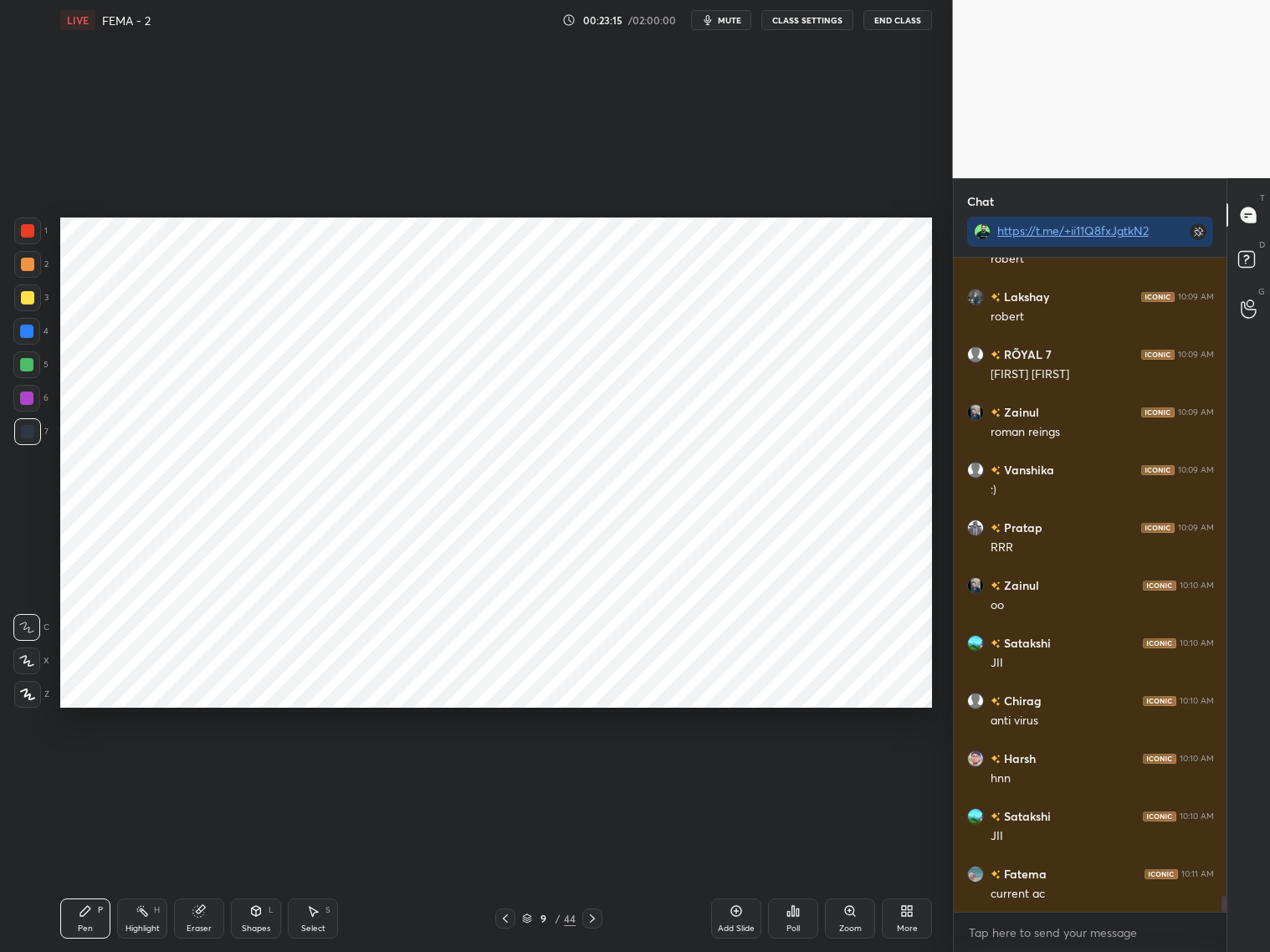 scroll, scrollTop: 25808, scrollLeft: 0, axis: vertical 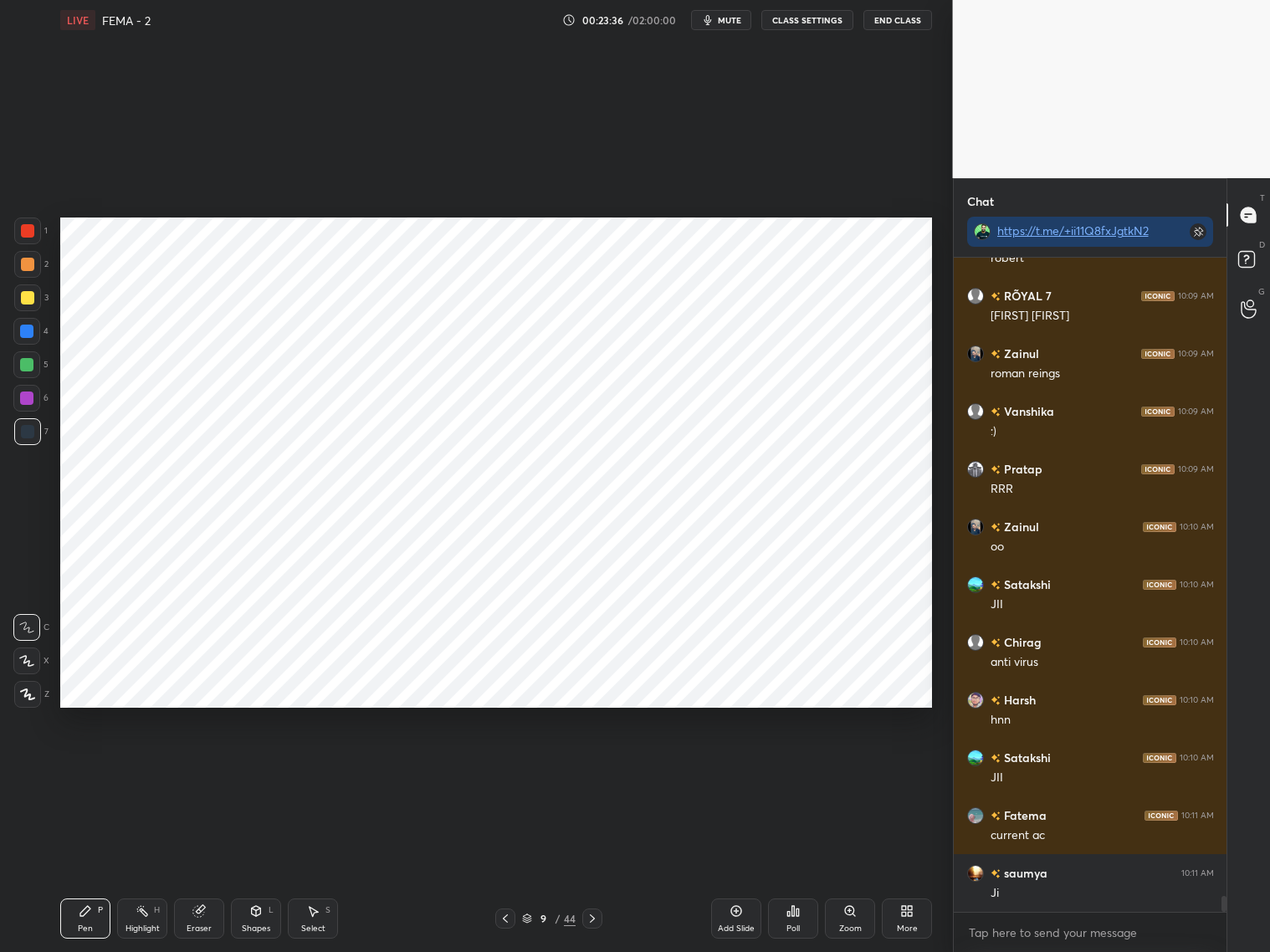 click at bounding box center (27, 331) 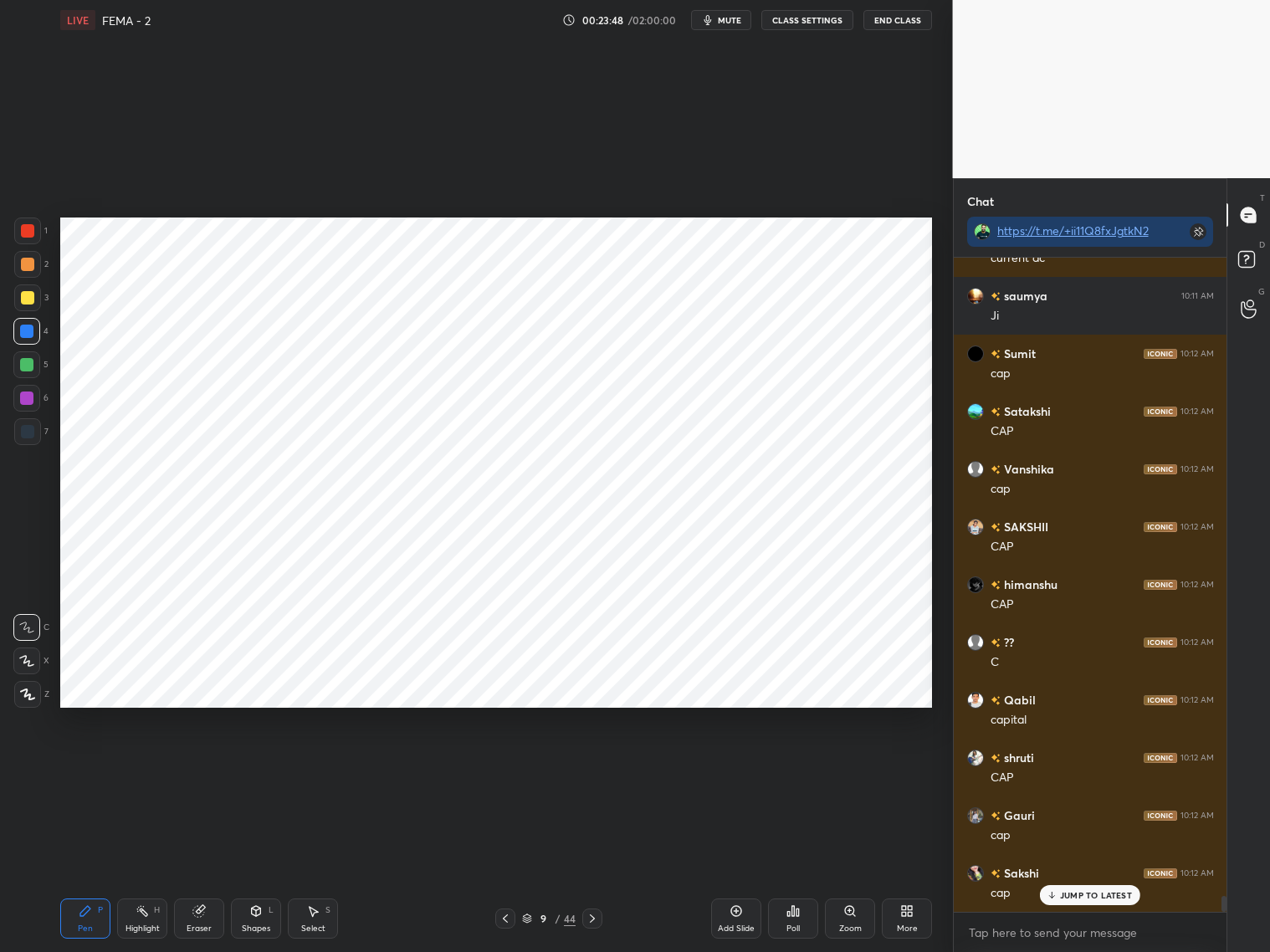 scroll, scrollTop: 26615, scrollLeft: 0, axis: vertical 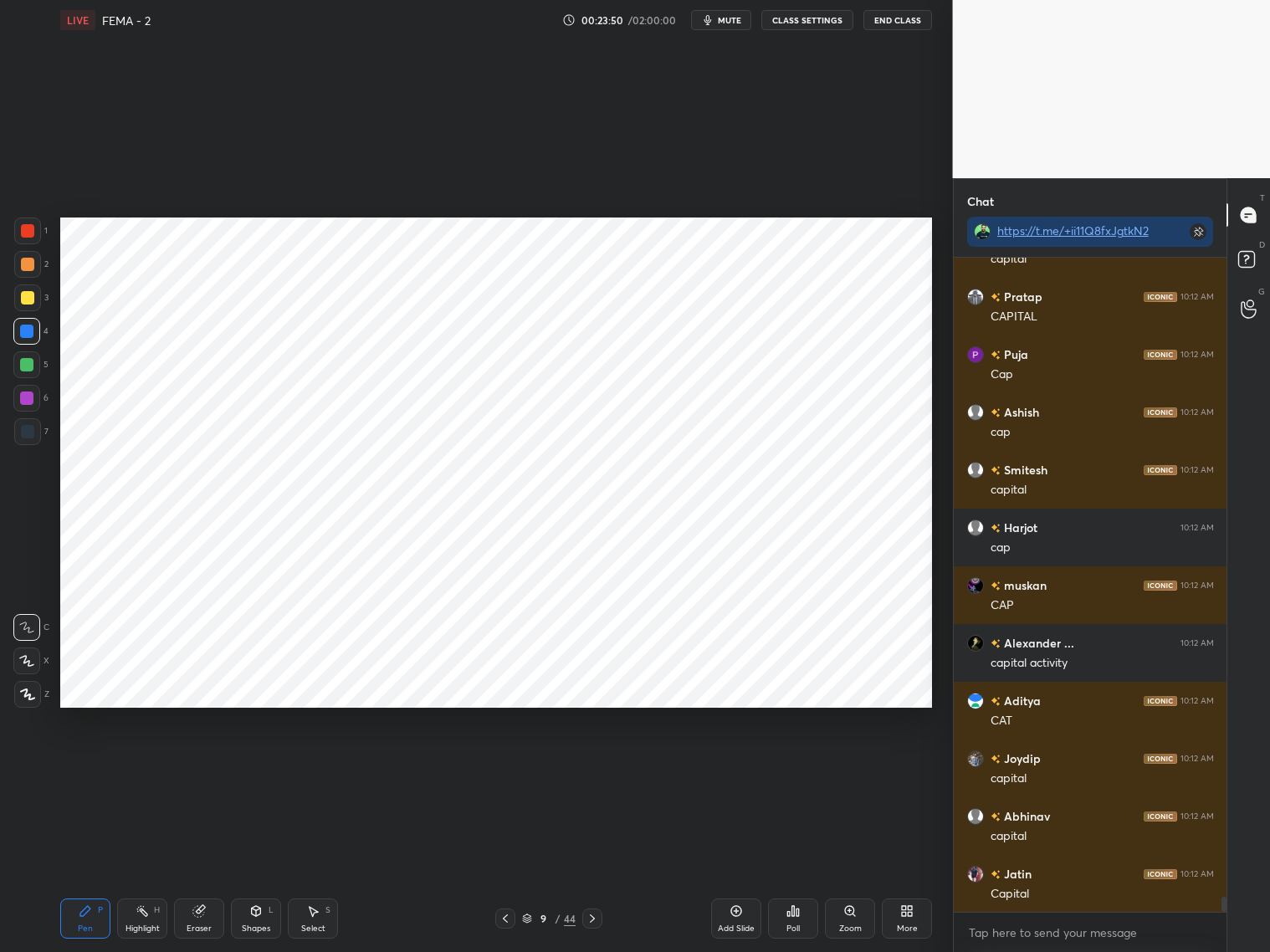 drag, startPoint x: 28, startPoint y: 432, endPoint x: 30, endPoint y: 422, distance: 10.198039 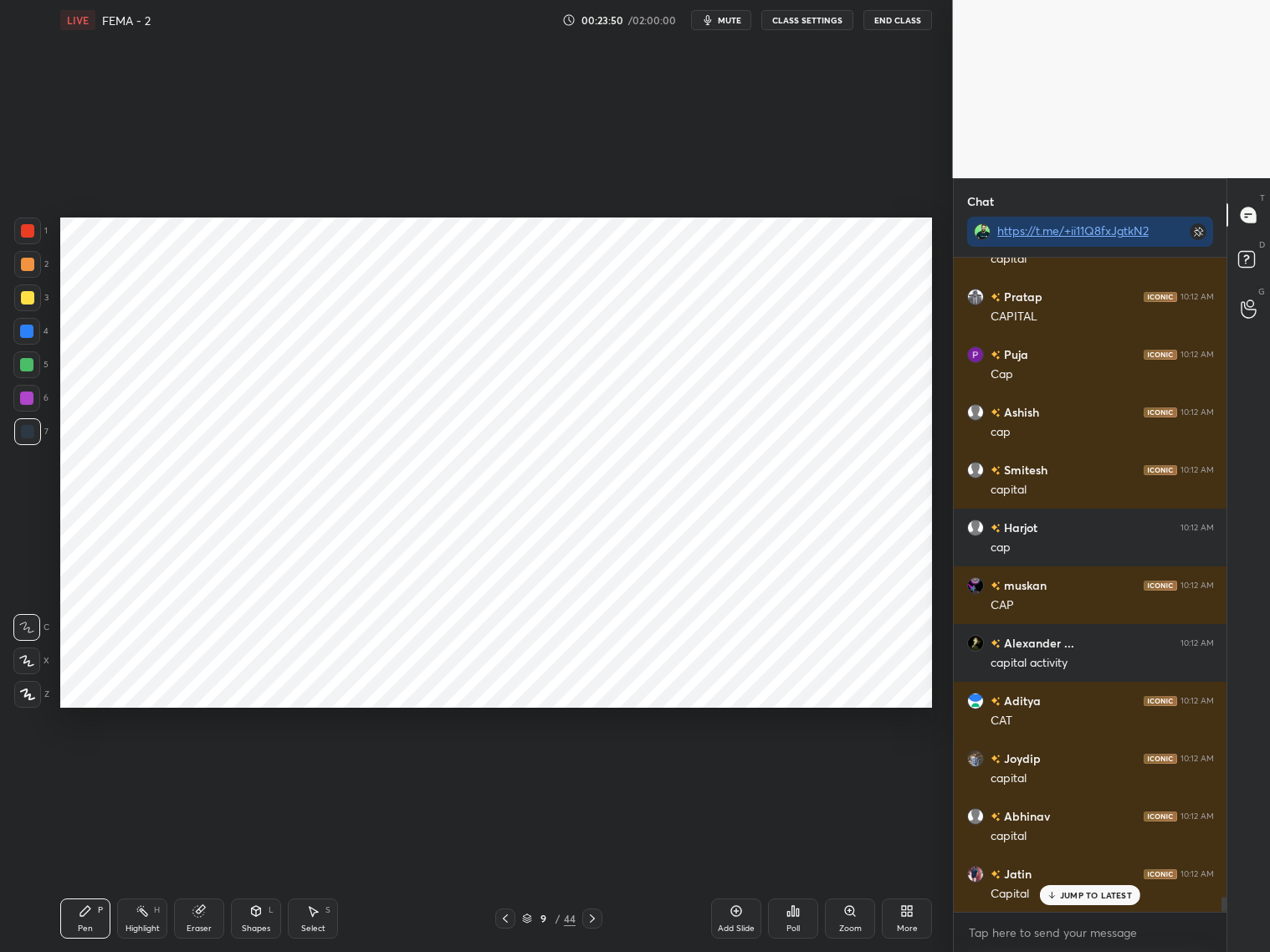 click at bounding box center (28, 231) 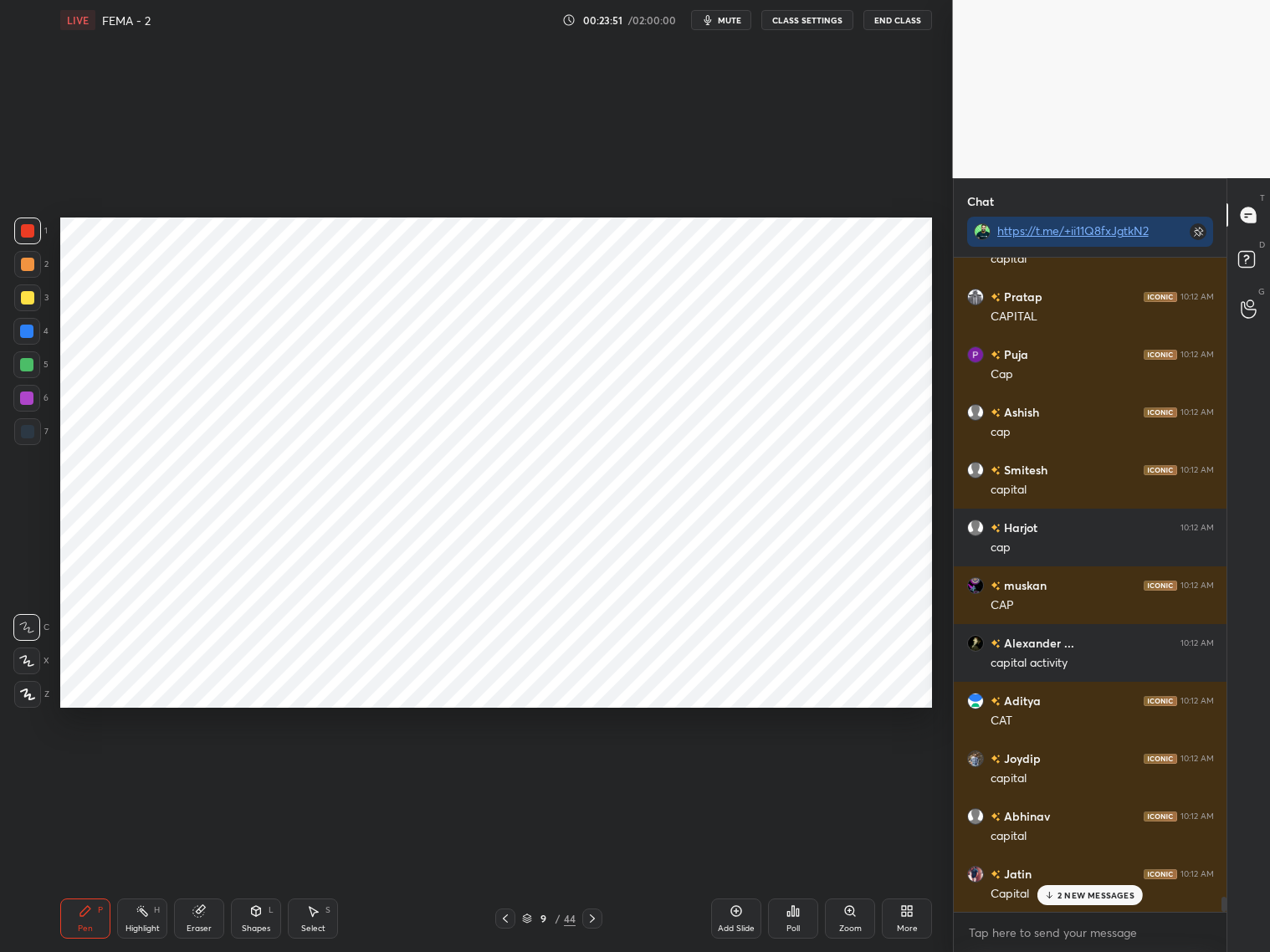 scroll, scrollTop: 27308, scrollLeft: 0, axis: vertical 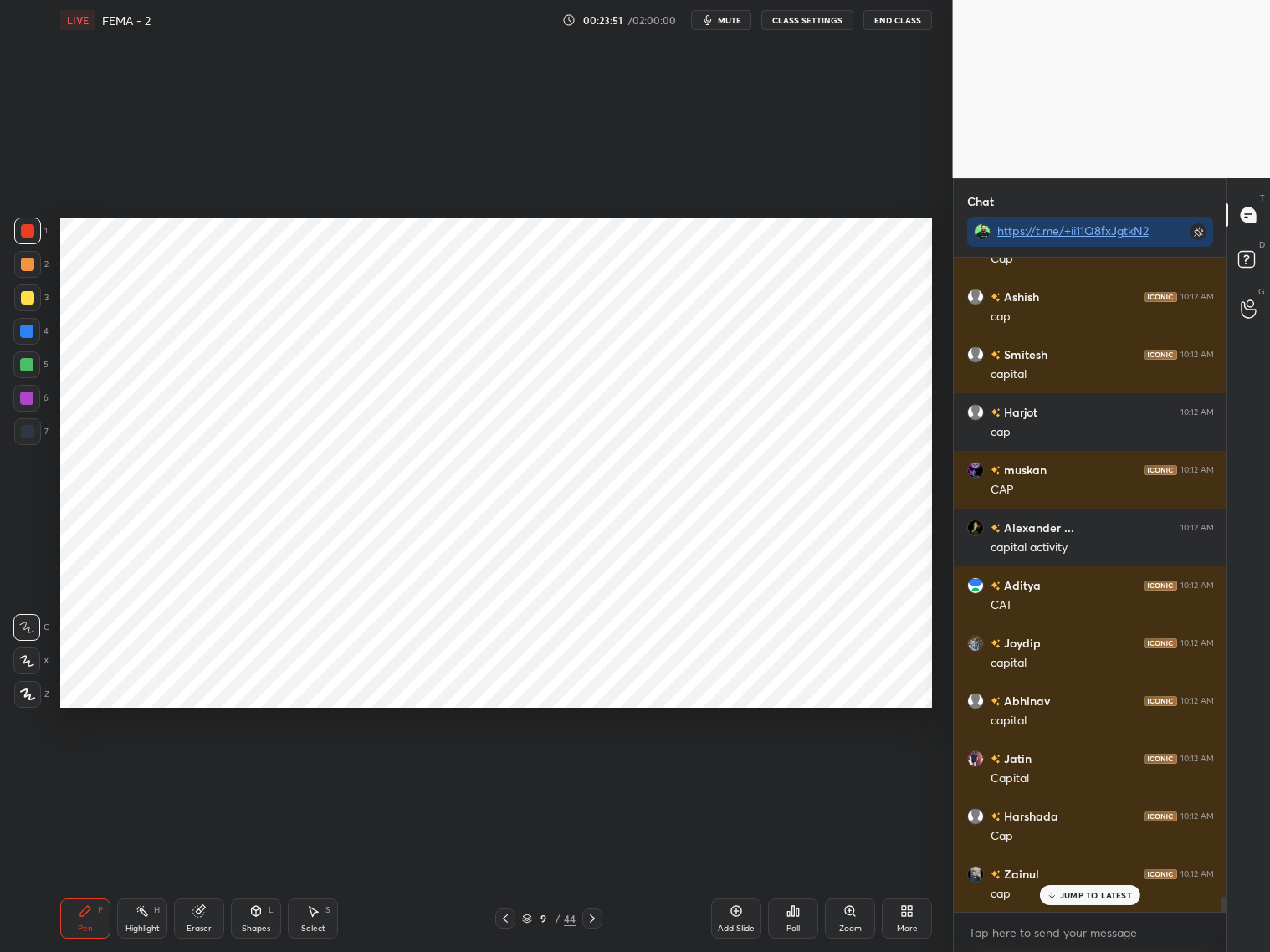 click at bounding box center [27, 661] 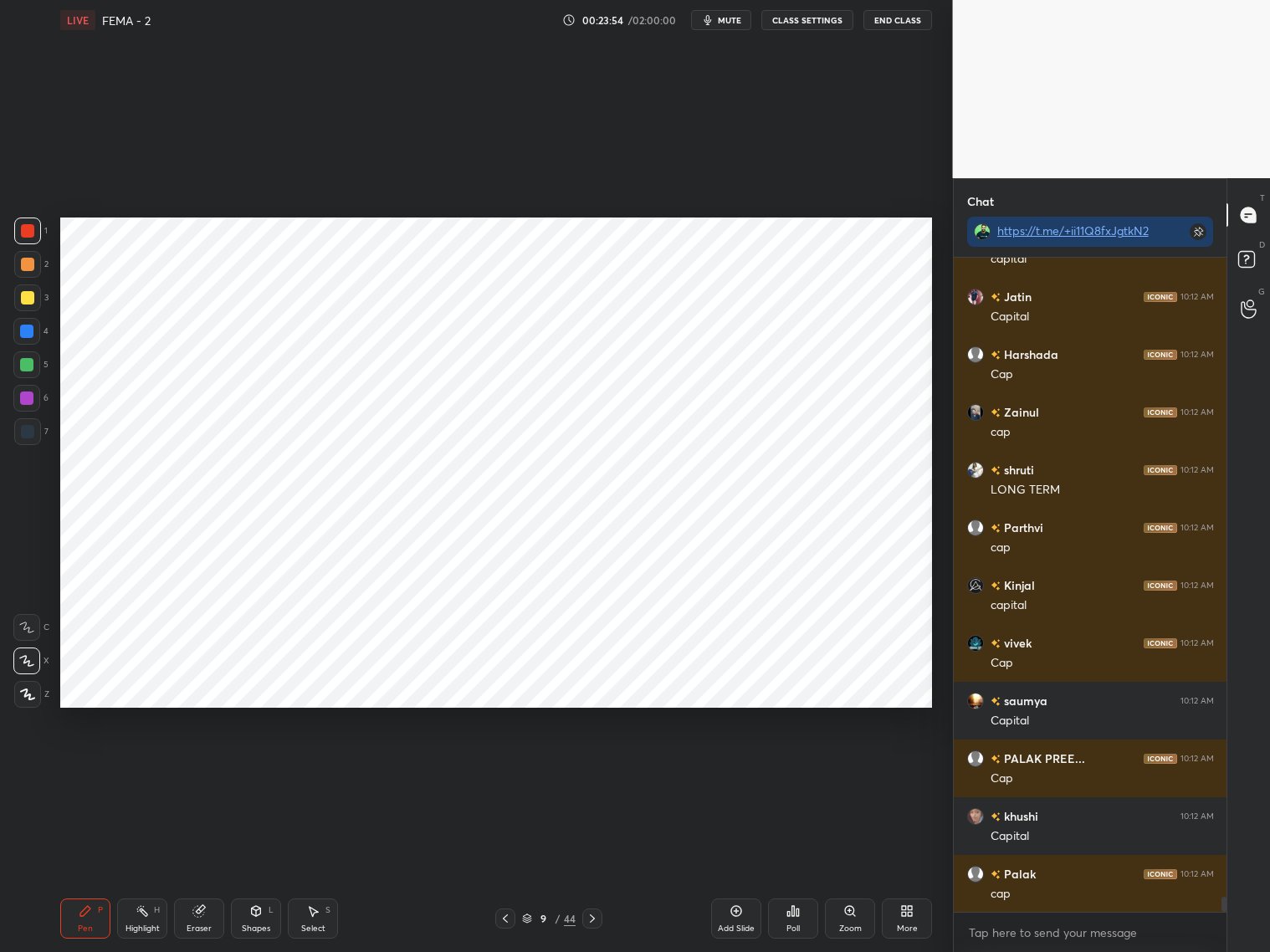 scroll, scrollTop: 27828, scrollLeft: 0, axis: vertical 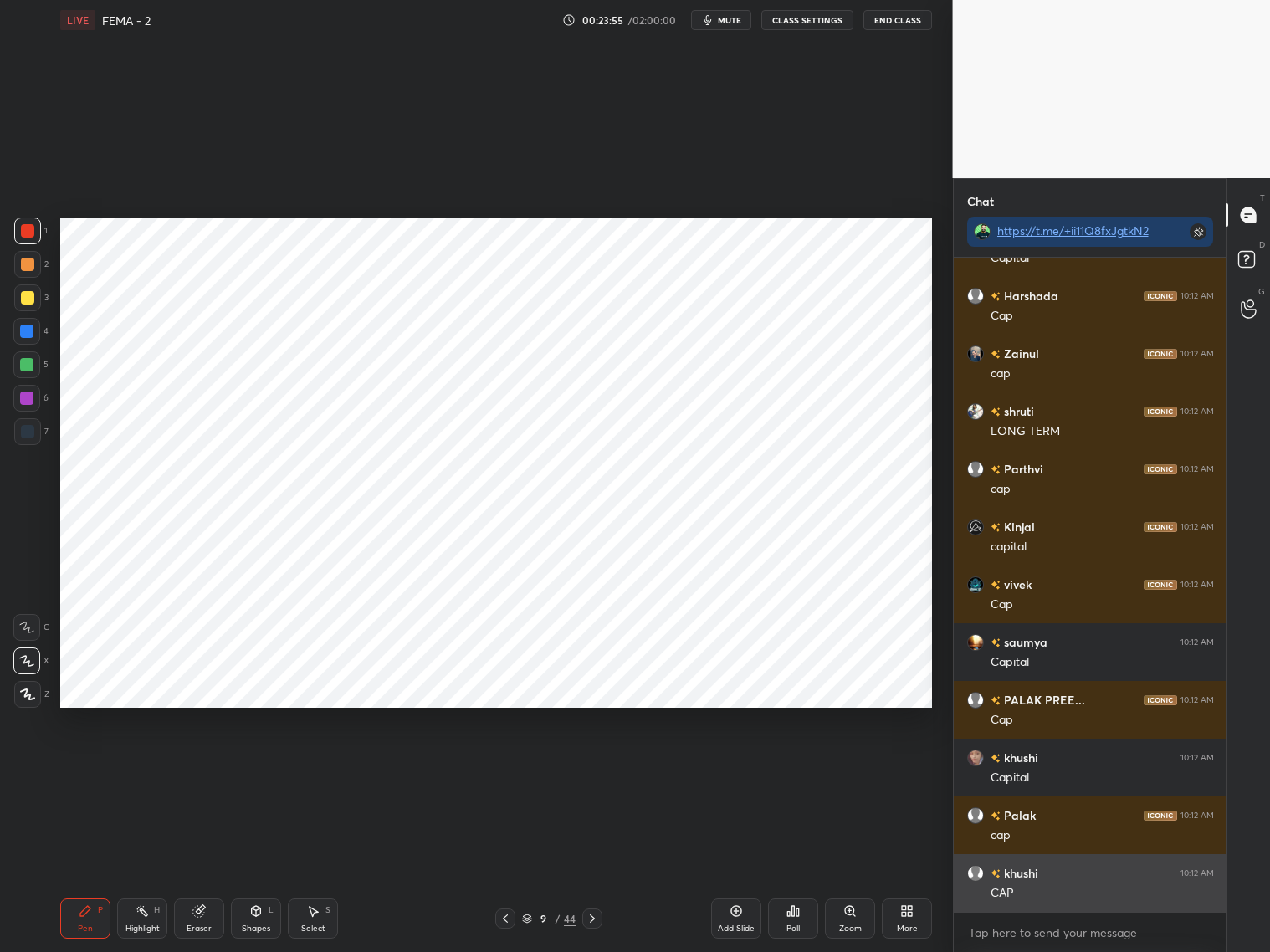 click on "CAP" at bounding box center [1102, 893] 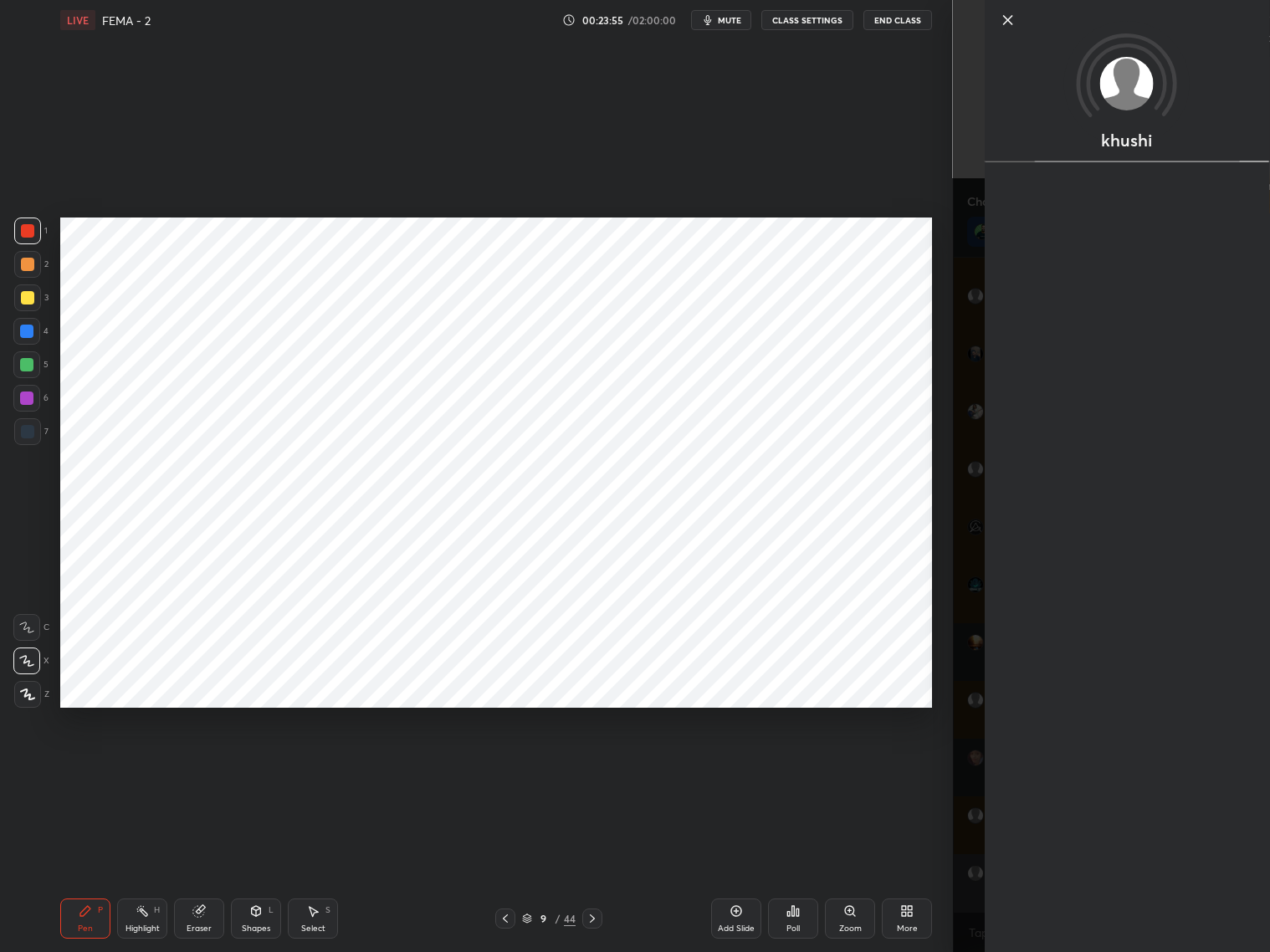 scroll, scrollTop: 27943, scrollLeft: 0, axis: vertical 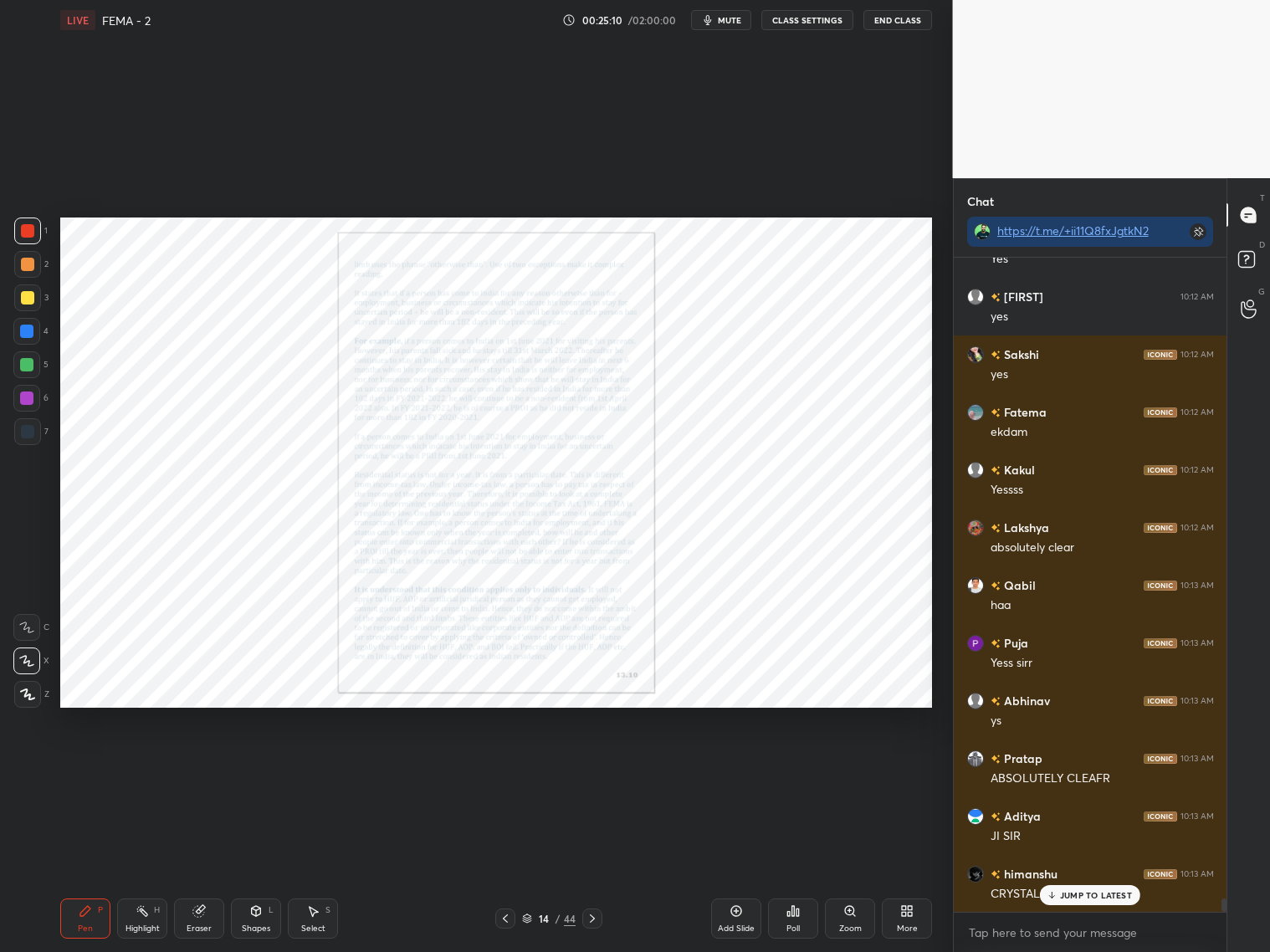 click 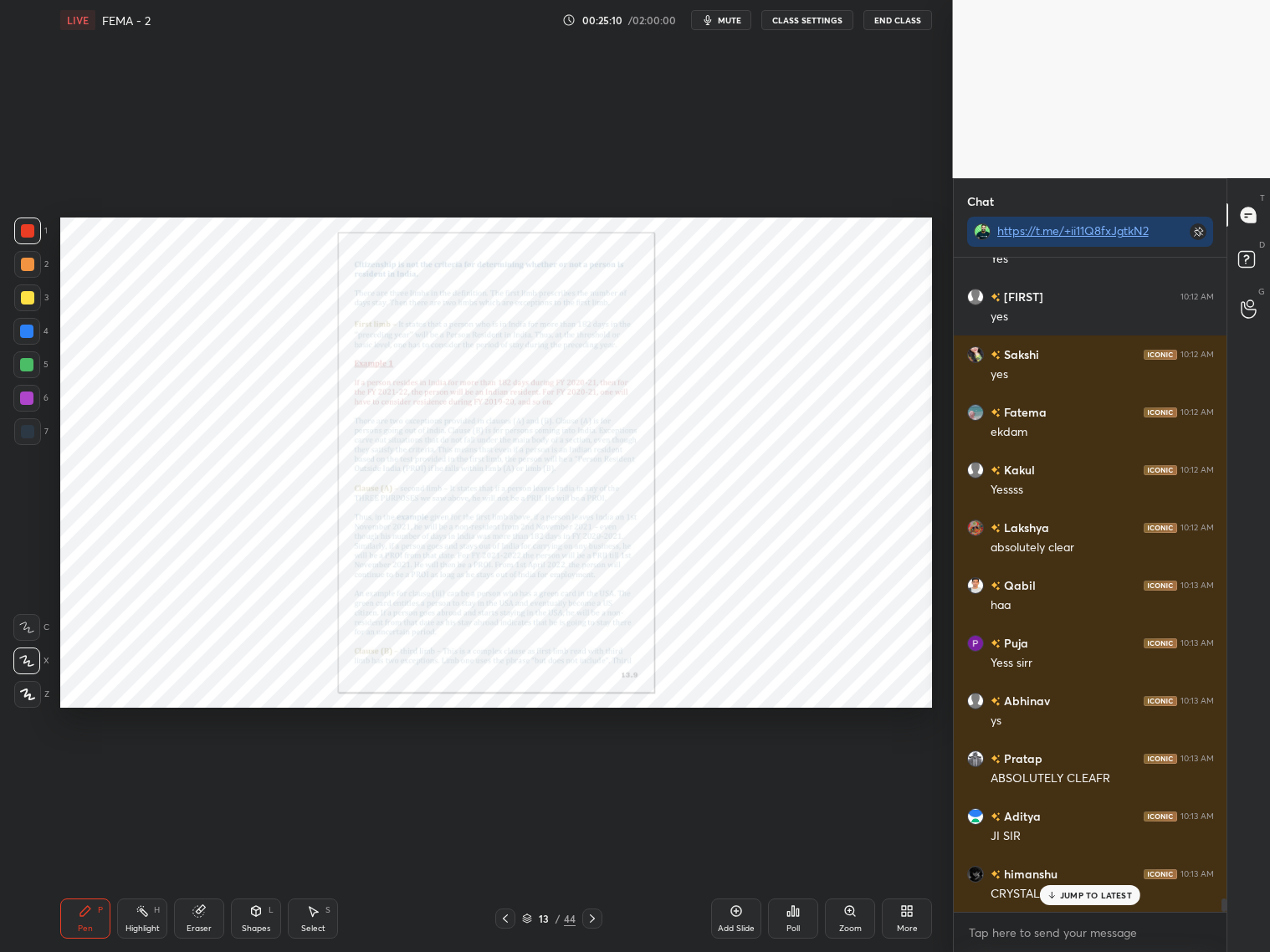 click at bounding box center (505, 919) 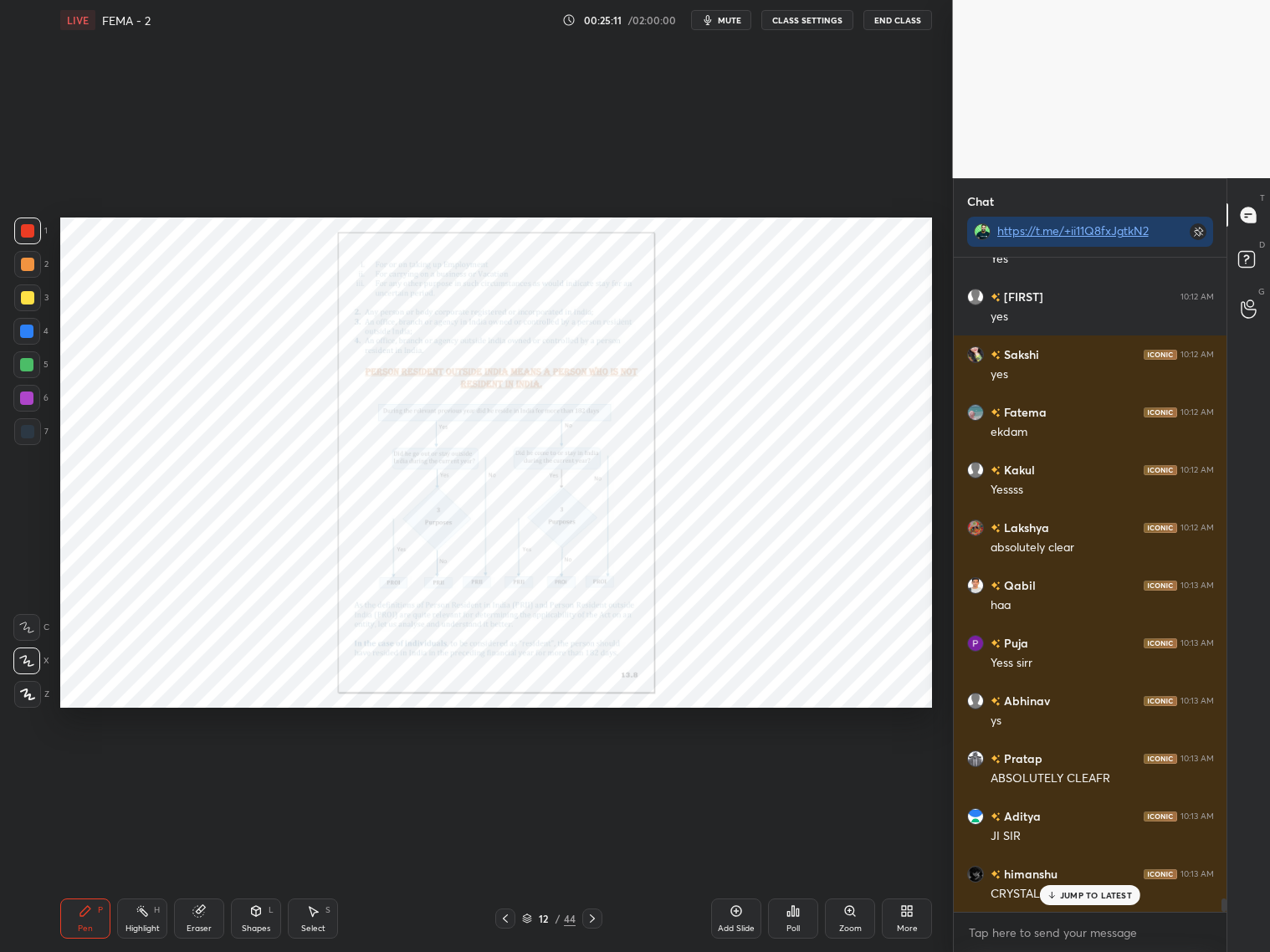 click on "Pen P Highlight H Eraser Shapes L Select S 12 / 44 Add Slide Poll Zoom More" at bounding box center (496, 919) 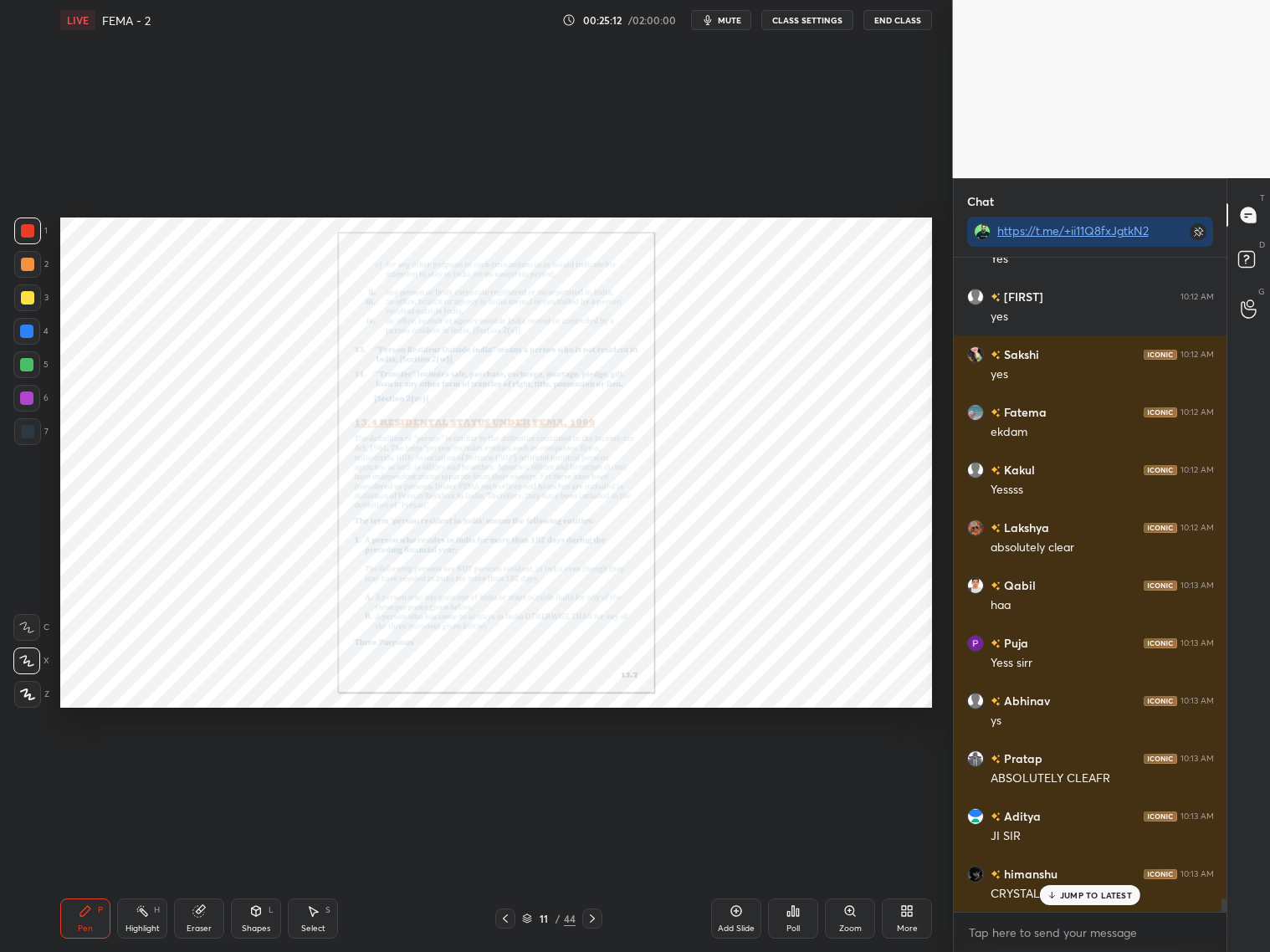 click 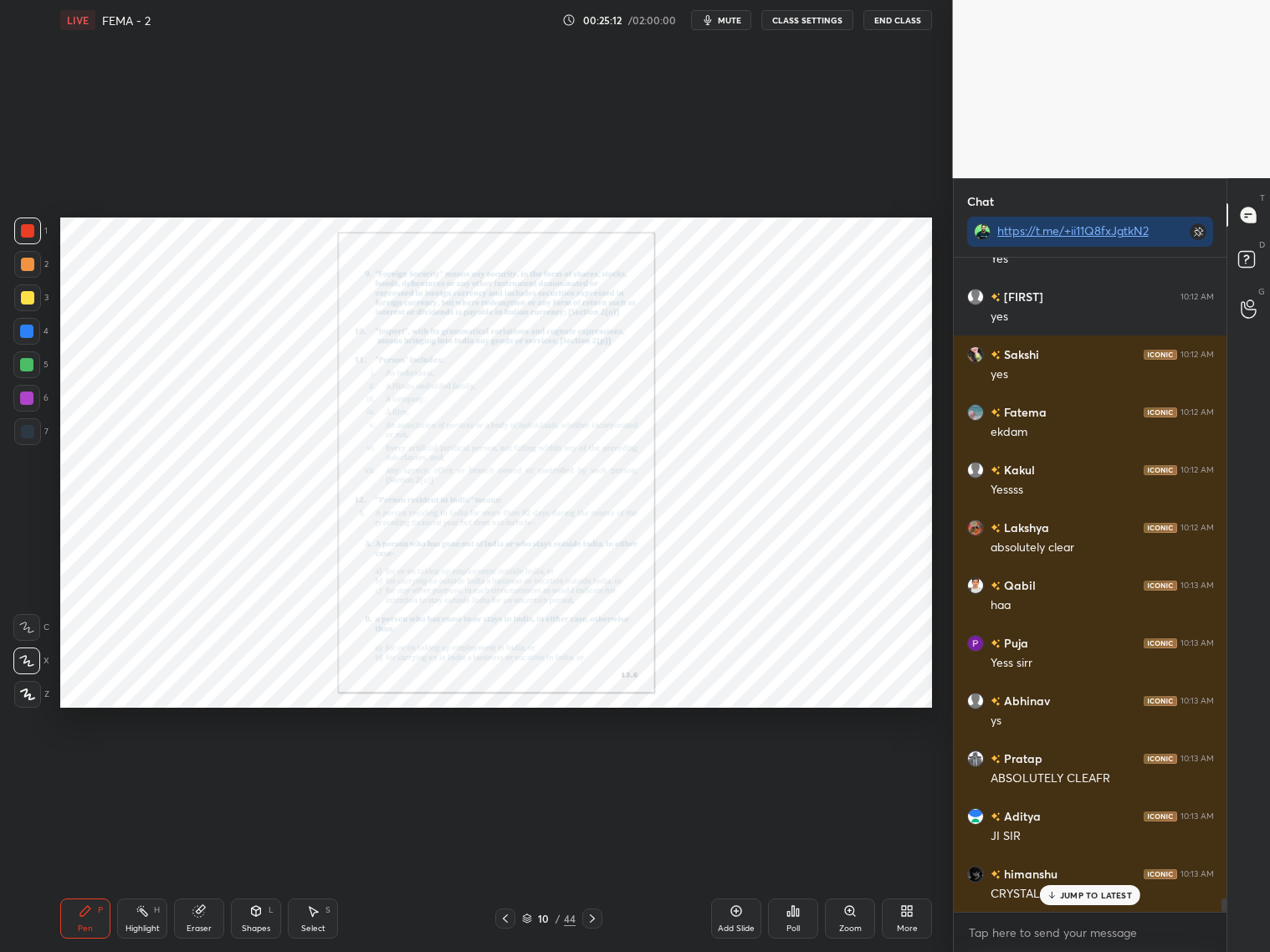 click 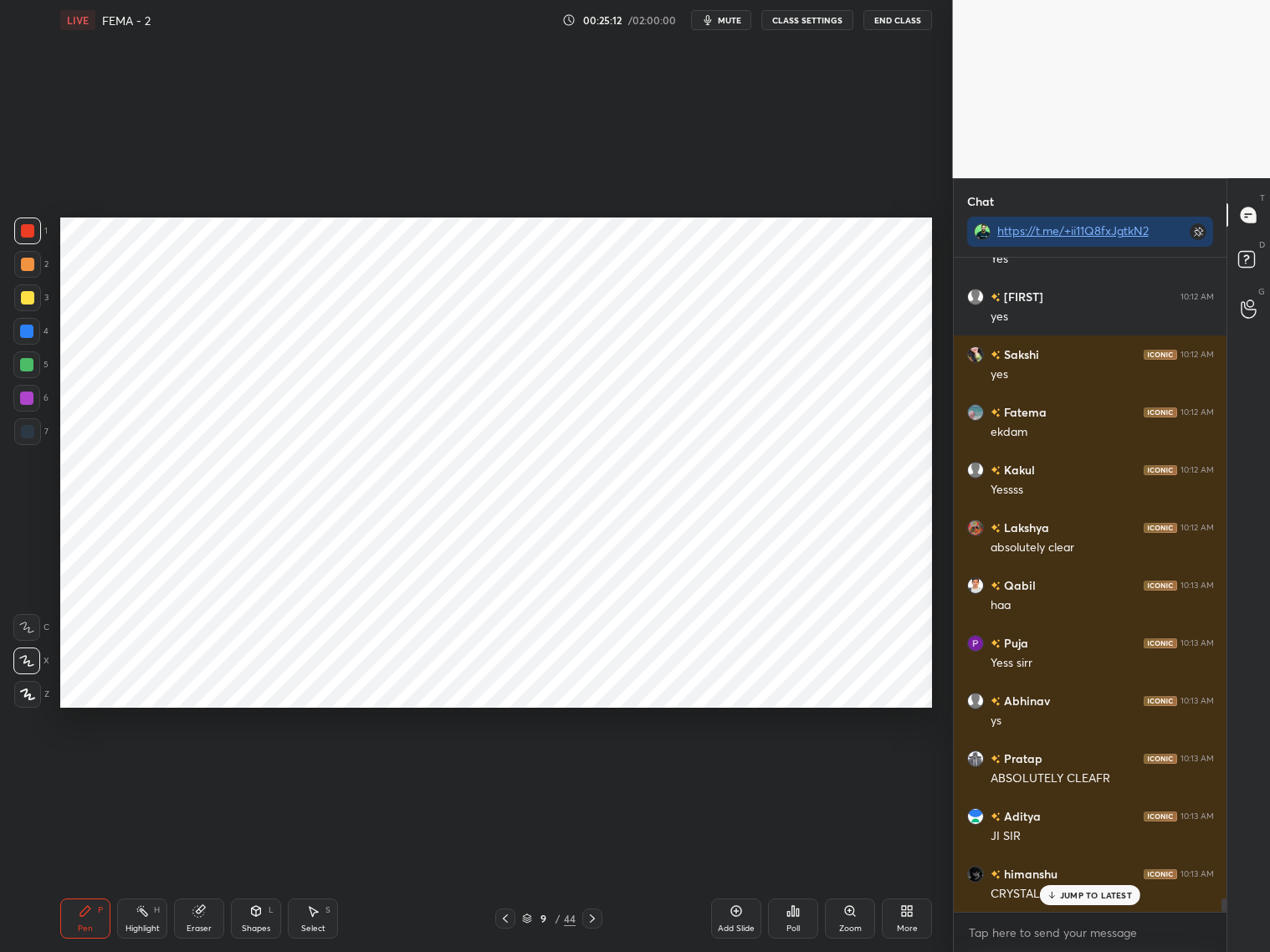click 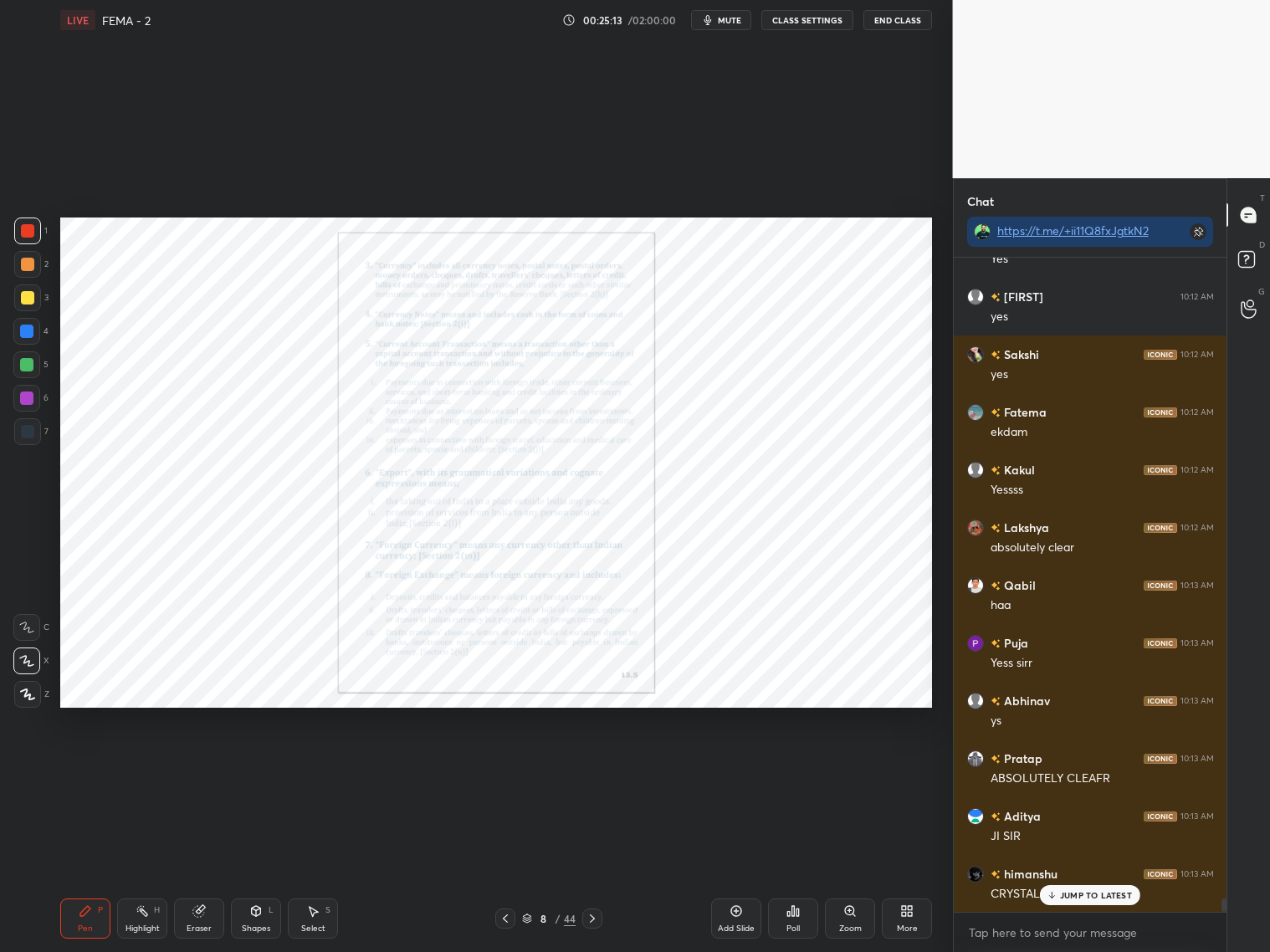 click 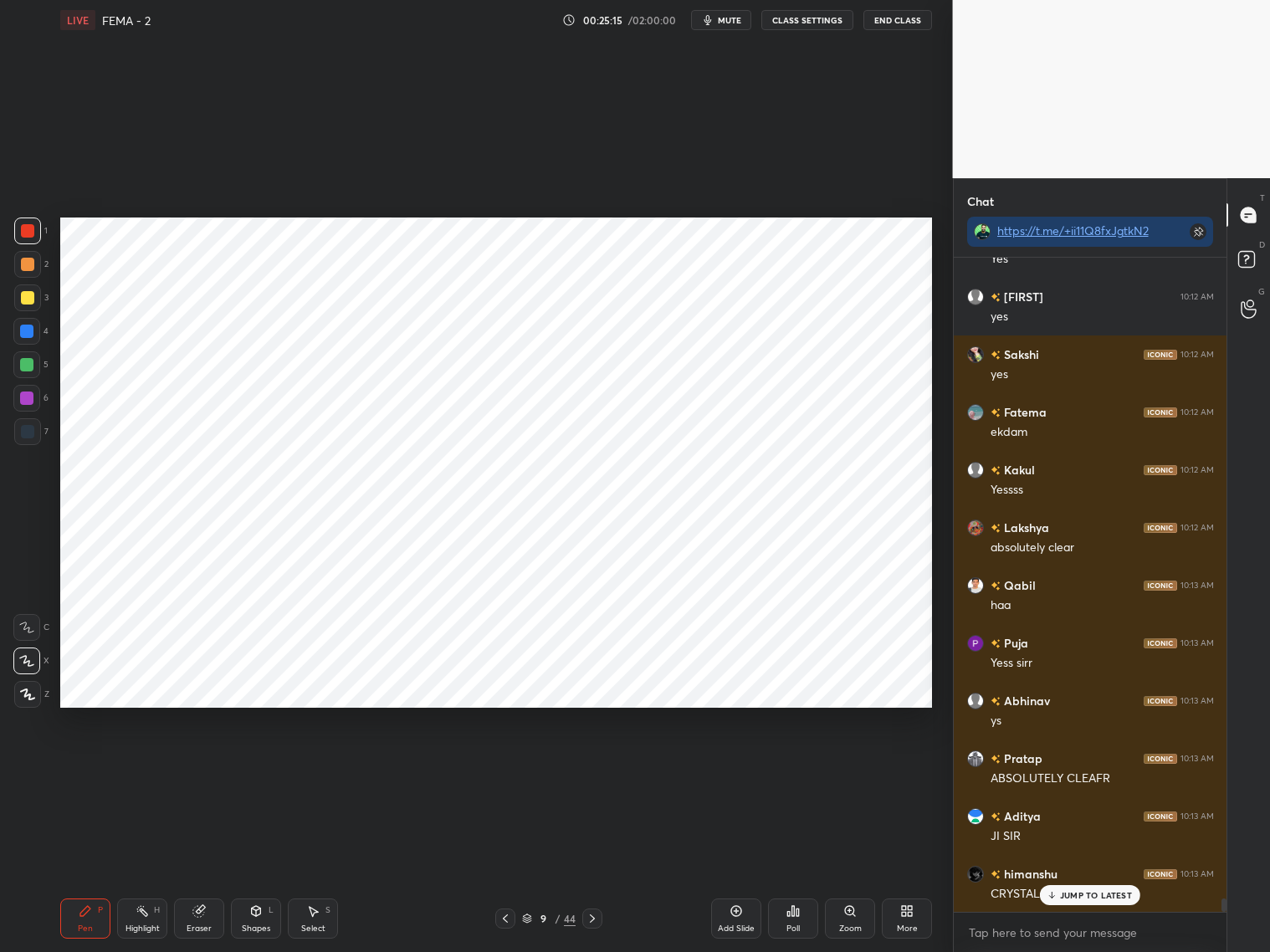 scroll, scrollTop: 32099, scrollLeft: 0, axis: vertical 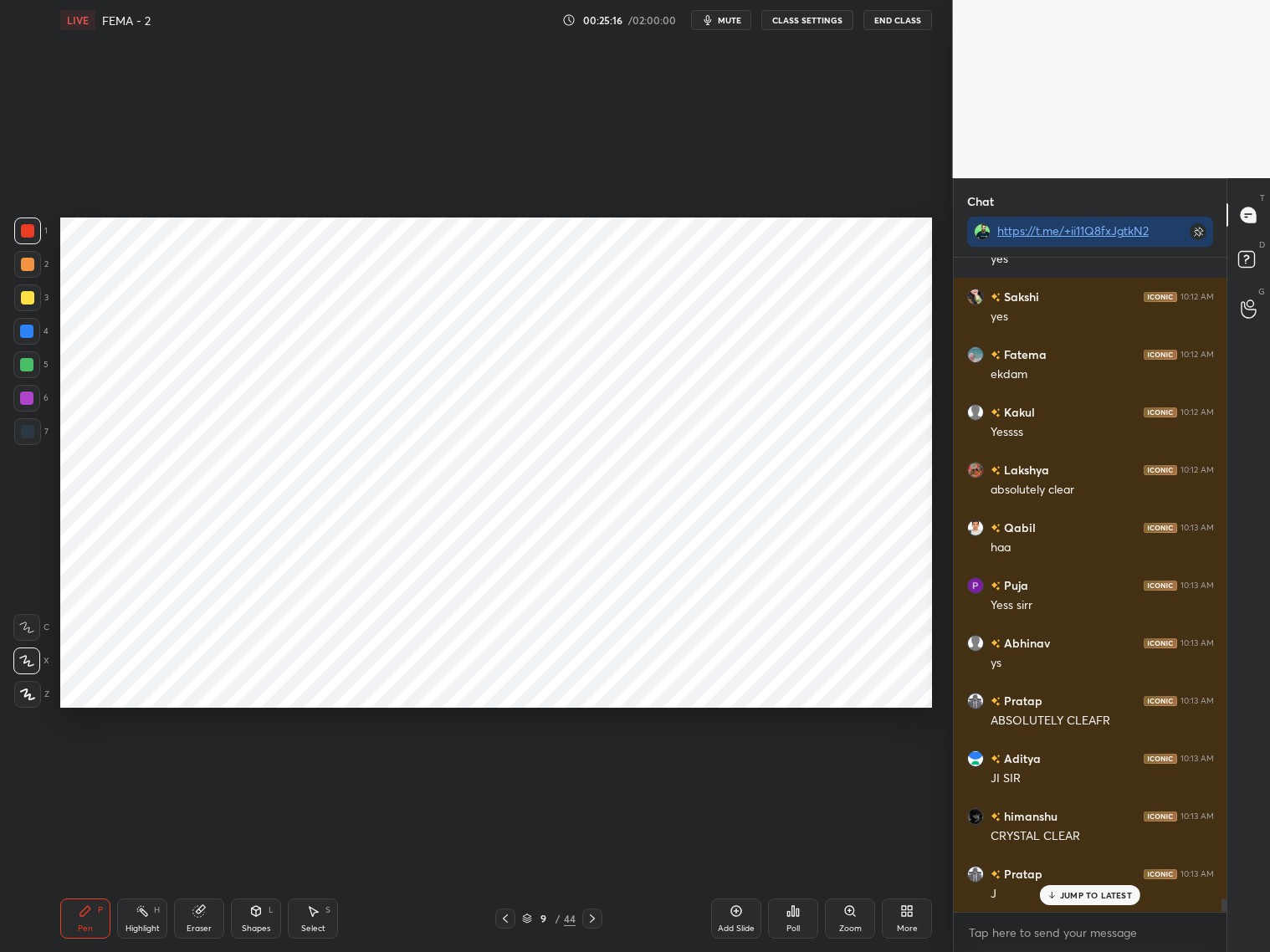 click at bounding box center (28, 432) 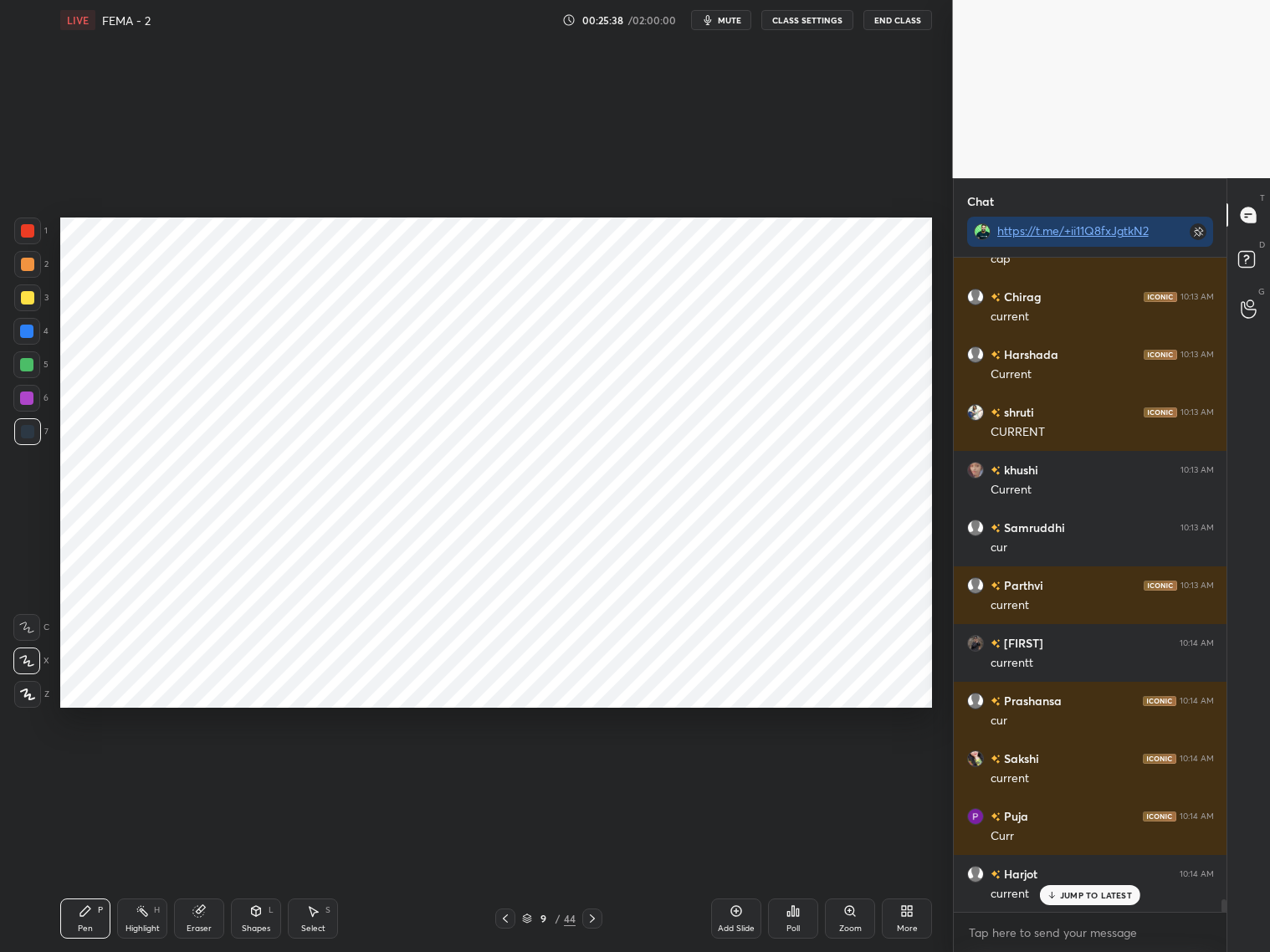 scroll, scrollTop: 33600, scrollLeft: 0, axis: vertical 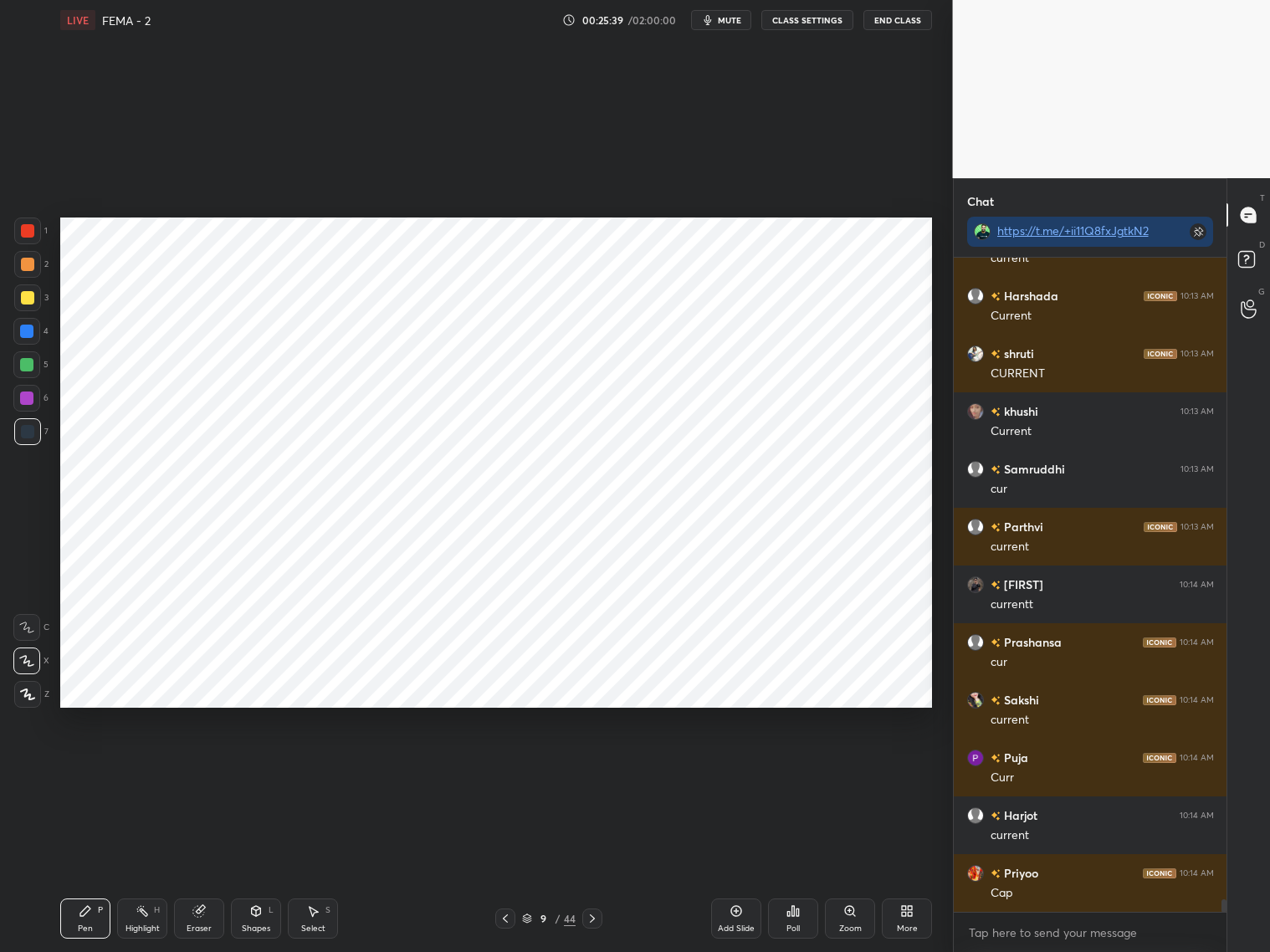 click at bounding box center (28, 231) 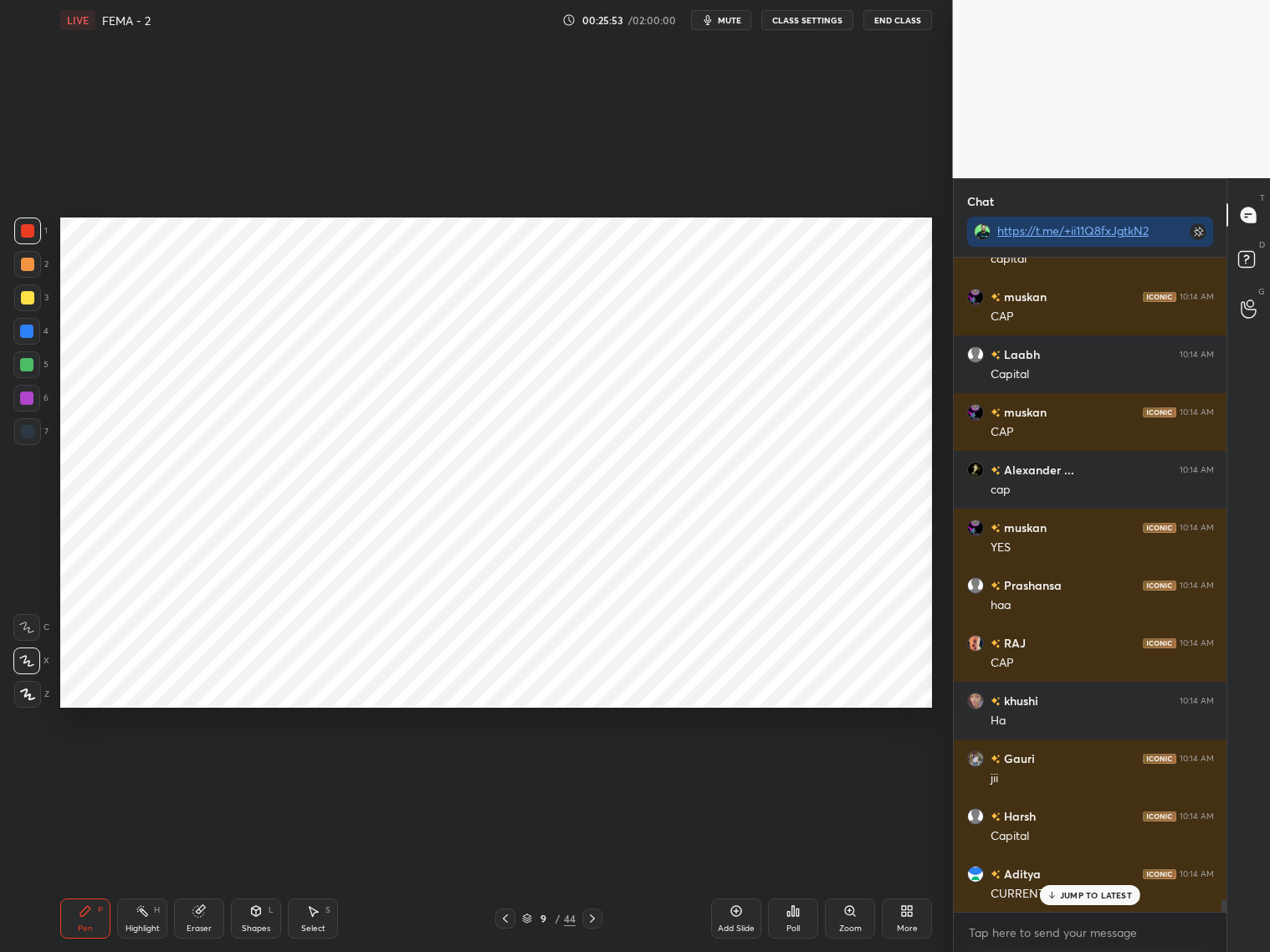 scroll, scrollTop: 34408, scrollLeft: 0, axis: vertical 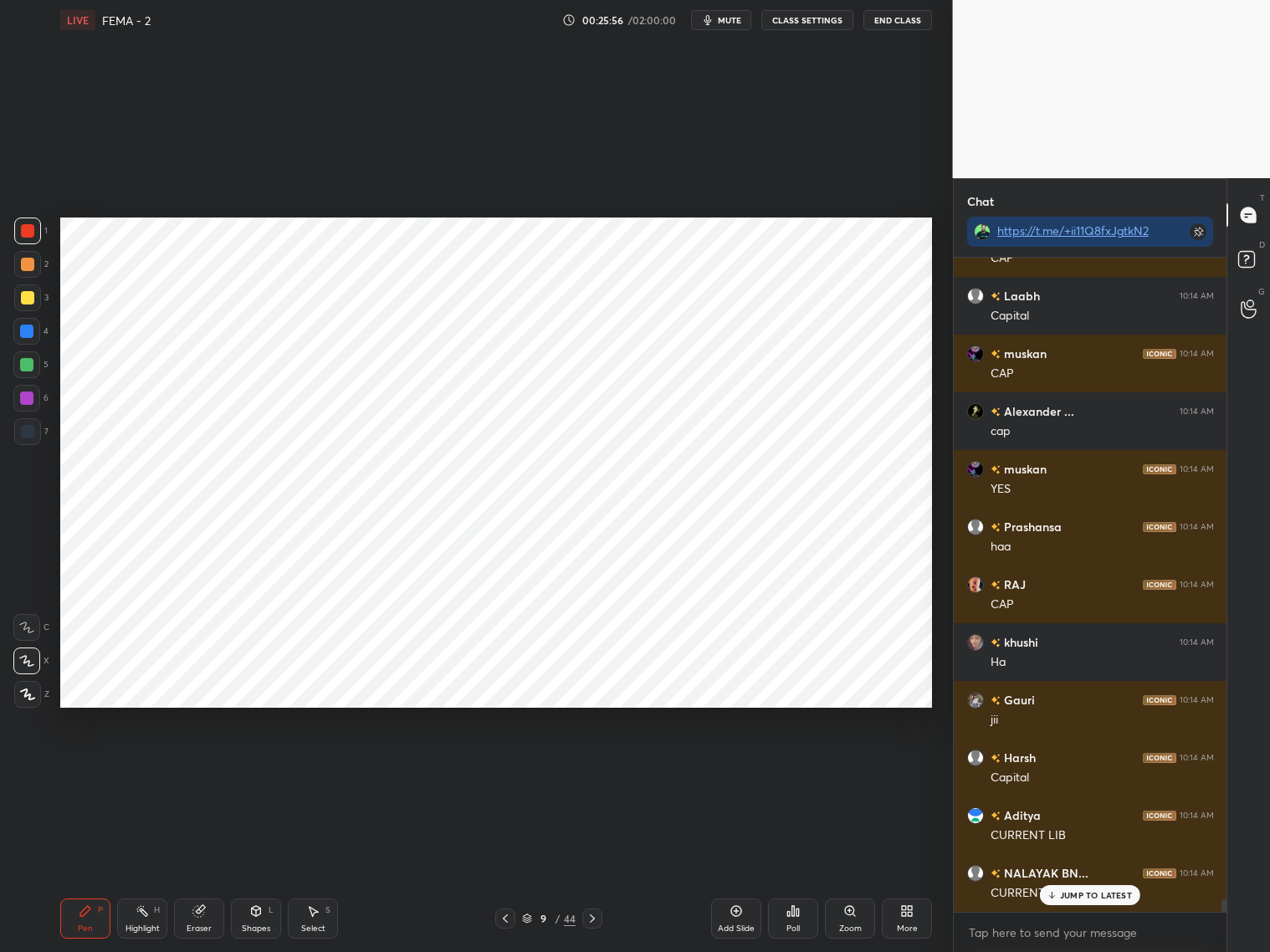 click 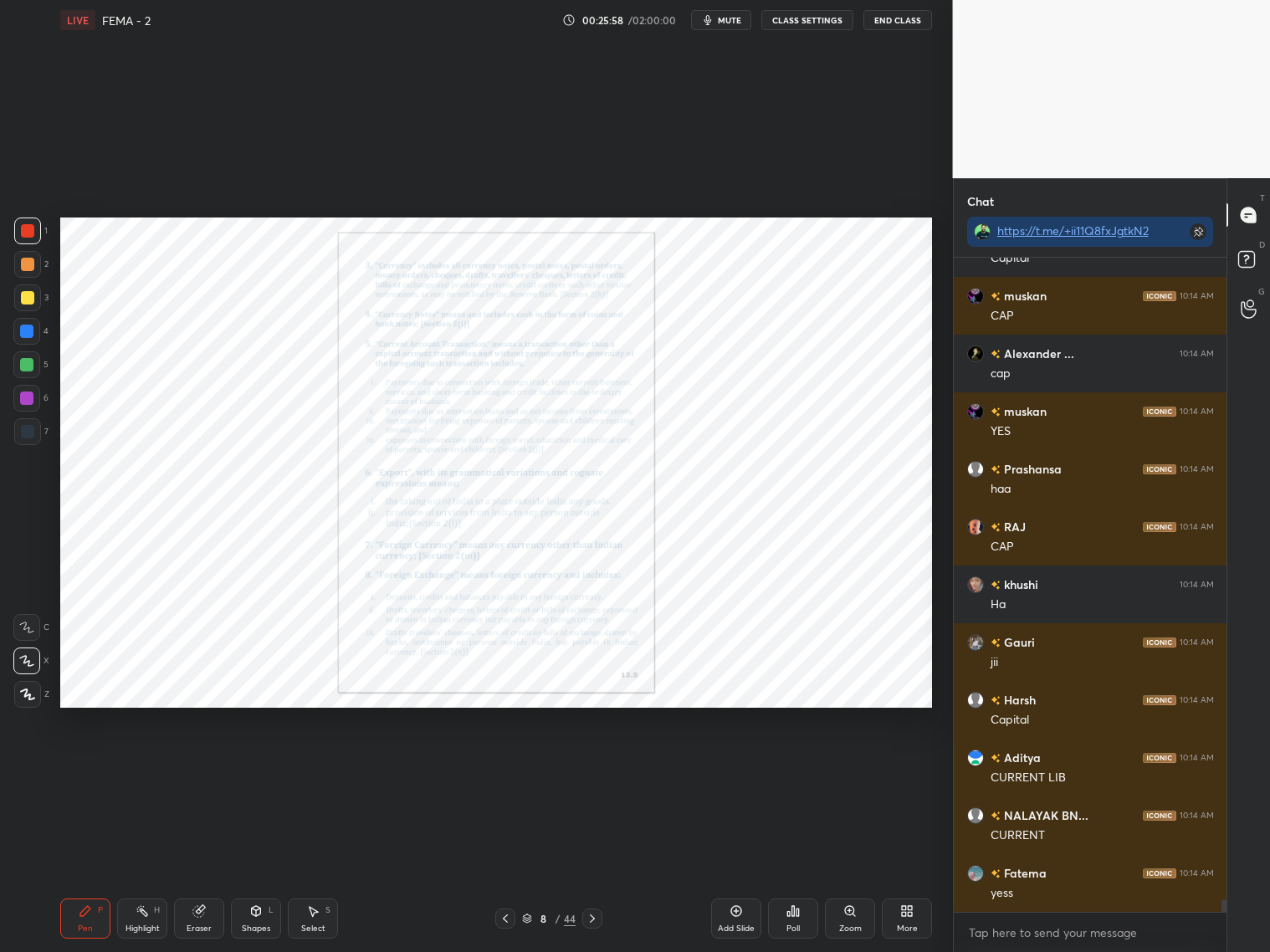 click on "Zoom" at bounding box center [850, 919] 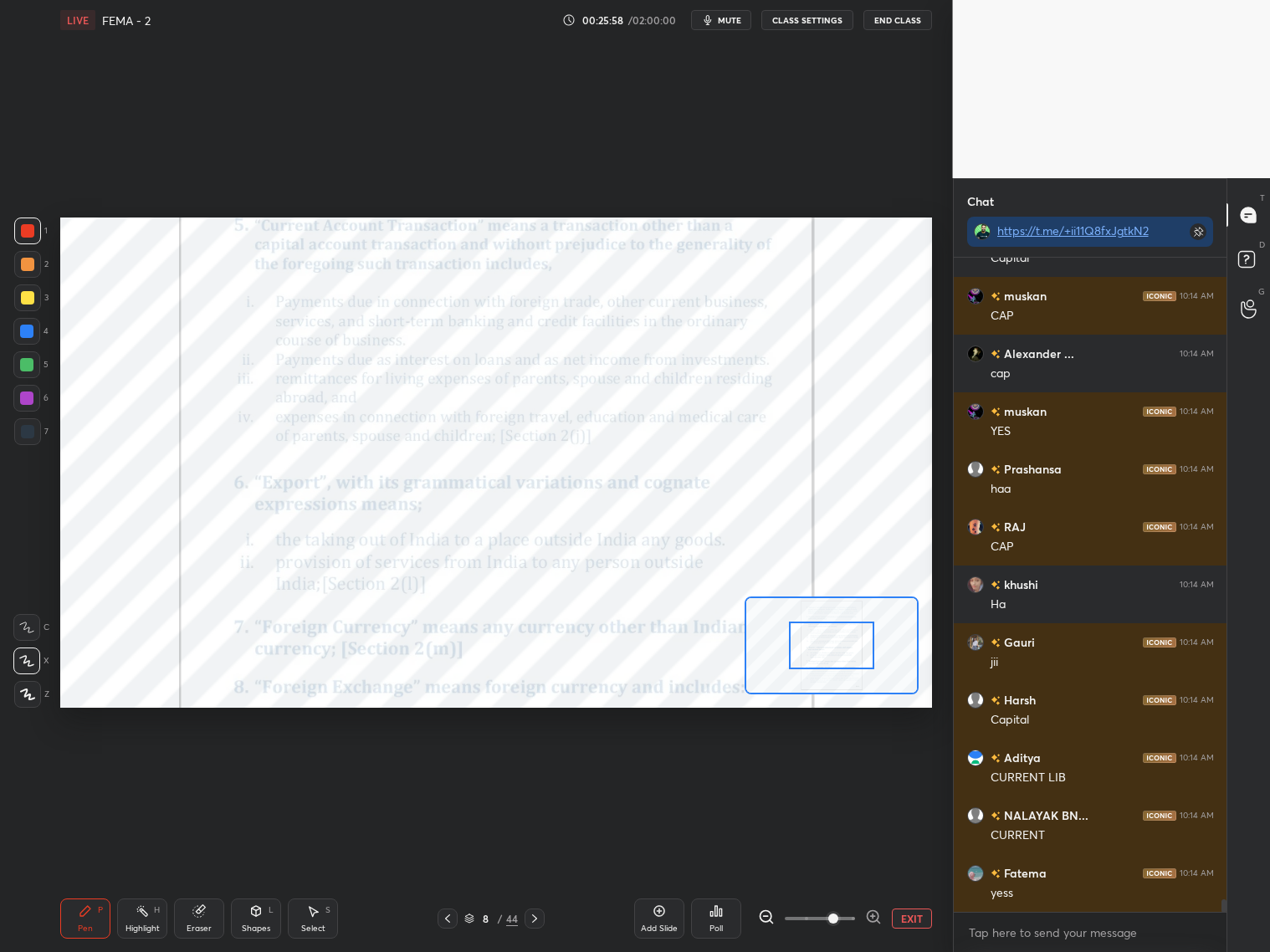 click at bounding box center (833, 919) 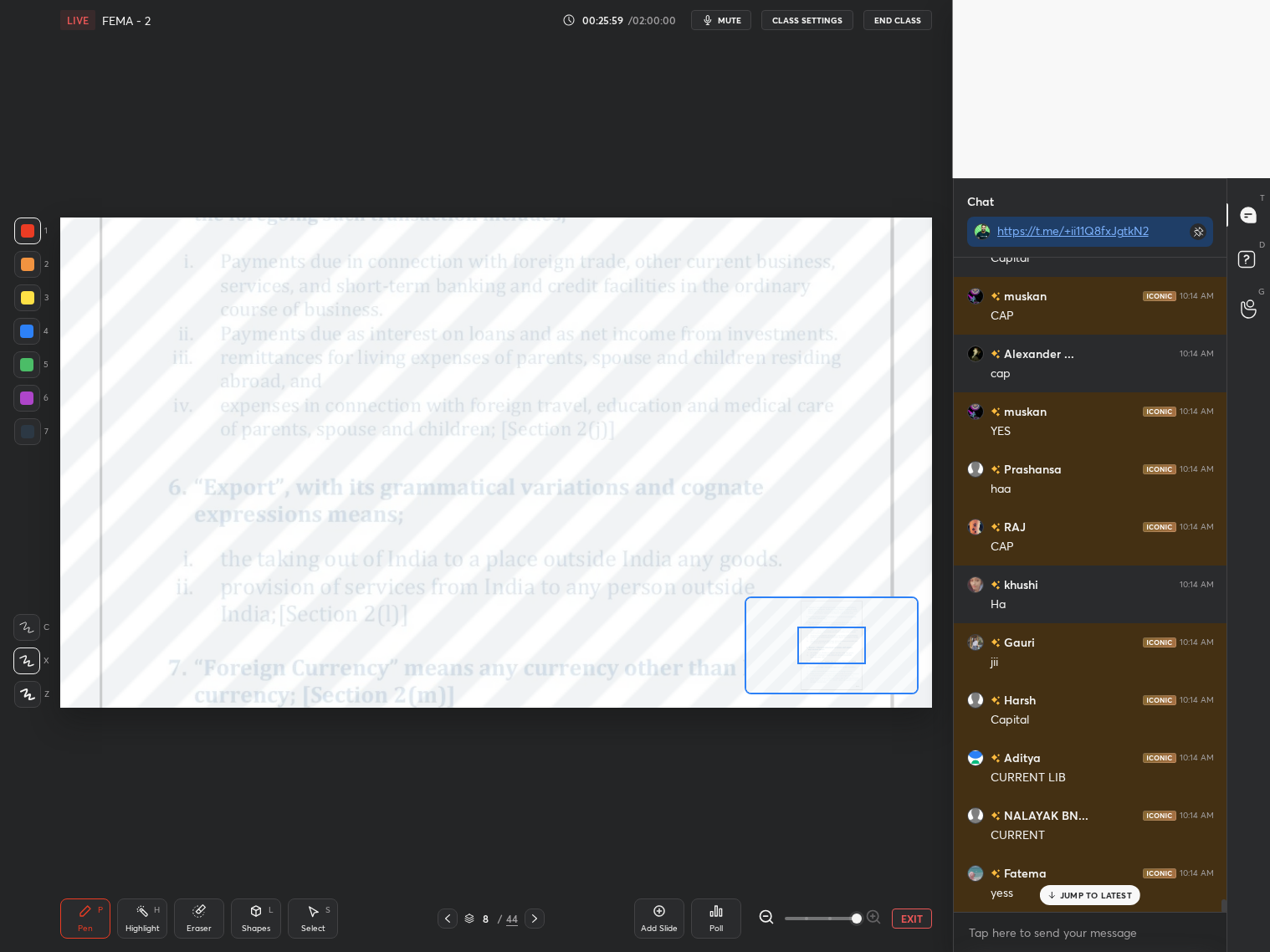 scroll, scrollTop: 34523, scrollLeft: 0, axis: vertical 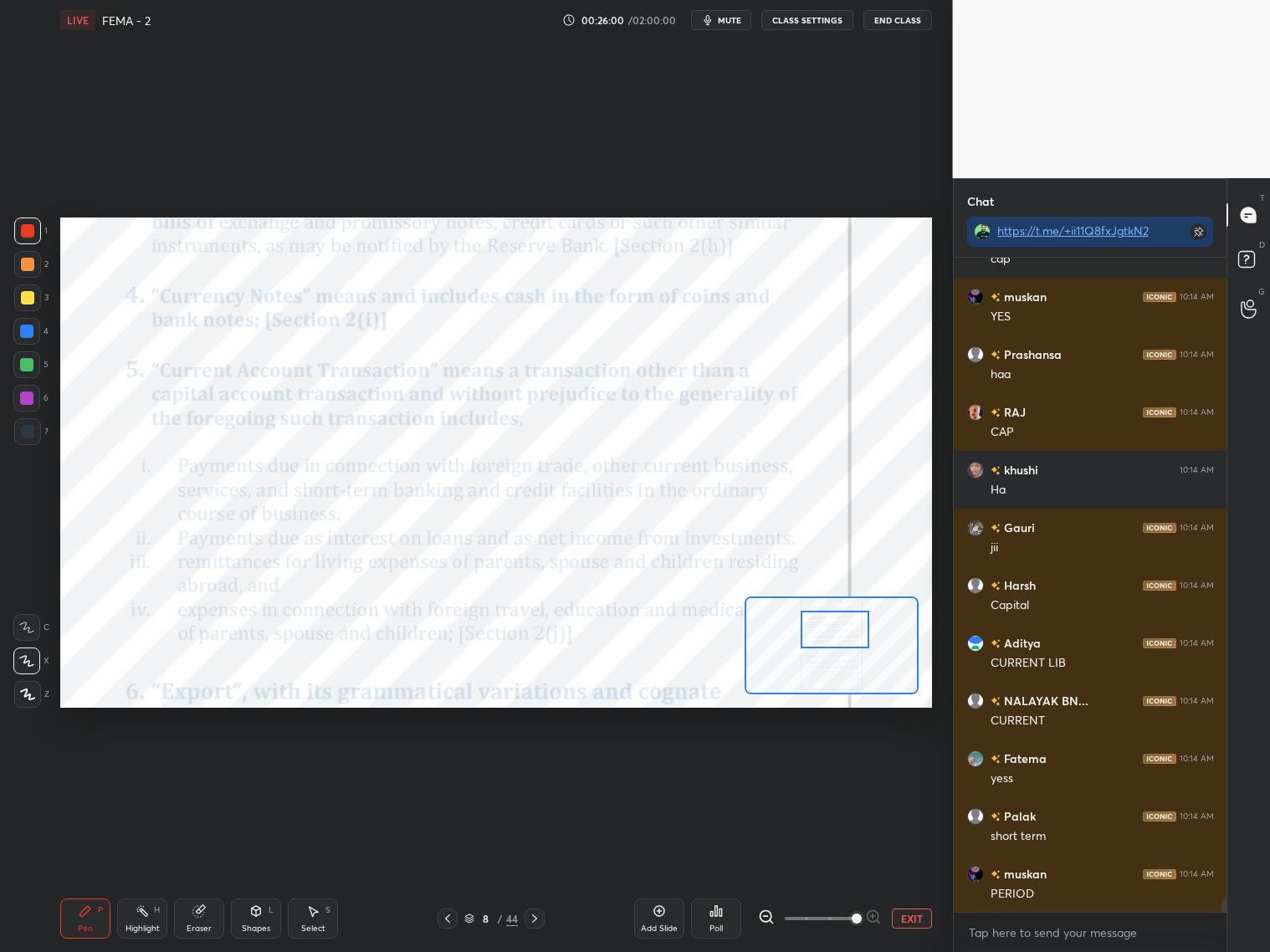 drag, startPoint x: 842, startPoint y: 636, endPoint x: 843, endPoint y: 617, distance: 19.026298 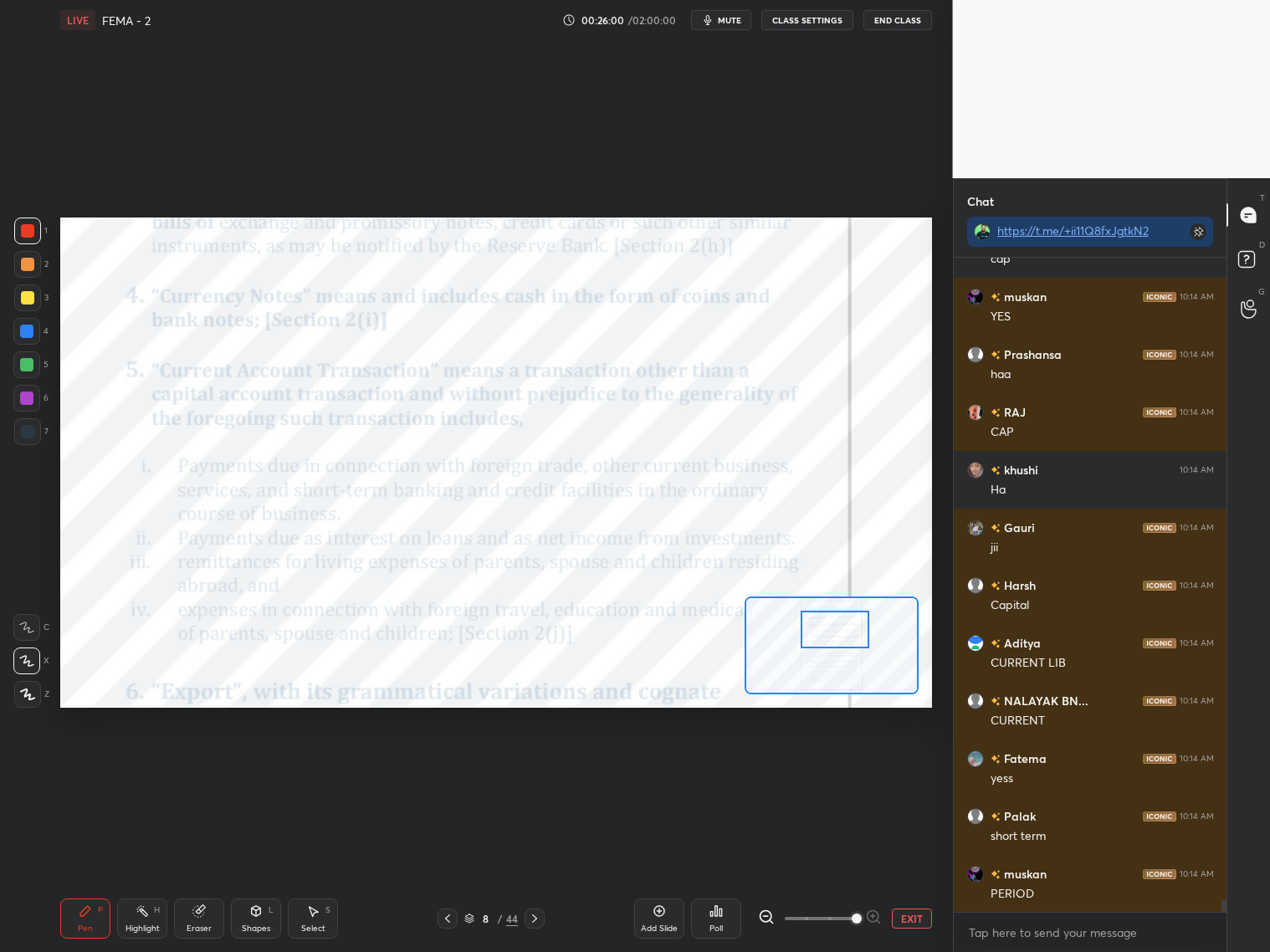 click at bounding box center (835, 629) 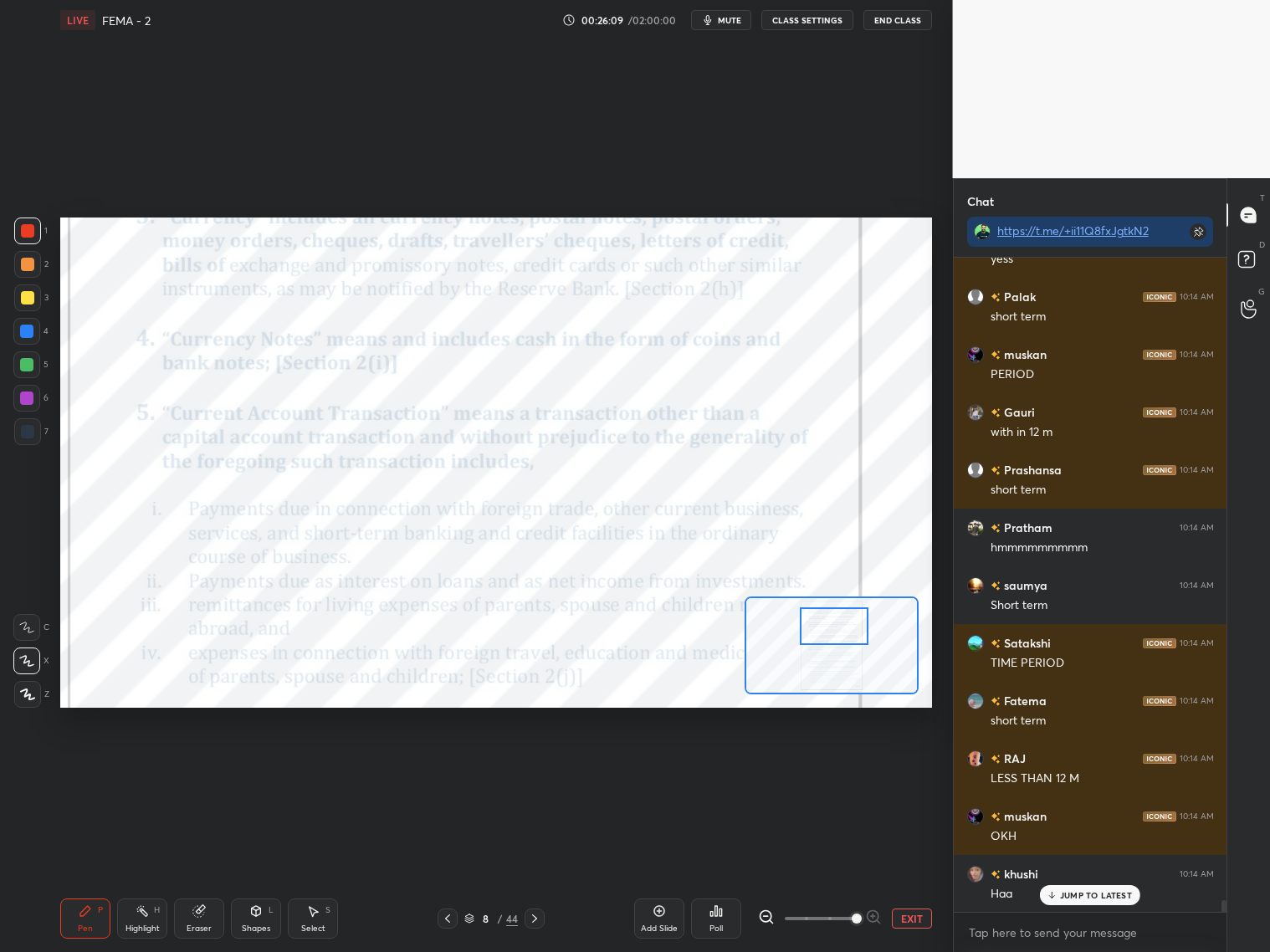 scroll, scrollTop: 35158, scrollLeft: 0, axis: vertical 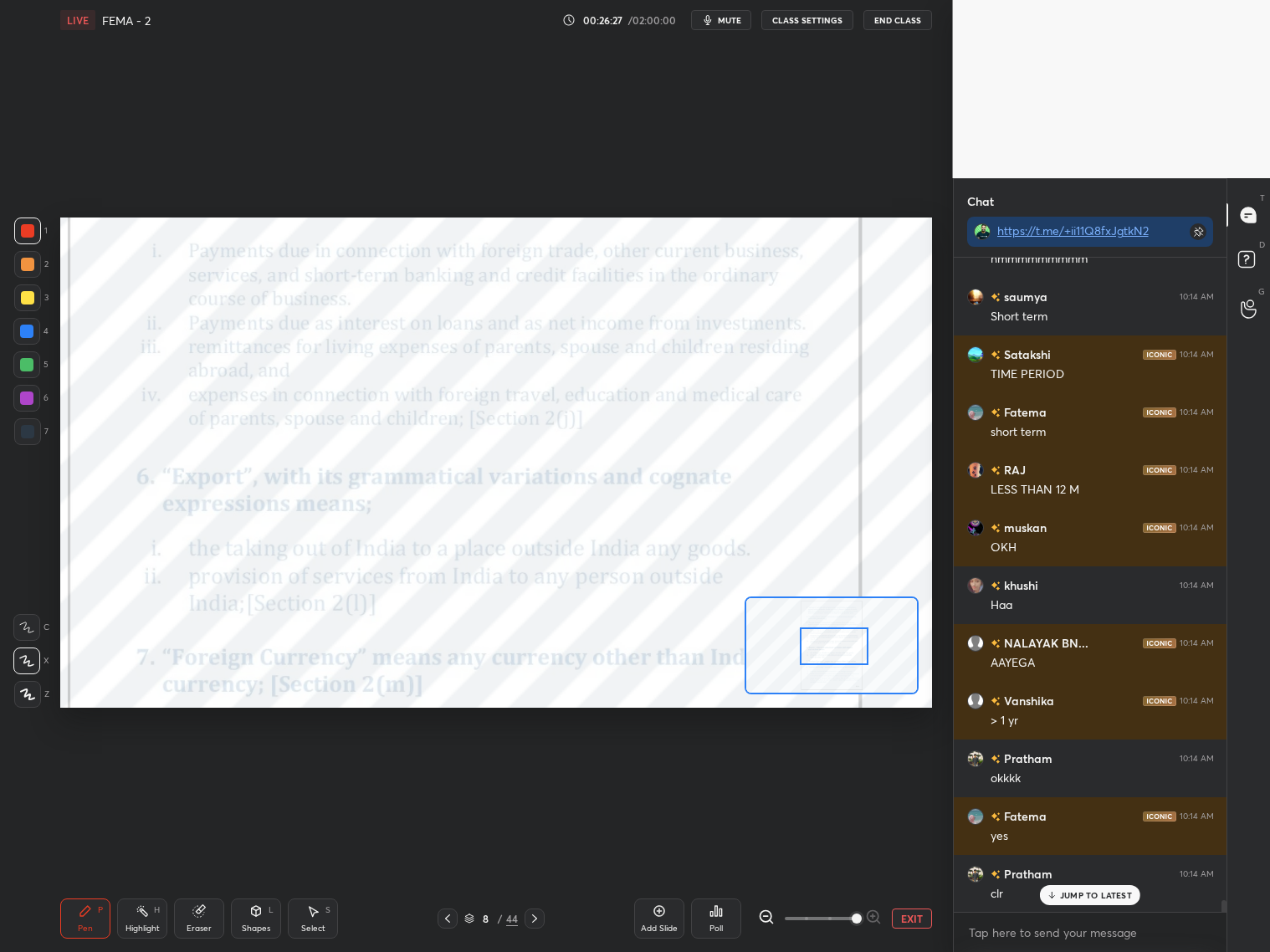 drag, startPoint x: 842, startPoint y: 630, endPoint x: 841, endPoint y: 647, distance: 17.02939 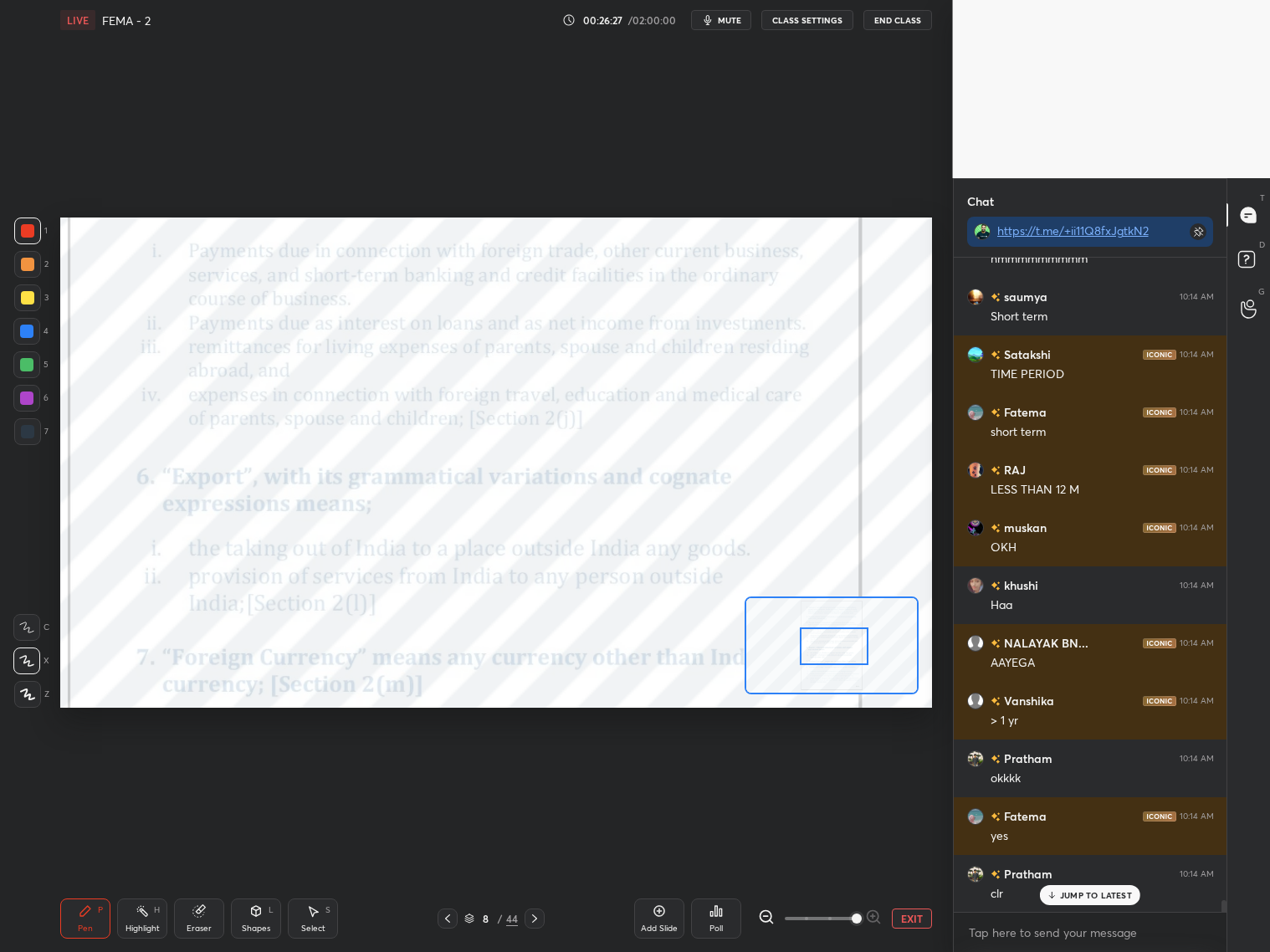 click at bounding box center (834, 646) 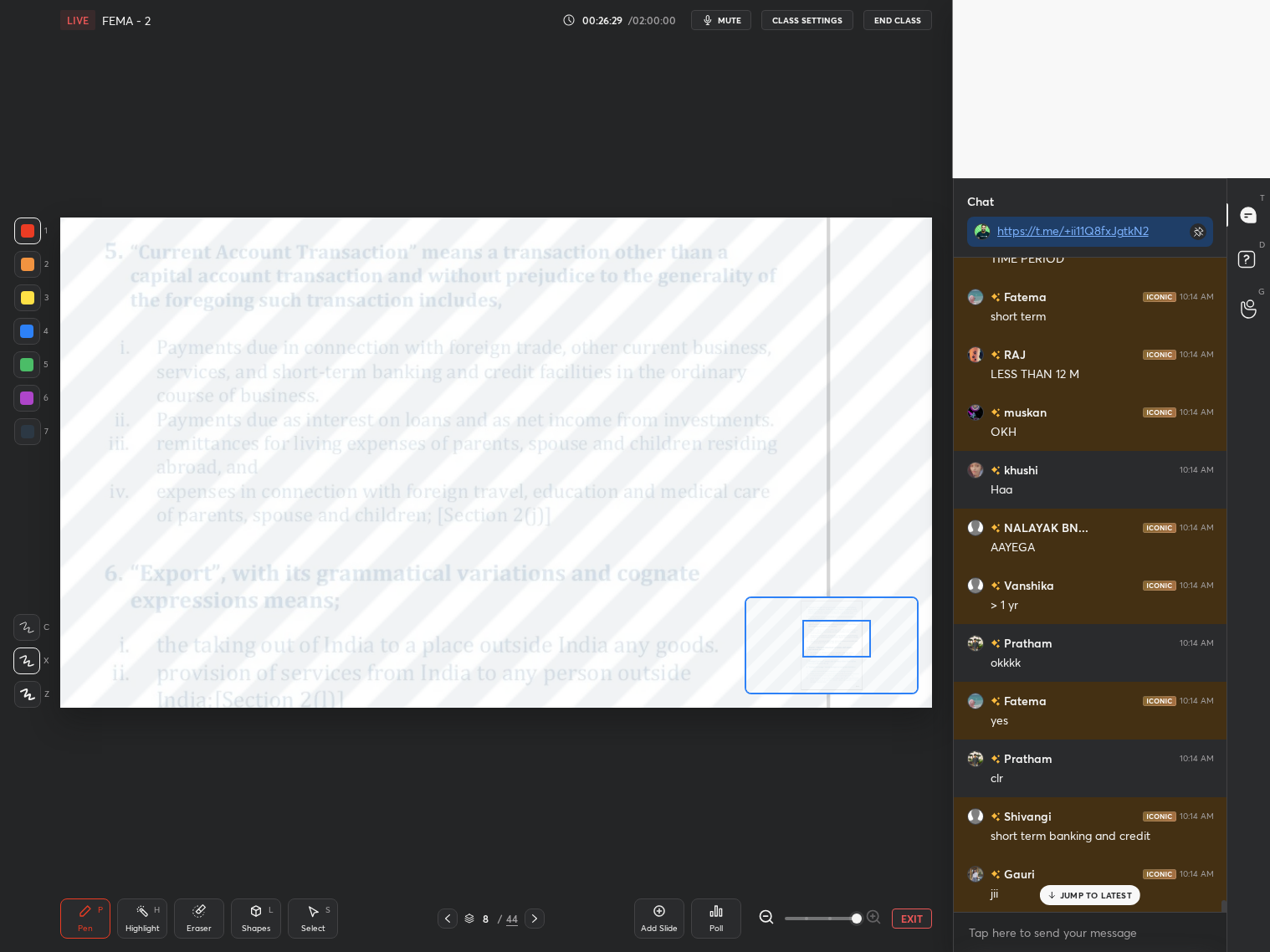 click at bounding box center (837, 638) 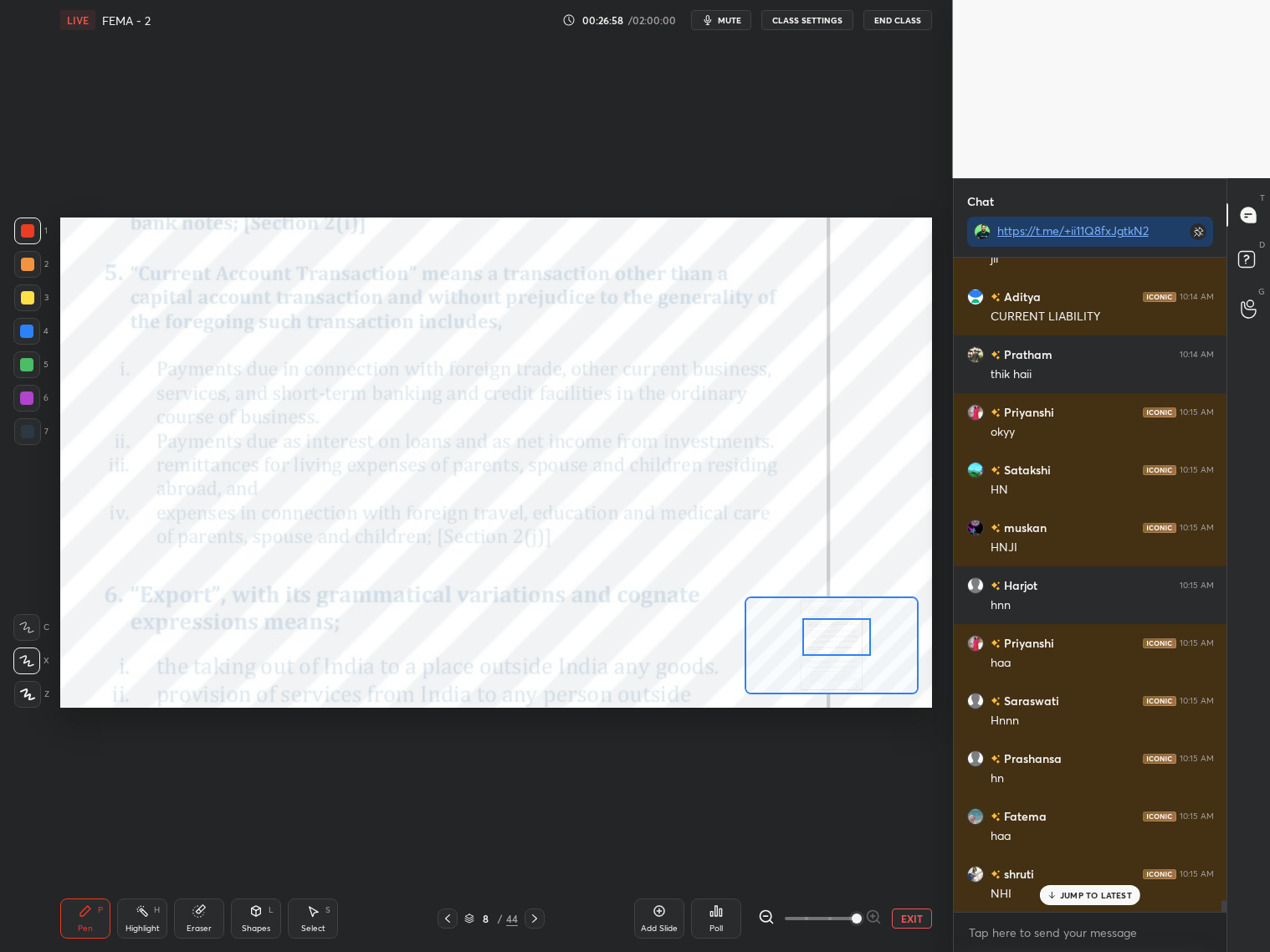scroll, scrollTop: 36255, scrollLeft: 0, axis: vertical 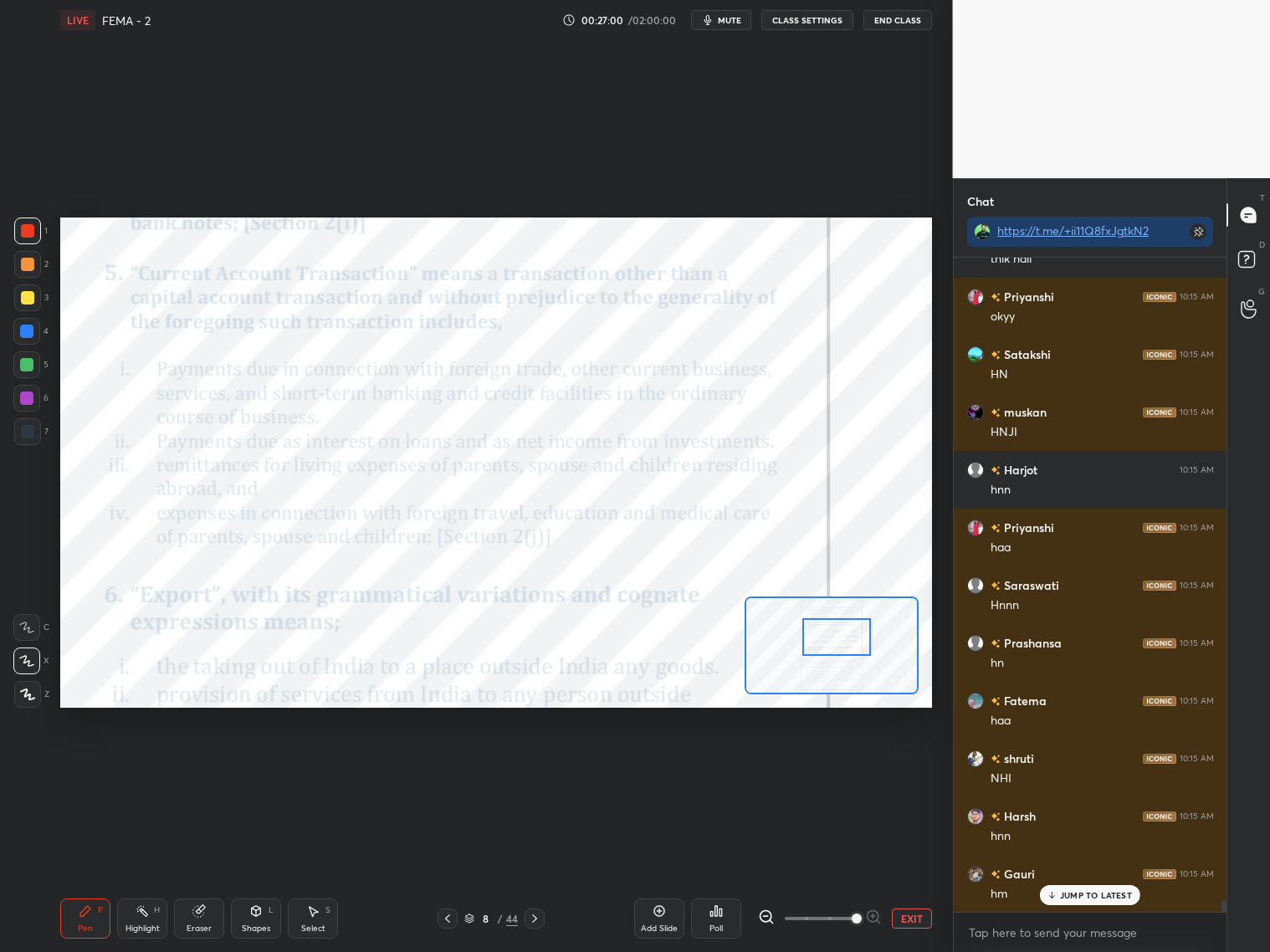 click 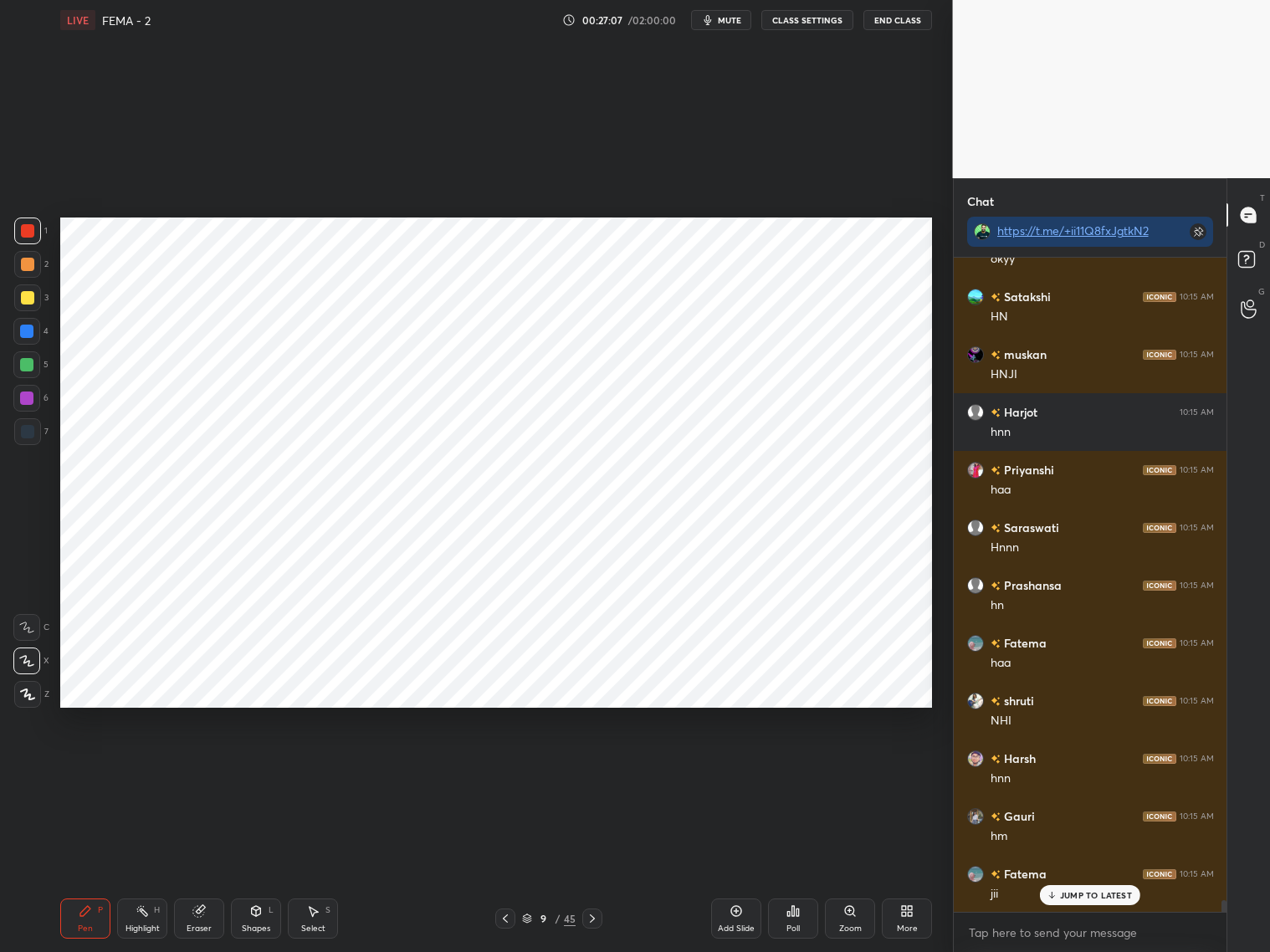 scroll, scrollTop: 36370, scrollLeft: 0, axis: vertical 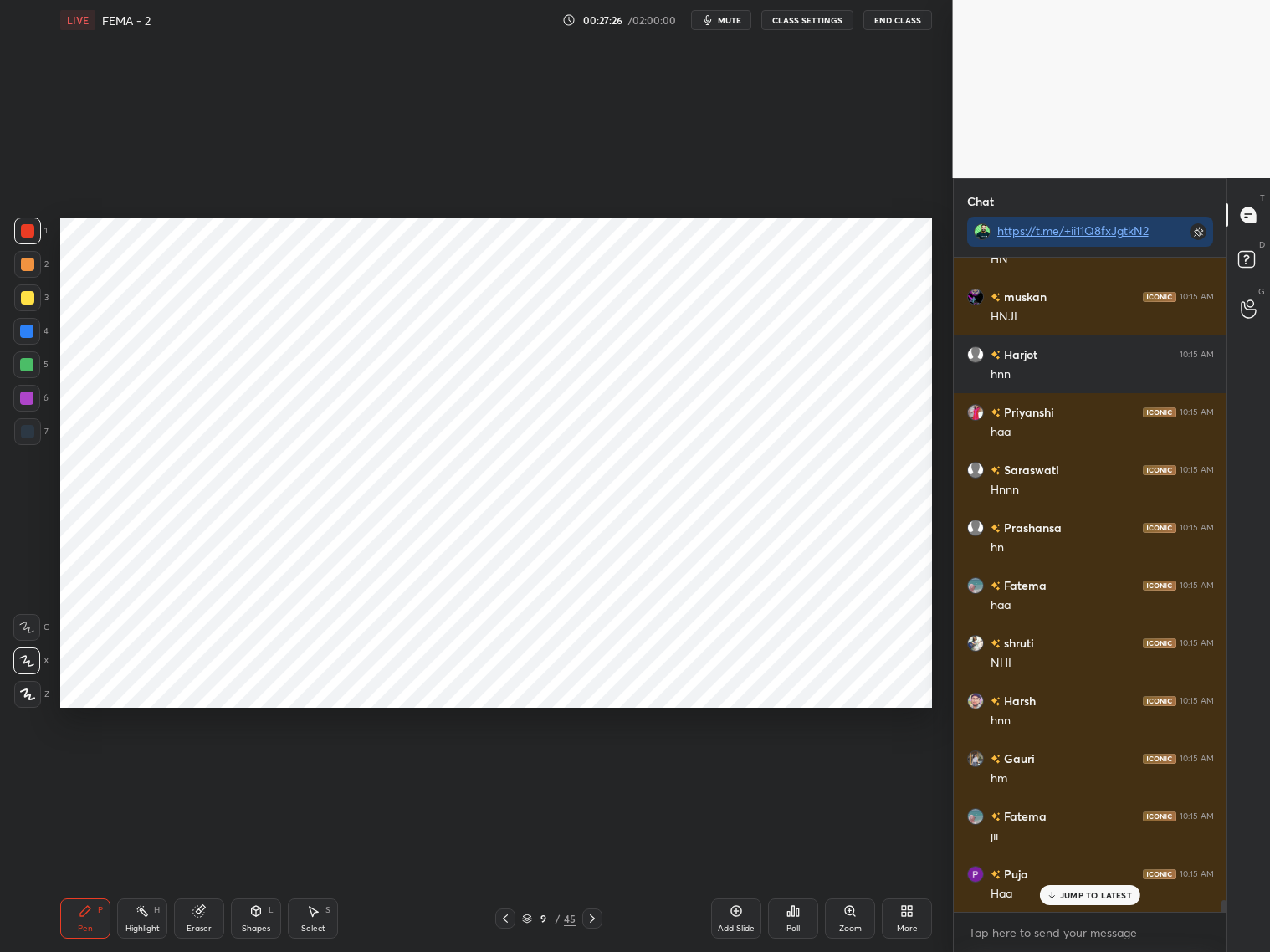 click on "Eraser" at bounding box center (199, 919) 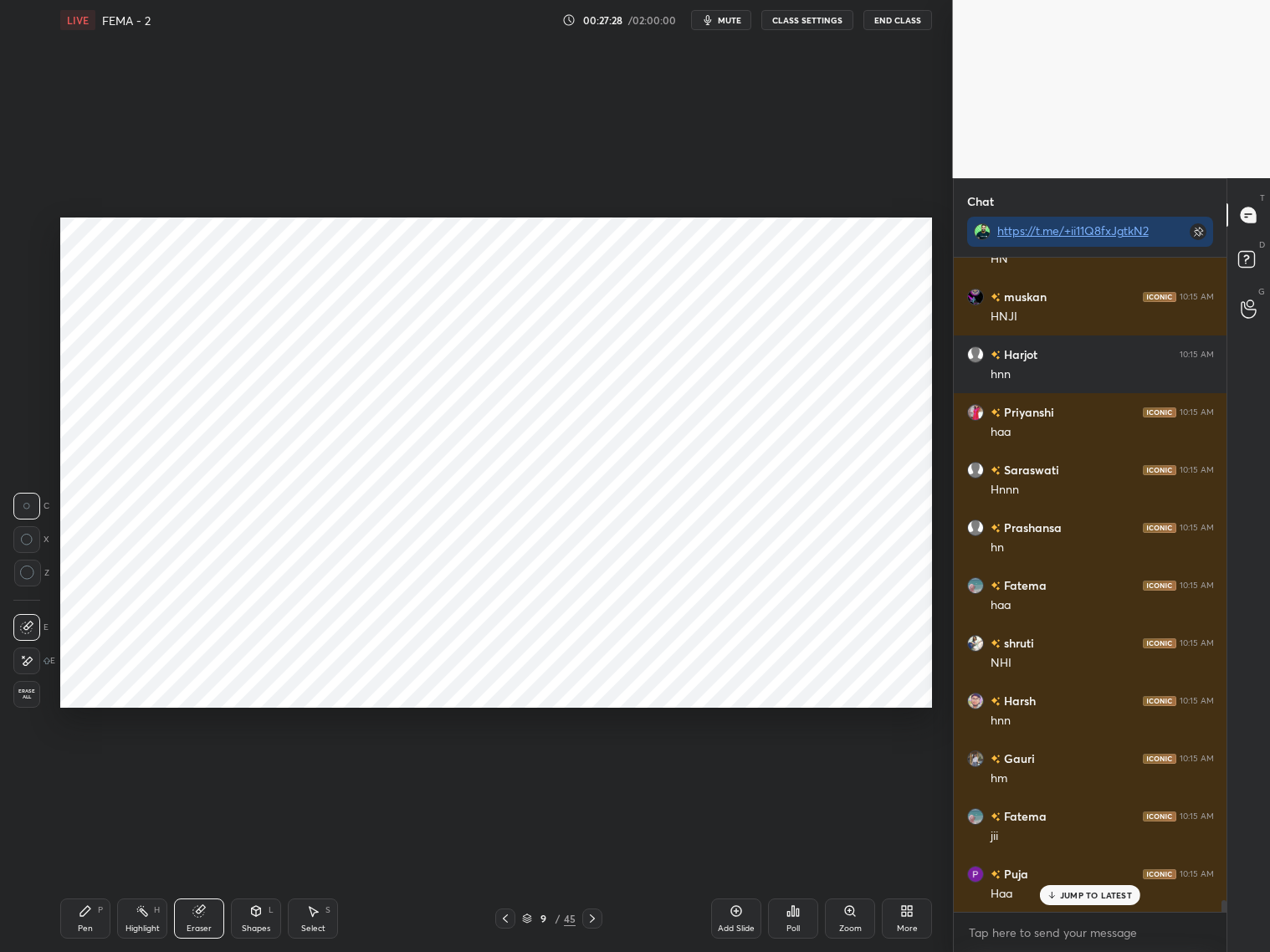 drag, startPoint x: 86, startPoint y: 921, endPoint x: 106, endPoint y: 878, distance: 47.423623 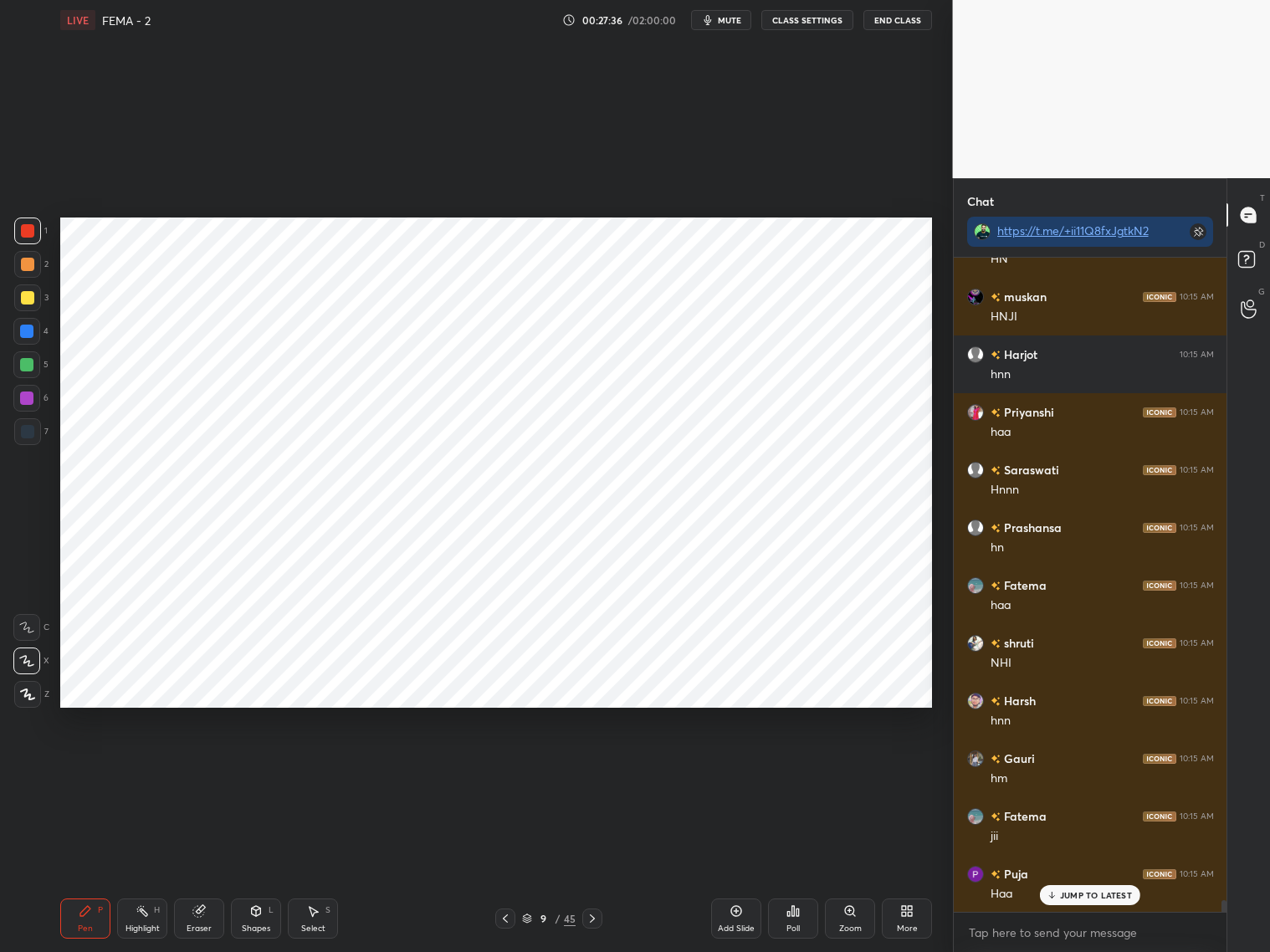 click at bounding box center [27, 331] 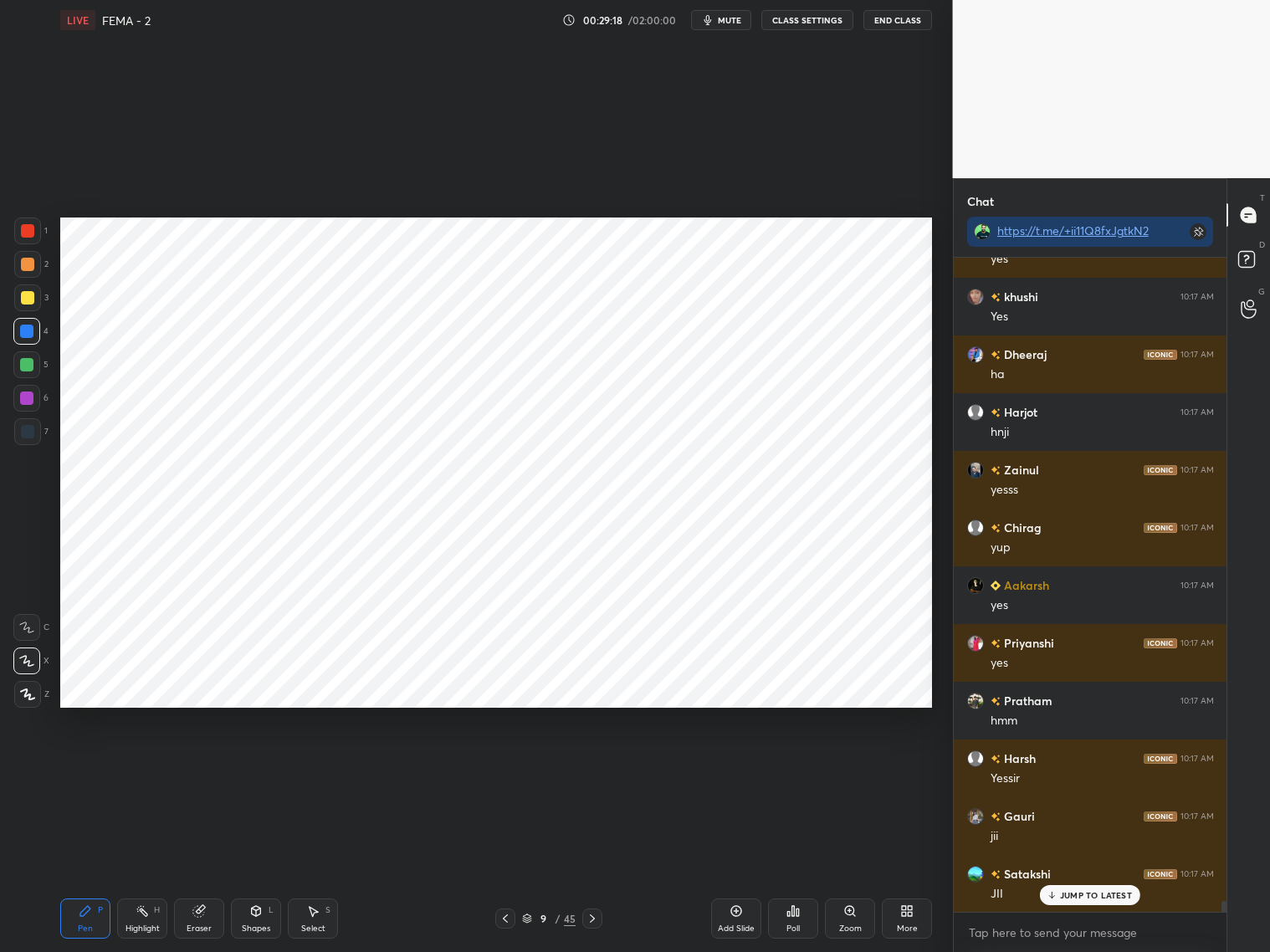 scroll, scrollTop: 38523, scrollLeft: 0, axis: vertical 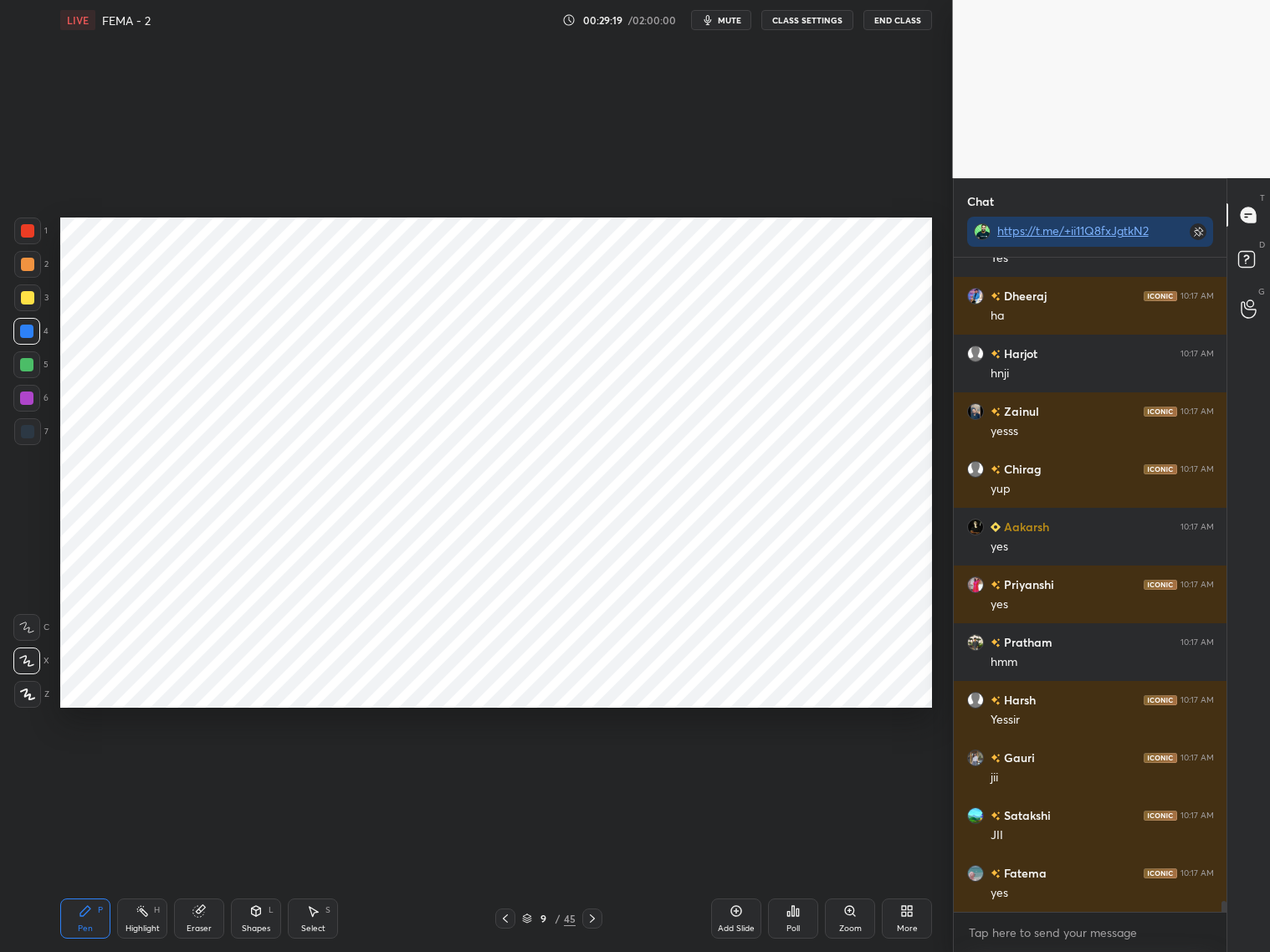 click on "mute" at bounding box center (721, 20) 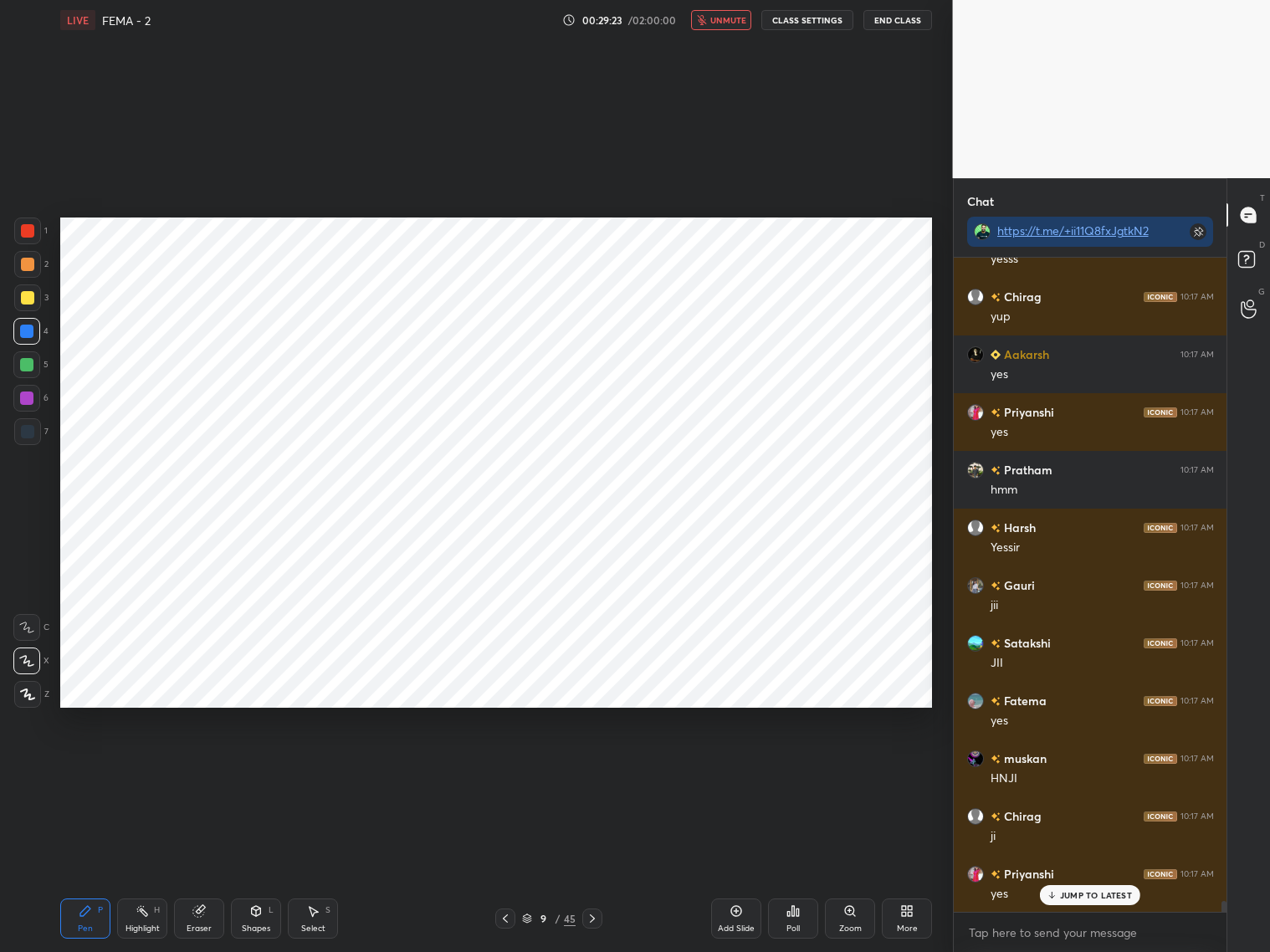 scroll, scrollTop: 38753, scrollLeft: 0, axis: vertical 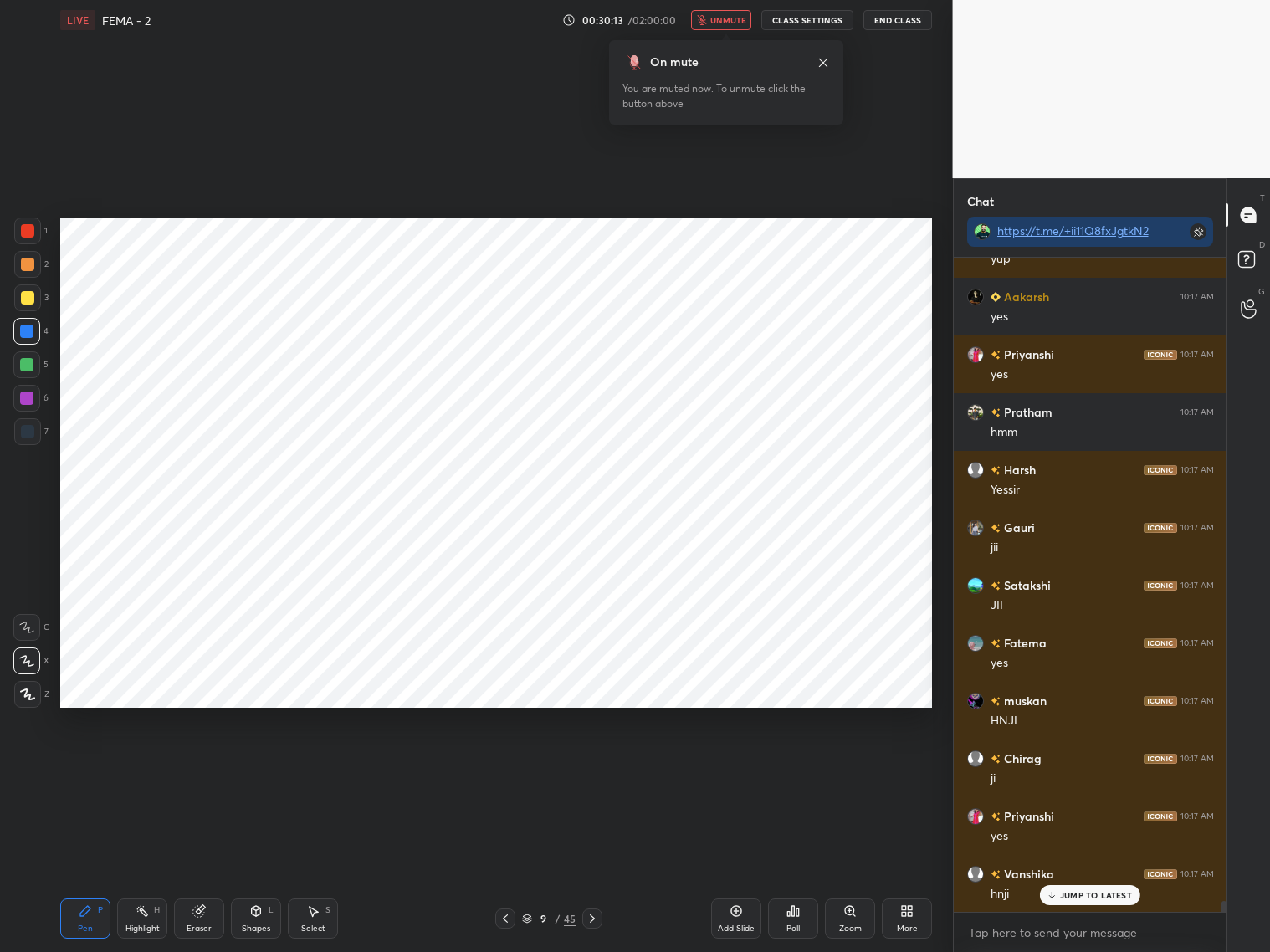 drag, startPoint x: 735, startPoint y: 26, endPoint x: 740, endPoint y: 17, distance: 10.29563 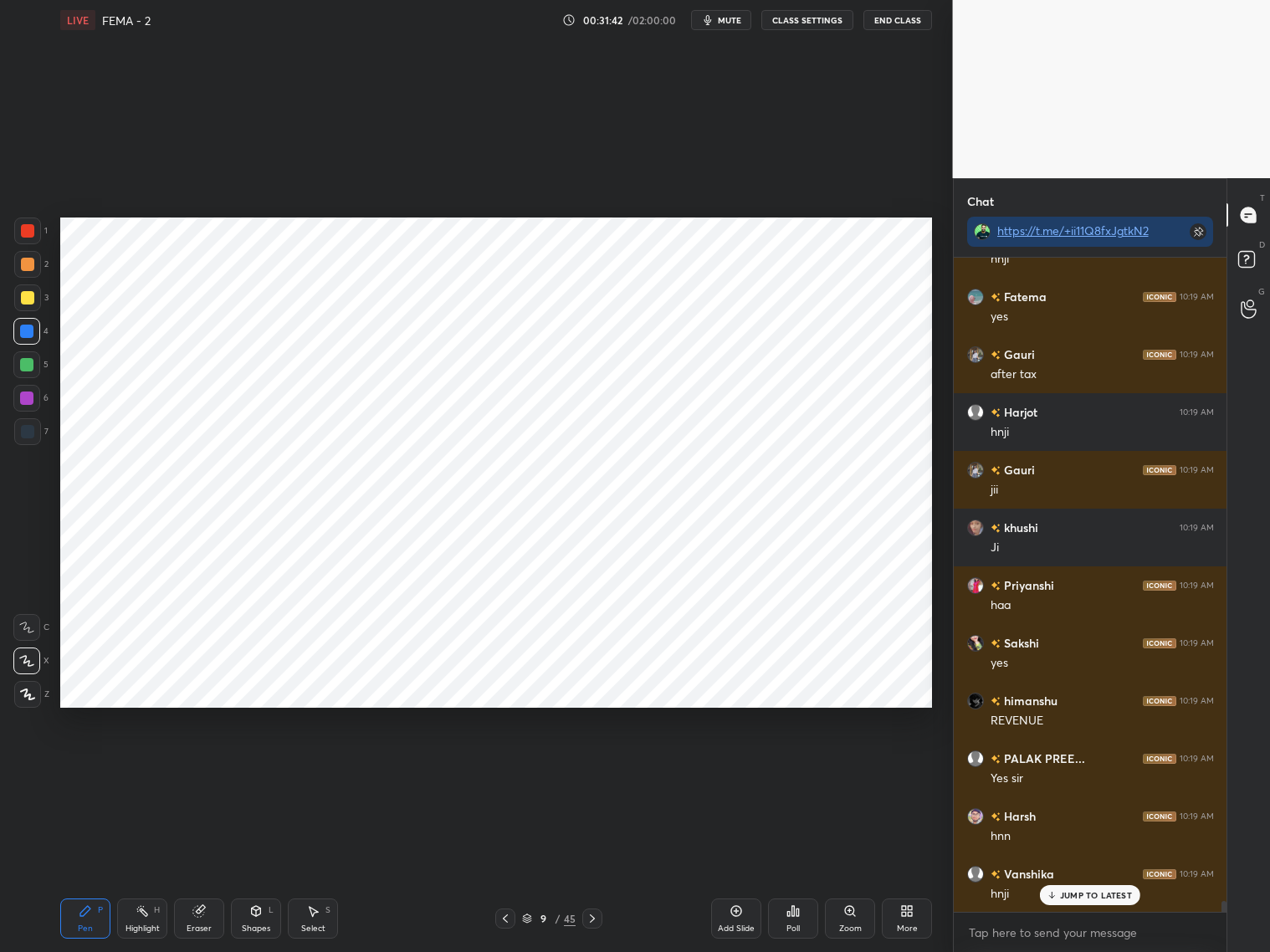 scroll, scrollTop: 40081, scrollLeft: 0, axis: vertical 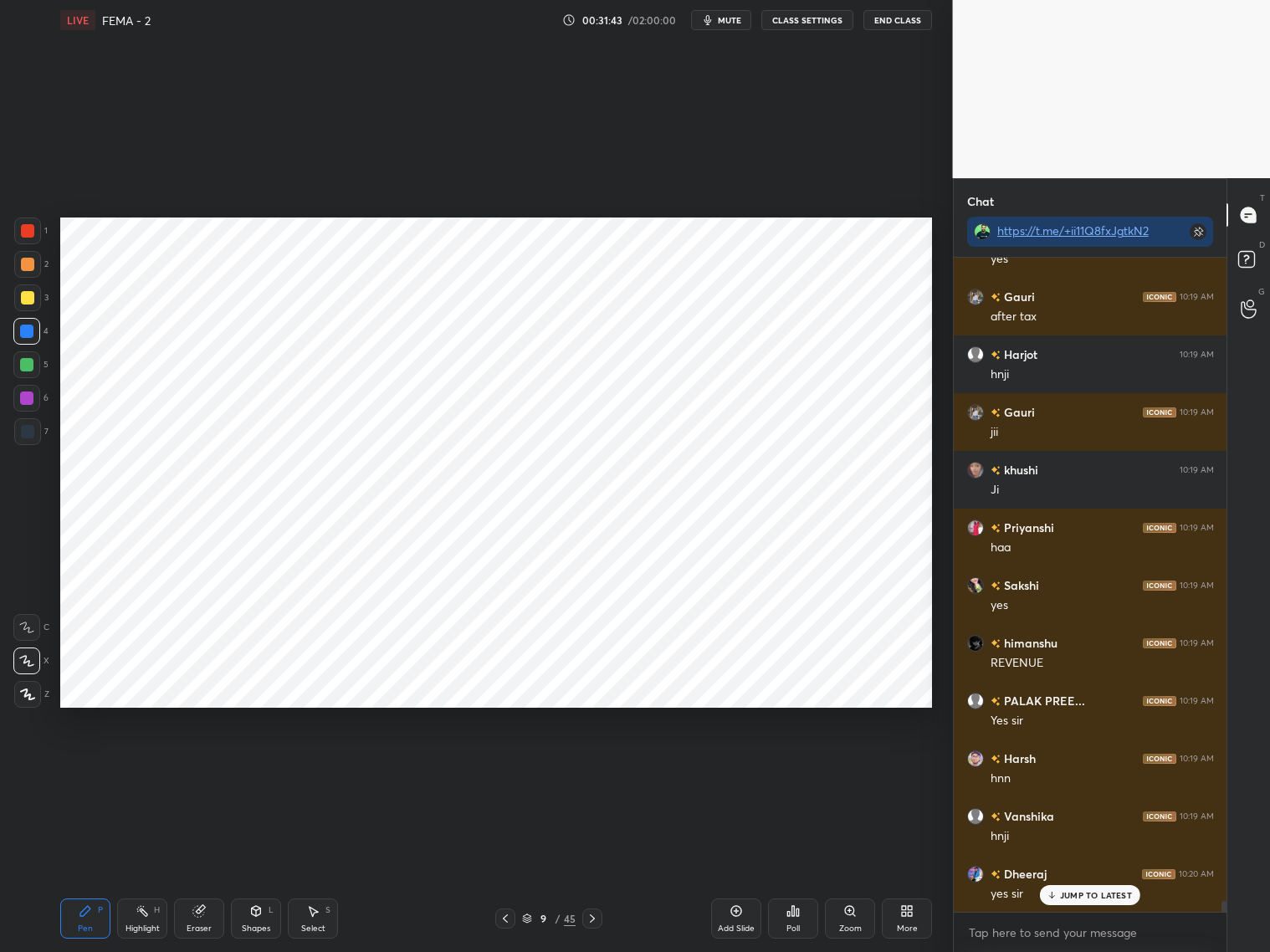 click 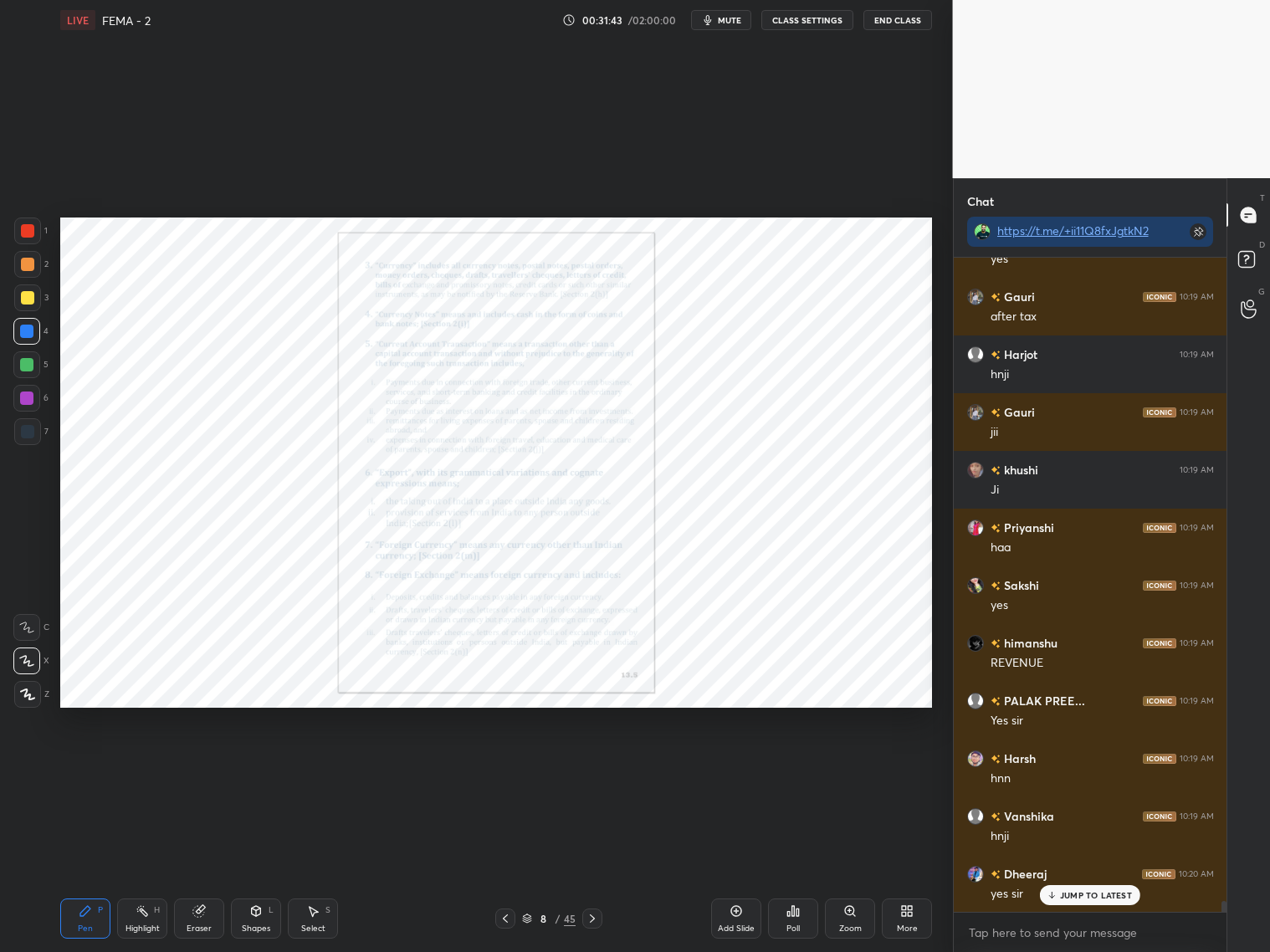 scroll, scrollTop: 40139, scrollLeft: 0, axis: vertical 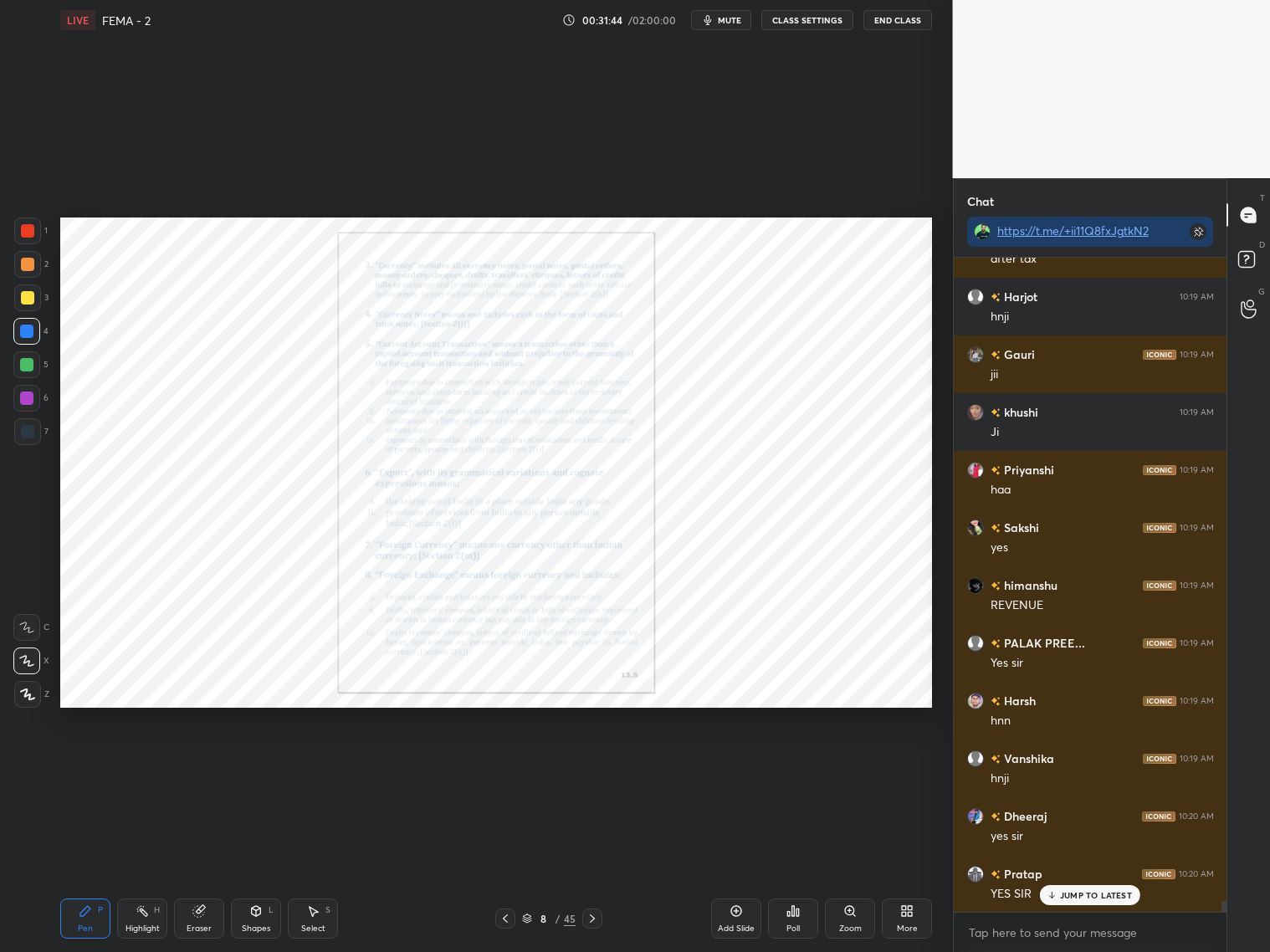 click on "Zoom" at bounding box center [850, 919] 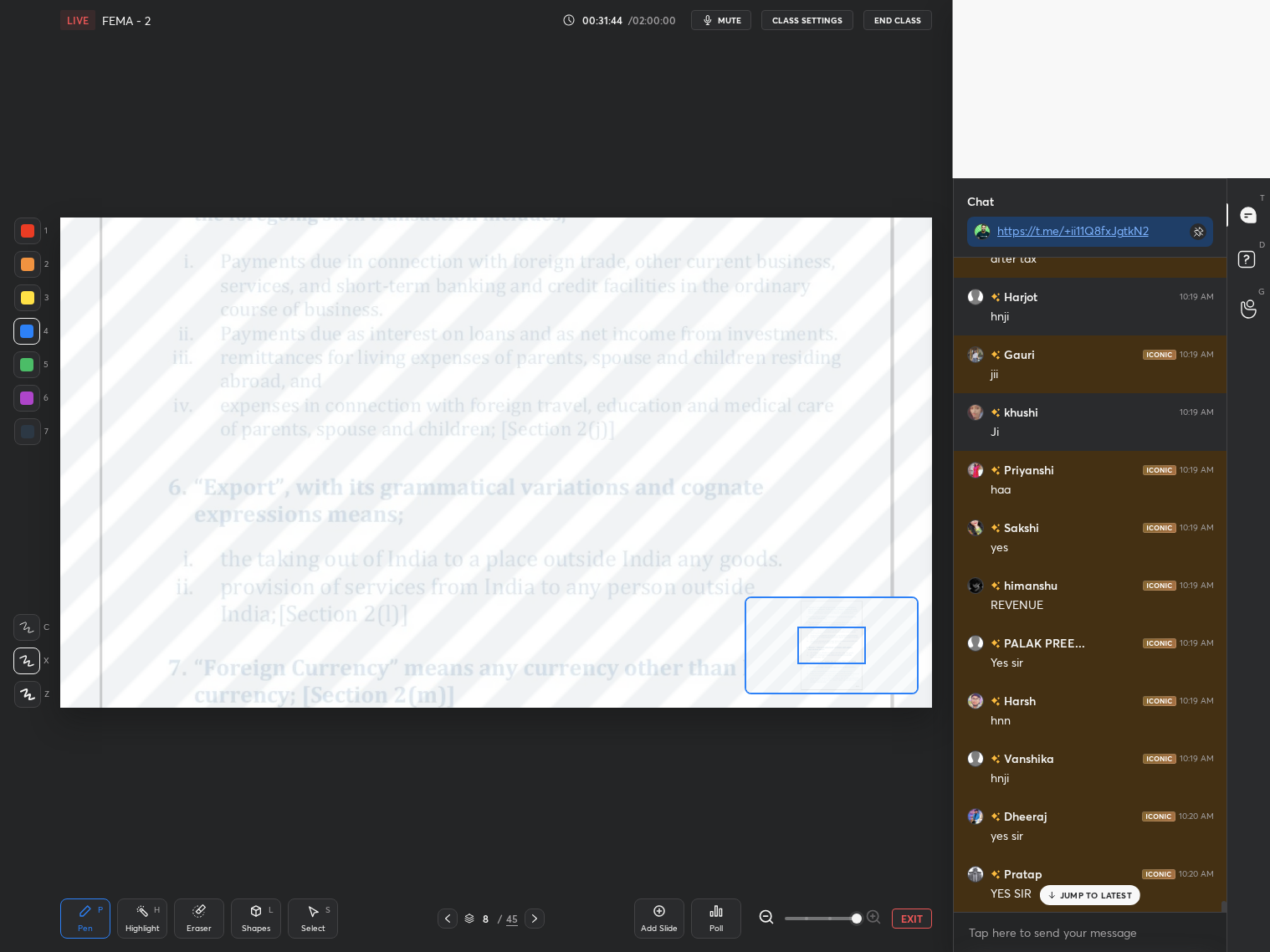 drag, startPoint x: 852, startPoint y: 919, endPoint x: 860, endPoint y: 908, distance: 13.60147 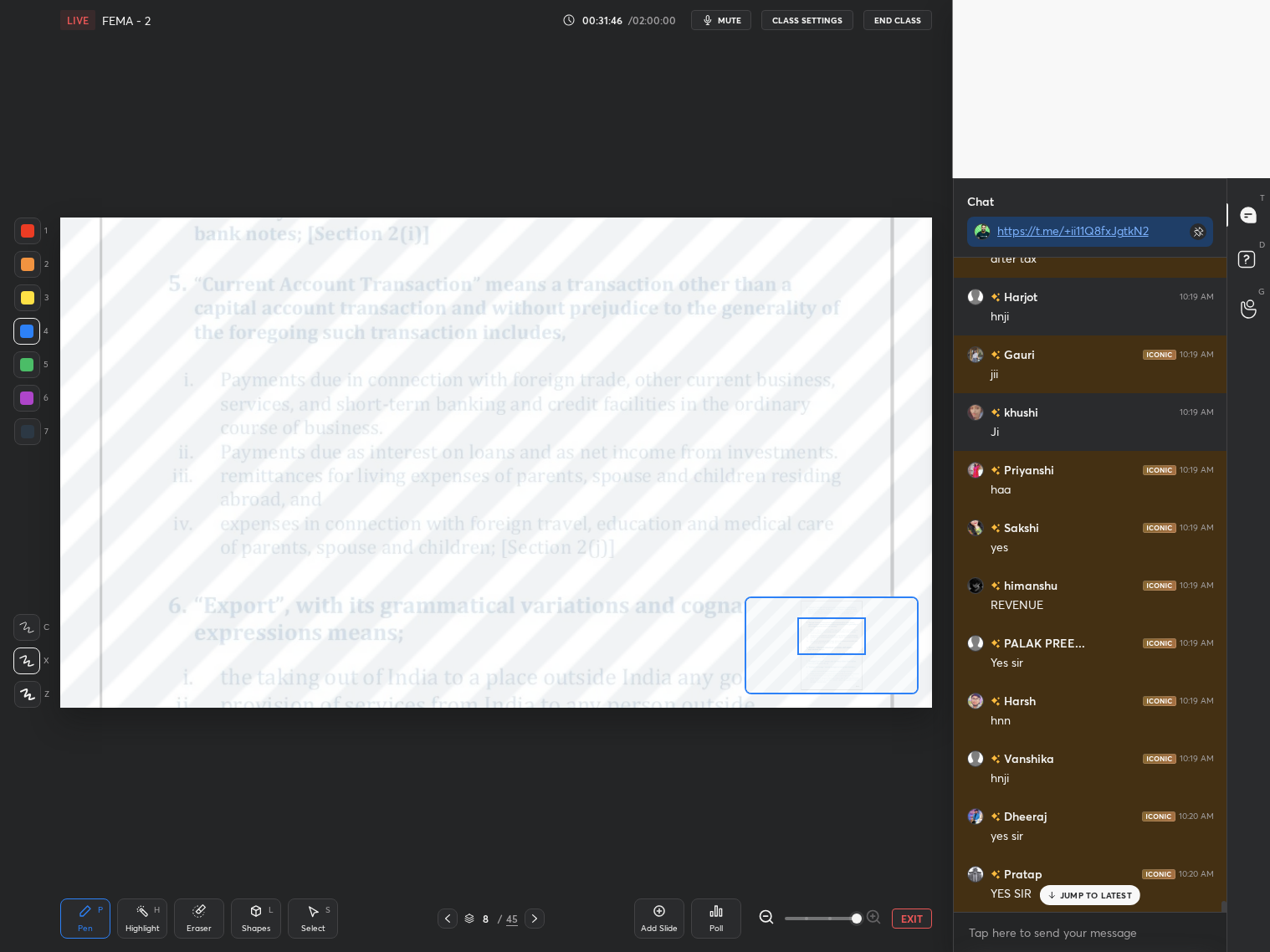 drag, startPoint x: 844, startPoint y: 640, endPoint x: 842, endPoint y: 632, distance: 8.246211 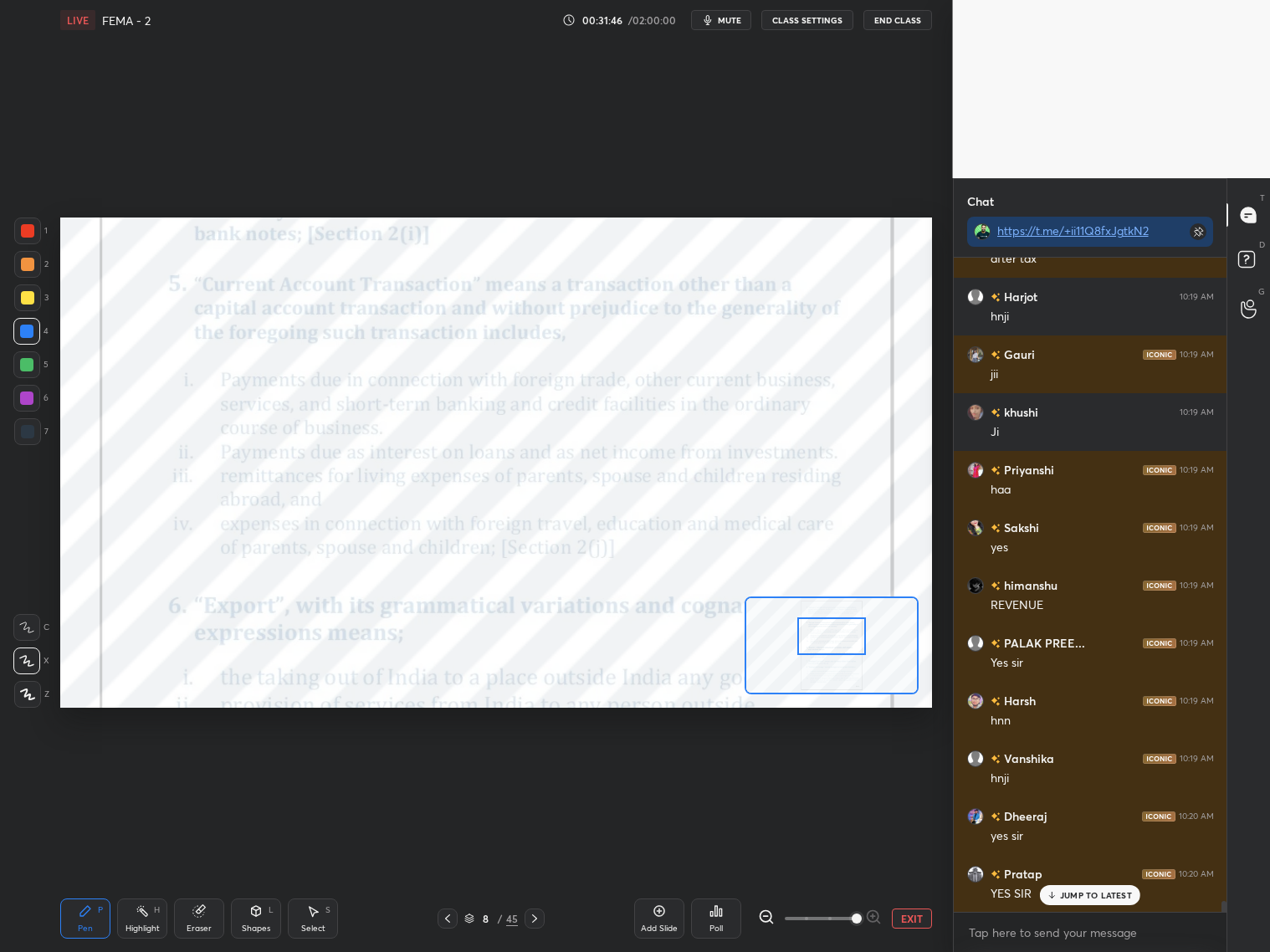 click at bounding box center (832, 636) 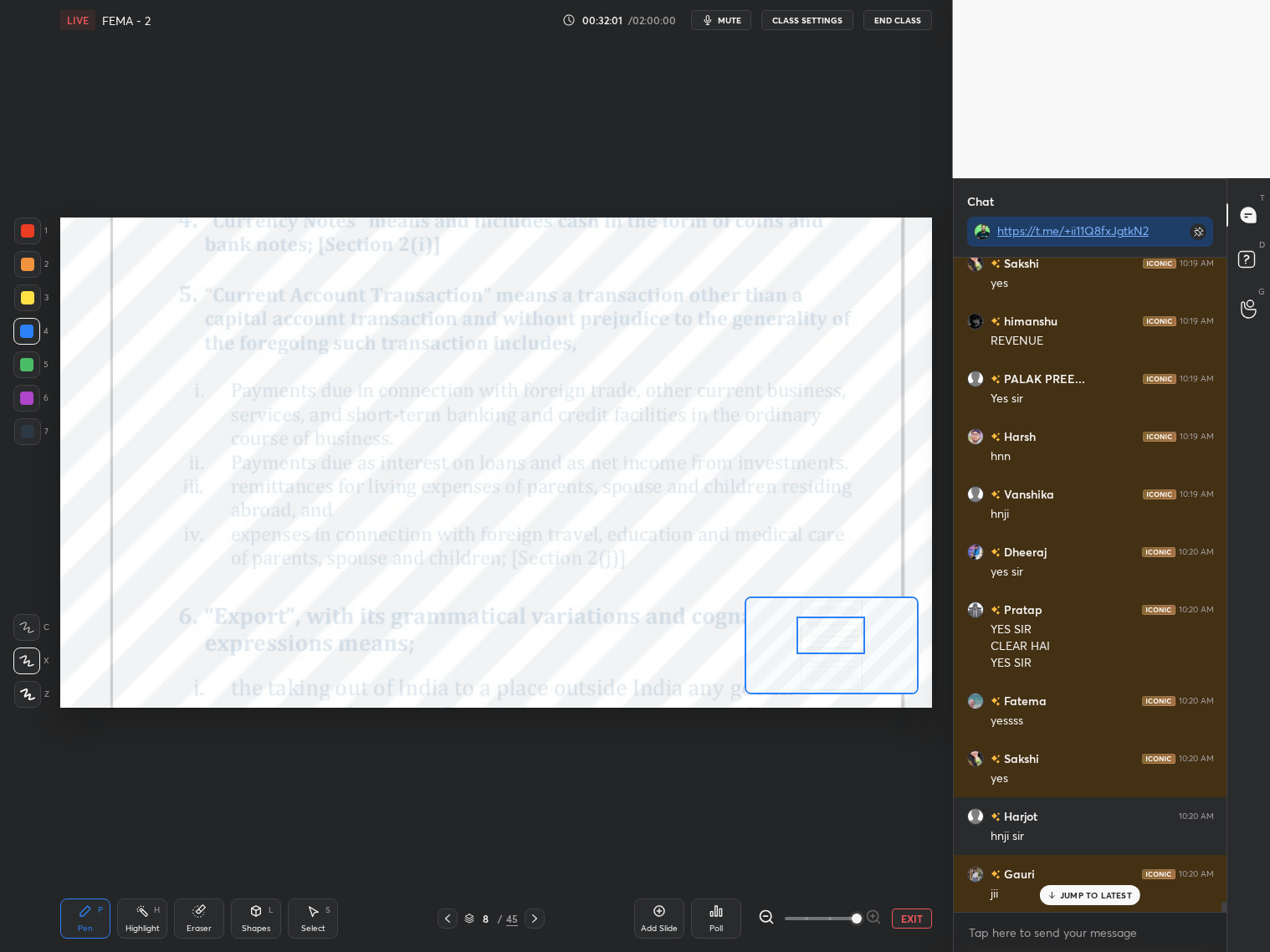 scroll, scrollTop: 40461, scrollLeft: 0, axis: vertical 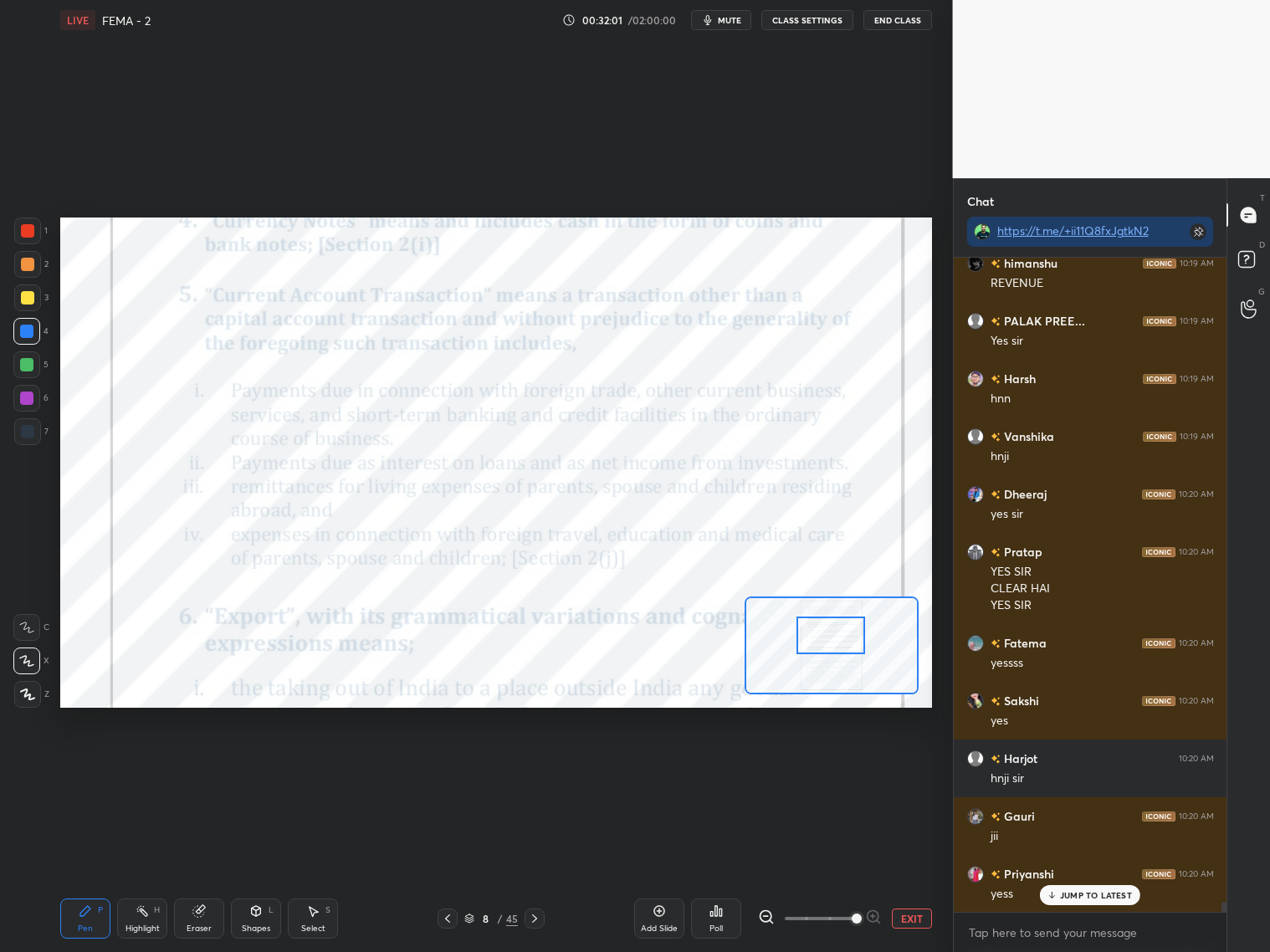 click at bounding box center [28, 231] 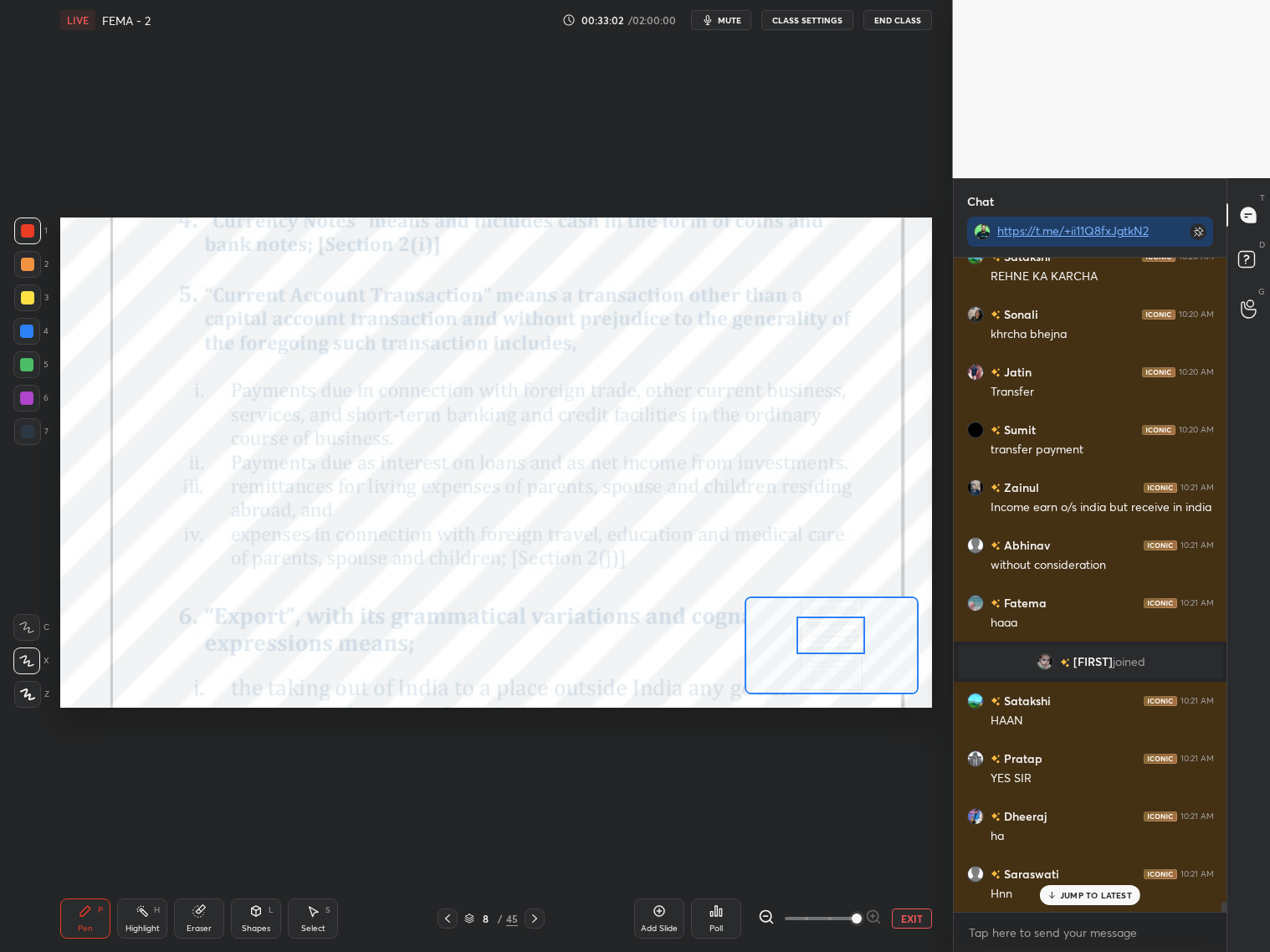 scroll, scrollTop: 41368, scrollLeft: 0, axis: vertical 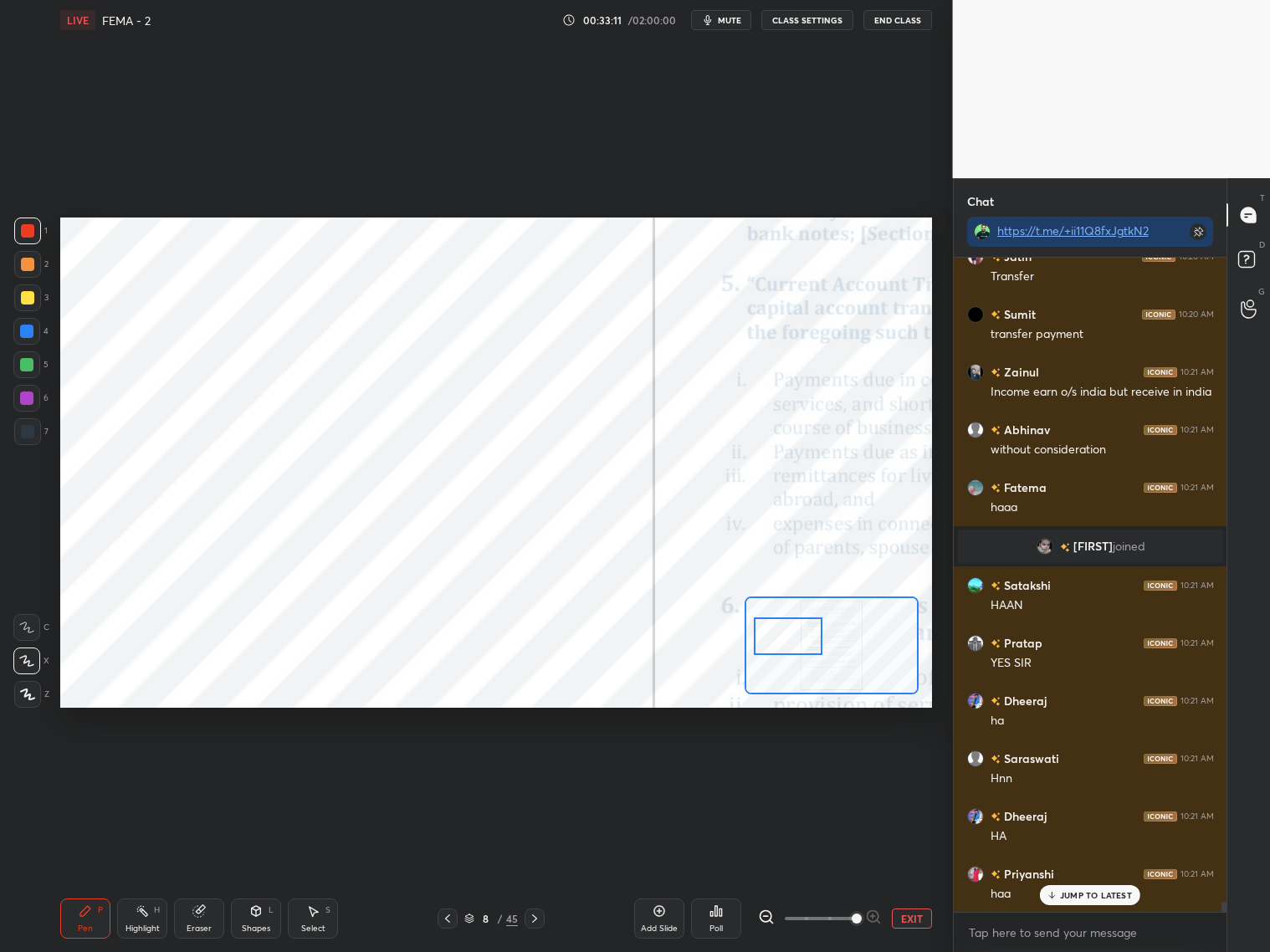 drag, startPoint x: 838, startPoint y: 632, endPoint x: 790, endPoint y: 622, distance: 49.0306 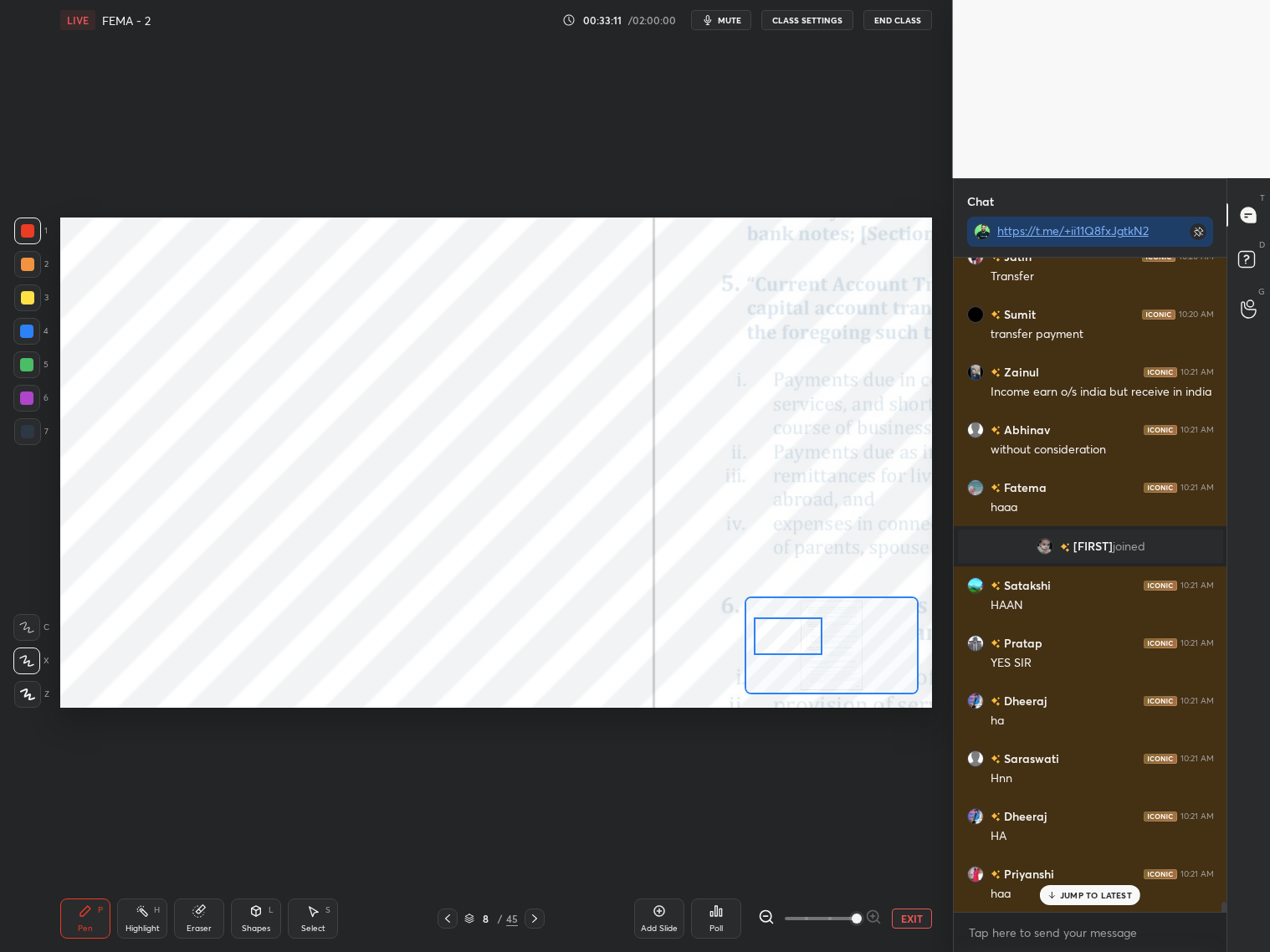 click at bounding box center (788, 636) 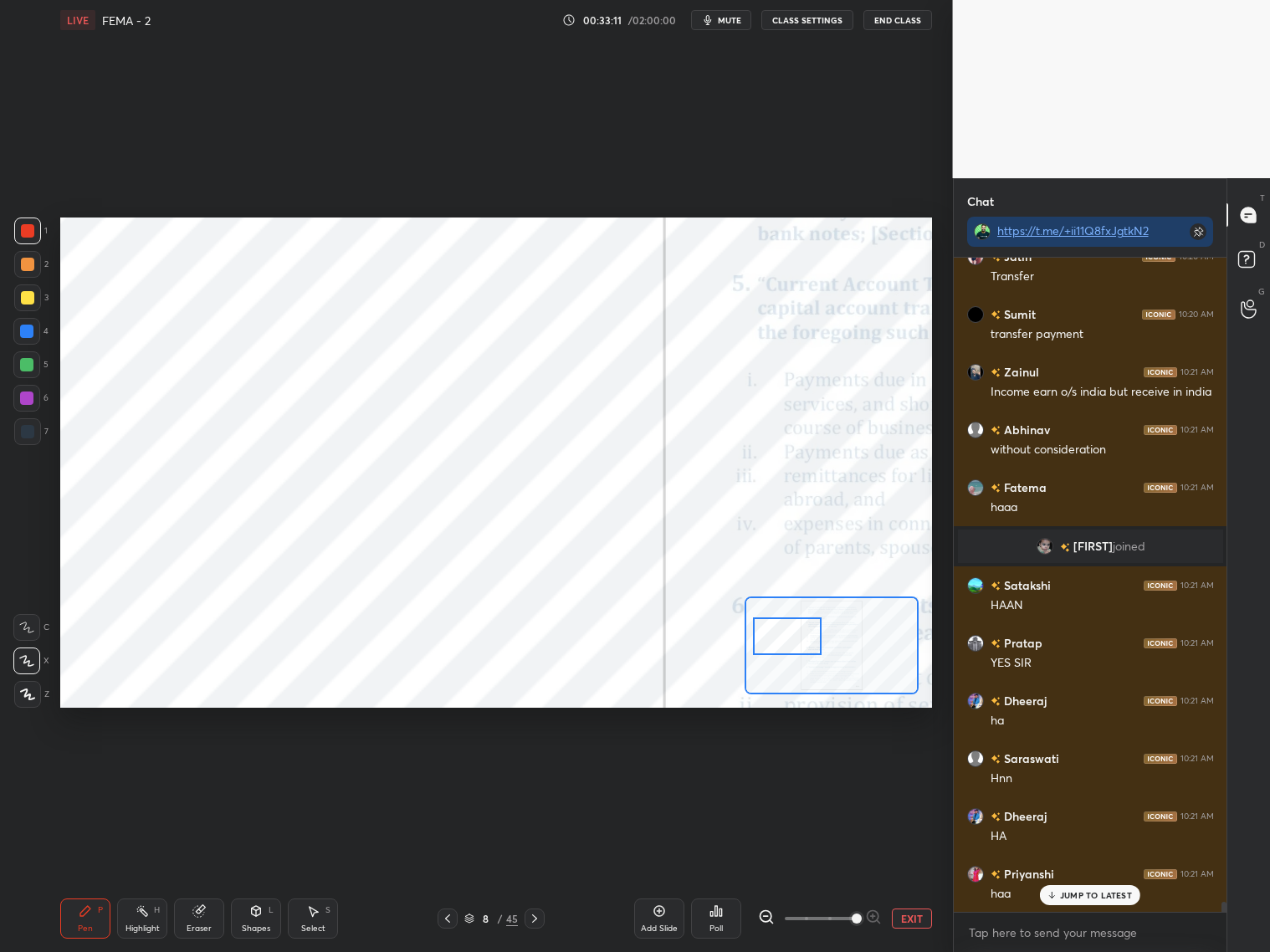 scroll, scrollTop: 41540, scrollLeft: 0, axis: vertical 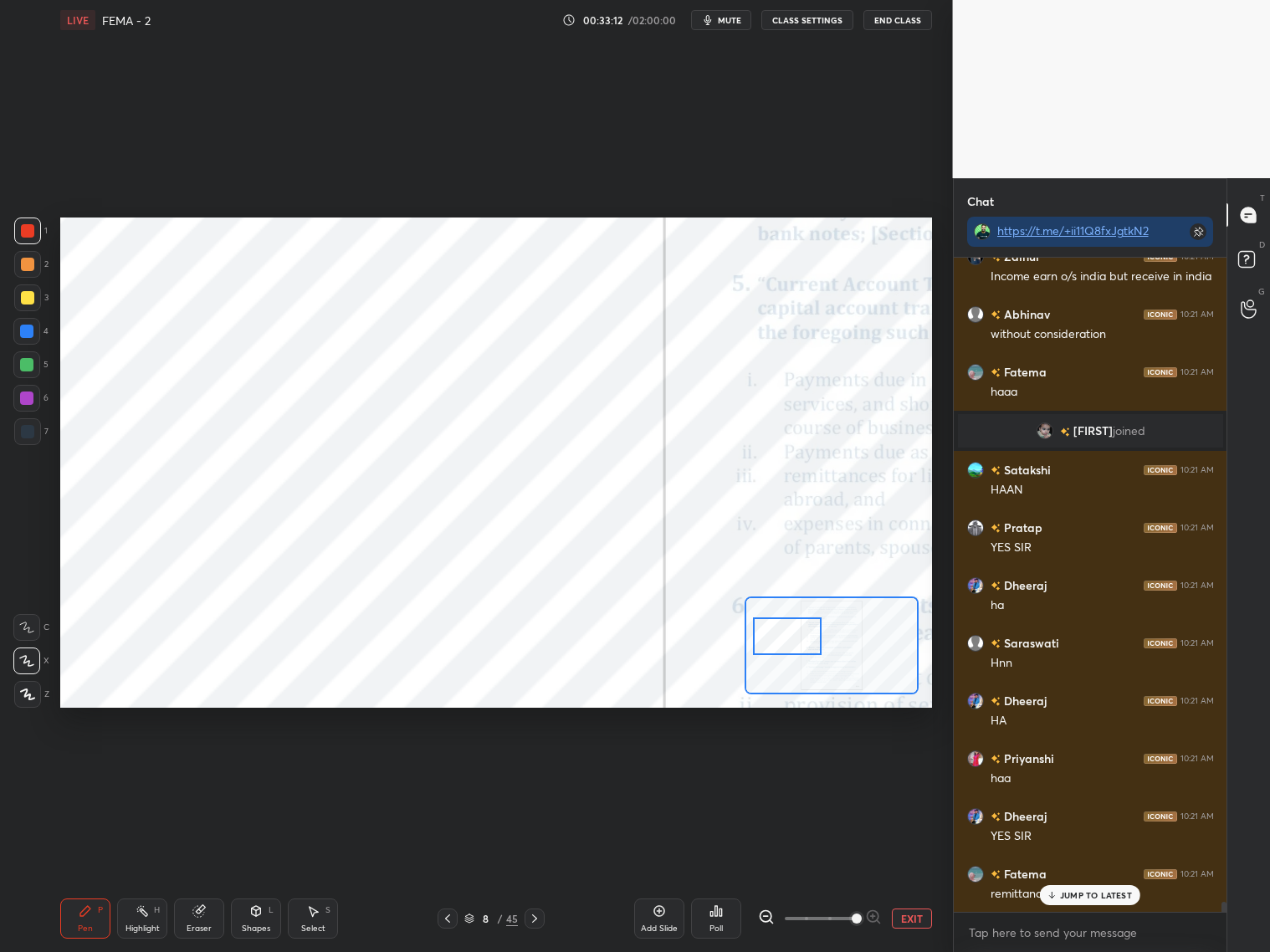 click 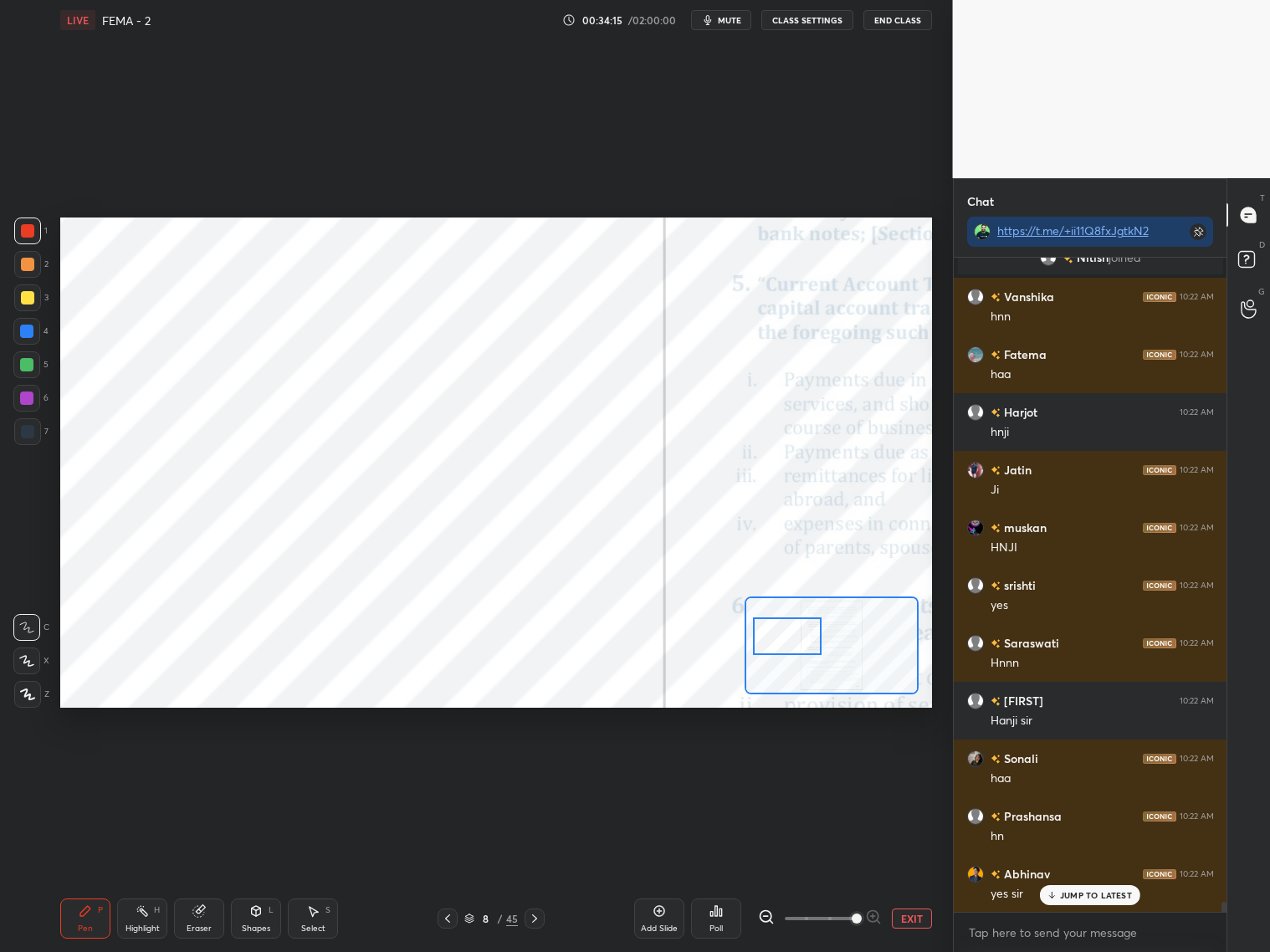 scroll, scrollTop: 42331, scrollLeft: 0, axis: vertical 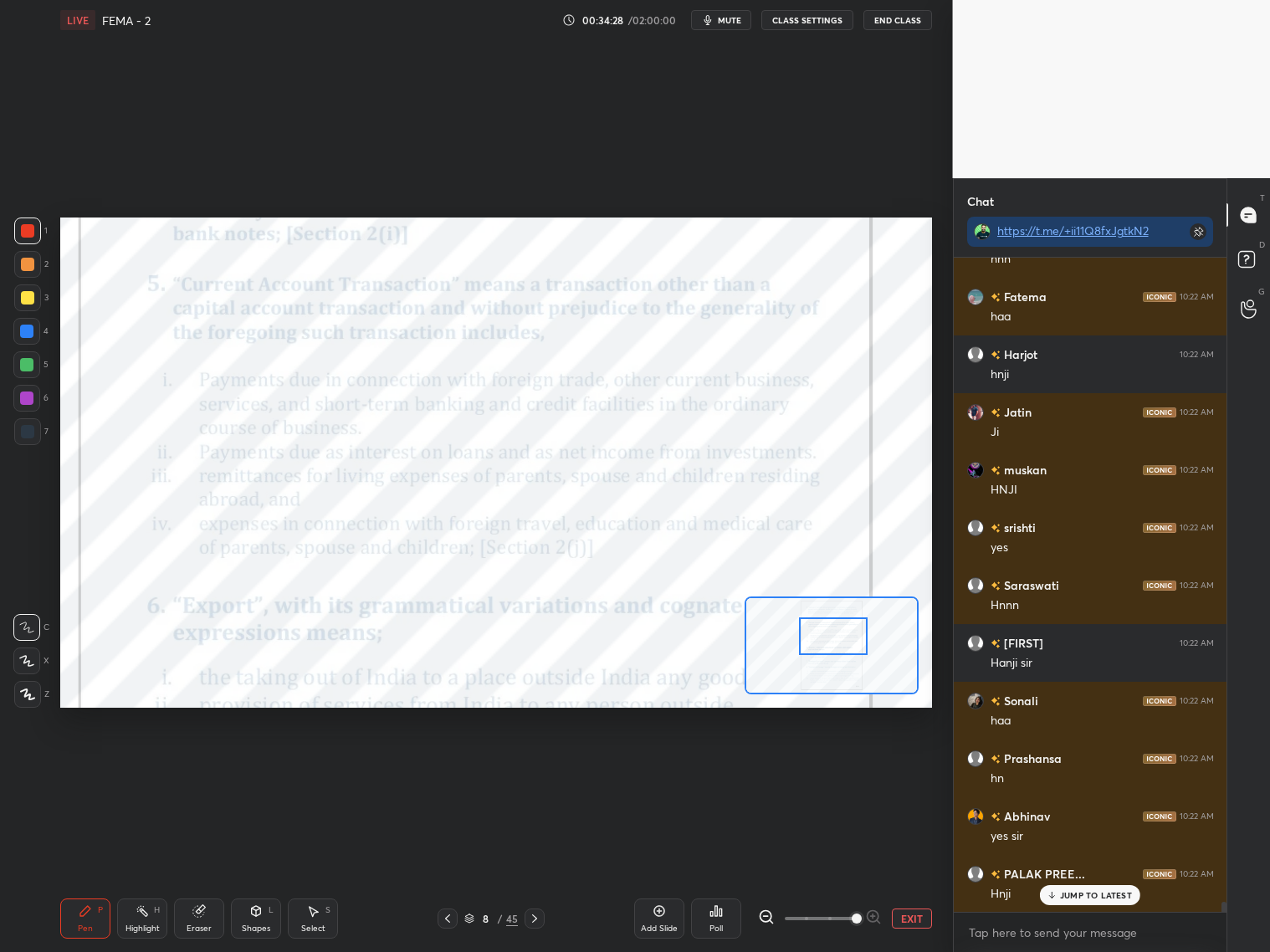 drag, startPoint x: 801, startPoint y: 635, endPoint x: 839, endPoint y: 632, distance: 38.11824 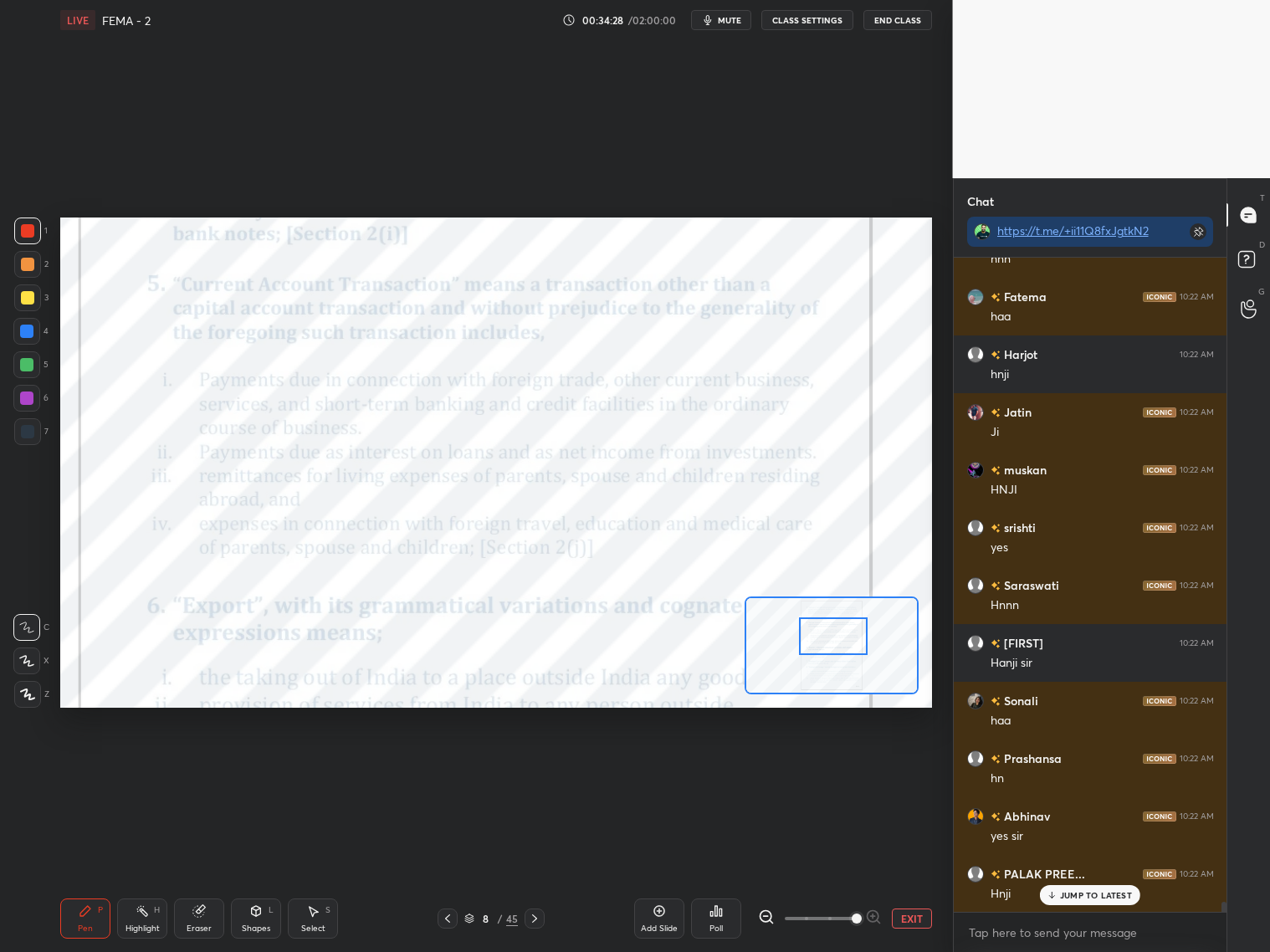 click at bounding box center (833, 636) 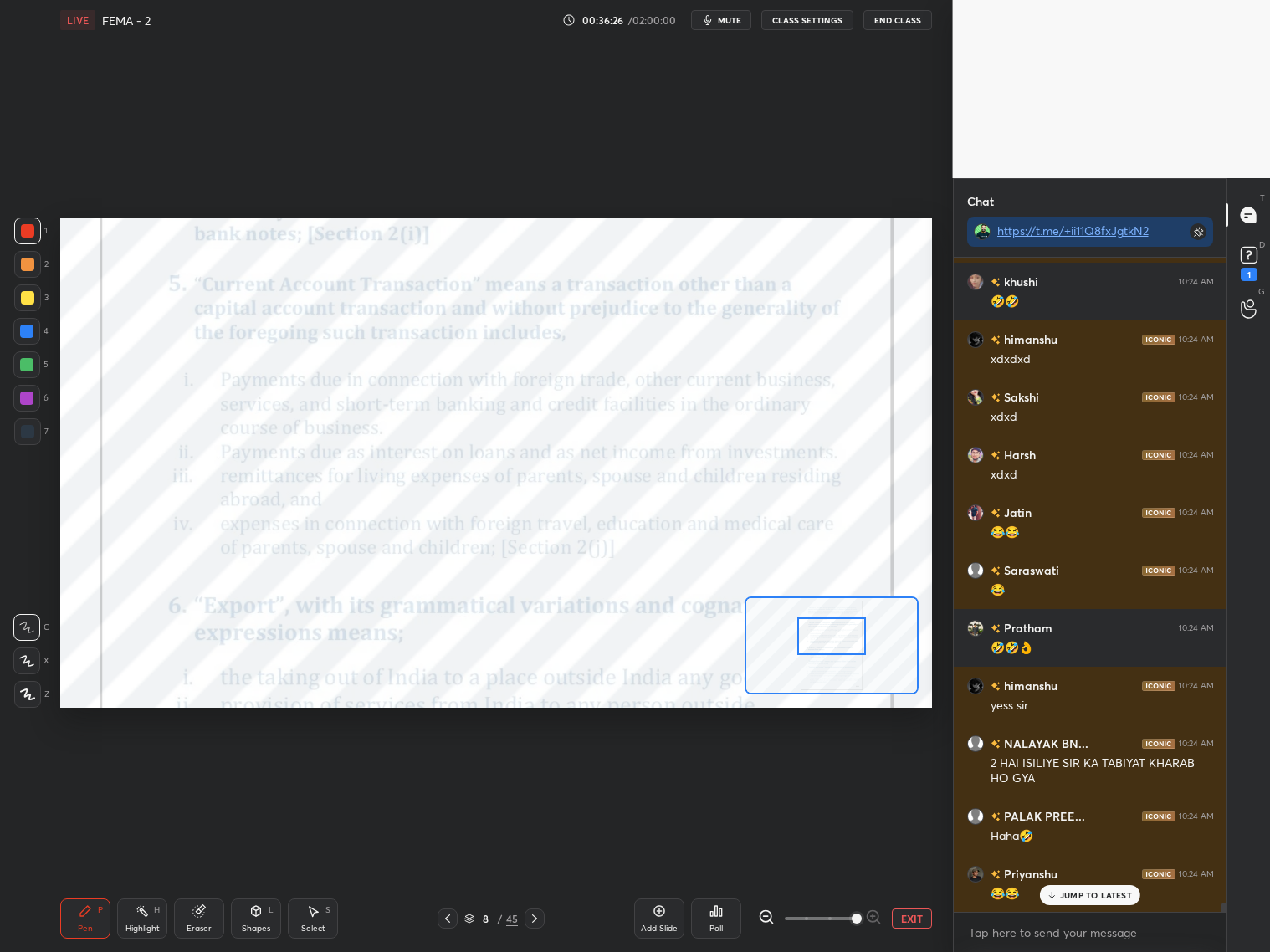 scroll, scrollTop: 44325, scrollLeft: 0, axis: vertical 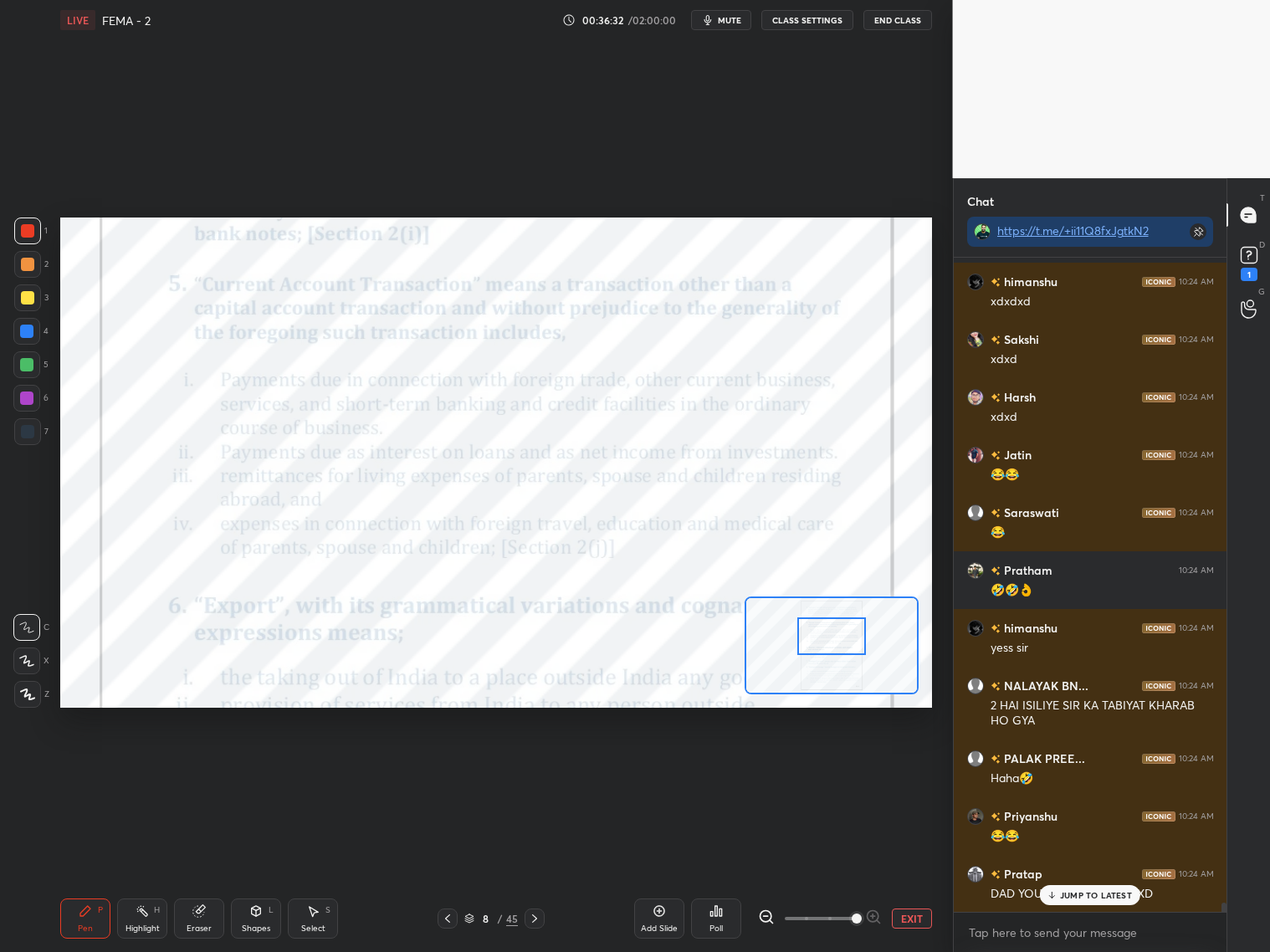 drag, startPoint x: 201, startPoint y: 917, endPoint x: 193, endPoint y: 888, distance: 30.08322 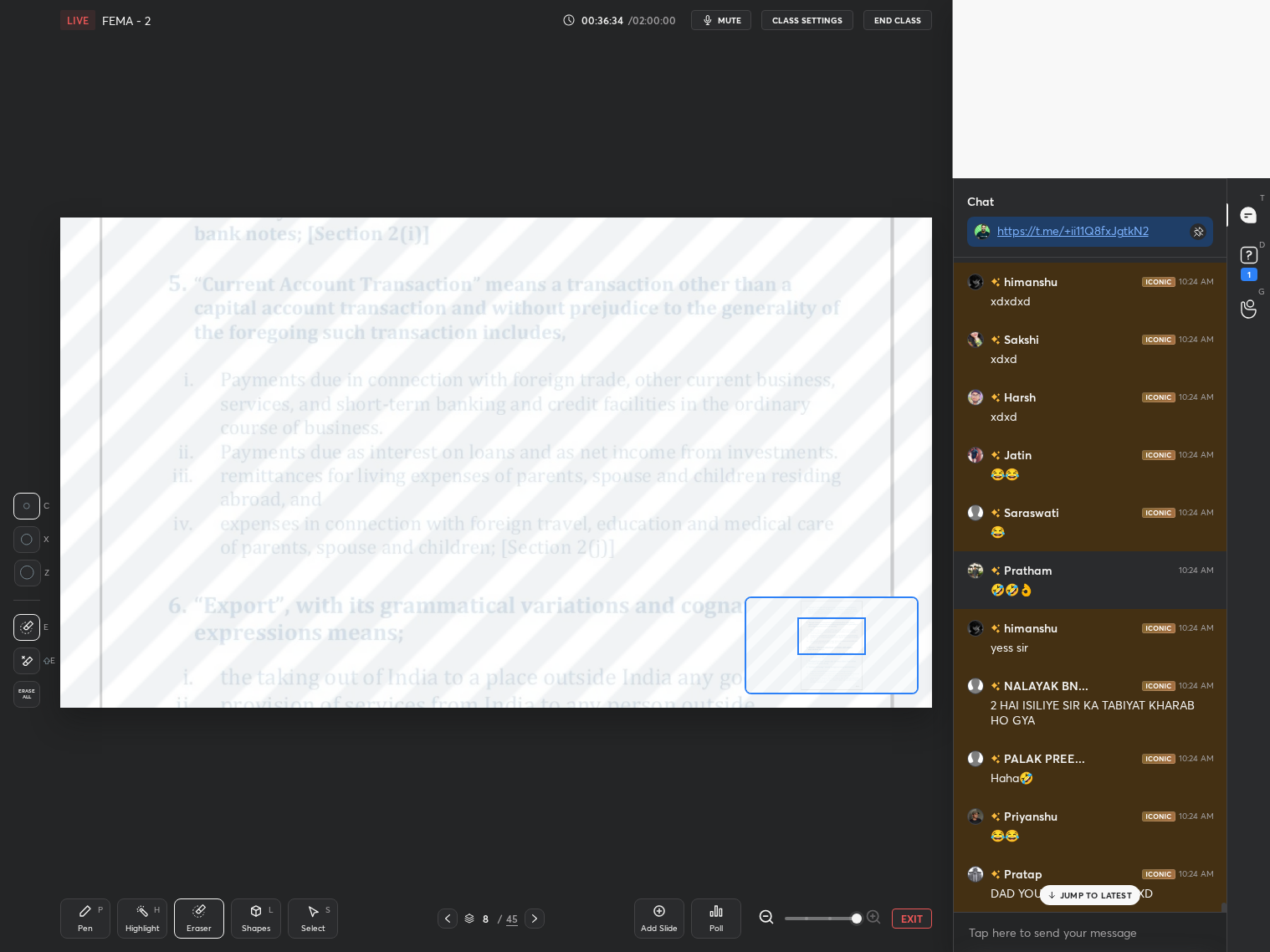 scroll, scrollTop: 44365, scrollLeft: 0, axis: vertical 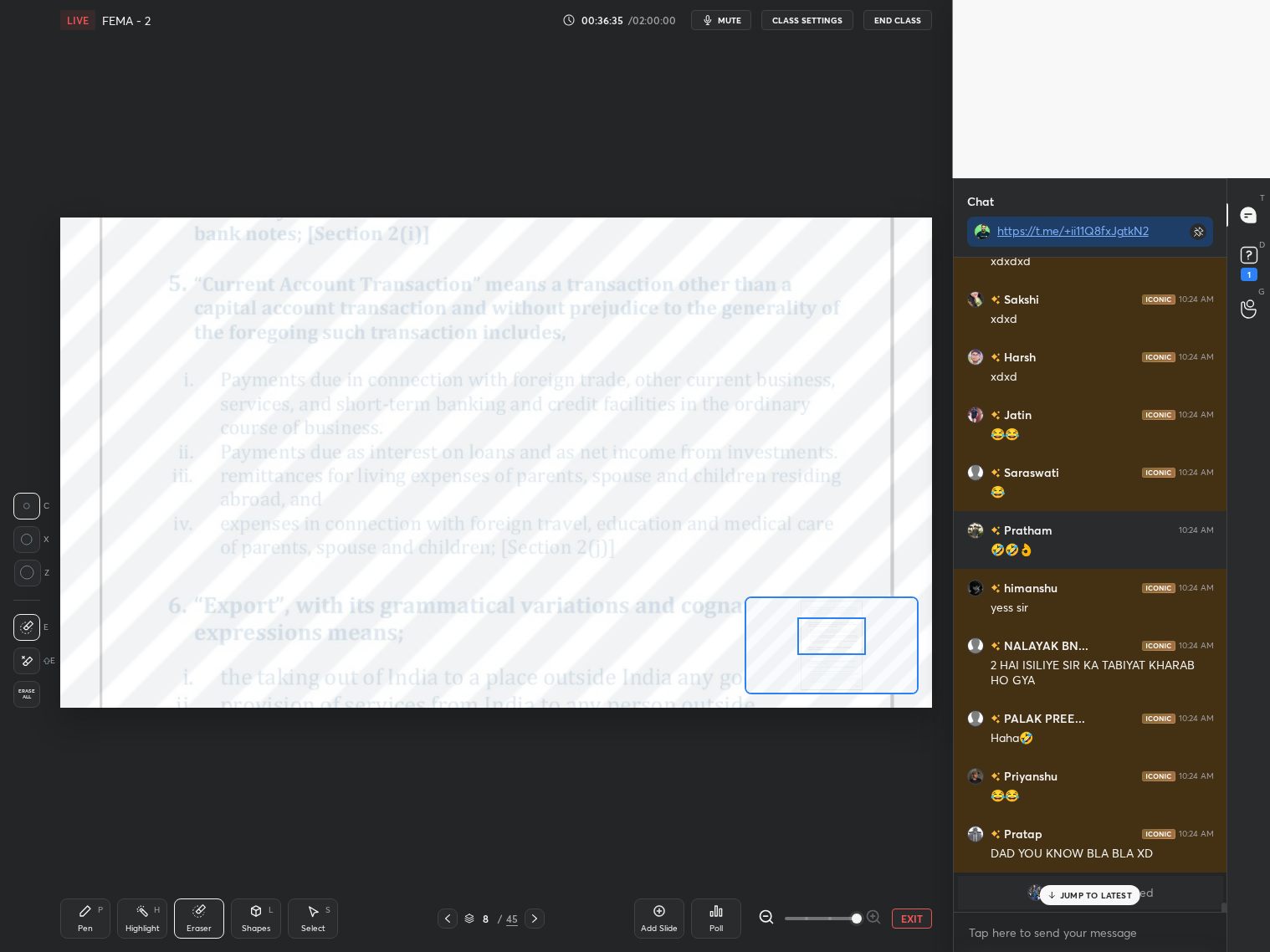 click on "Pen P" at bounding box center (85, 919) 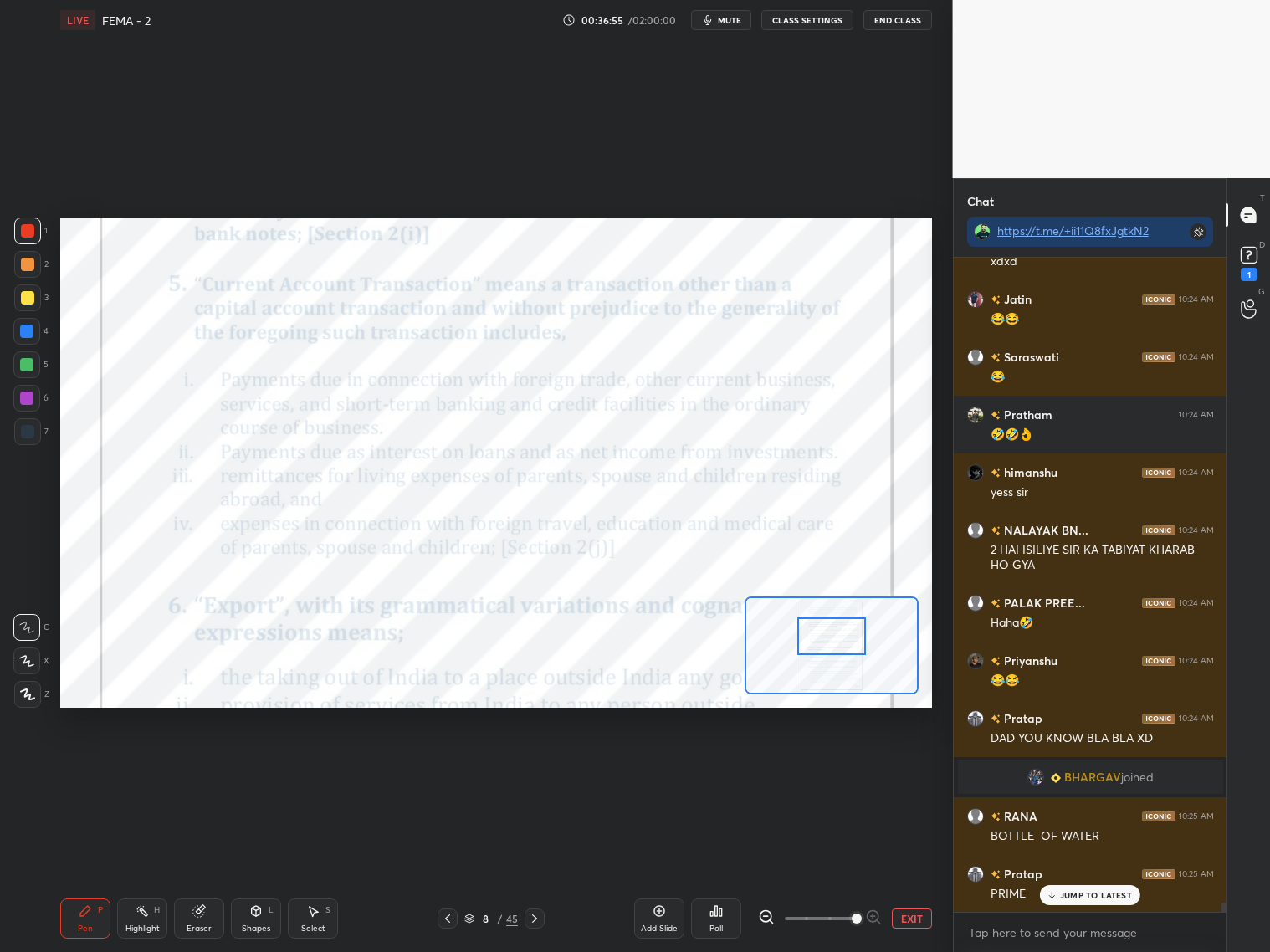 scroll, scrollTop: 44538, scrollLeft: 0, axis: vertical 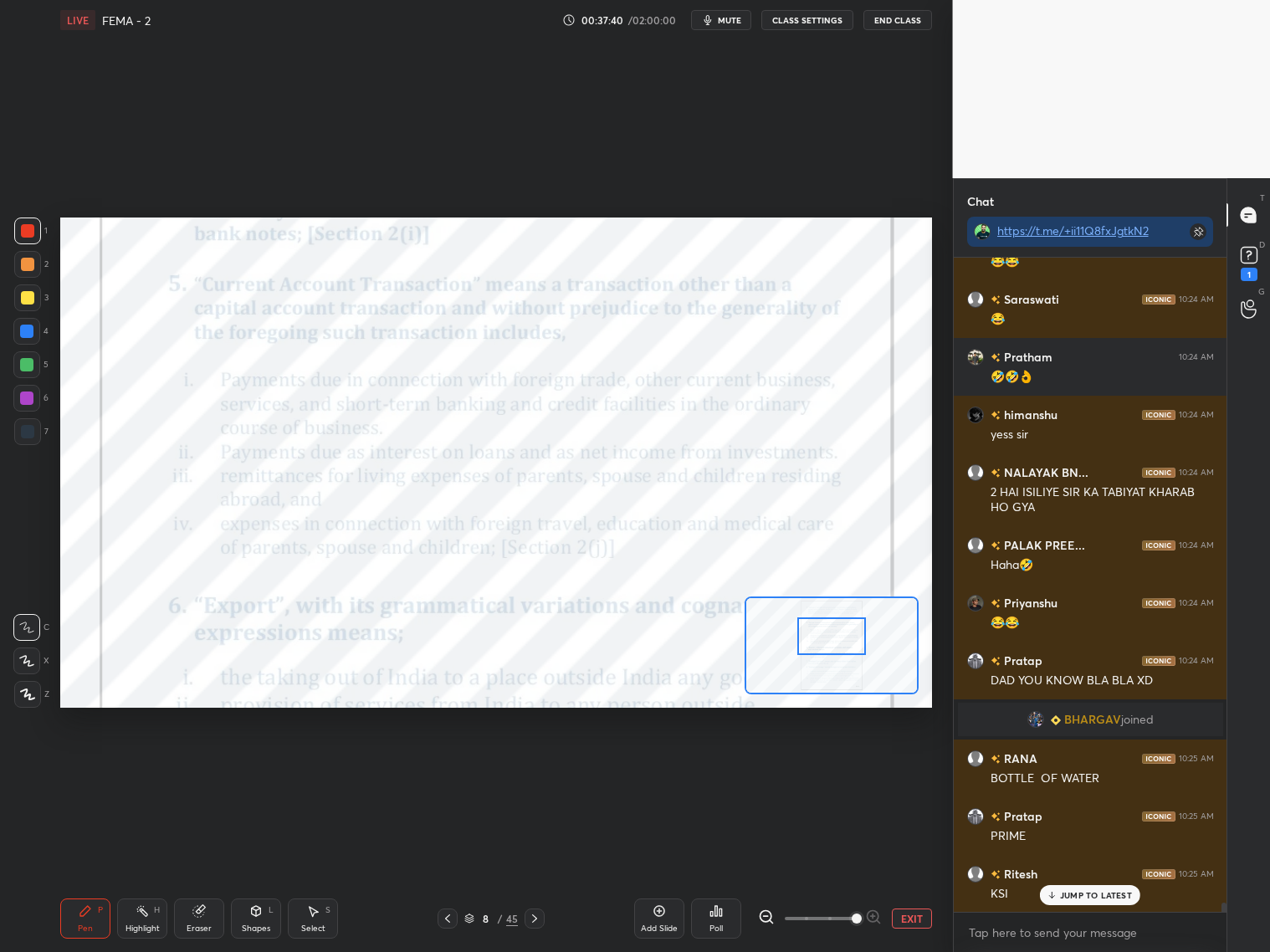 click 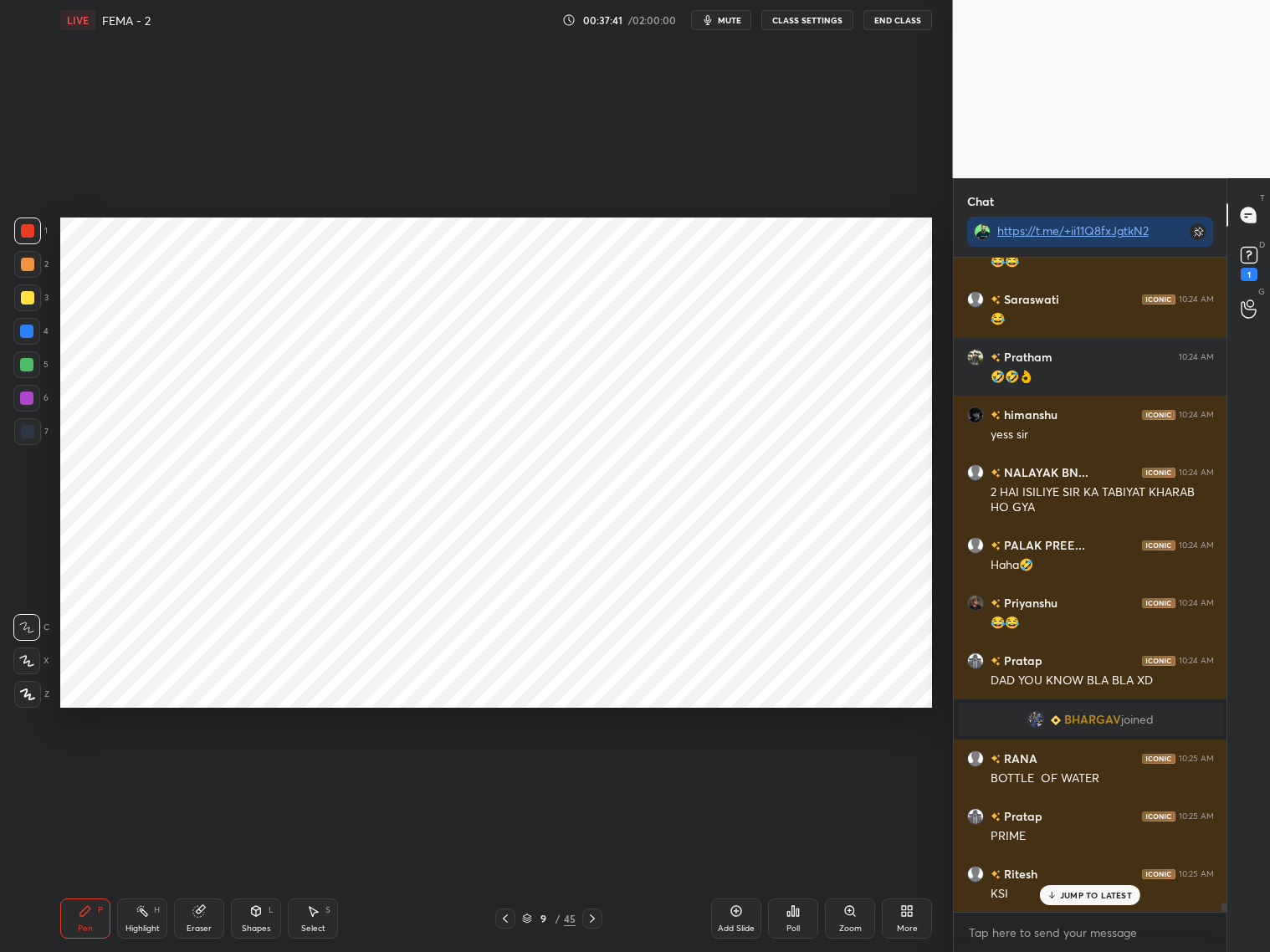 click 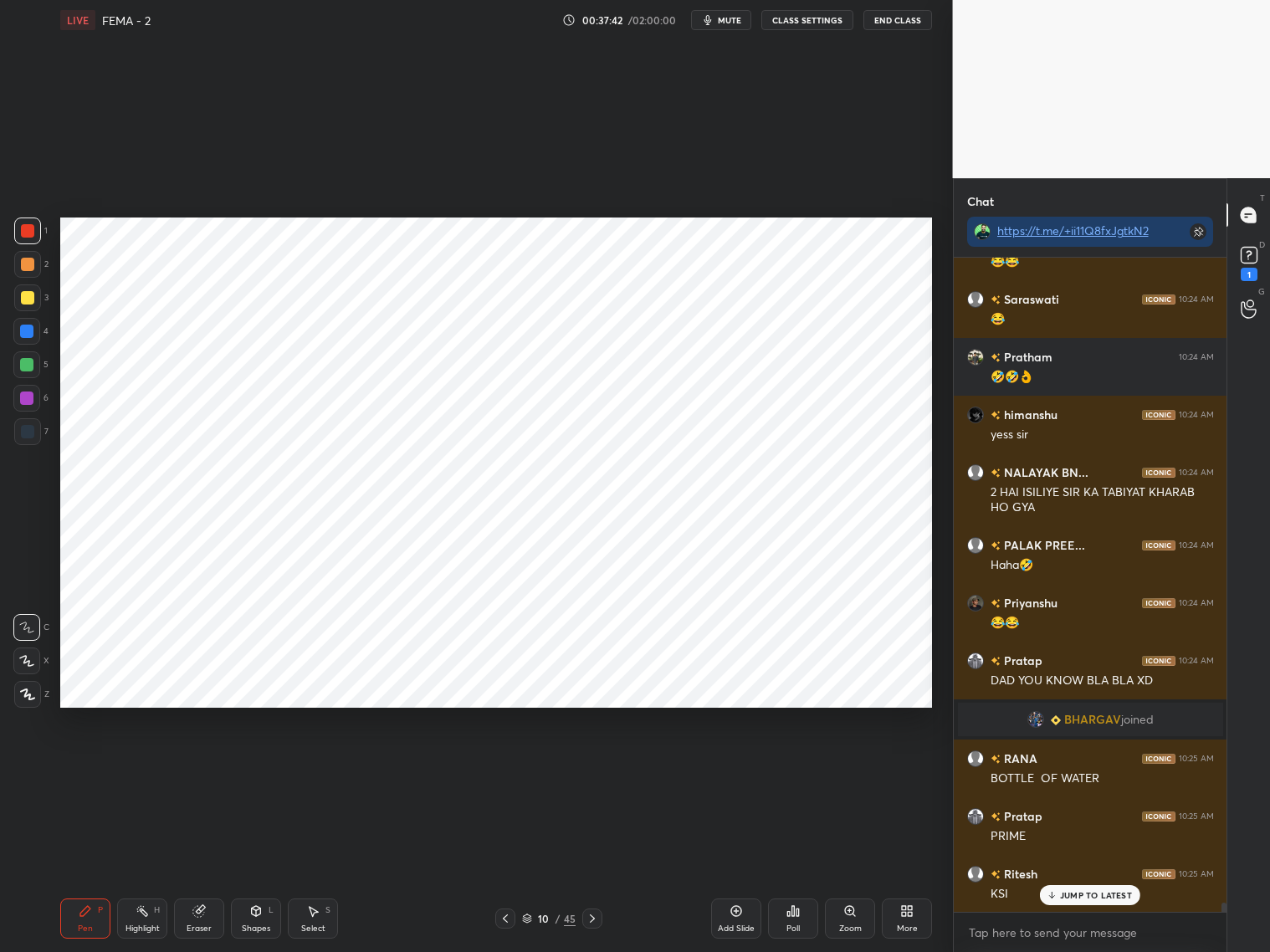 click 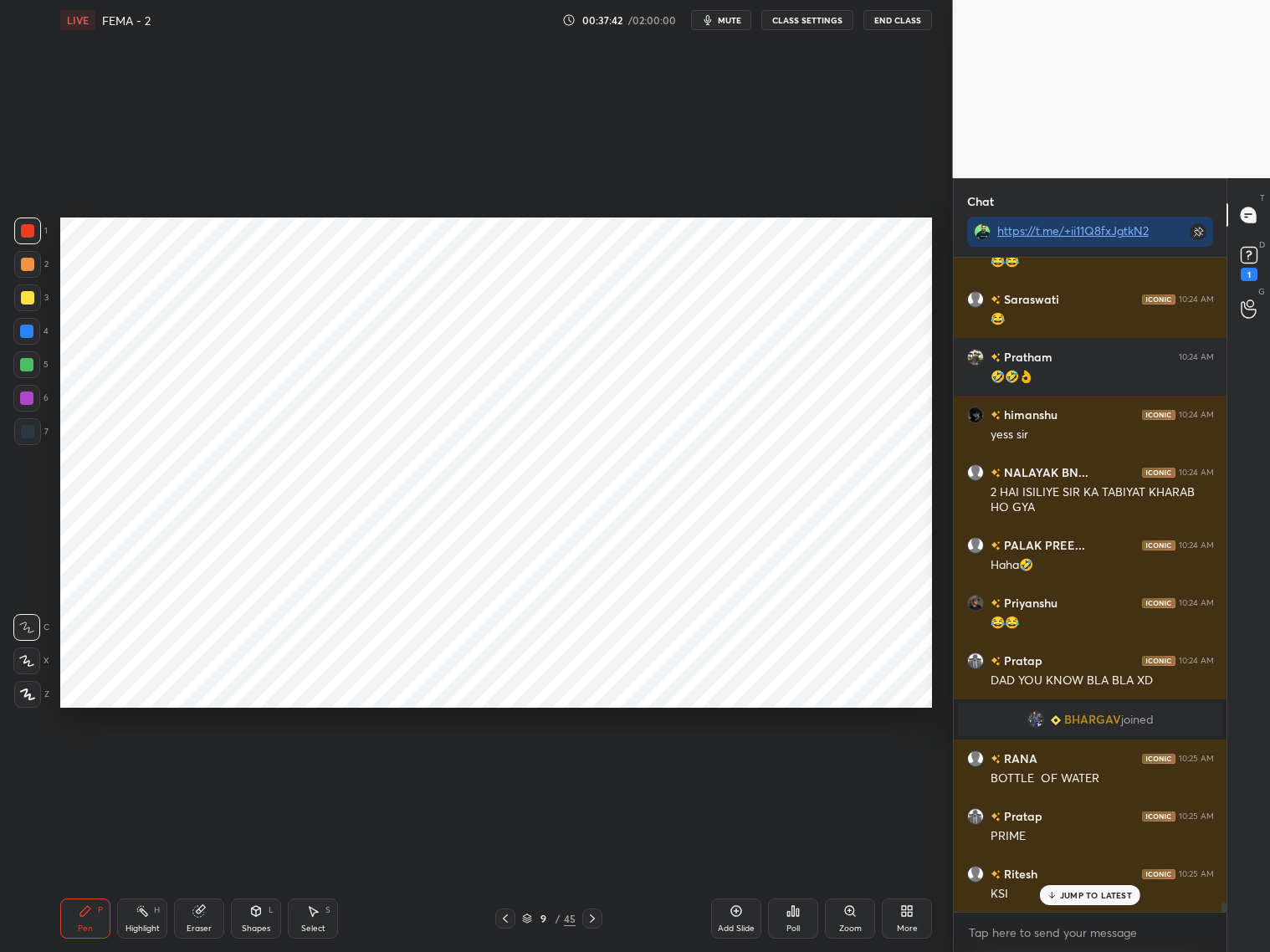 click 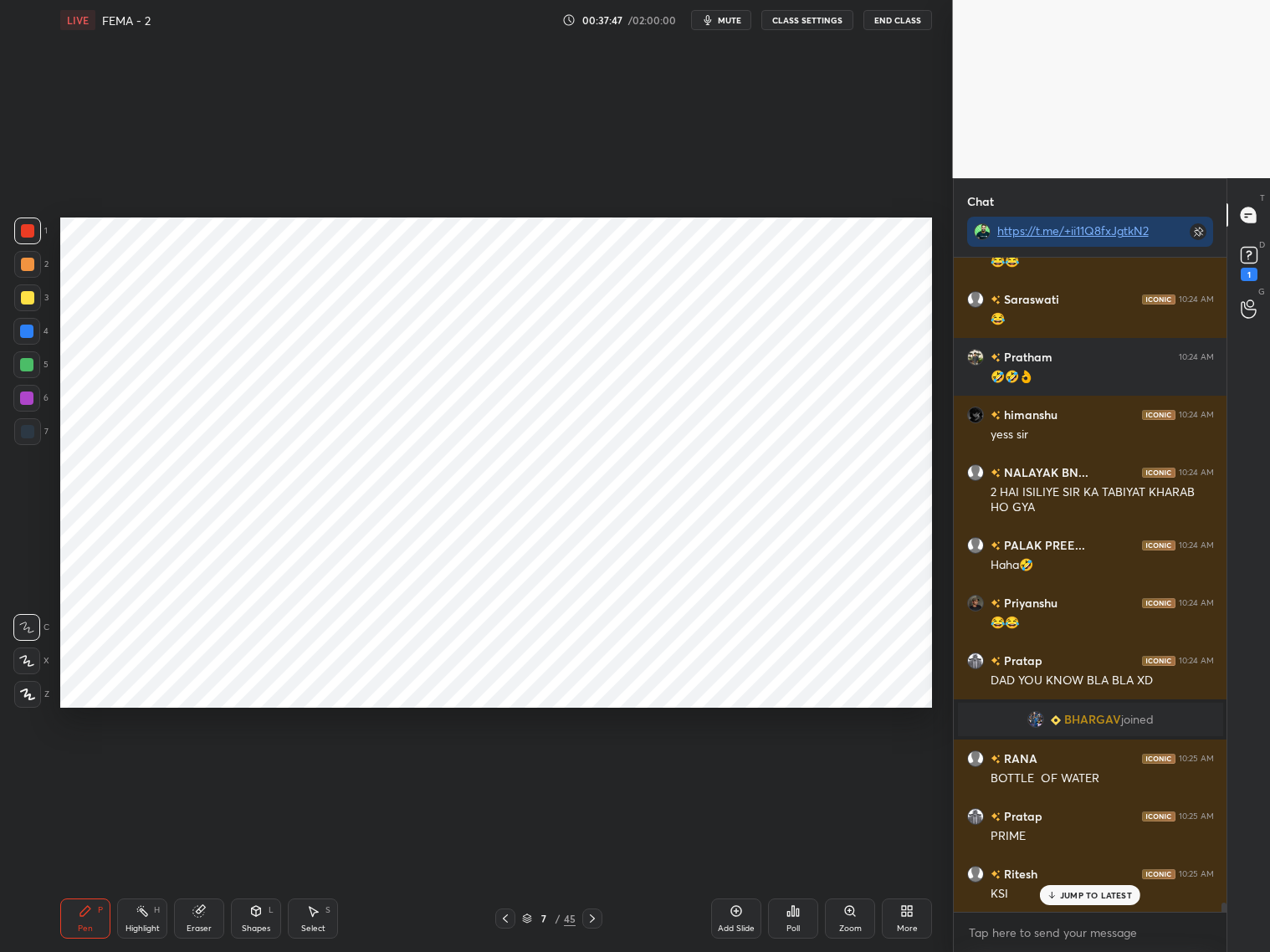click 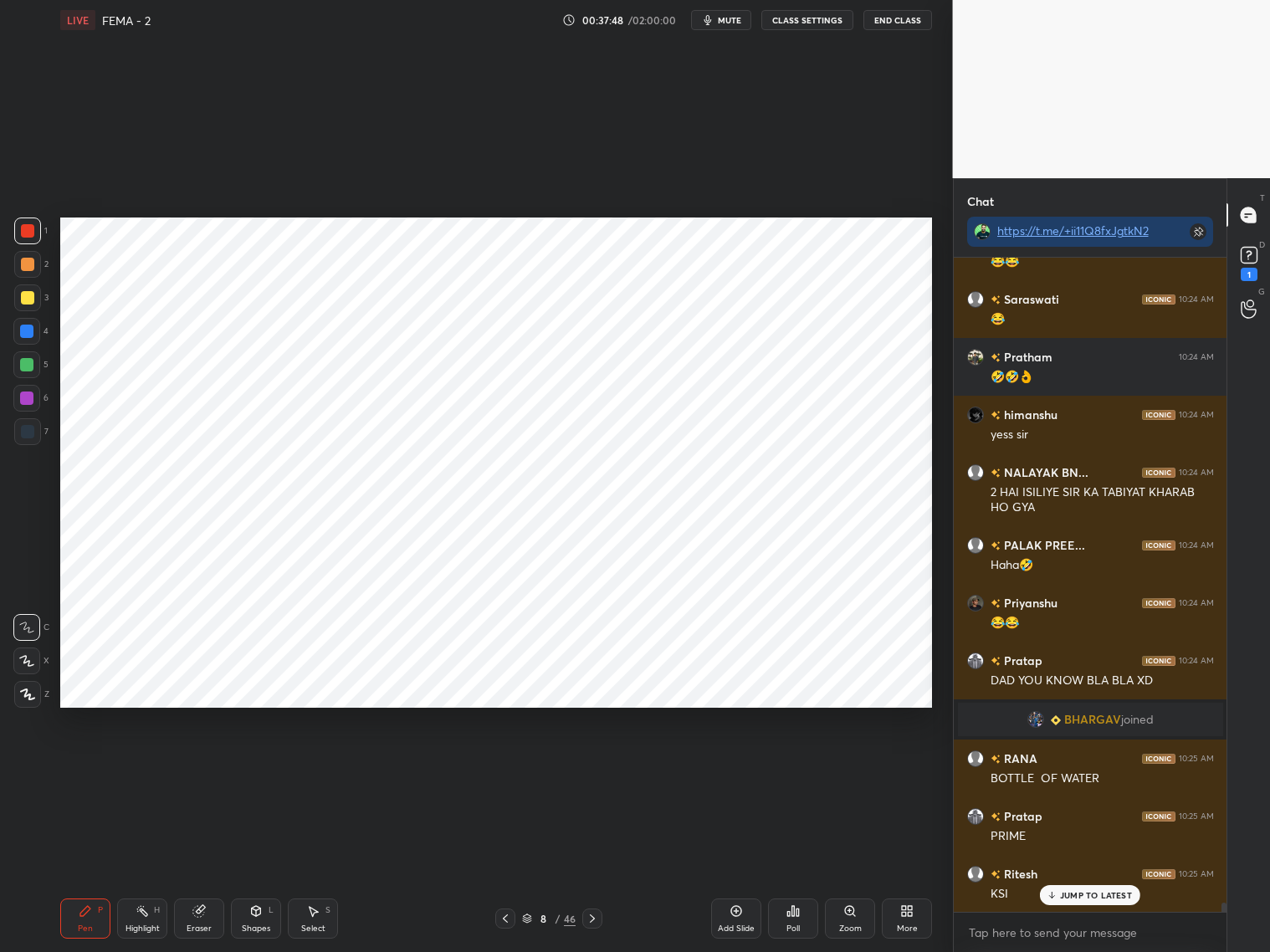 click on "Shapes L" at bounding box center (256, 919) 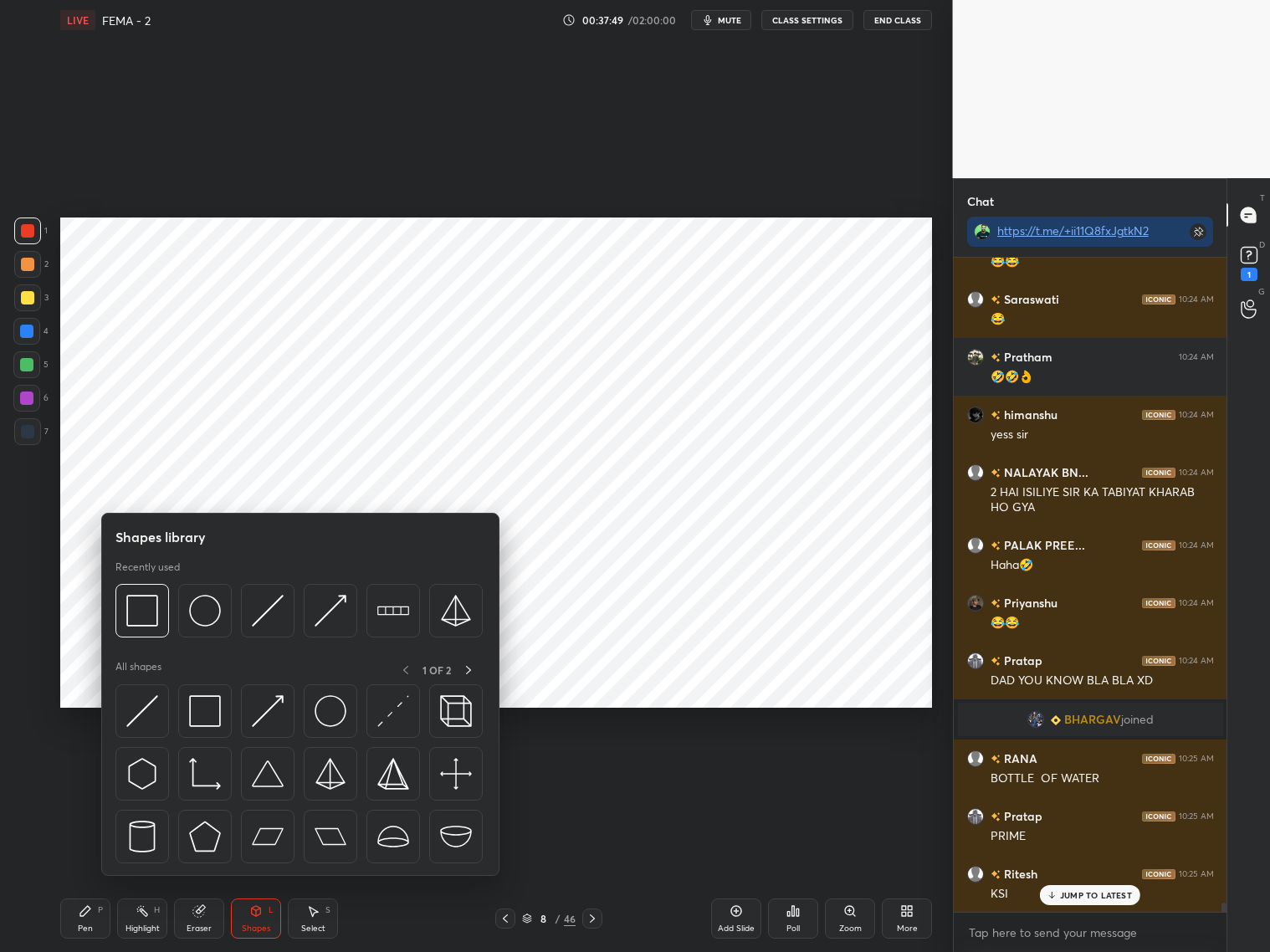 click at bounding box center [28, 432] 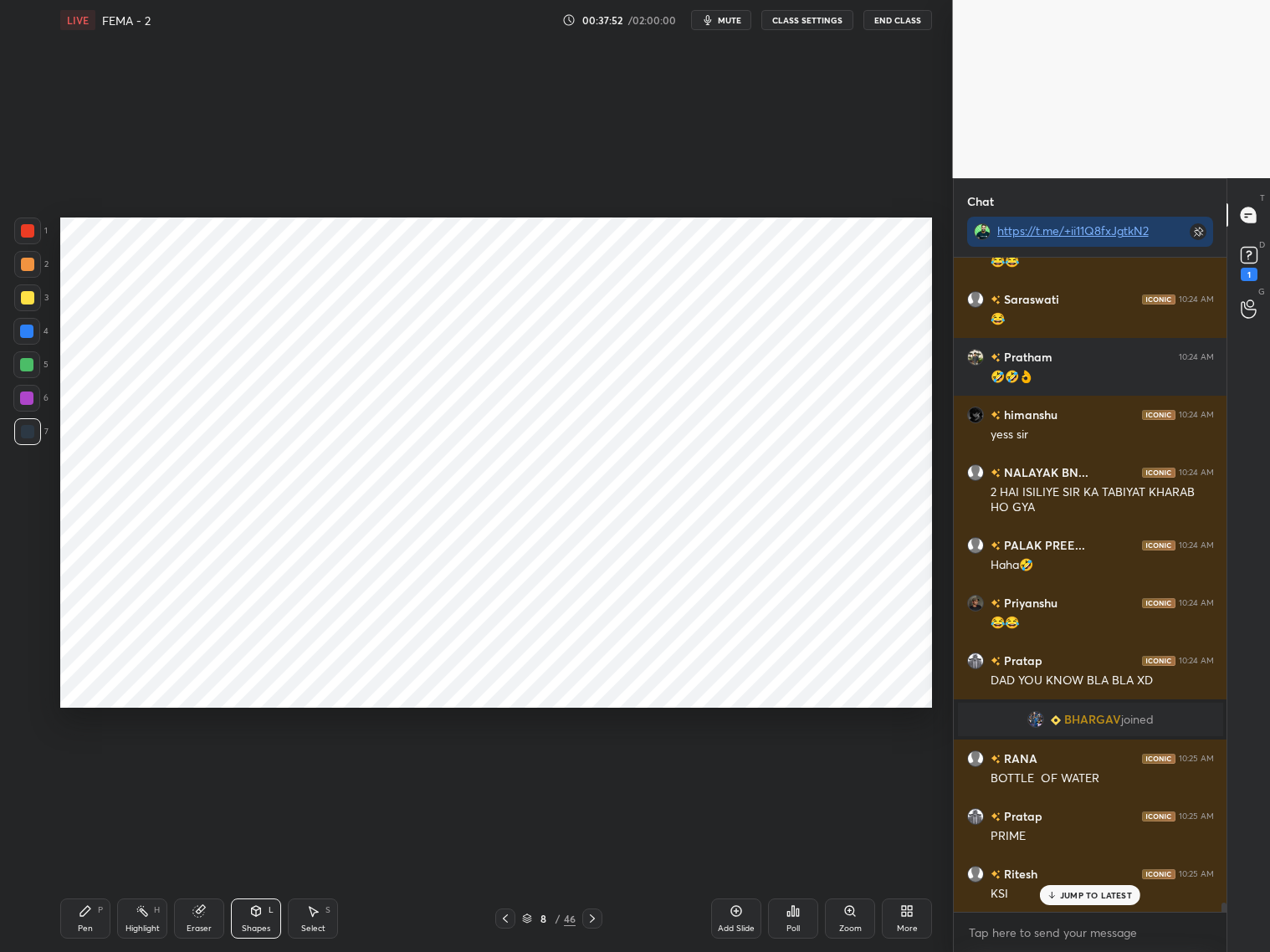 click on "P" at bounding box center (100, 910) 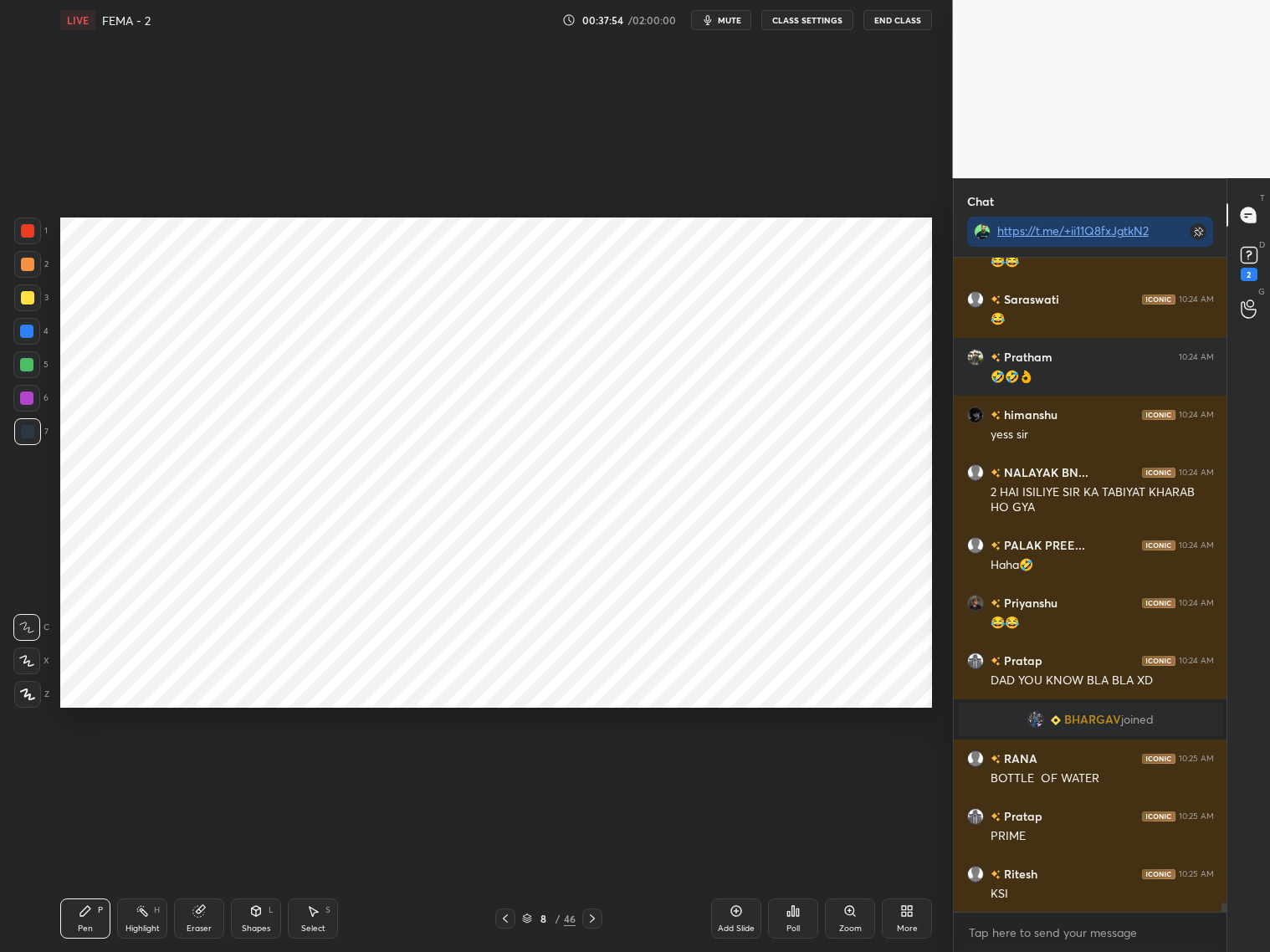 click at bounding box center (28, 231) 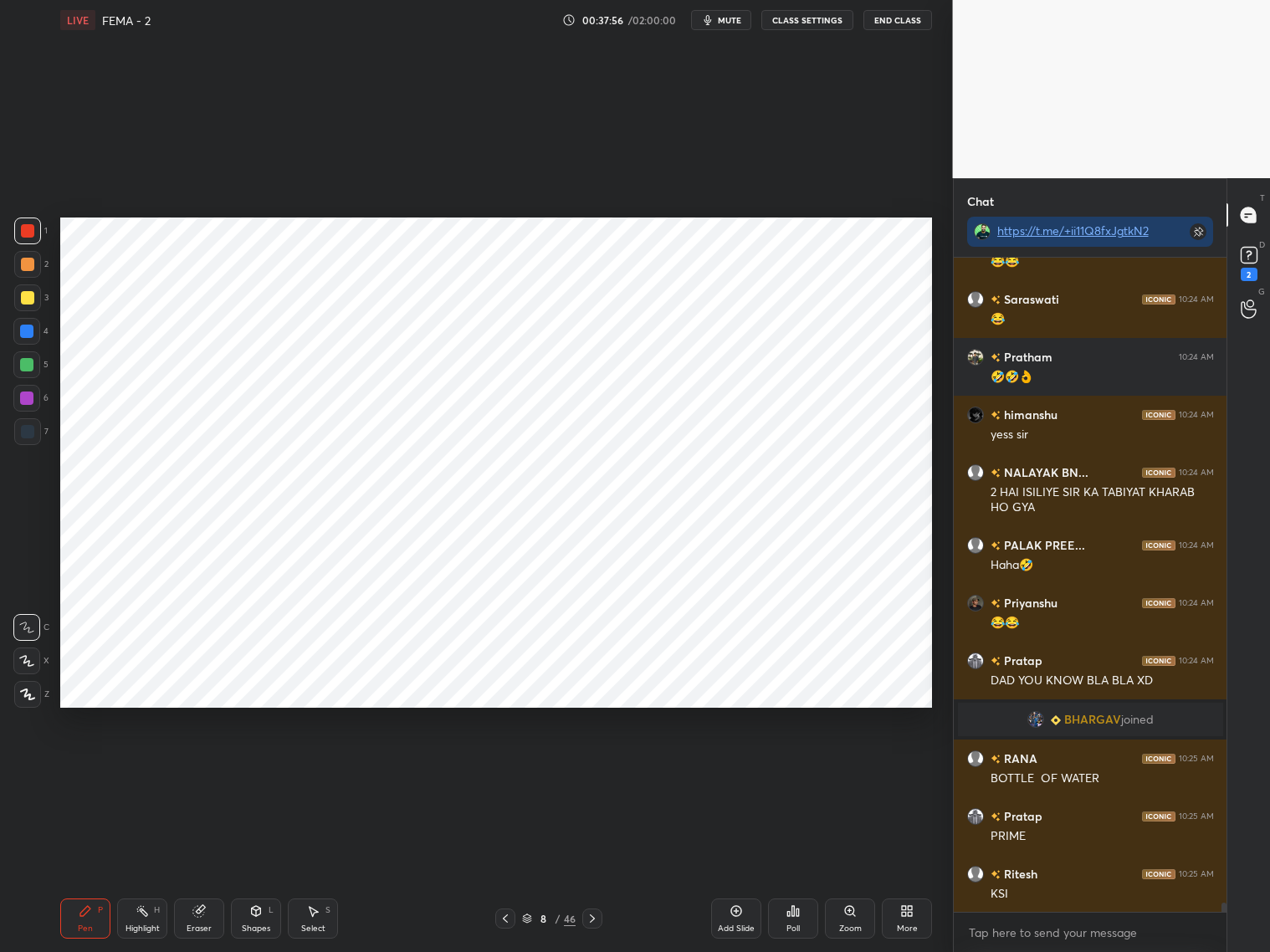drag, startPoint x: 29, startPoint y: 661, endPoint x: 56, endPoint y: 625, distance: 45 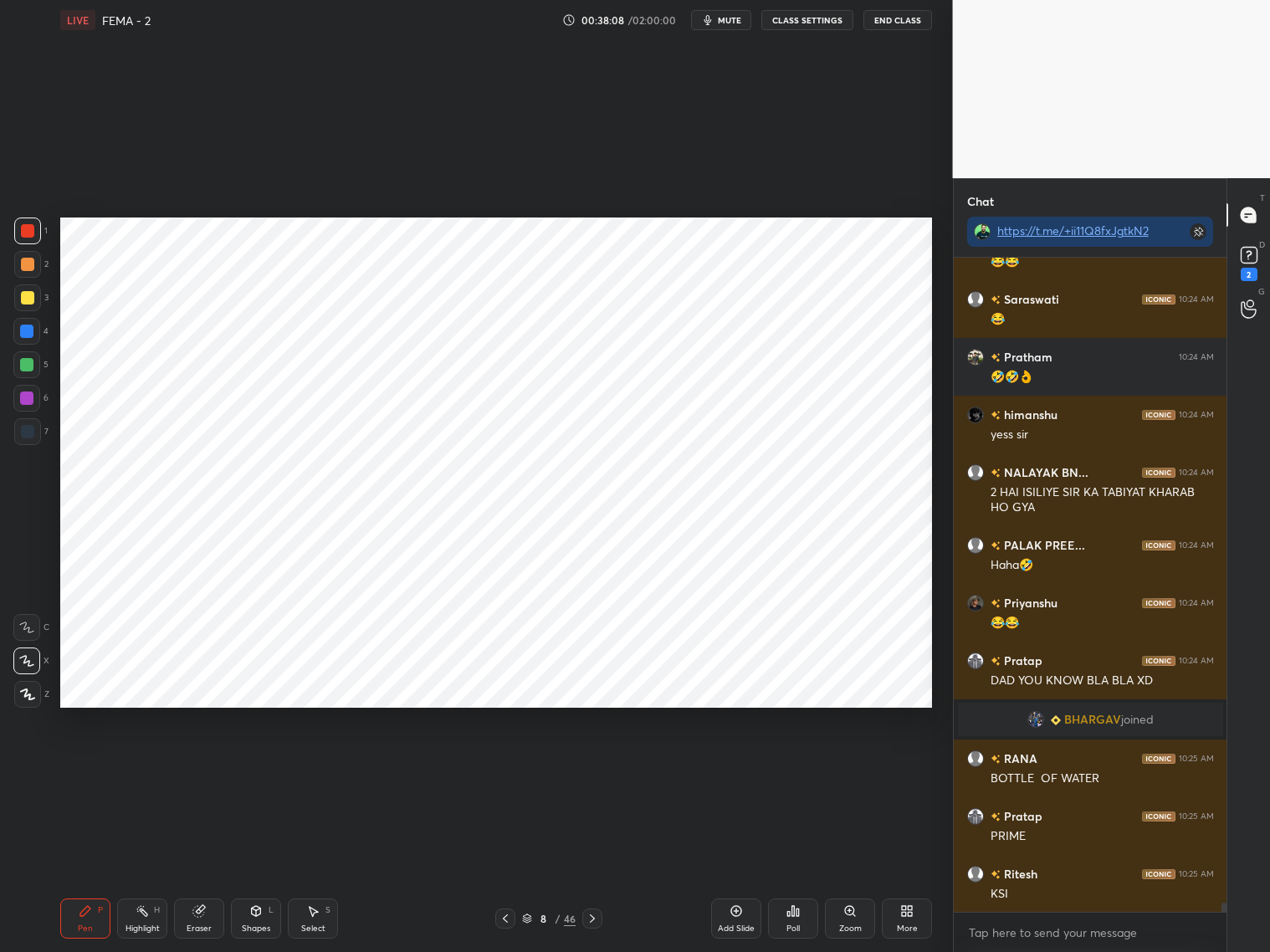 click at bounding box center (28, 432) 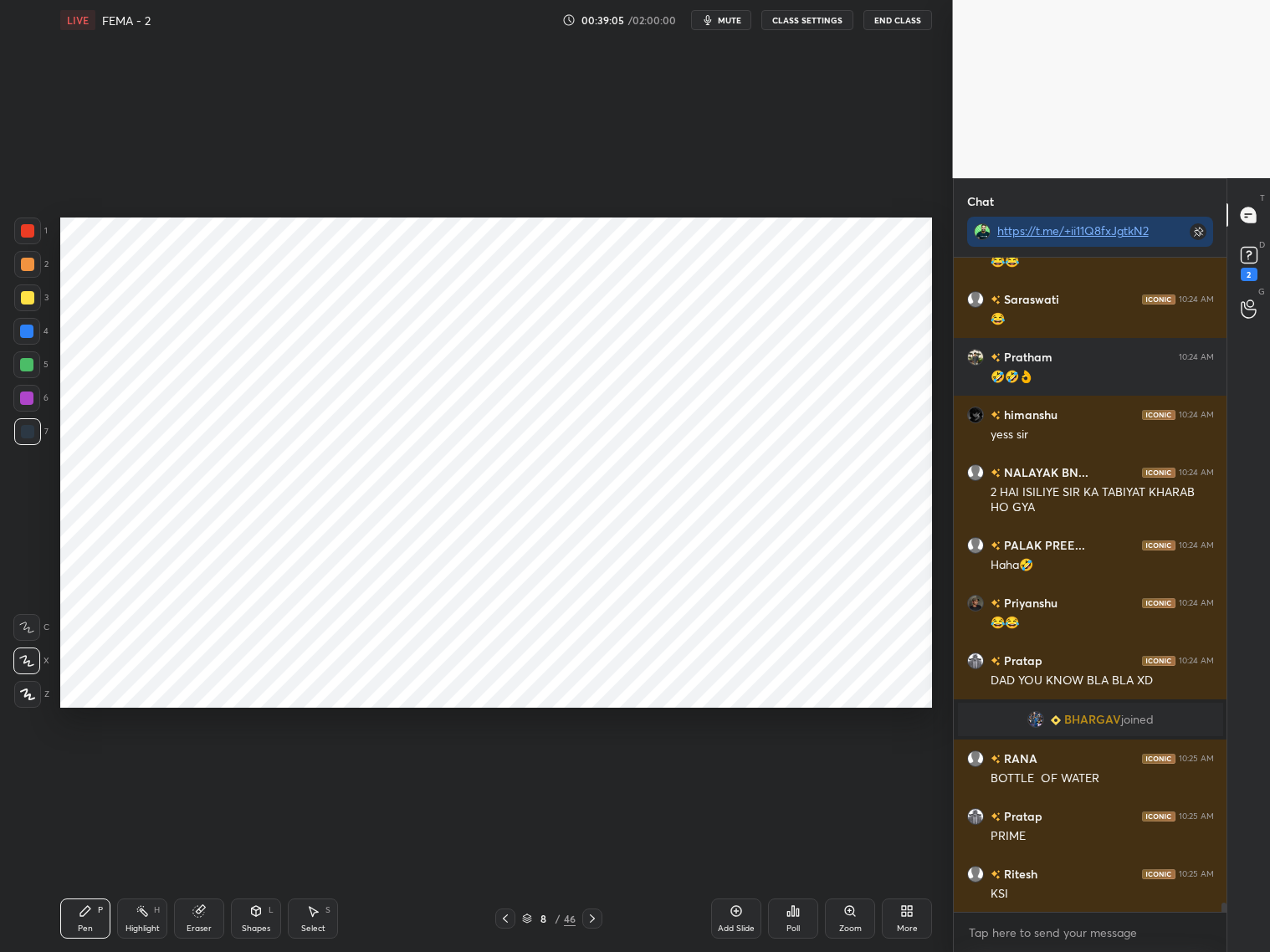 click on "Eraser" at bounding box center (199, 919) 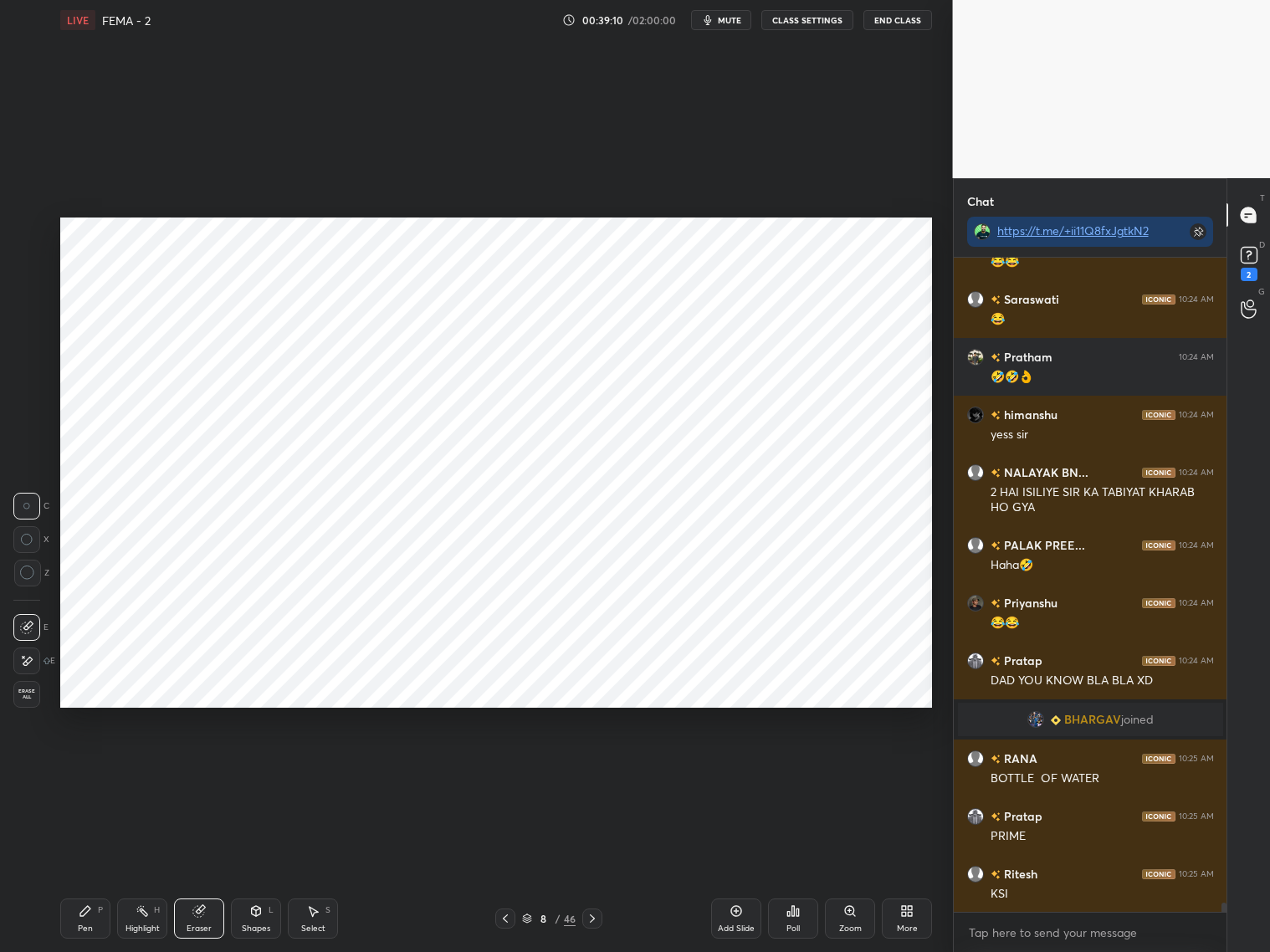 click on "Pen P" at bounding box center (85, 919) 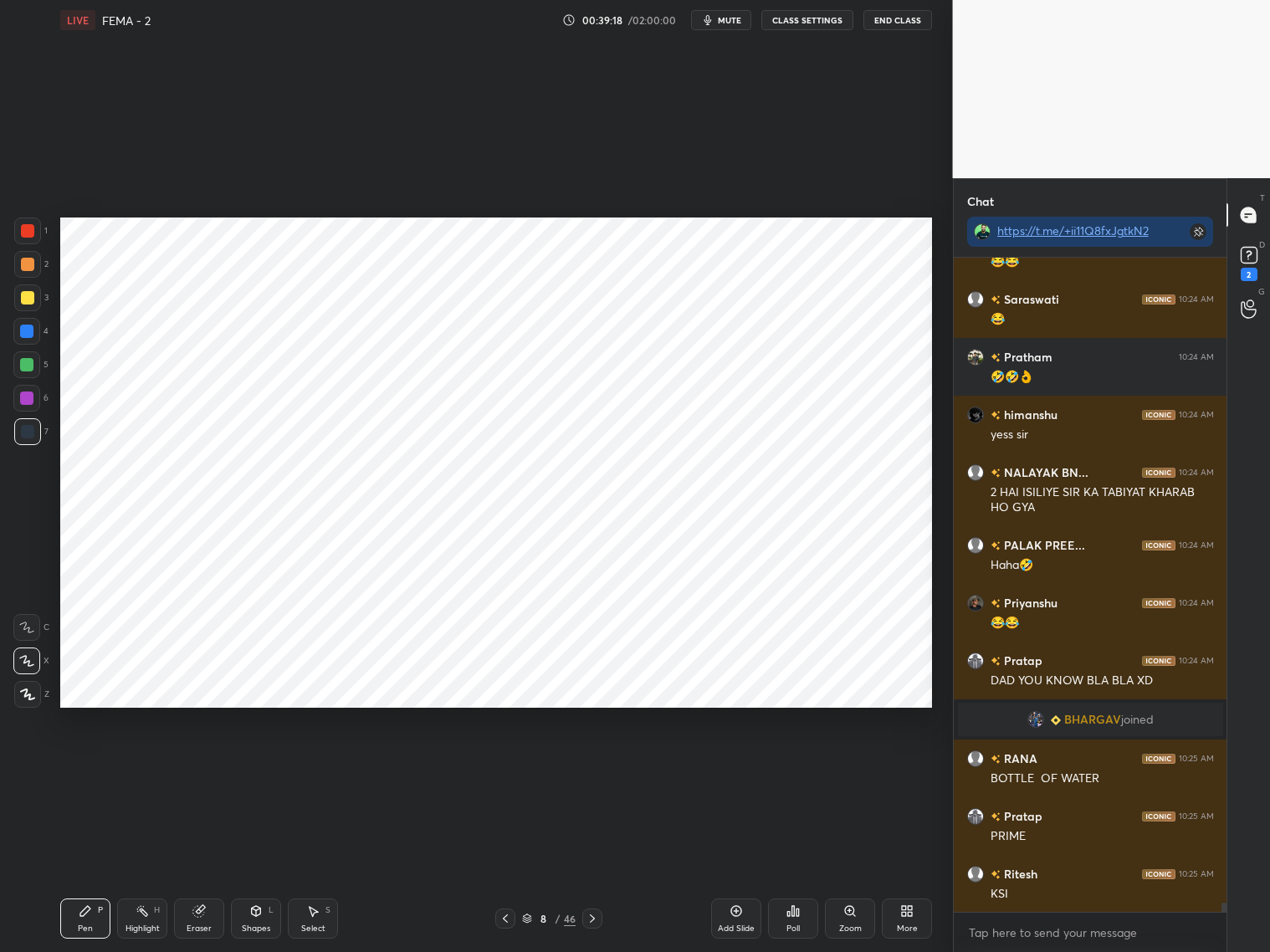 click 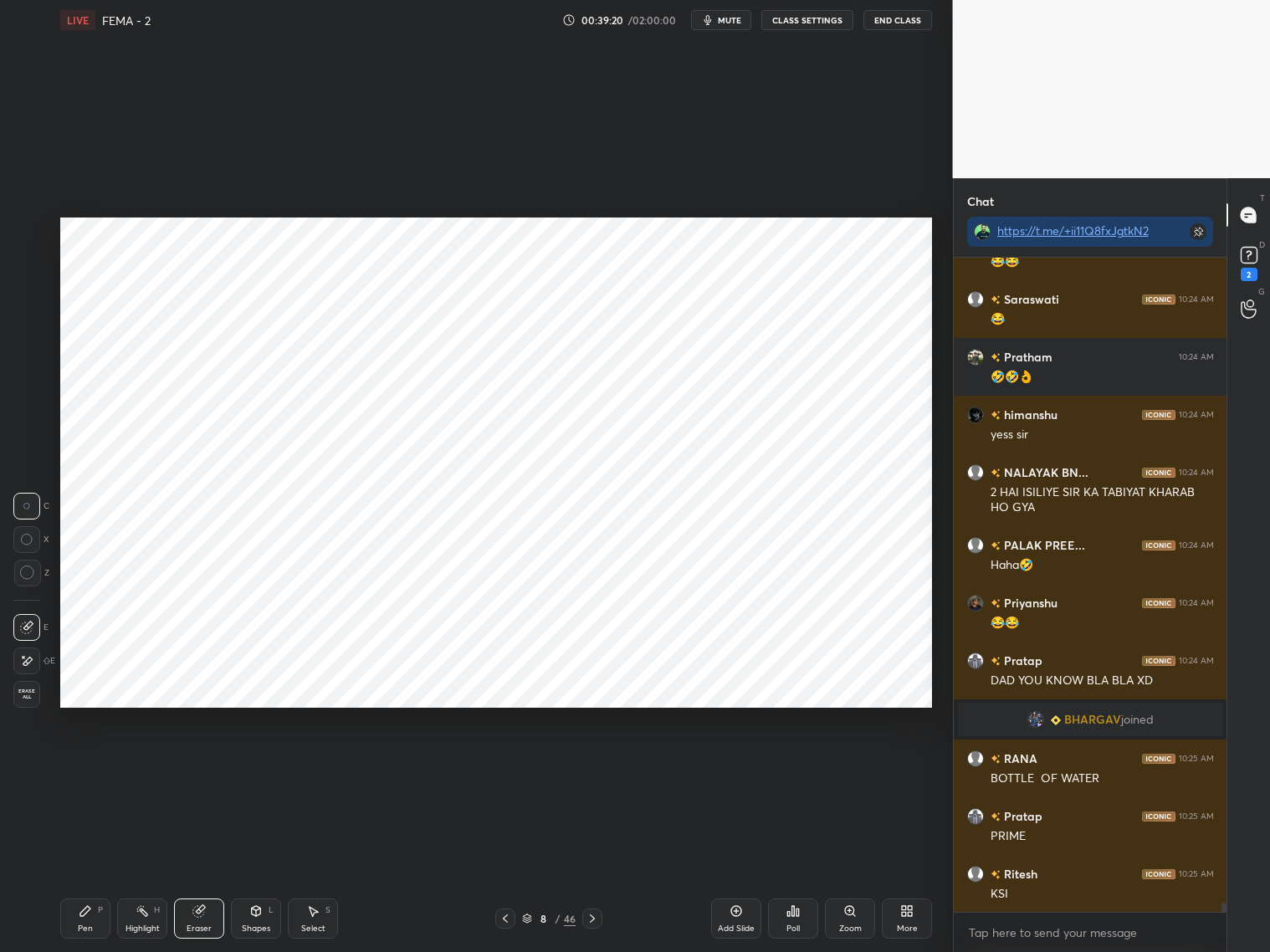 scroll, scrollTop: 44597, scrollLeft: 0, axis: vertical 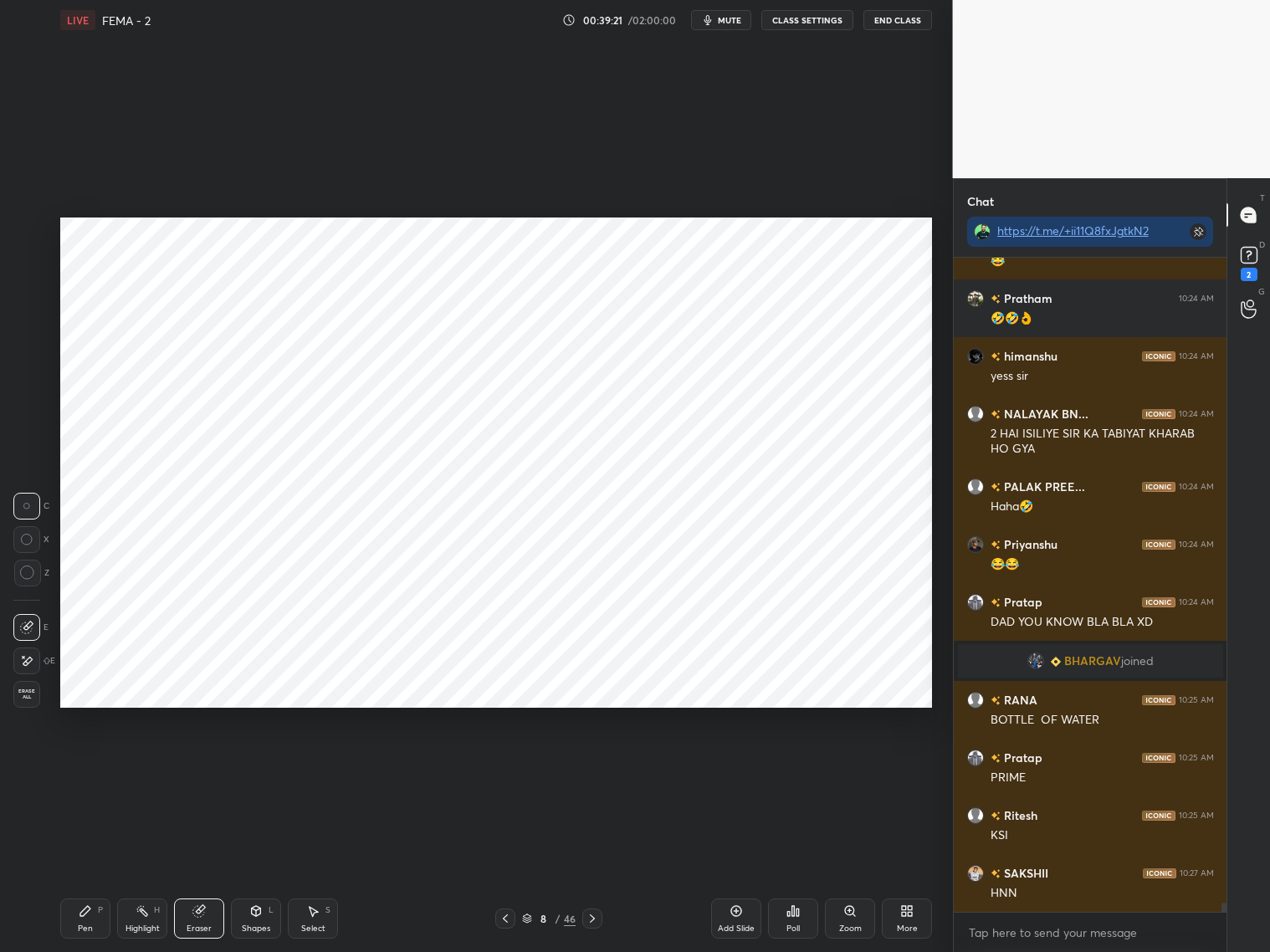 click on "Pen P" at bounding box center [85, 919] 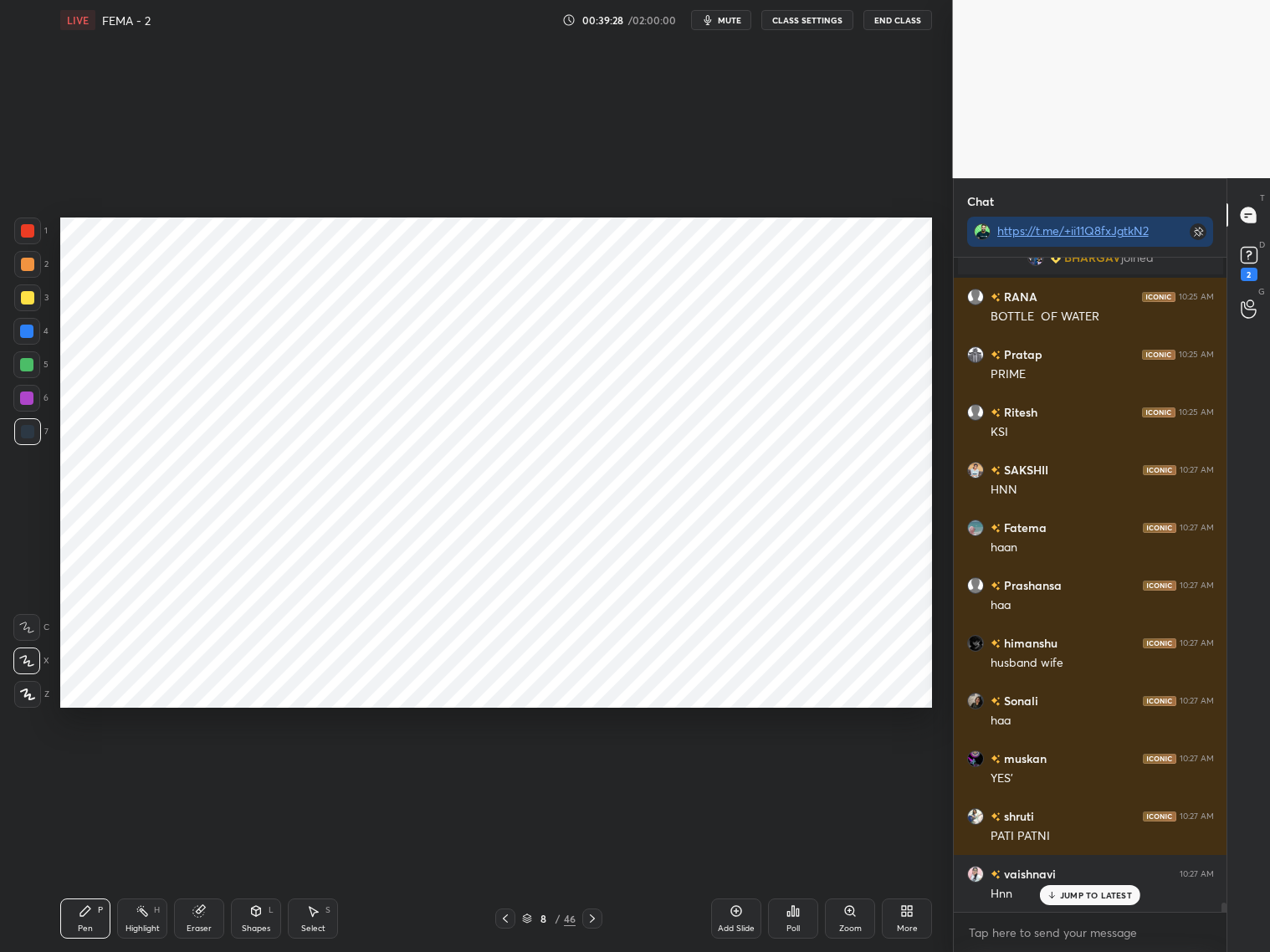 scroll, scrollTop: 45058, scrollLeft: 0, axis: vertical 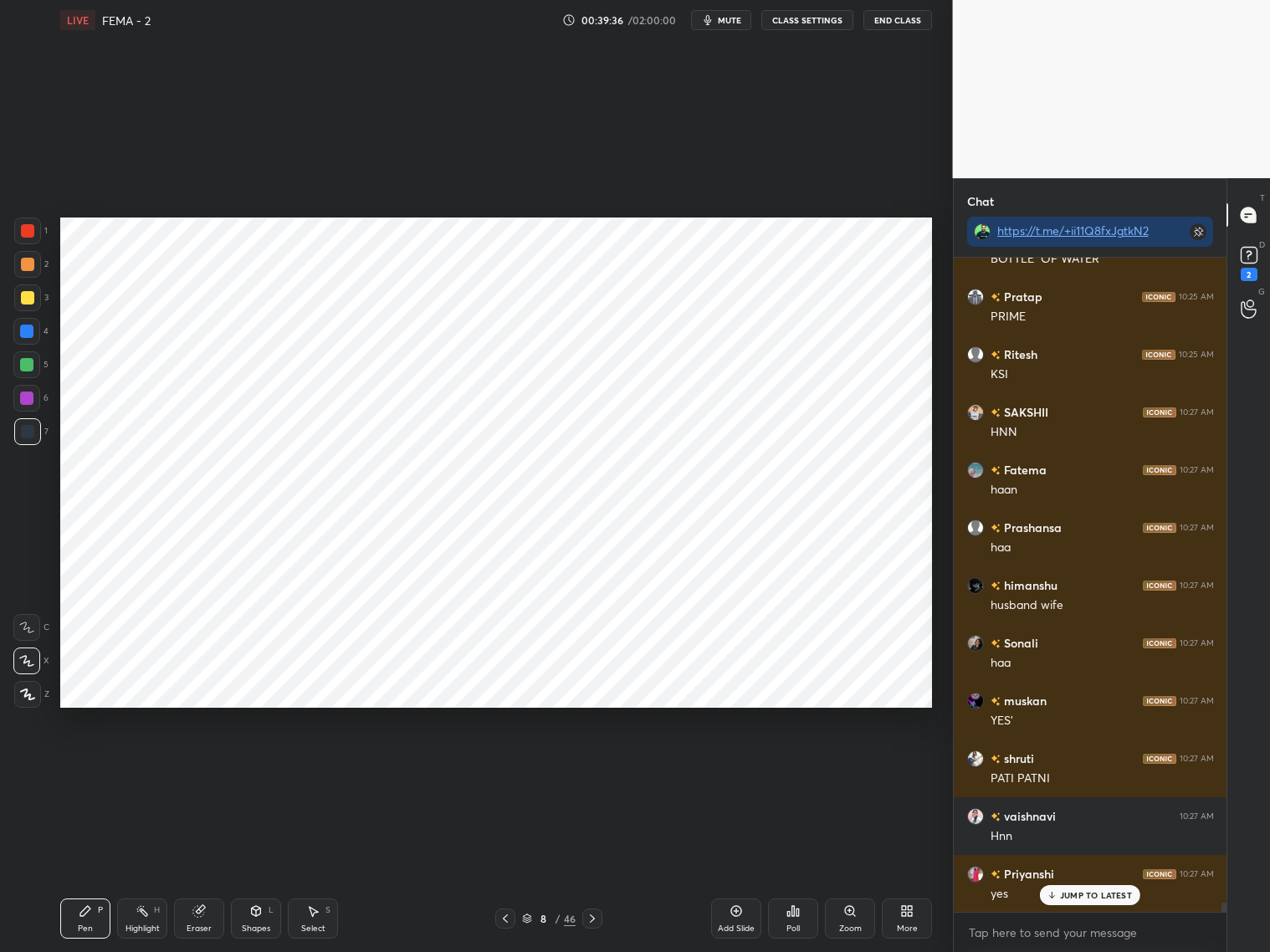 drag, startPoint x: 202, startPoint y: 918, endPoint x: 213, endPoint y: 860, distance: 59.03389 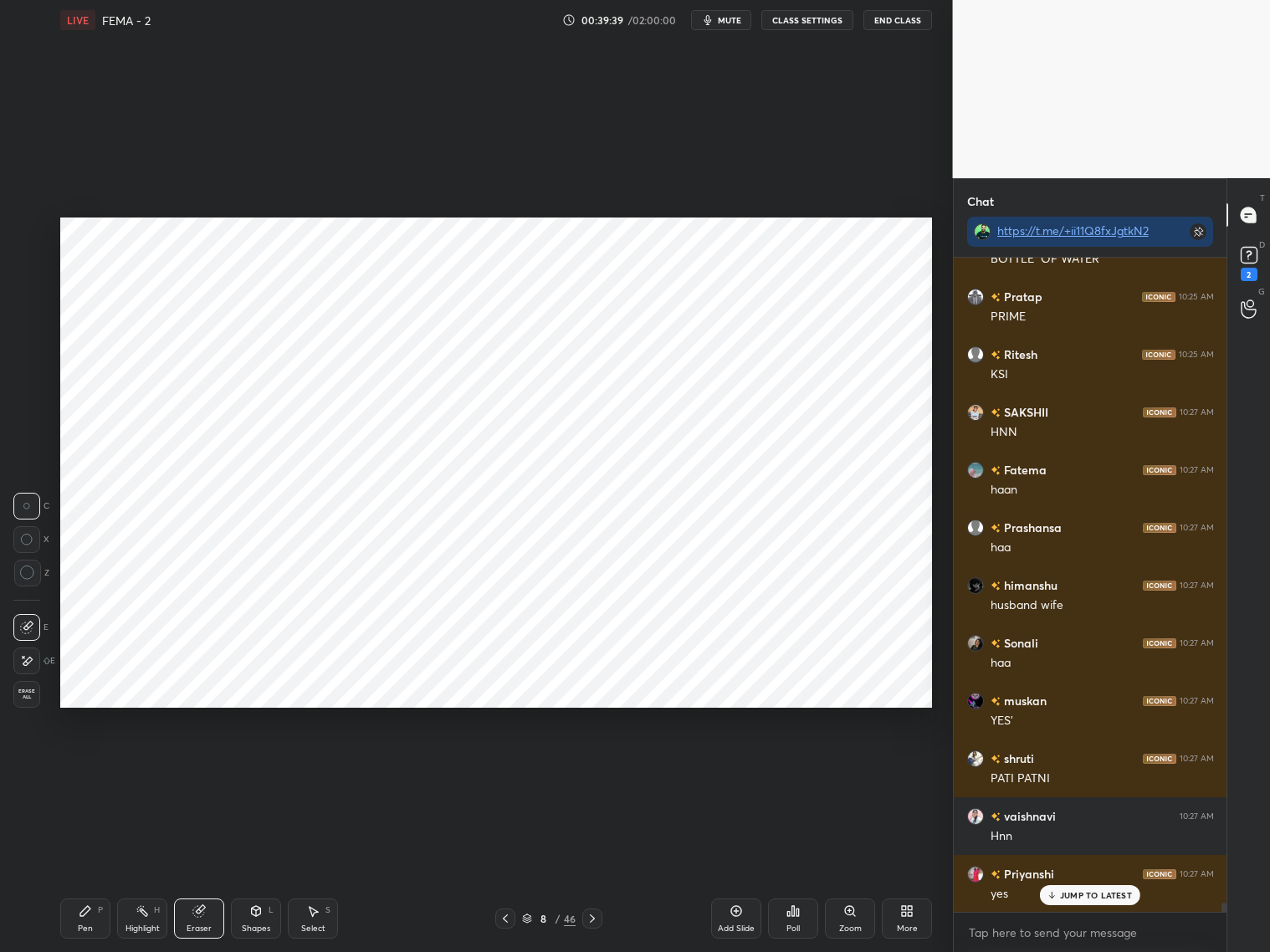 click on "Pen P" at bounding box center (85, 919) 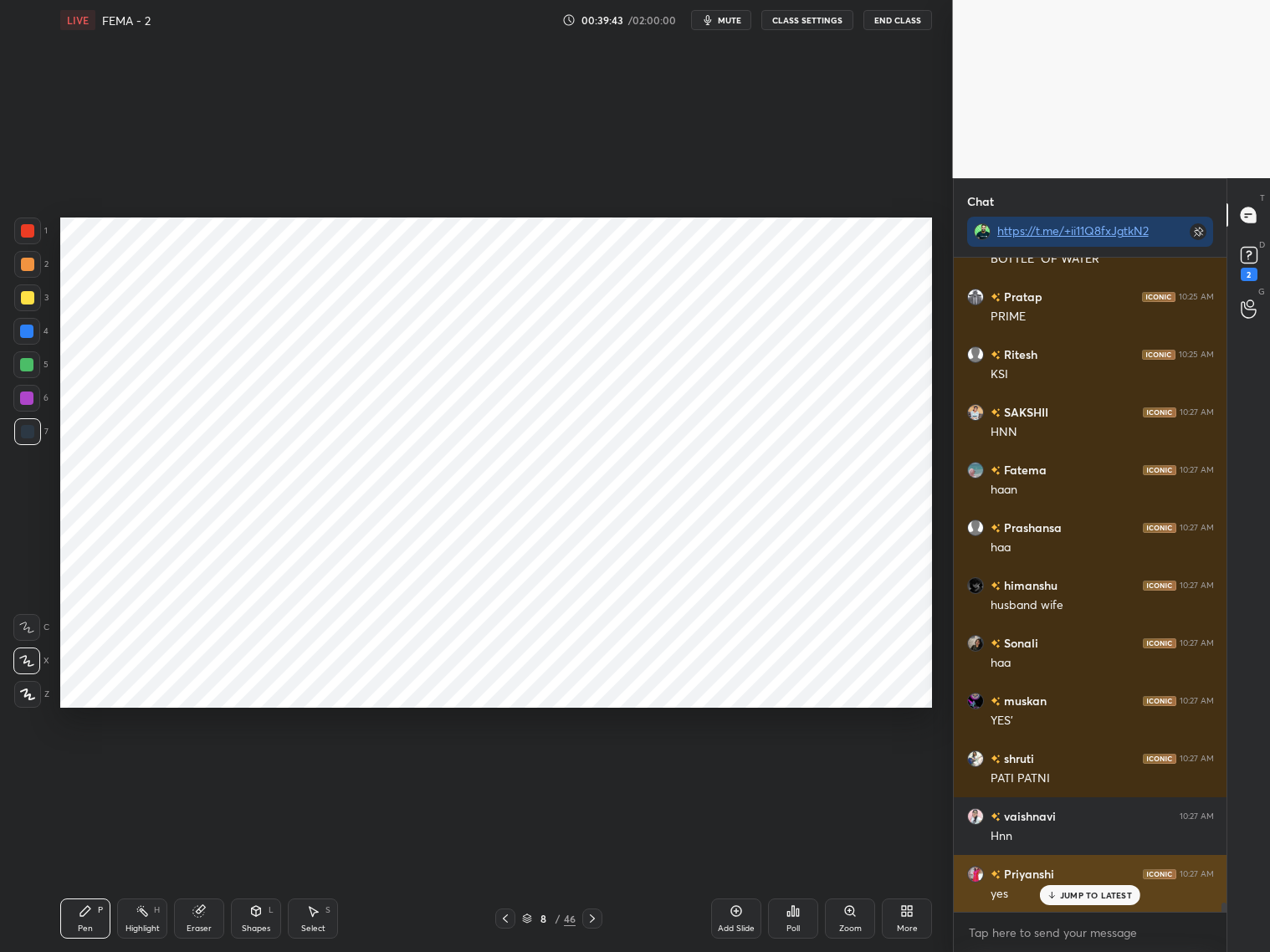 click on "JUMP TO LATEST" at bounding box center (1090, 895) 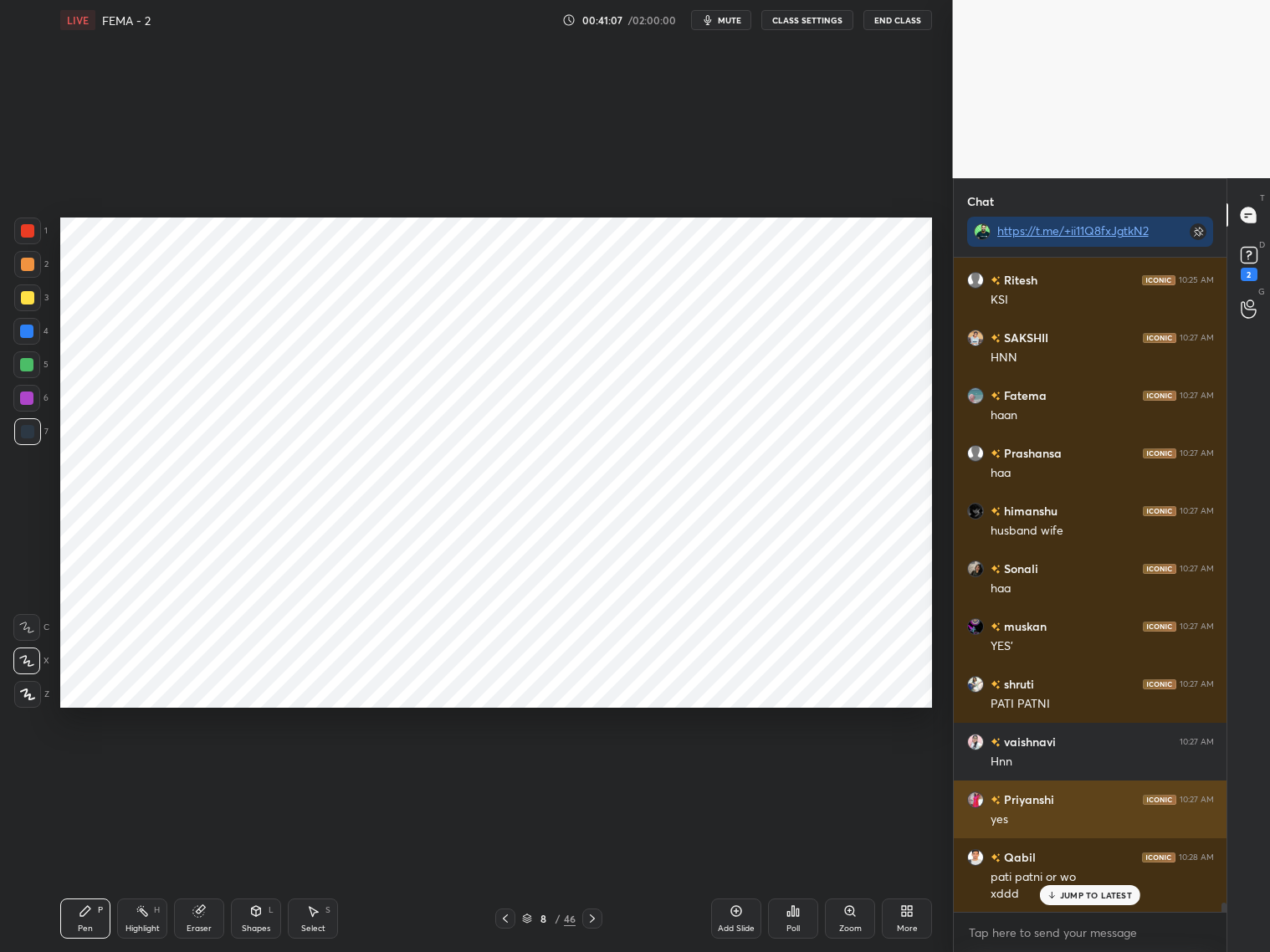 scroll, scrollTop: 45205, scrollLeft: 0, axis: vertical 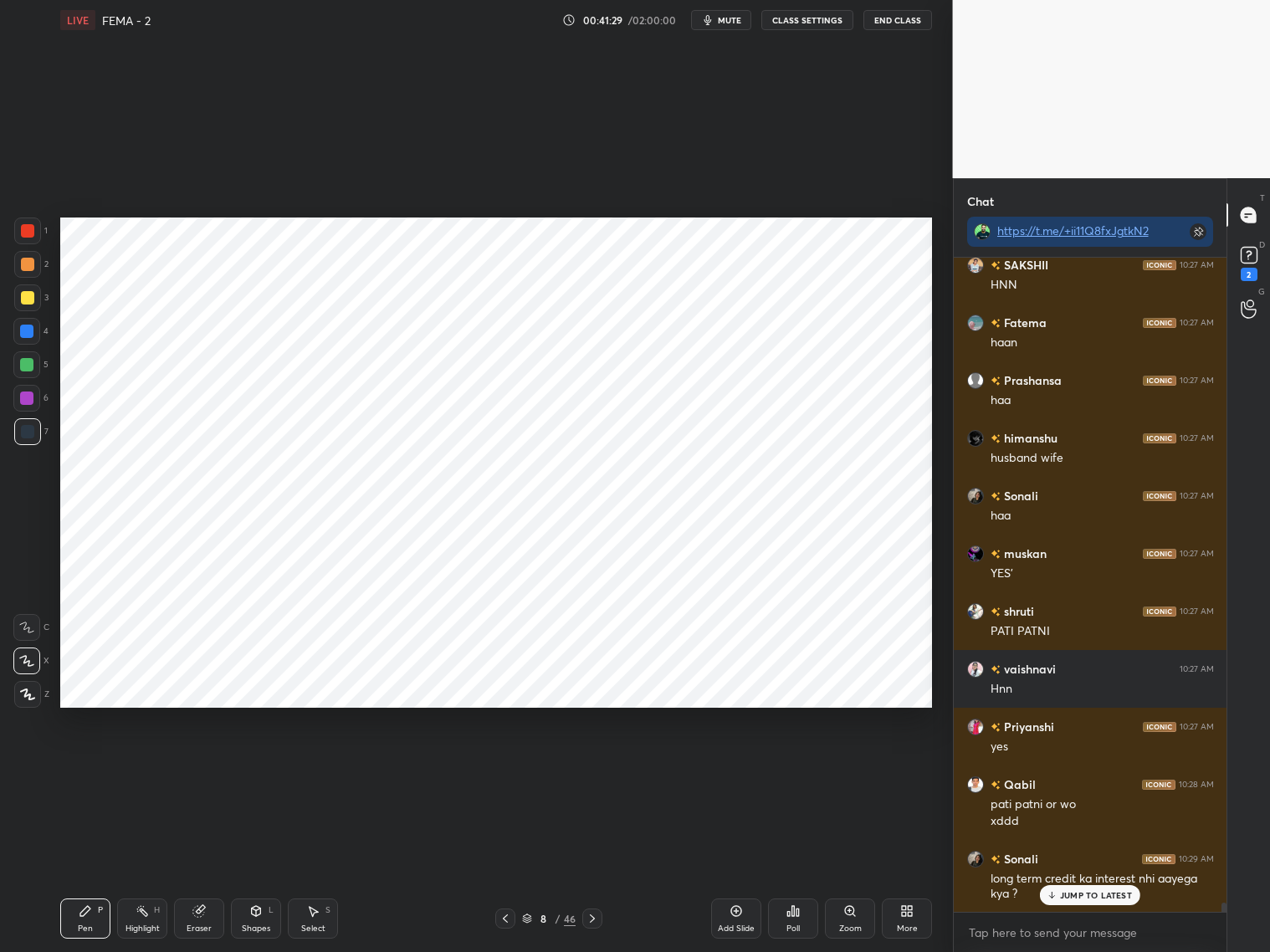 click at bounding box center (505, 919) 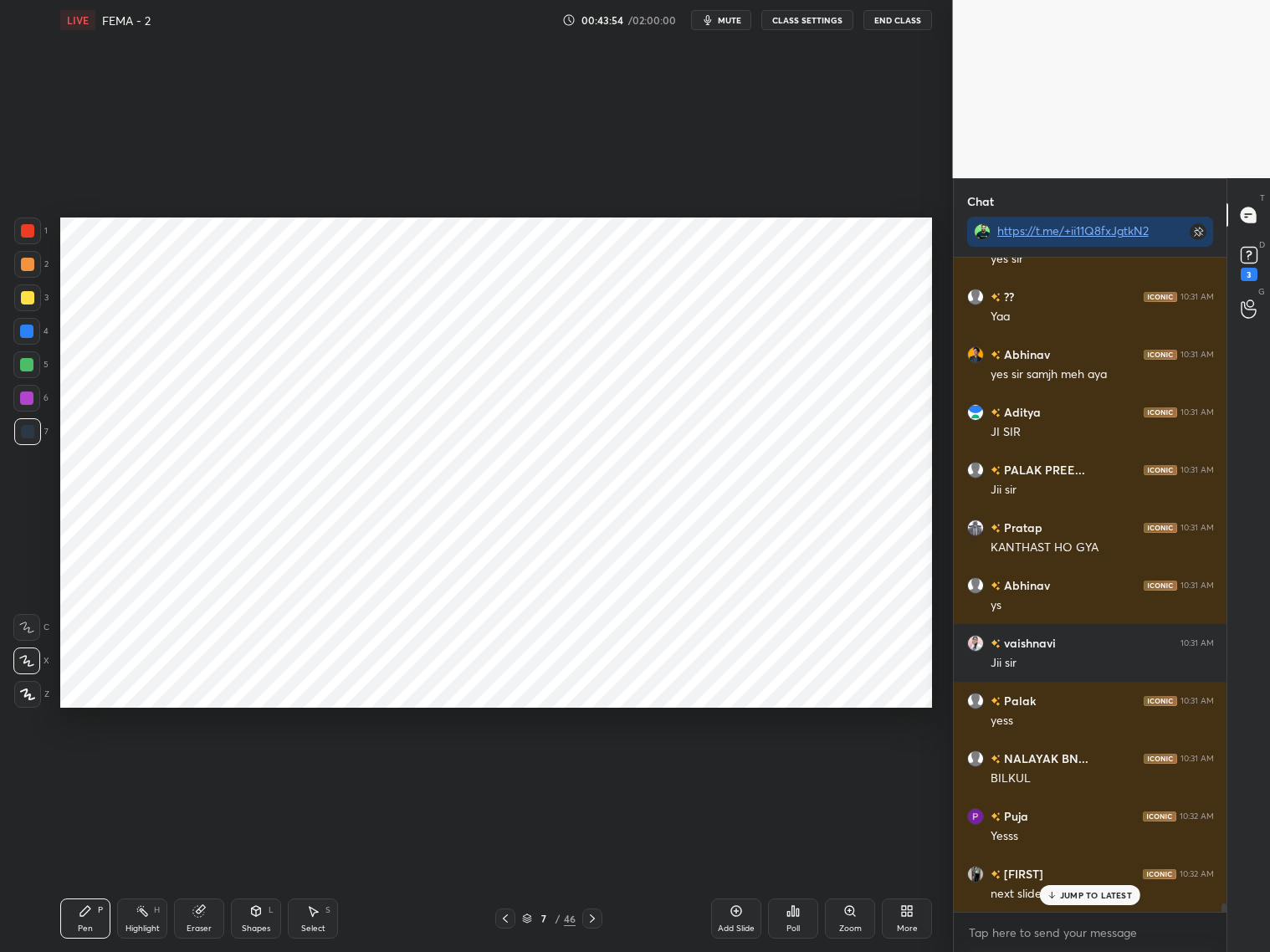 scroll, scrollTop: 48726, scrollLeft: 0, axis: vertical 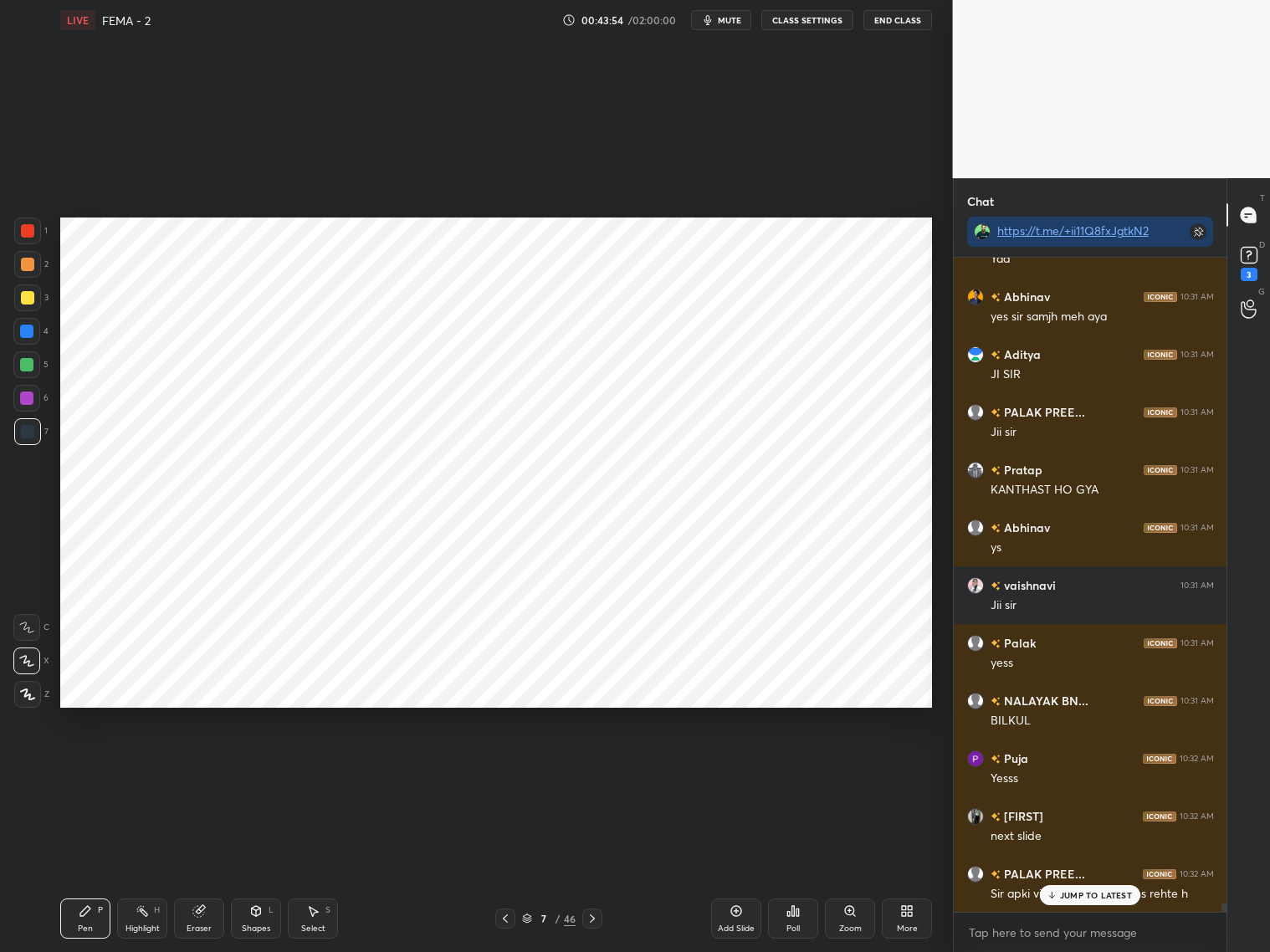drag, startPoint x: 592, startPoint y: 921, endPoint x: 597, endPoint y: 914, distance: 8.602325 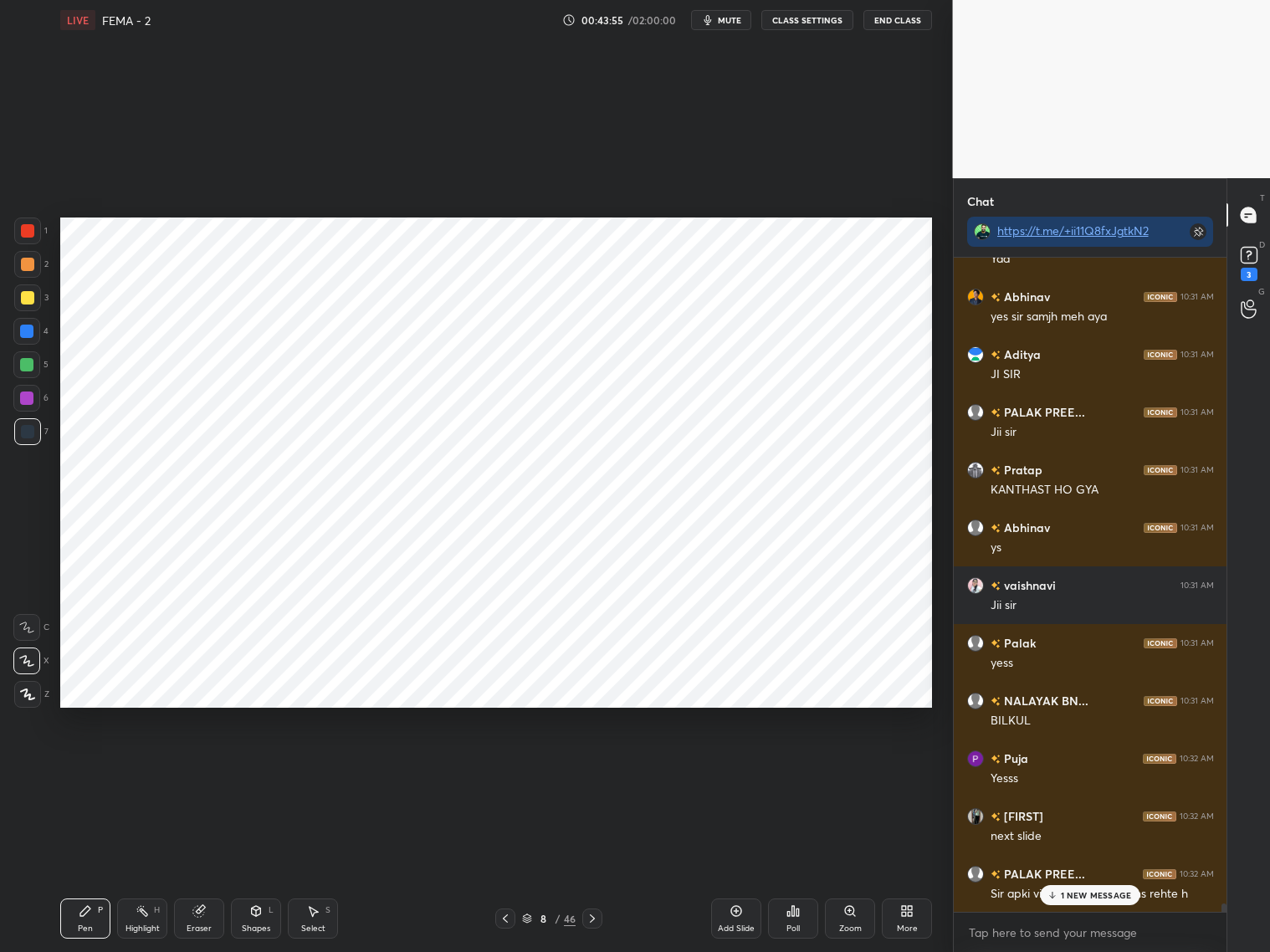 scroll, scrollTop: 48784, scrollLeft: 0, axis: vertical 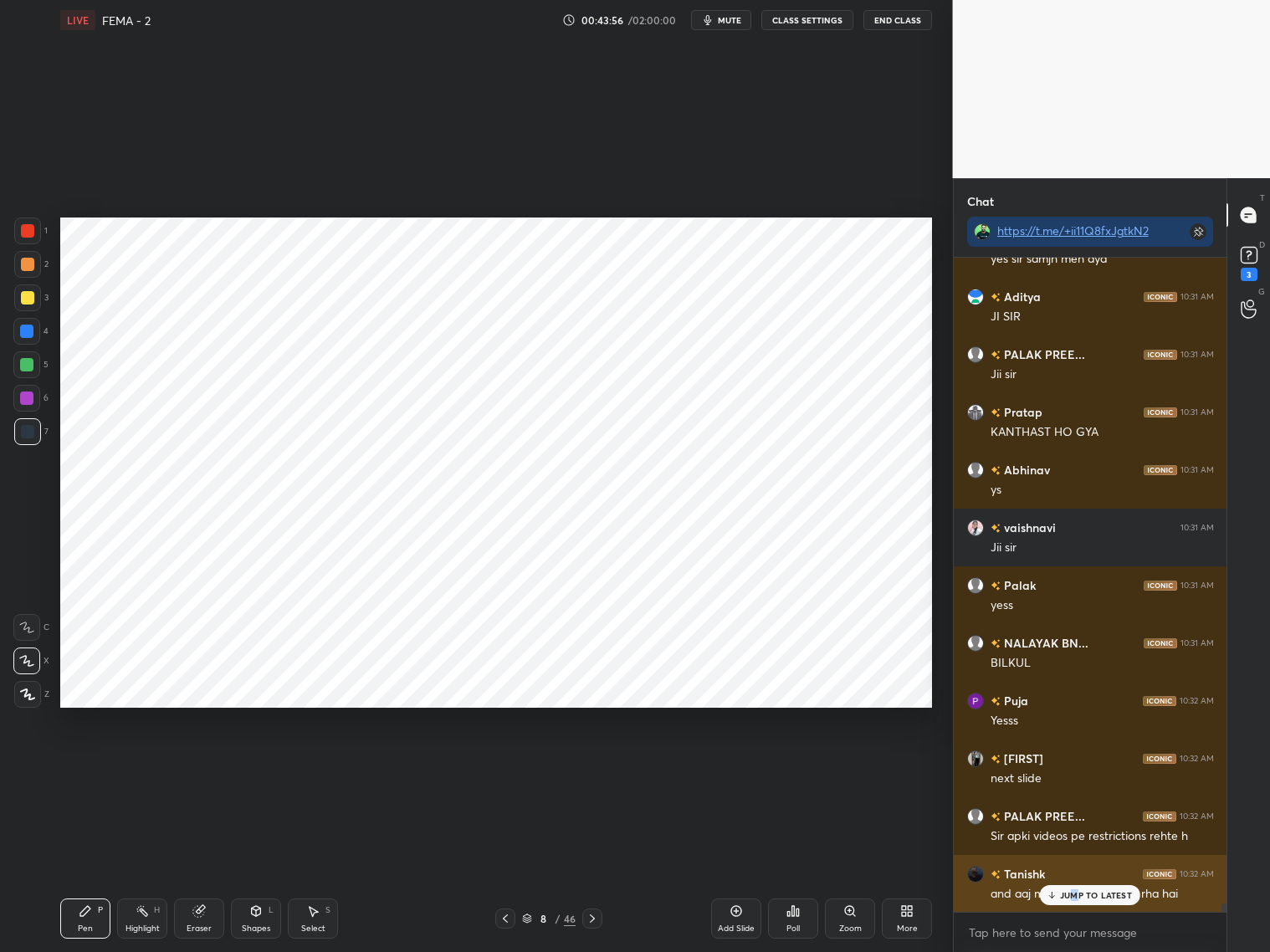 click on "JUMP TO LATEST" at bounding box center [1096, 895] 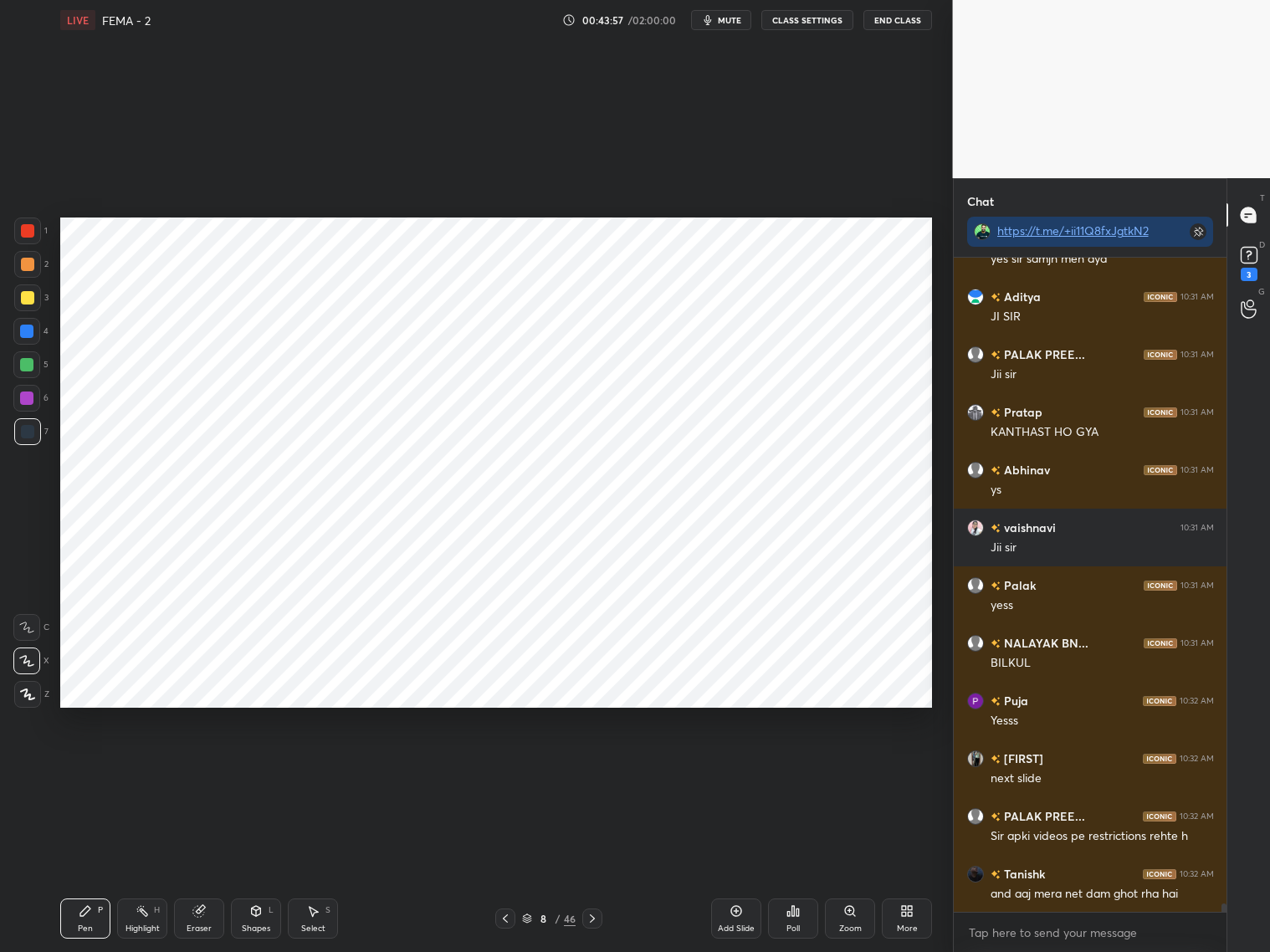 scroll, scrollTop: 48842, scrollLeft: 0, axis: vertical 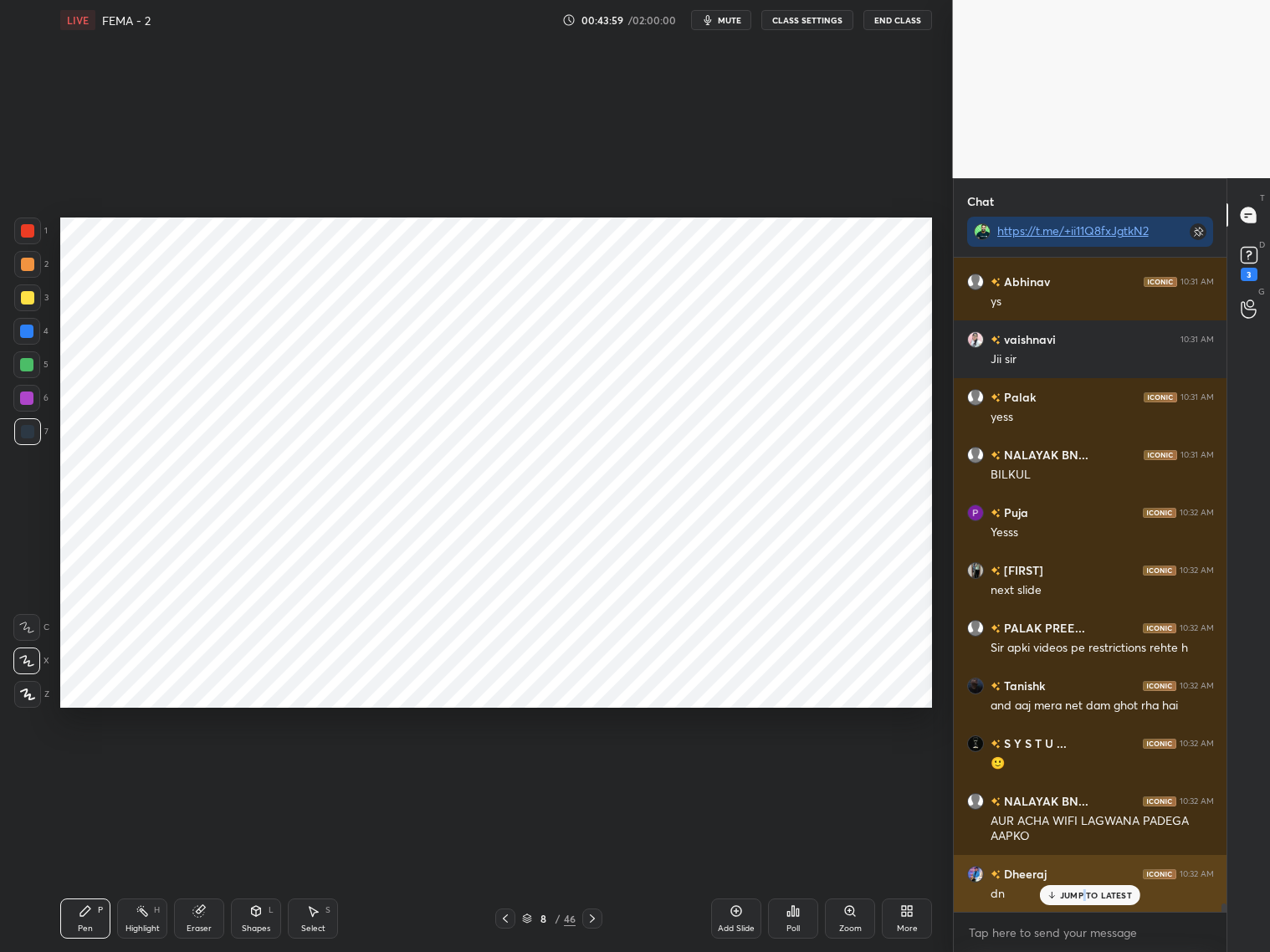click on "JUMP TO LATEST" at bounding box center [1096, 895] 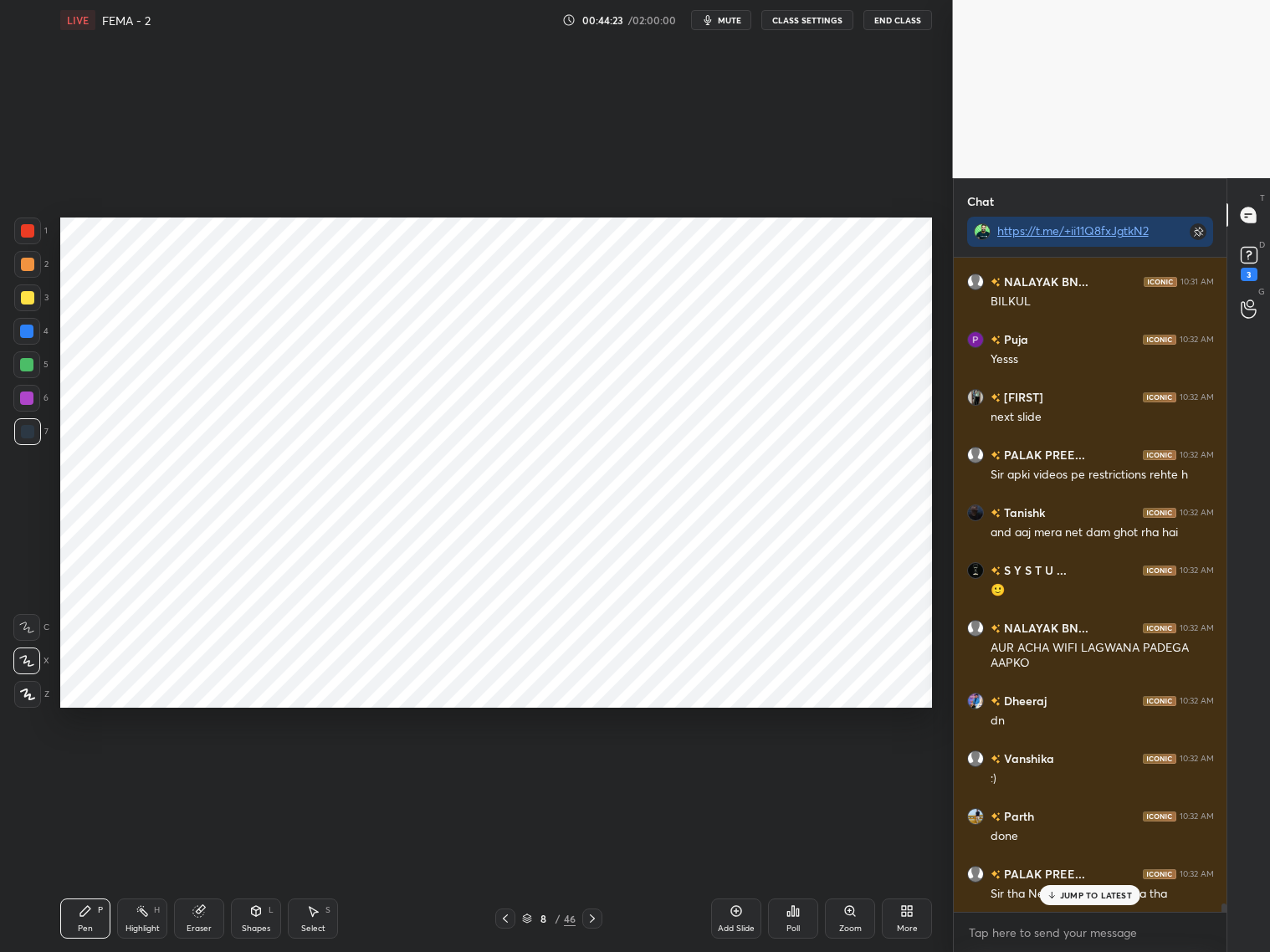scroll, scrollTop: 49203, scrollLeft: 0, axis: vertical 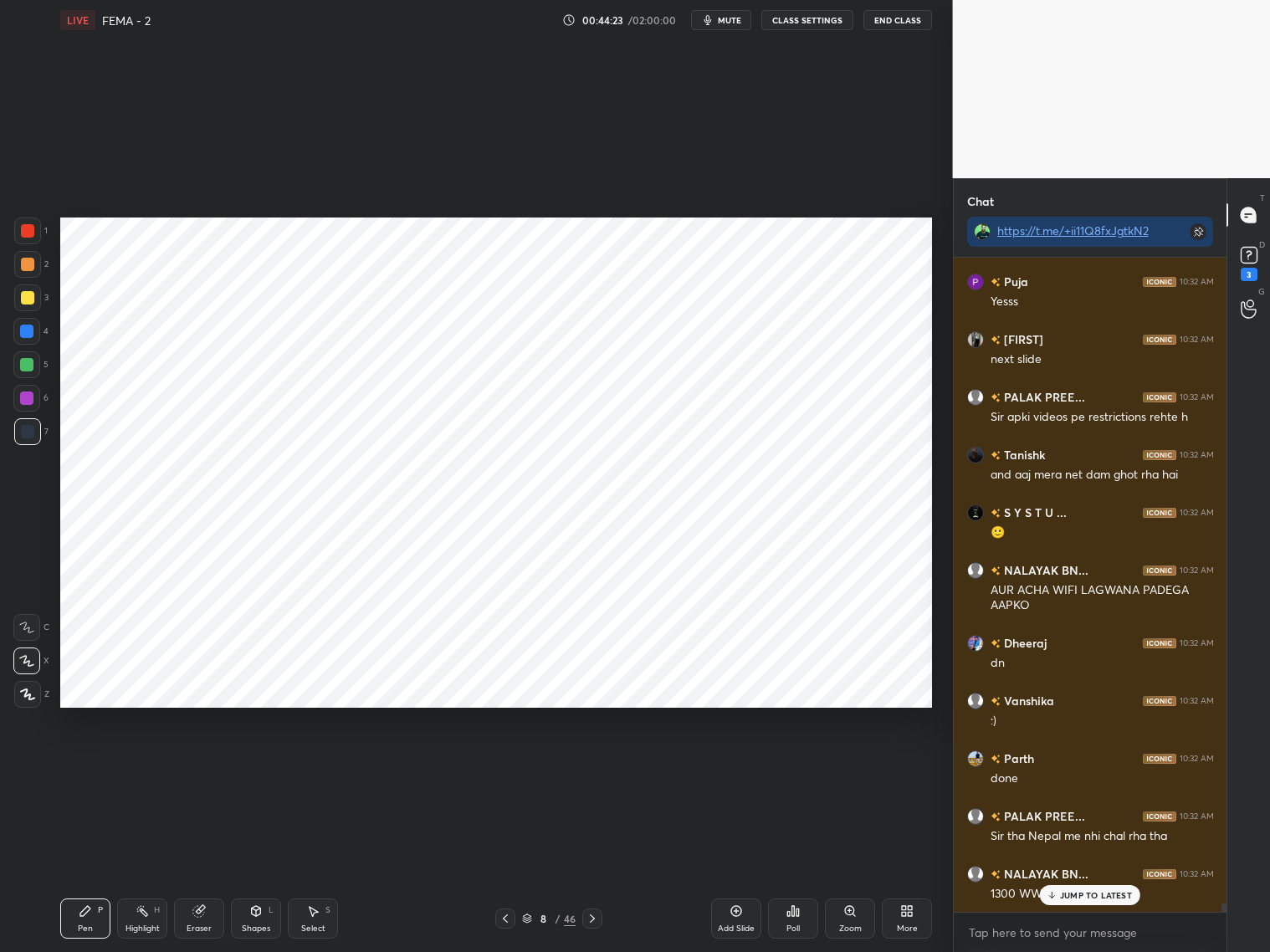 click on "JUMP TO LATEST" at bounding box center [1096, 895] 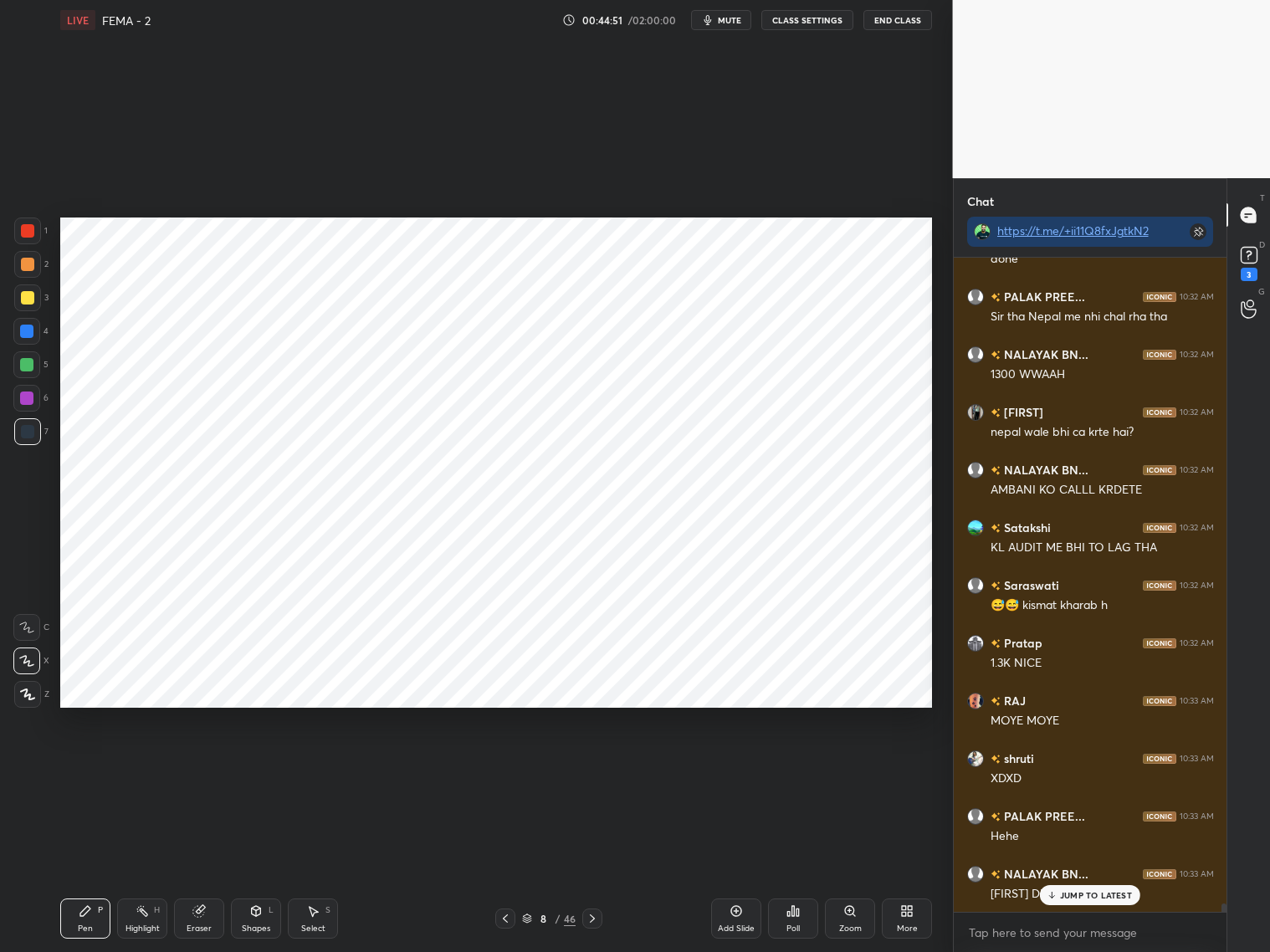 scroll, scrollTop: 49780, scrollLeft: 0, axis: vertical 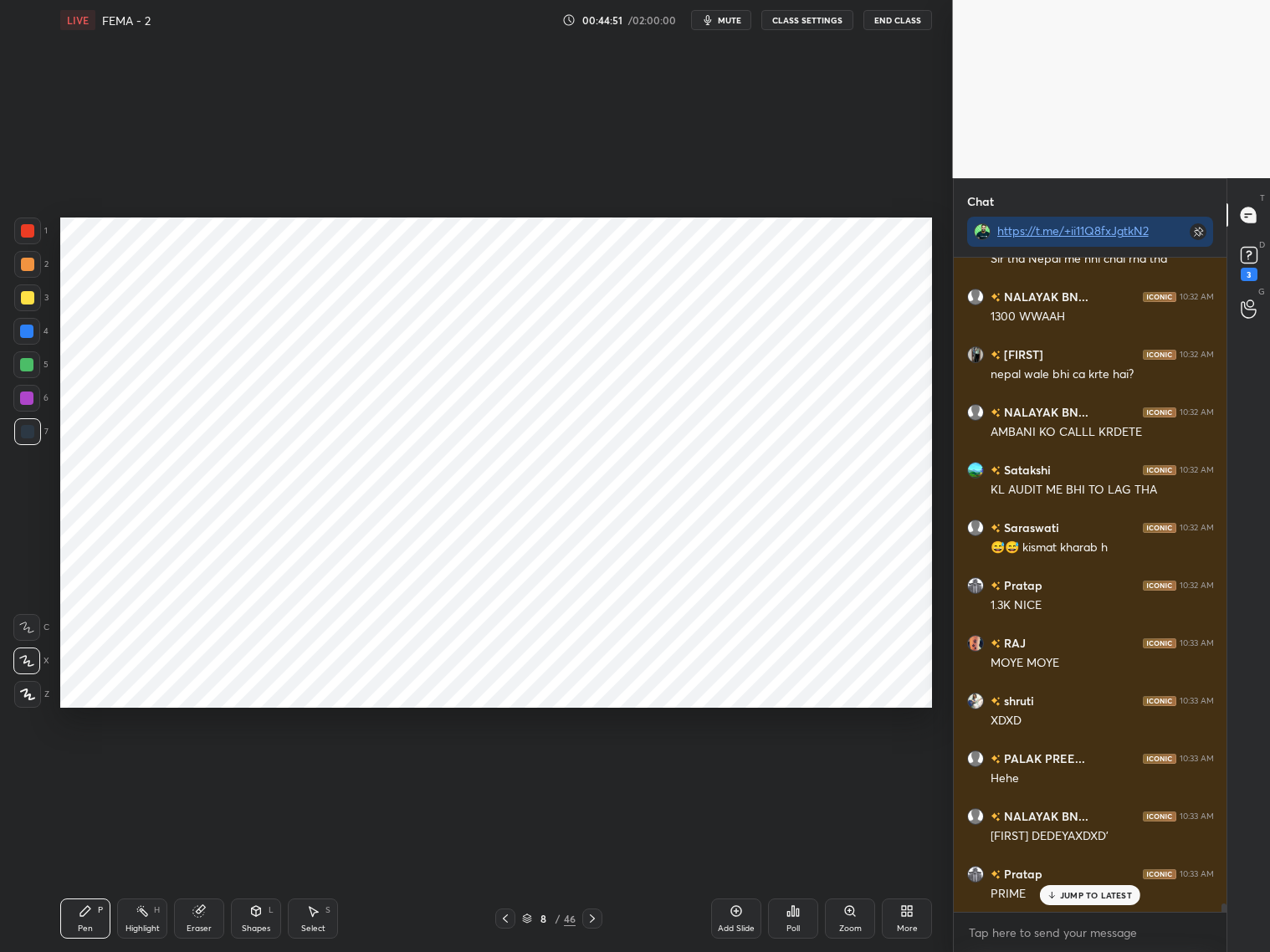 click on "JUMP TO LATEST" at bounding box center [1096, 895] 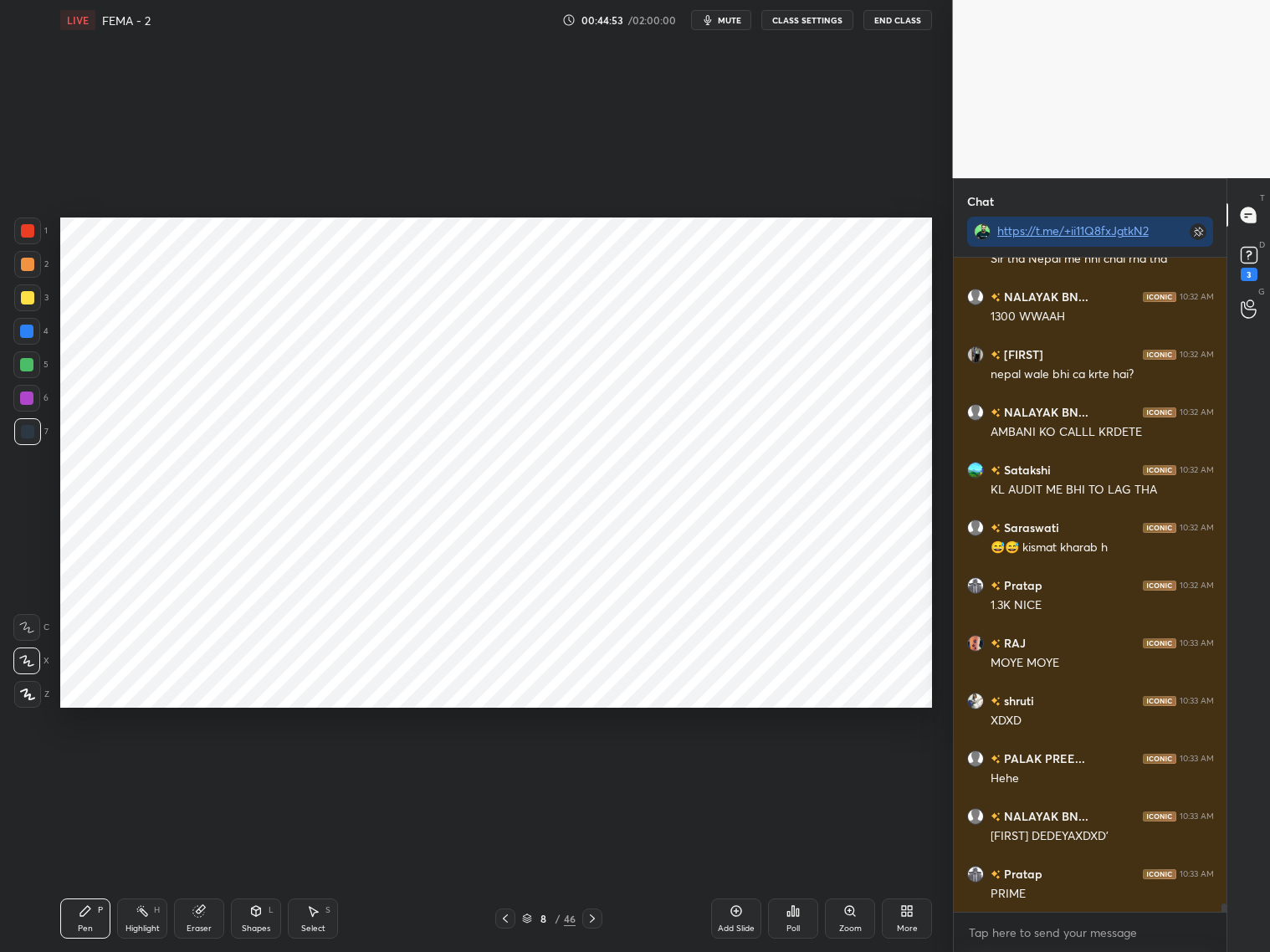 click 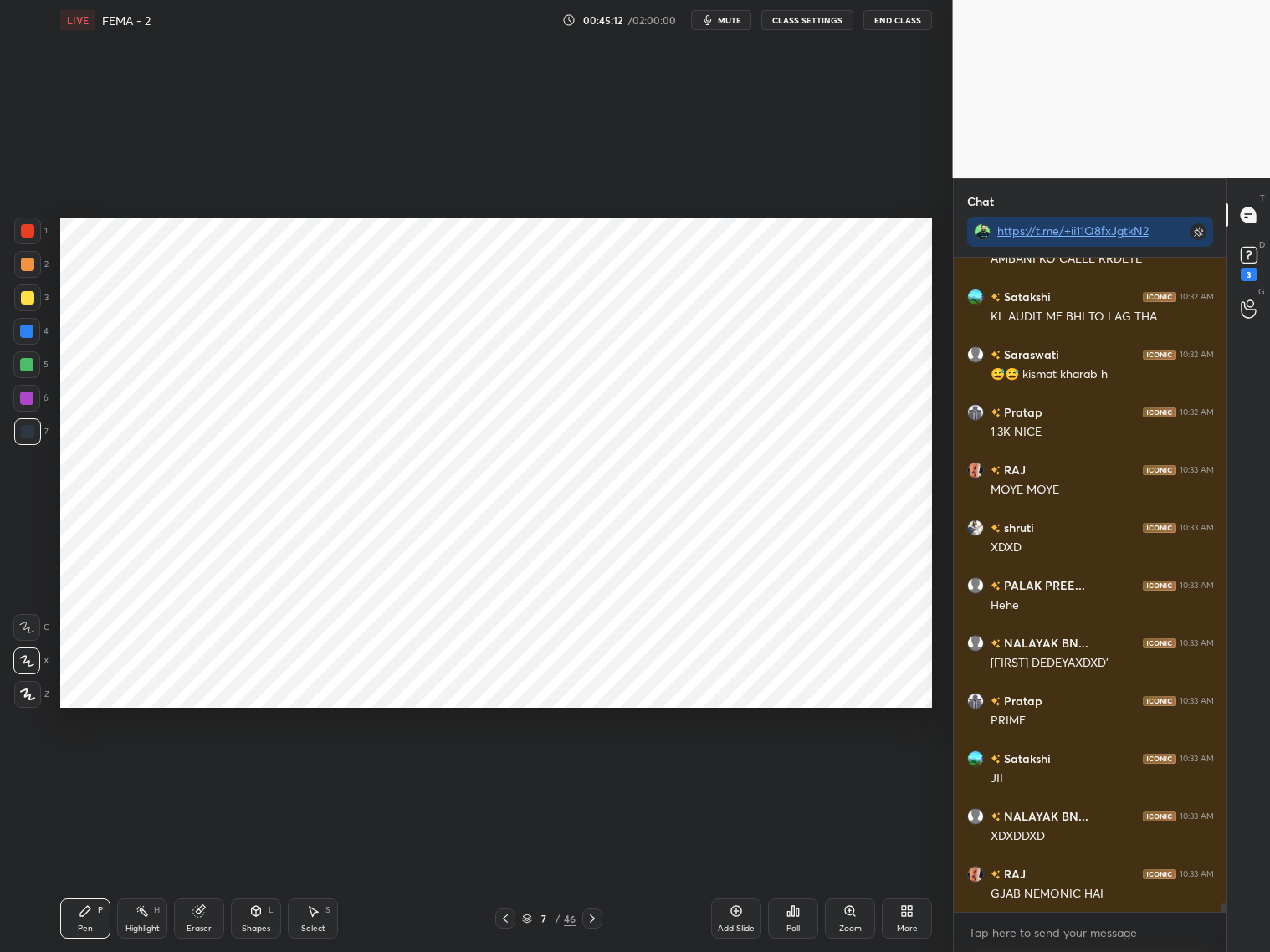 scroll, scrollTop: 50011, scrollLeft: 0, axis: vertical 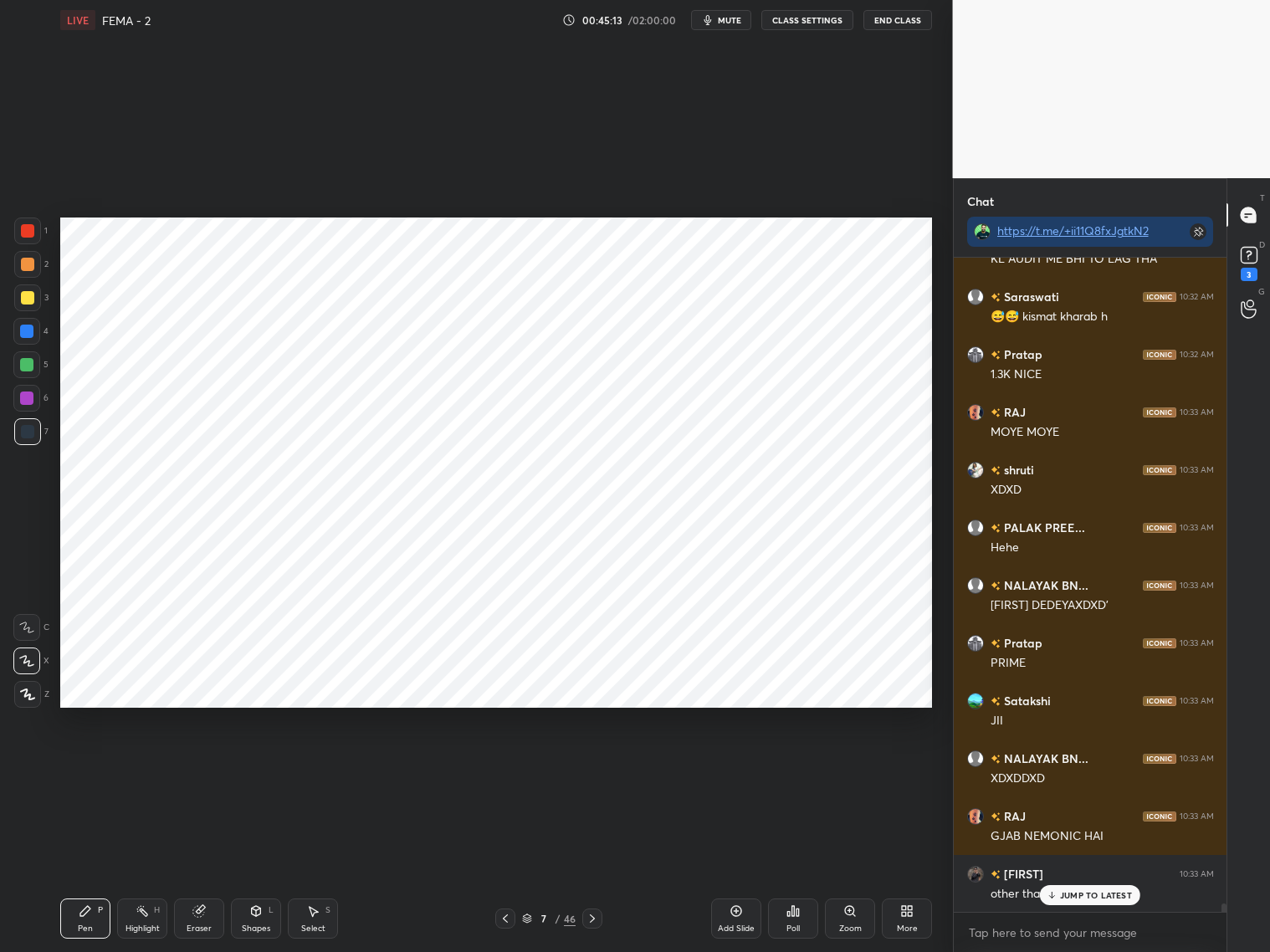 click at bounding box center (28, 231) 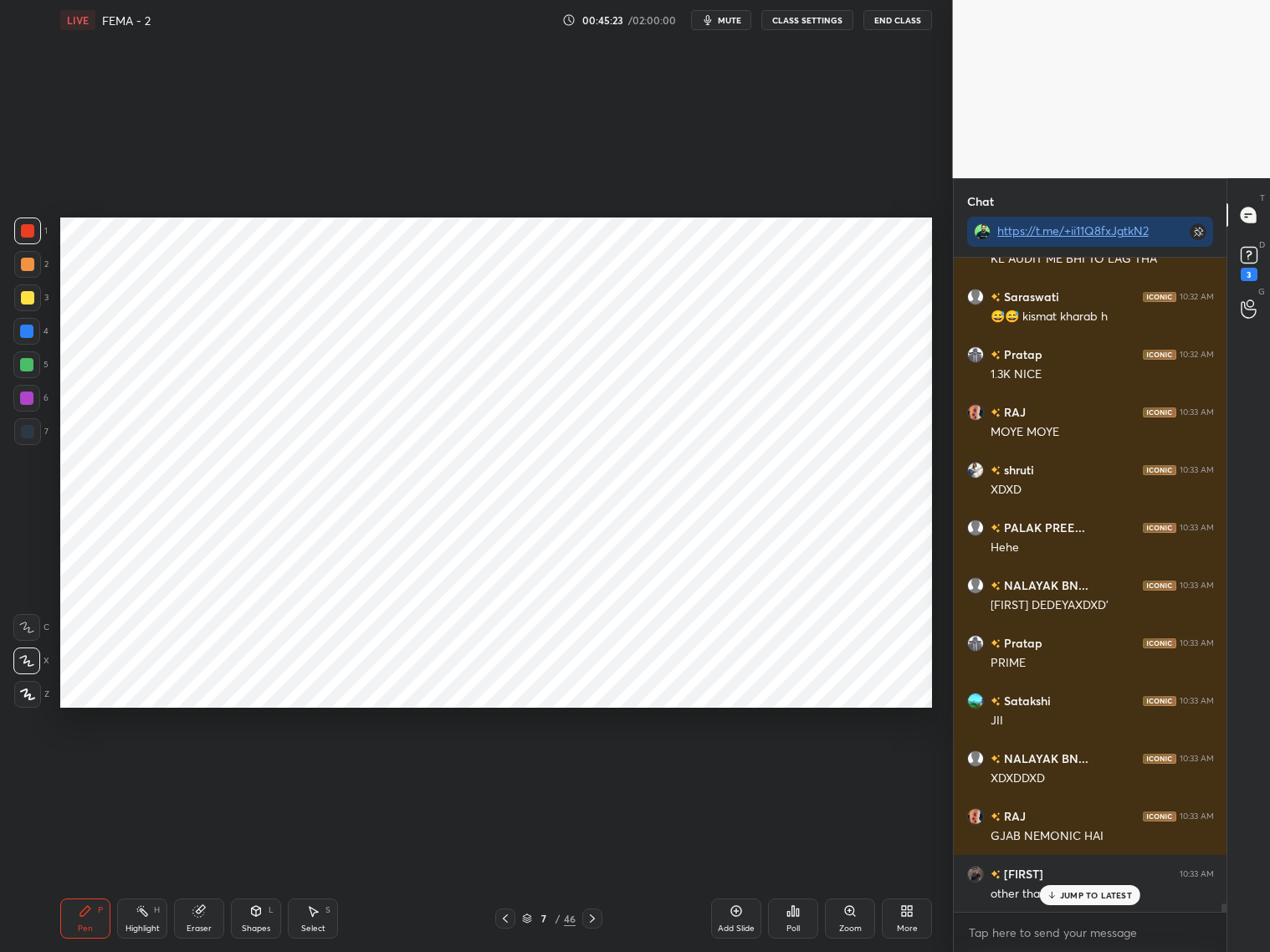 drag, startPoint x: 26, startPoint y: 432, endPoint x: 23, endPoint y: 423, distance: 9.486833 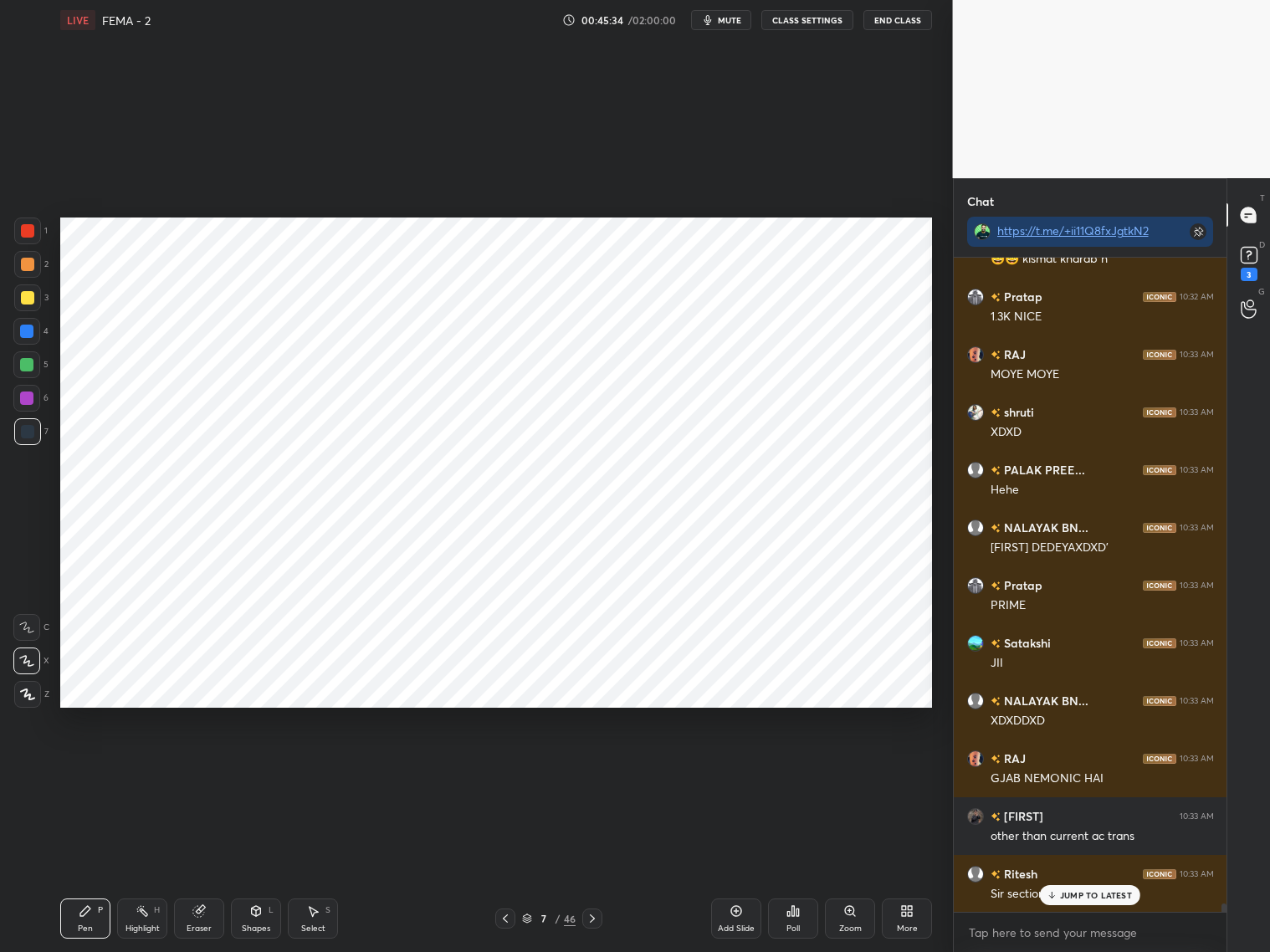 scroll, scrollTop: 50141, scrollLeft: 0, axis: vertical 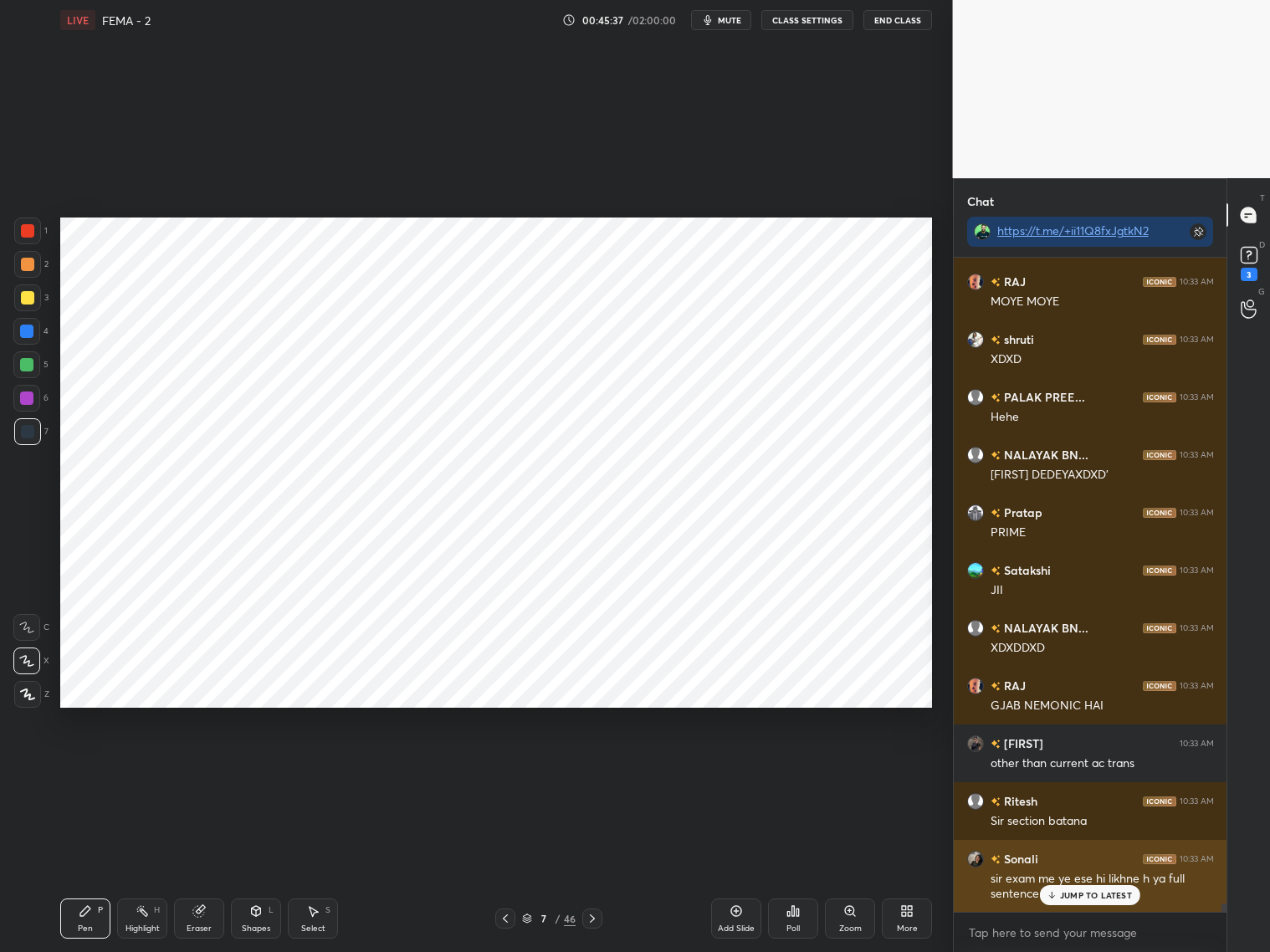 drag, startPoint x: 1096, startPoint y: 902, endPoint x: 1116, endPoint y: 896, distance: 21 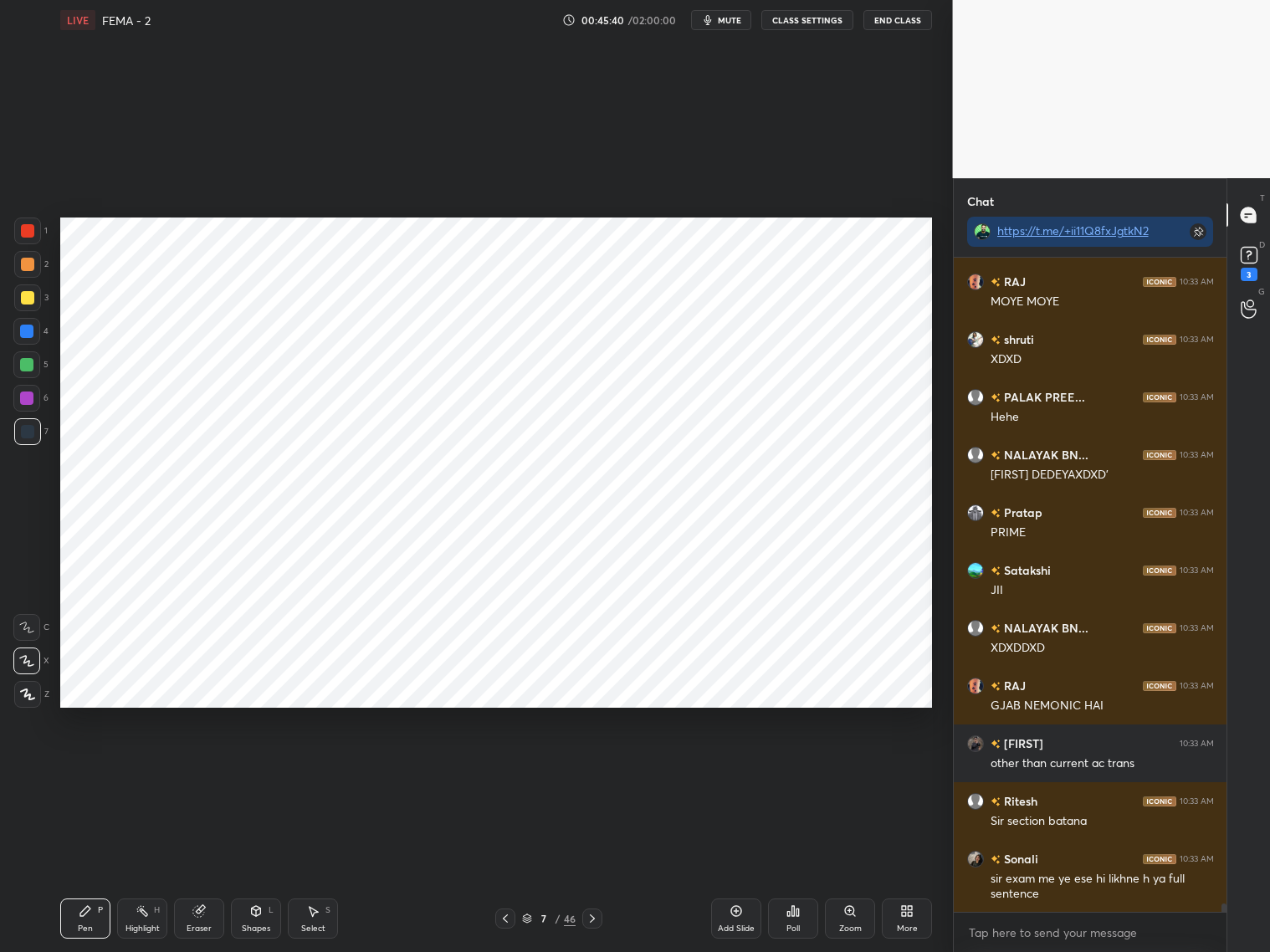 click 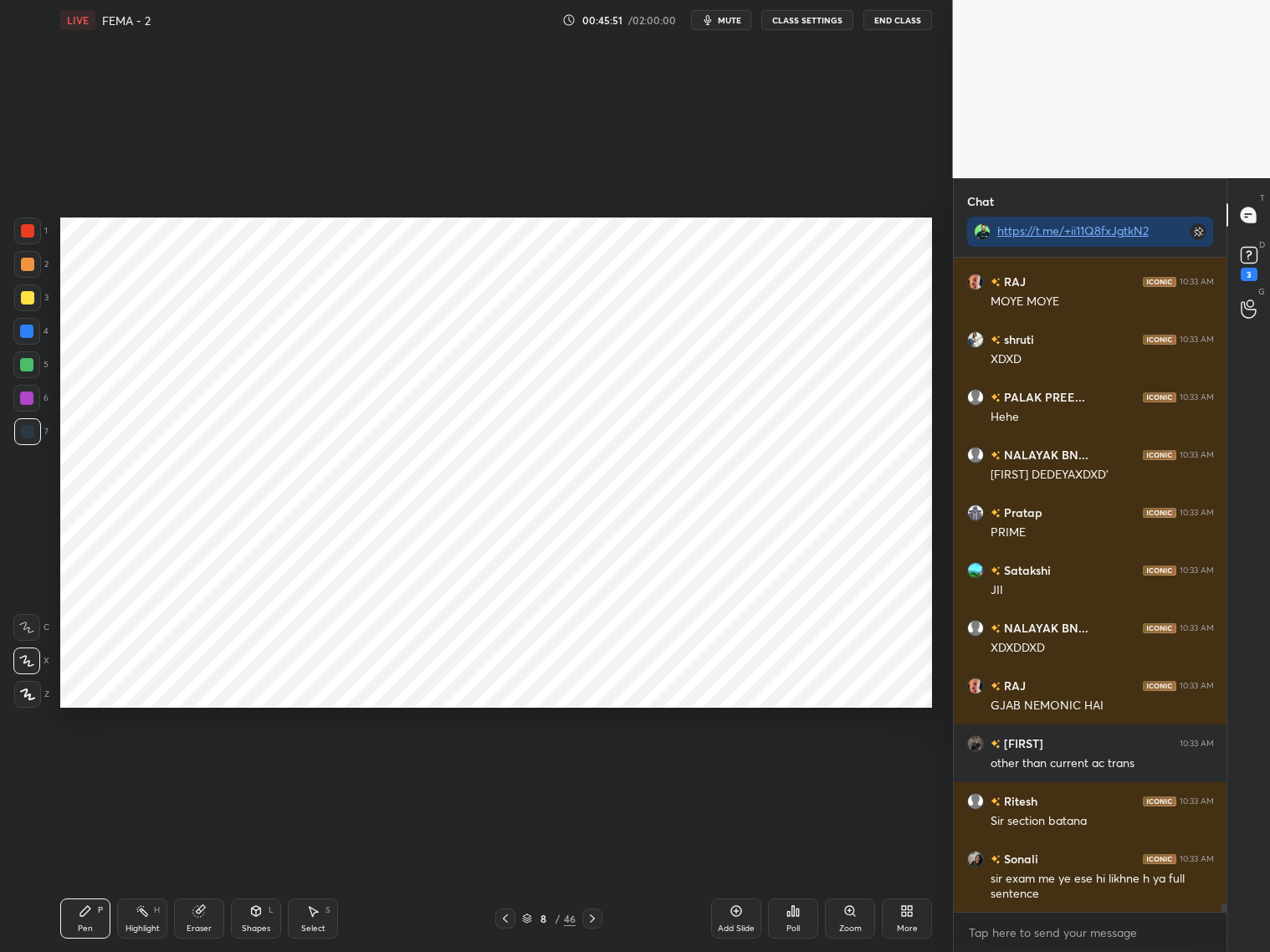 click 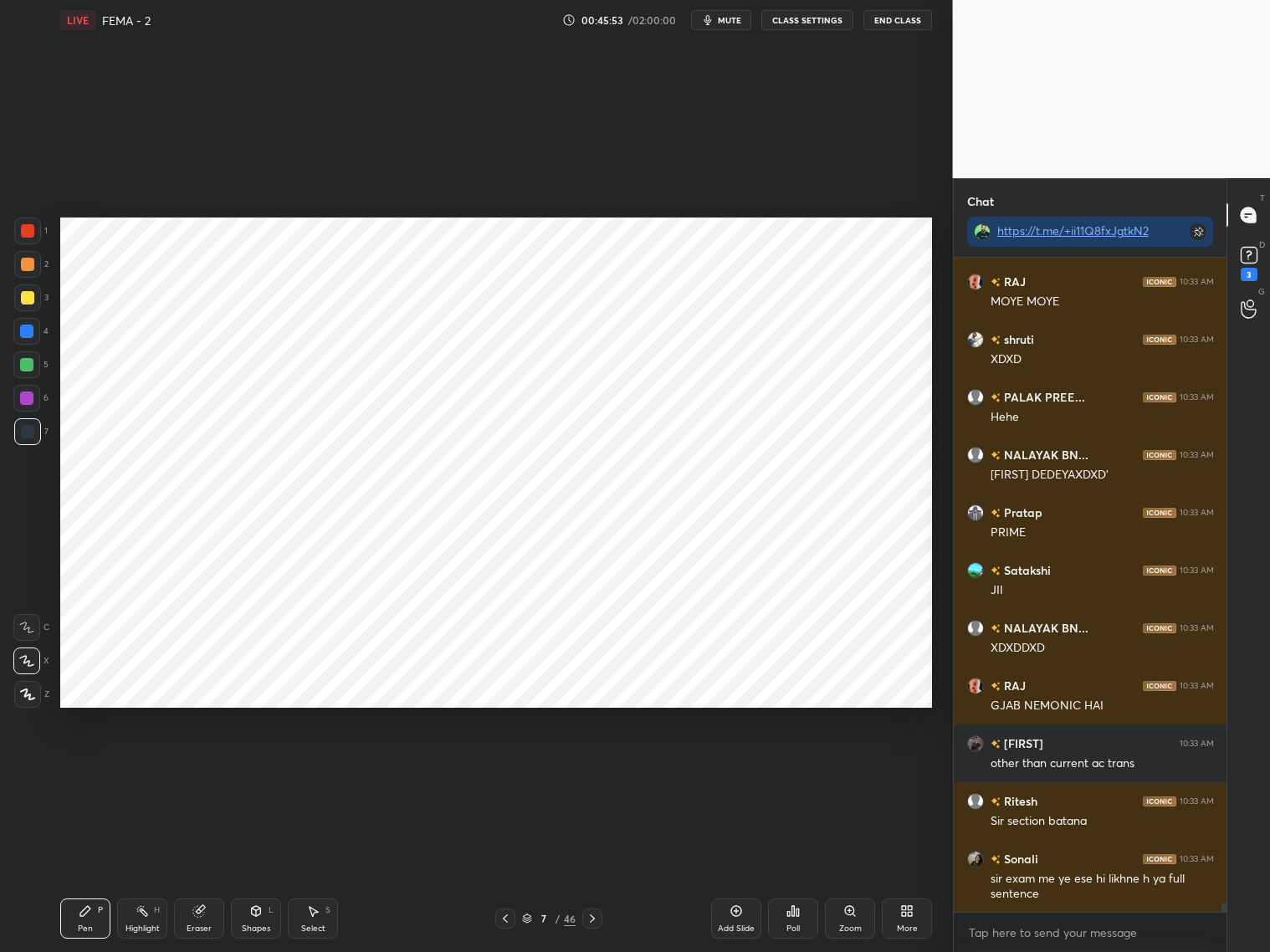 click 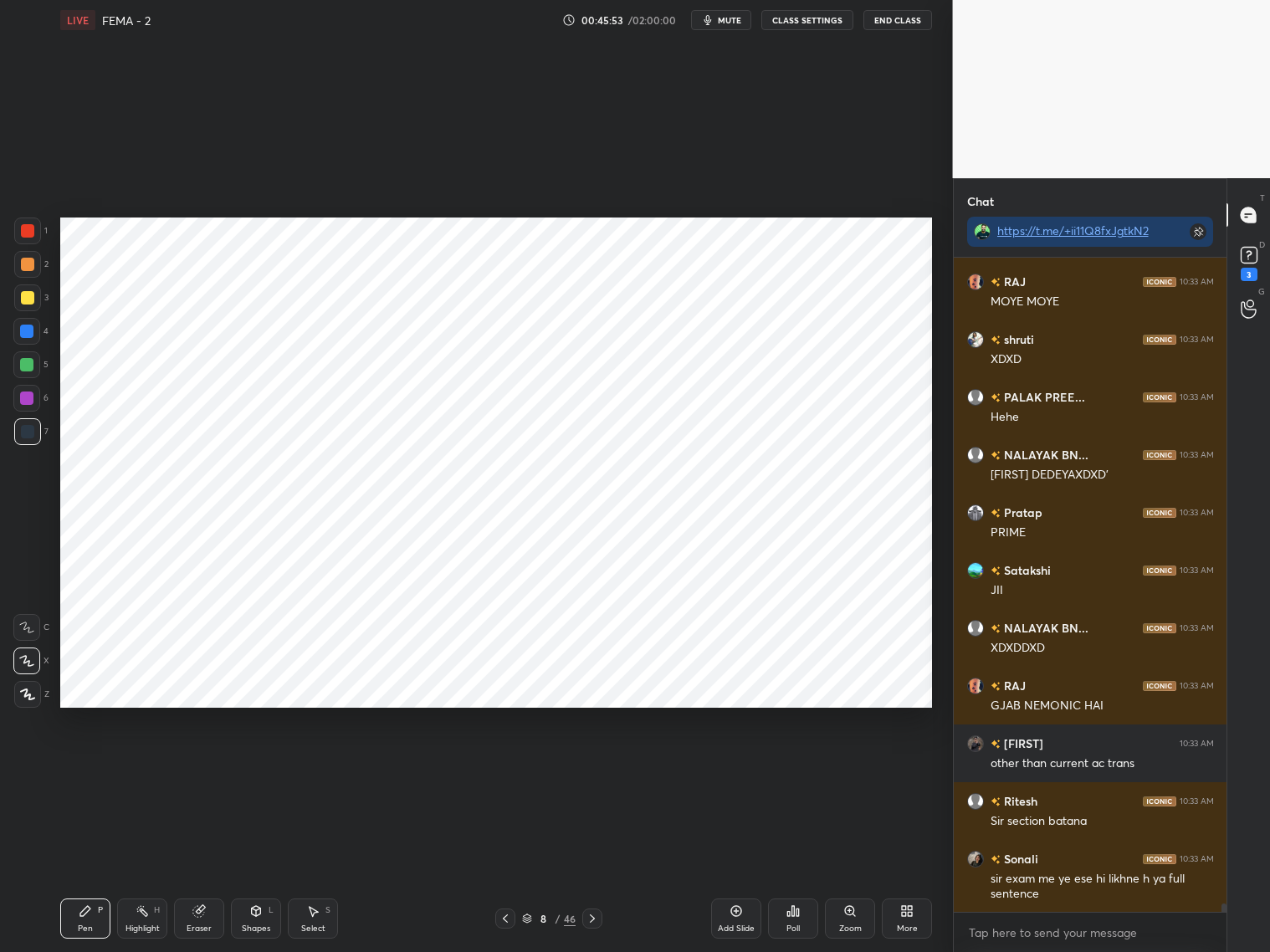 click 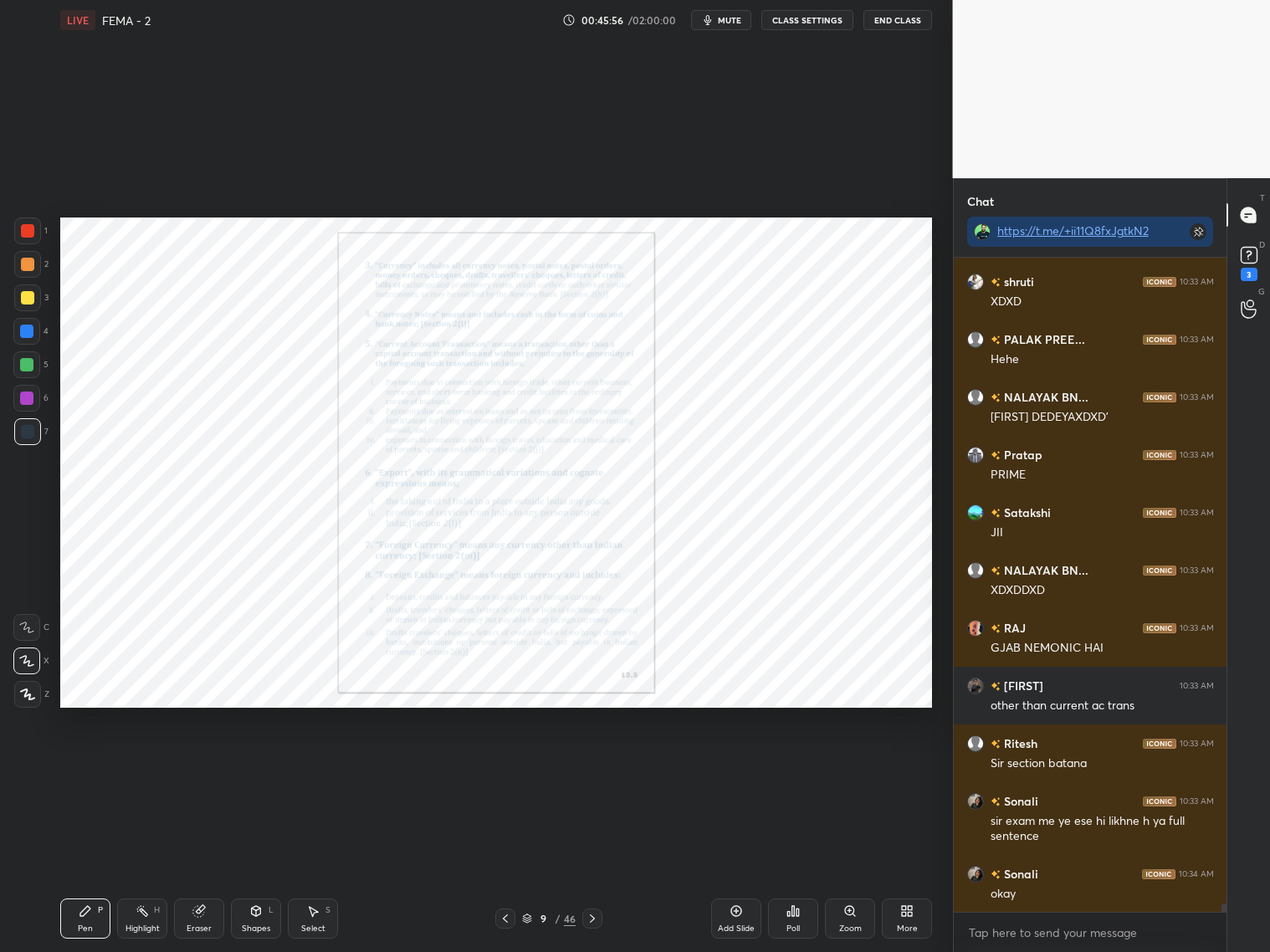 click 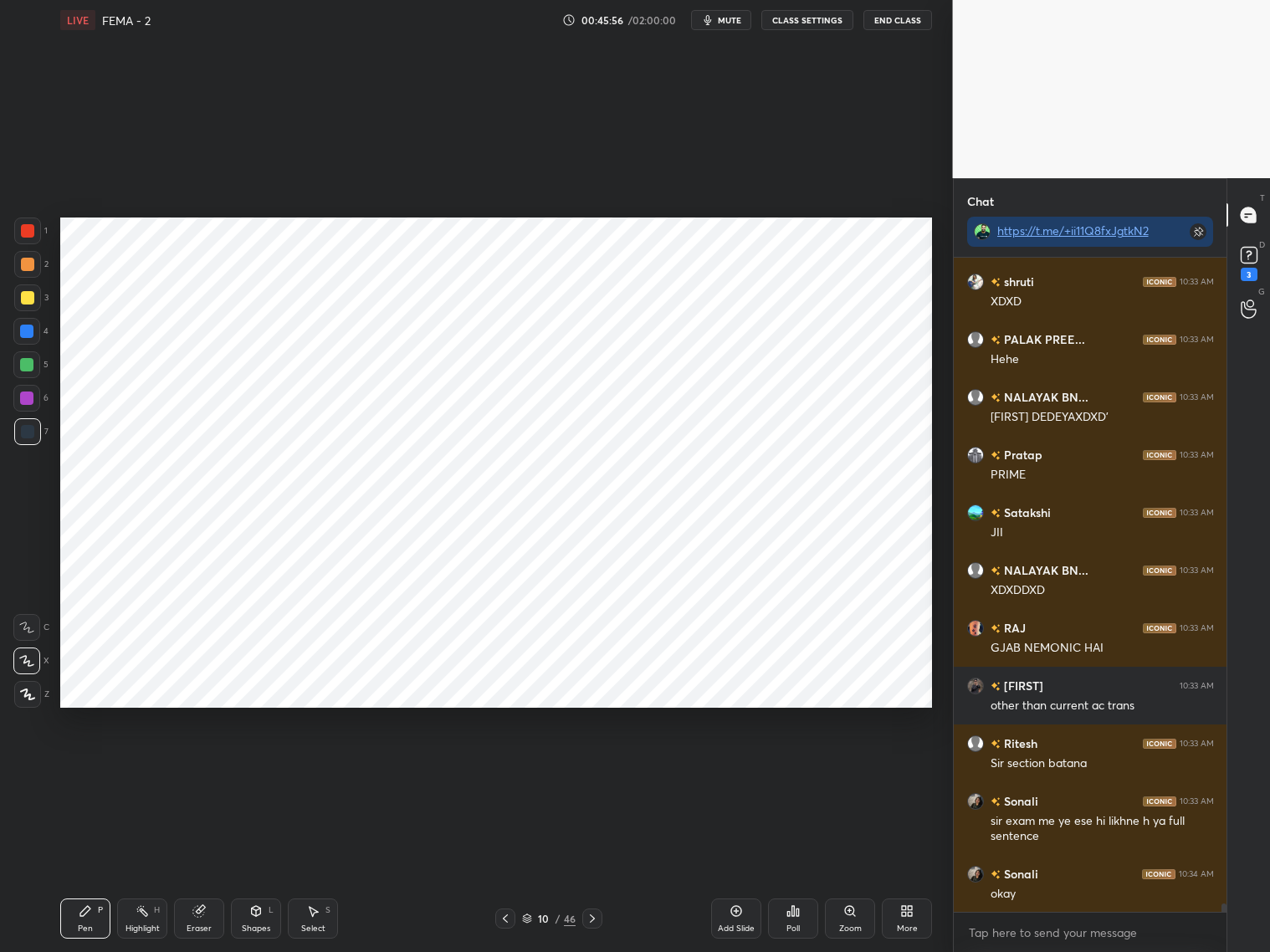 click 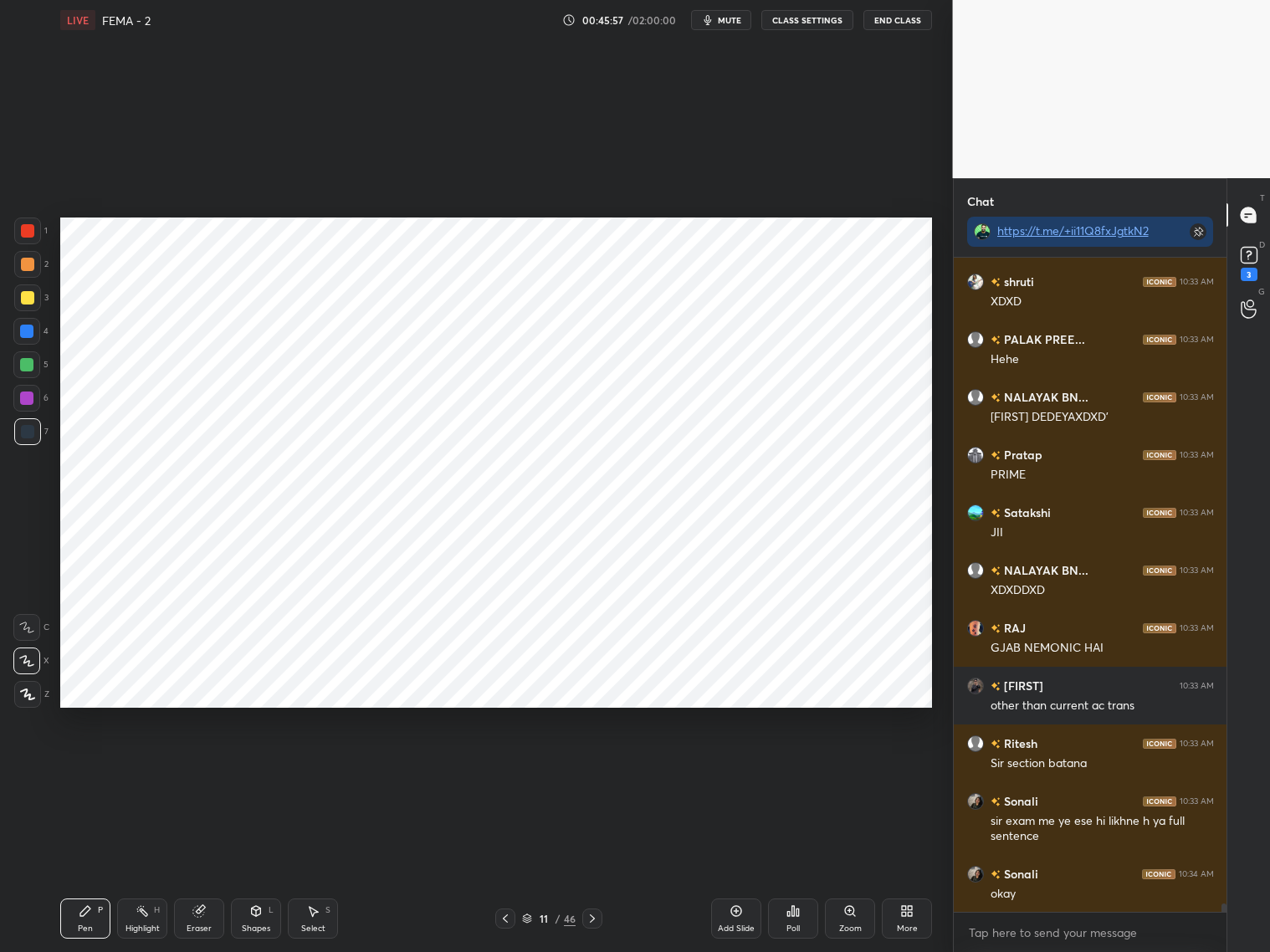 click 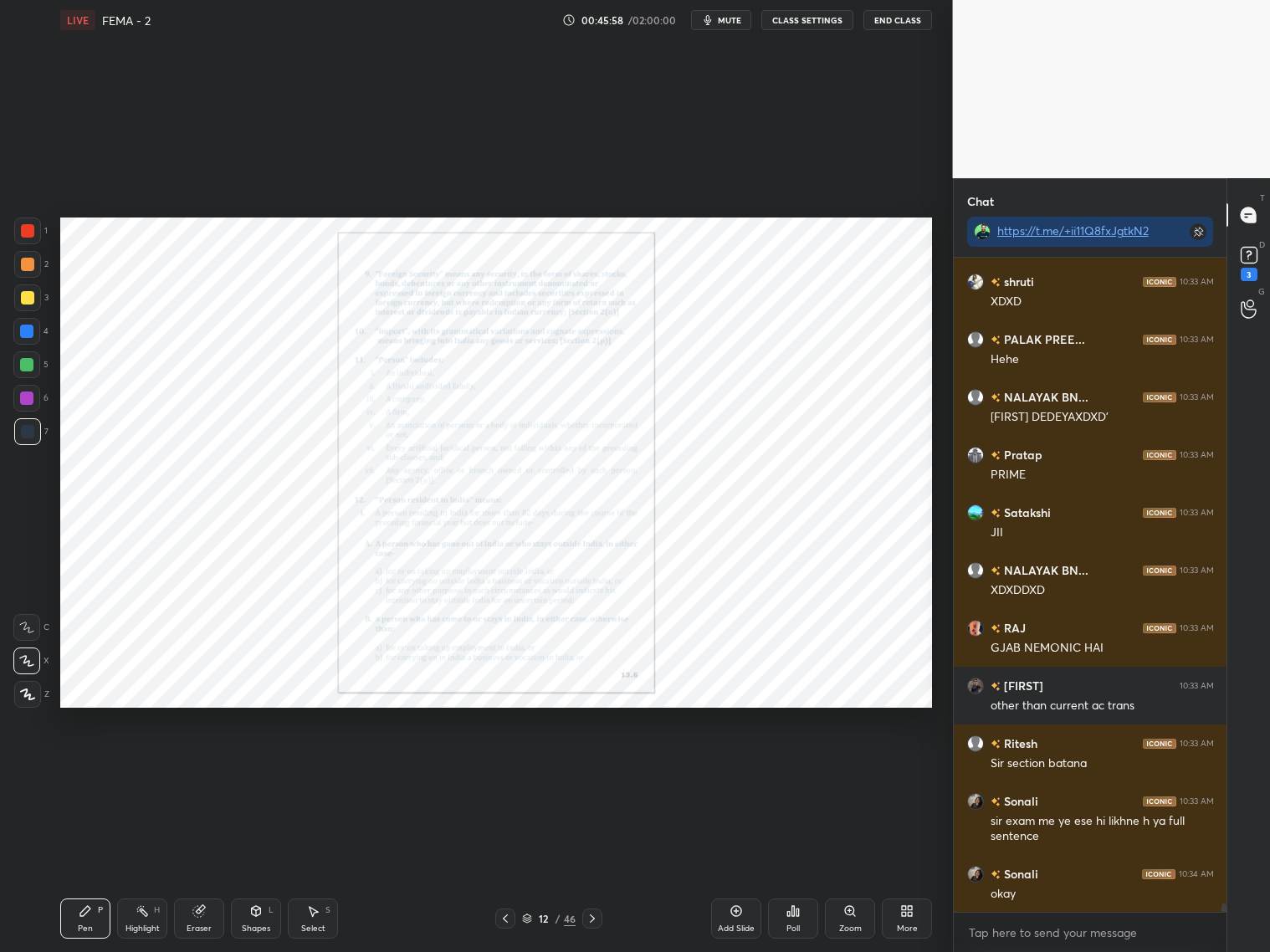 click 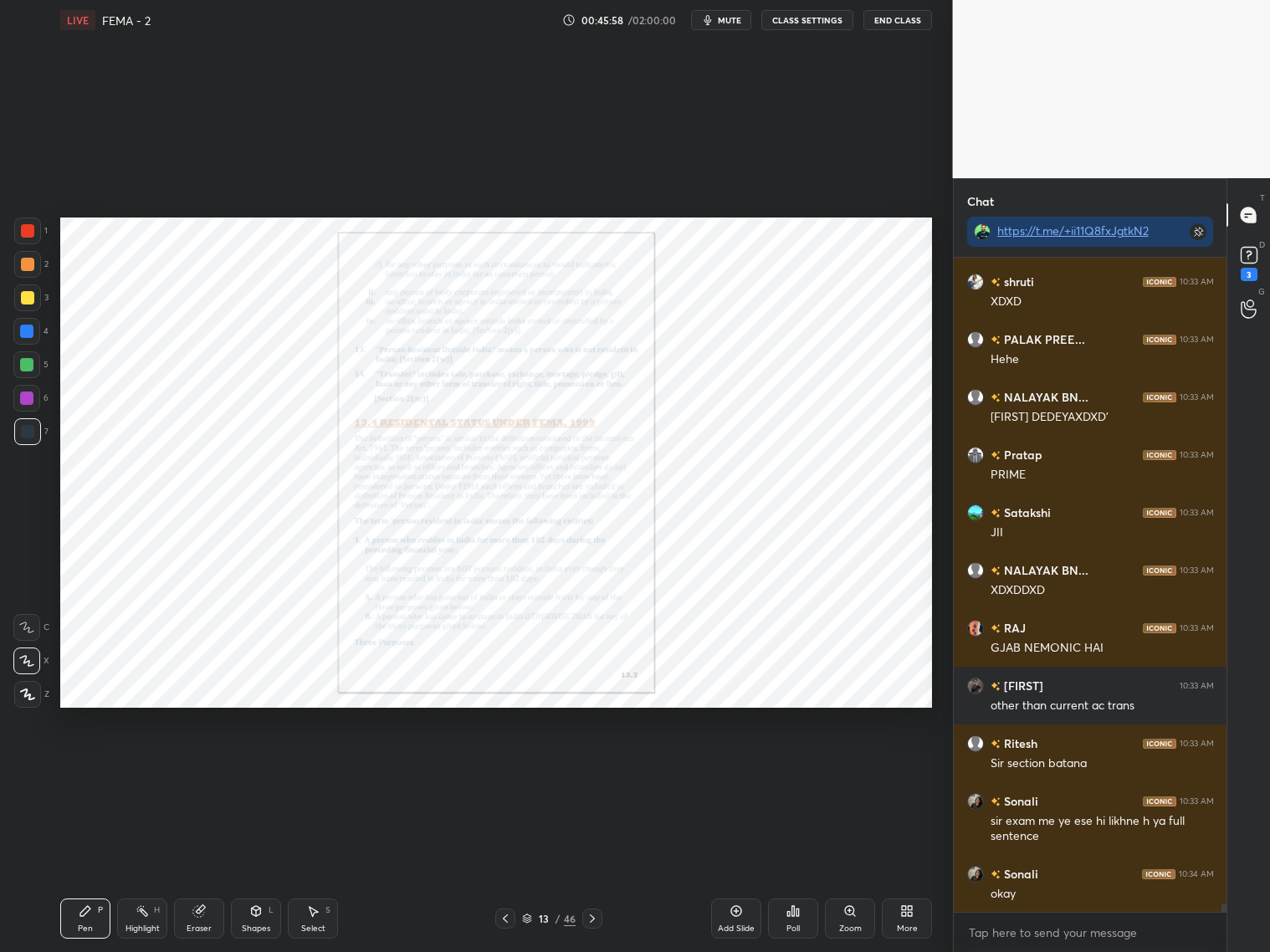 scroll, scrollTop: 50257, scrollLeft: 0, axis: vertical 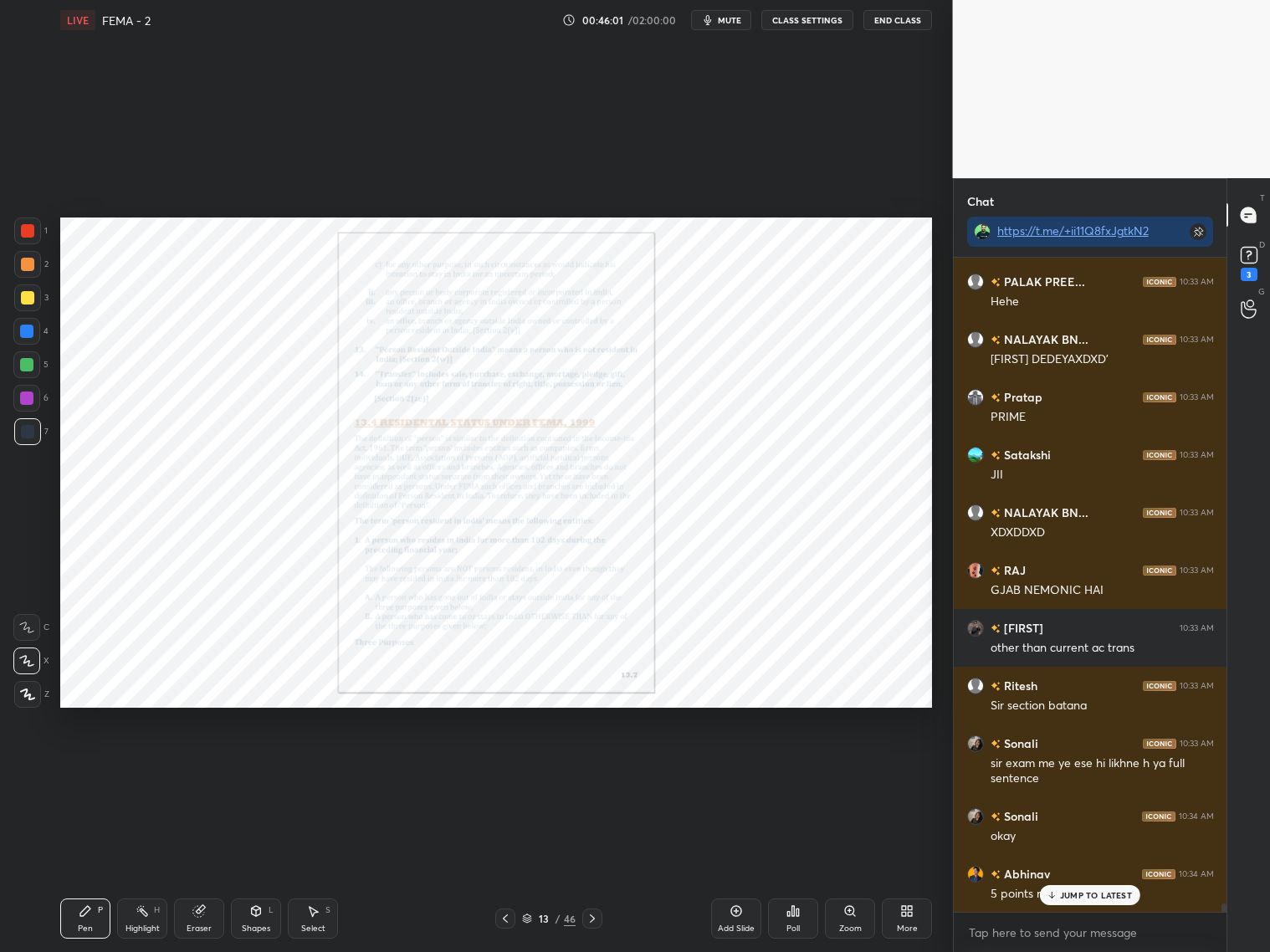 click 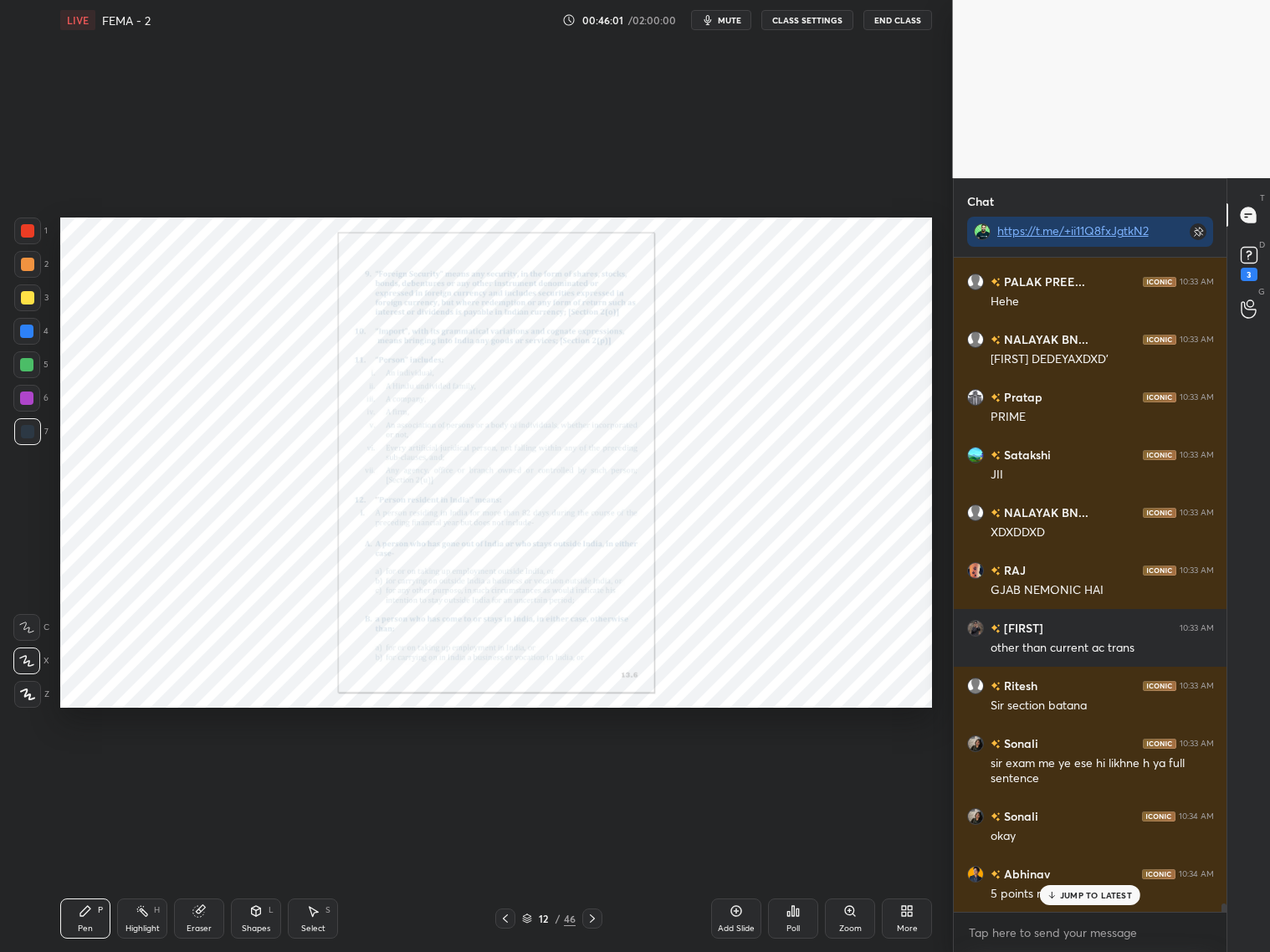click 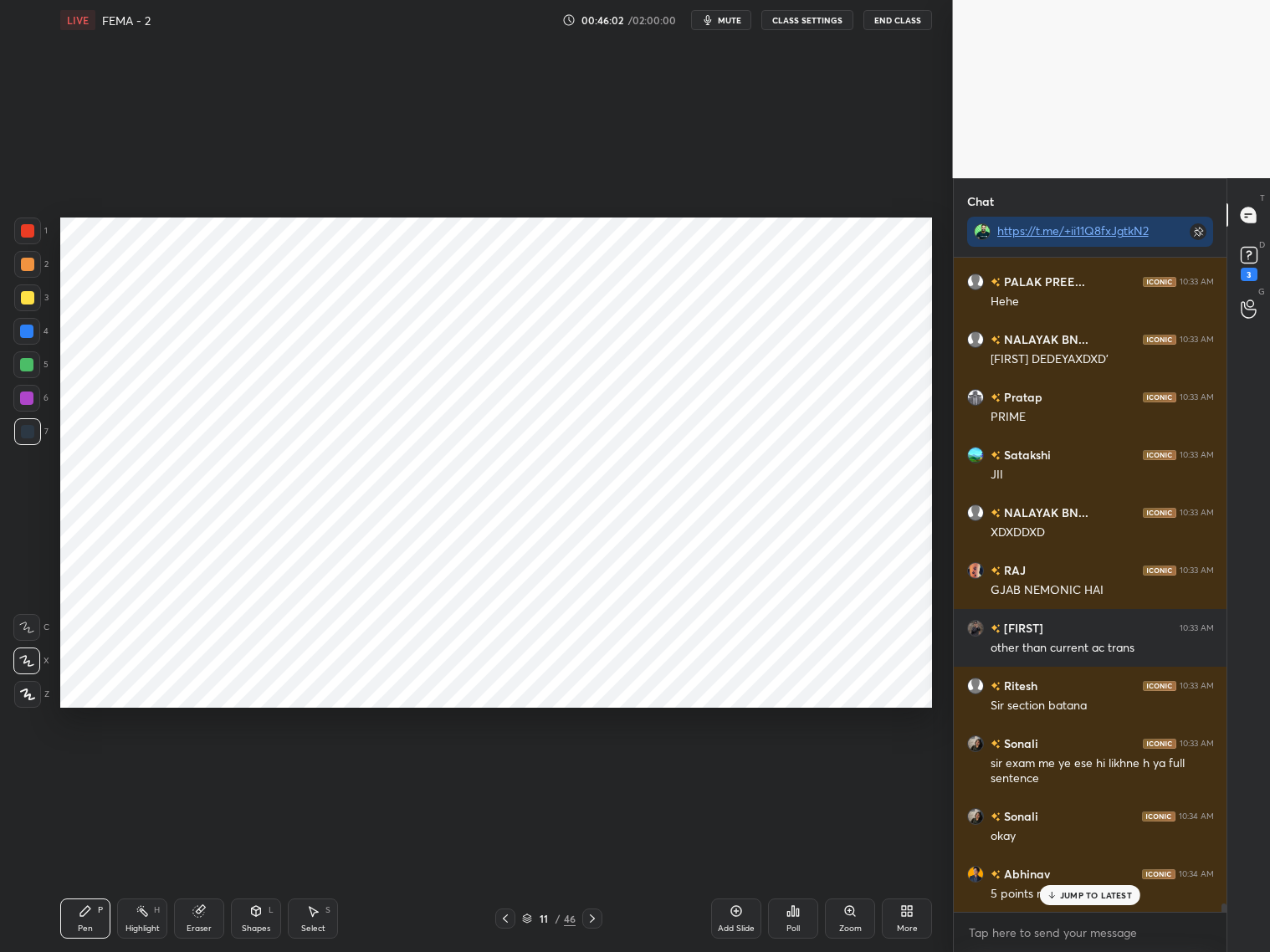 click 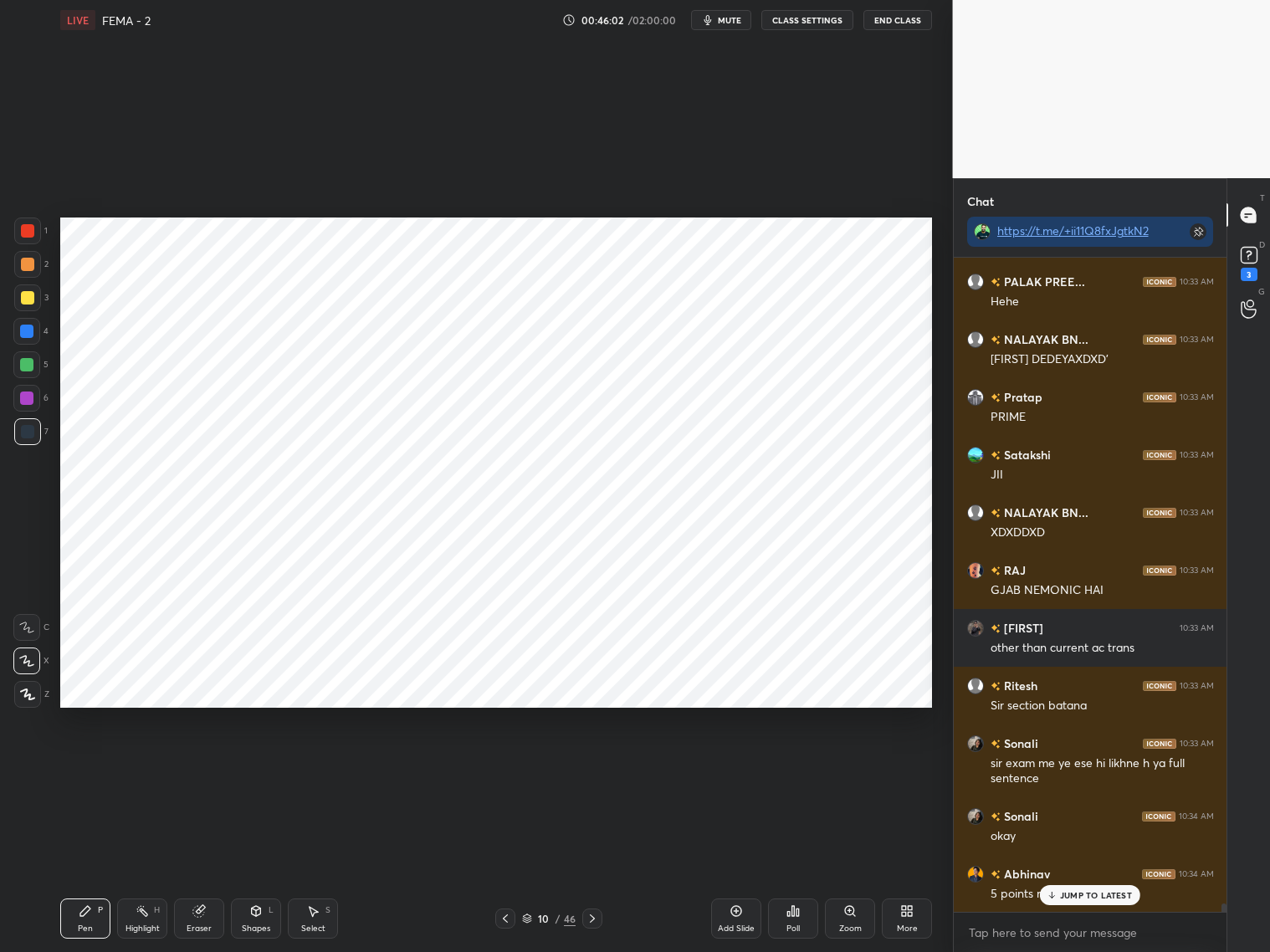click 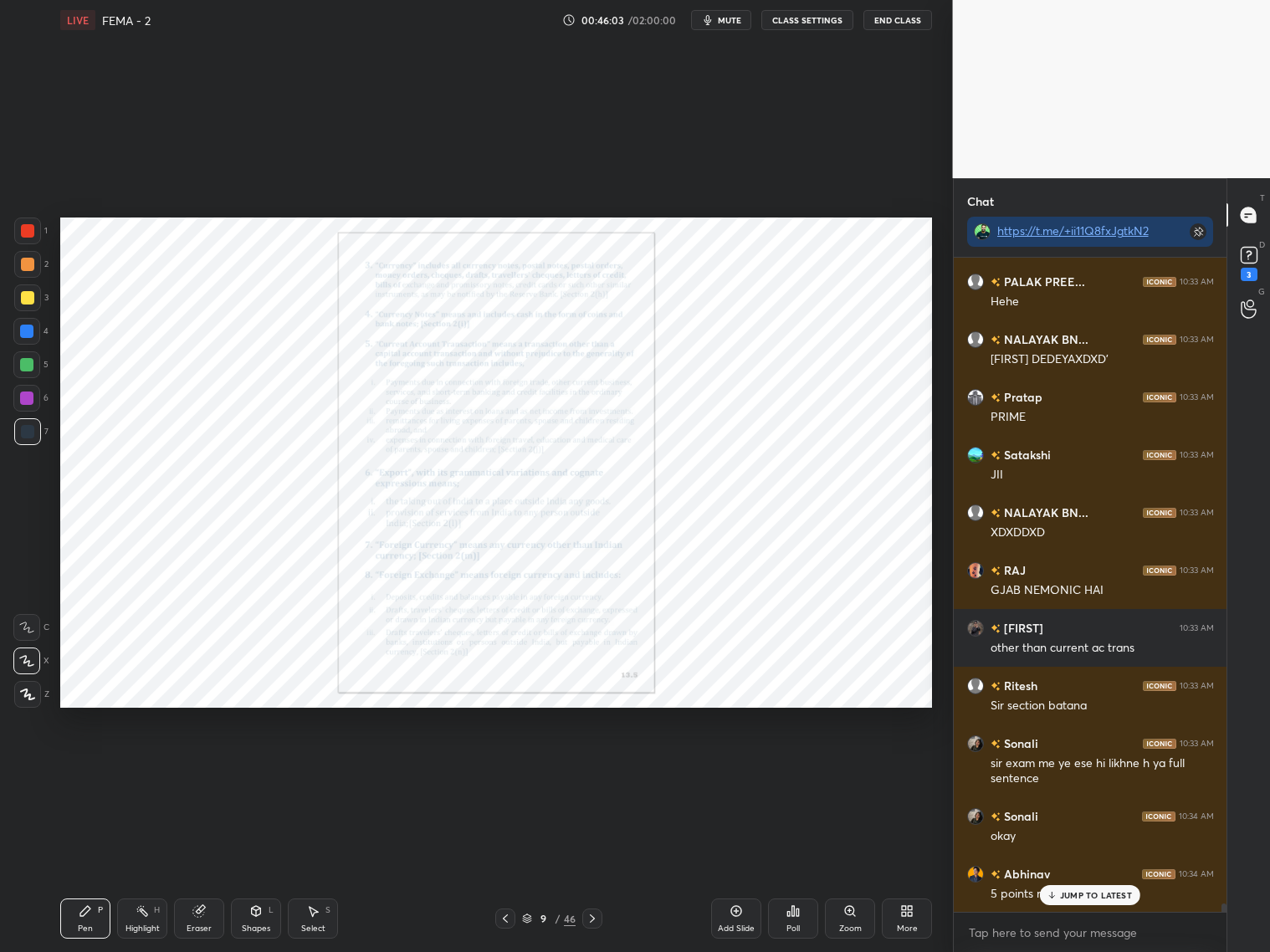 click 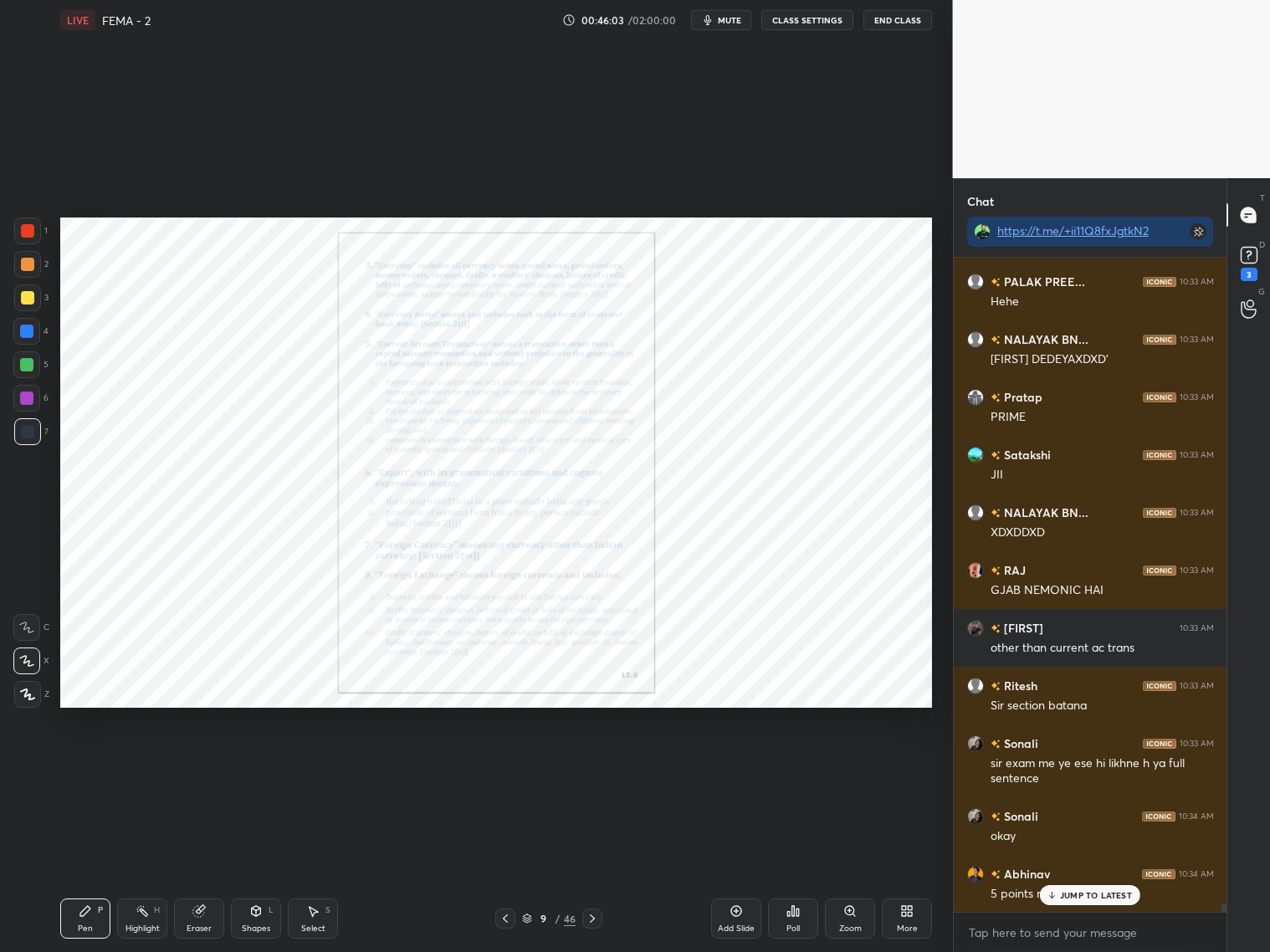scroll, scrollTop: 50315, scrollLeft: 0, axis: vertical 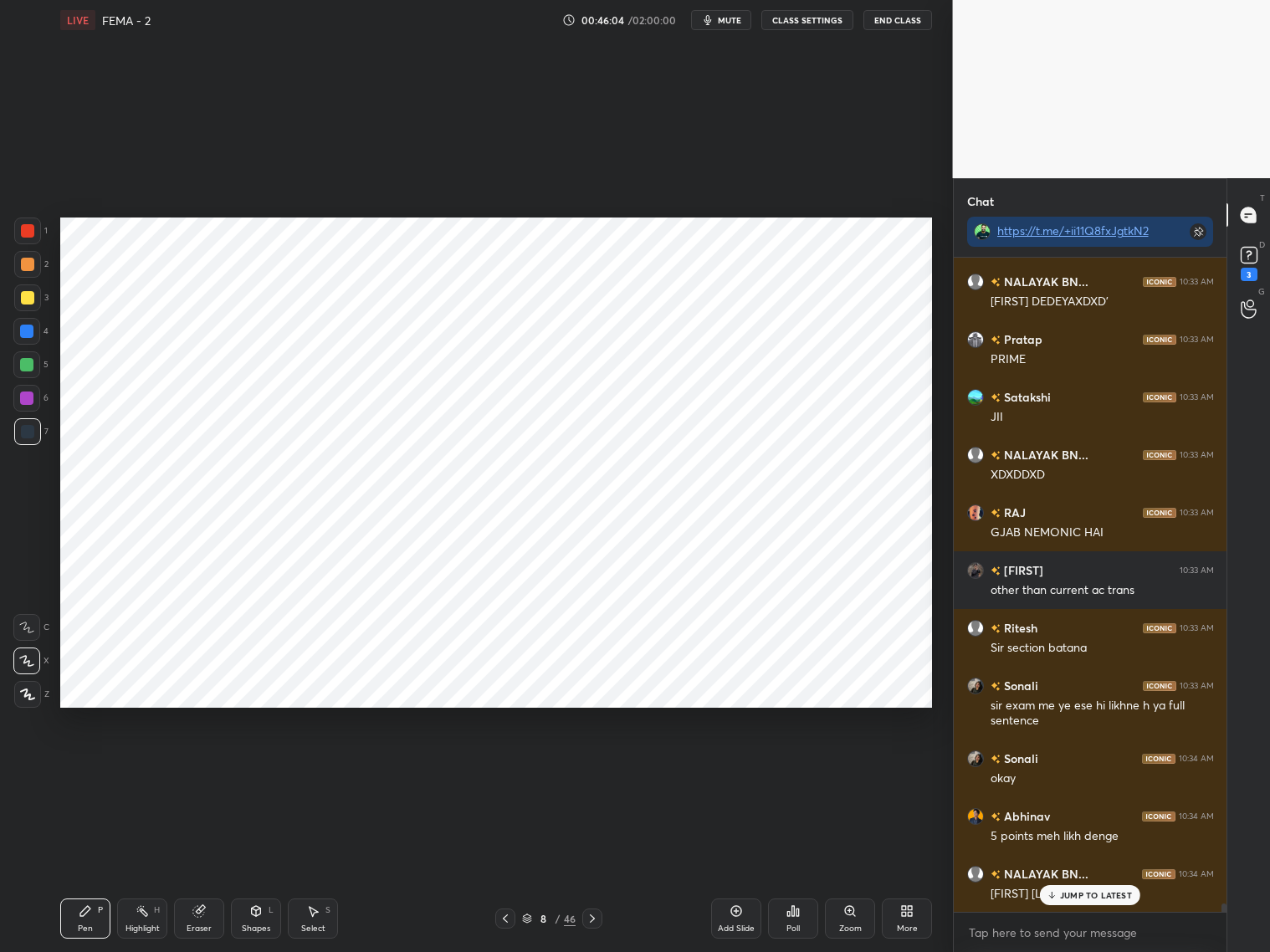 click 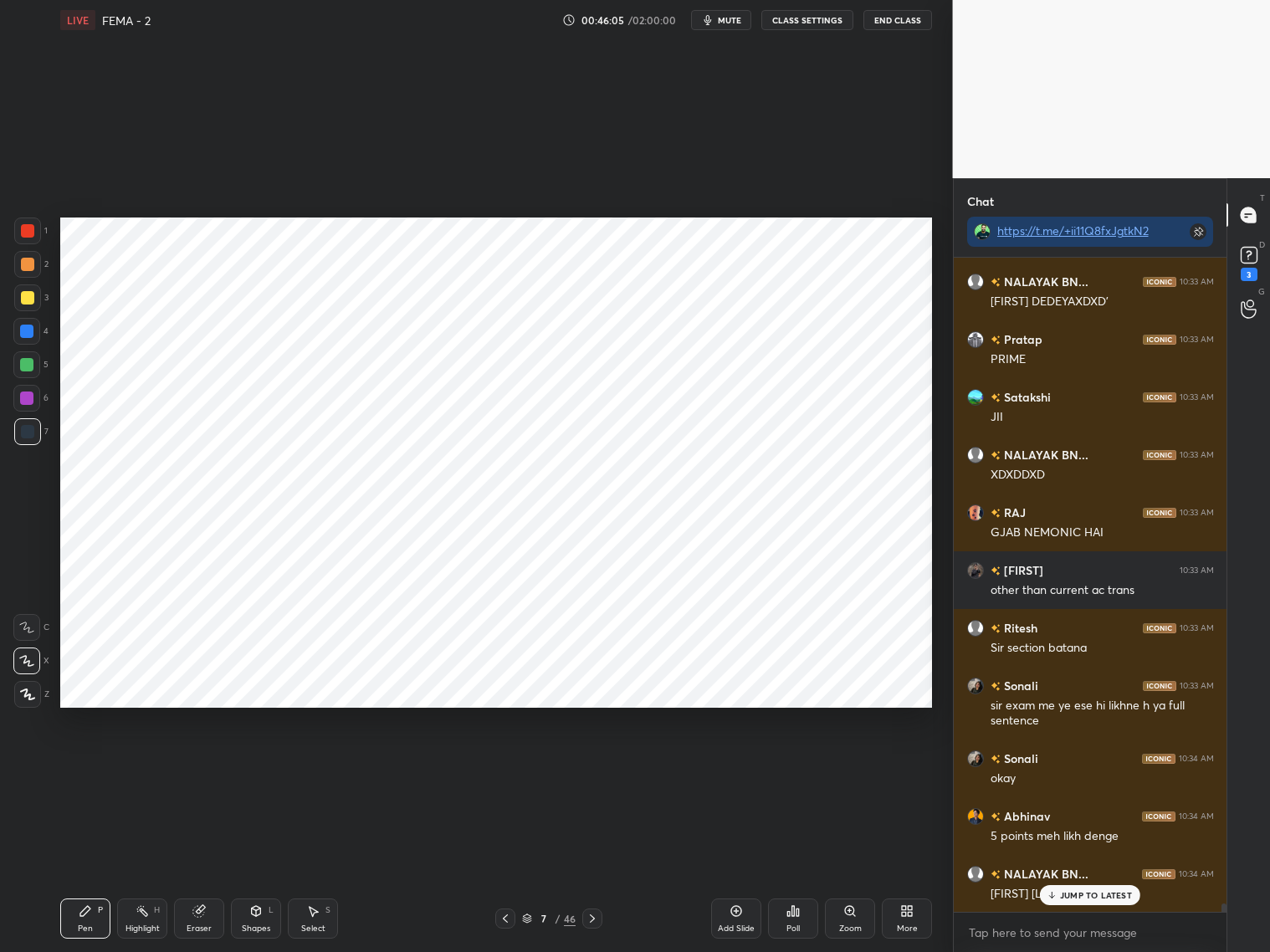 click 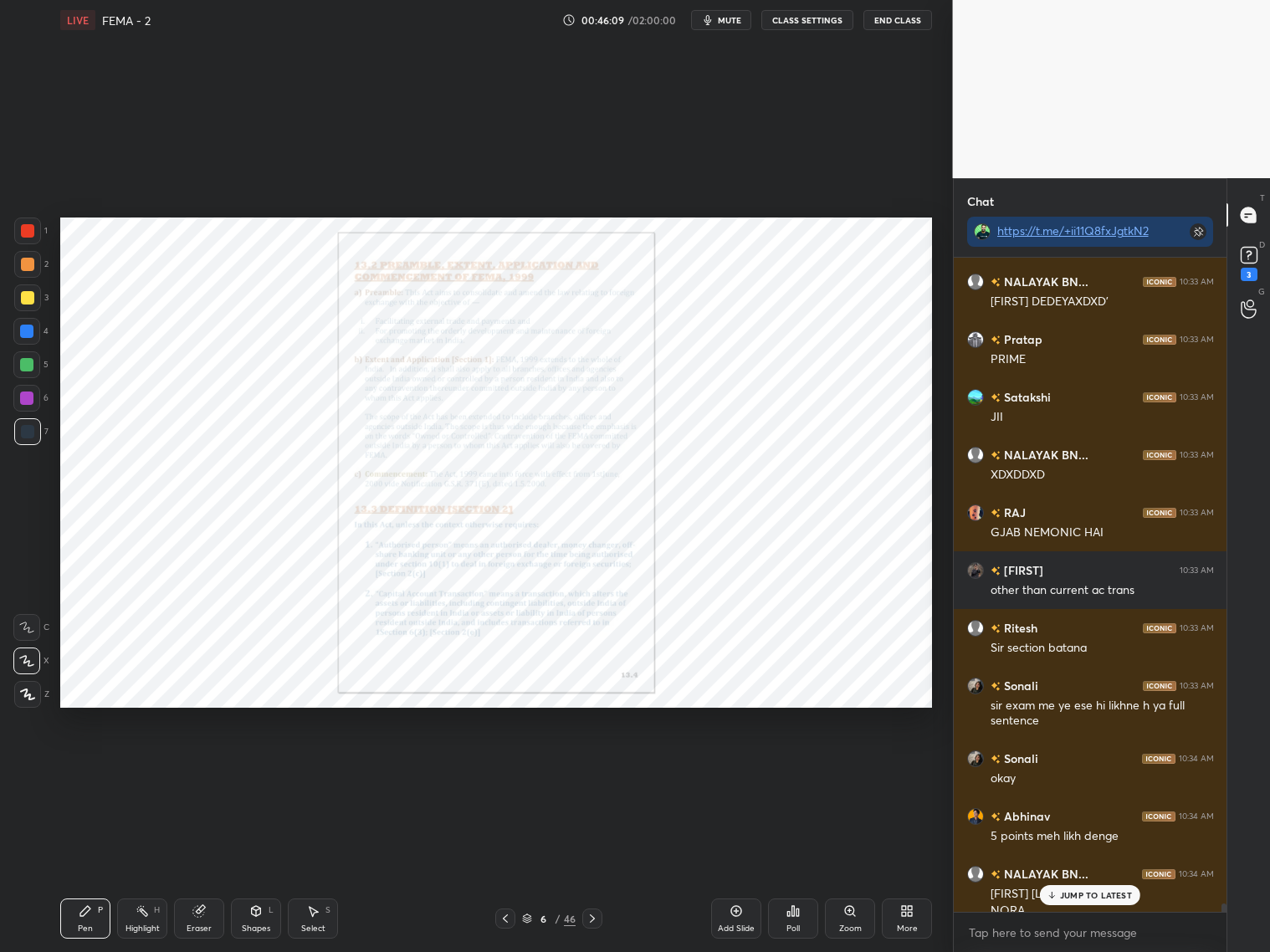 scroll, scrollTop: 50331, scrollLeft: 0, axis: vertical 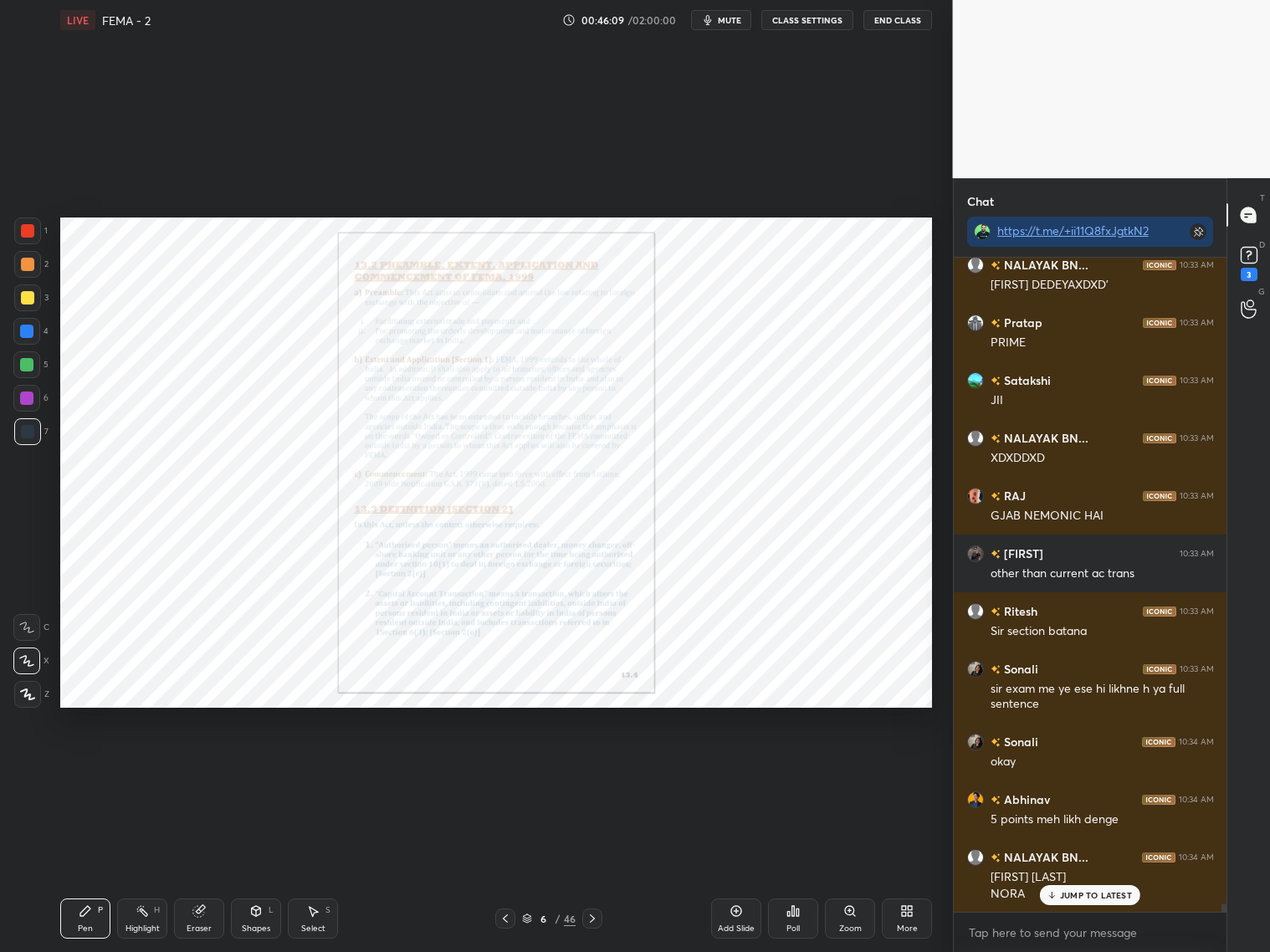 click 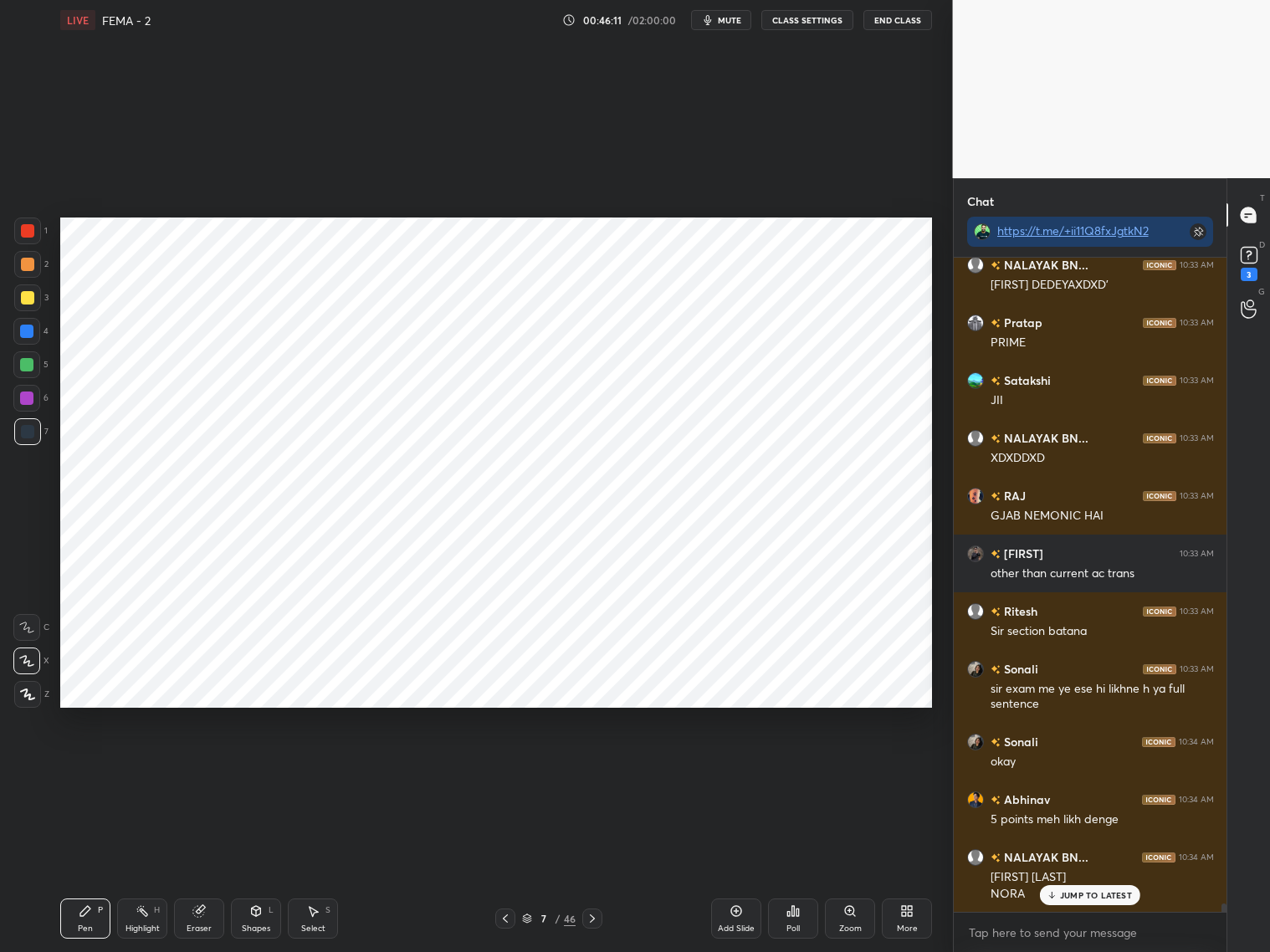 click 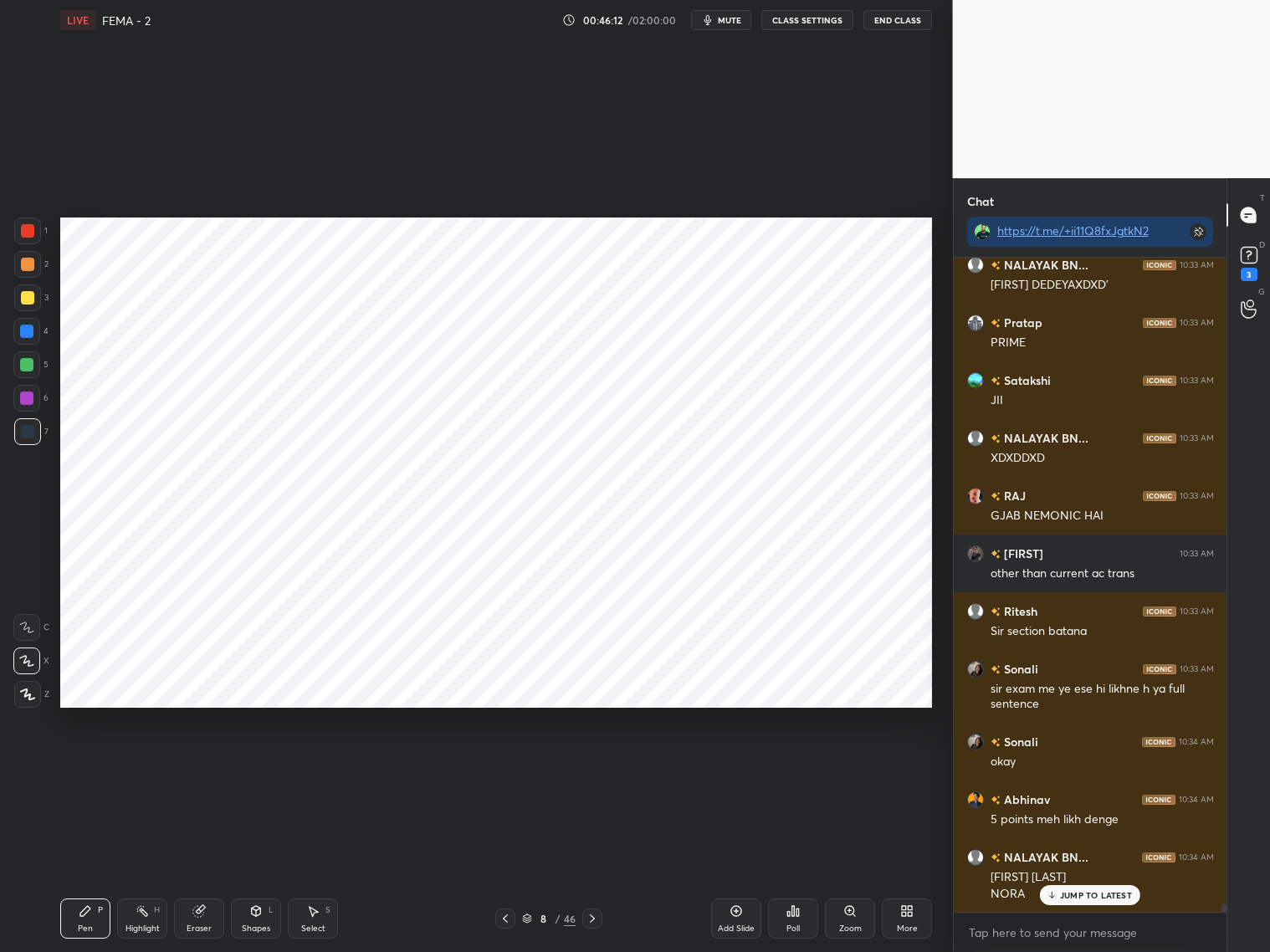 click at bounding box center [505, 919] 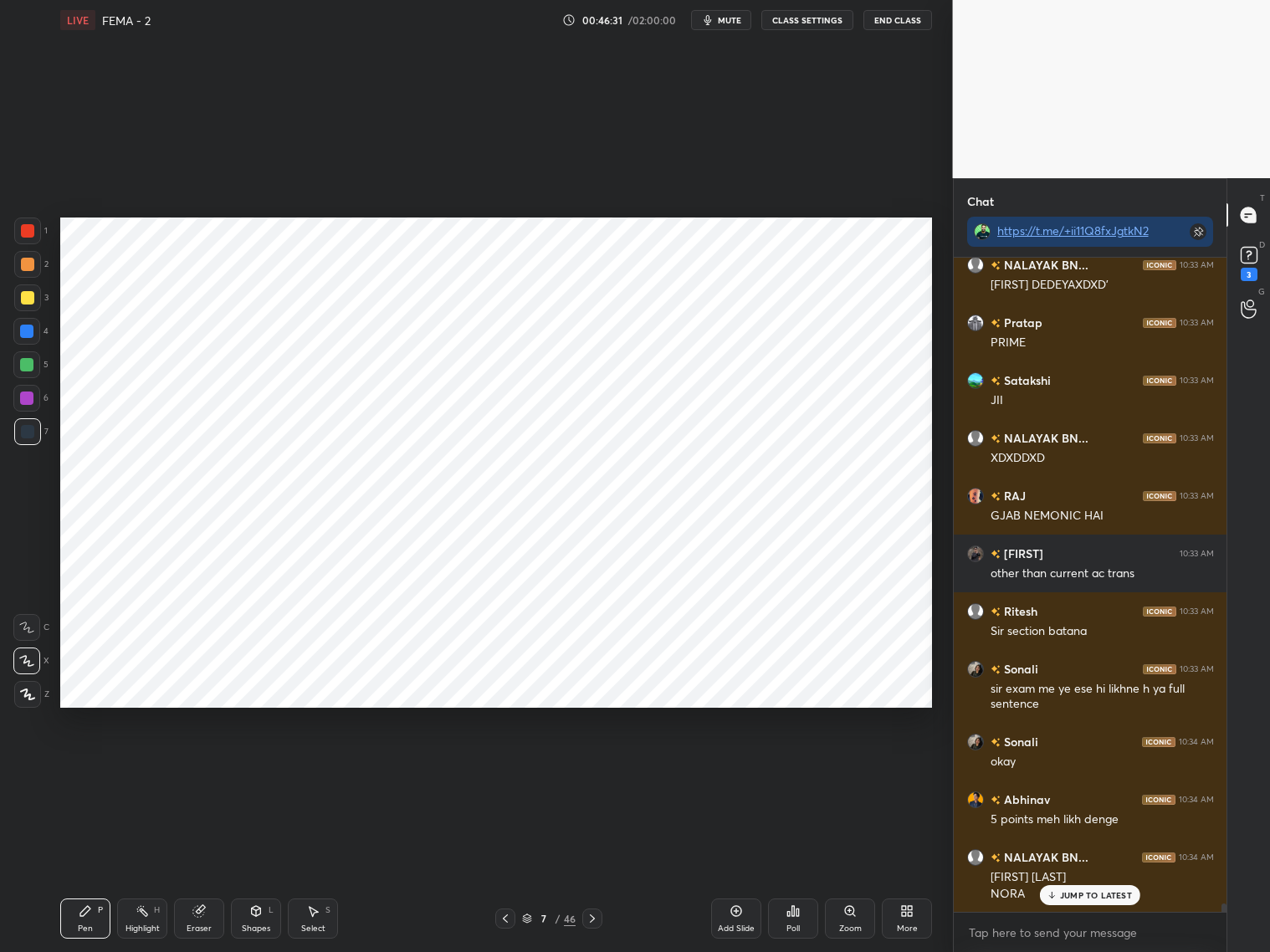 click at bounding box center [27, 365] 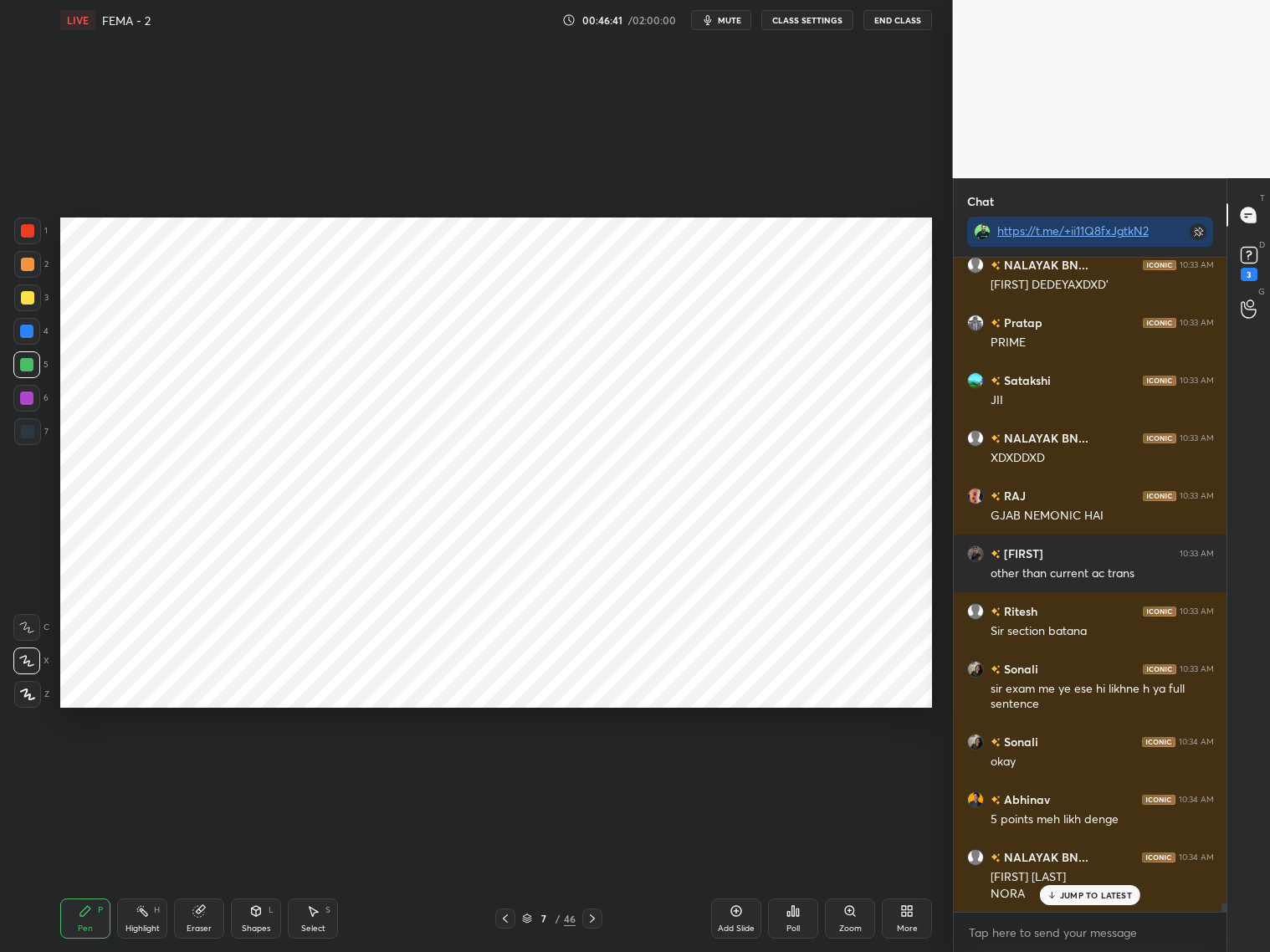 click at bounding box center [28, 231] 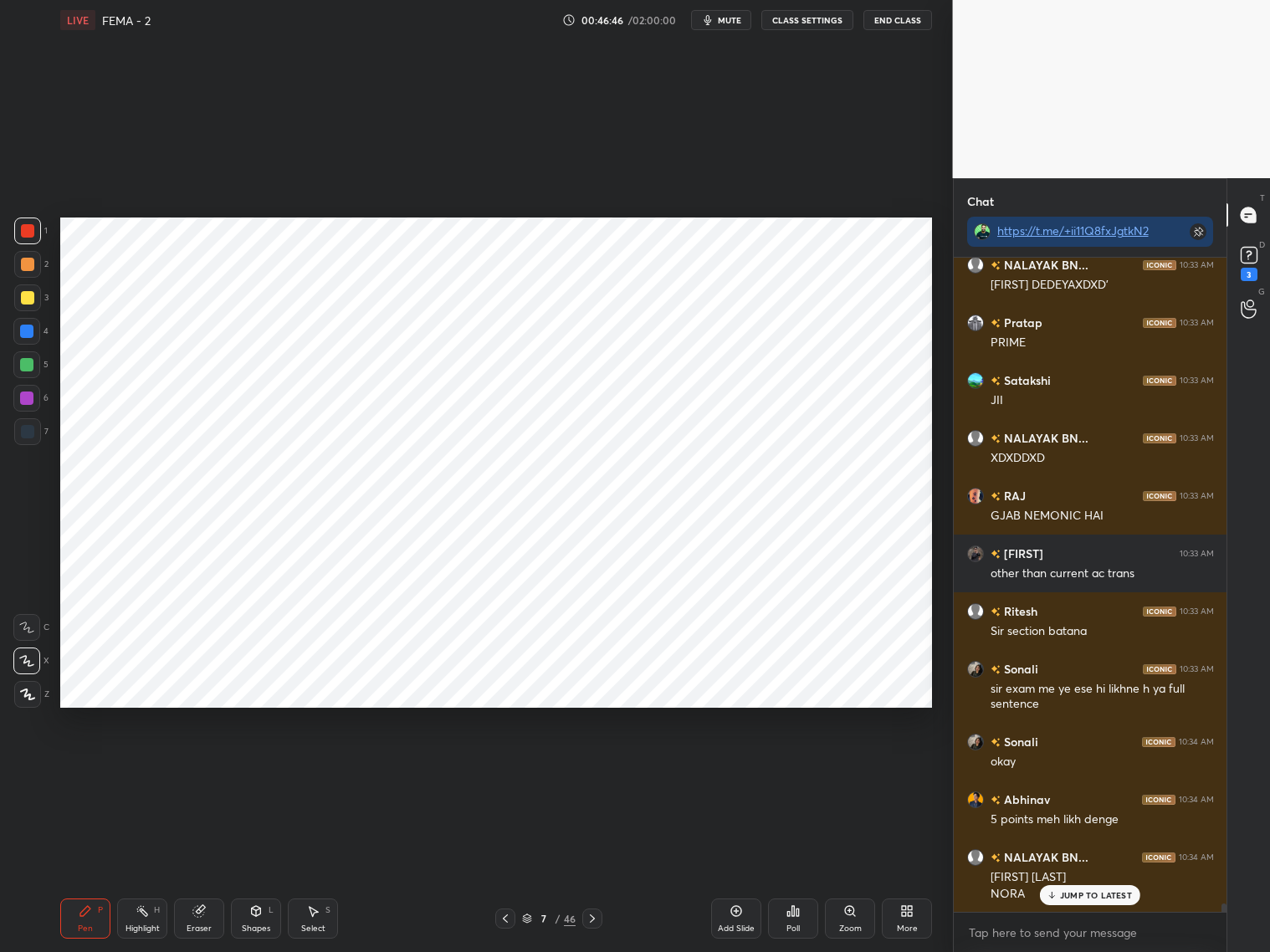 click at bounding box center (28, 432) 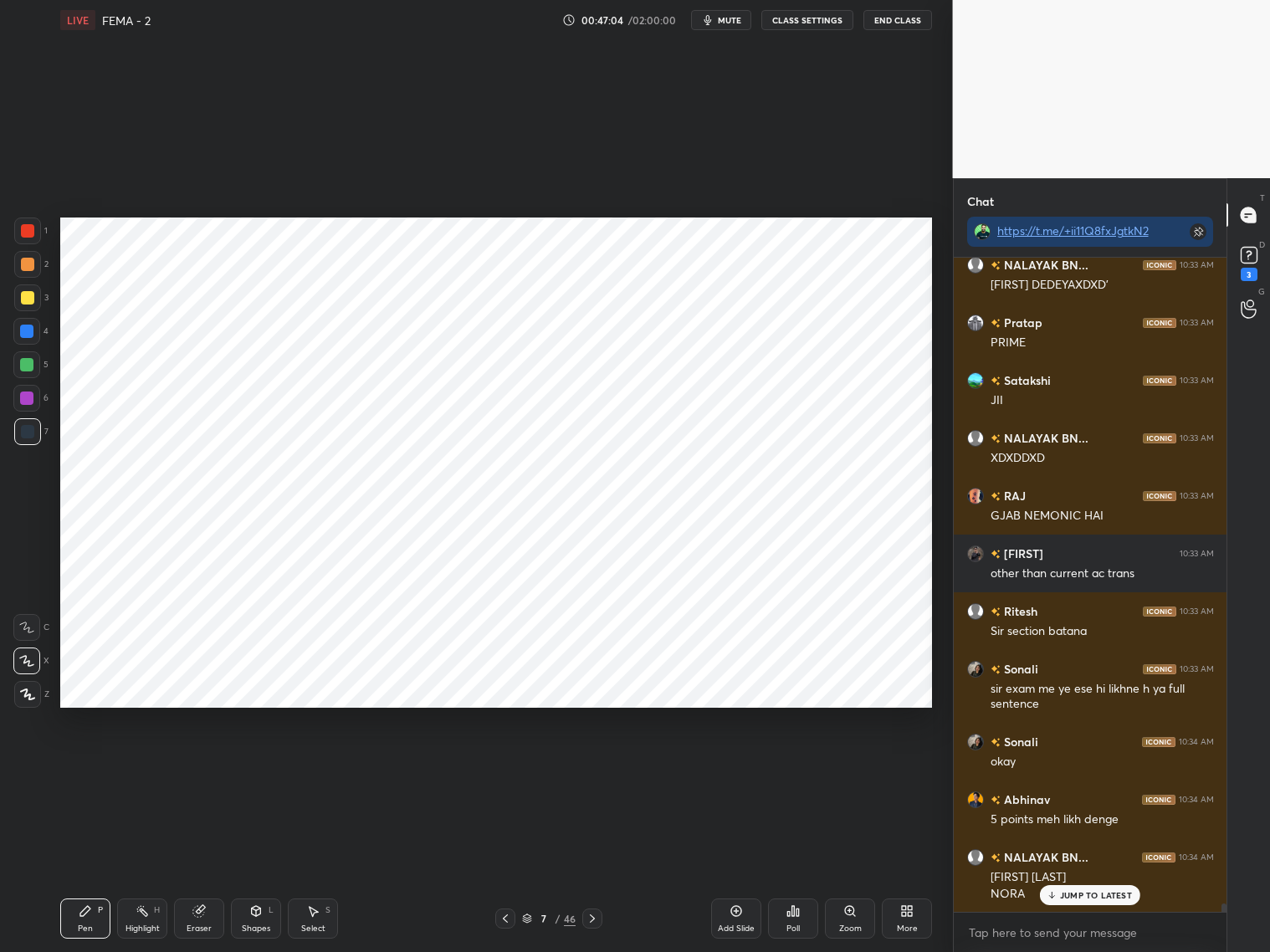 drag, startPoint x: 26, startPoint y: 366, endPoint x: 20, endPoint y: 356, distance: 11.661904 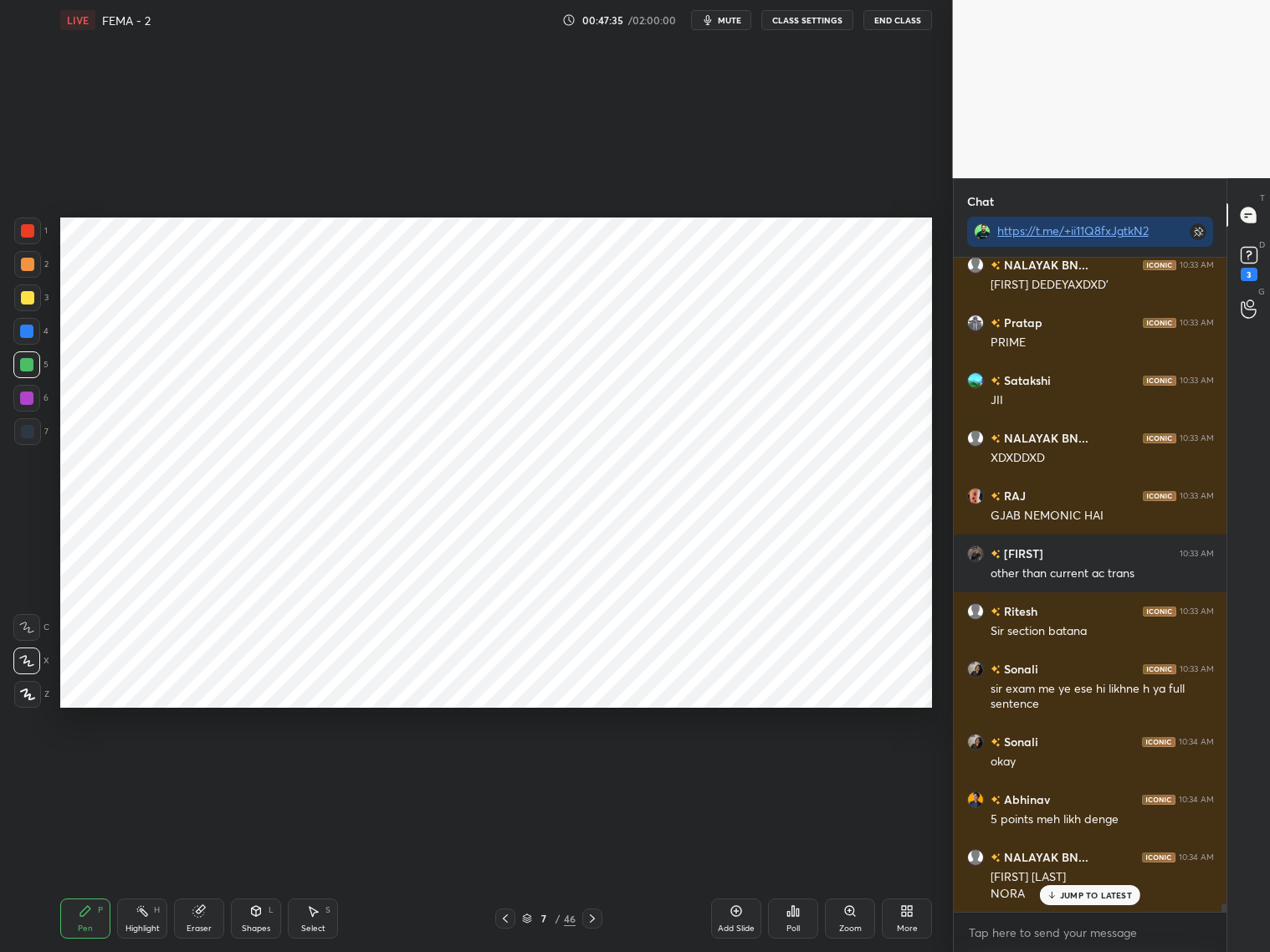 click 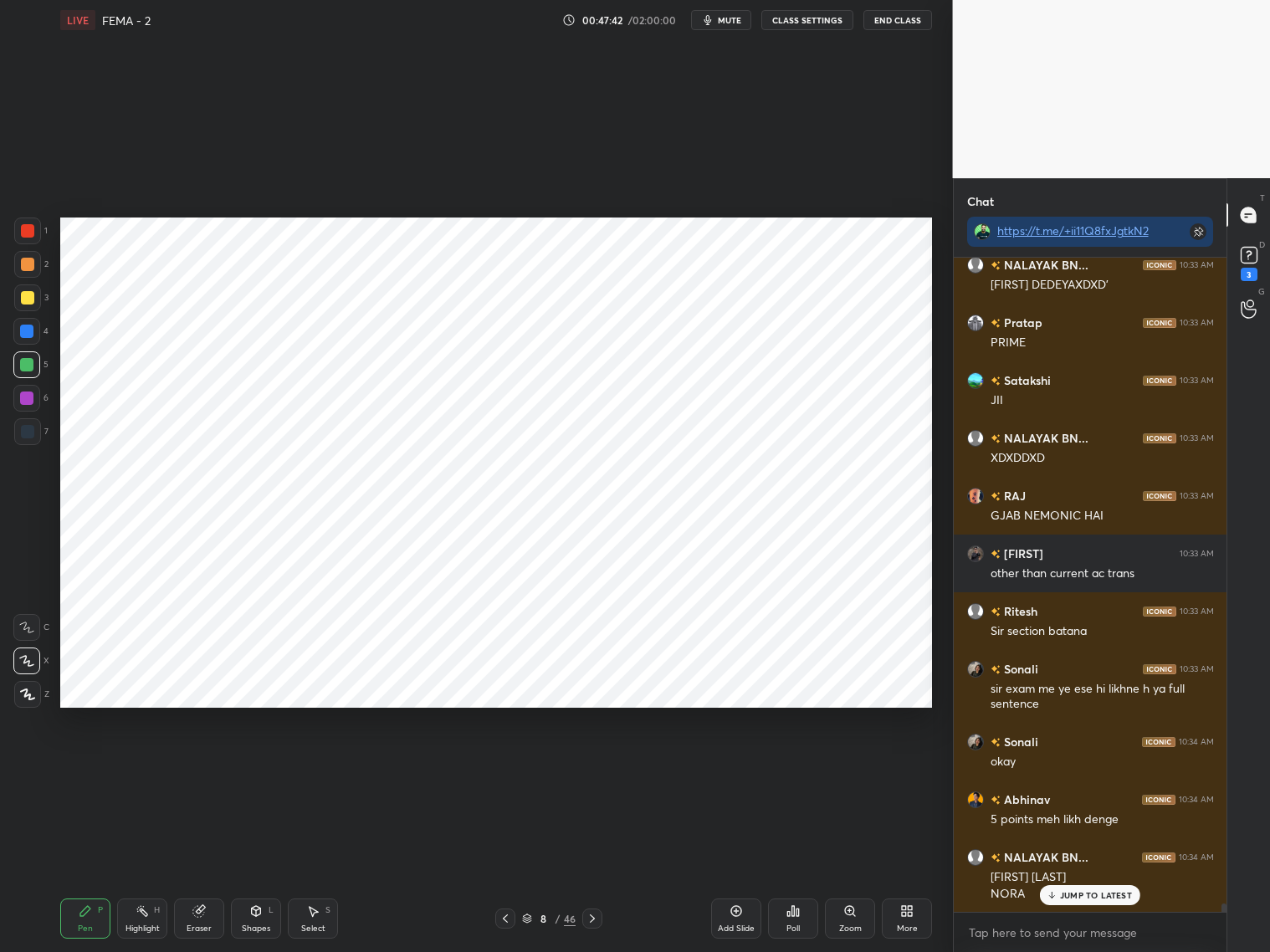 click on "Shapes" at bounding box center [256, 929] 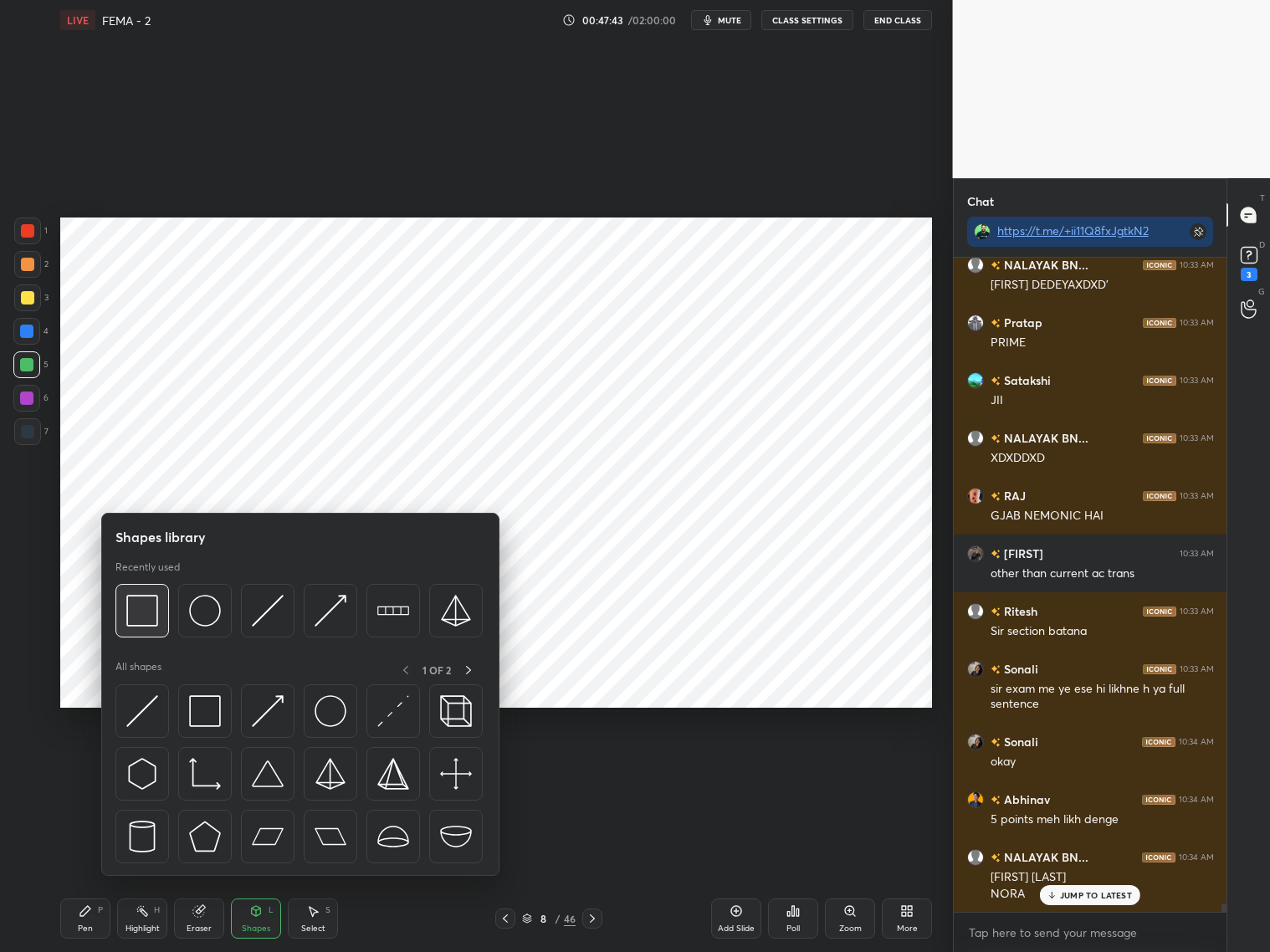 click at bounding box center (142, 611) 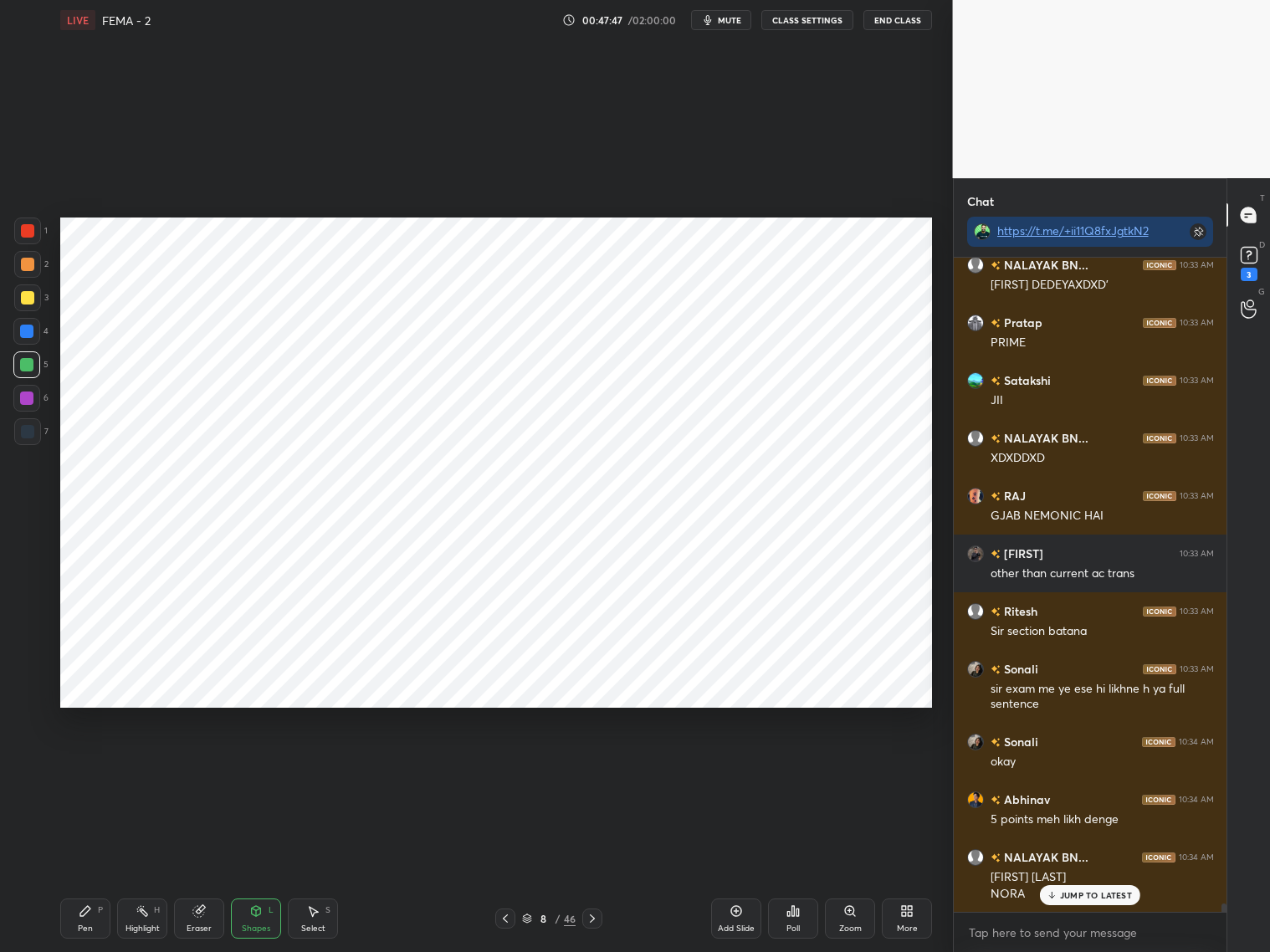 click on "Pen P" at bounding box center (85, 919) 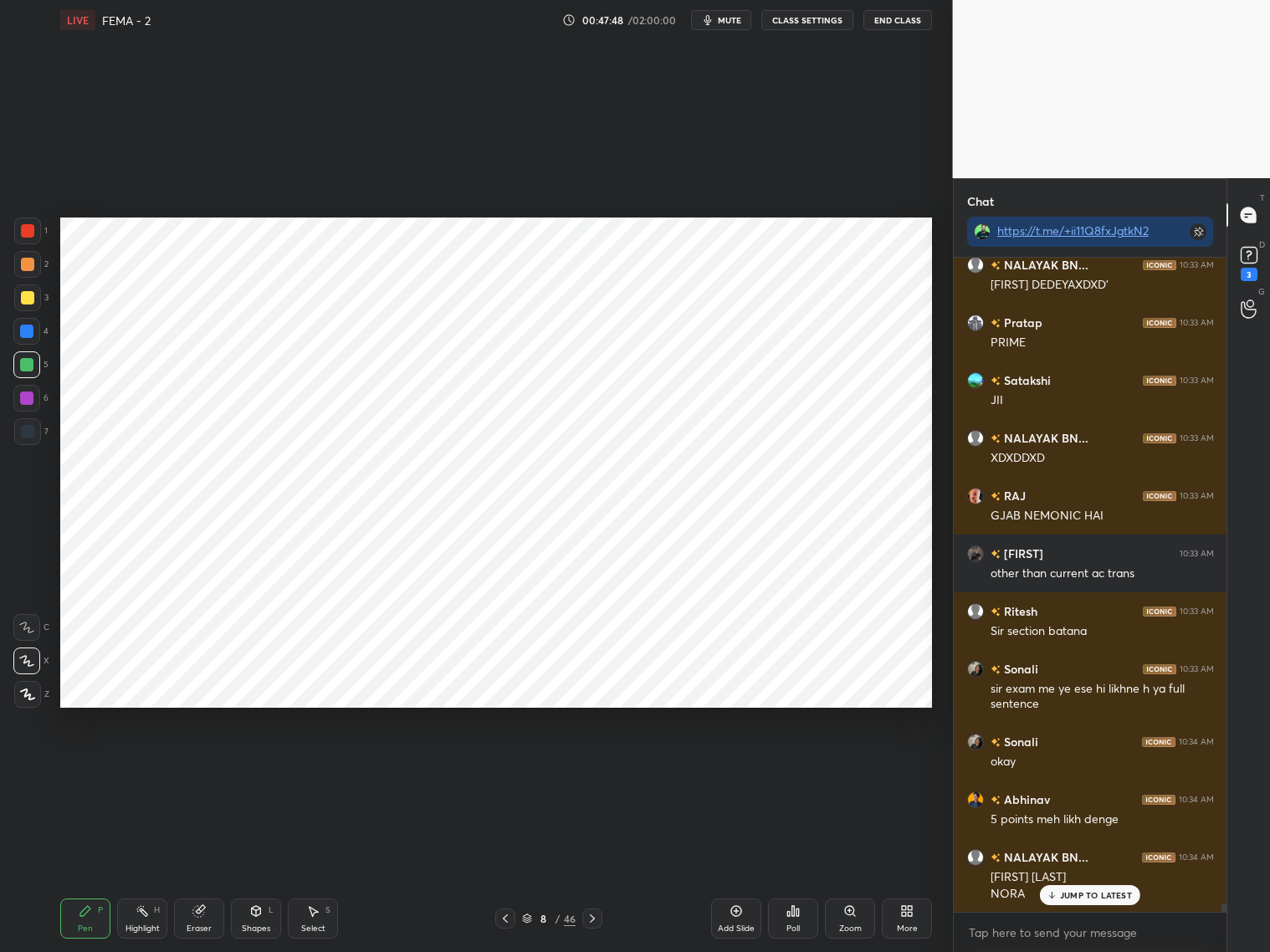 drag, startPoint x: 30, startPoint y: 433, endPoint x: 51, endPoint y: 419, distance: 25.238859 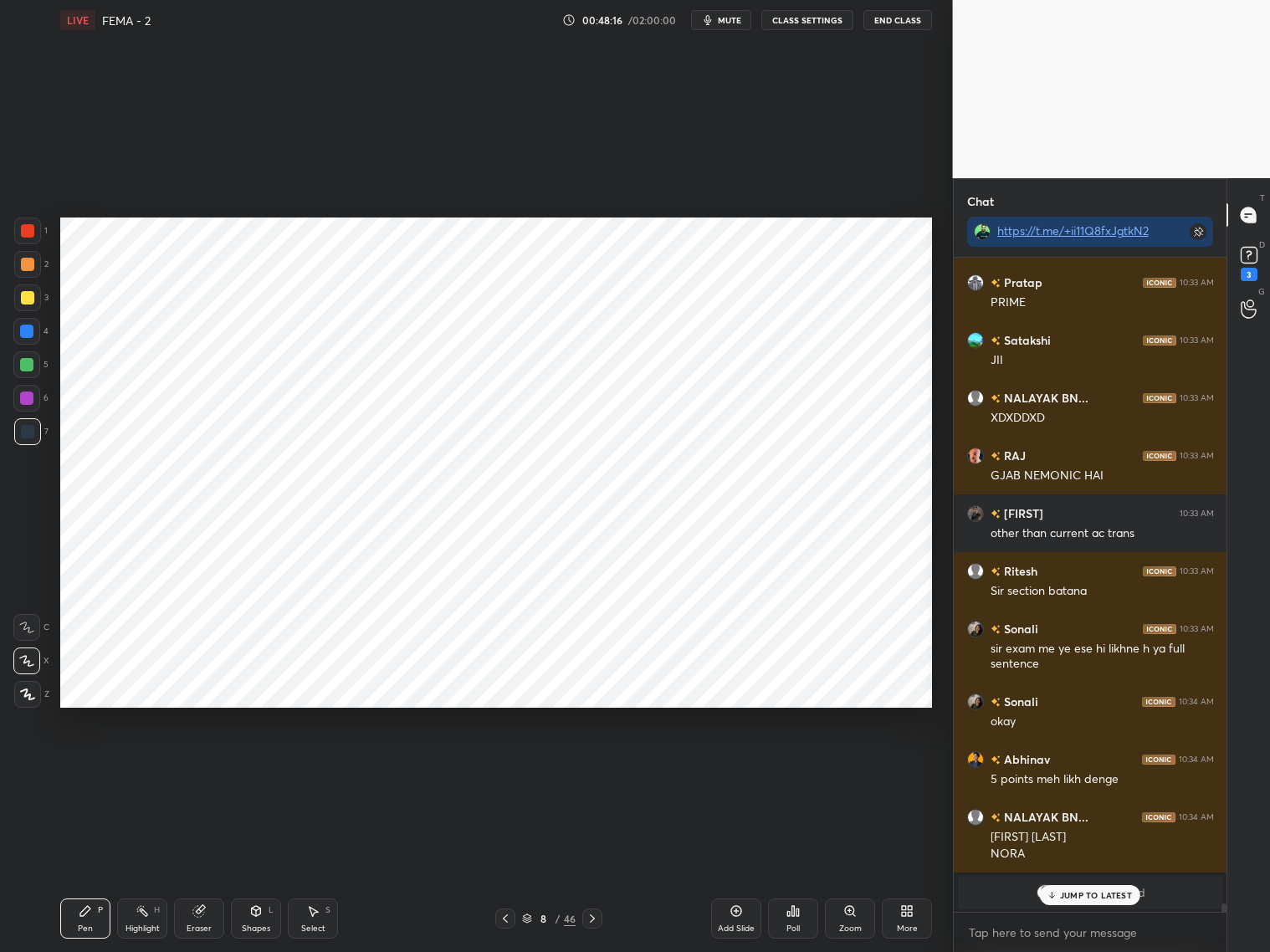 scroll, scrollTop: 50429, scrollLeft: 0, axis: vertical 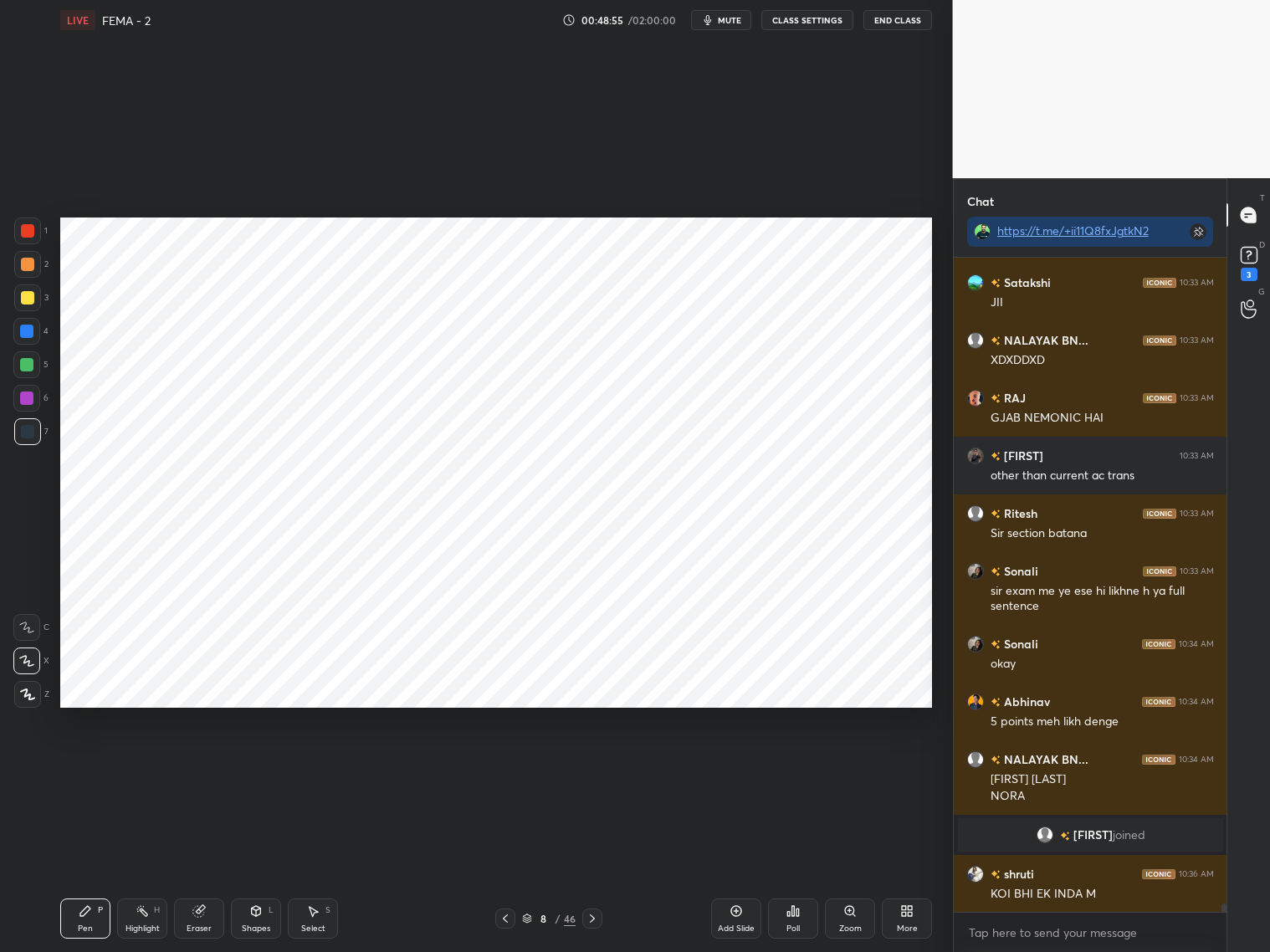 click 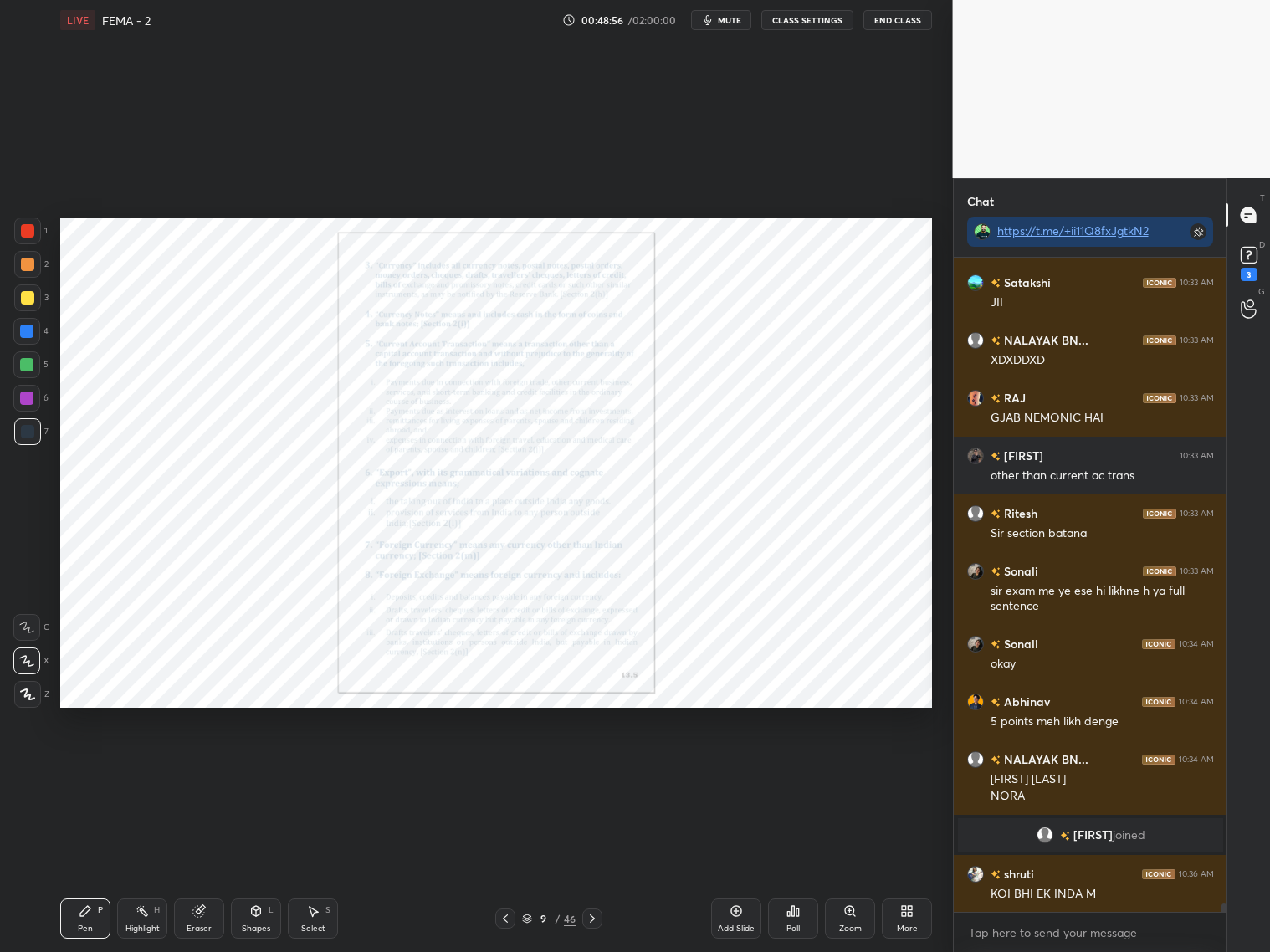 drag, startPoint x: 498, startPoint y: 915, endPoint x: 516, endPoint y: 908, distance: 19.313208 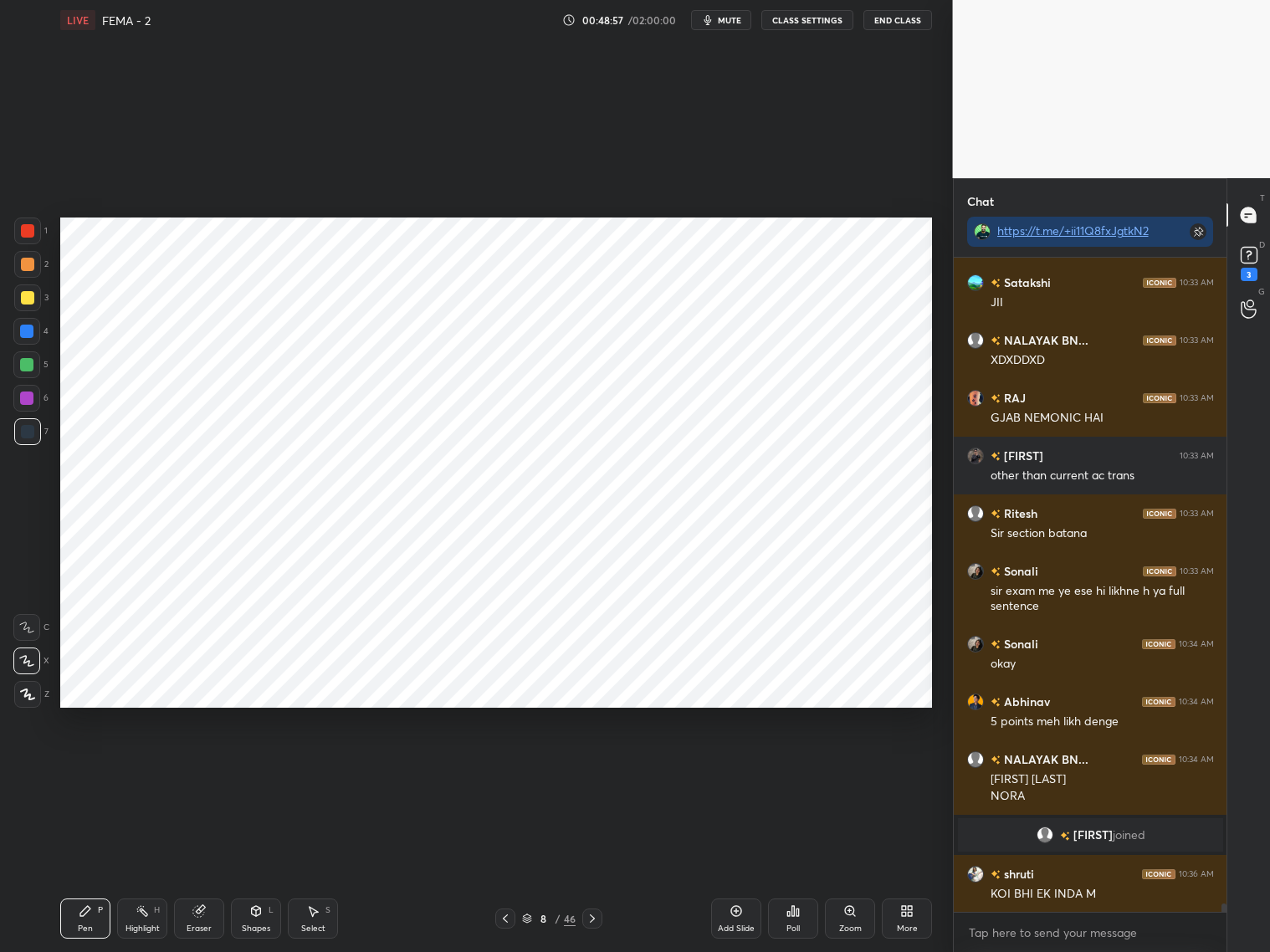 drag, startPoint x: 735, startPoint y: 921, endPoint x: 732, endPoint y: 913, distance: 8.544004 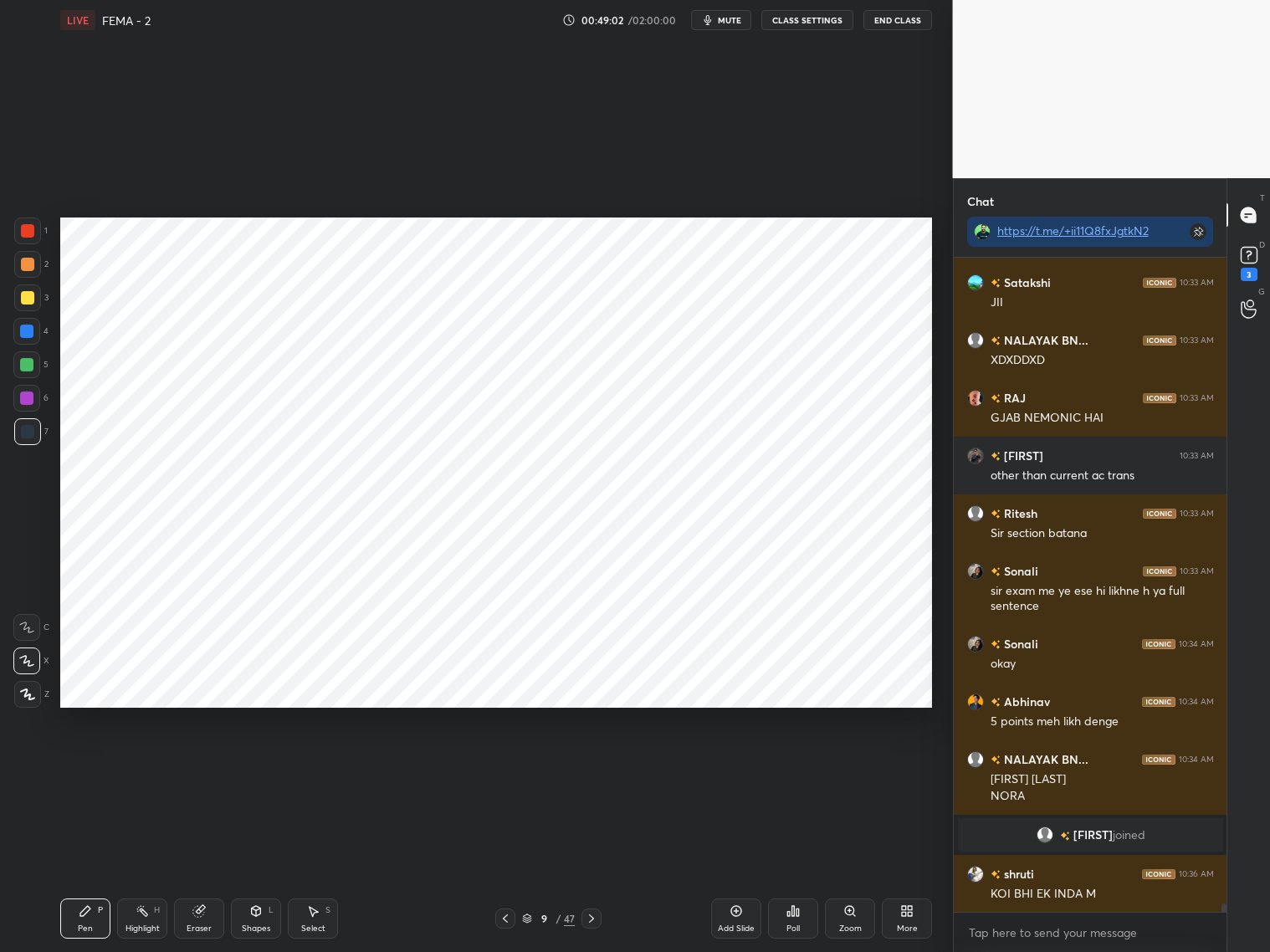 click at bounding box center [28, 231] 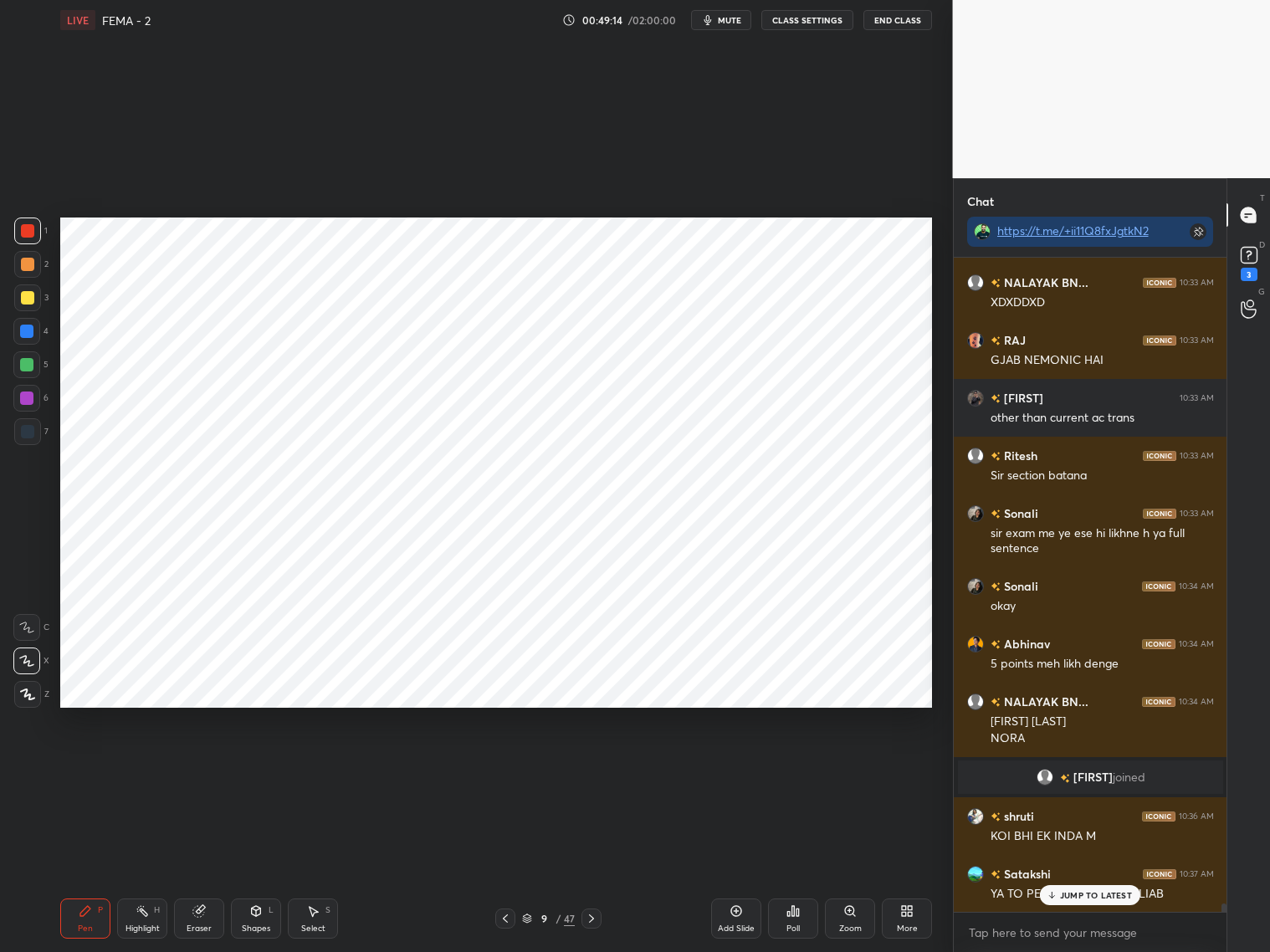 scroll, scrollTop: 50545, scrollLeft: 0, axis: vertical 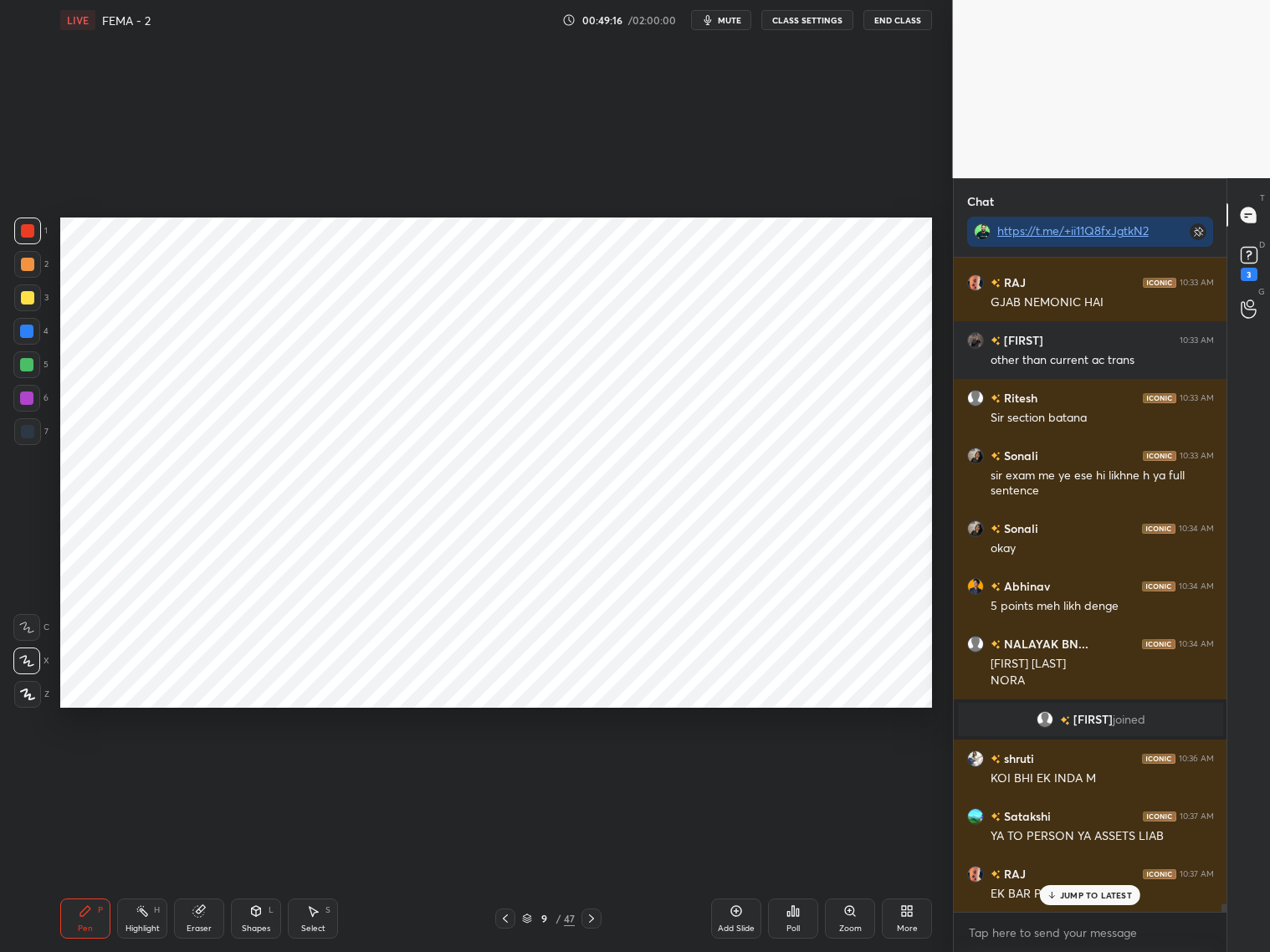 click on "JUMP TO LATEST" at bounding box center (1096, 895) 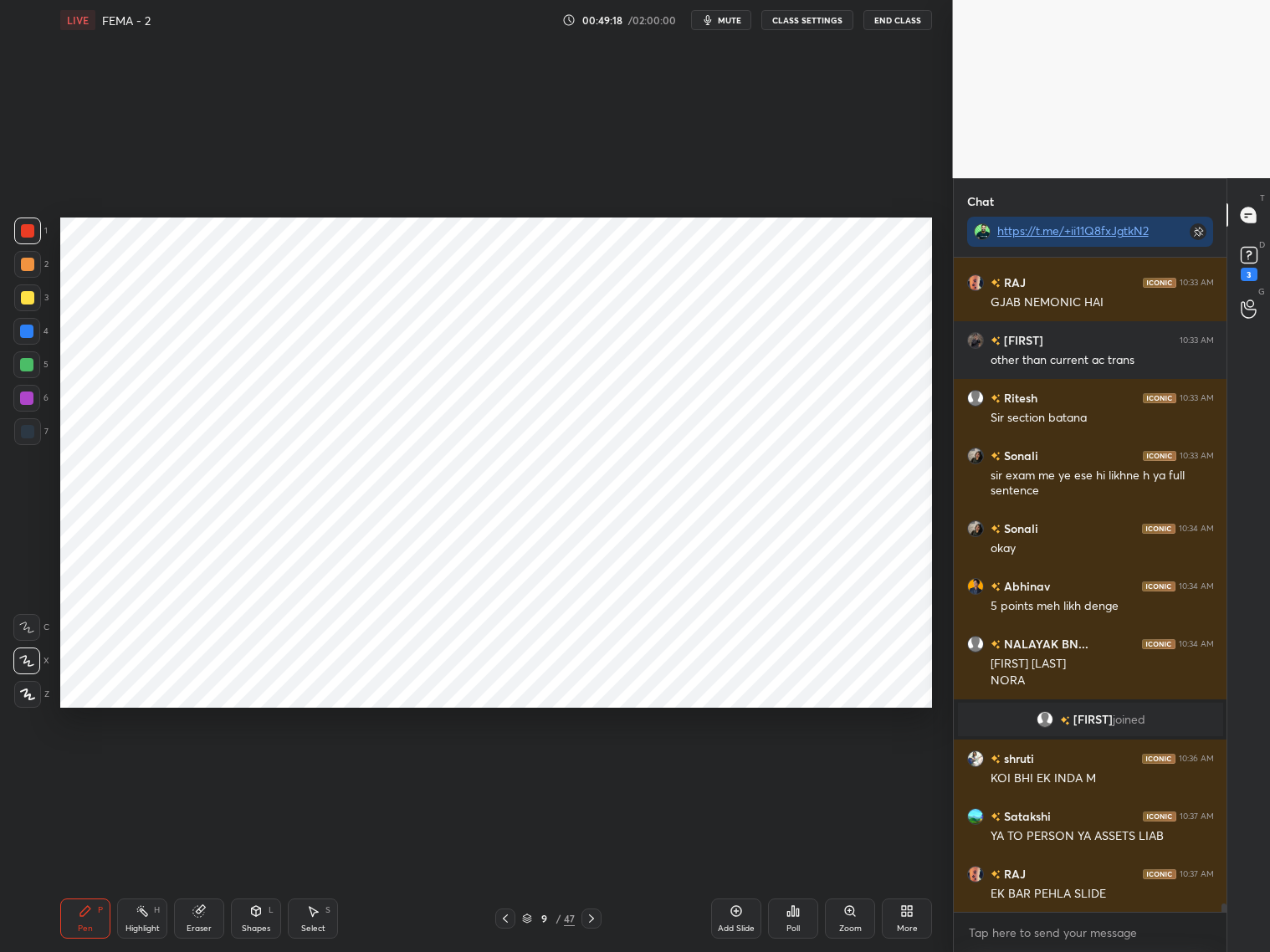 click 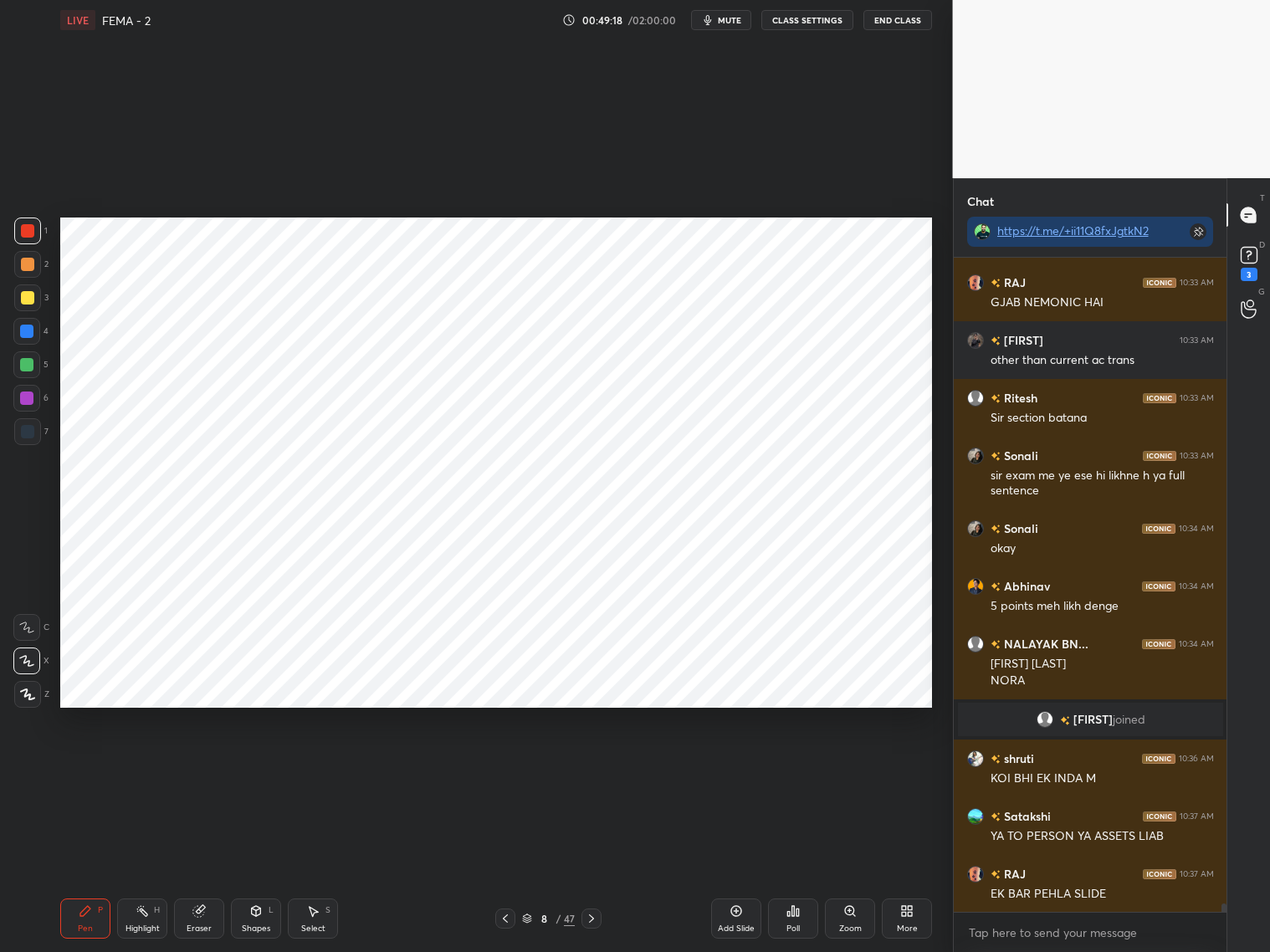 click 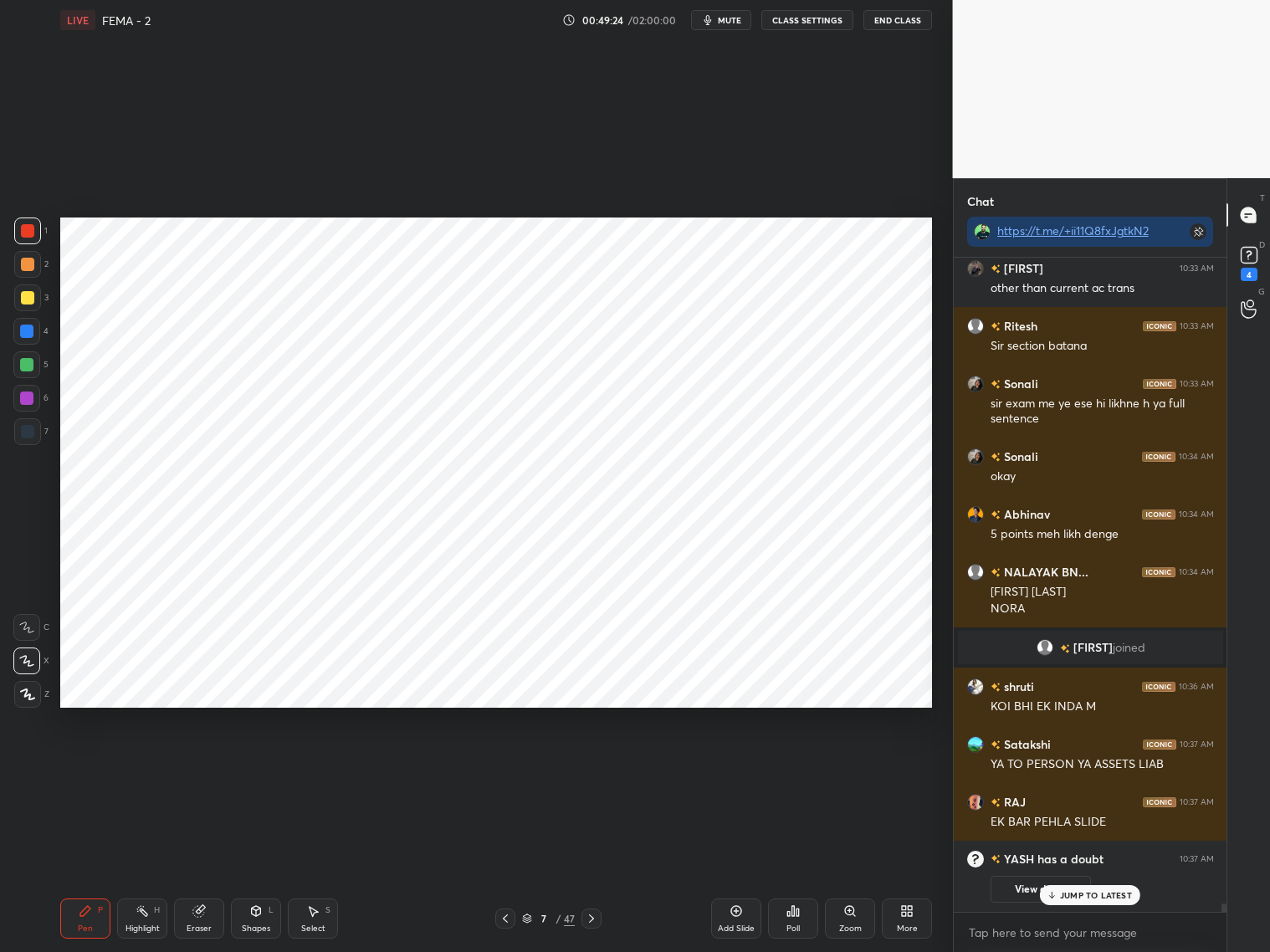scroll, scrollTop: 41343, scrollLeft: 0, axis: vertical 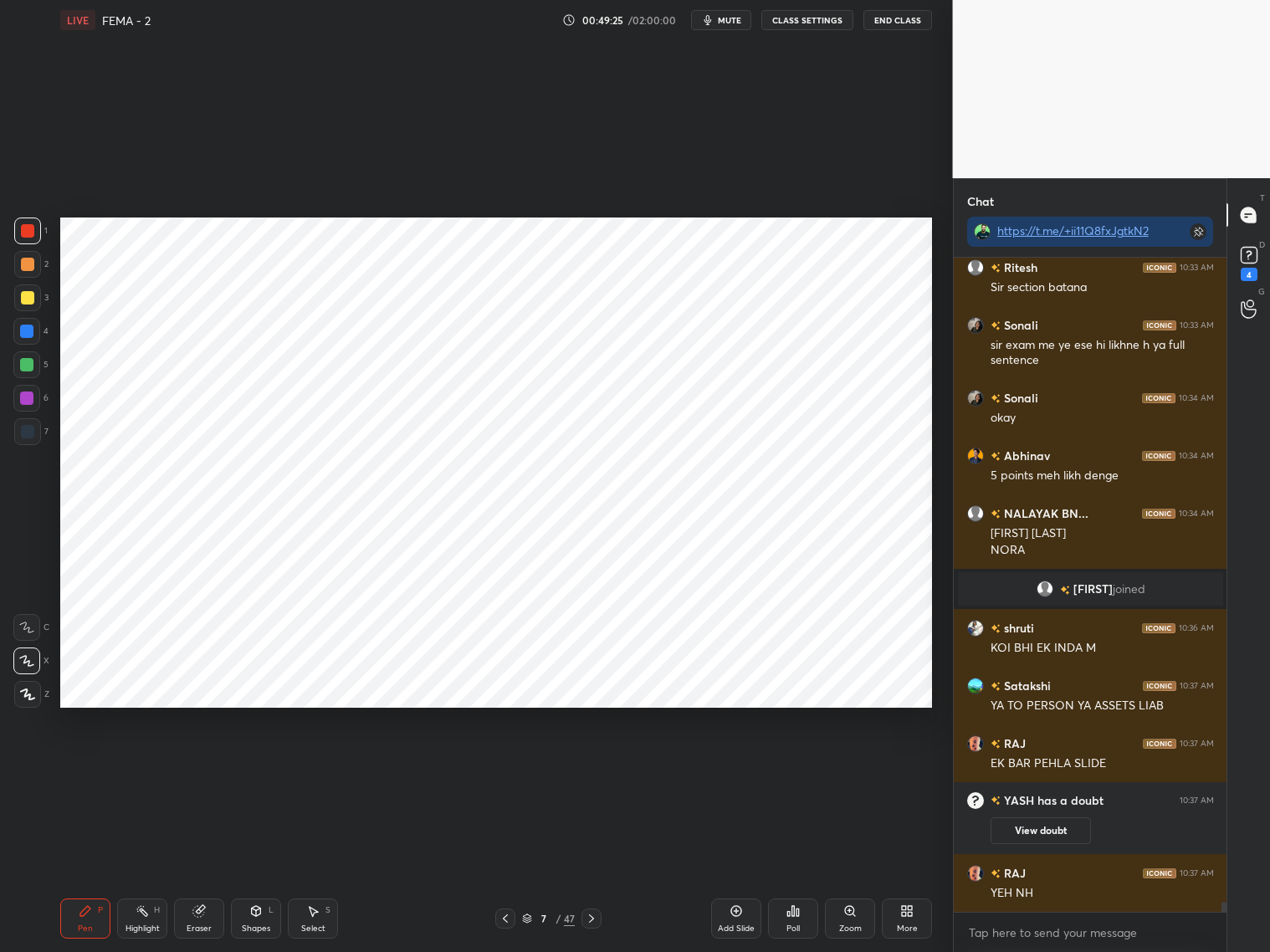 click on "7 / 47" at bounding box center [548, 919] 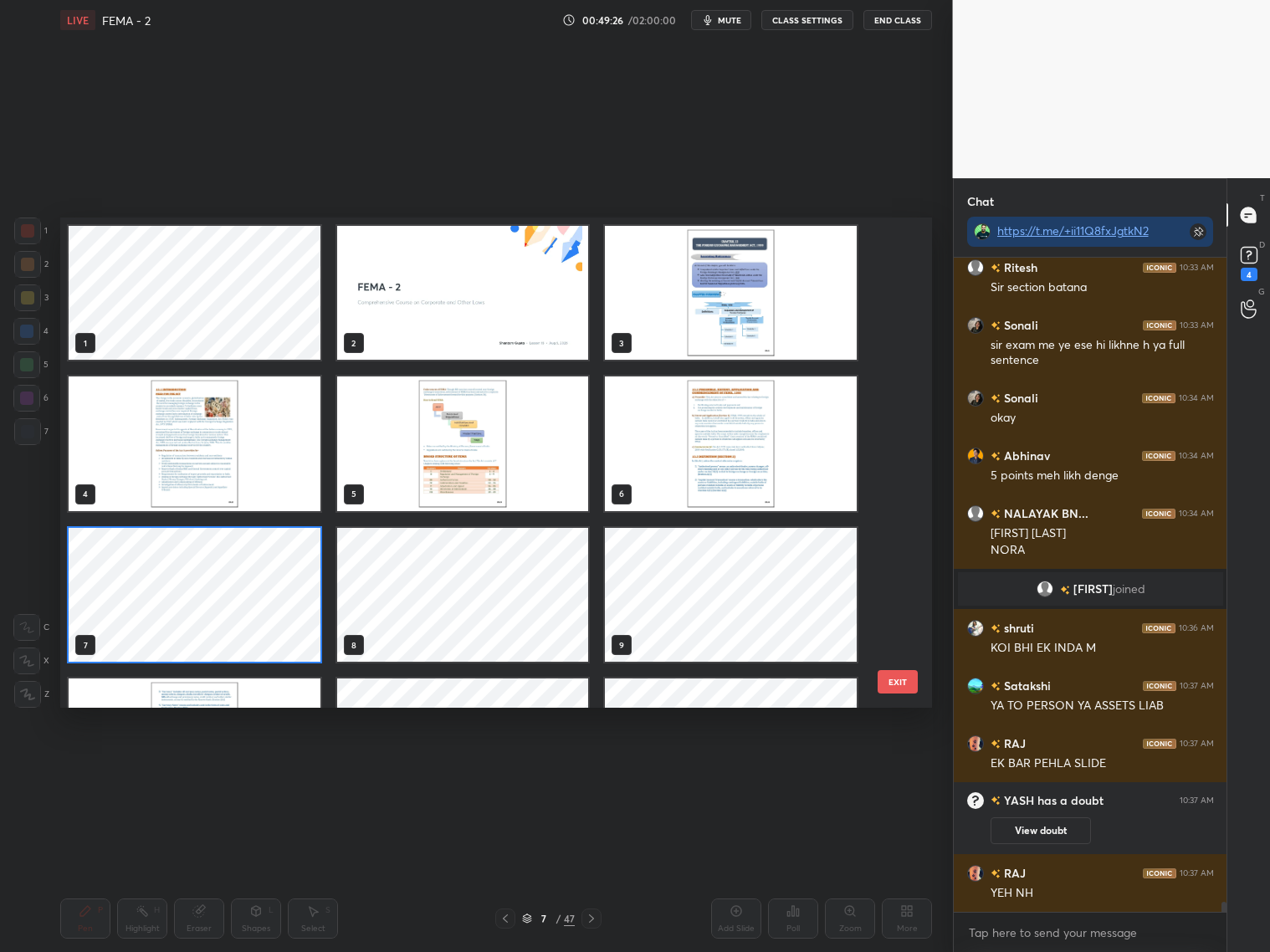 scroll, scrollTop: 5, scrollLeft: 8, axis: both 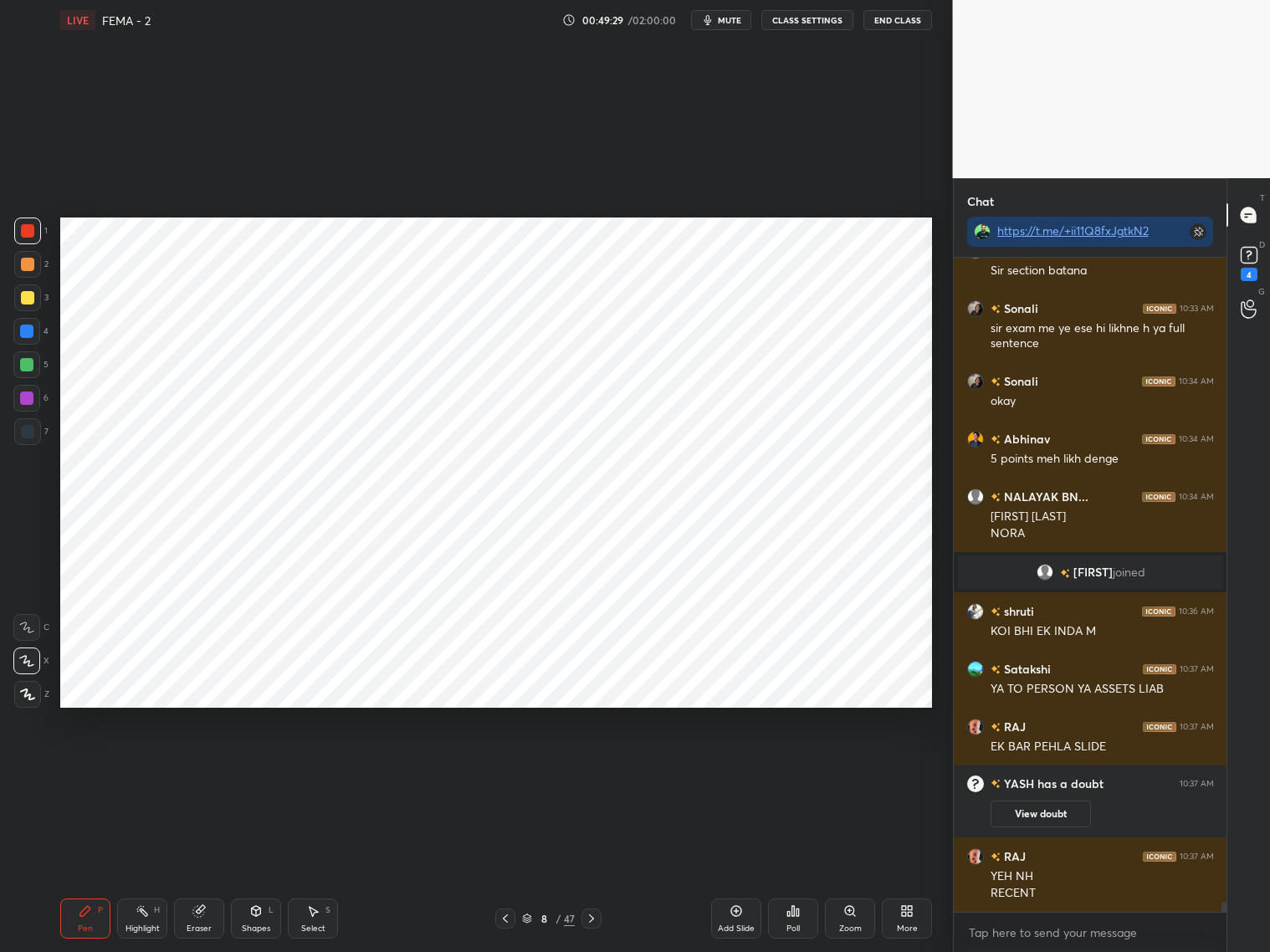 click 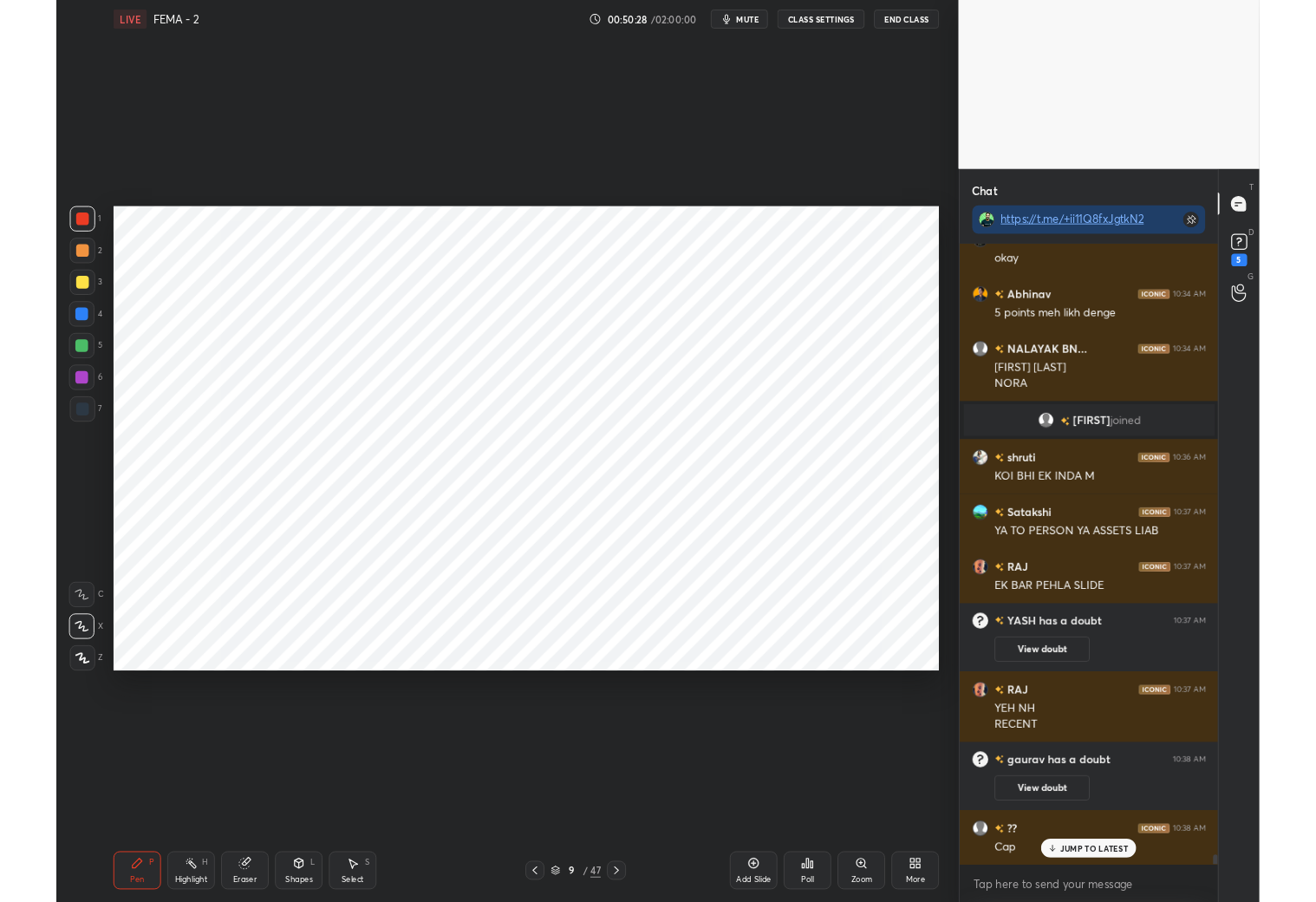 scroll, scrollTop: 43040, scrollLeft: 0, axis: vertical 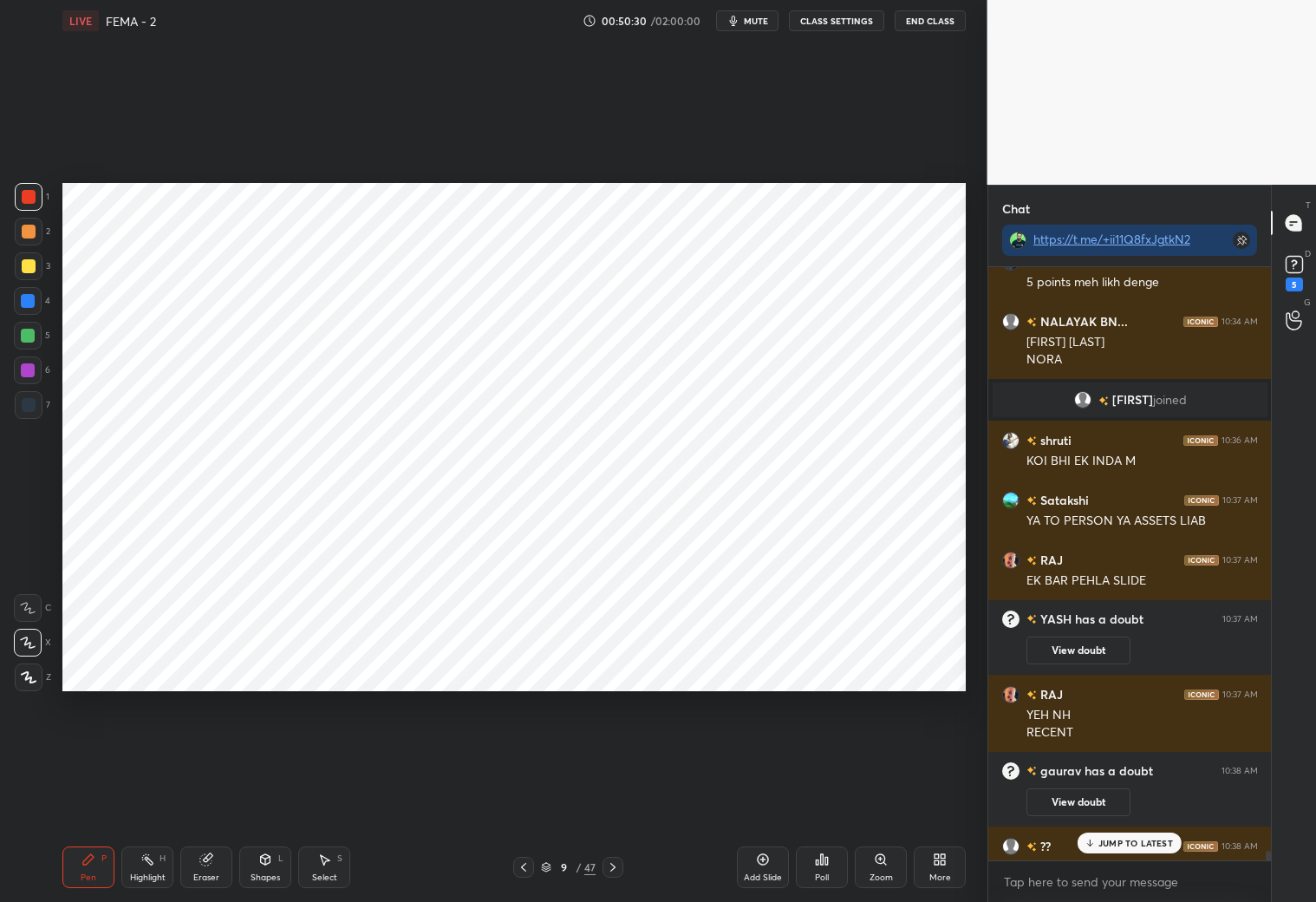 type on "x" 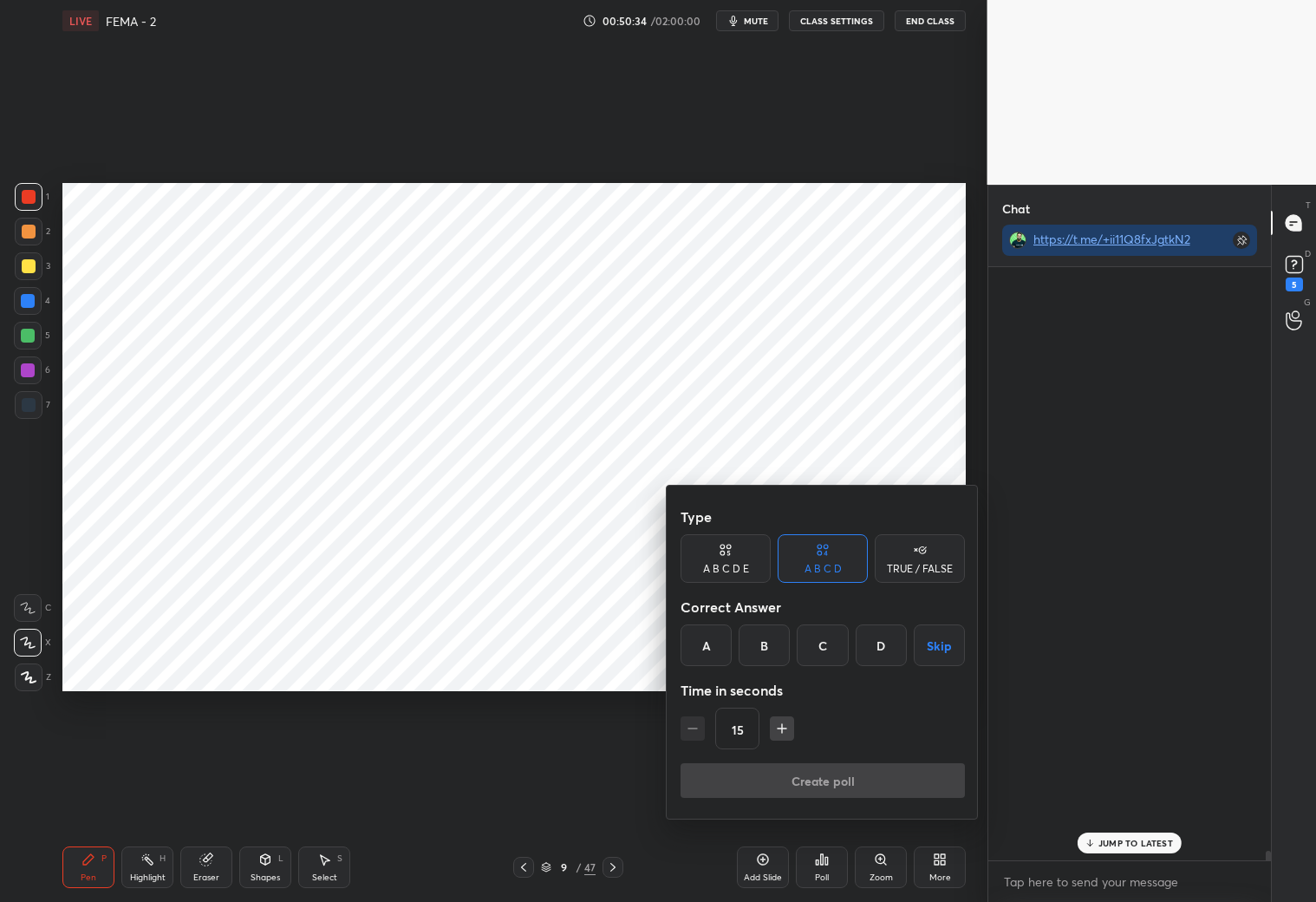 scroll, scrollTop: 0, scrollLeft: 0, axis: both 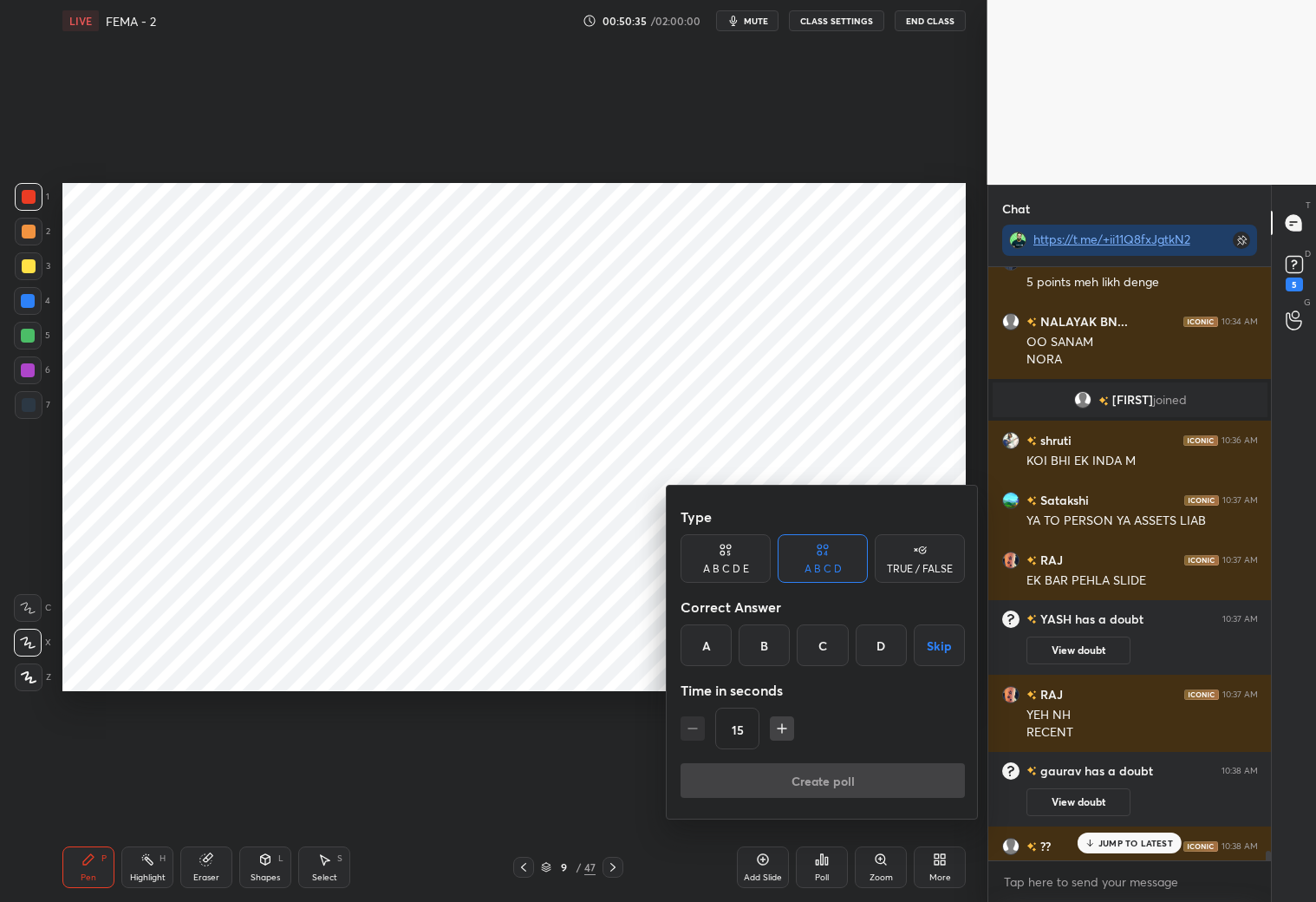 click on "A" at bounding box center (706, 645) 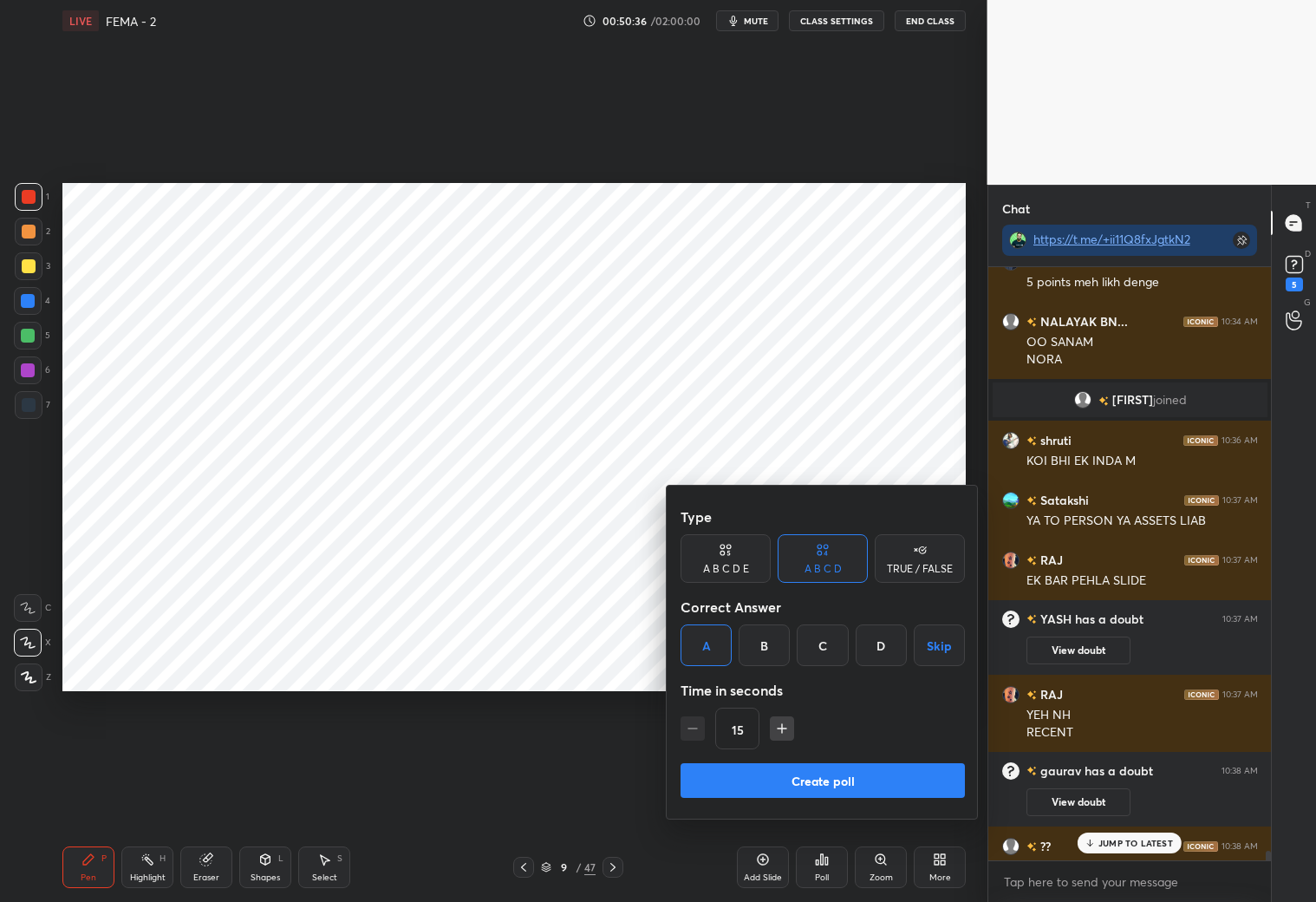 drag, startPoint x: 814, startPoint y: 784, endPoint x: 786, endPoint y: 782, distance: 28.07134 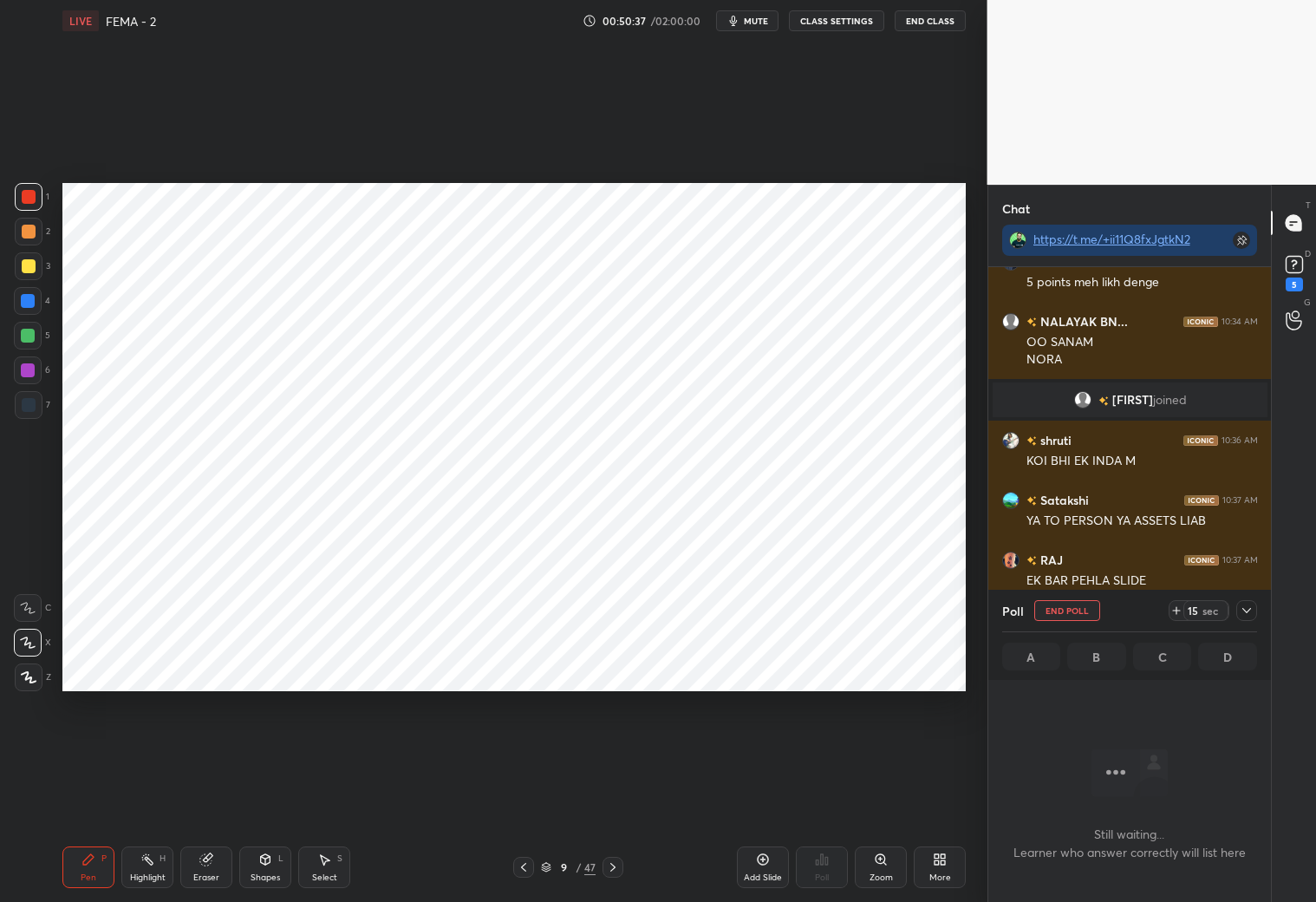 scroll, scrollTop: 503, scrollLeft: 278, axis: both 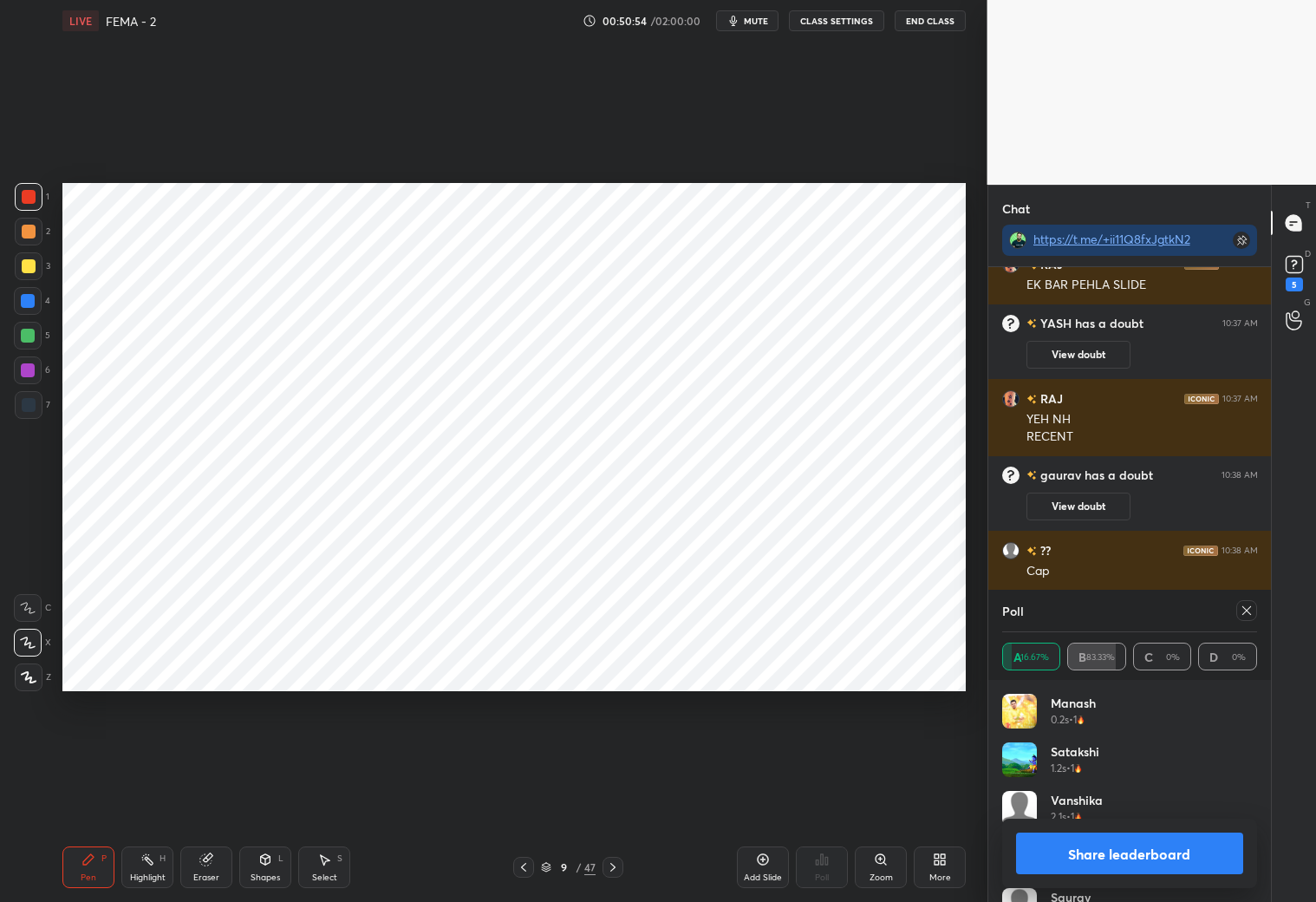 drag, startPoint x: 1245, startPoint y: 613, endPoint x: 1253, endPoint y: 607, distance: 10 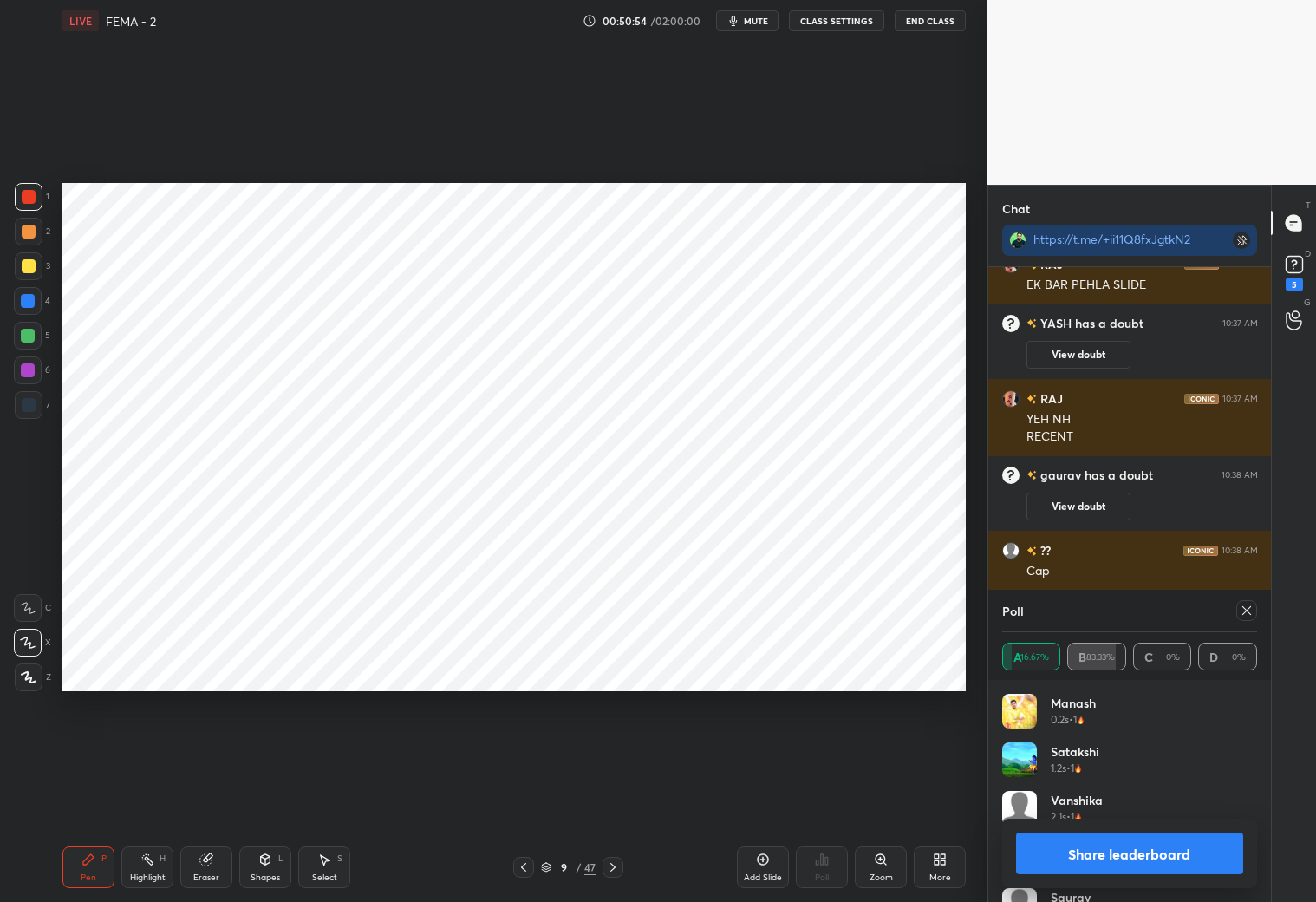 scroll, scrollTop: 106, scrollLeft: 251, axis: both 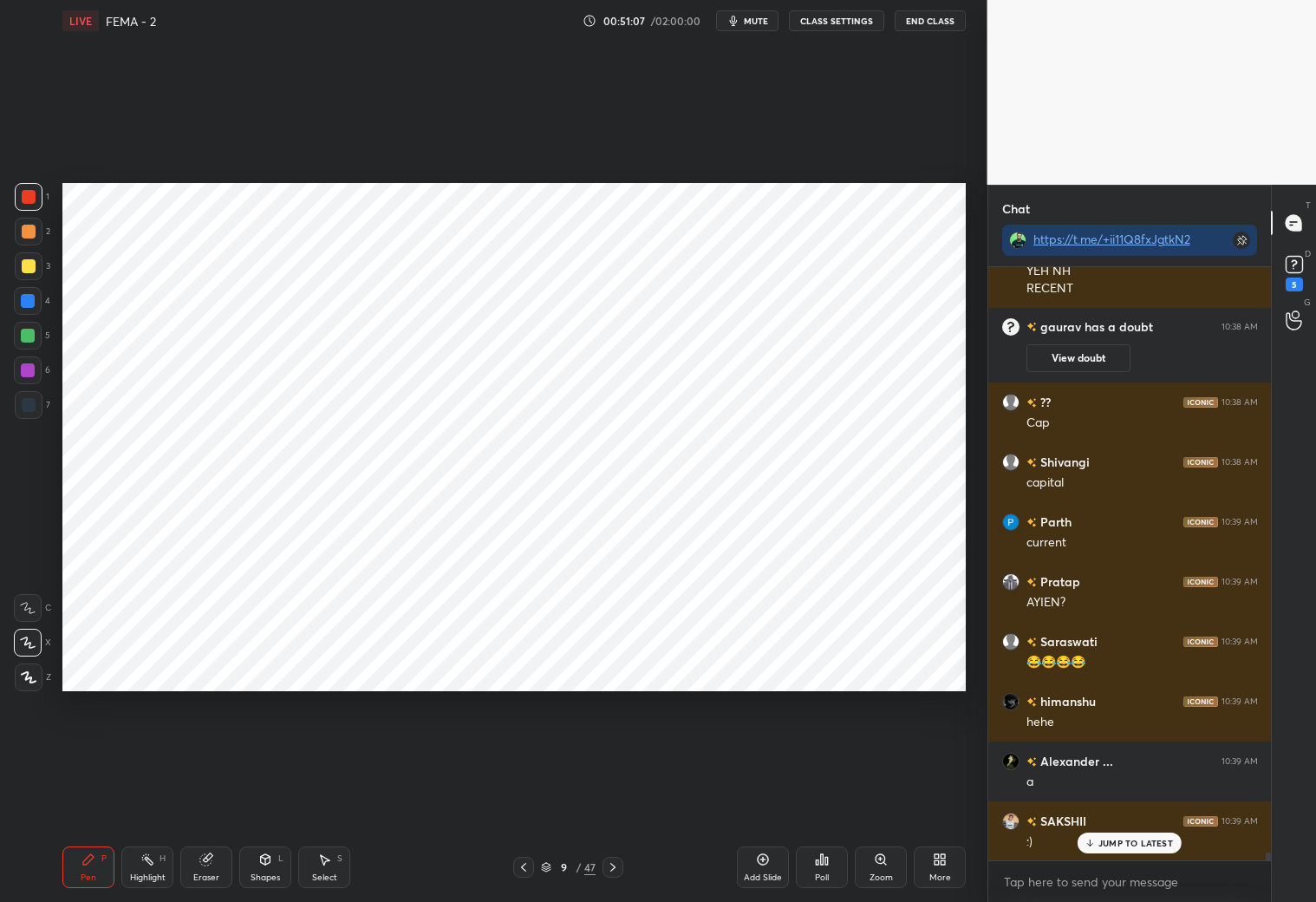 click at bounding box center [28, 301] 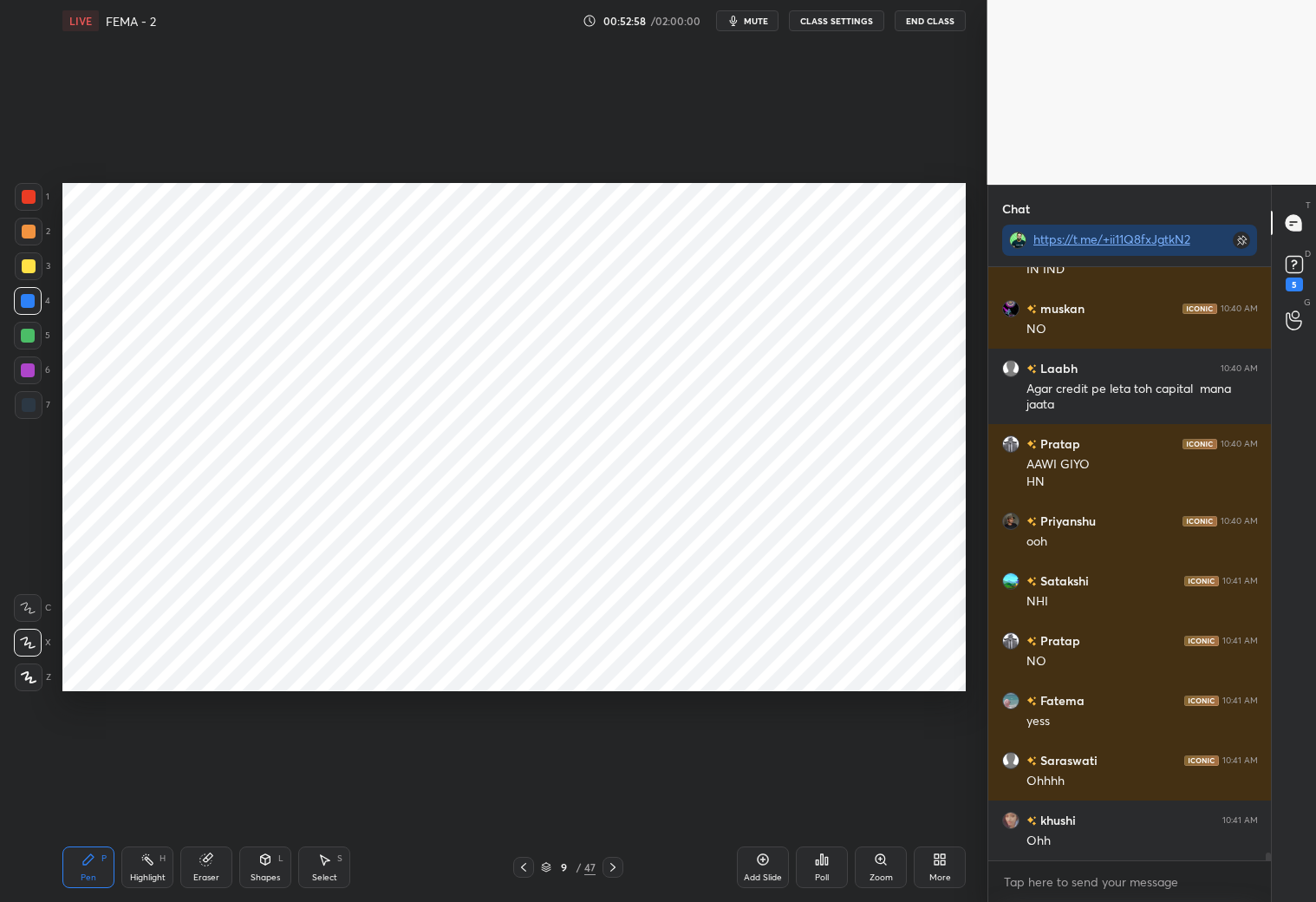 scroll, scrollTop: 46271, scrollLeft: 0, axis: vertical 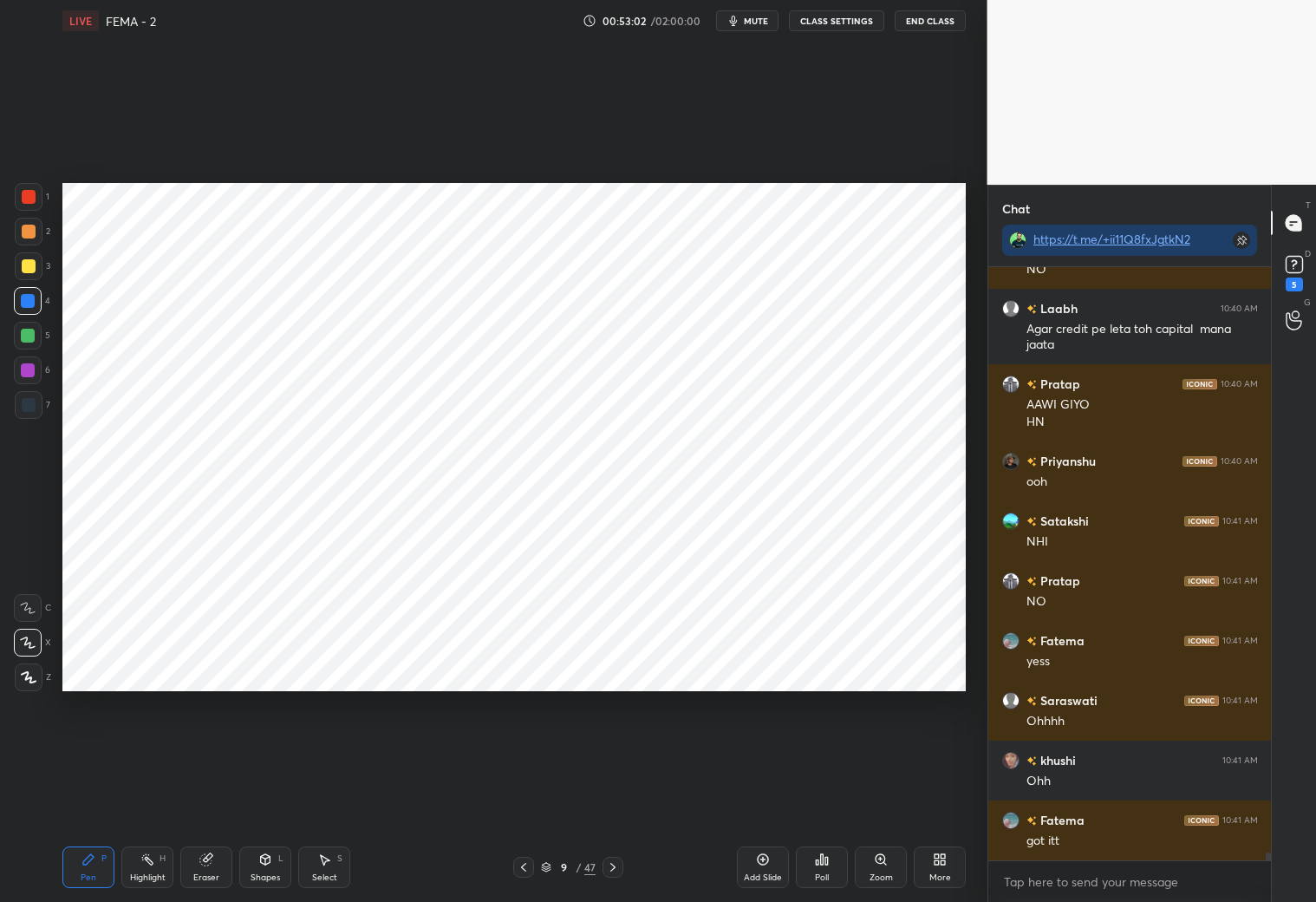 click at bounding box center [524, 867] 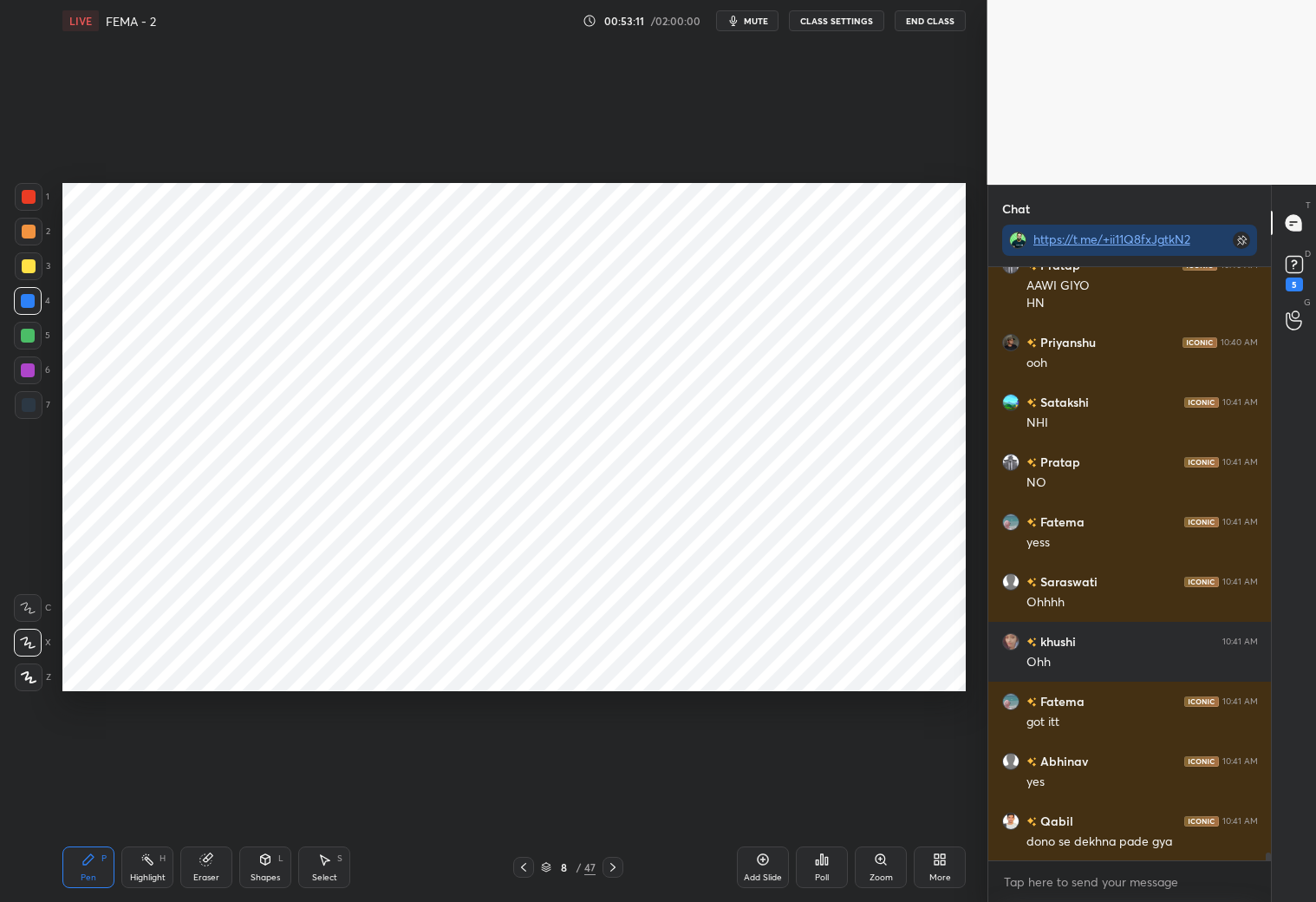 scroll, scrollTop: 46450, scrollLeft: 0, axis: vertical 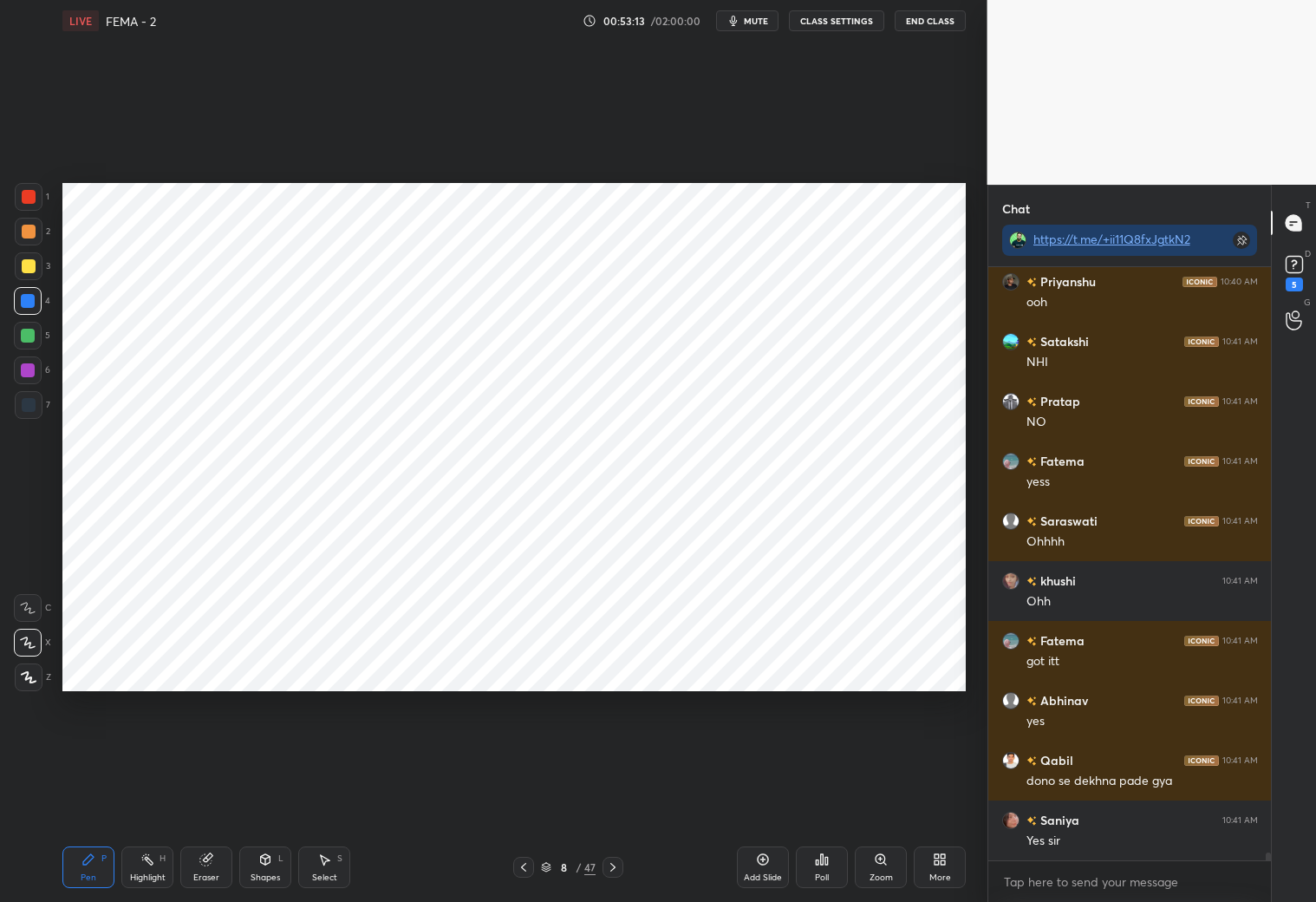 drag, startPoint x: 614, startPoint y: 870, endPoint x: 616, endPoint y: 846, distance: 24.083189 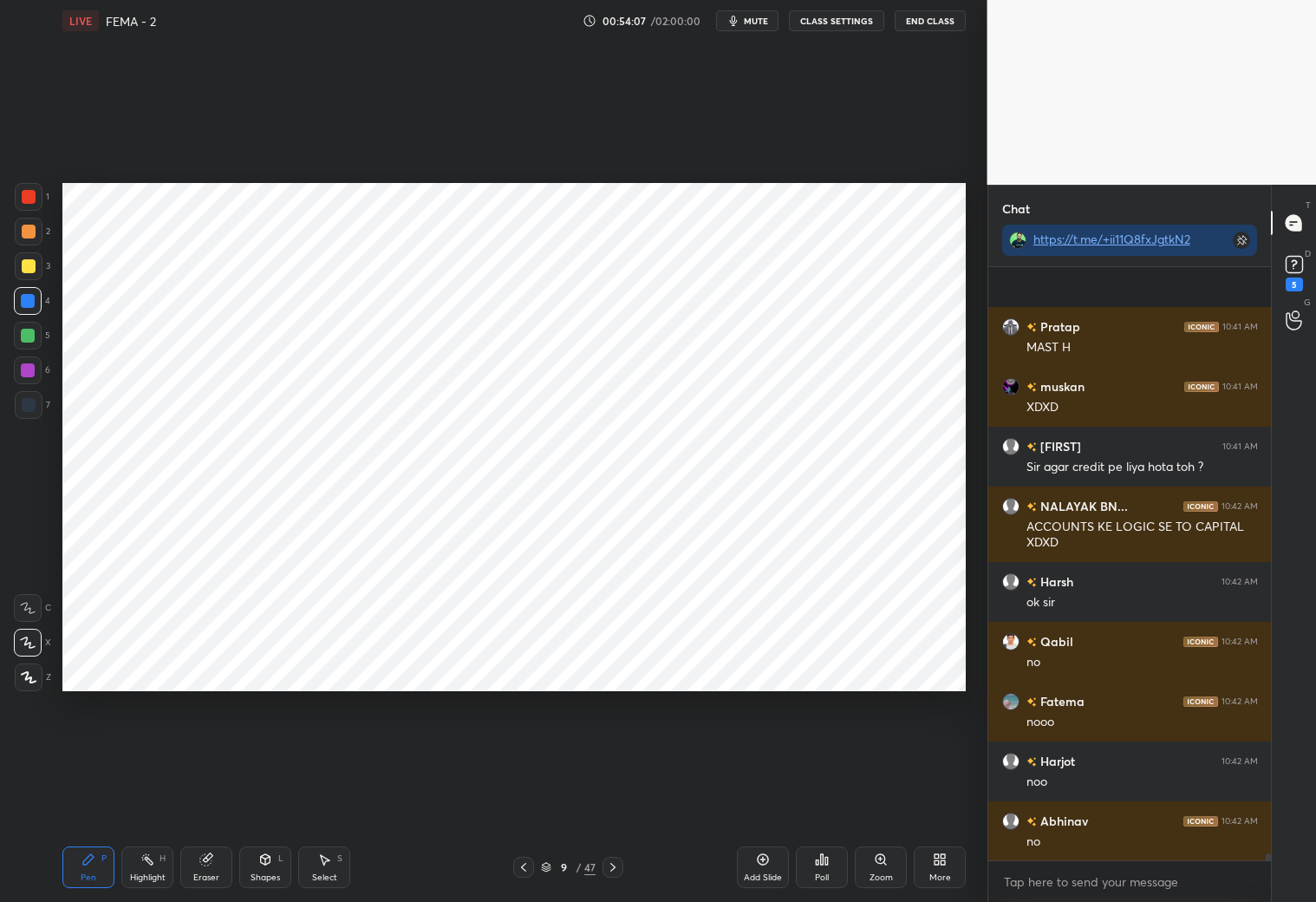 scroll, scrollTop: 47200, scrollLeft: 0, axis: vertical 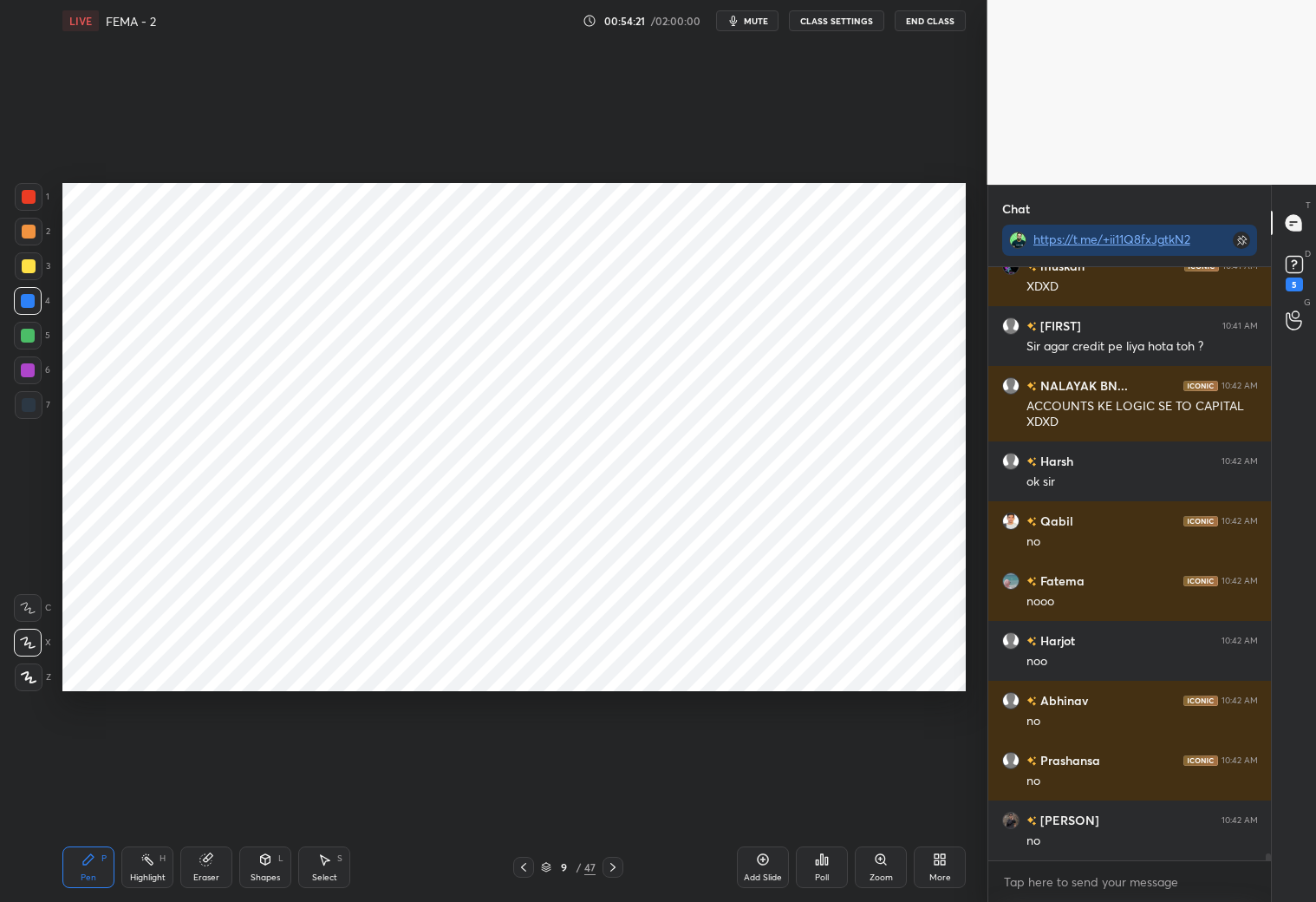 drag, startPoint x: 316, startPoint y: 870, endPoint x: 326, endPoint y: 856, distance: 17.204651 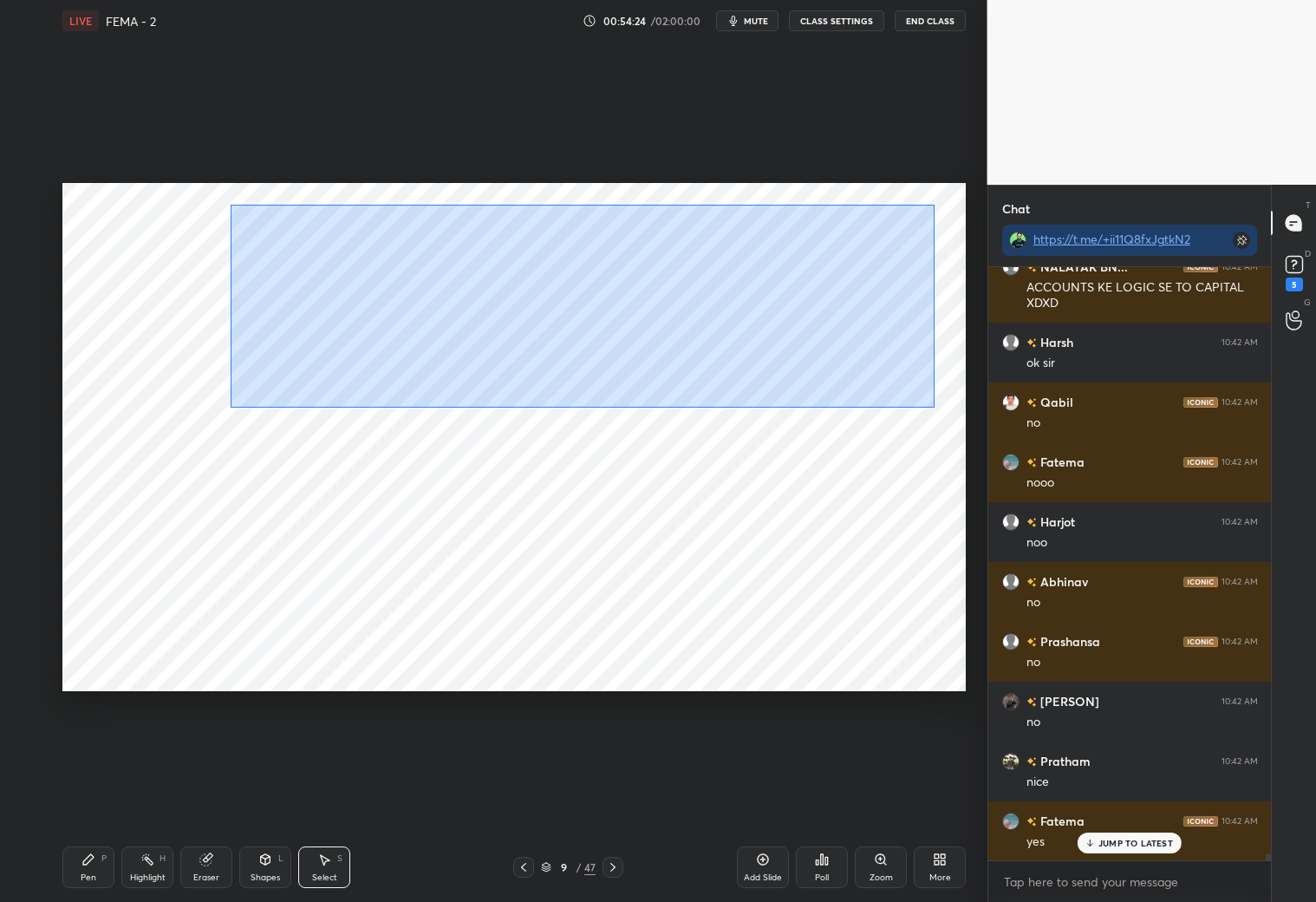 scroll, scrollTop: 47378, scrollLeft: 0, axis: vertical 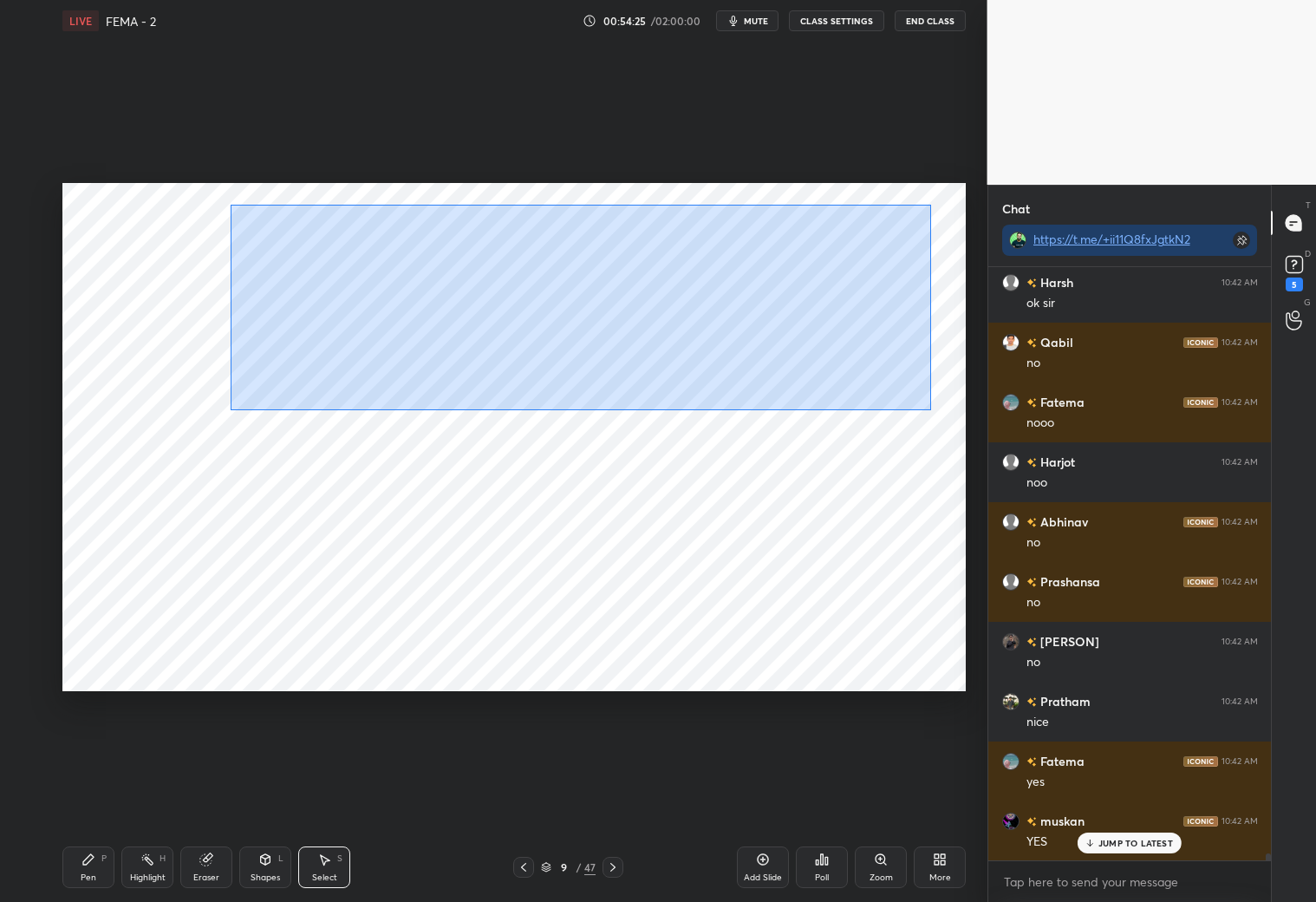 drag, startPoint x: 244, startPoint y: 219, endPoint x: 928, endPoint y: 396, distance: 706.5303 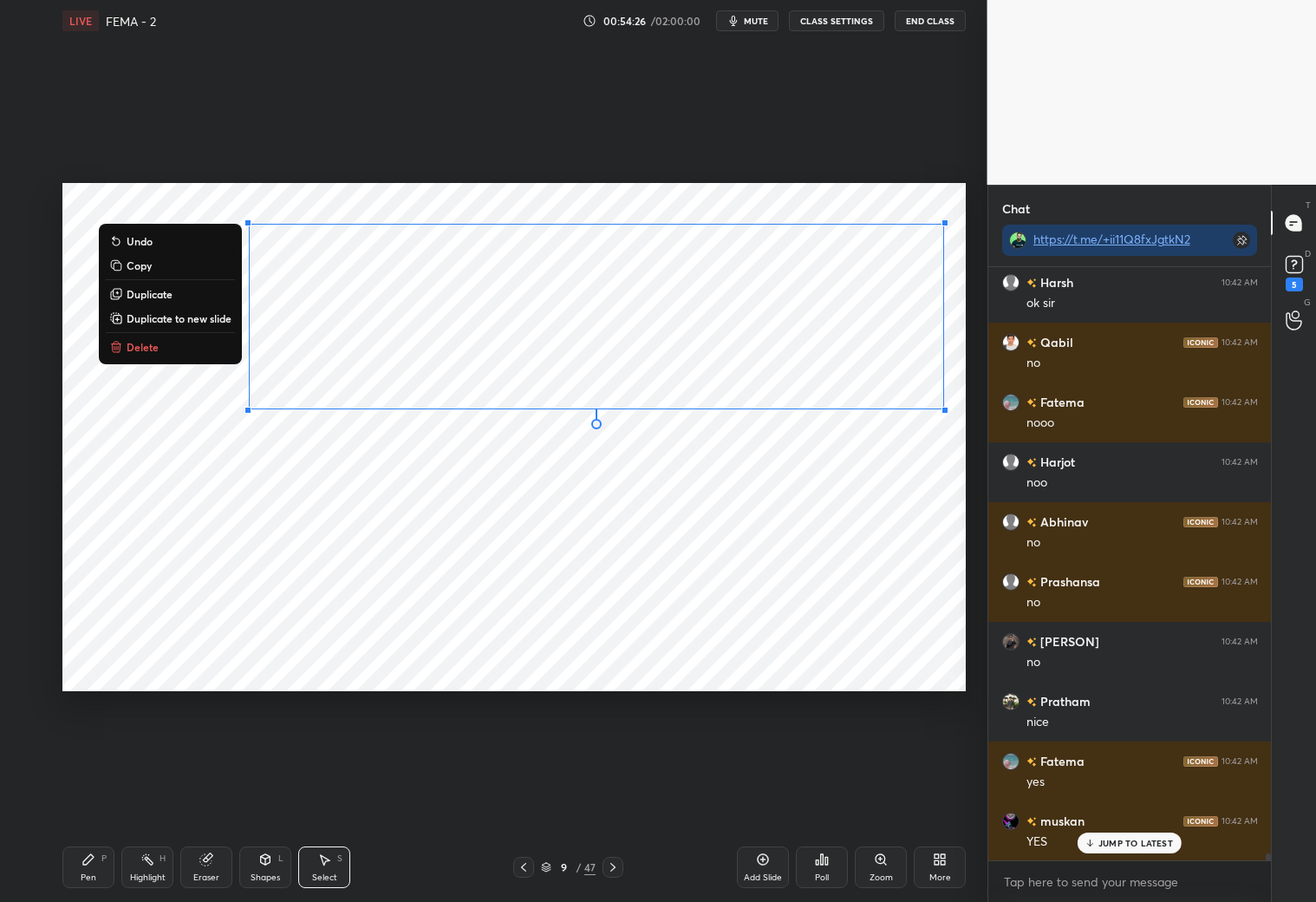 scroll, scrollTop: 47559, scrollLeft: 0, axis: vertical 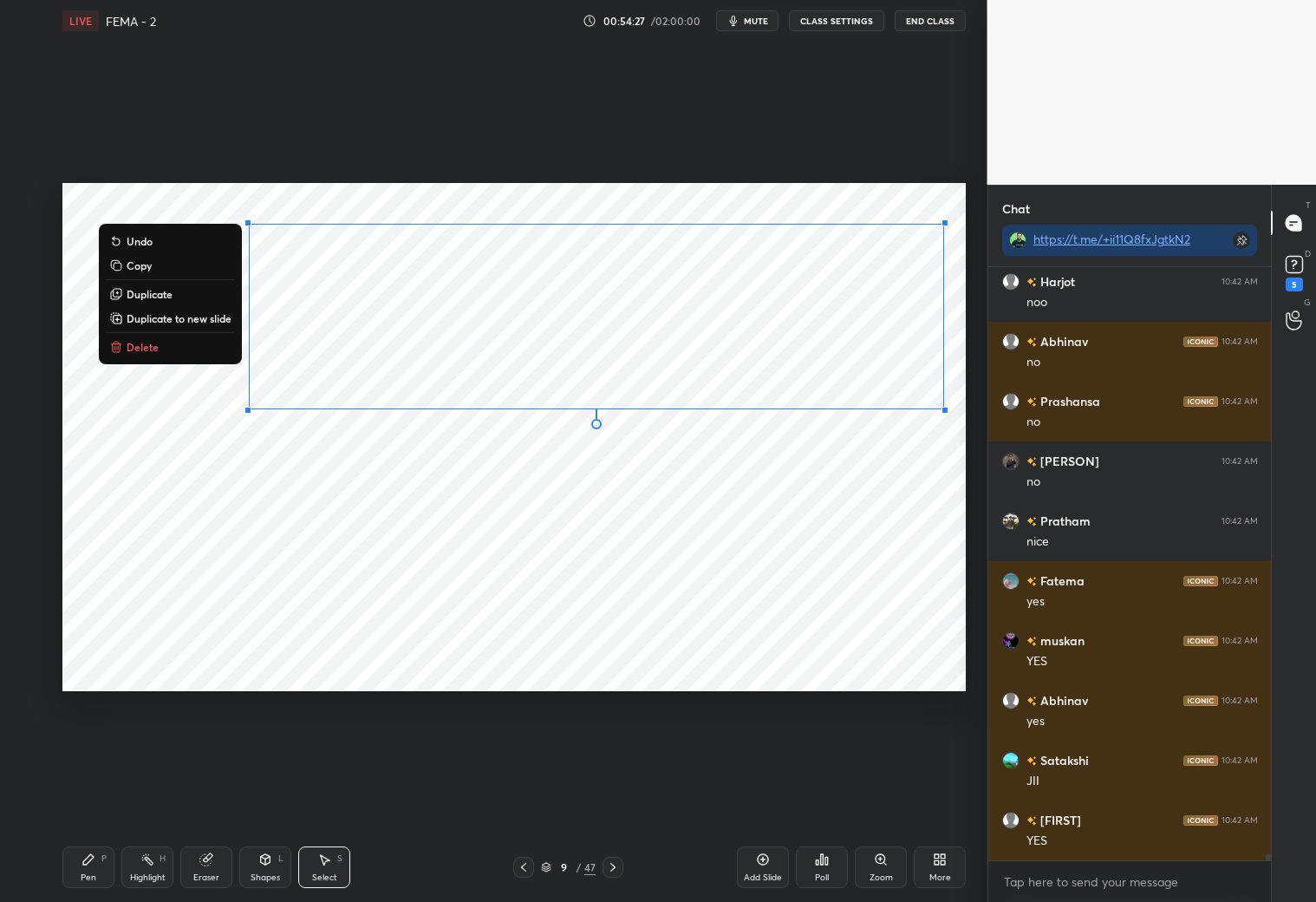 click on "Copy" at bounding box center (170, 265) 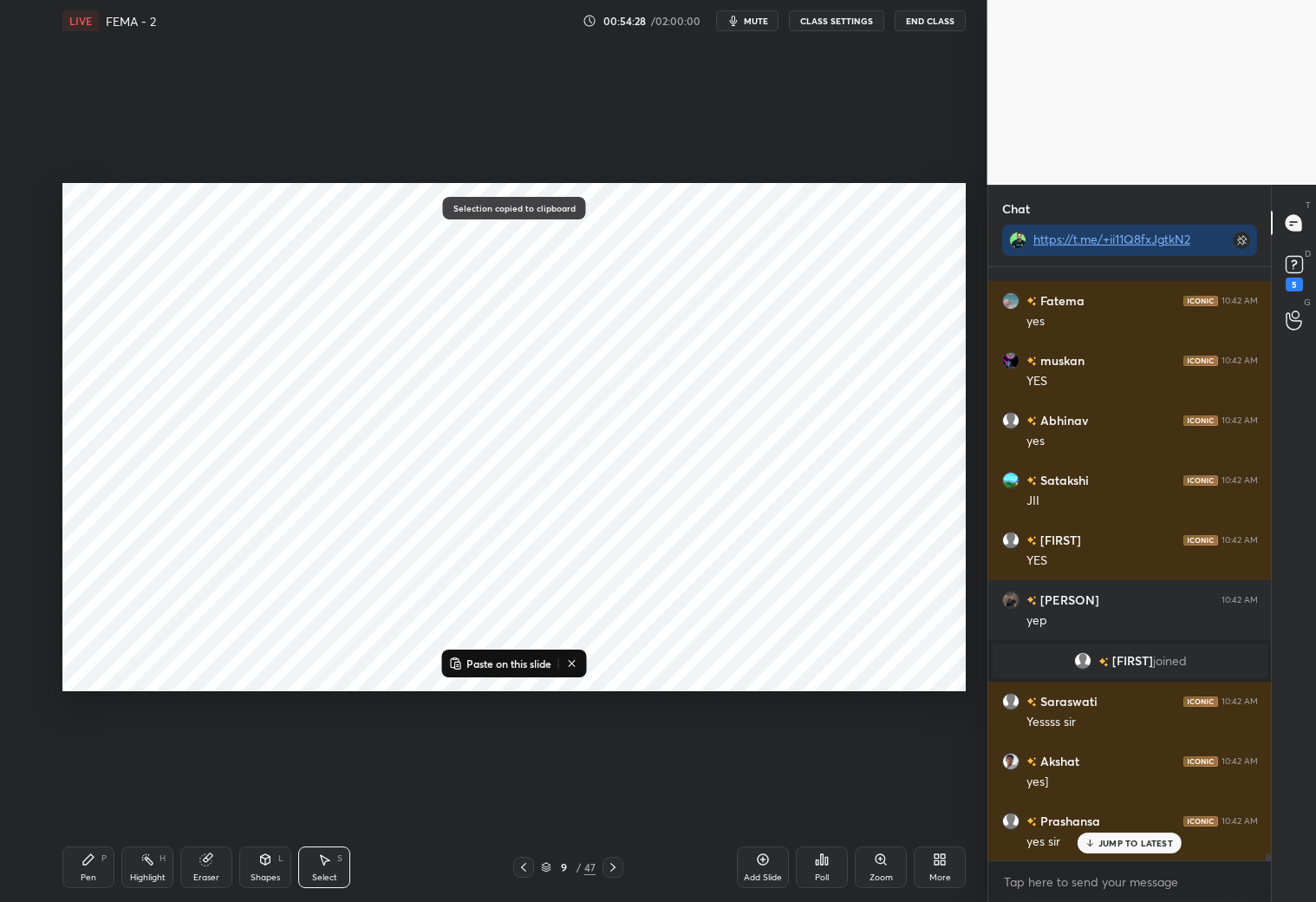 click 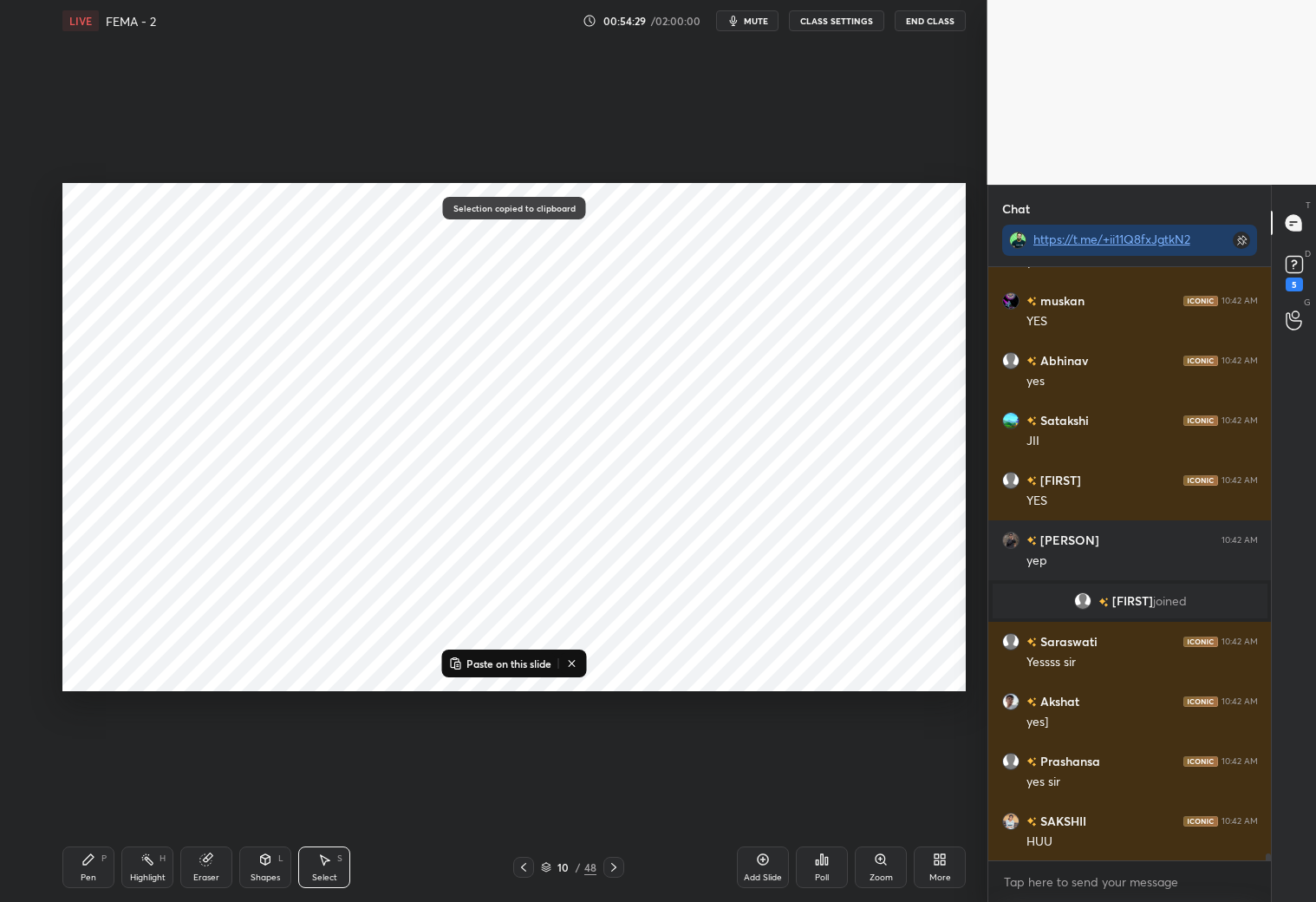 click on "Paste on this slide" at bounding box center [509, 663] 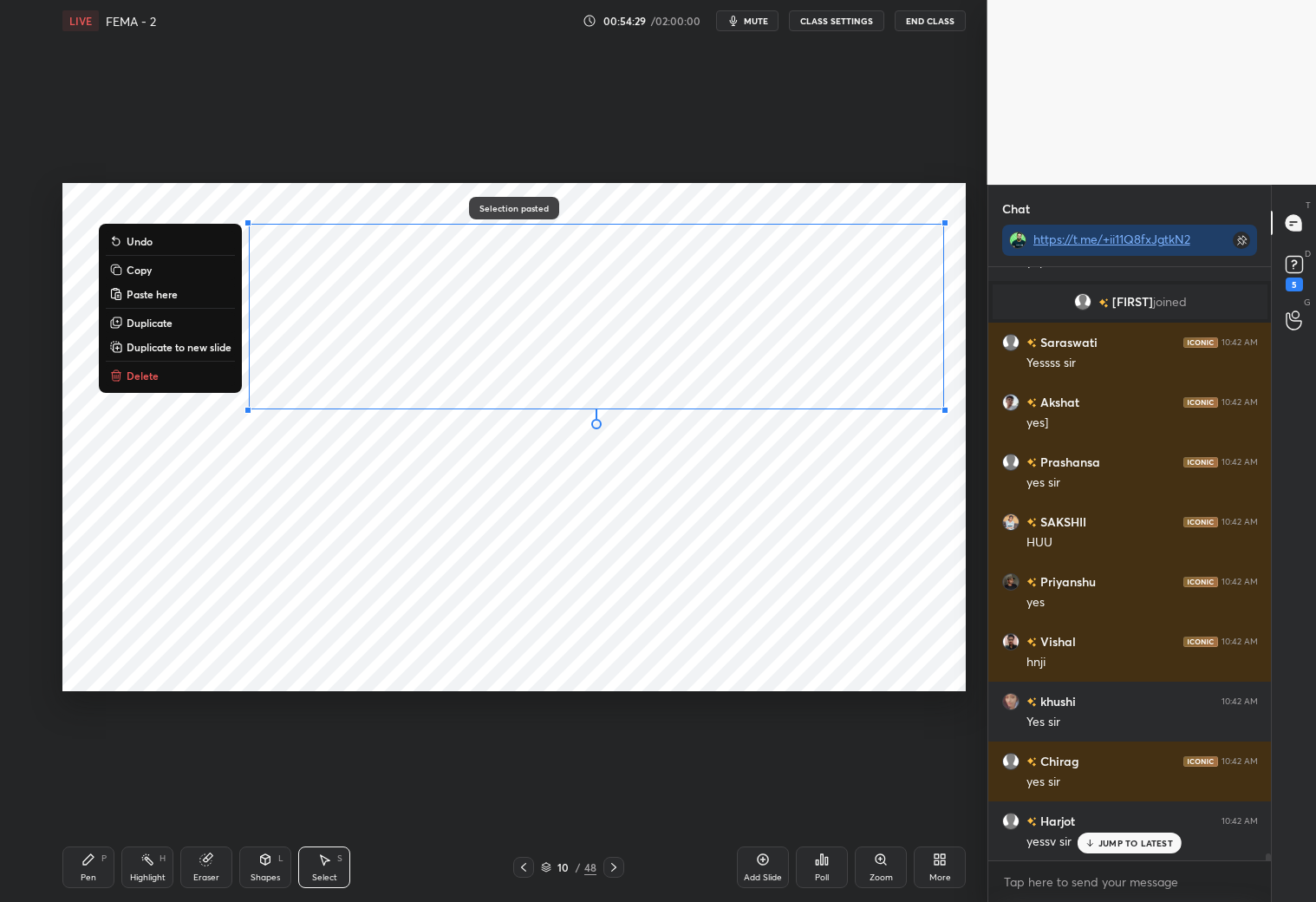 scroll, scrollTop: 48259, scrollLeft: 0, axis: vertical 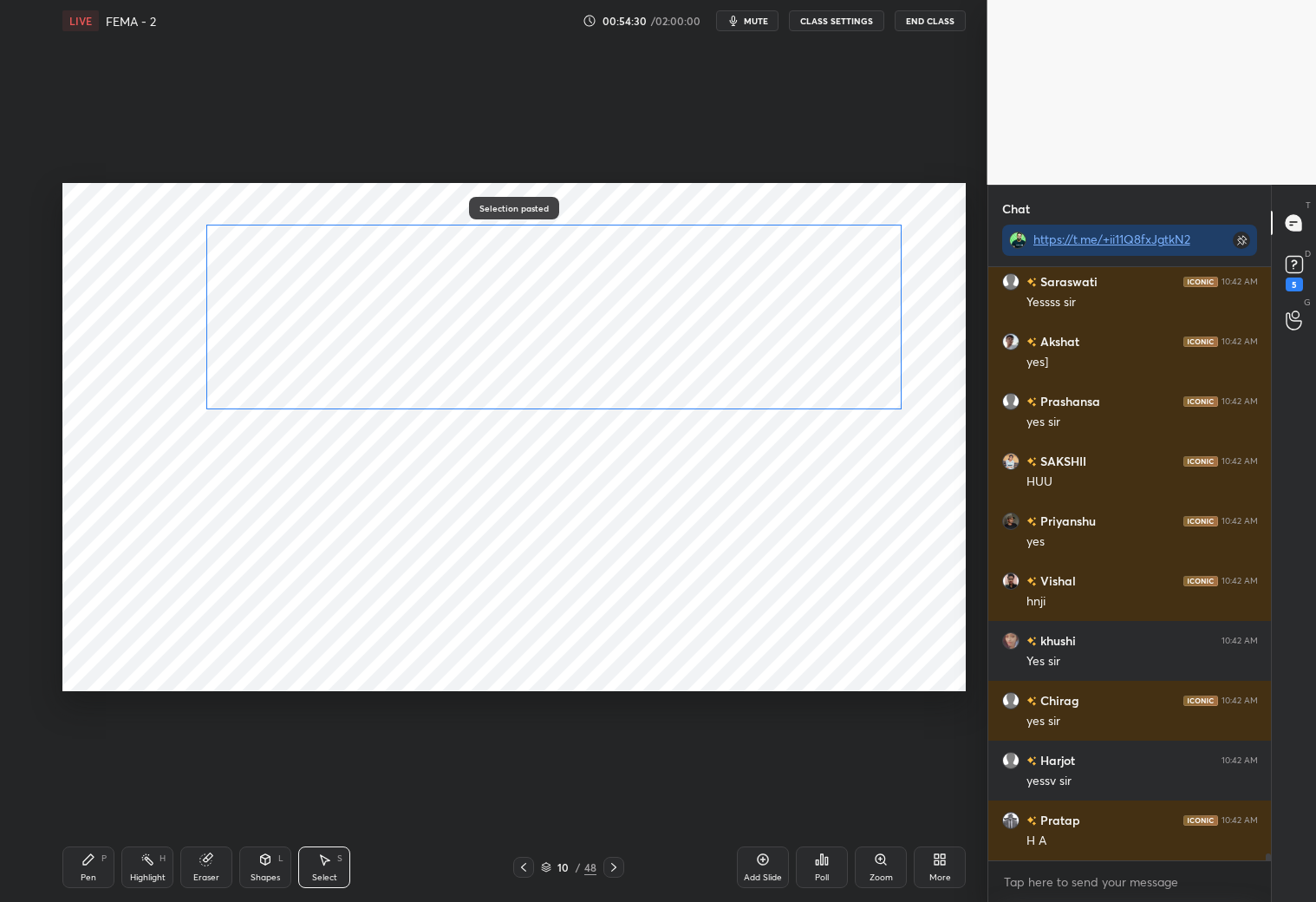 drag, startPoint x: 622, startPoint y: 363, endPoint x: 577, endPoint y: 368, distance: 45.27693 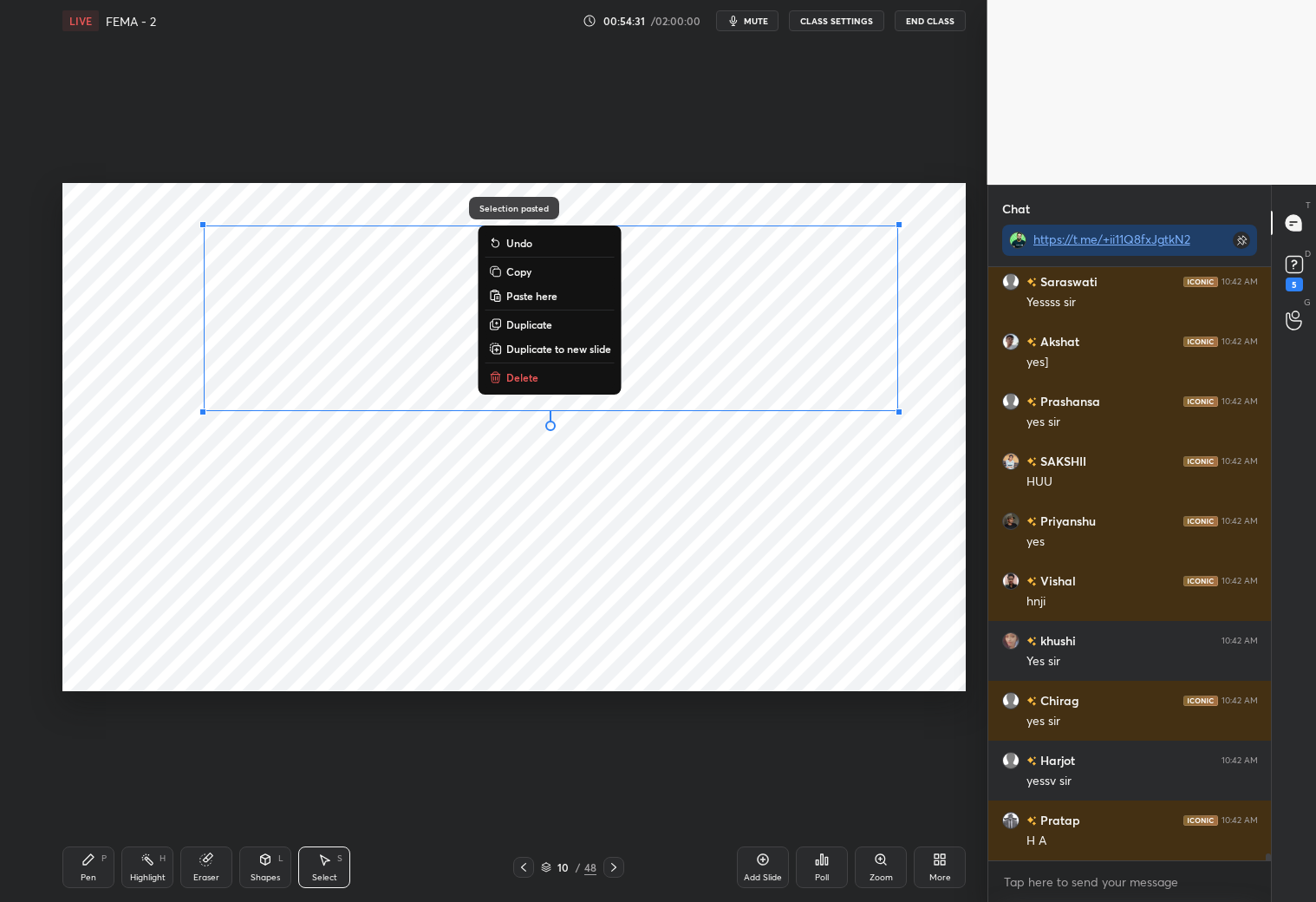 click on "0 ° Undo Copy Paste here Duplicate Duplicate to new slide Delete" at bounding box center [514, 437] 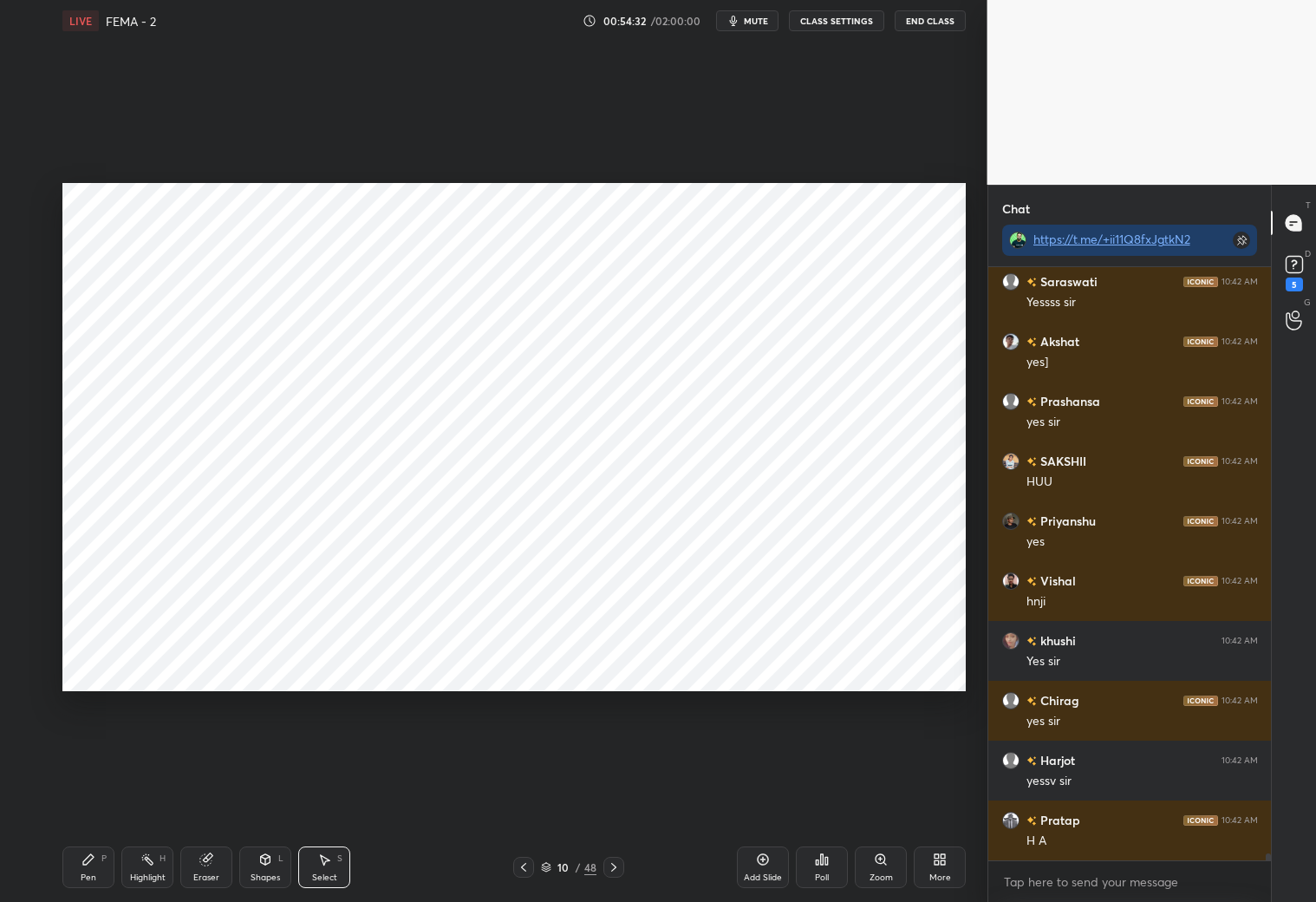scroll, scrollTop: 48319, scrollLeft: 0, axis: vertical 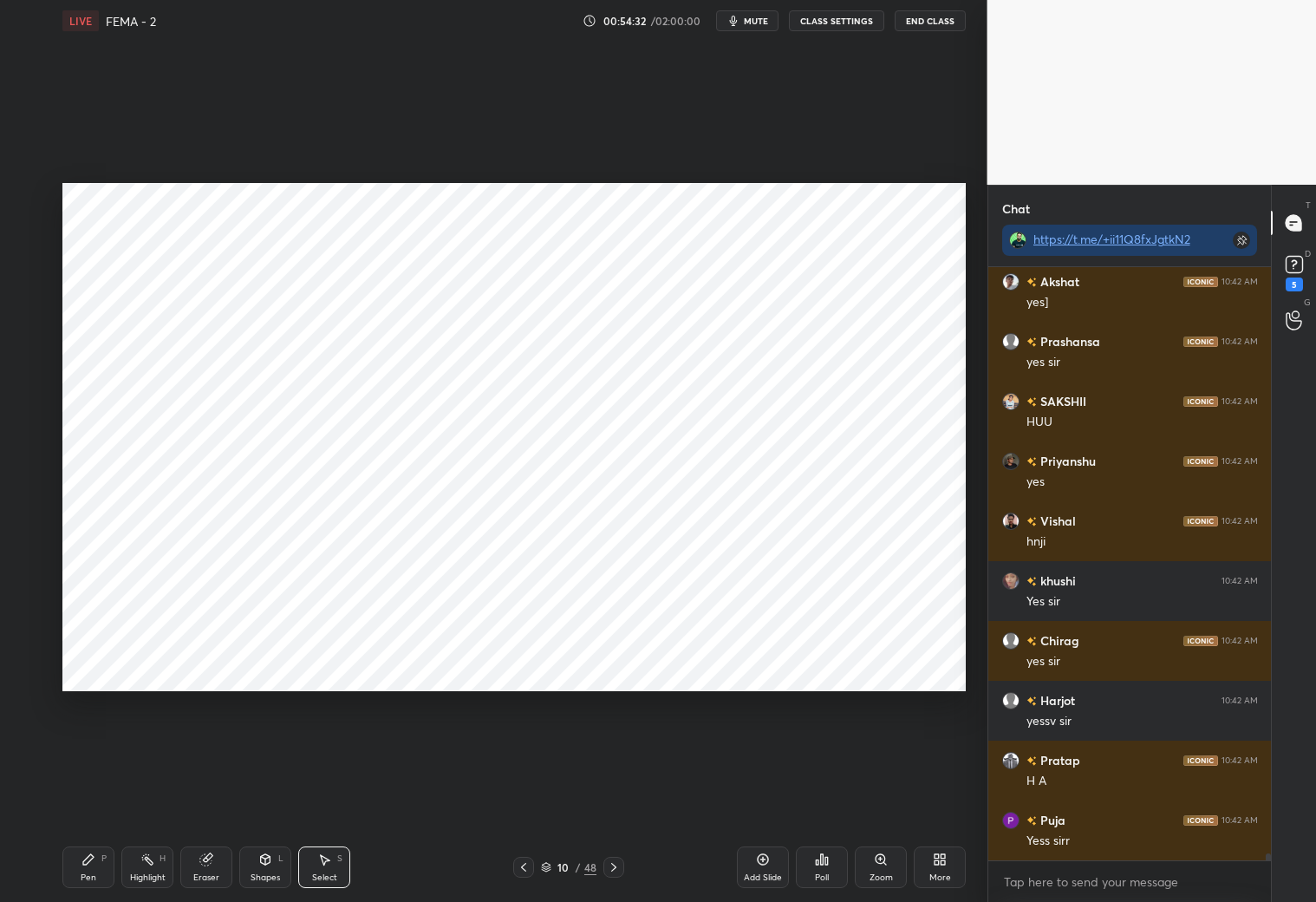 click on "Eraser" at bounding box center [206, 878] 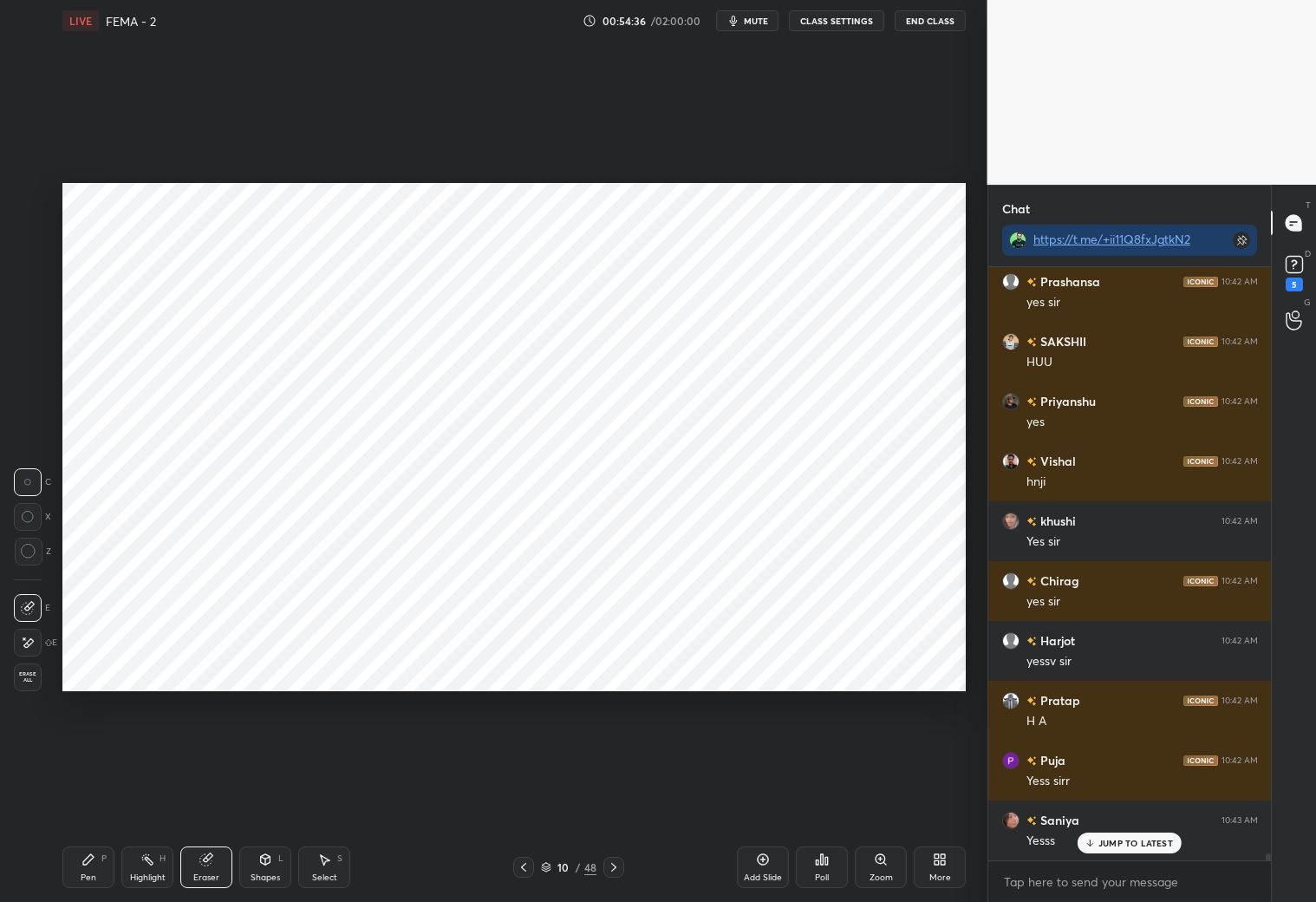 scroll, scrollTop: 48437, scrollLeft: 0, axis: vertical 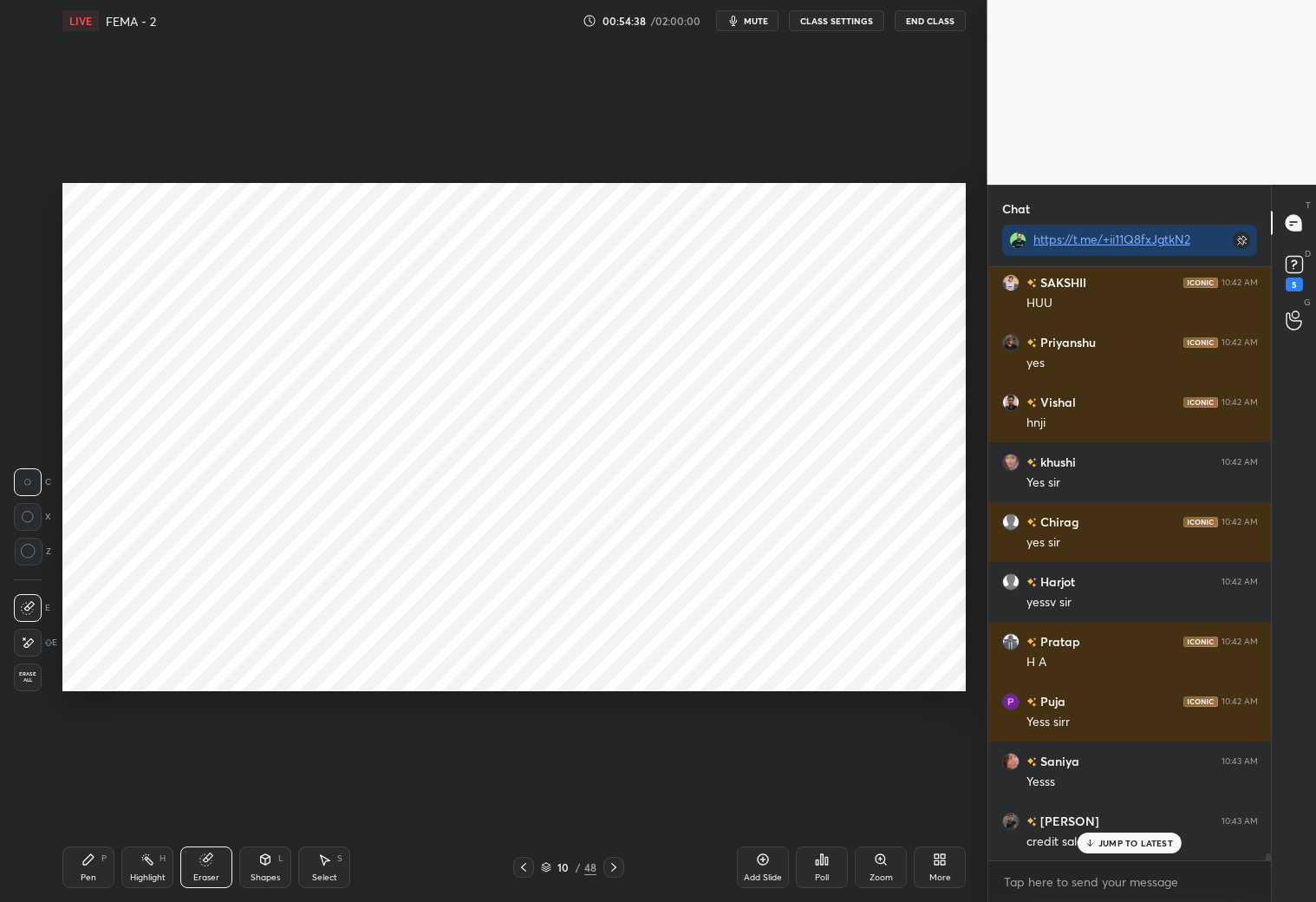 drag, startPoint x: 79, startPoint y: 873, endPoint x: 96, endPoint y: 864, distance: 19.235384 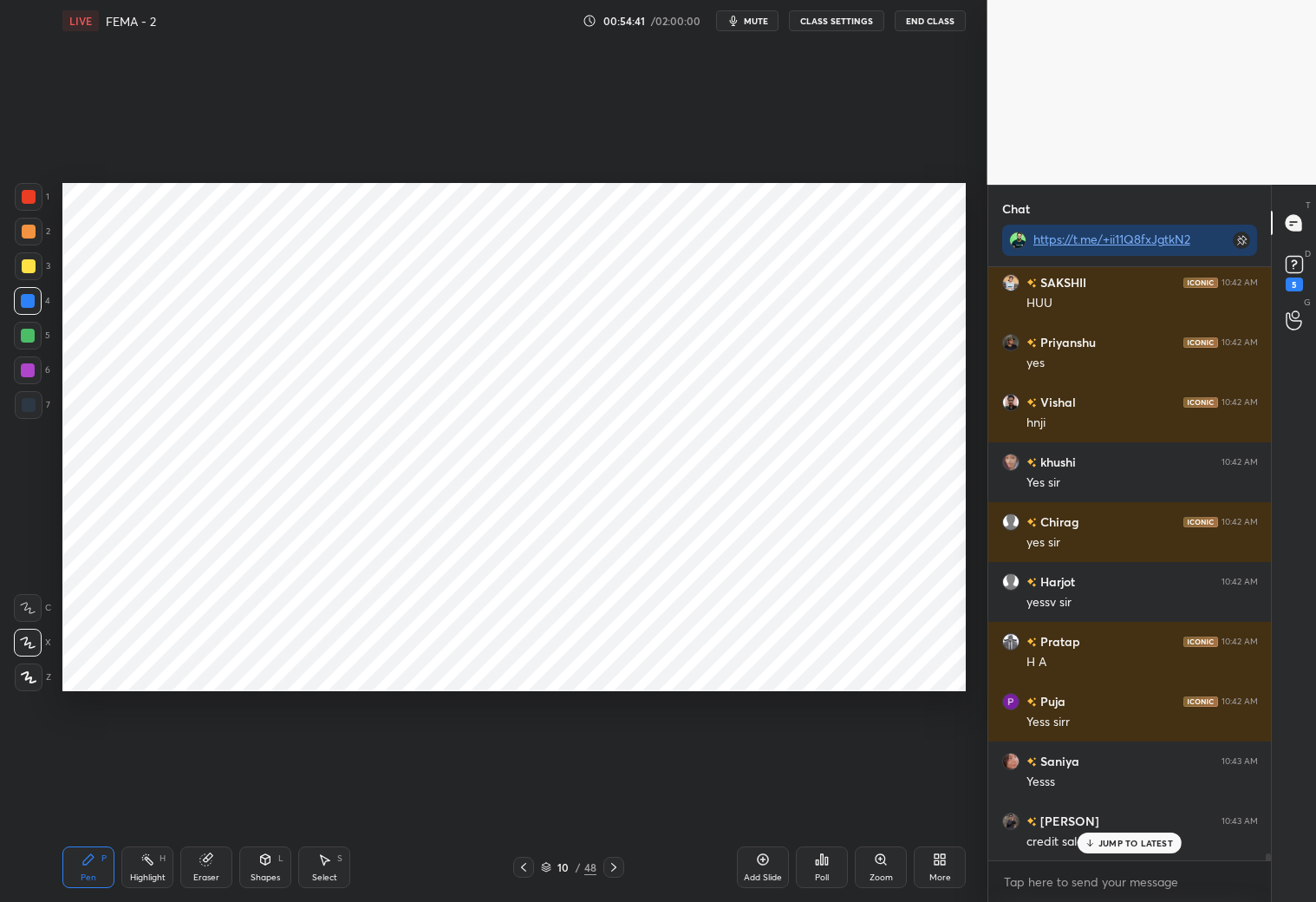 click on "Eraser" at bounding box center [206, 878] 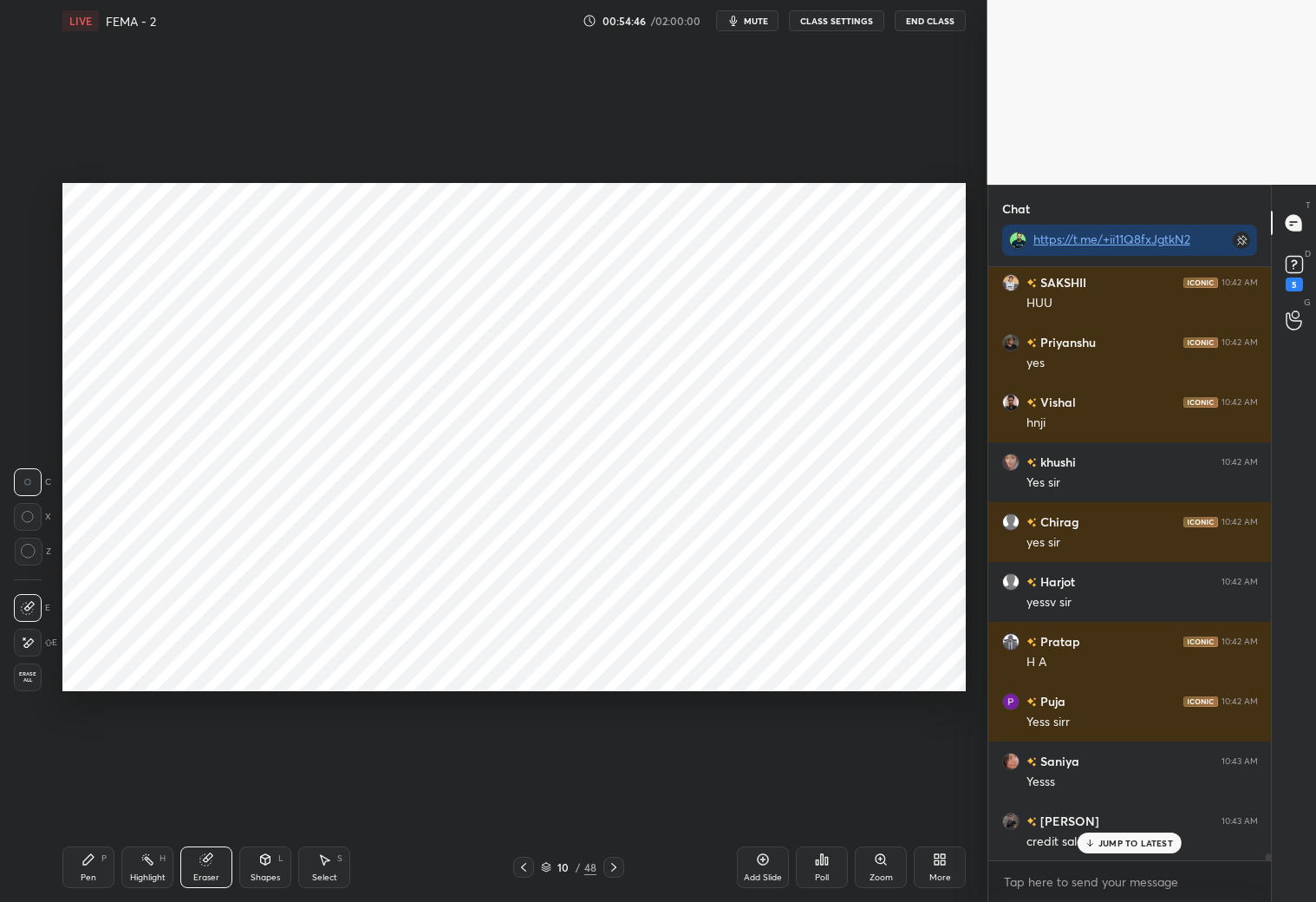 drag, startPoint x: 96, startPoint y: 861, endPoint x: 100, endPoint y: 850, distance: 11.7047 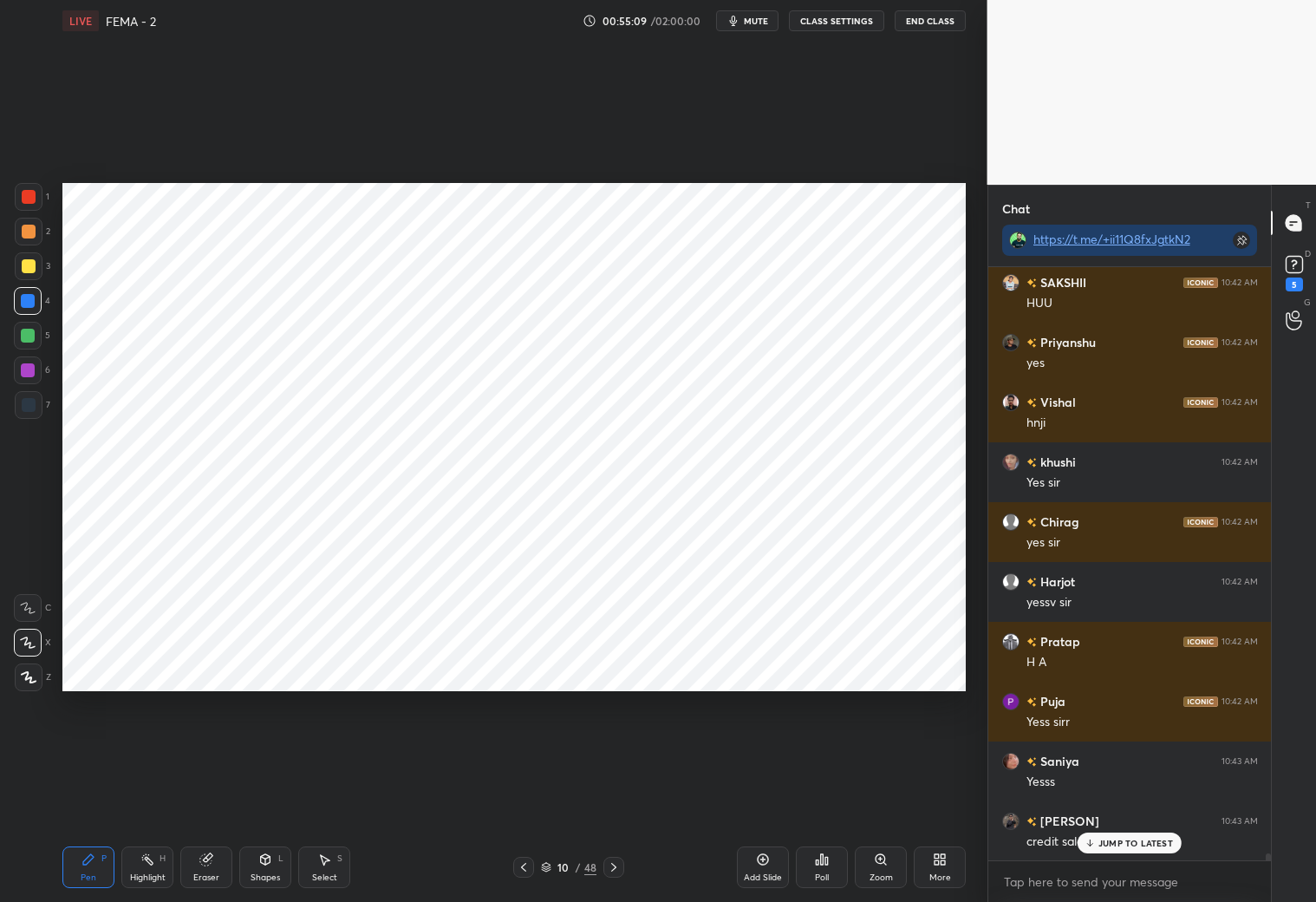 click 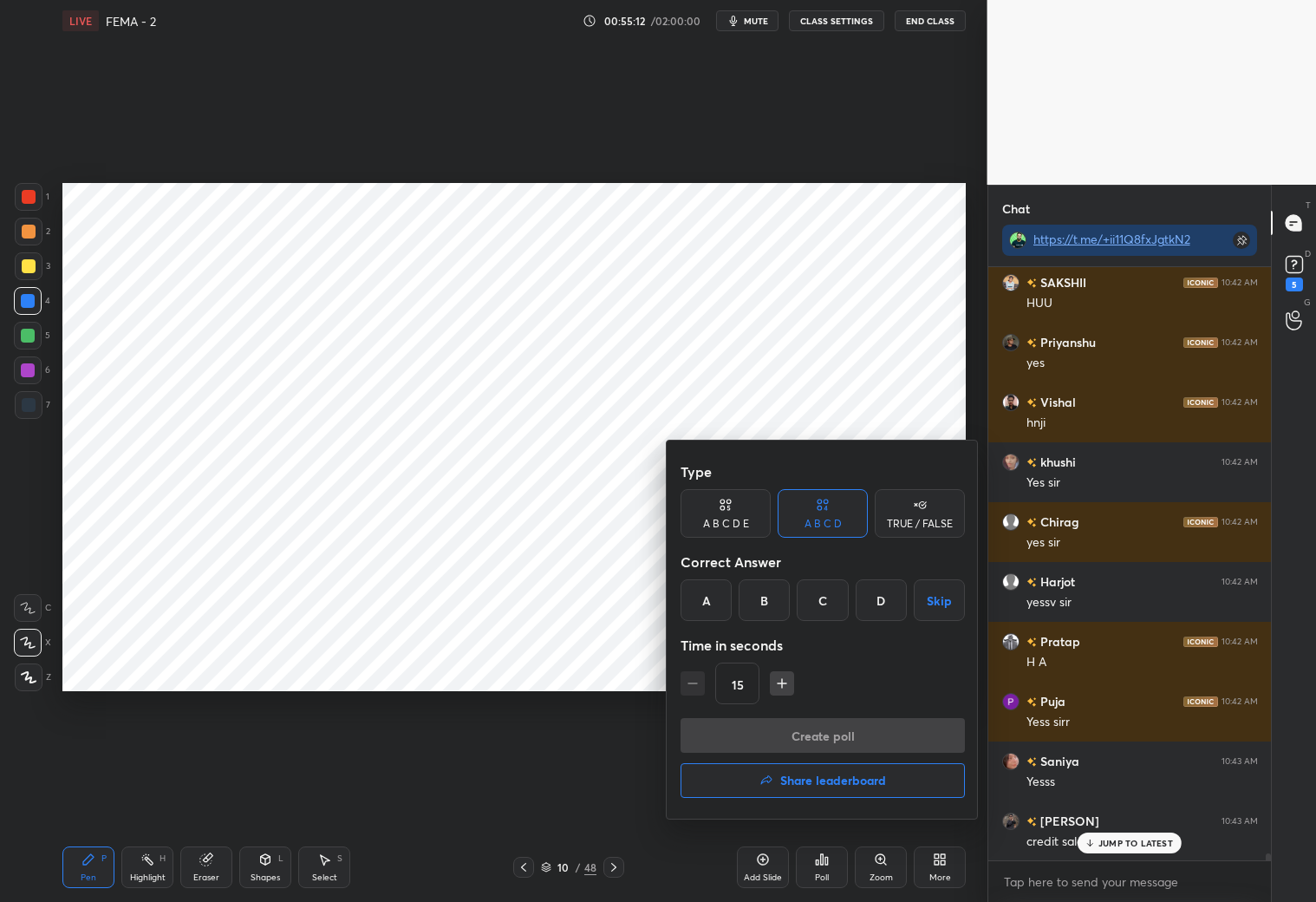 click on "B" at bounding box center (764, 600) 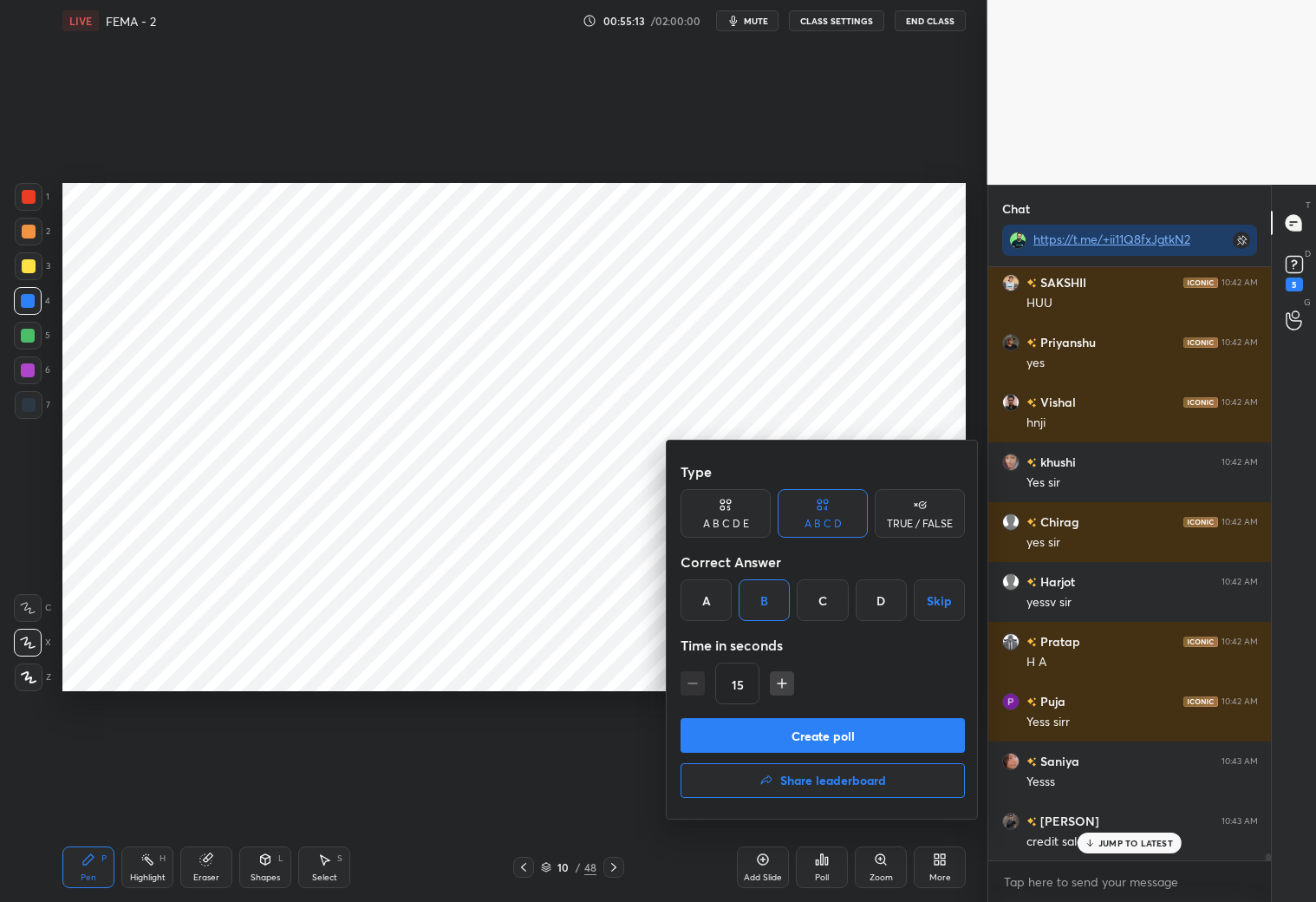 click on "Create poll" at bounding box center (823, 735) 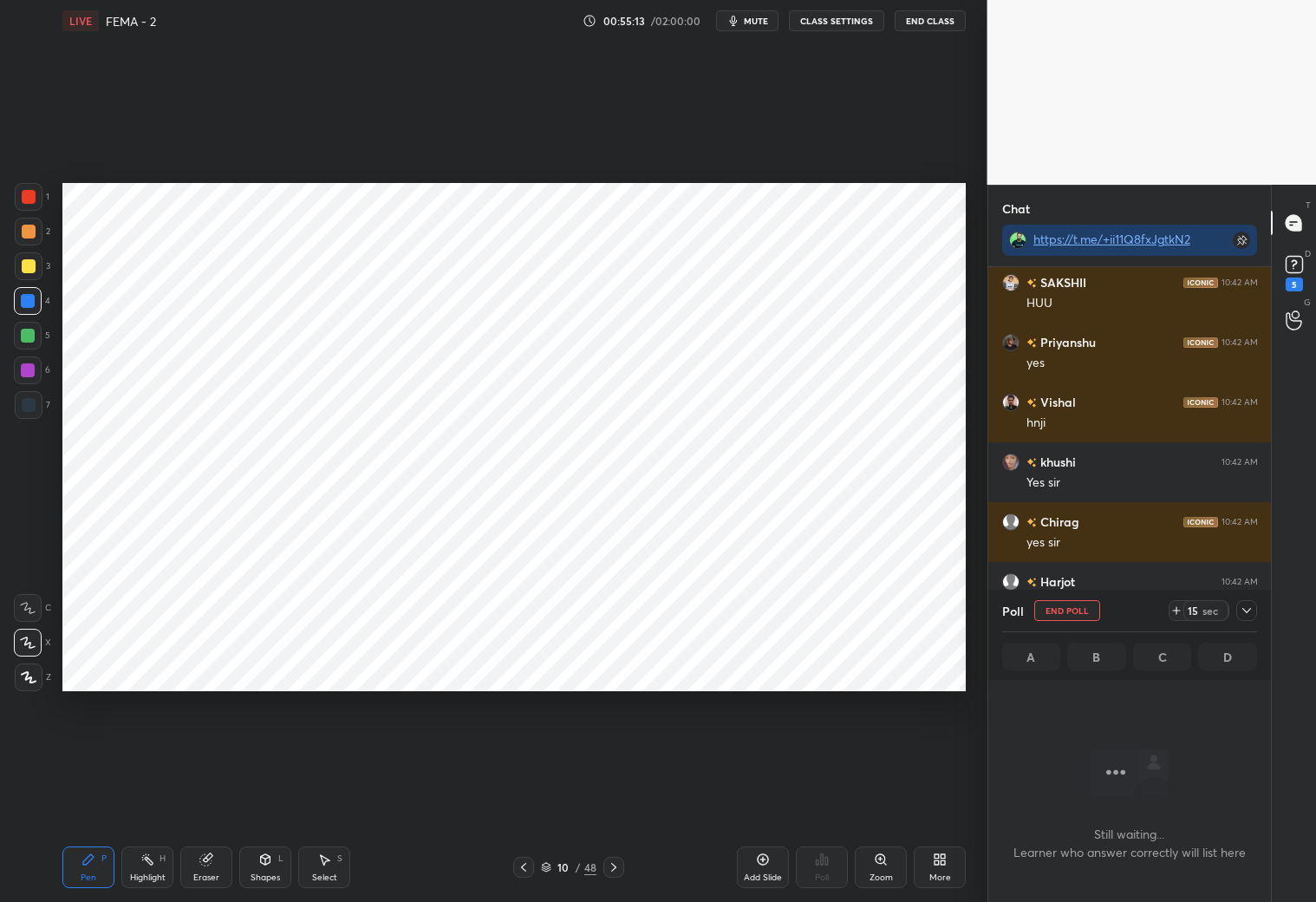scroll, scrollTop: 507, scrollLeft: 278, axis: both 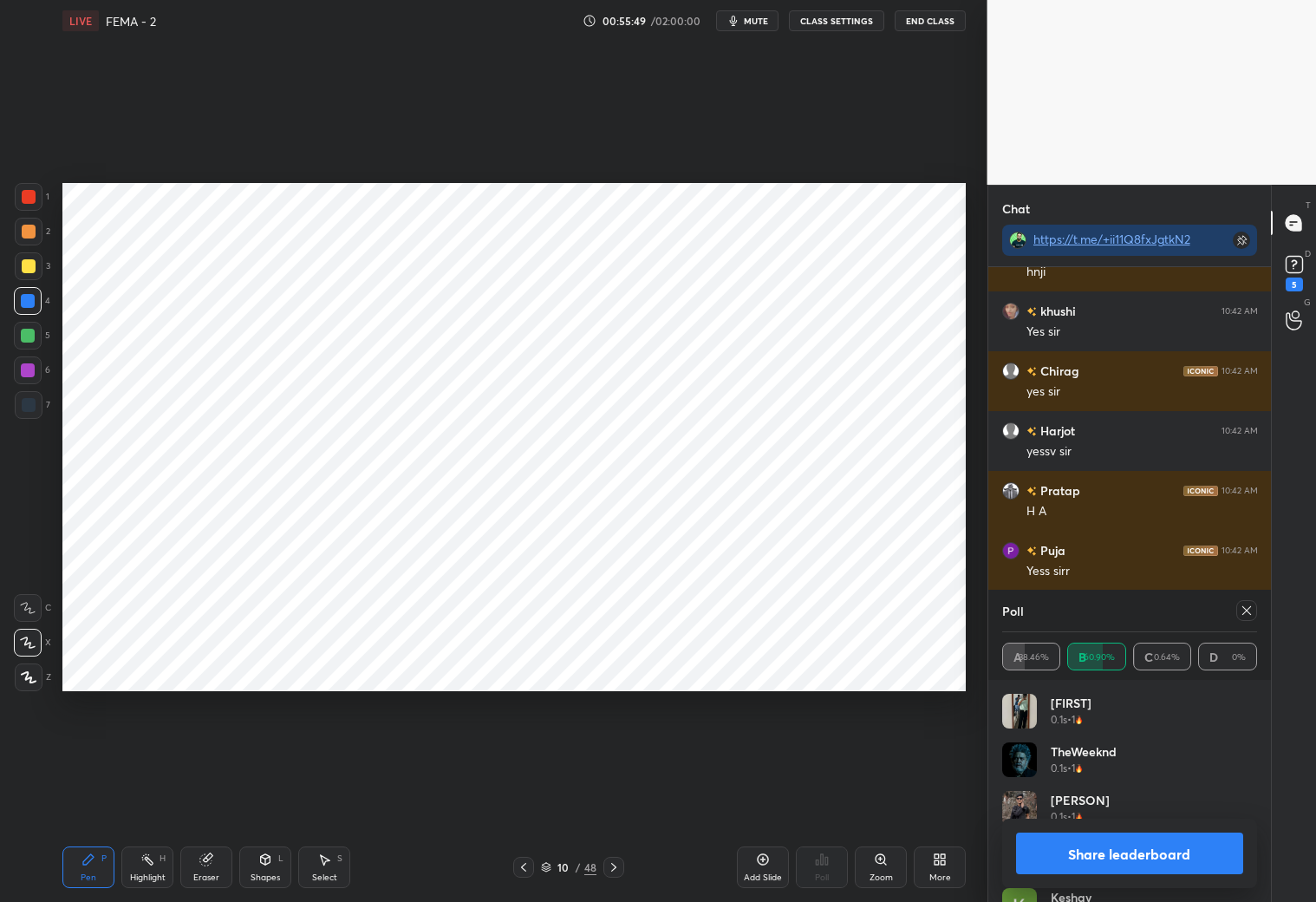 click 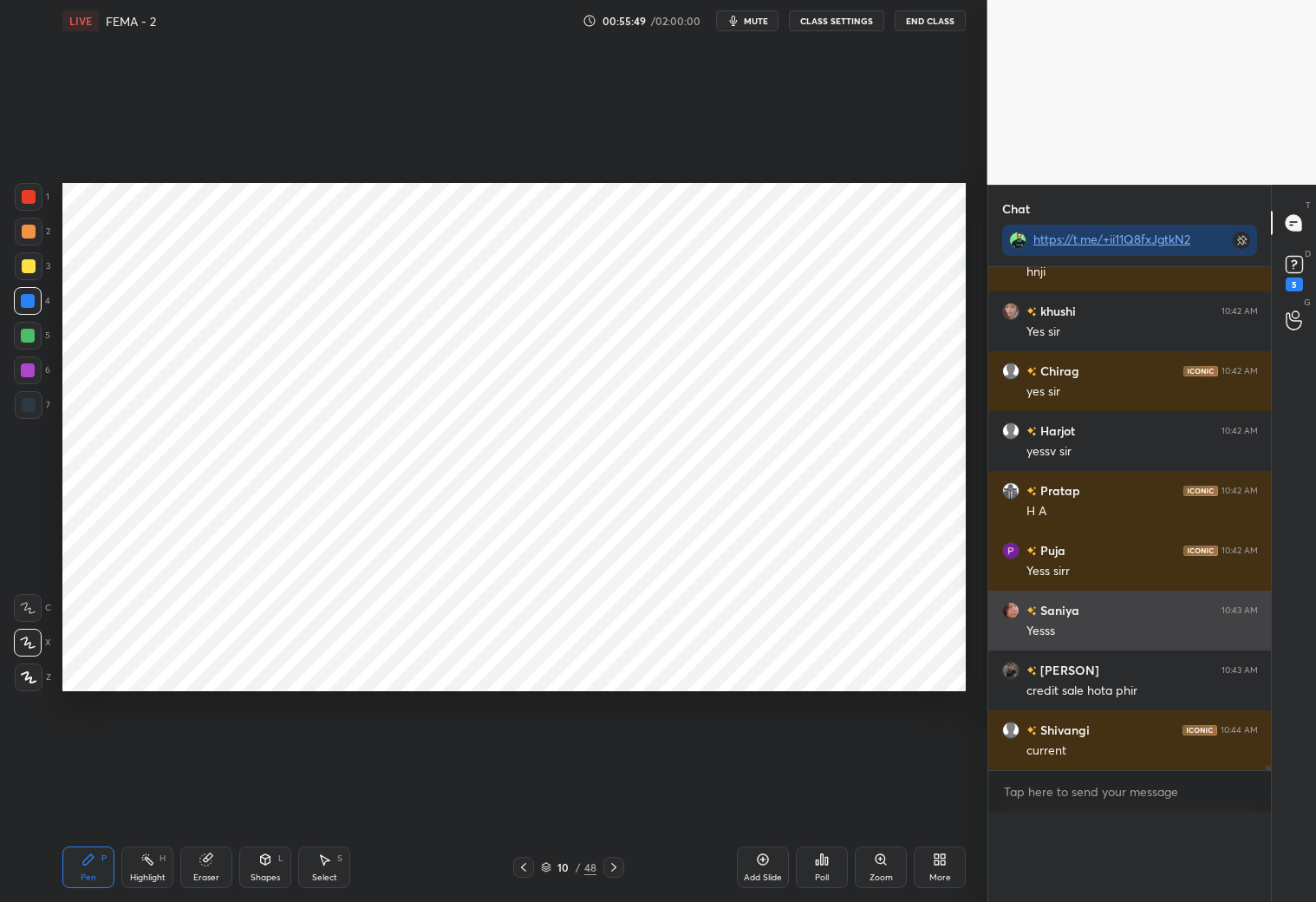 scroll, scrollTop: 130, scrollLeft: 251, axis: both 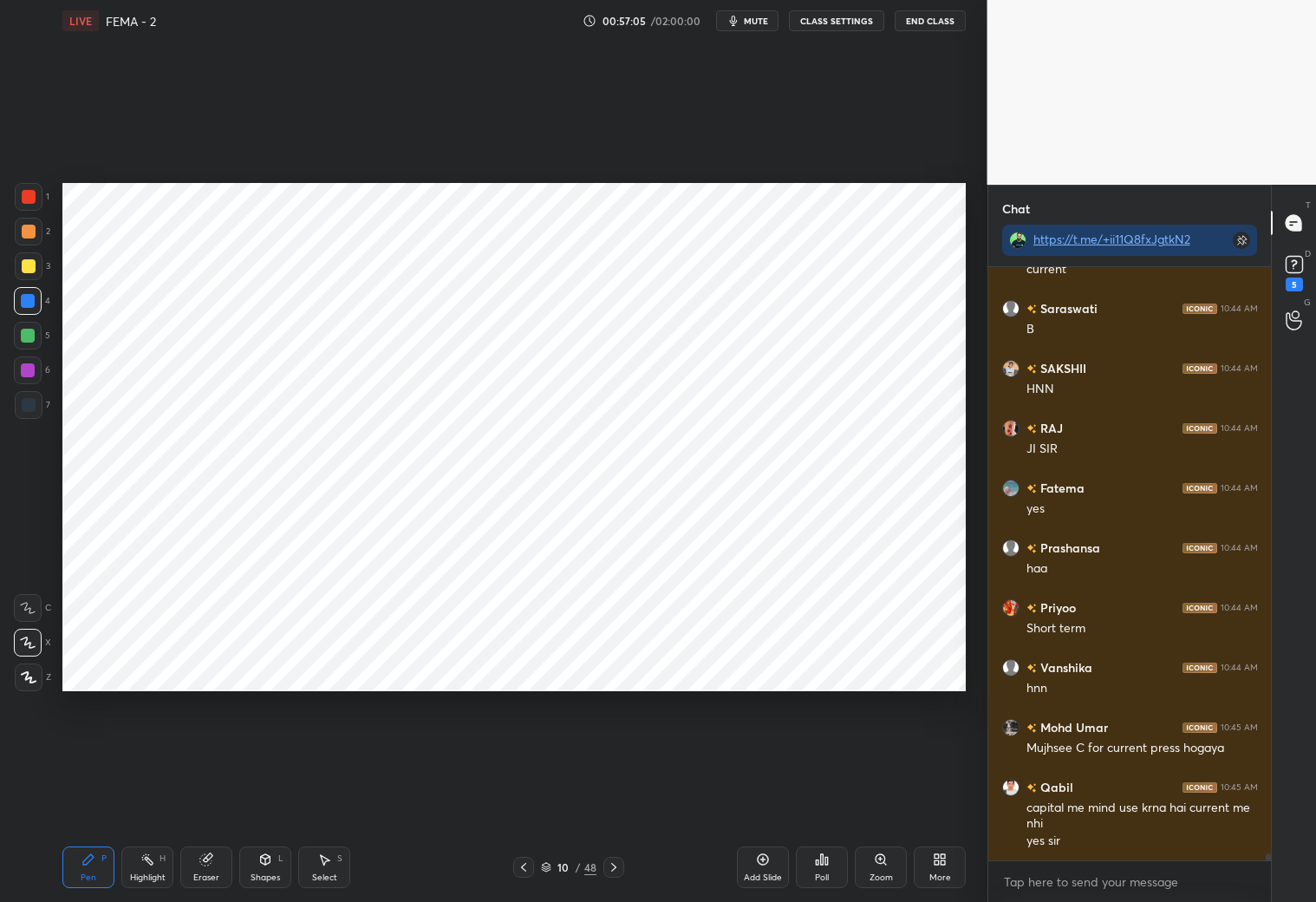 drag, startPoint x: 33, startPoint y: 410, endPoint x: 61, endPoint y: 376, distance: 44.045431 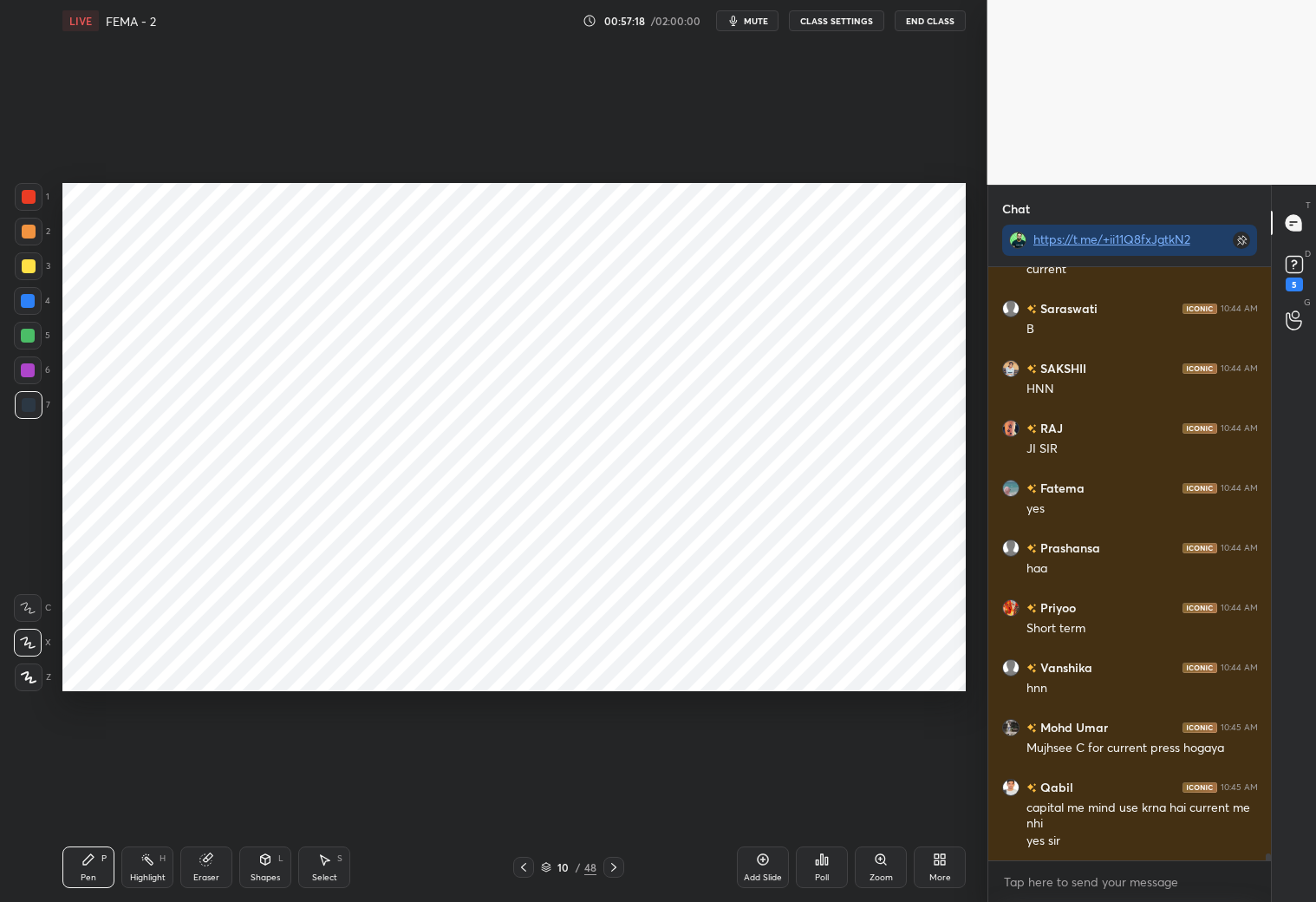 click on "Select S" at bounding box center (324, 867) 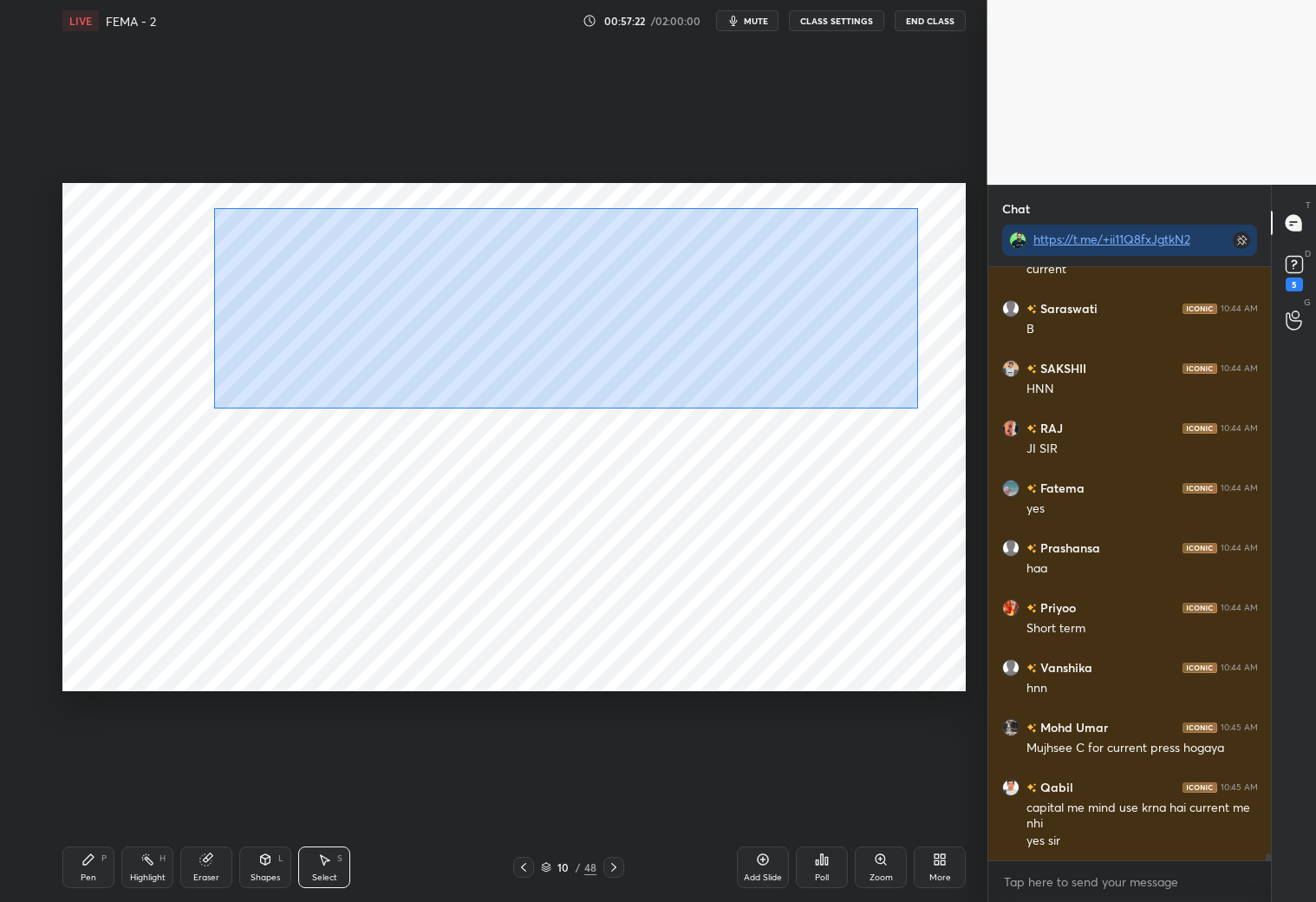 drag, startPoint x: 212, startPoint y: 208, endPoint x: 916, endPoint y: 403, distance: 730.50736 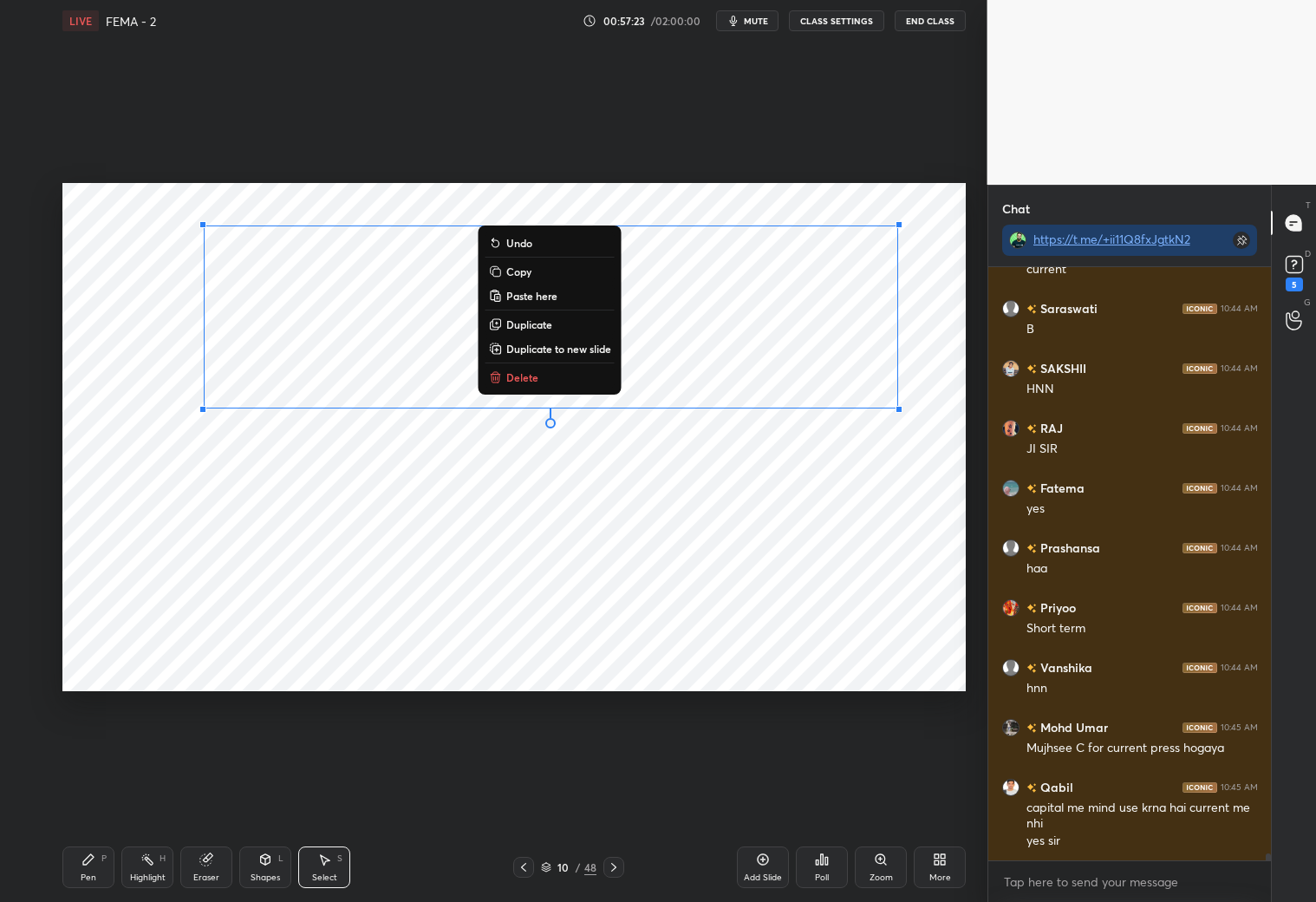 click on "Copy" at bounding box center [550, 271] 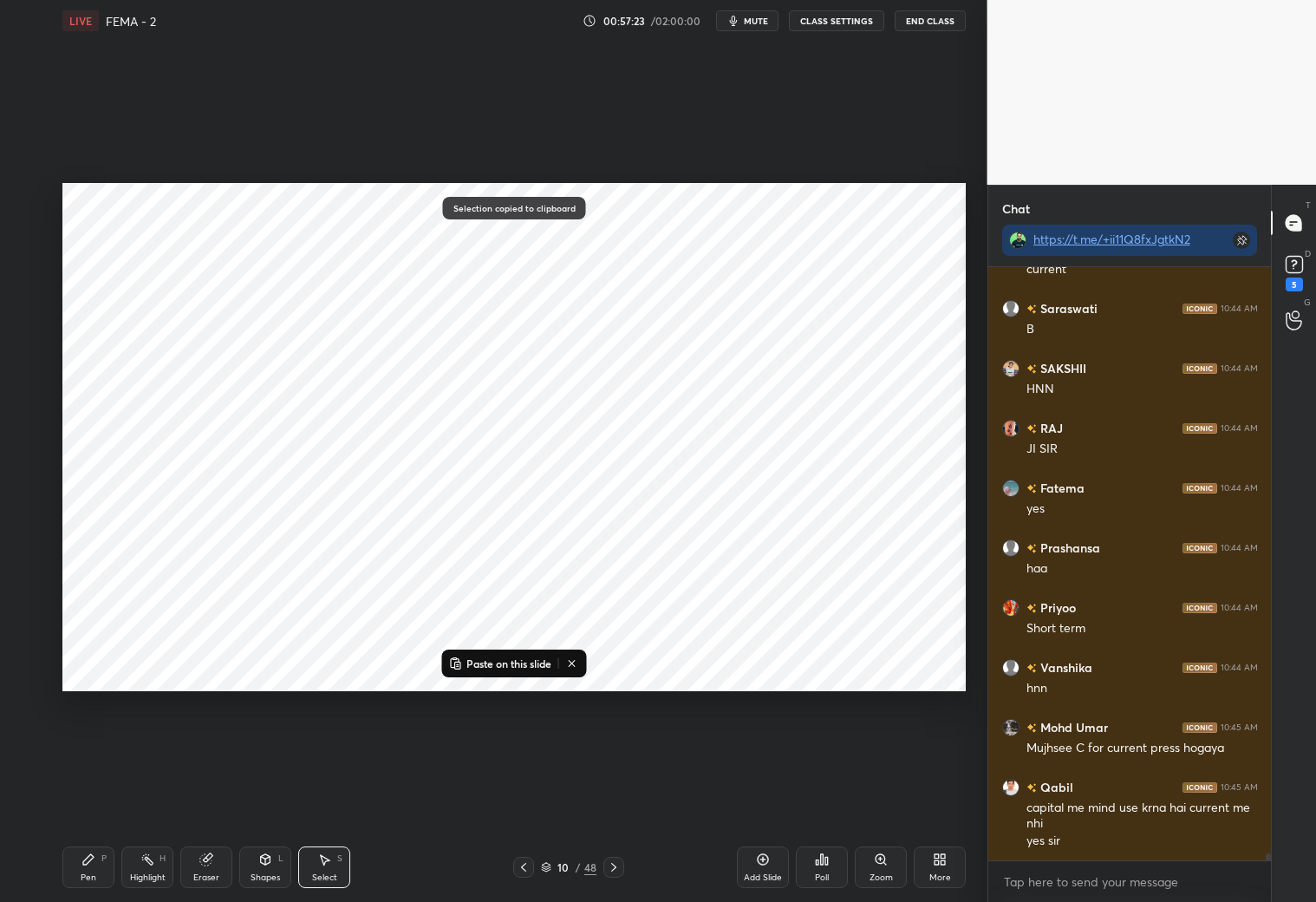scroll, scrollTop: 49130, scrollLeft: 0, axis: vertical 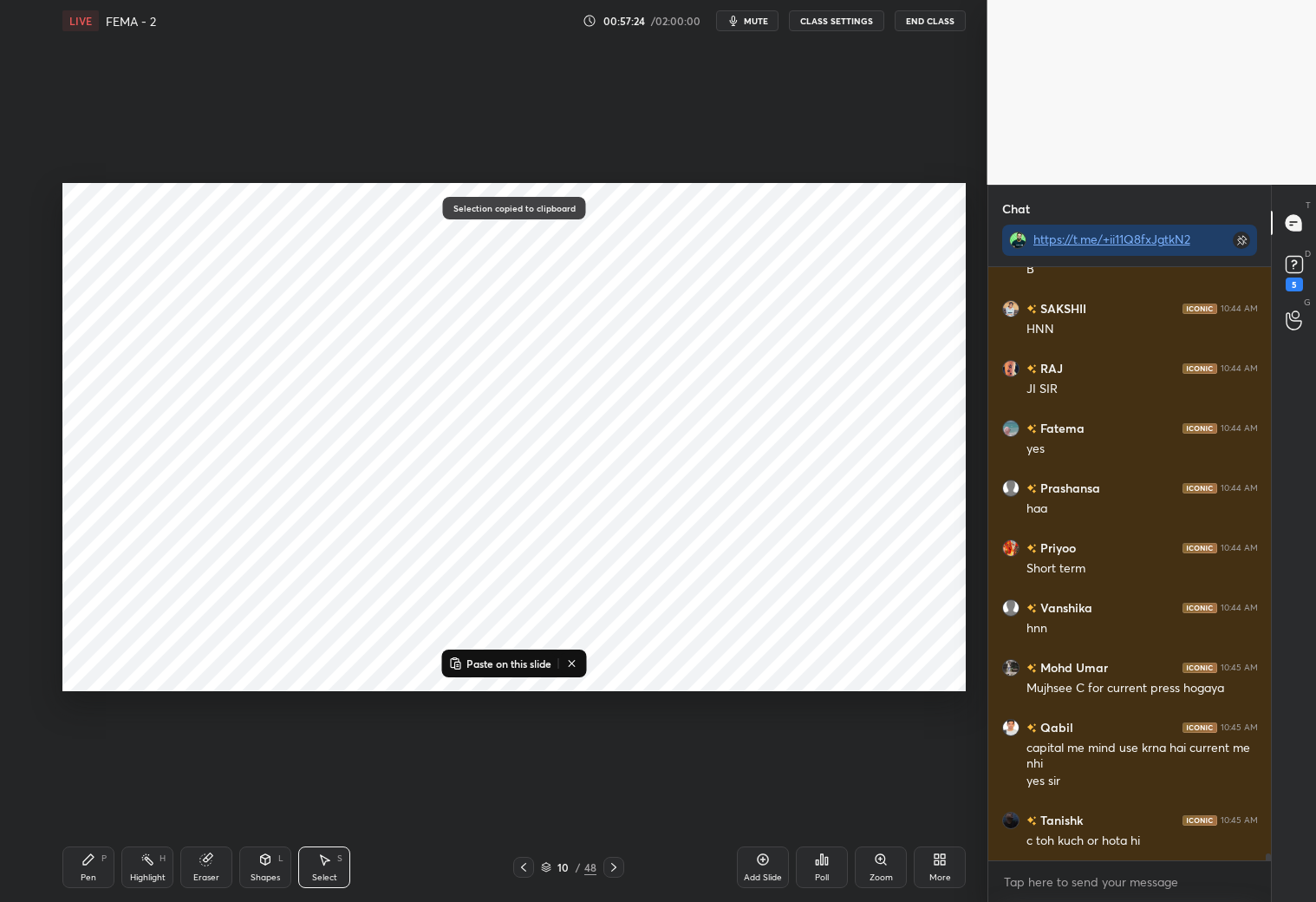 click 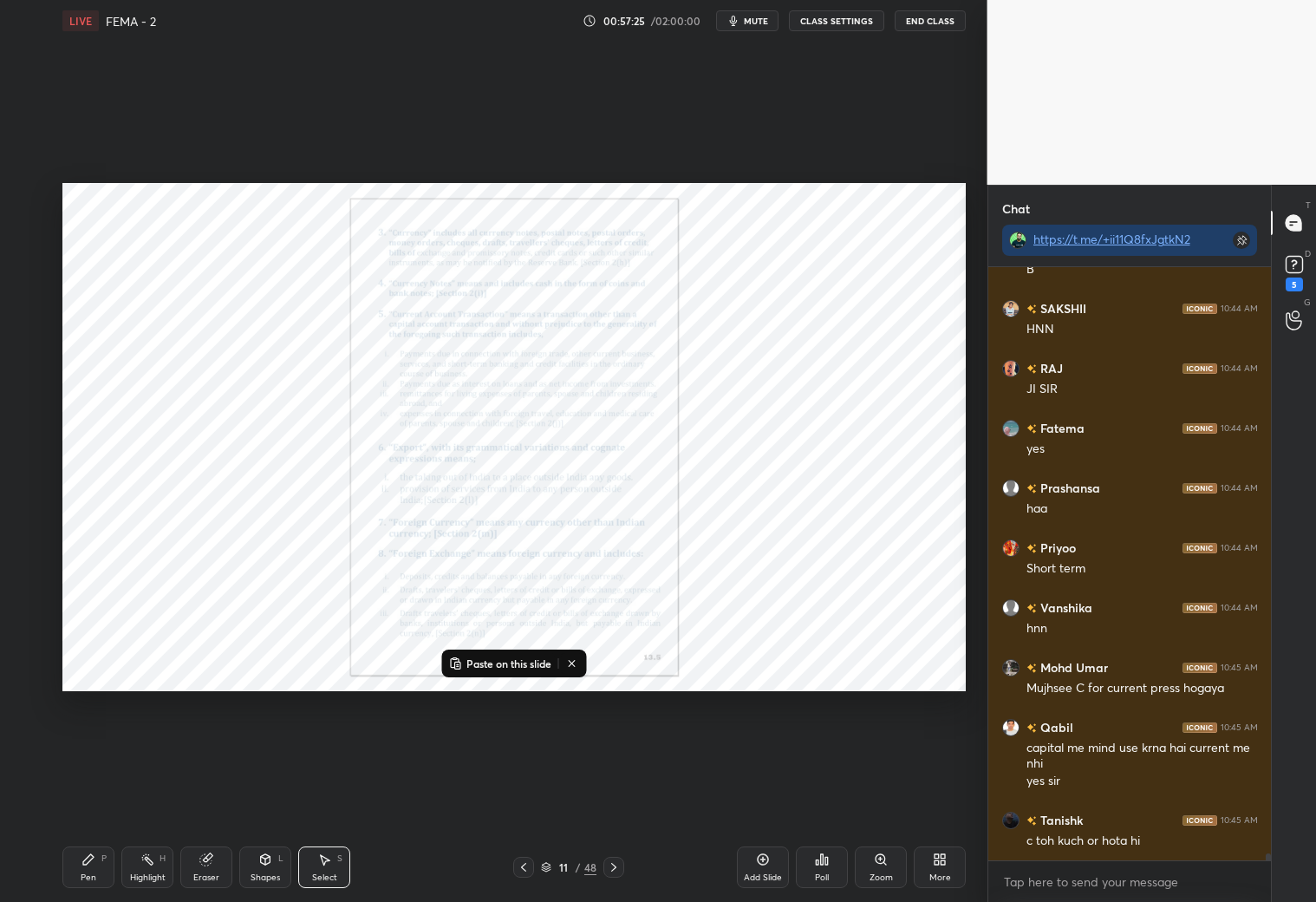 drag, startPoint x: 517, startPoint y: 865, endPoint x: 544, endPoint y: 846, distance: 33.01515 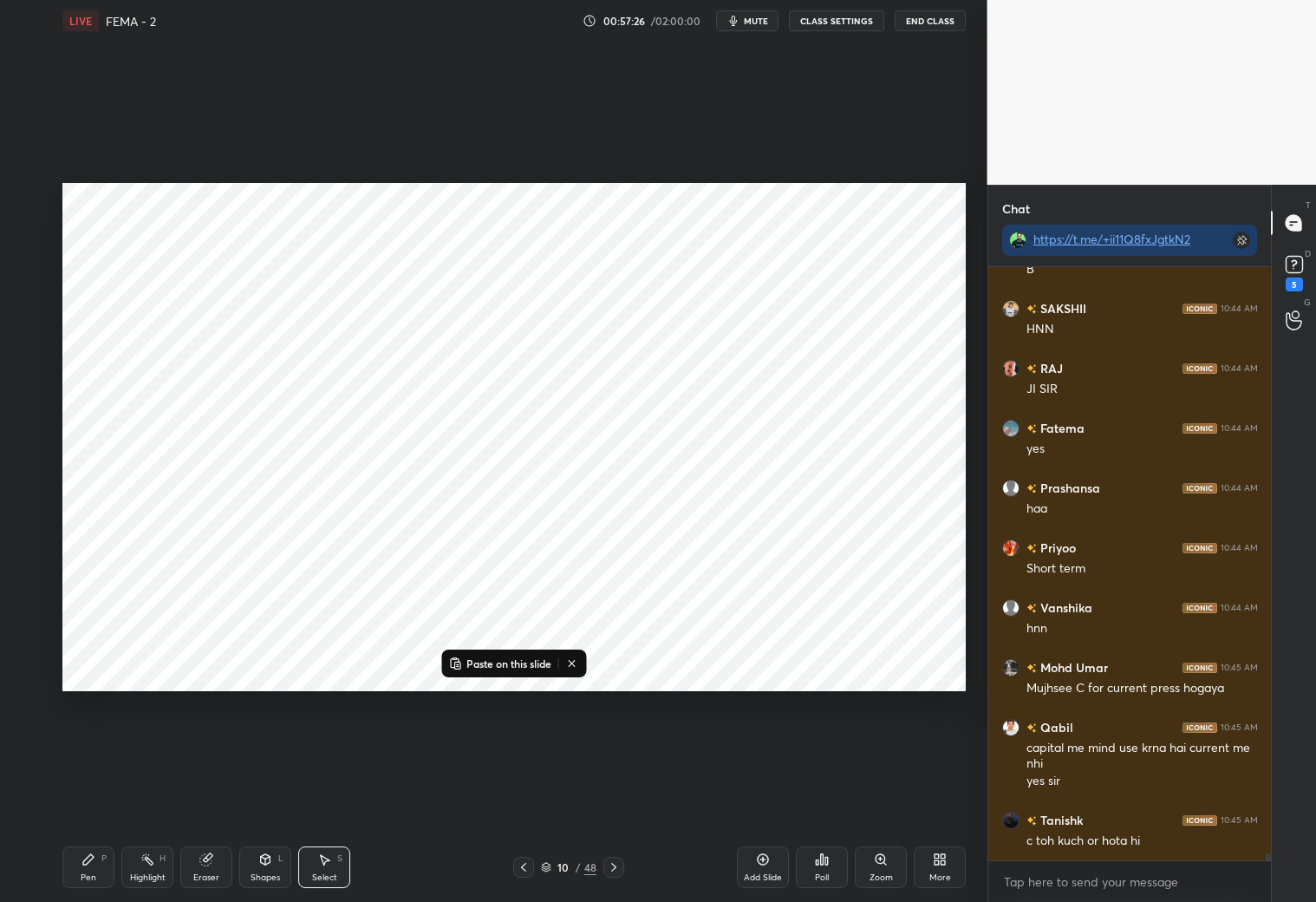 click 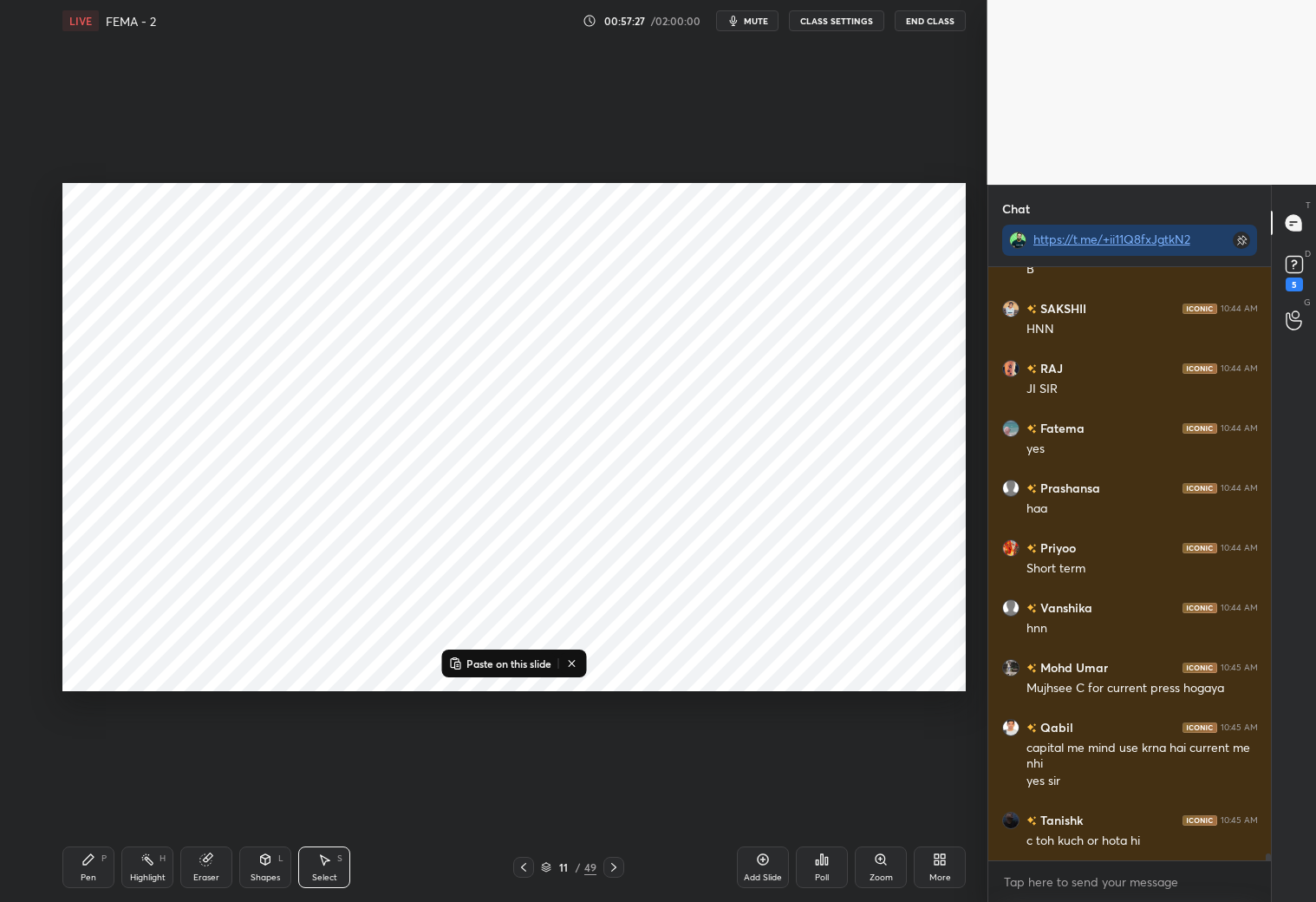 scroll, scrollTop: 49189, scrollLeft: 0, axis: vertical 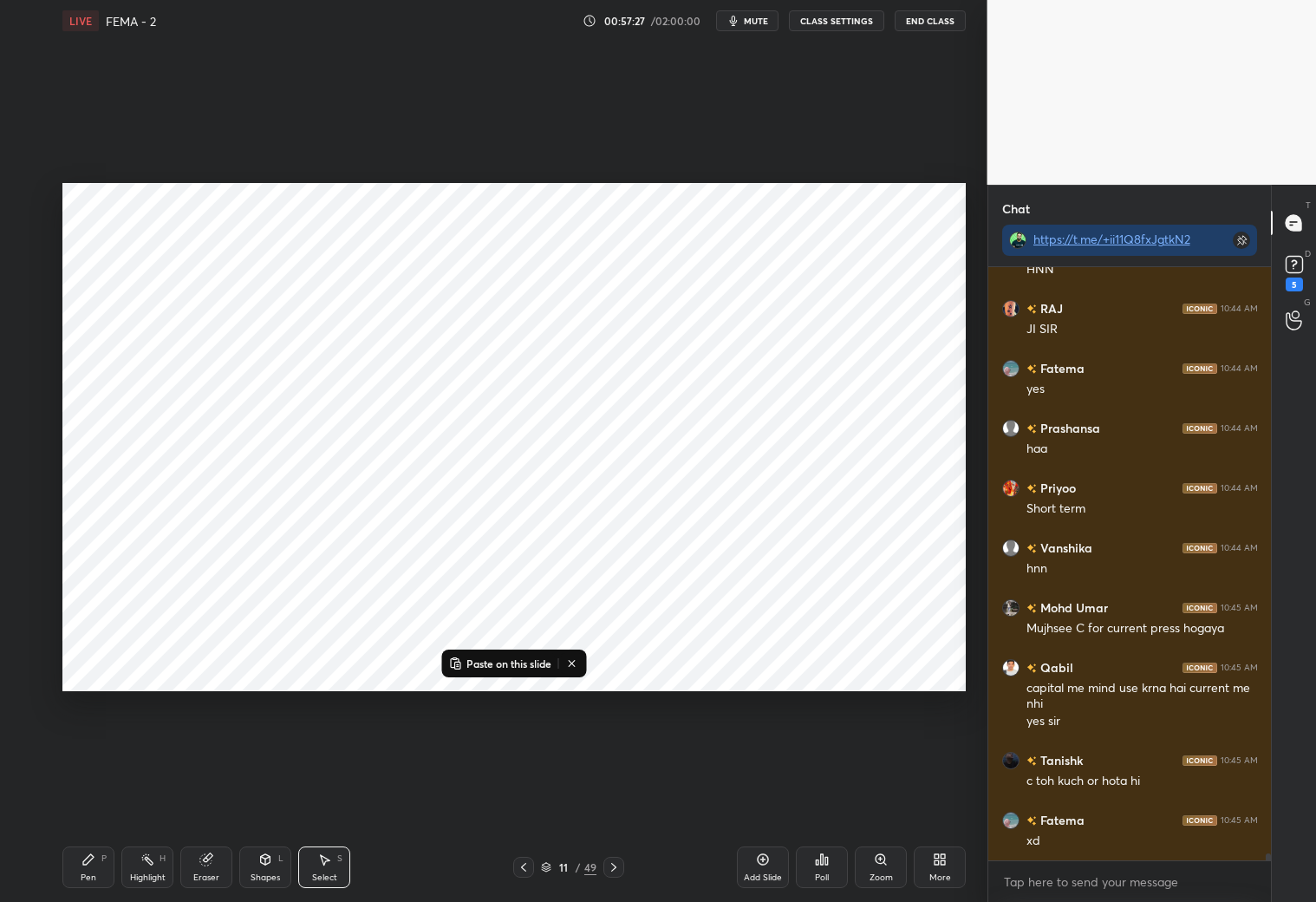 click on "Paste on this slide" at bounding box center (509, 663) 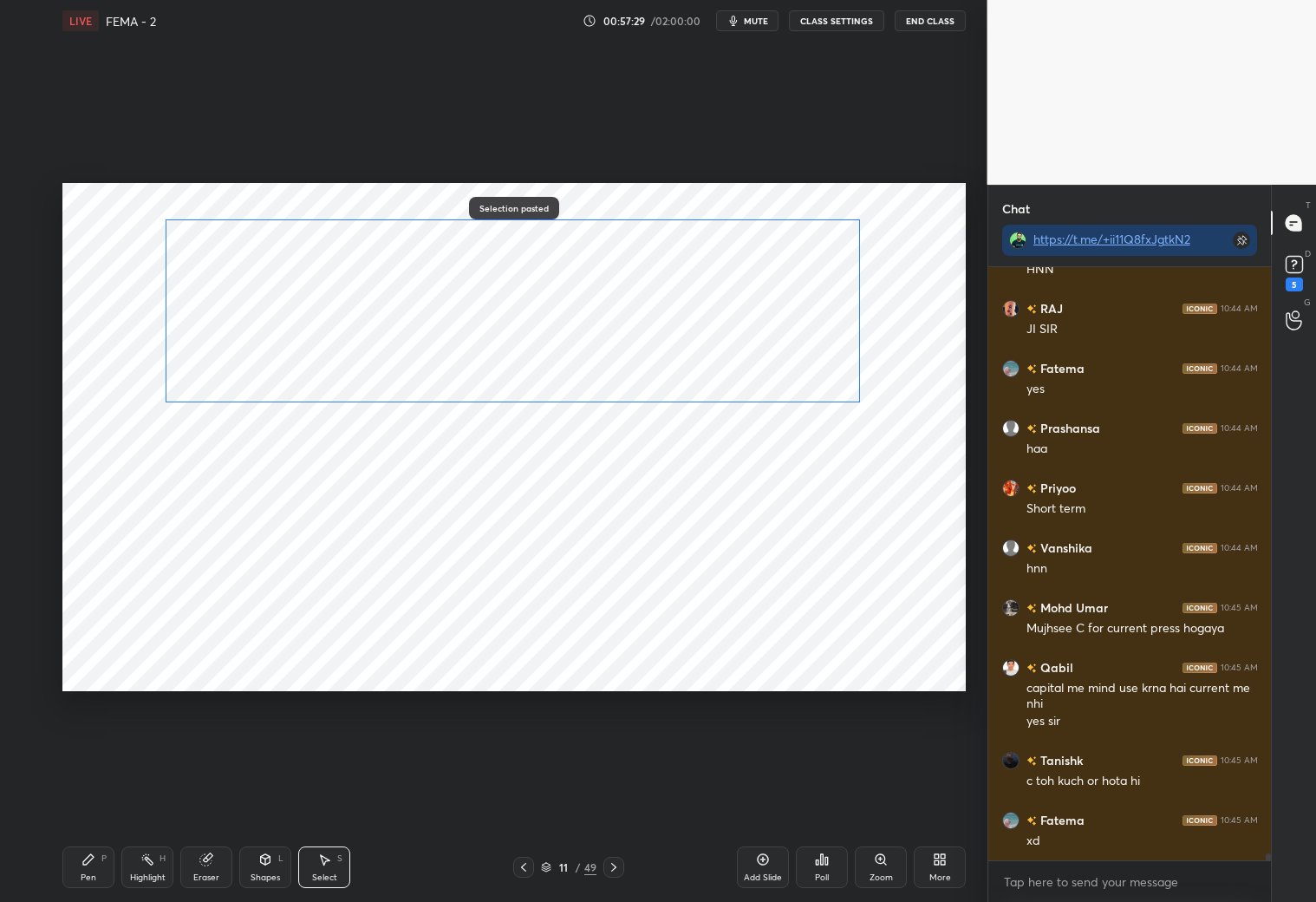 drag, startPoint x: 674, startPoint y: 353, endPoint x: 635, endPoint y: 347, distance: 39.458839 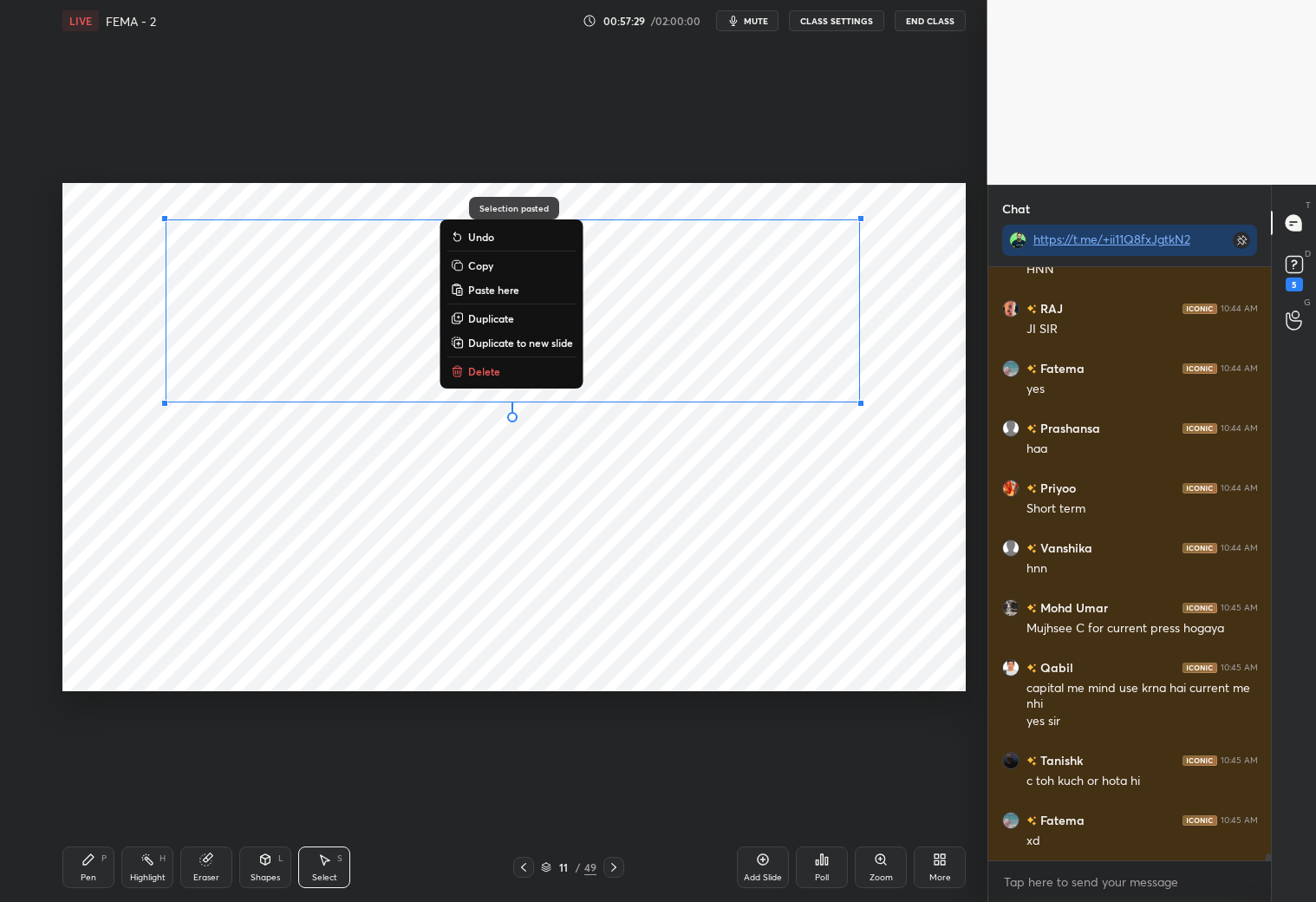 click on "0 ° Undo Copy Paste here Duplicate Duplicate to new slide Delete" at bounding box center (514, 437) 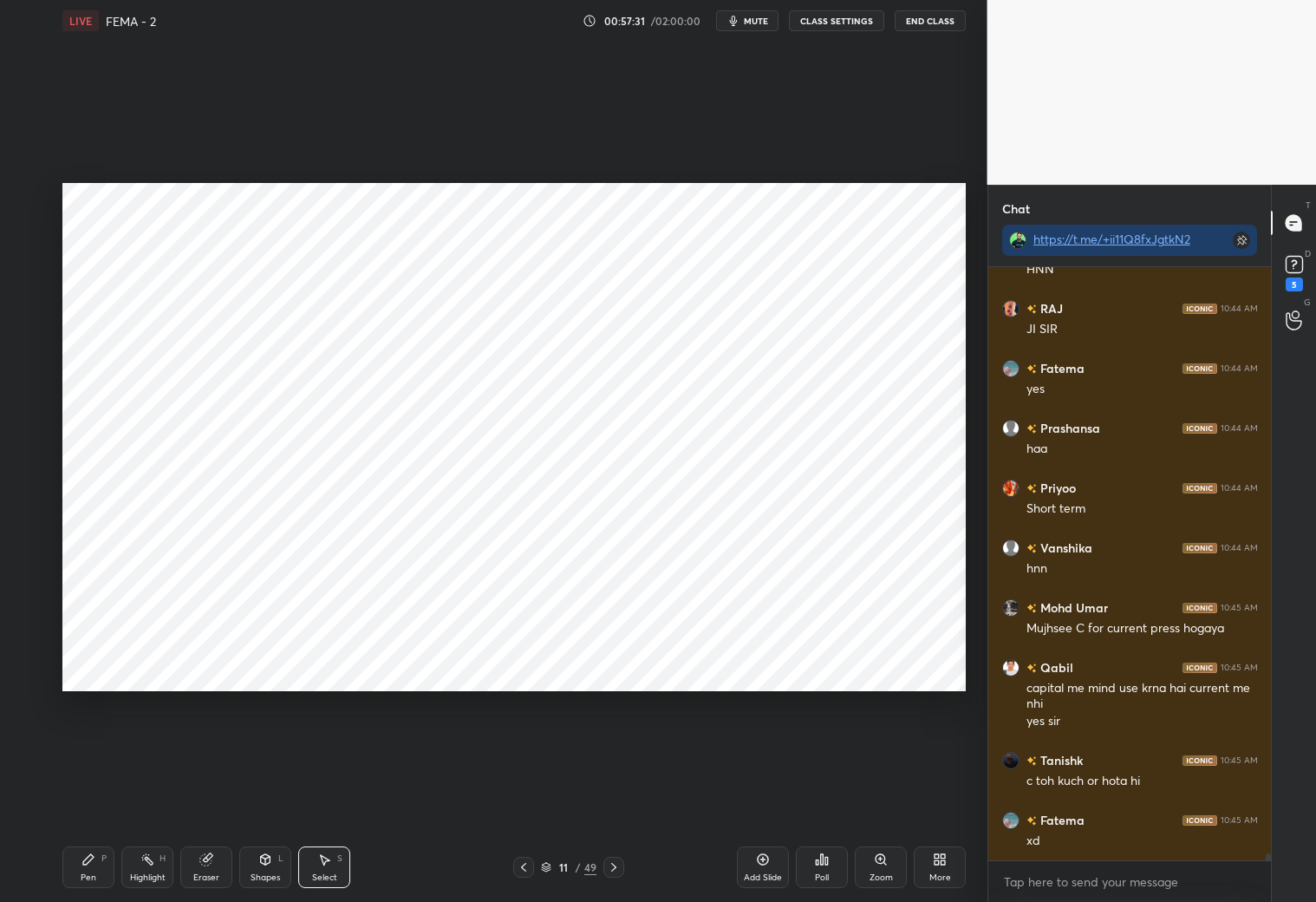 scroll, scrollTop: 49248, scrollLeft: 0, axis: vertical 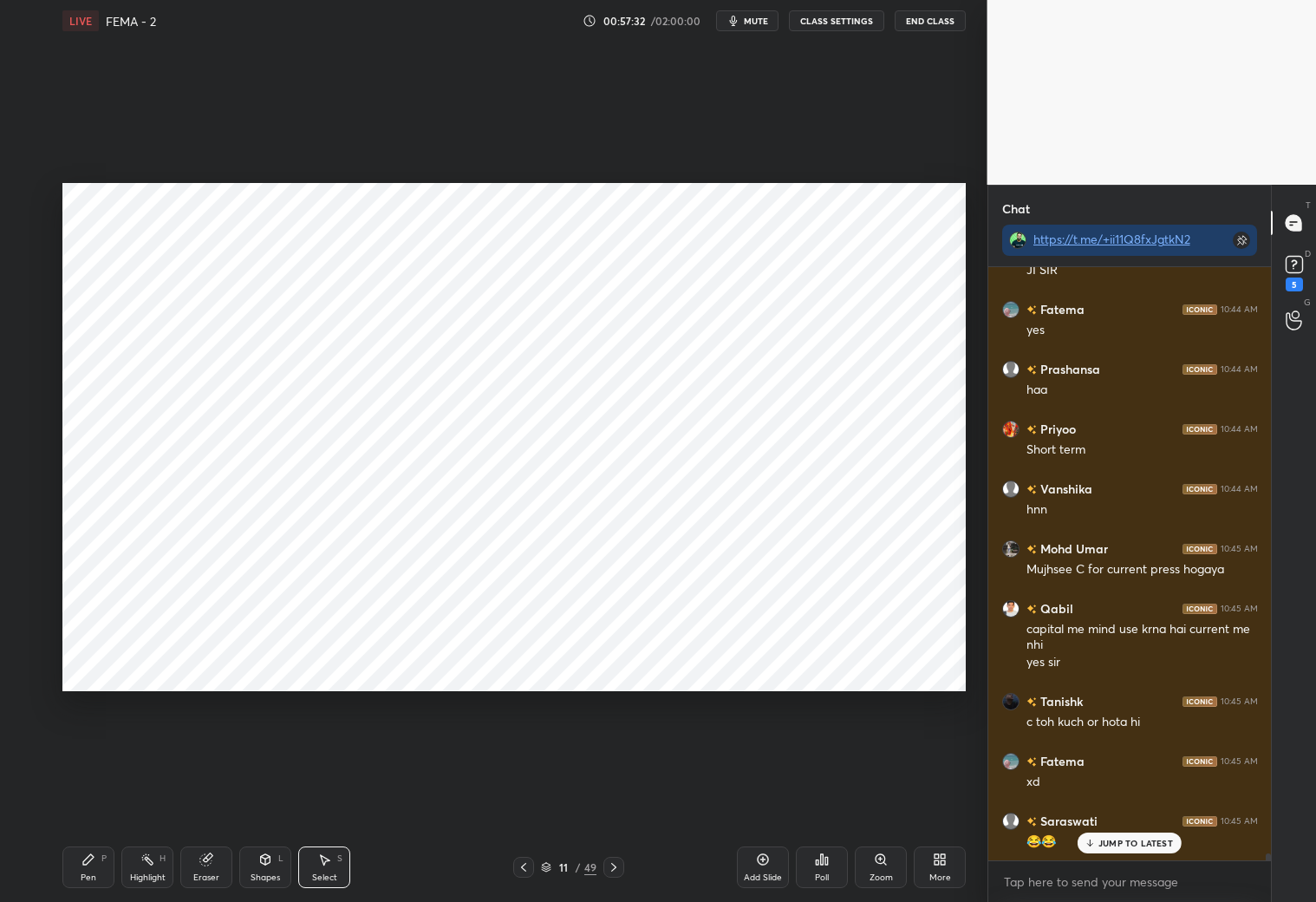 drag, startPoint x: 73, startPoint y: 869, endPoint x: 75, endPoint y: 857, distance: 12.1655251 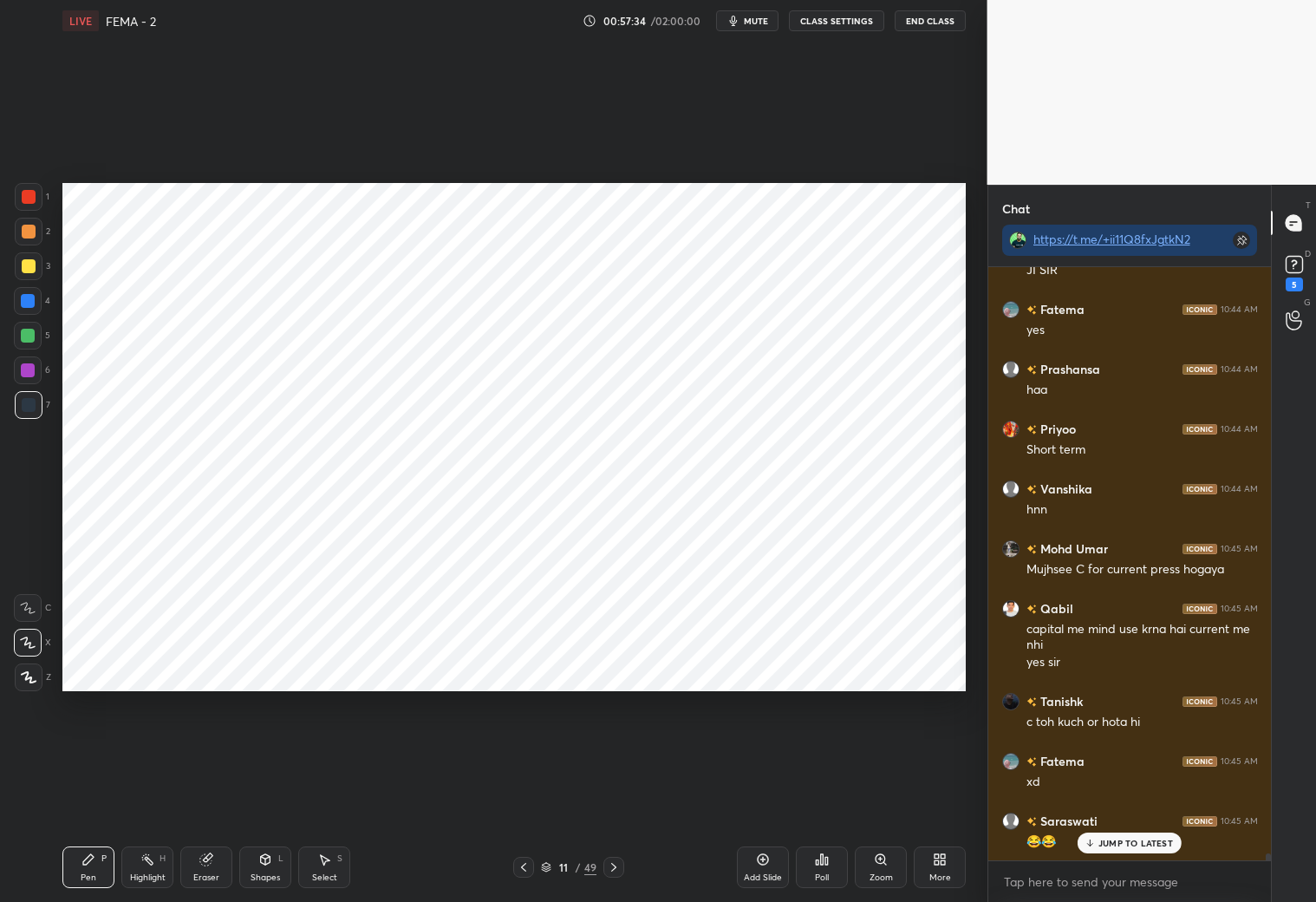 scroll, scrollTop: 49308, scrollLeft: 0, axis: vertical 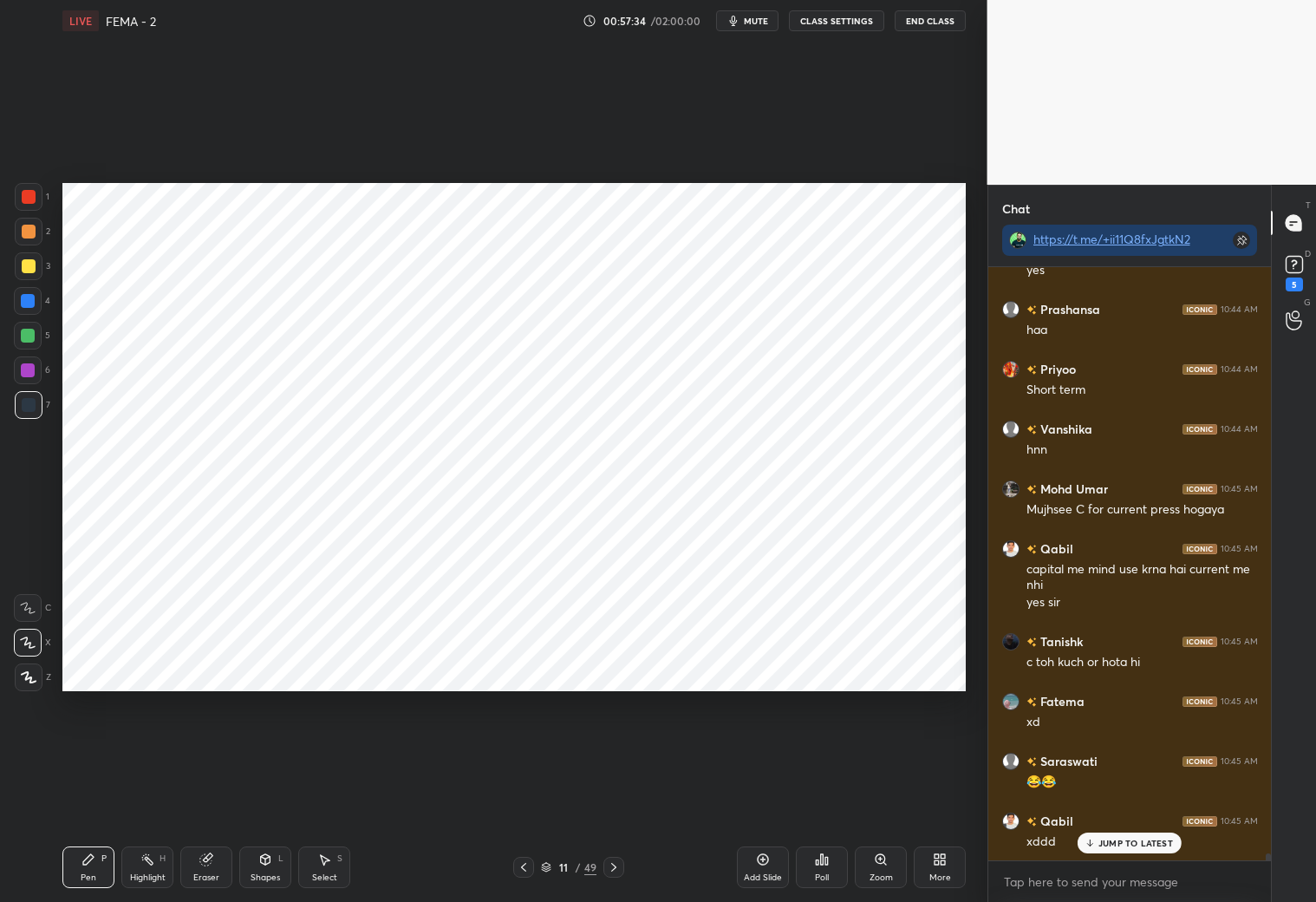 click 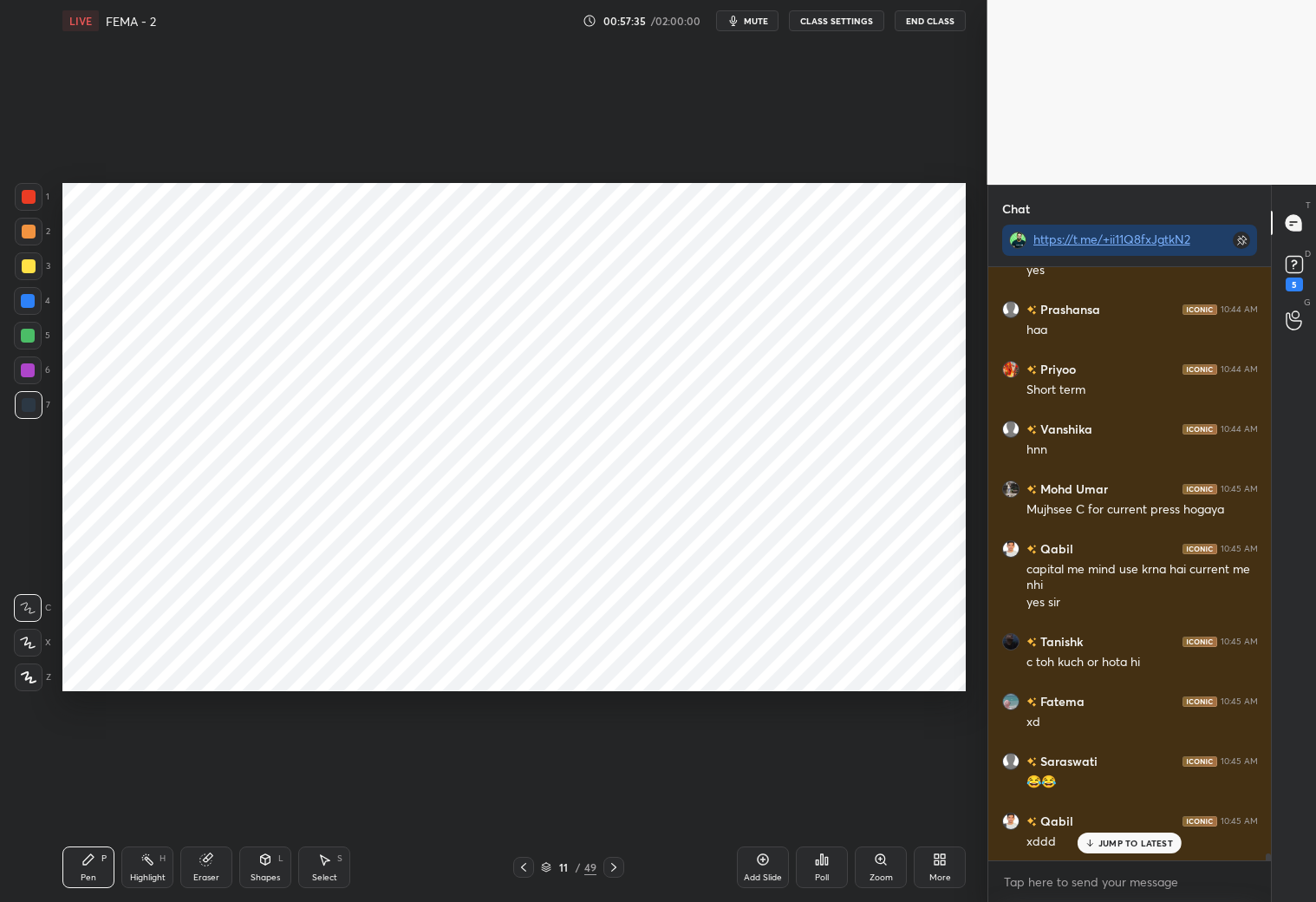 click 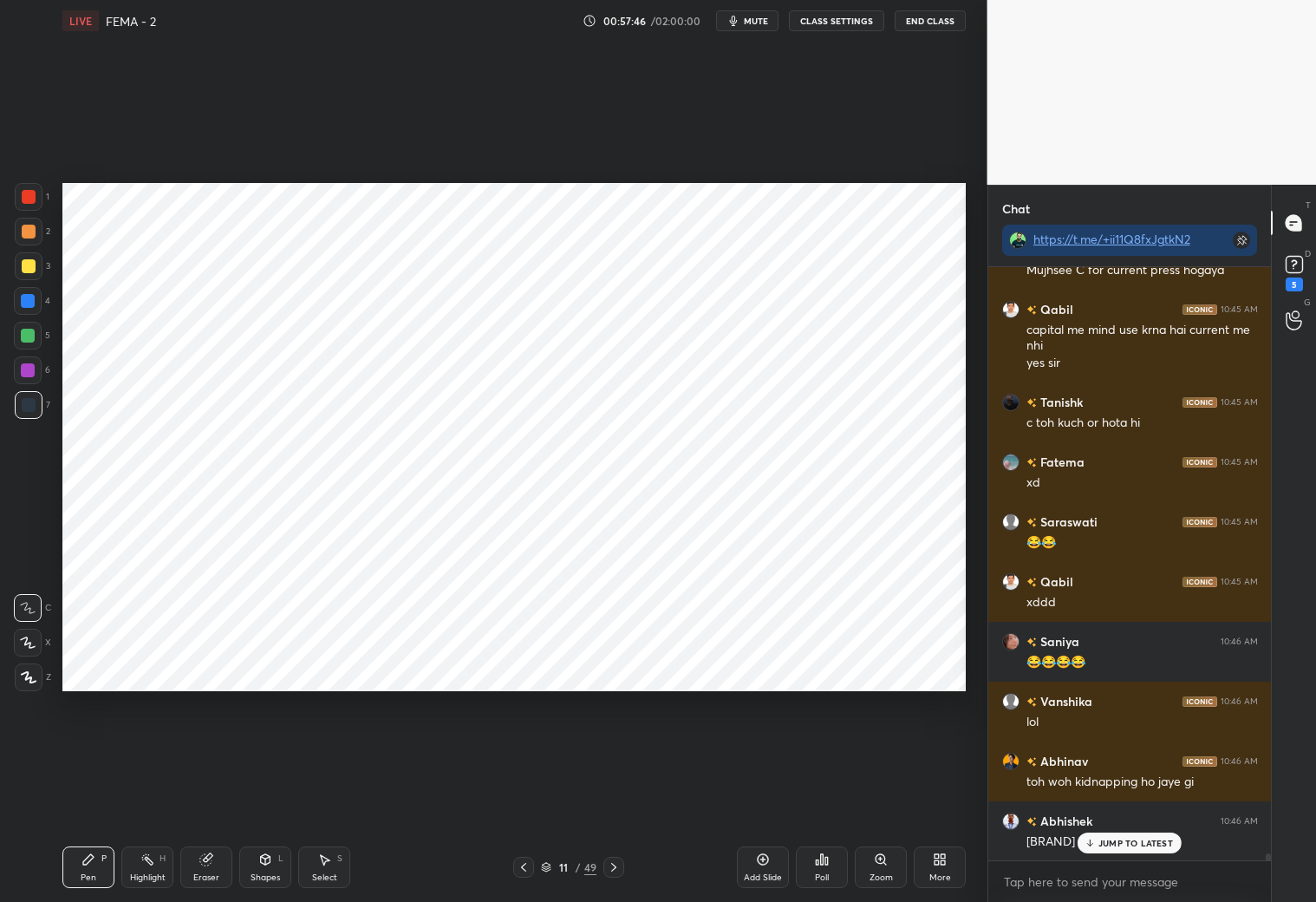 scroll, scrollTop: 49607, scrollLeft: 0, axis: vertical 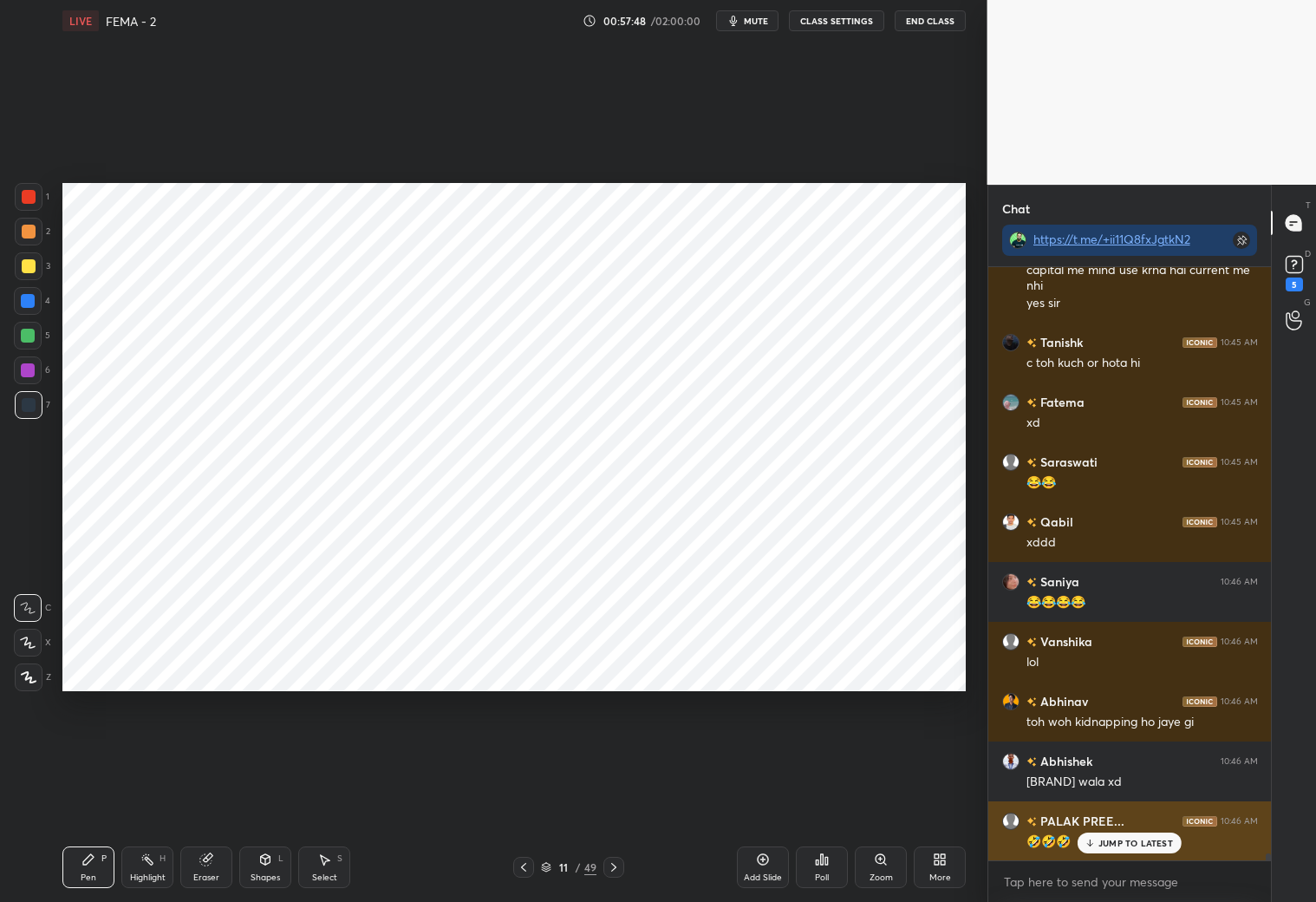 click on "JUMP TO LATEST" at bounding box center (1136, 843) 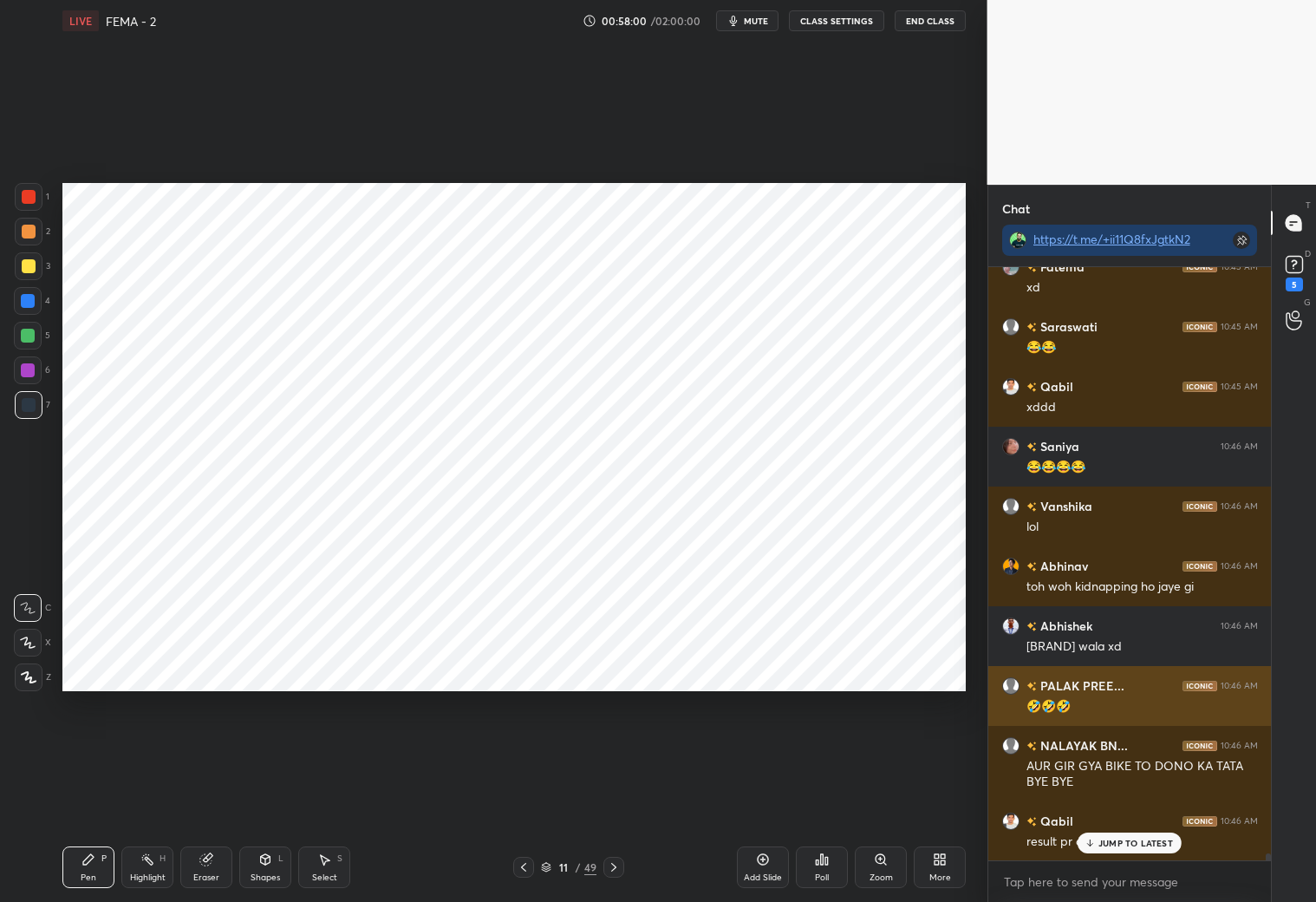 scroll, scrollTop: 49785, scrollLeft: 0, axis: vertical 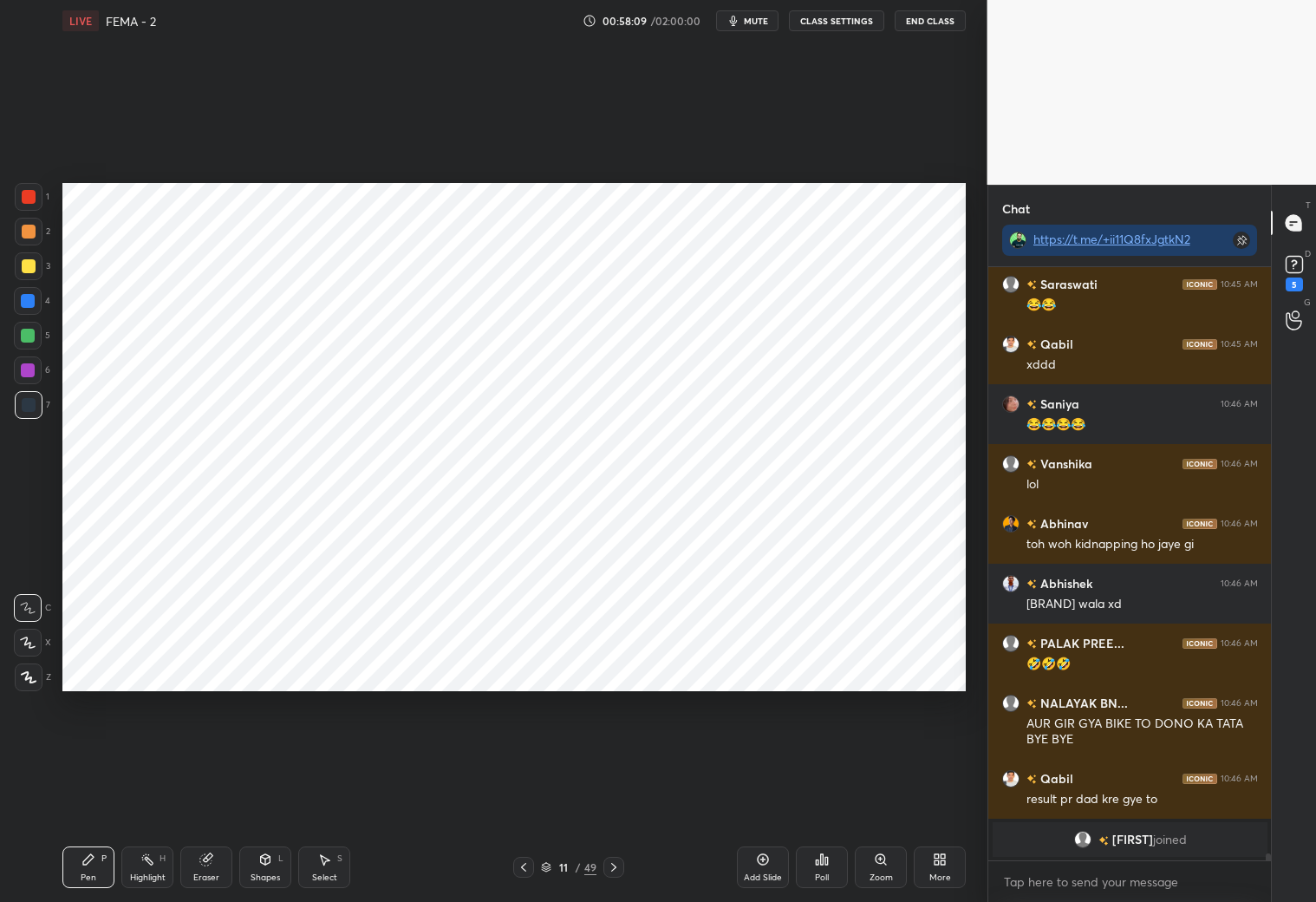 click 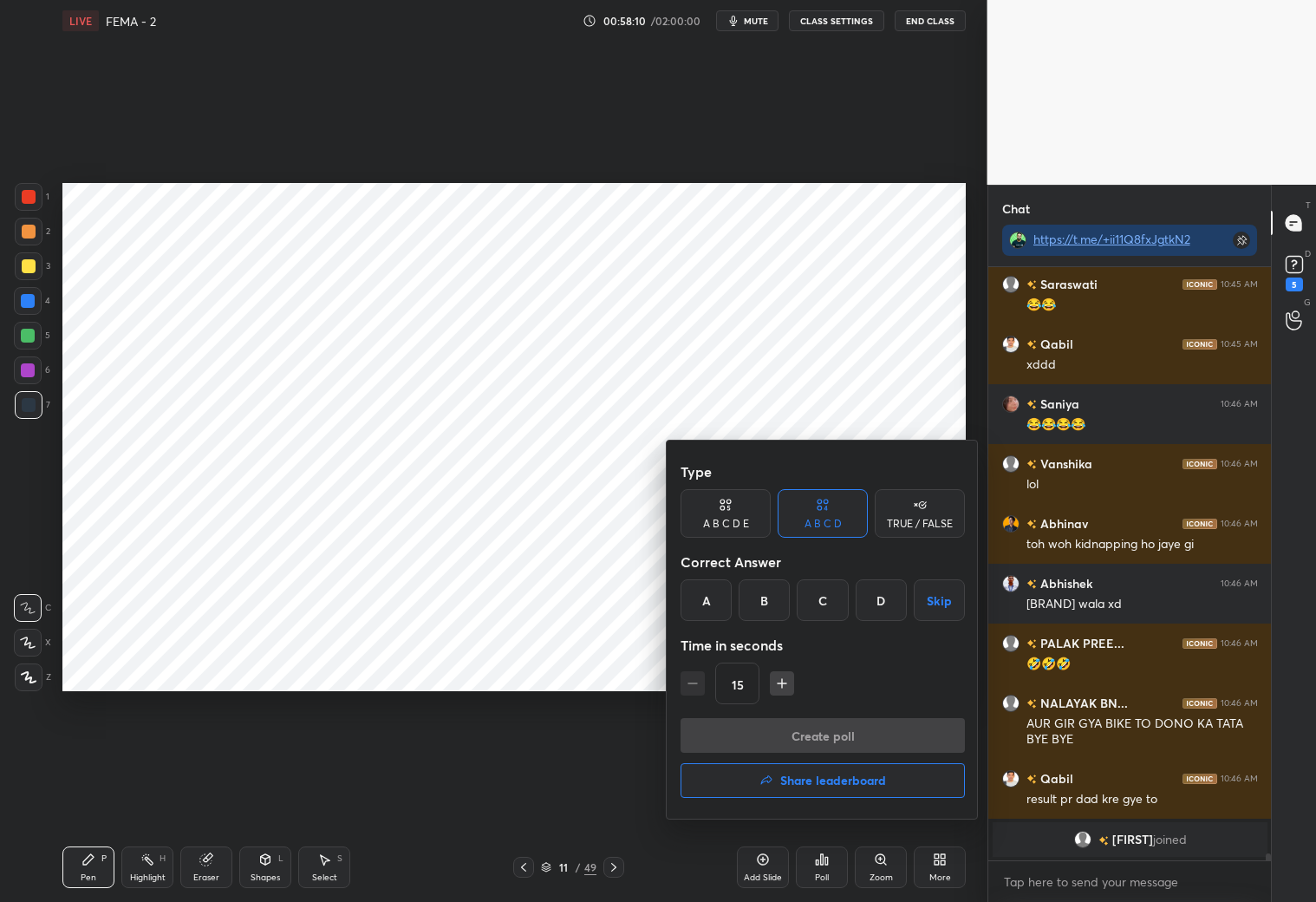 drag, startPoint x: 705, startPoint y: 590, endPoint x: 729, endPoint y: 599, distance: 25.632011 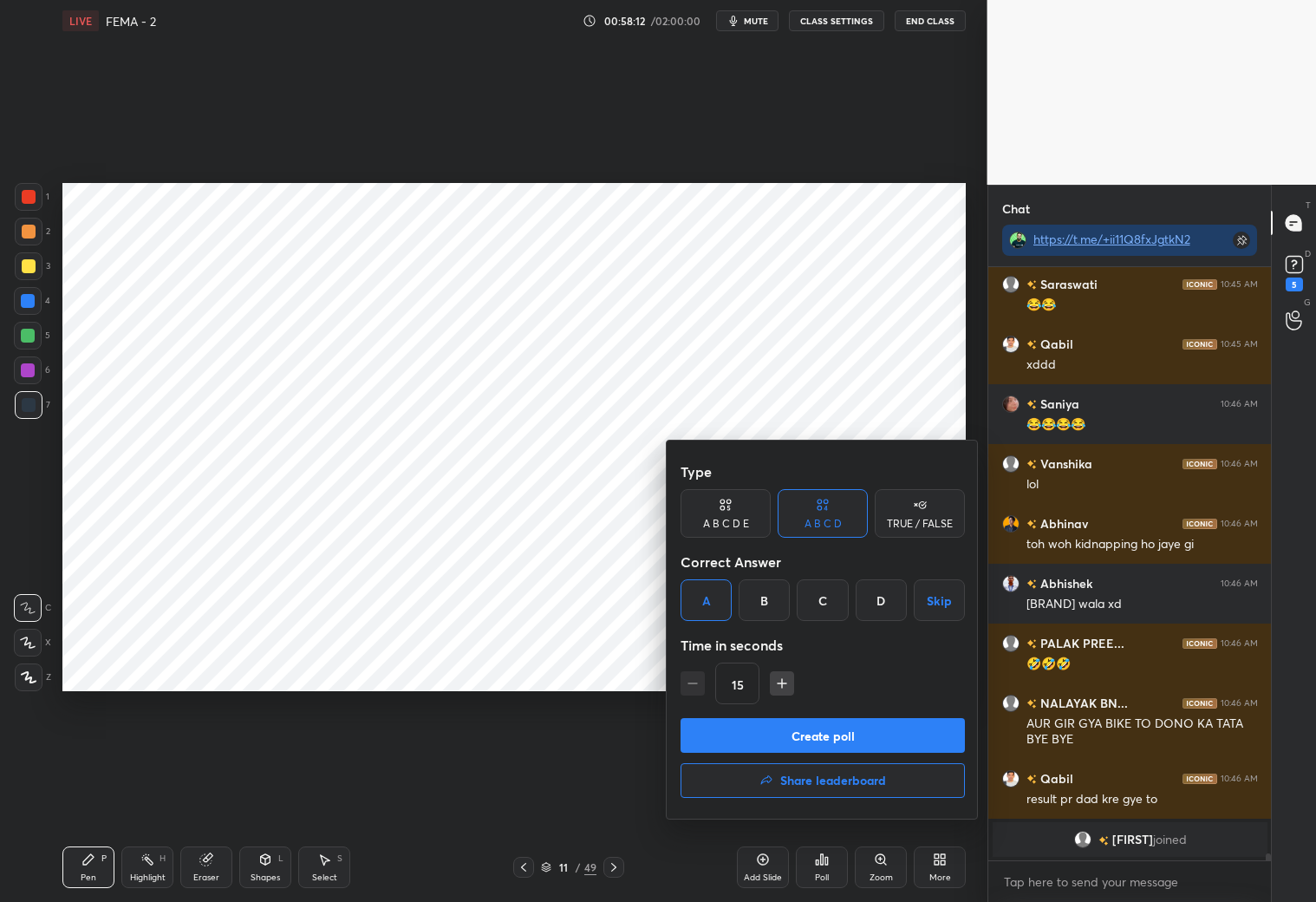 drag, startPoint x: 811, startPoint y: 732, endPoint x: 816, endPoint y: 718, distance: 14.866069 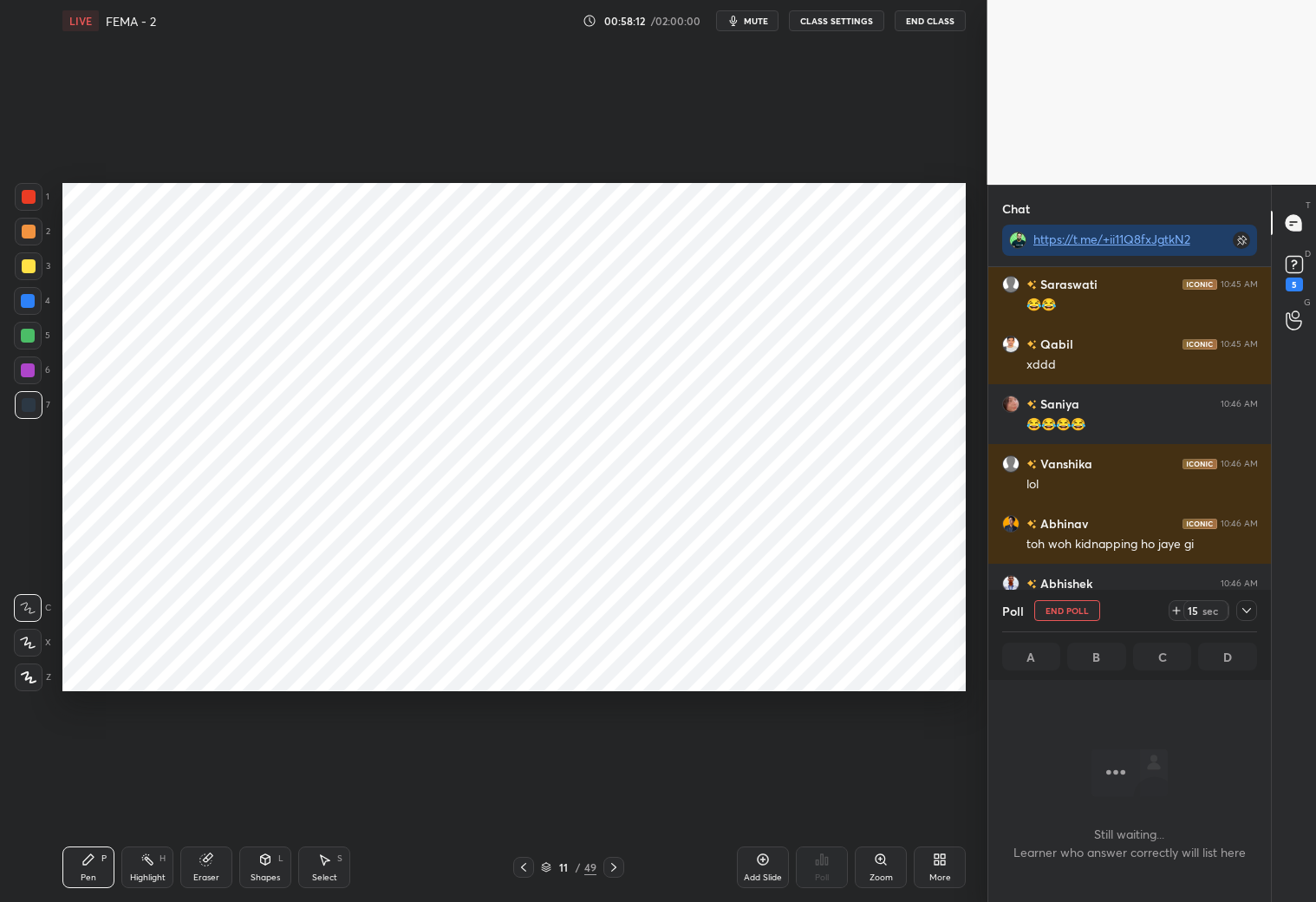scroll, scrollTop: 507, scrollLeft: 278, axis: both 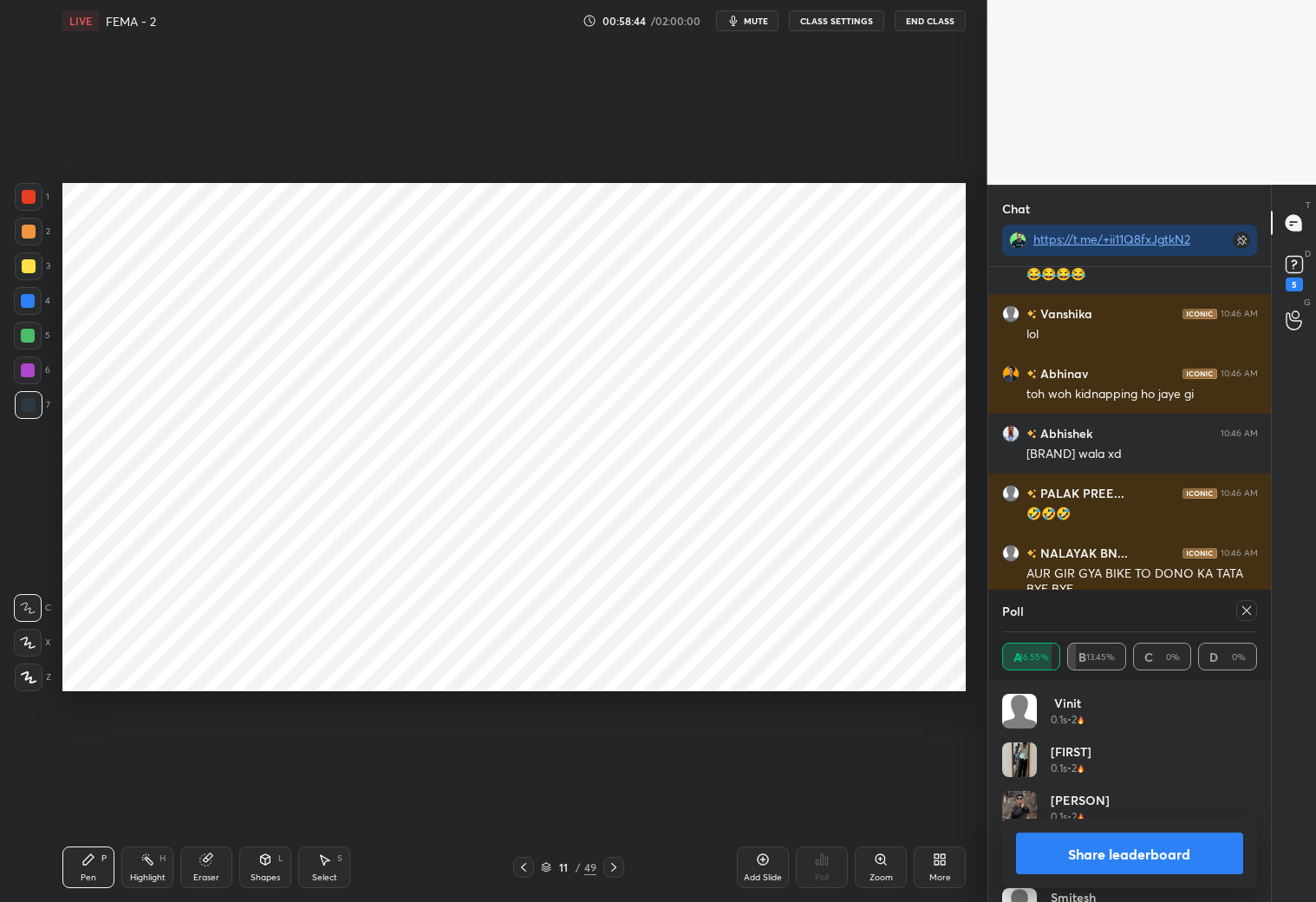 click 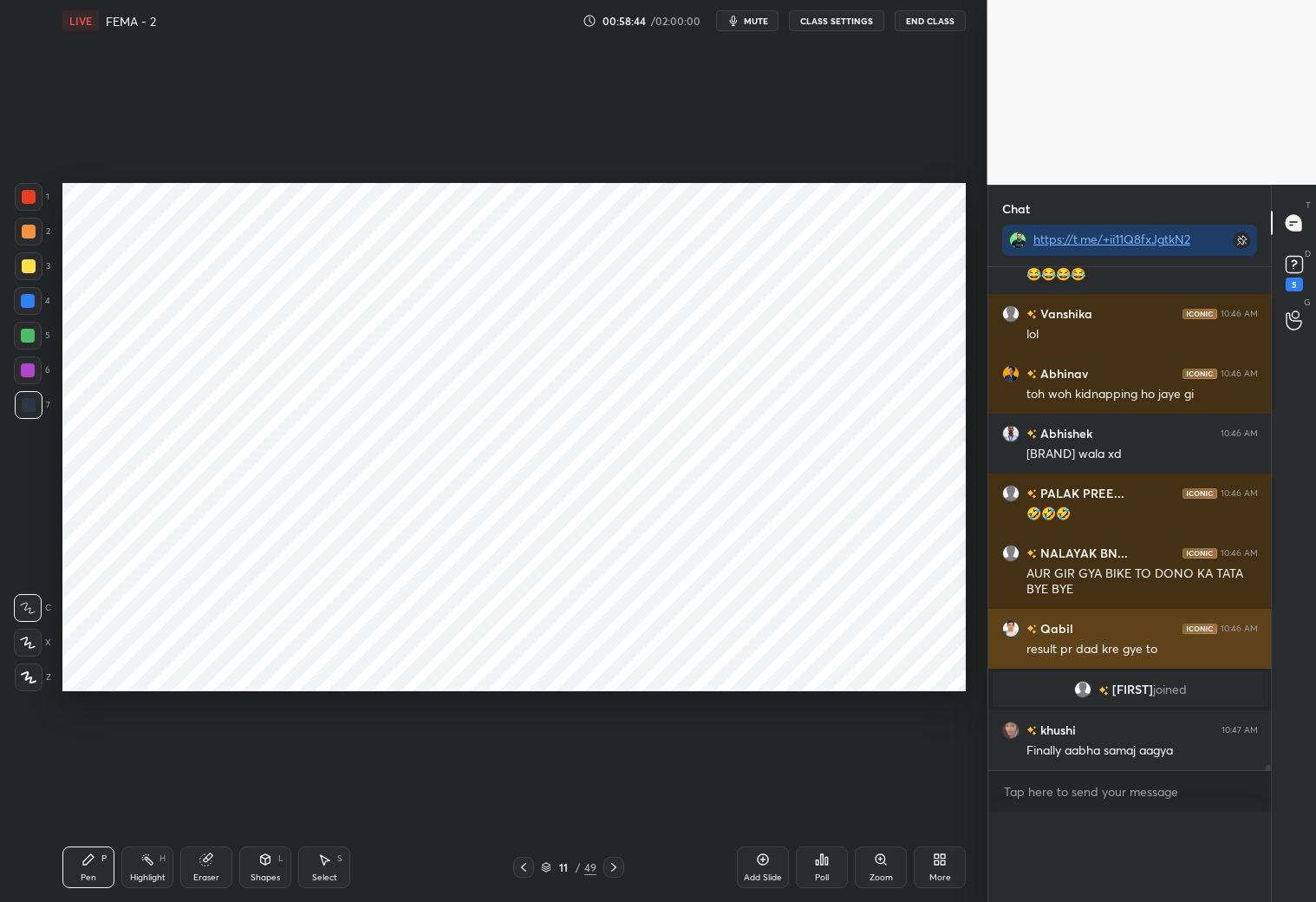 scroll, scrollTop: 1, scrollLeft: 5, axis: both 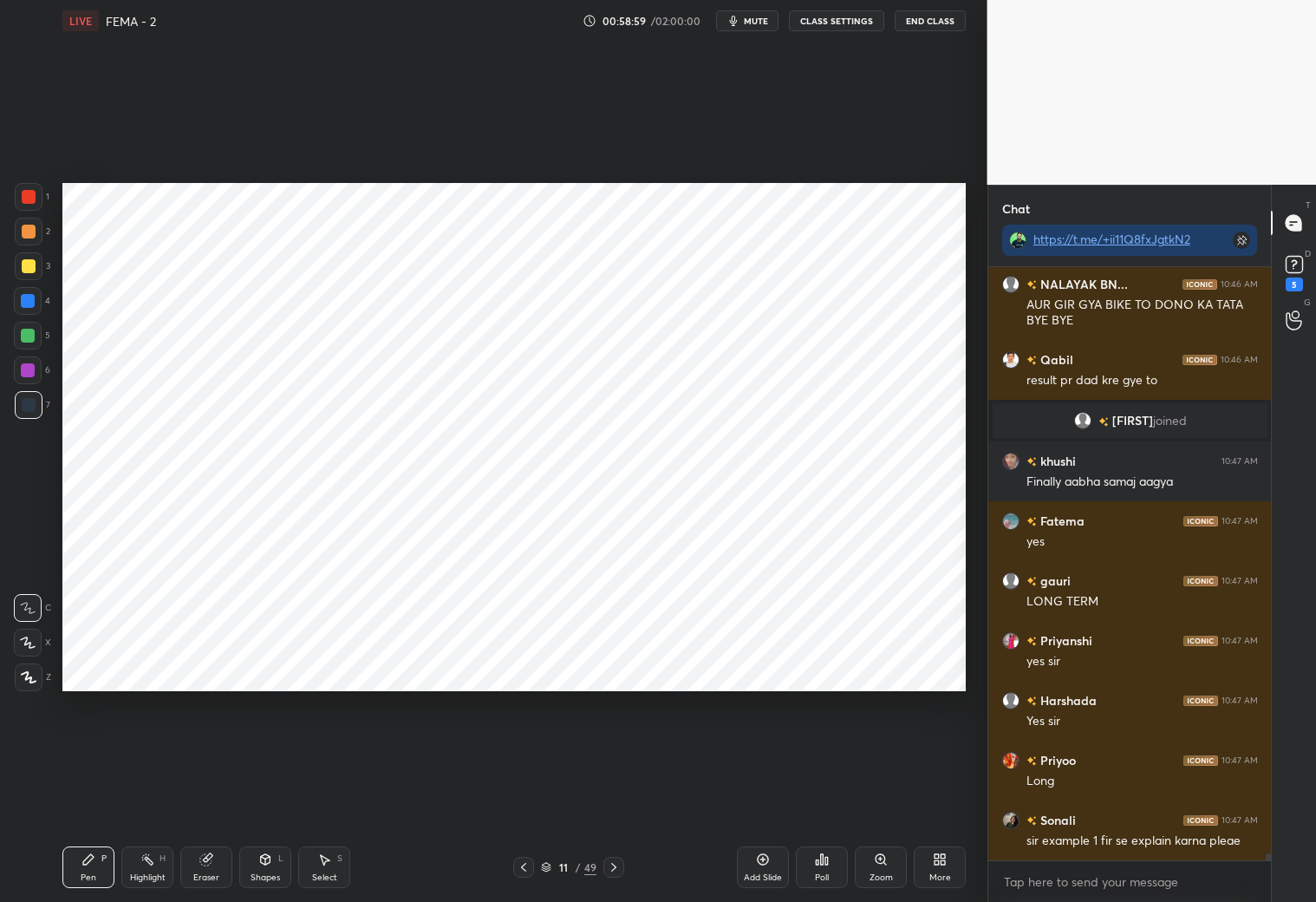 drag, startPoint x: 24, startPoint y: 304, endPoint x: 48, endPoint y: 310, distance: 24.73863 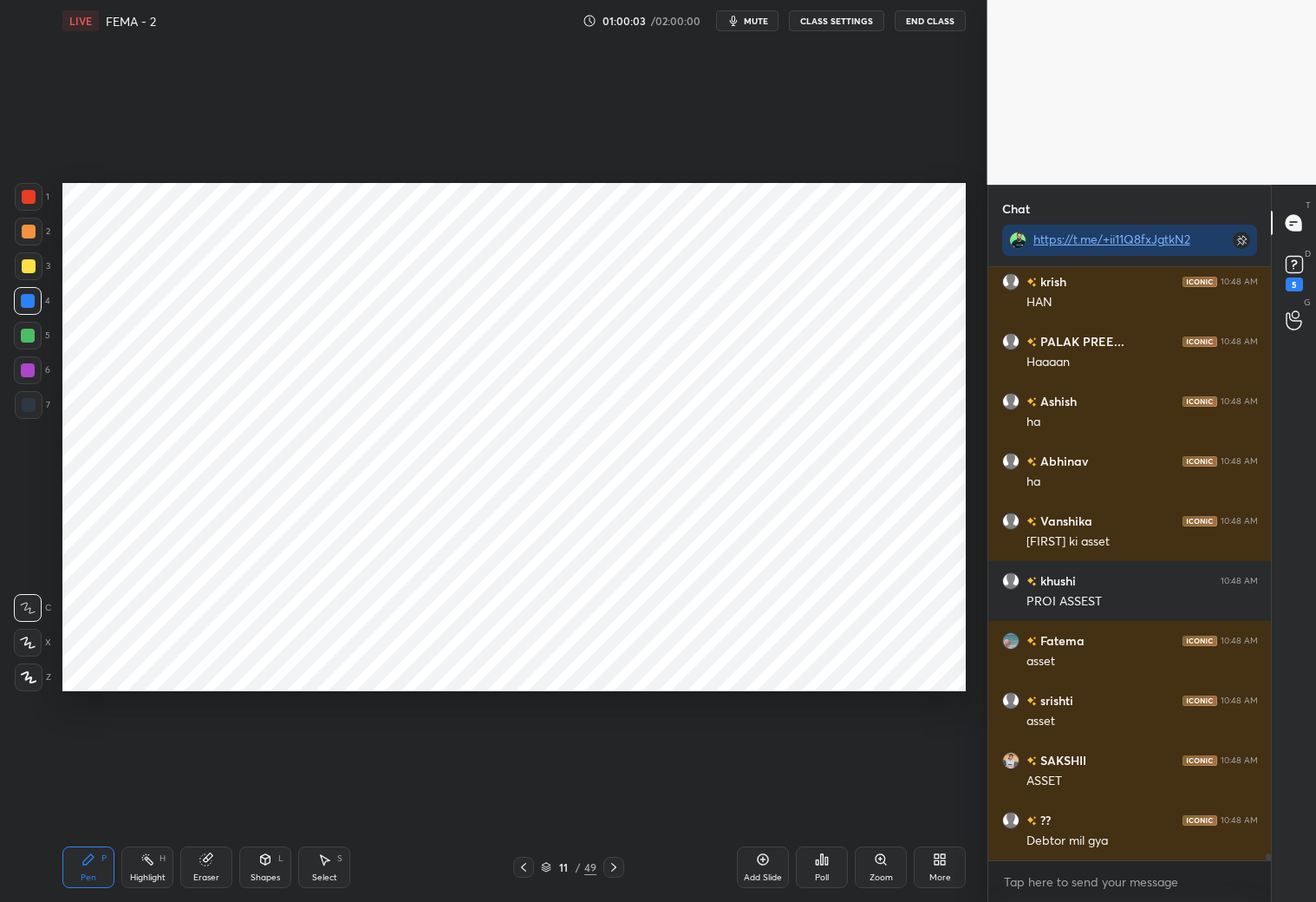 scroll, scrollTop: 51640, scrollLeft: 0, axis: vertical 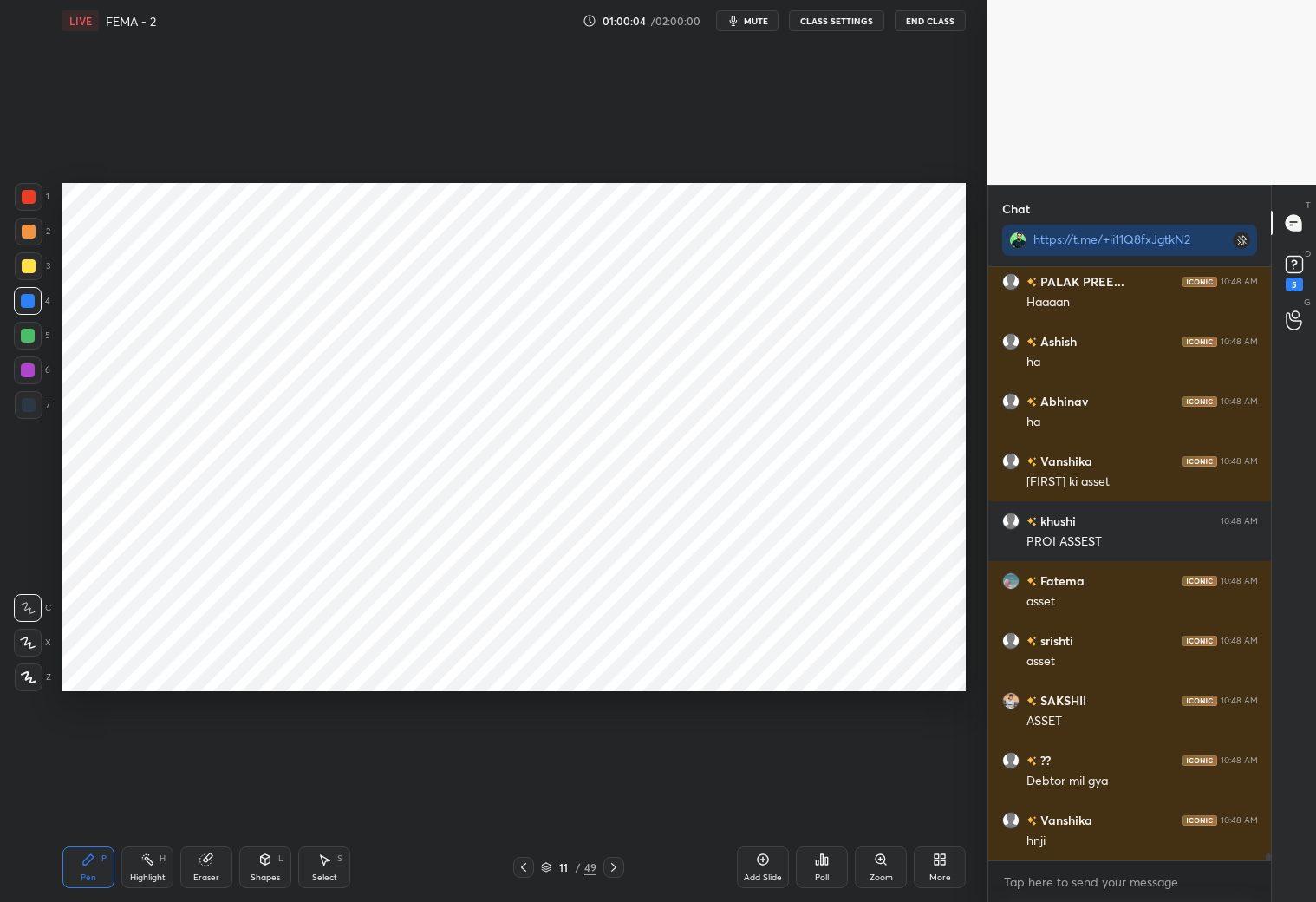 click 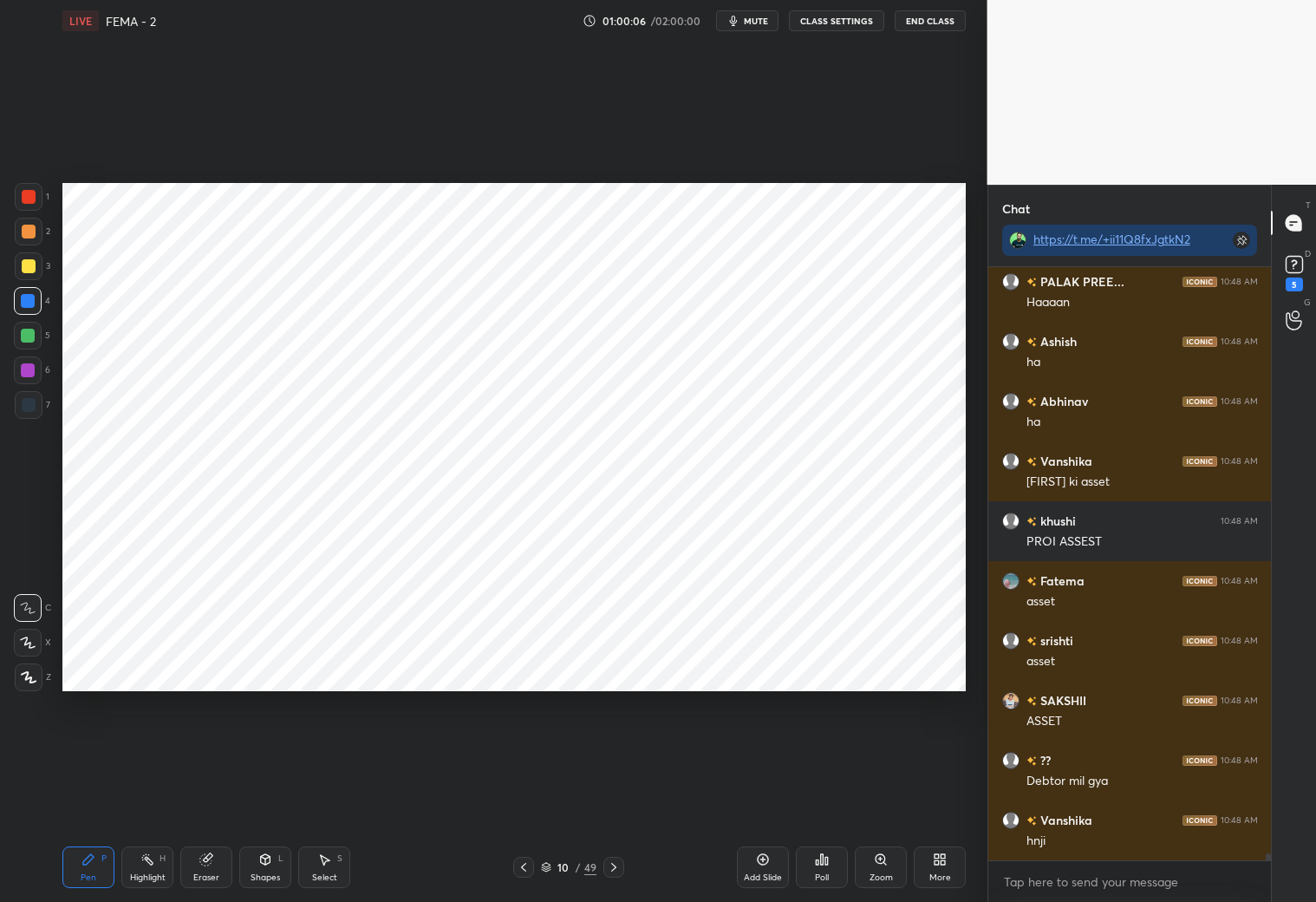 click 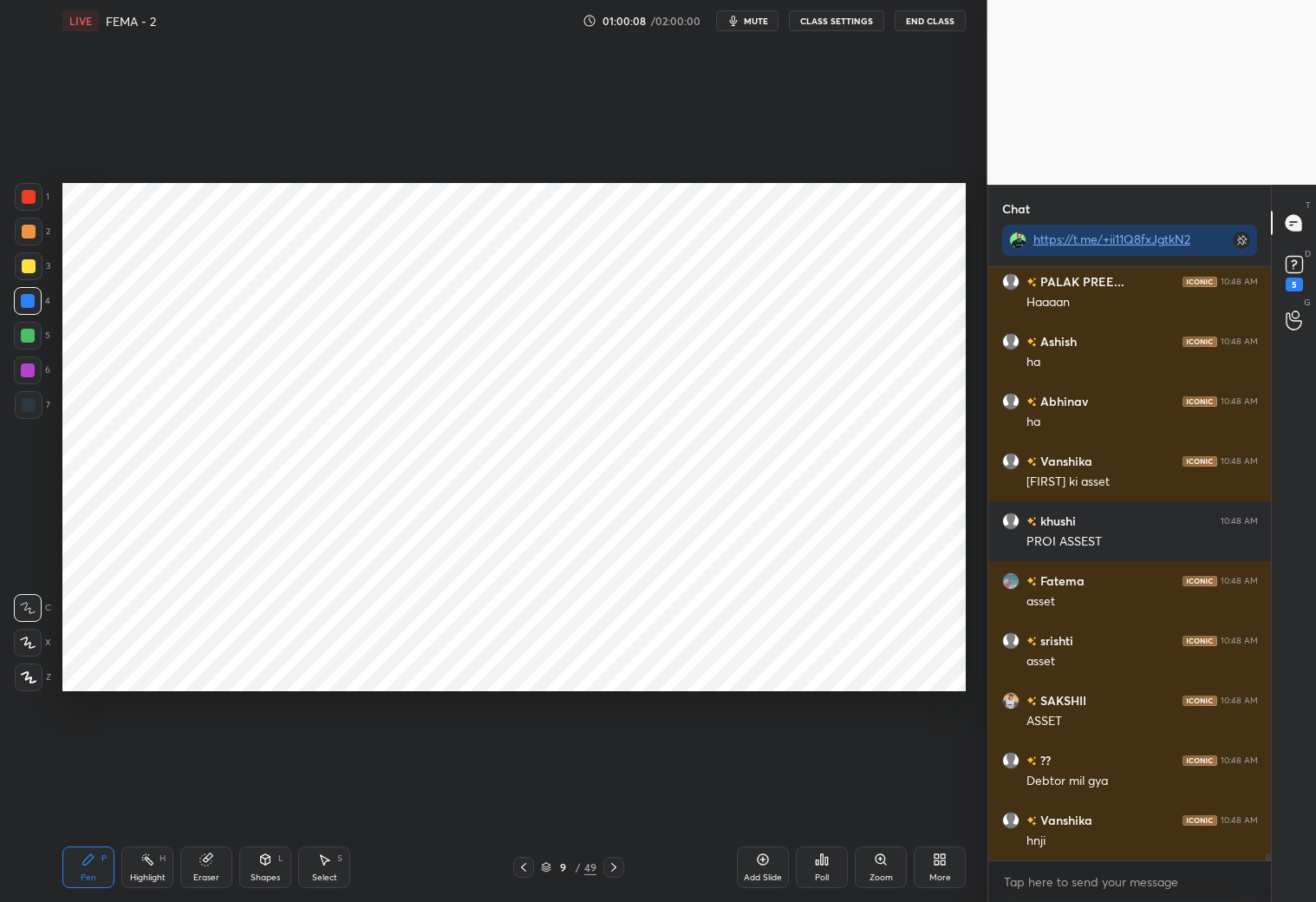 click 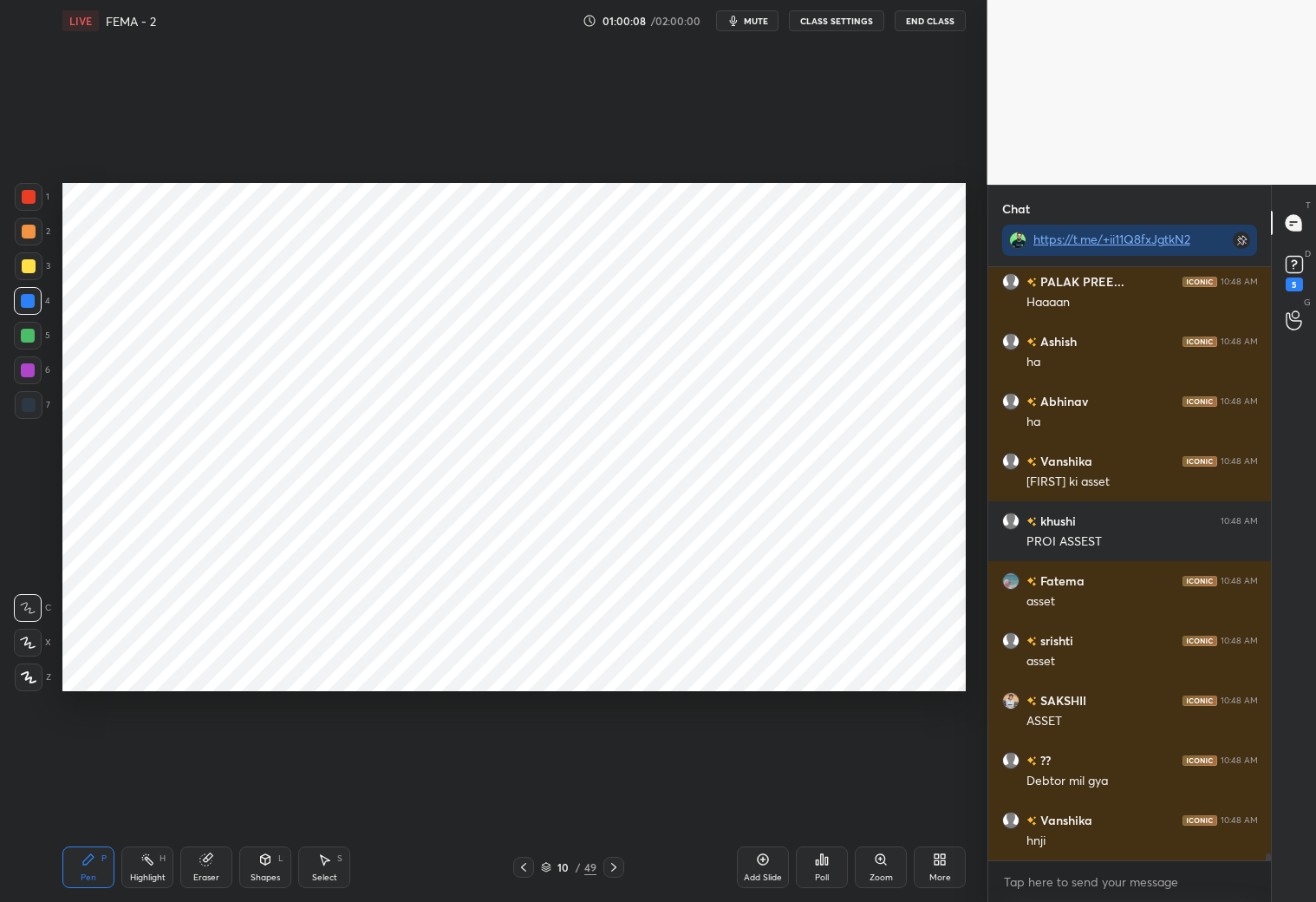 click 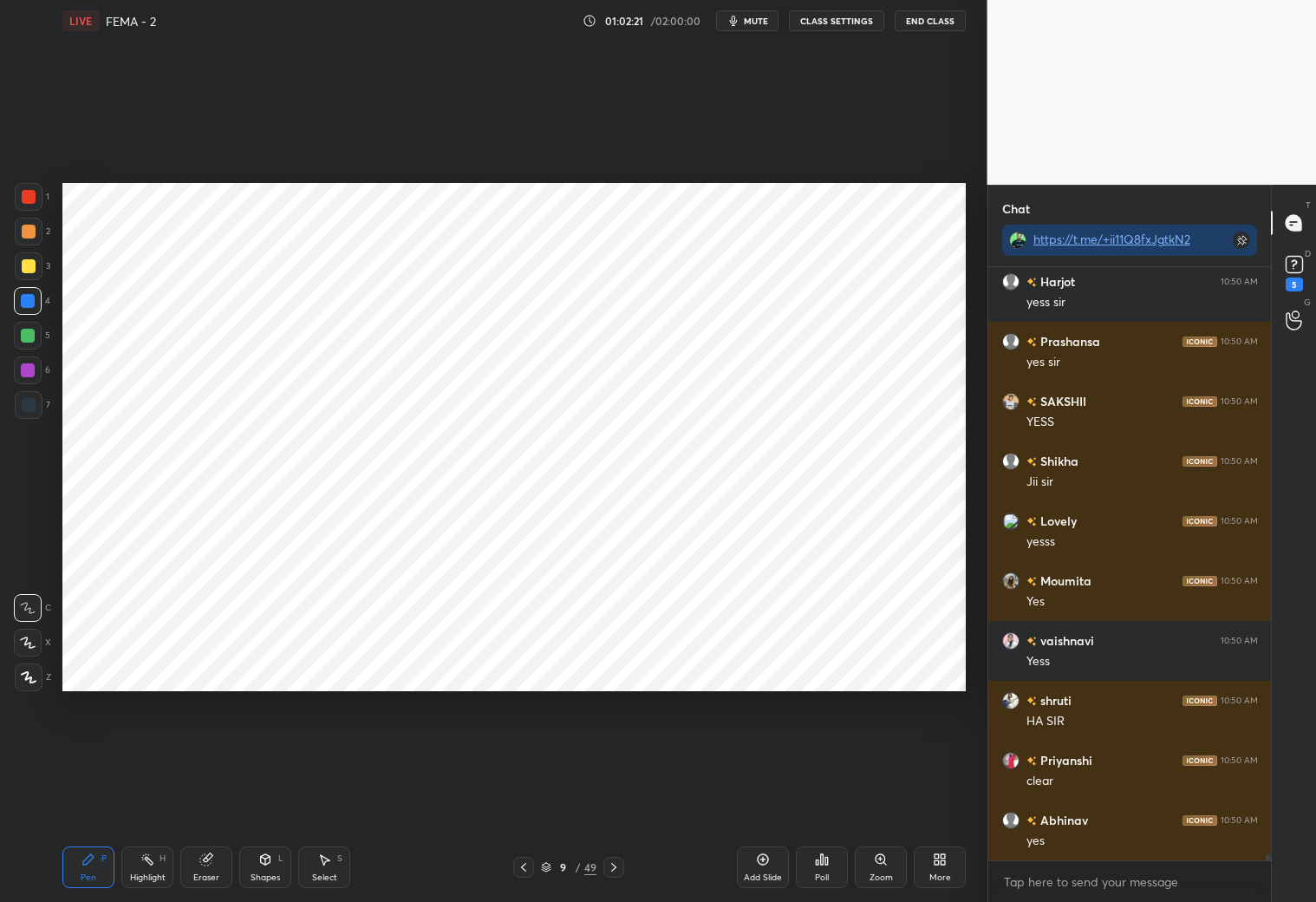 scroll, scrollTop: 54996, scrollLeft: 0, axis: vertical 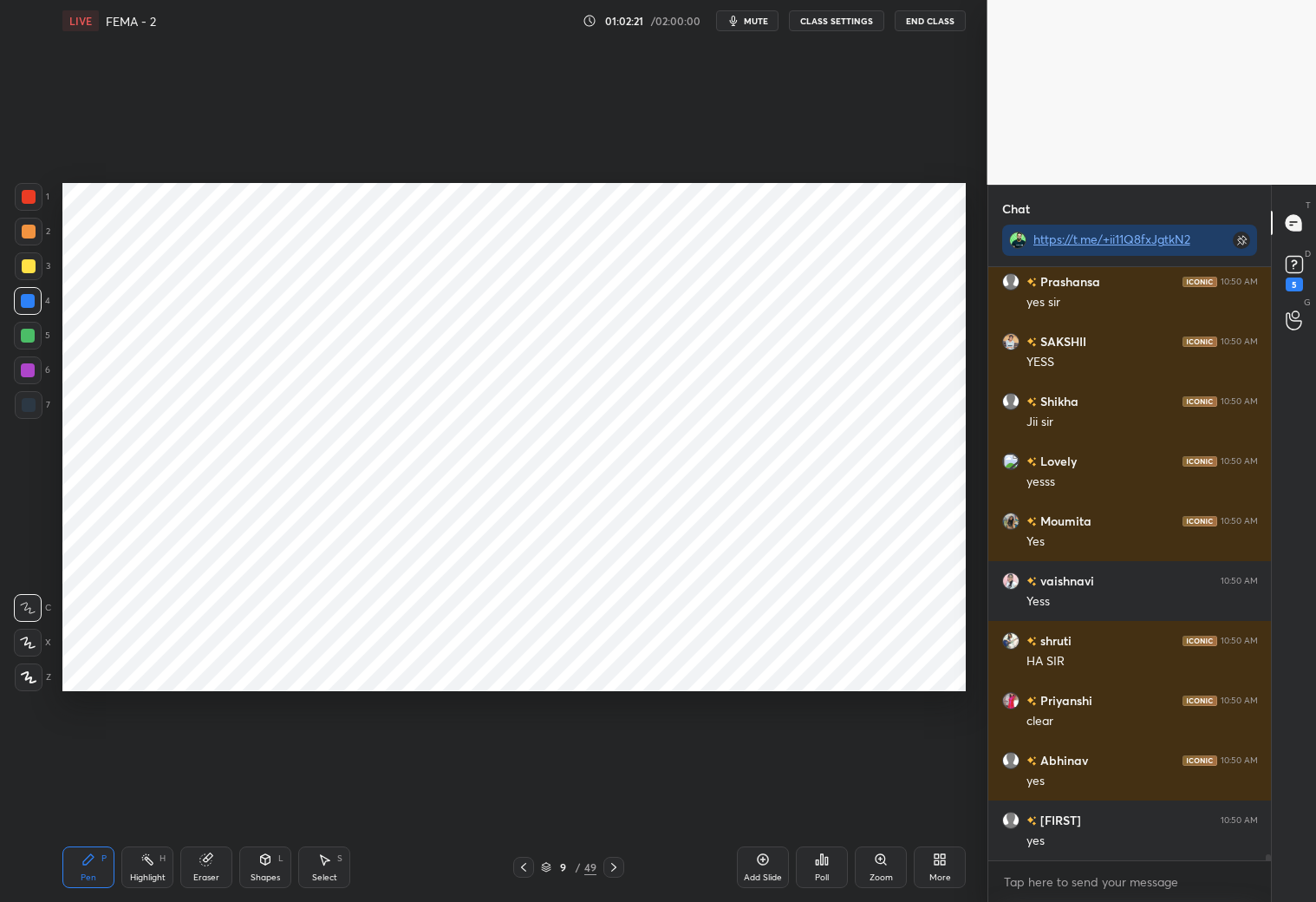 click 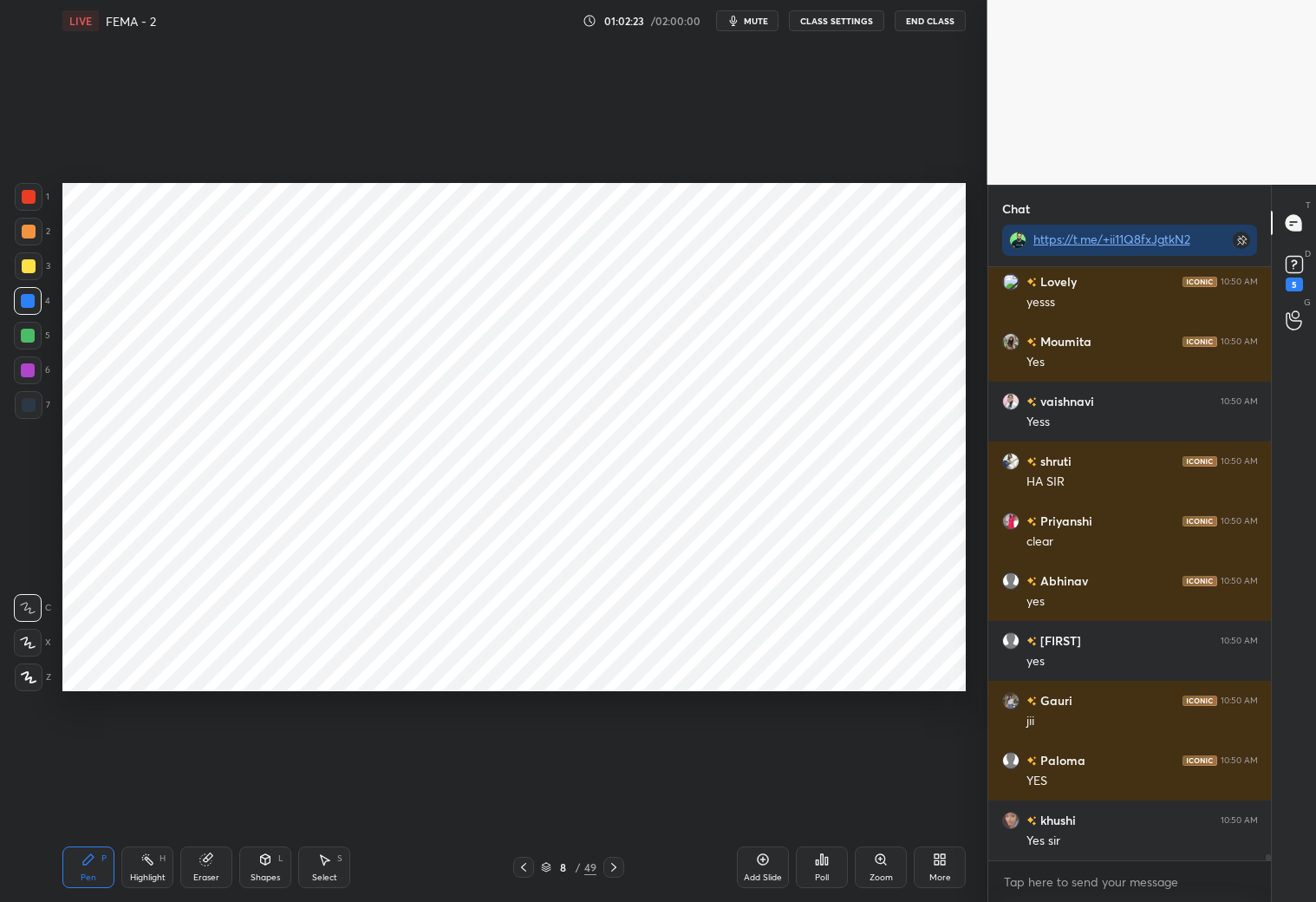 scroll, scrollTop: 55235, scrollLeft: 0, axis: vertical 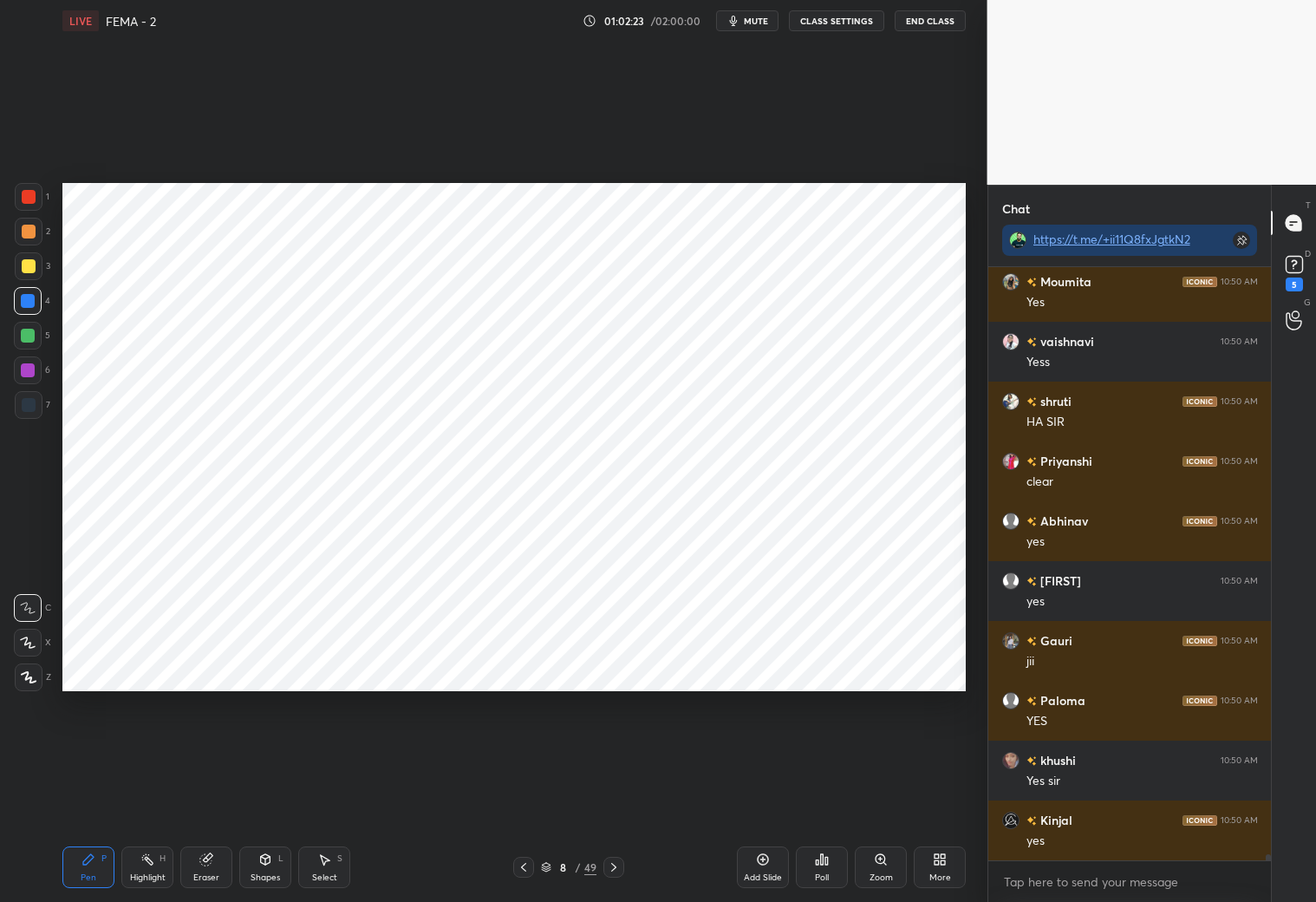 click 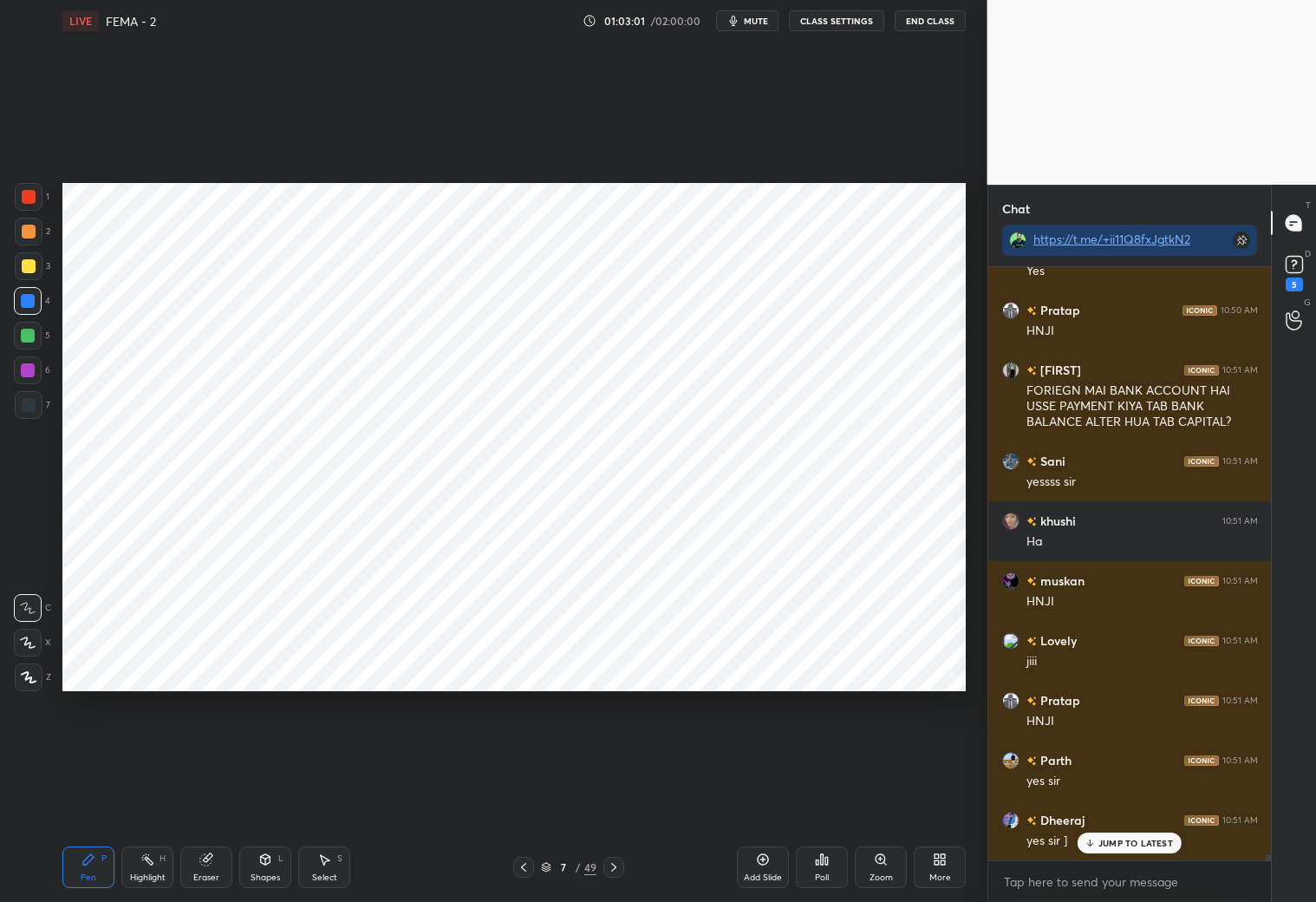 scroll, scrollTop: 56044, scrollLeft: 0, axis: vertical 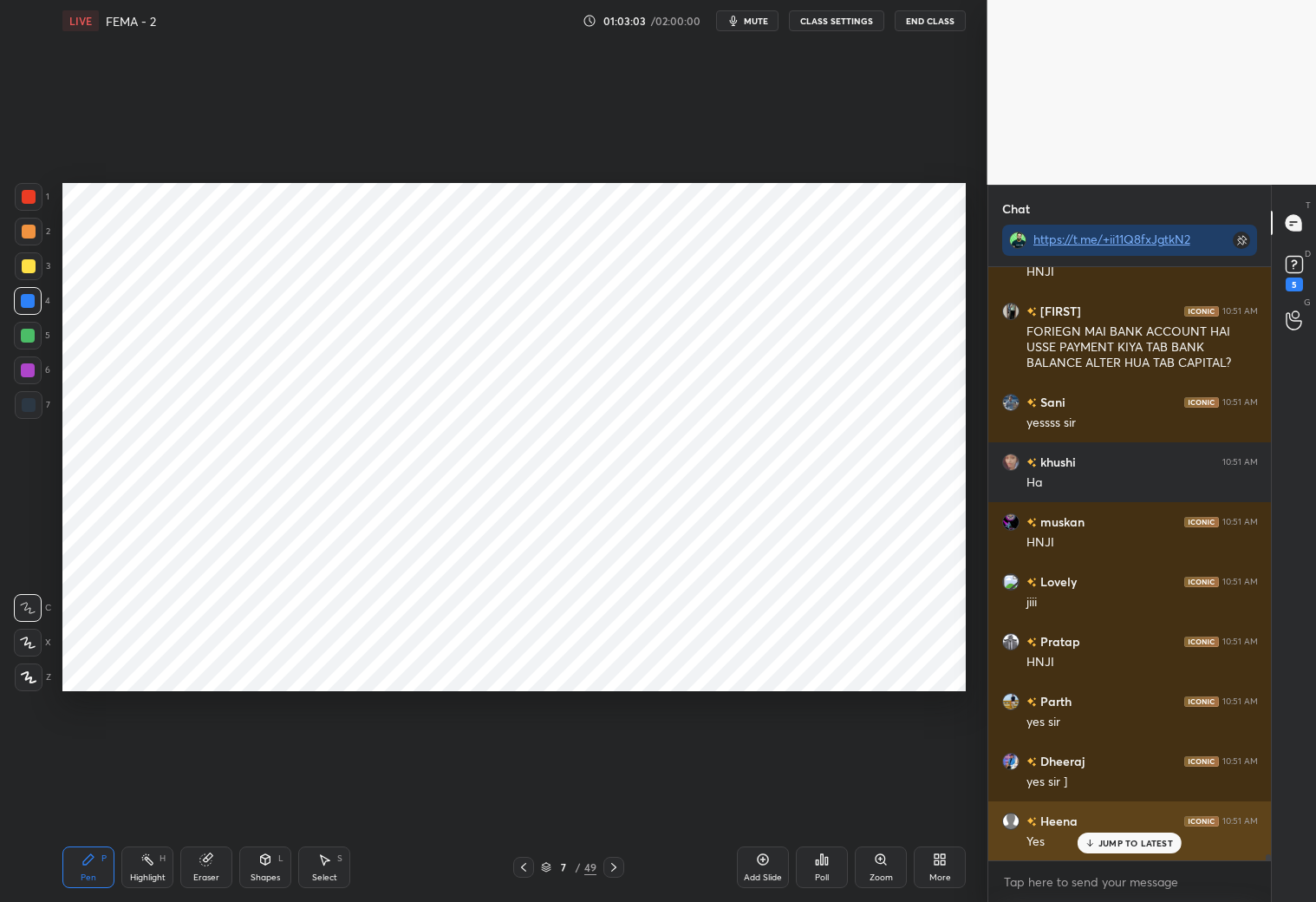 drag, startPoint x: 1116, startPoint y: 843, endPoint x: 1105, endPoint y: 837, distance: 12.529964 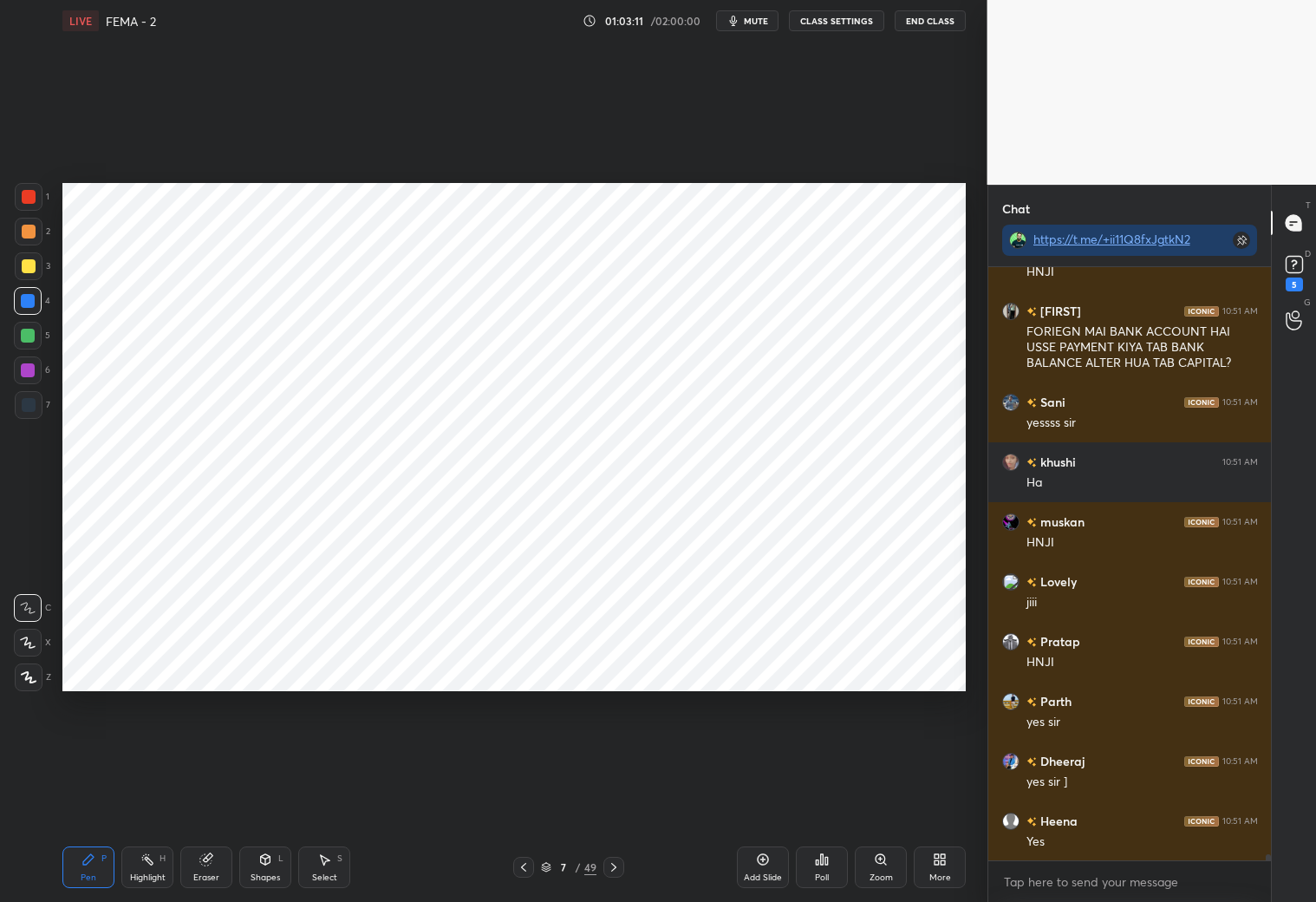 scroll, scrollTop: 56104, scrollLeft: 0, axis: vertical 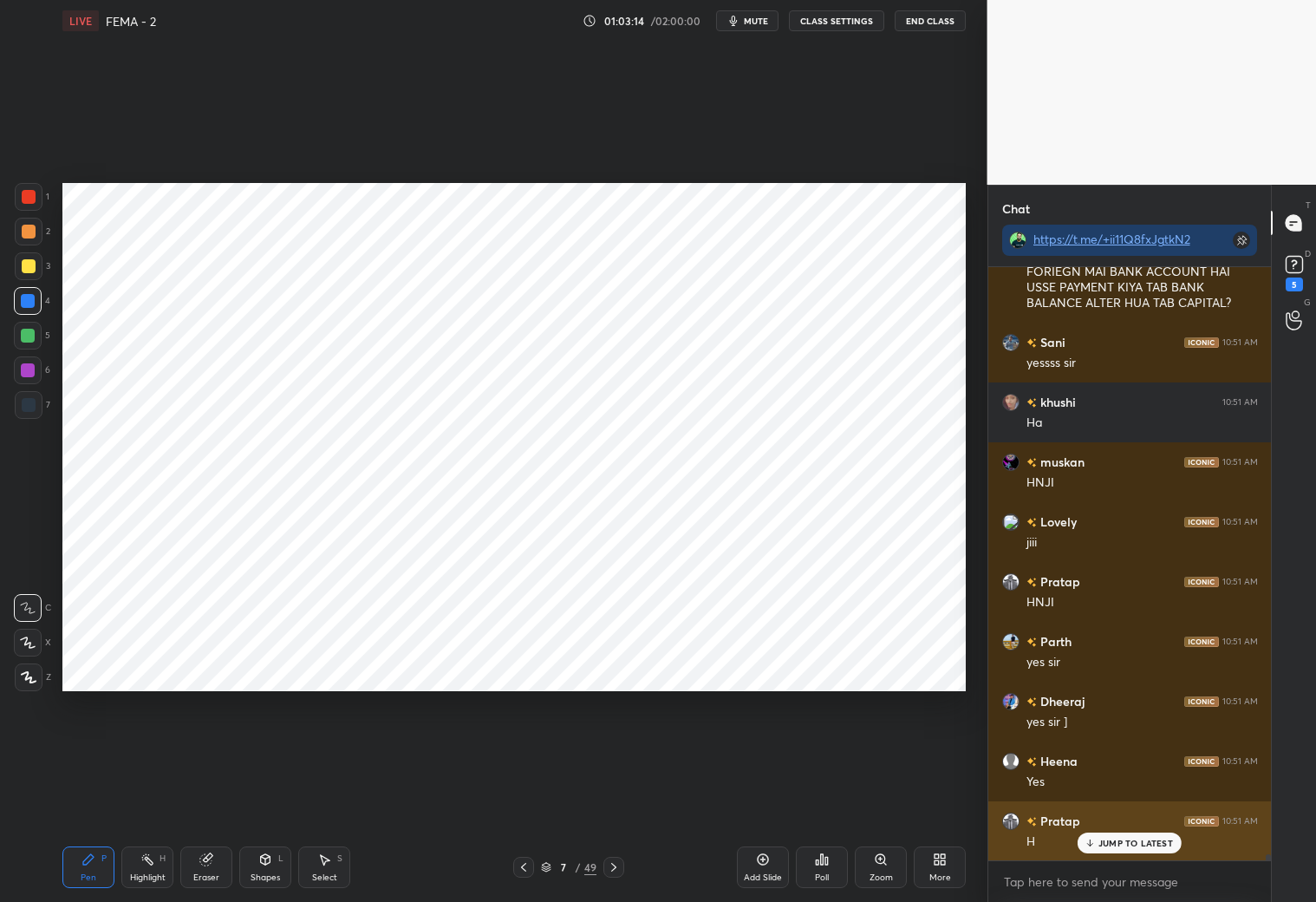 click on "JUMP TO LATEST" at bounding box center [1136, 843] 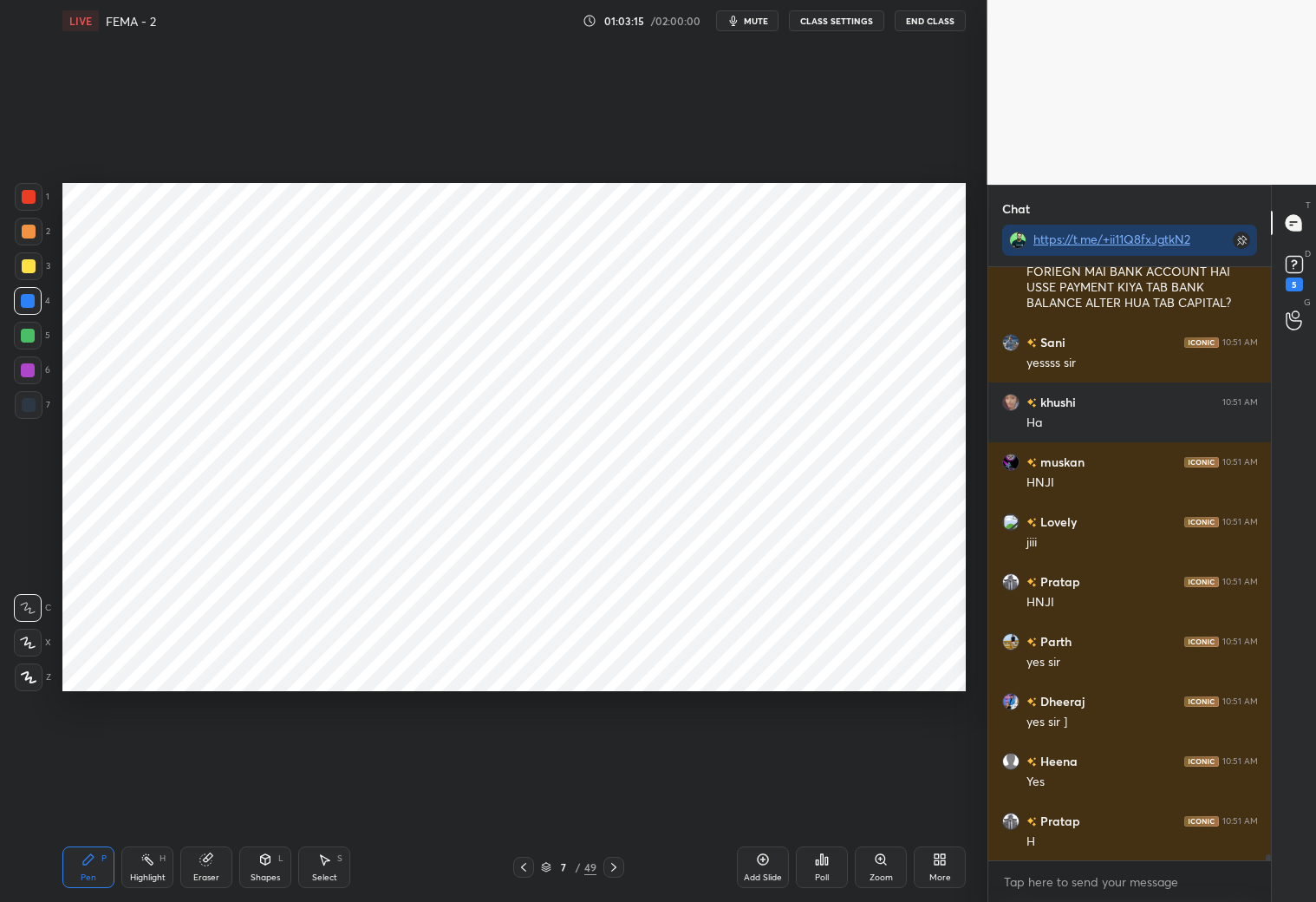 click 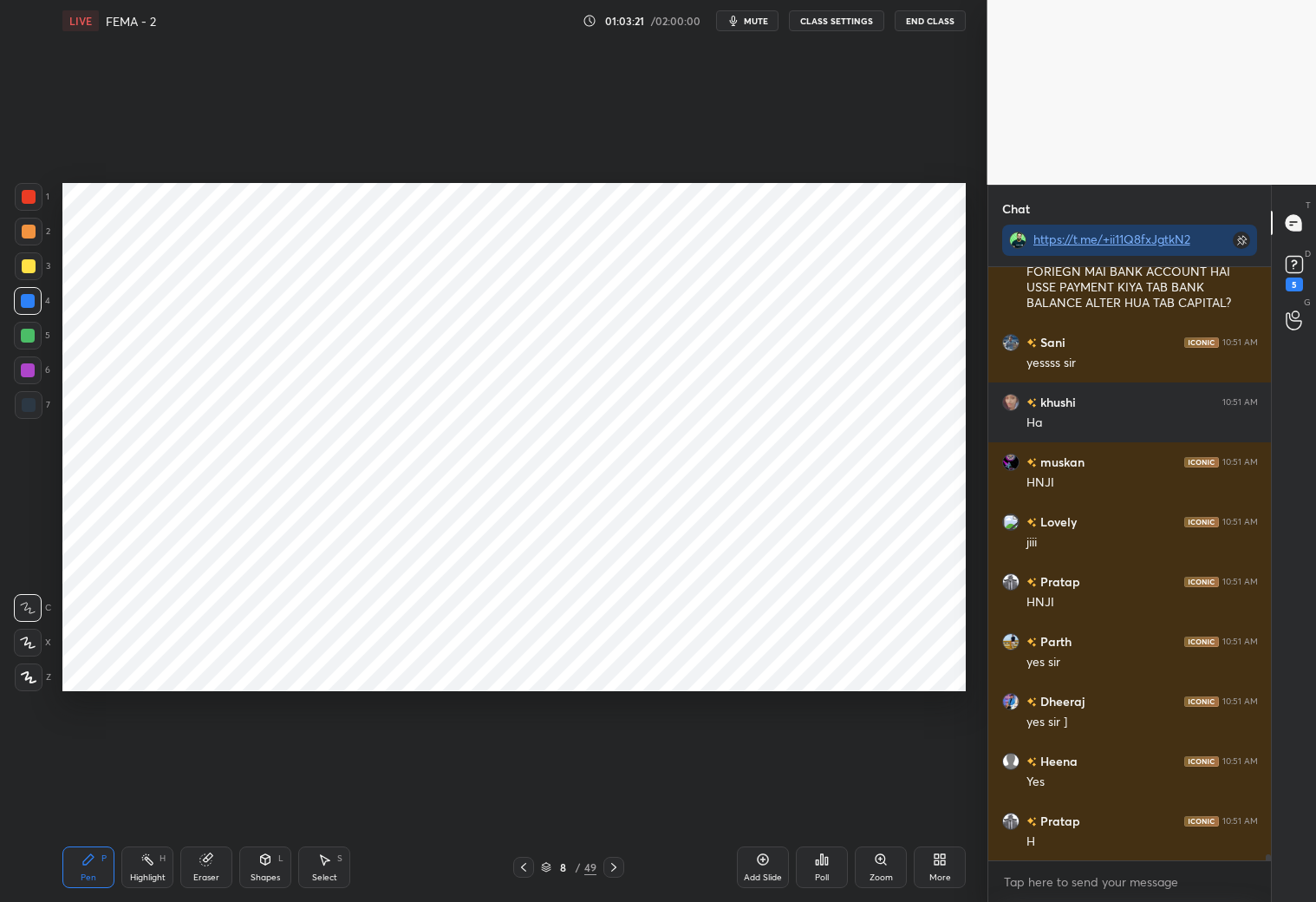 click 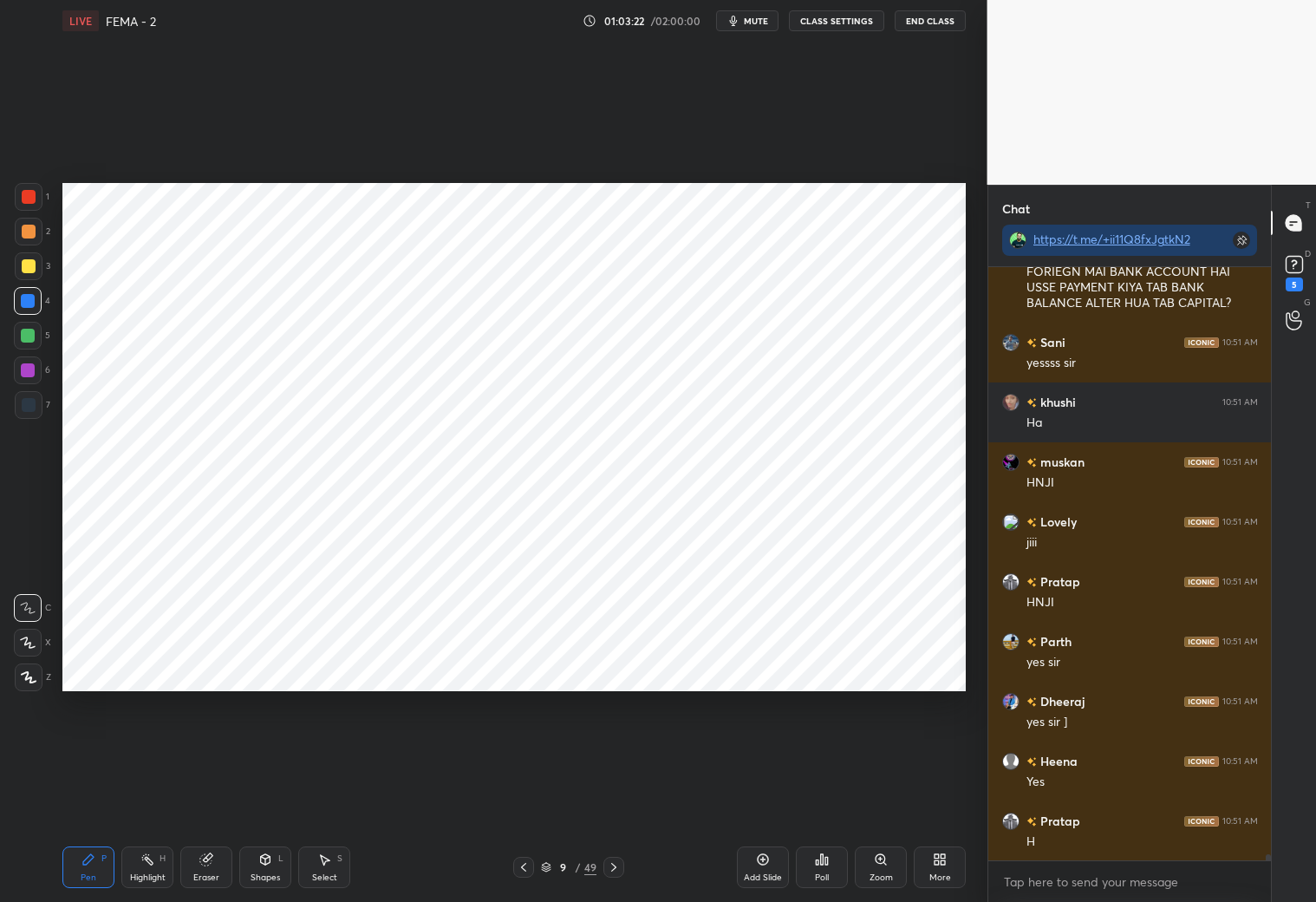 click 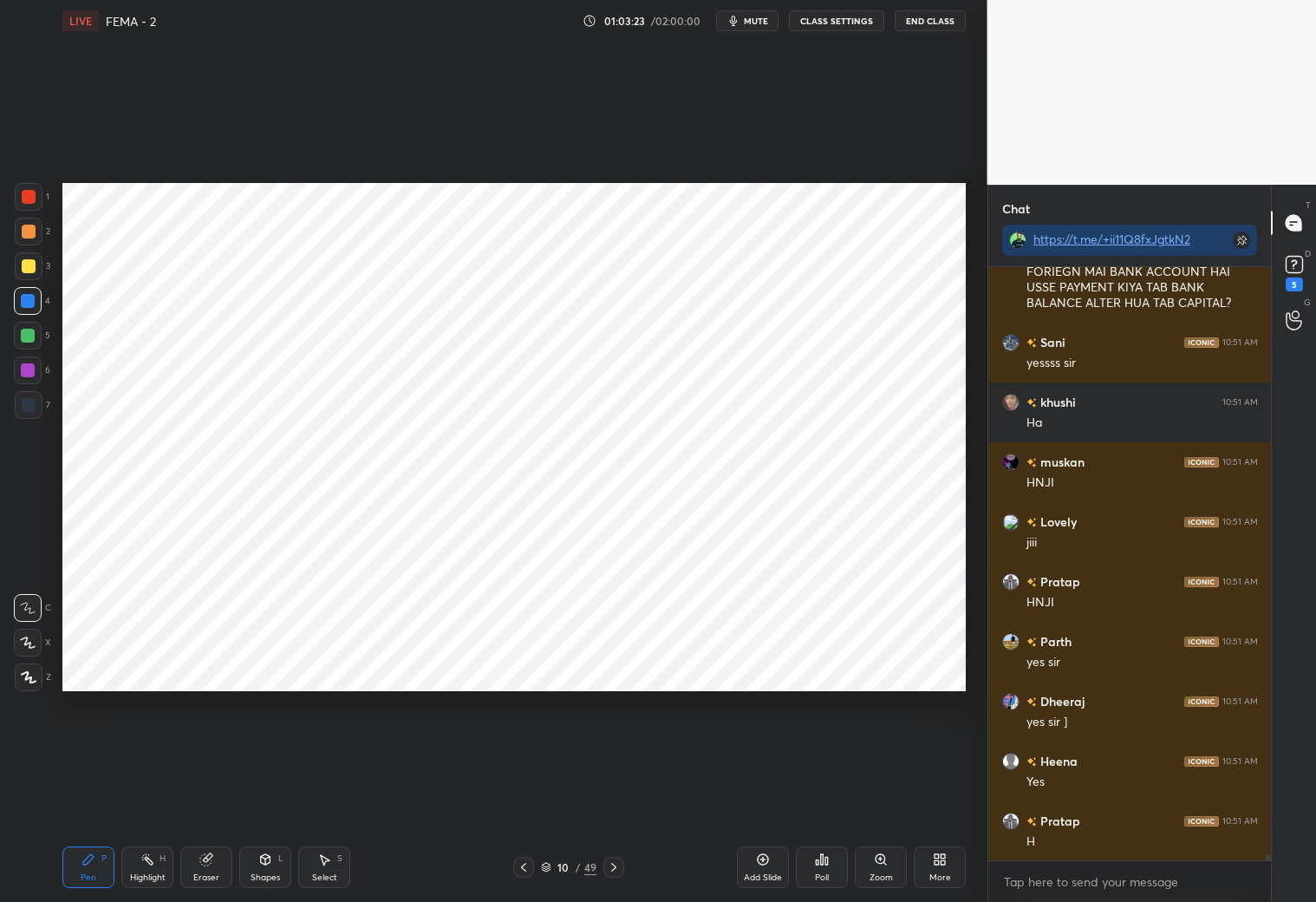 click 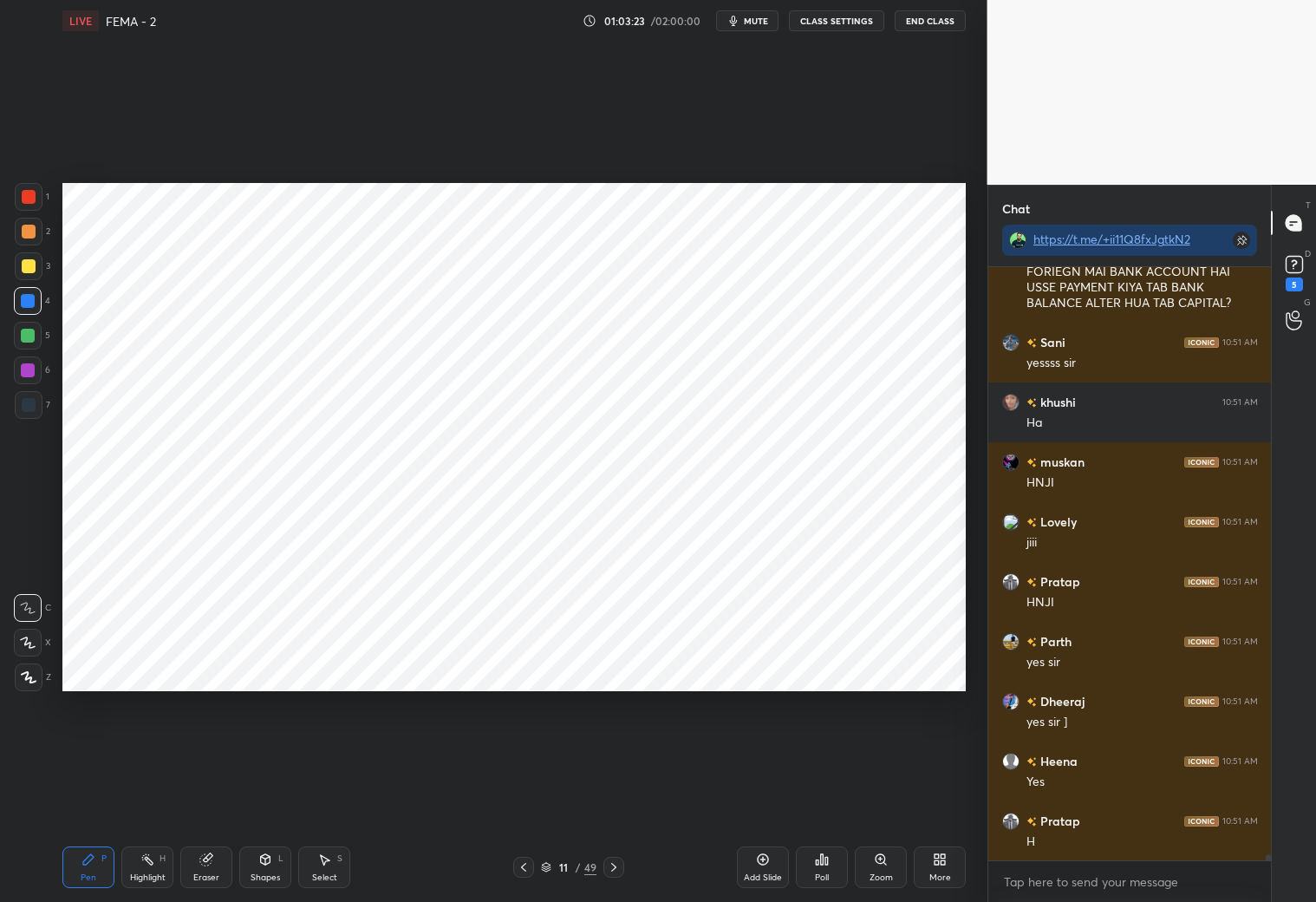 click 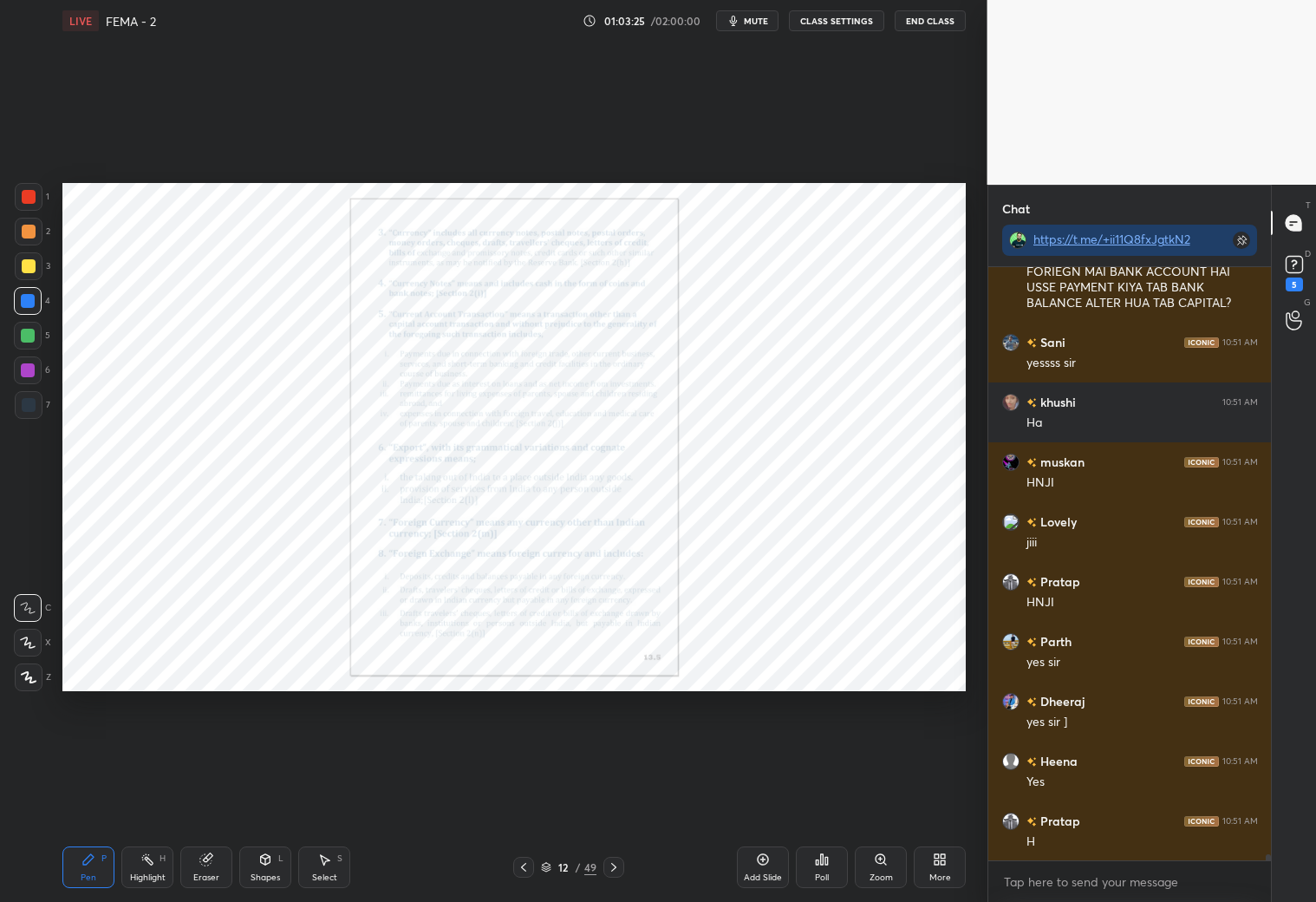 click 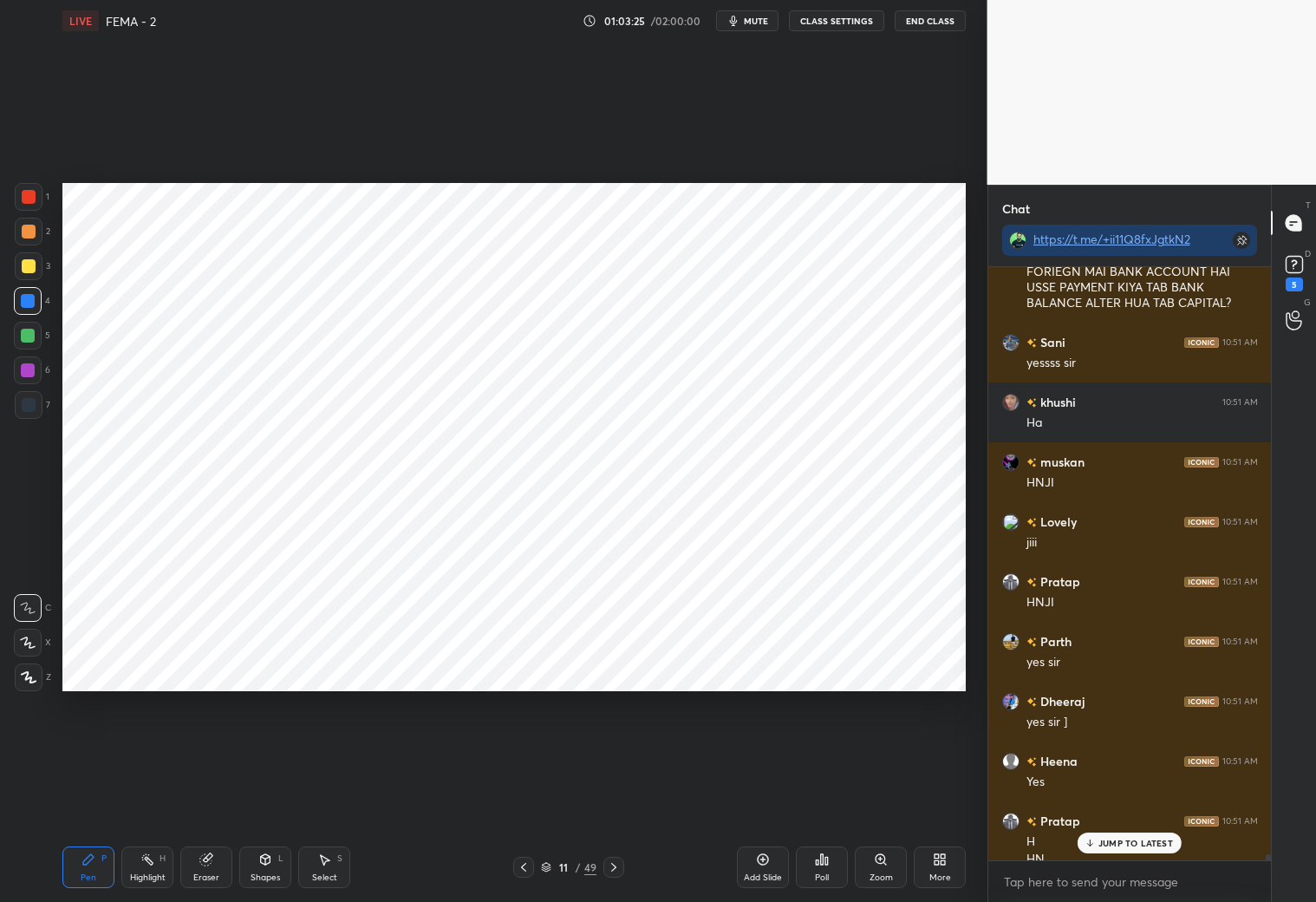 scroll, scrollTop: 56121, scrollLeft: 0, axis: vertical 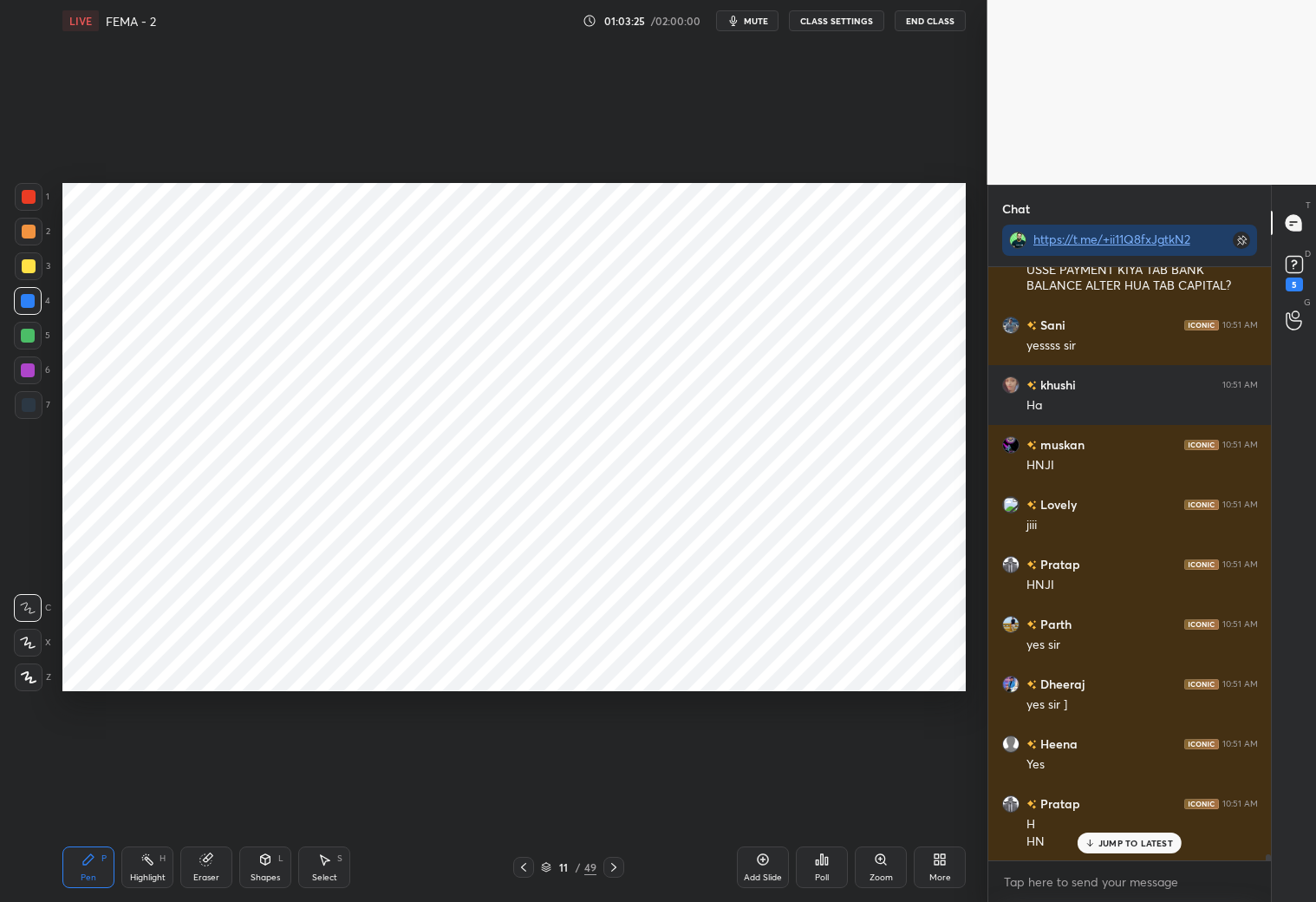 click 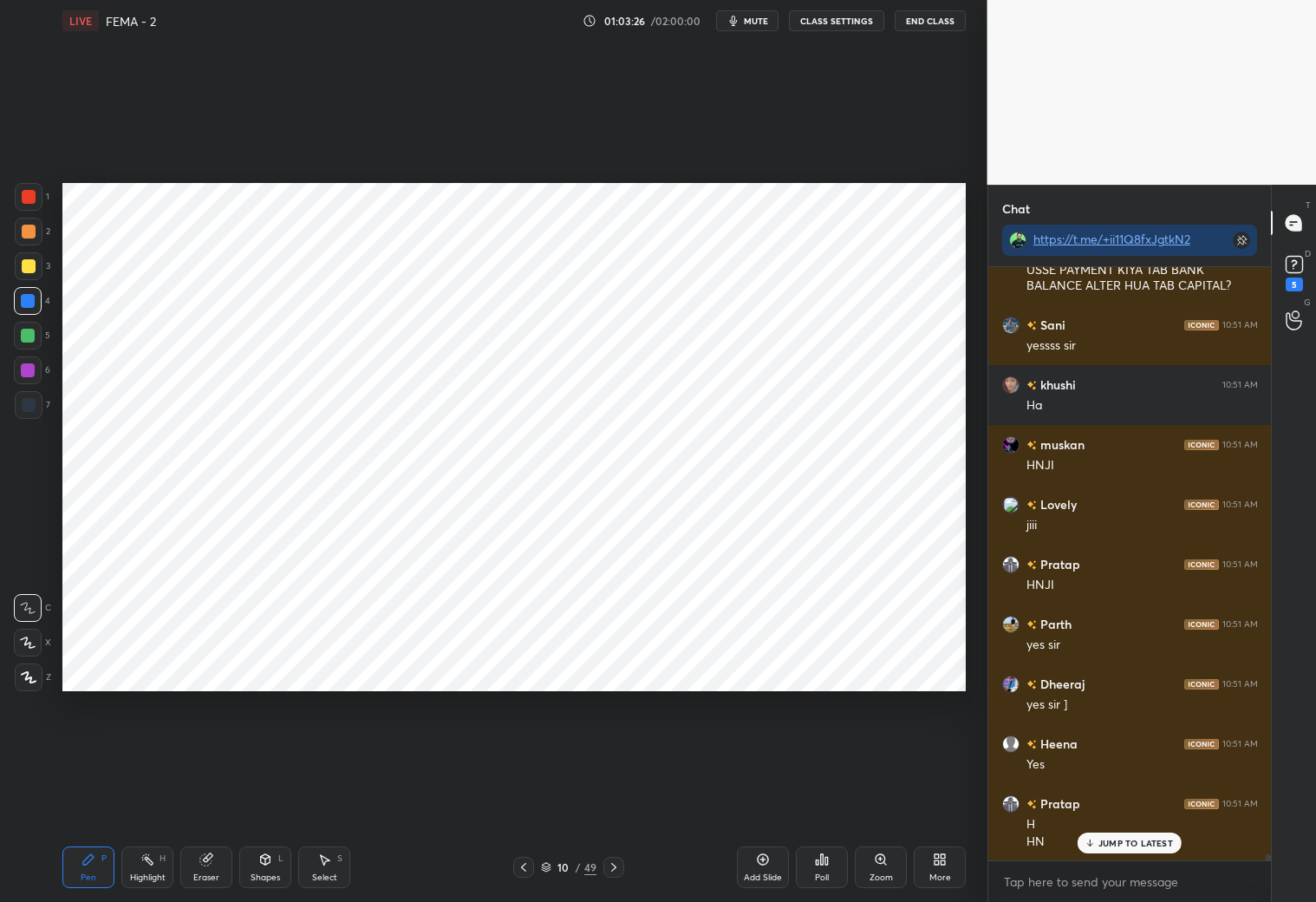 click 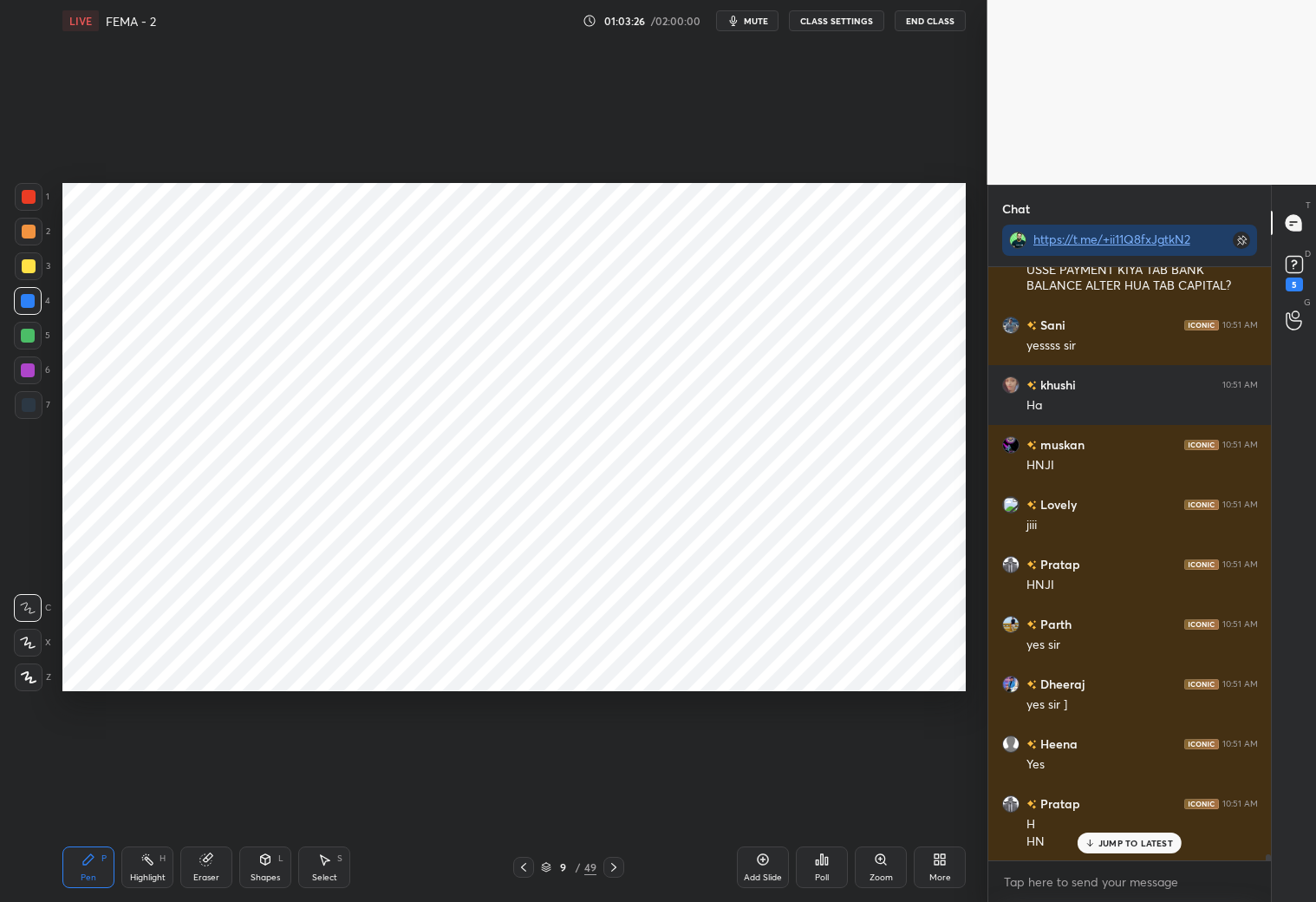 click 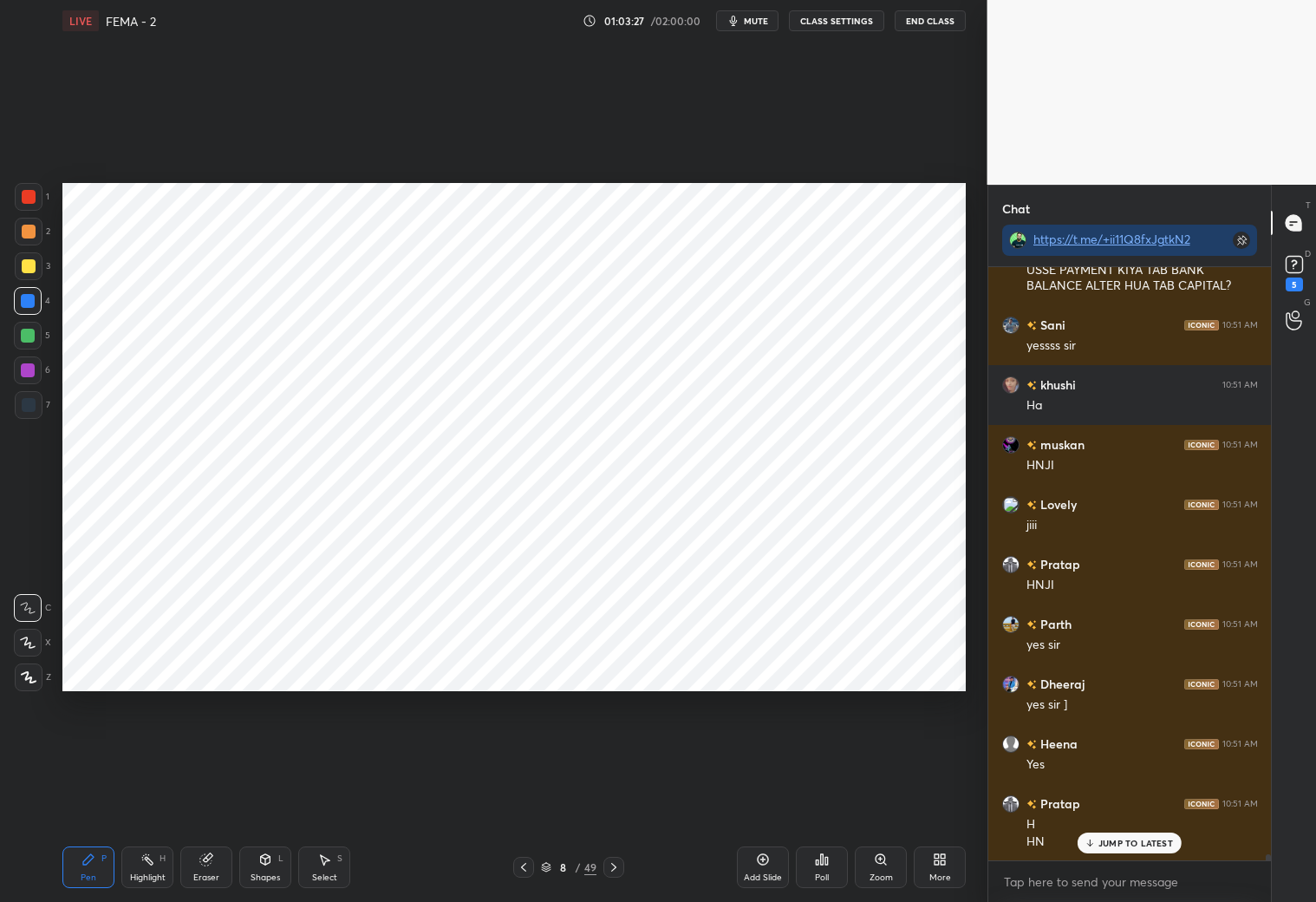 click 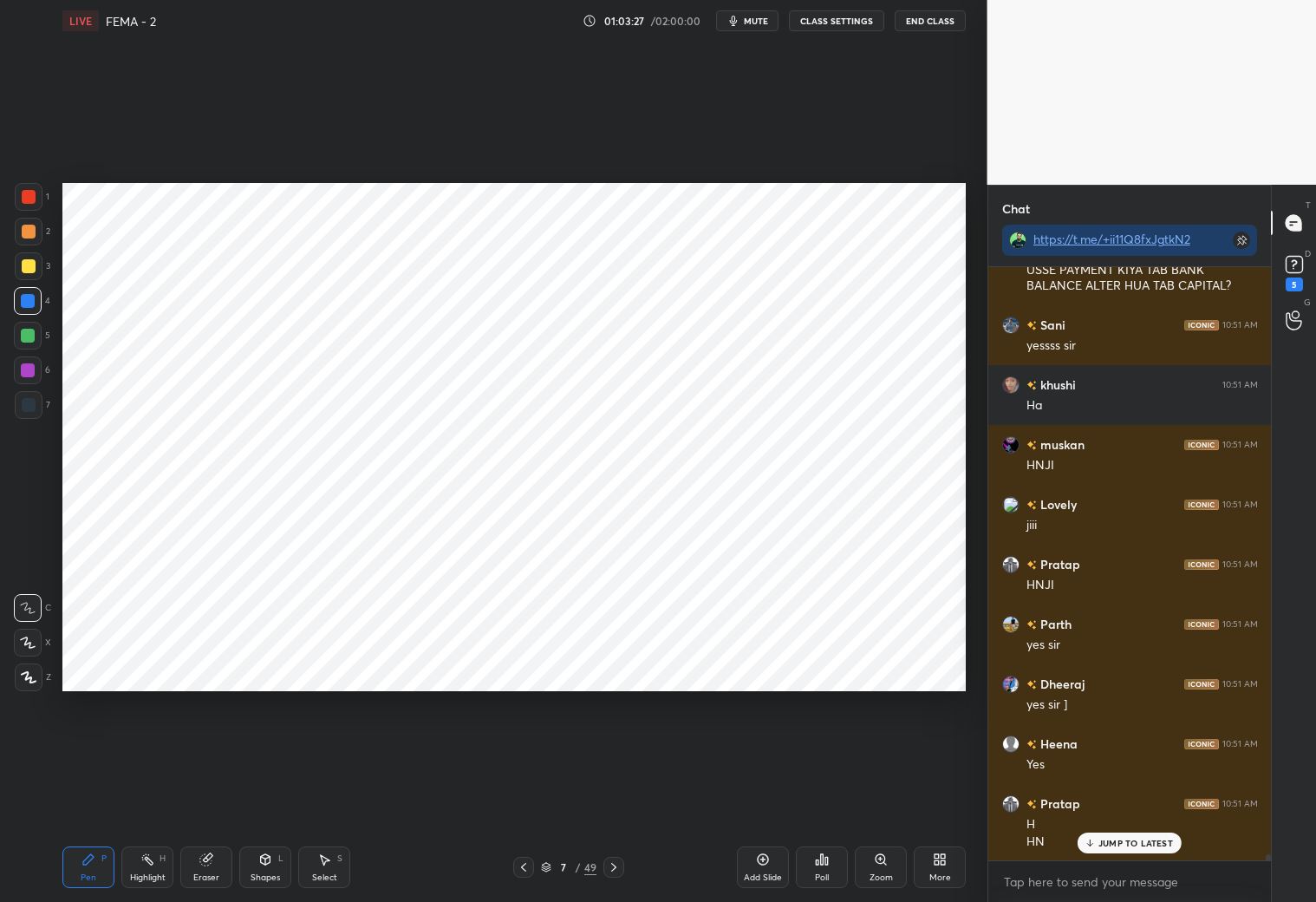 click 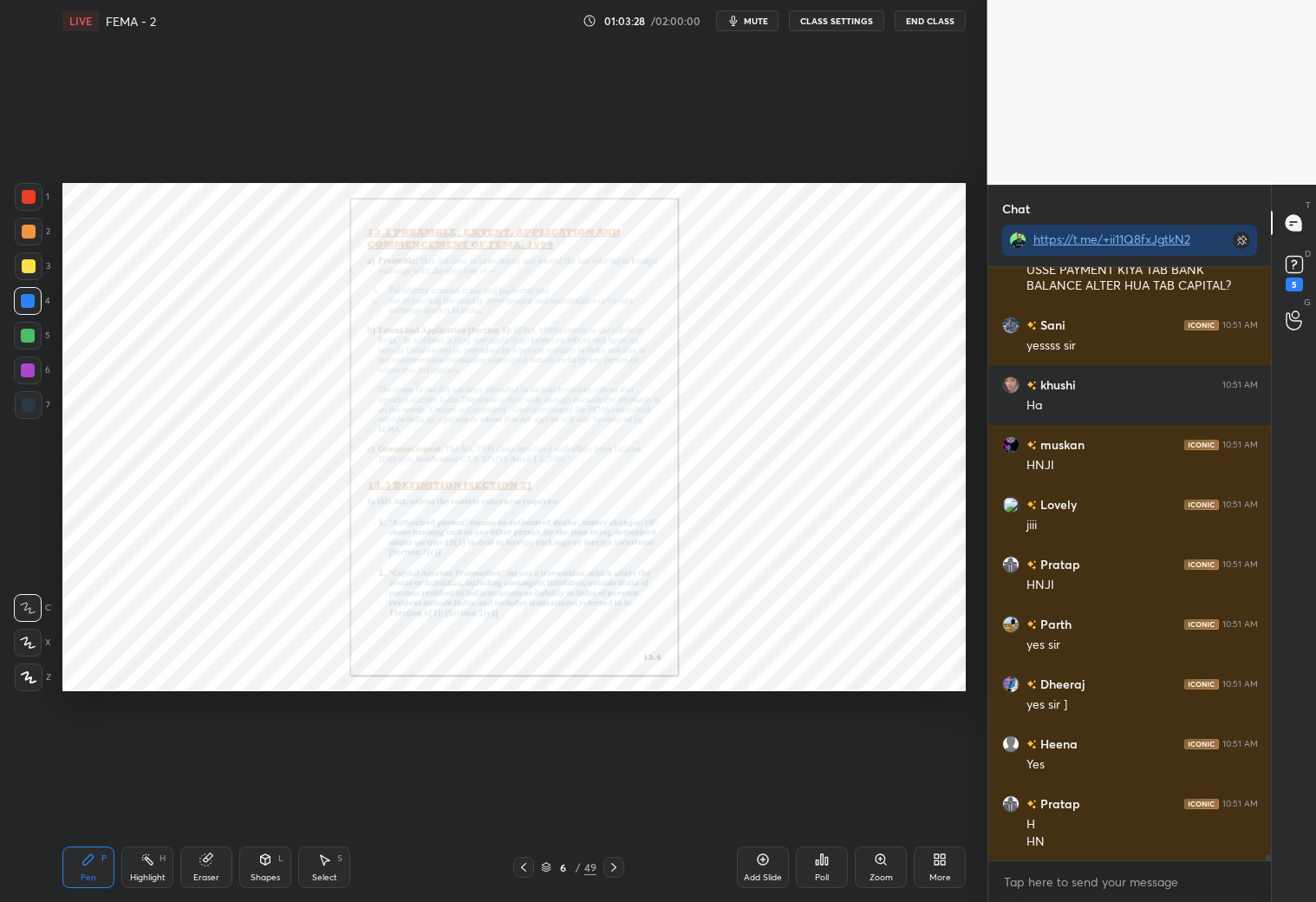 scroll, scrollTop: 56182, scrollLeft: 0, axis: vertical 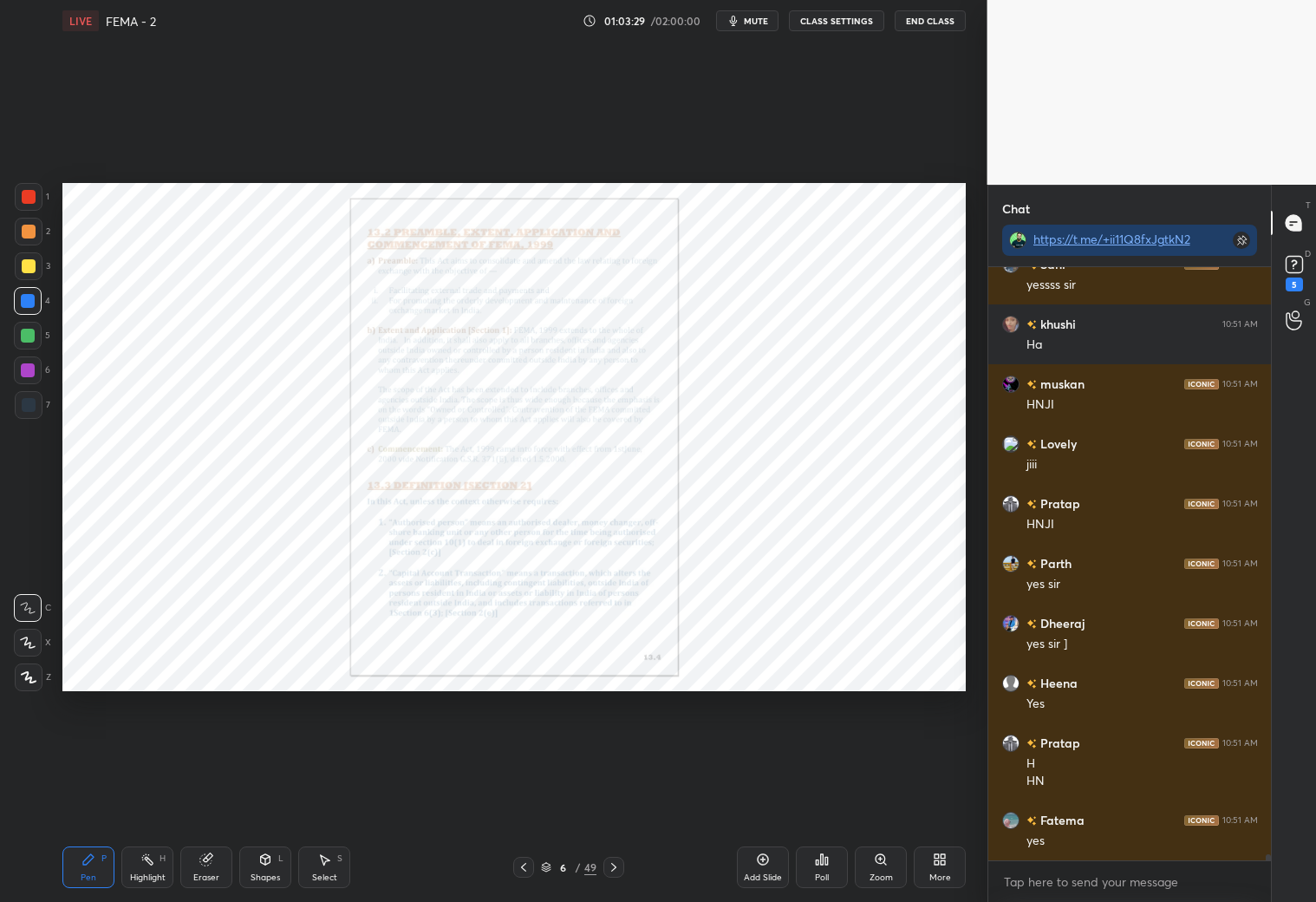 click on "Zoom" at bounding box center [881, 867] 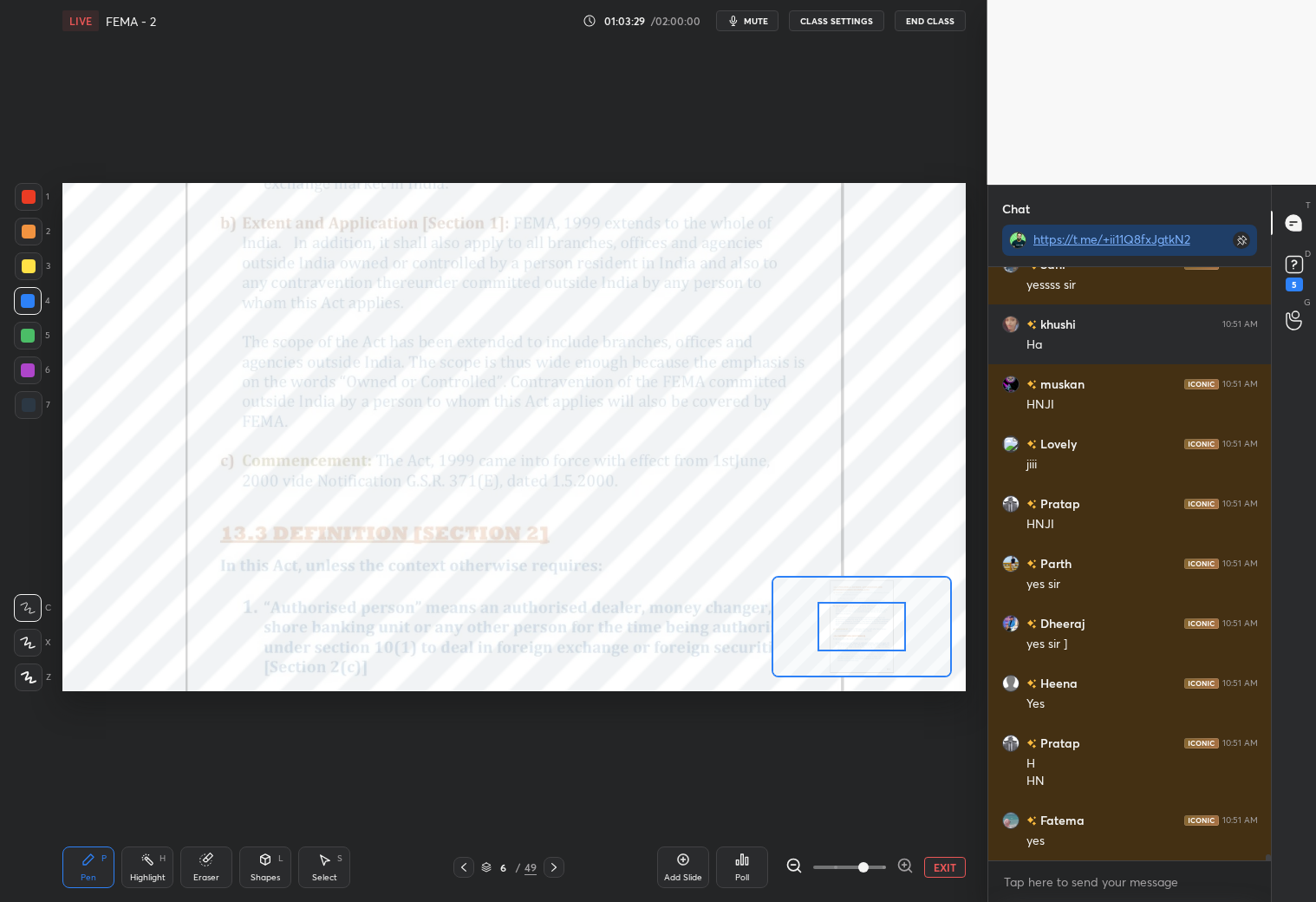 drag, startPoint x: 868, startPoint y: 857, endPoint x: 870, endPoint y: 830, distance: 27.07397 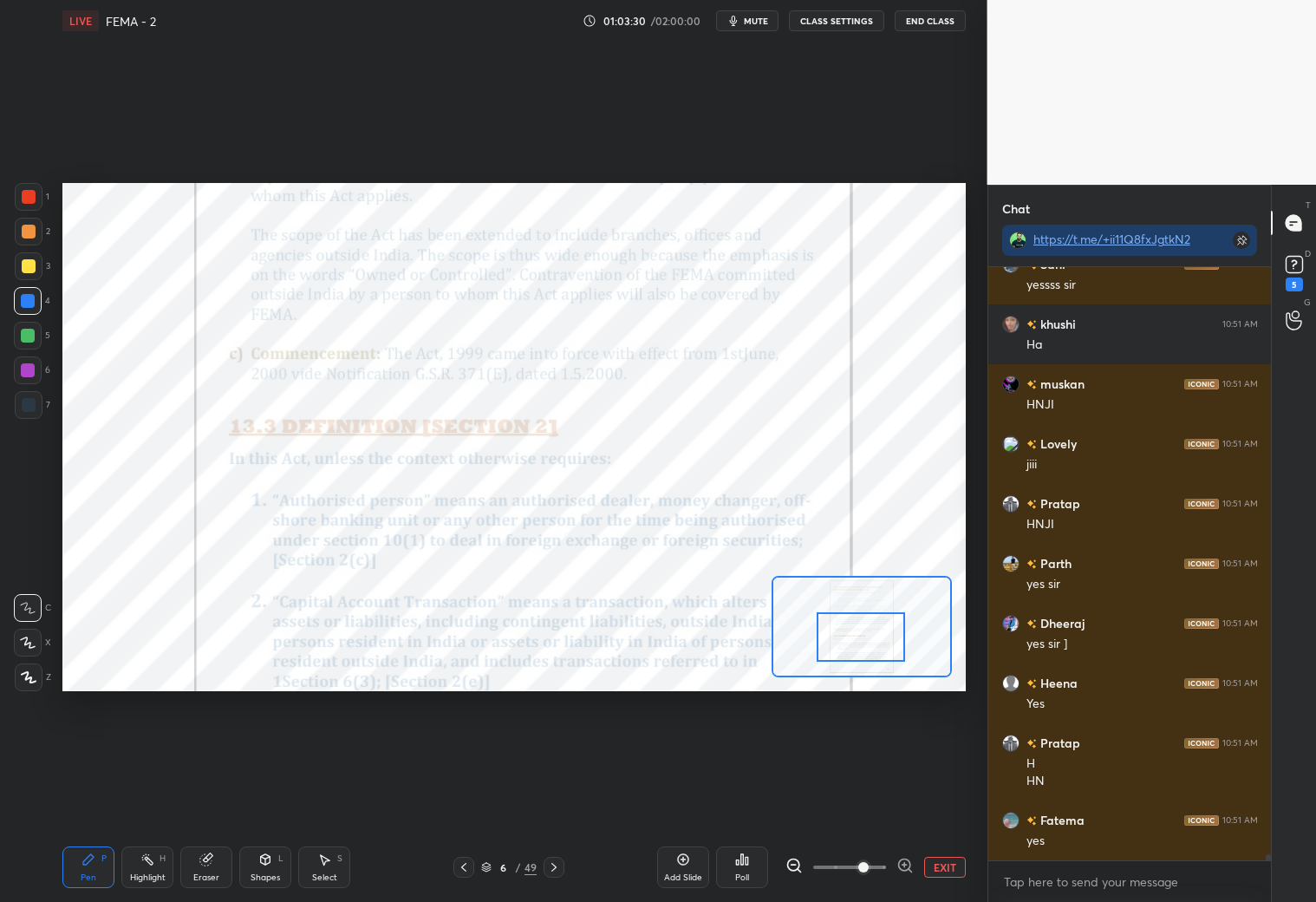 drag, startPoint x: 855, startPoint y: 611, endPoint x: 857, endPoint y: 634, distance: 23.086793 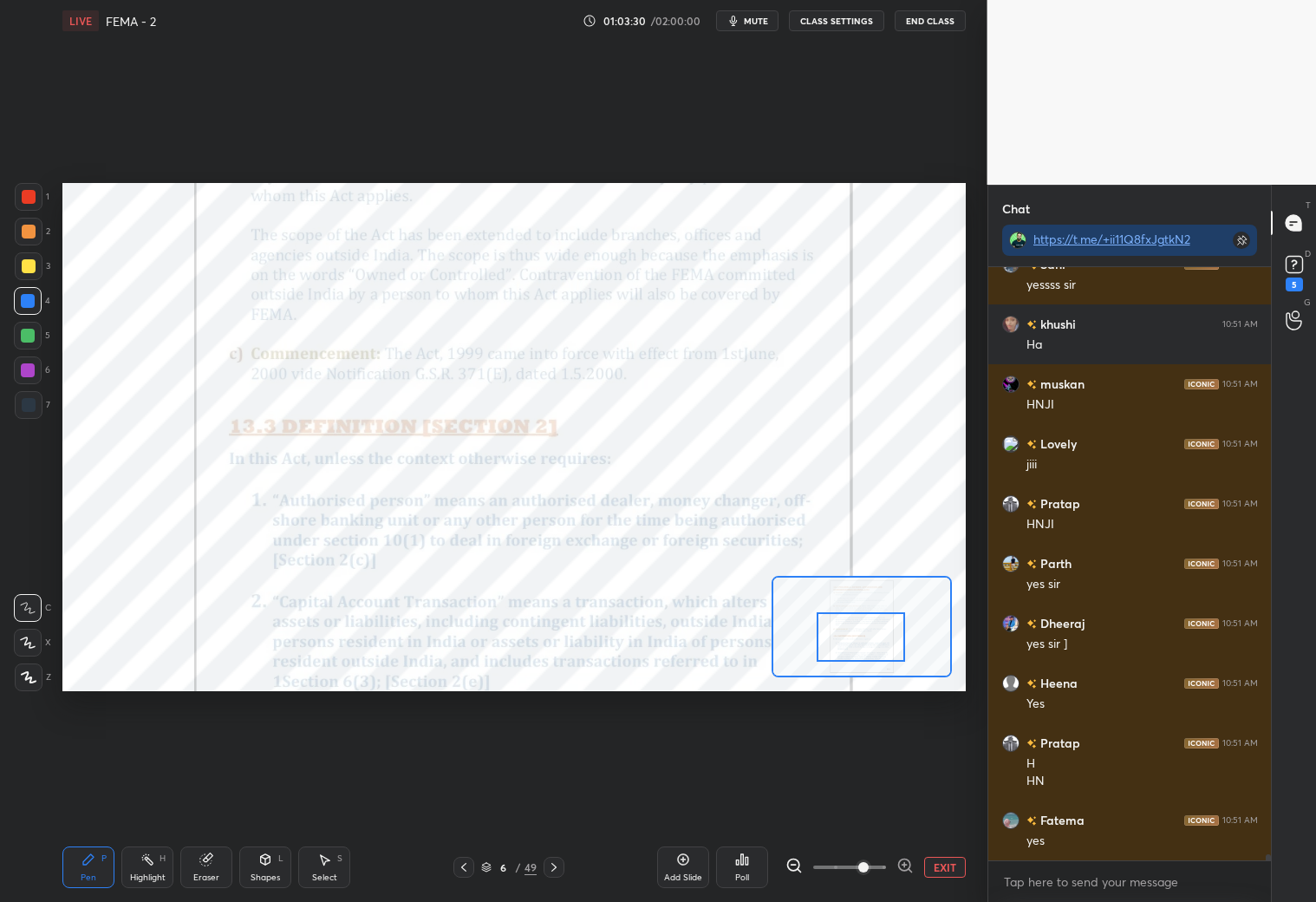 click at bounding box center (861, 637) 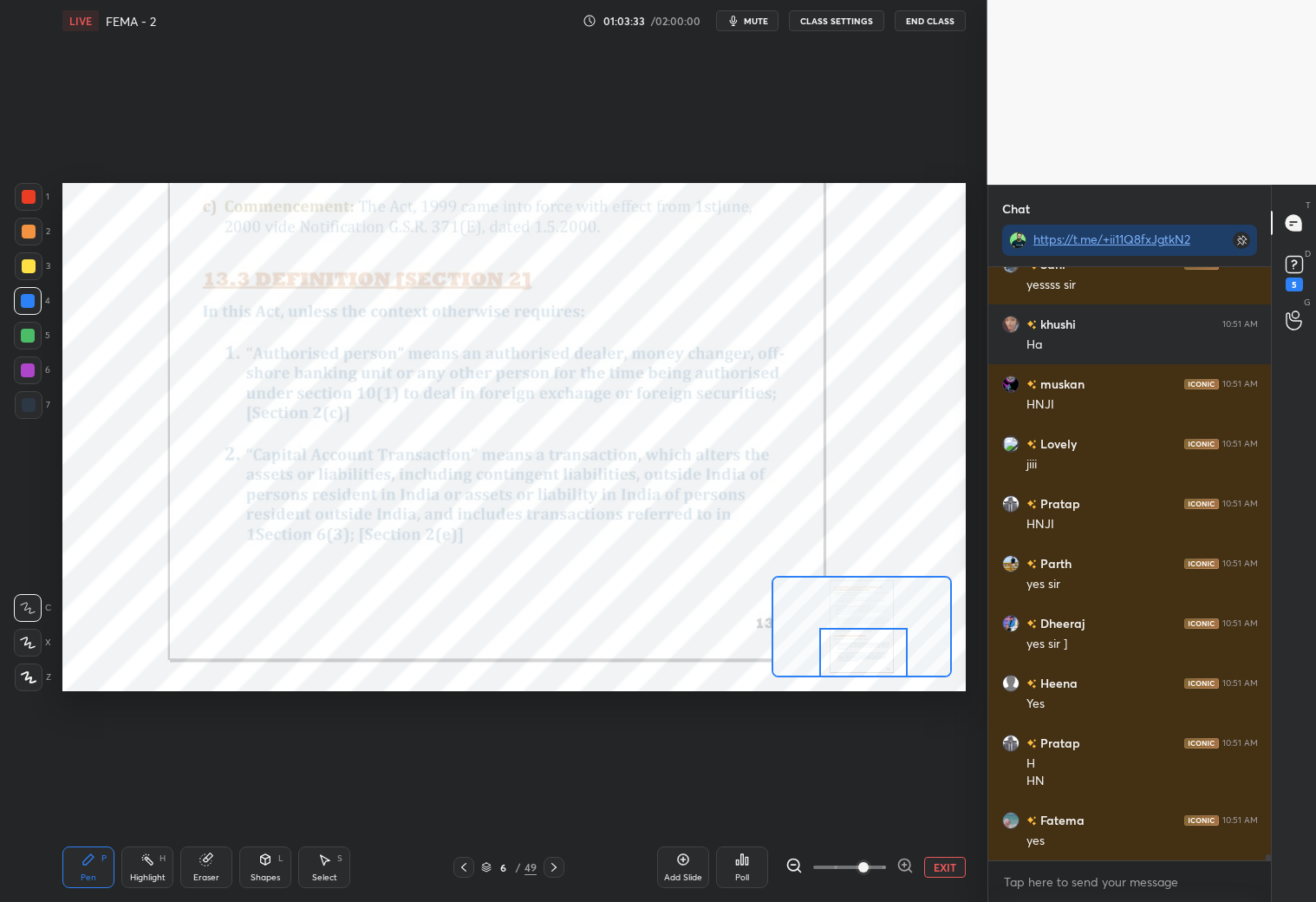 click 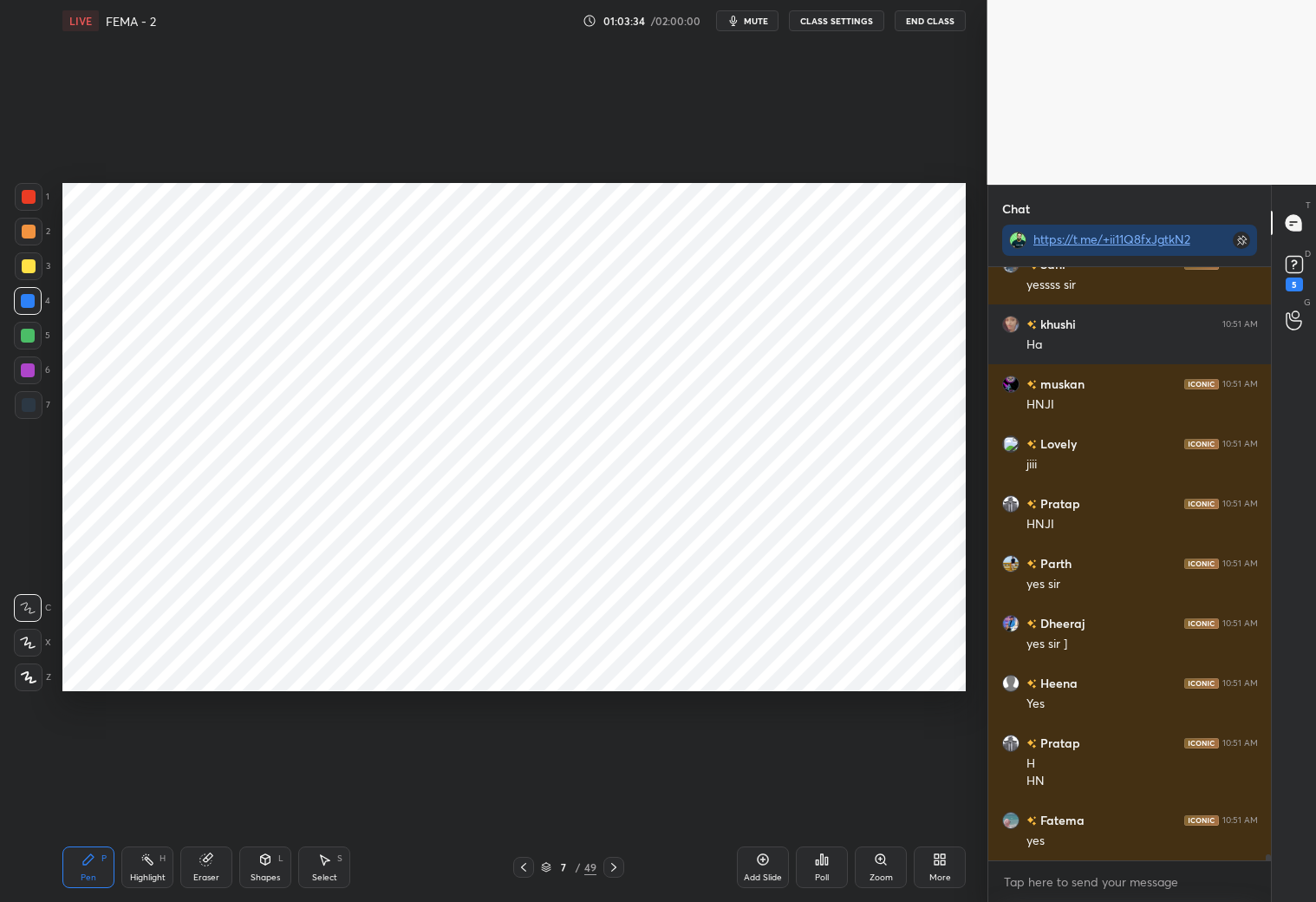 click 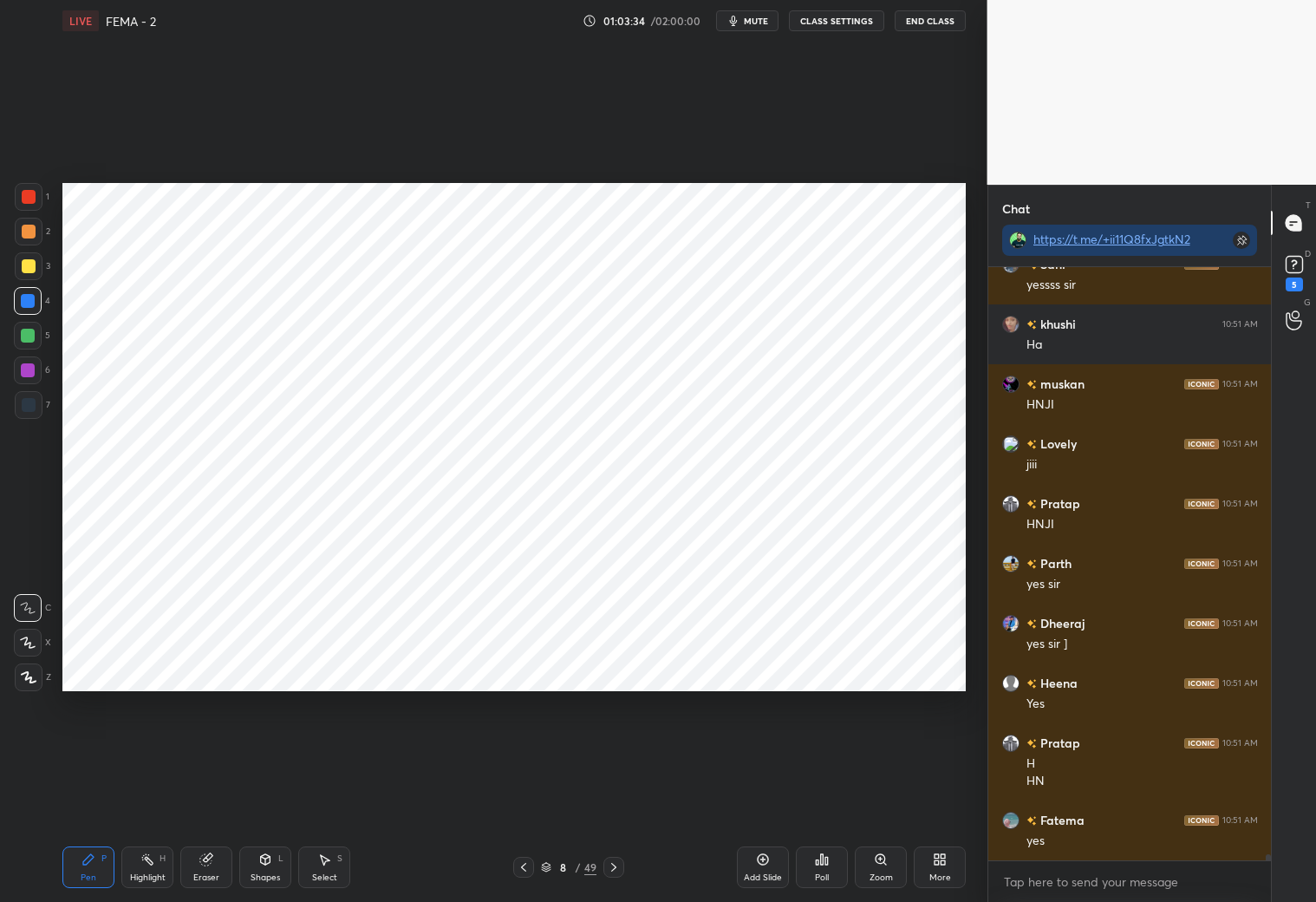 click 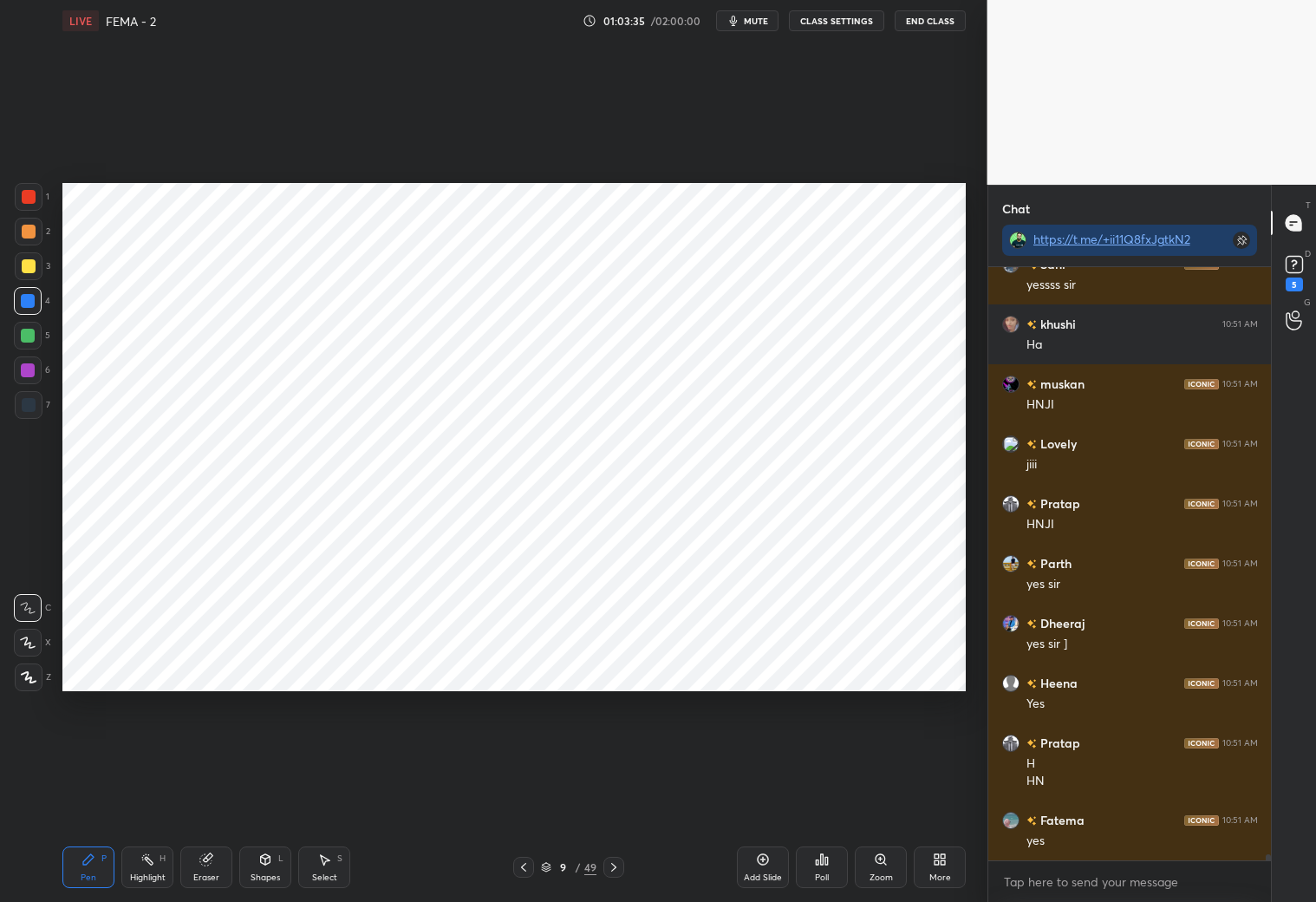 click 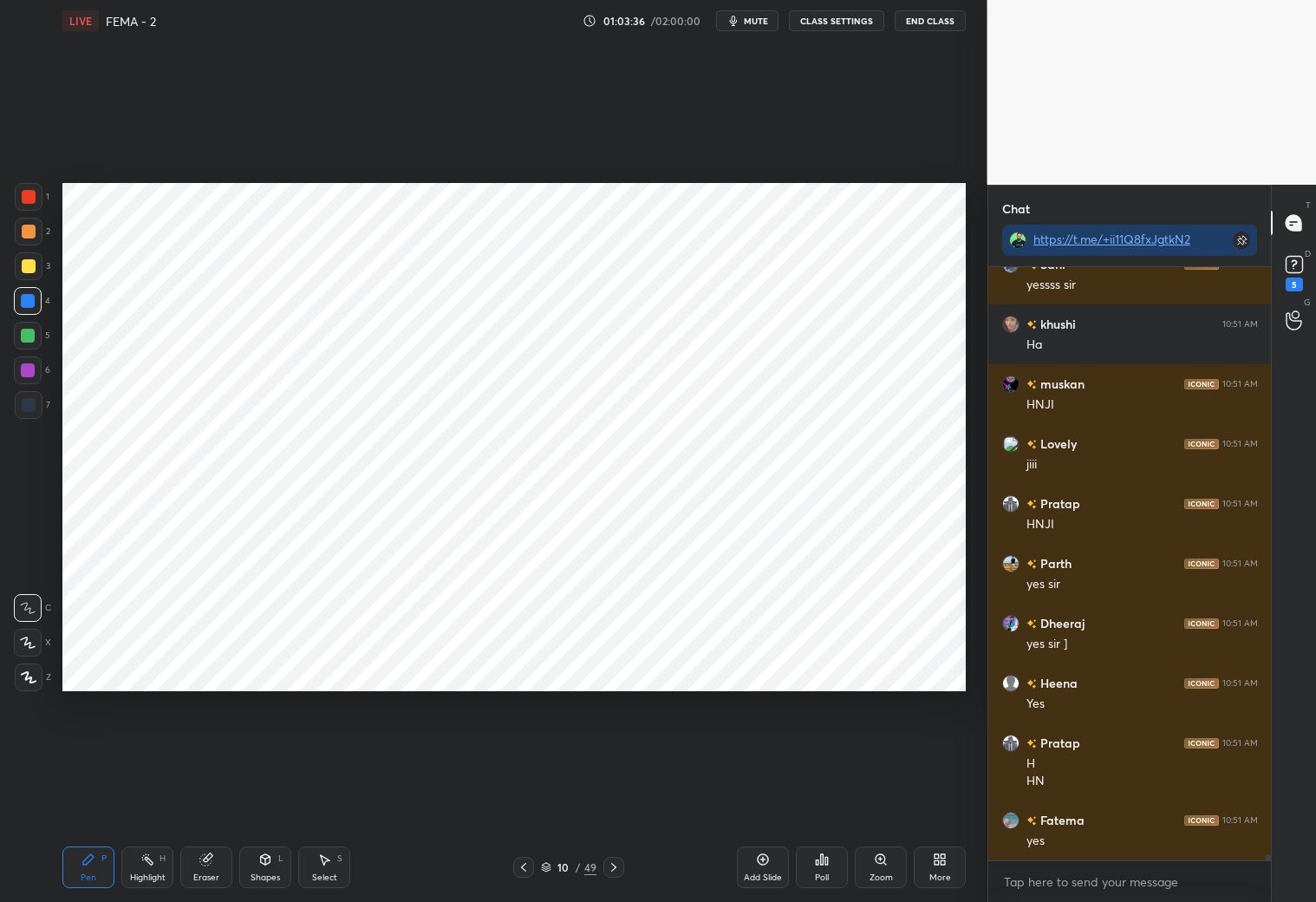 click 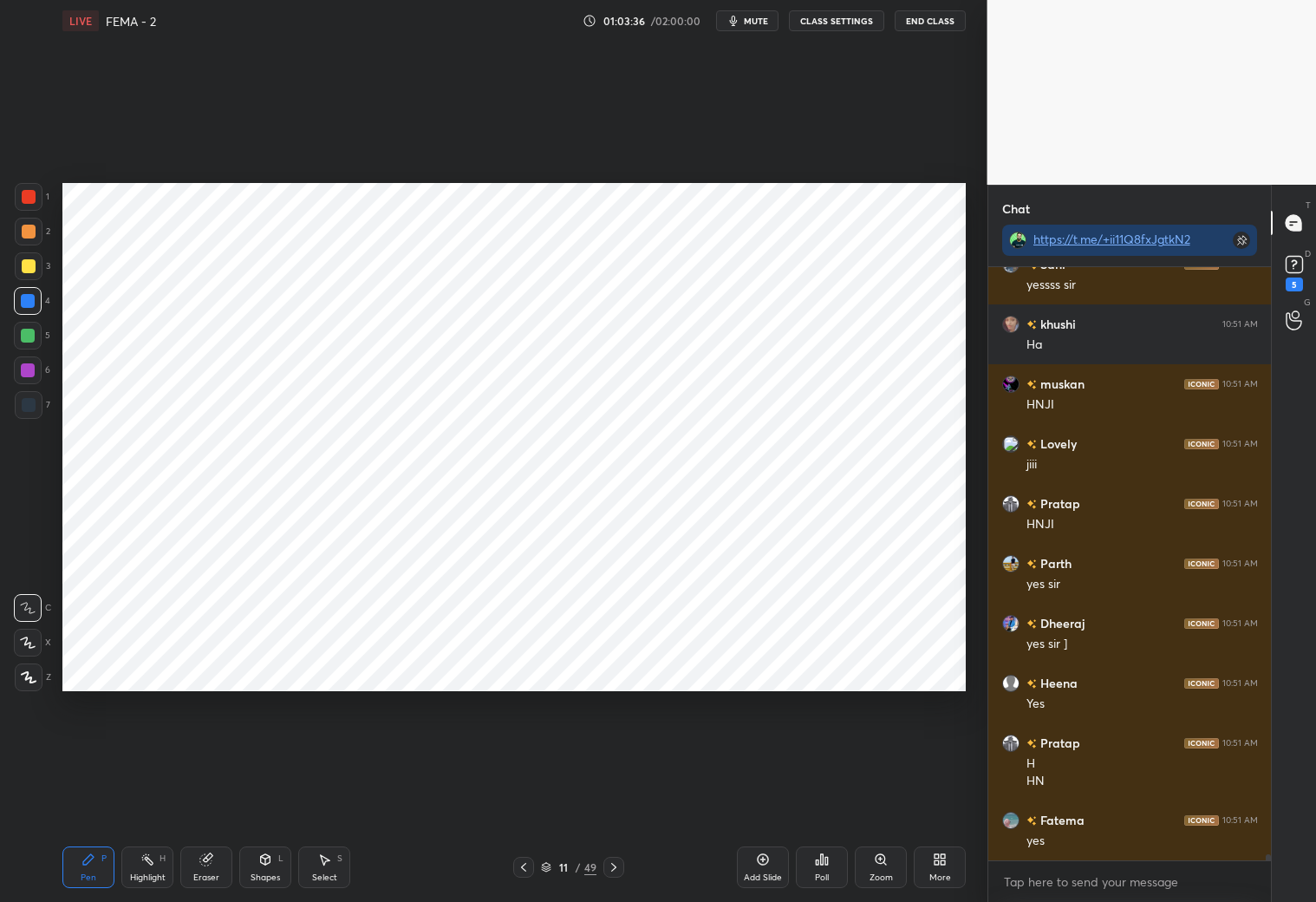 click 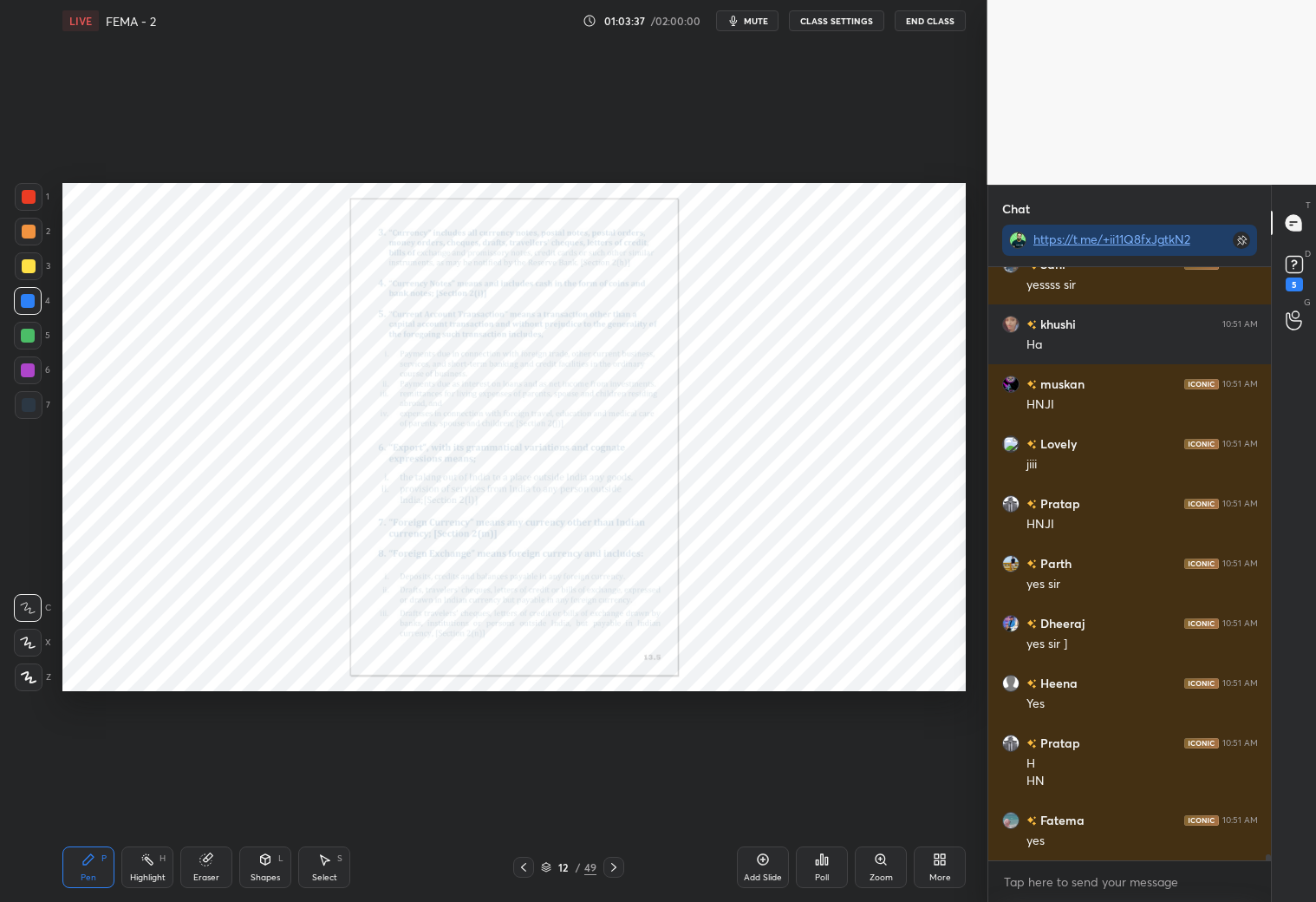 click on "Zoom" at bounding box center [881, 867] 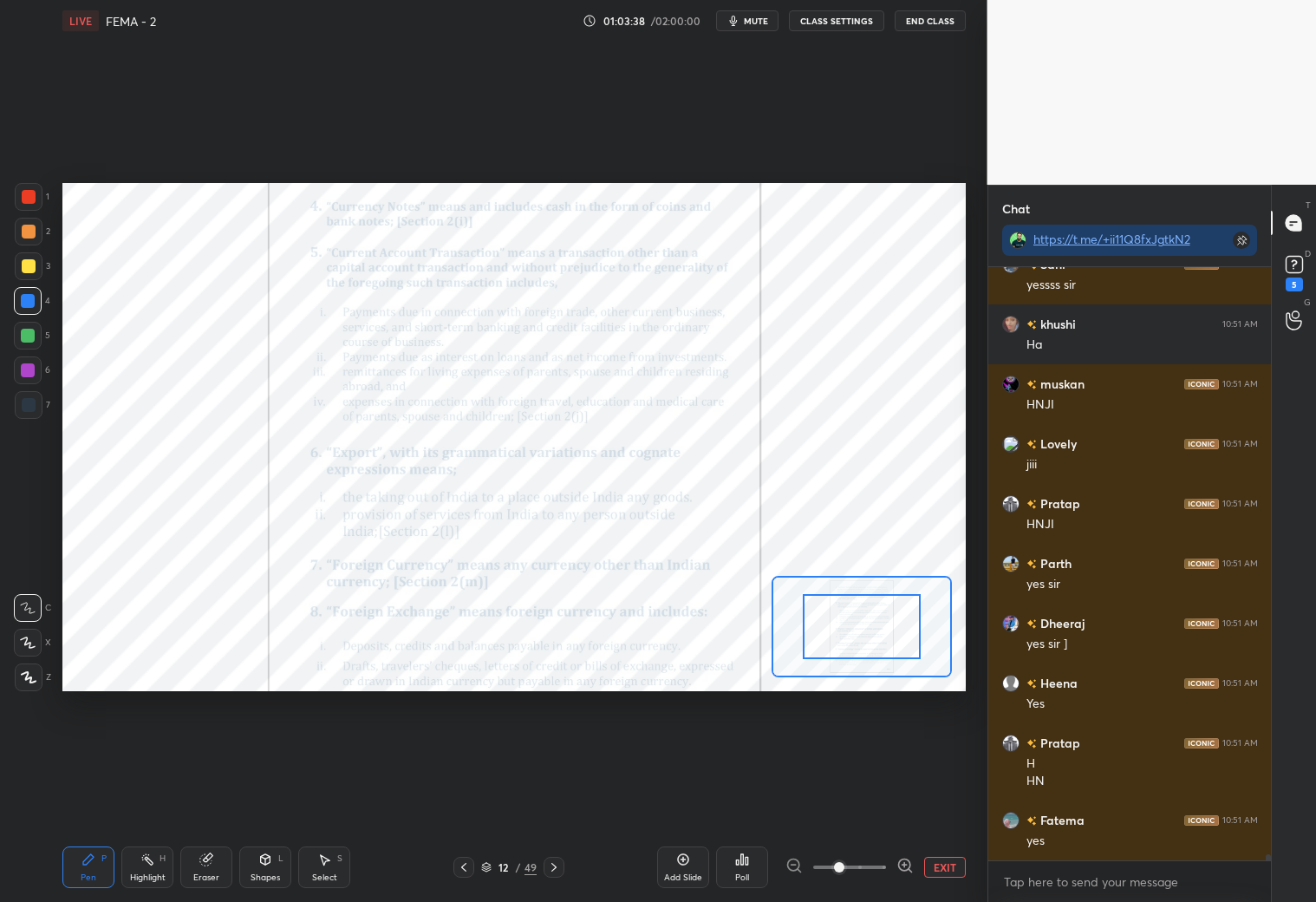 drag, startPoint x: 883, startPoint y: 866, endPoint x: 894, endPoint y: 864, distance: 11.18034 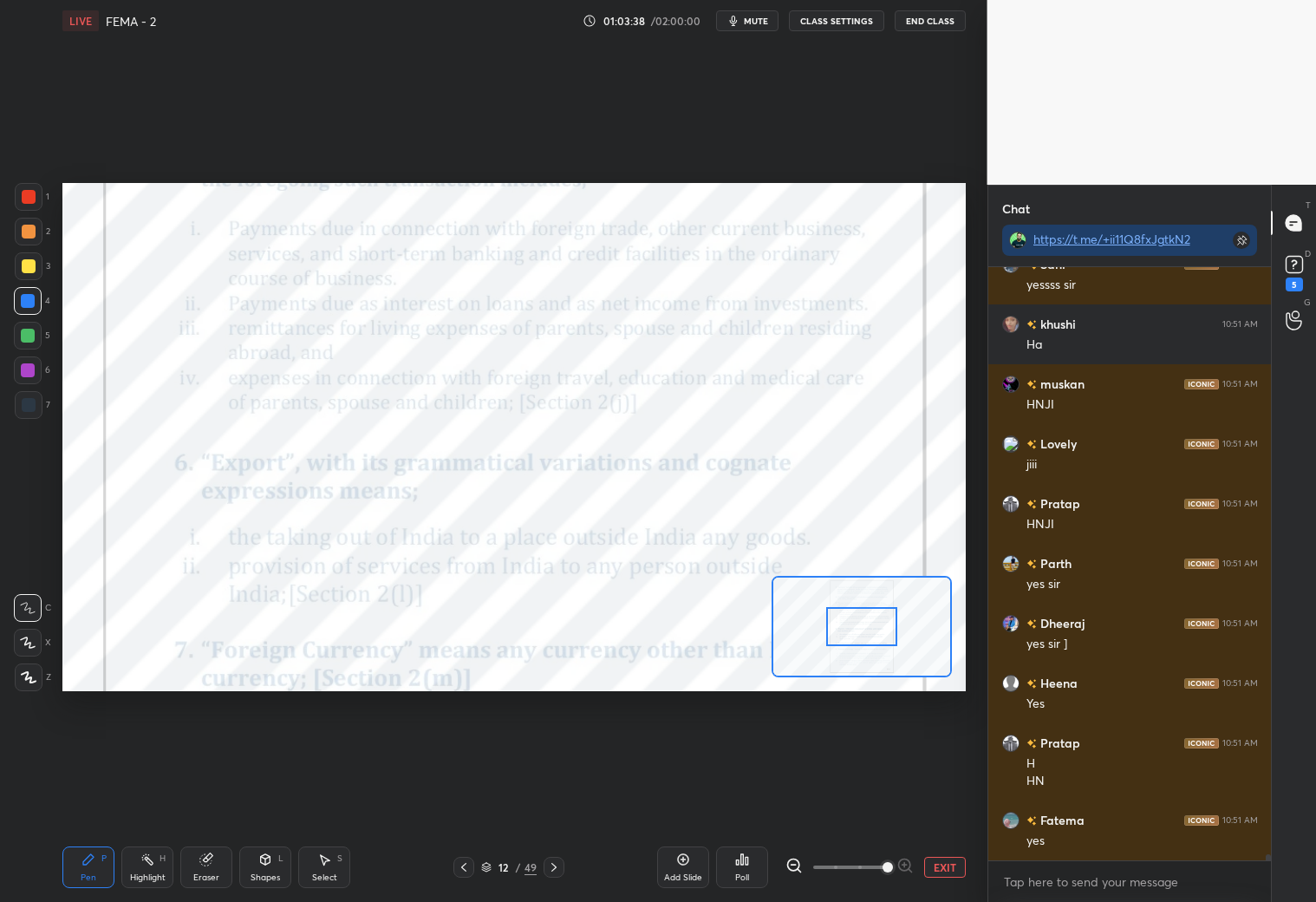 drag, startPoint x: 885, startPoint y: 870, endPoint x: 897, endPoint y: 863, distance: 13.892444 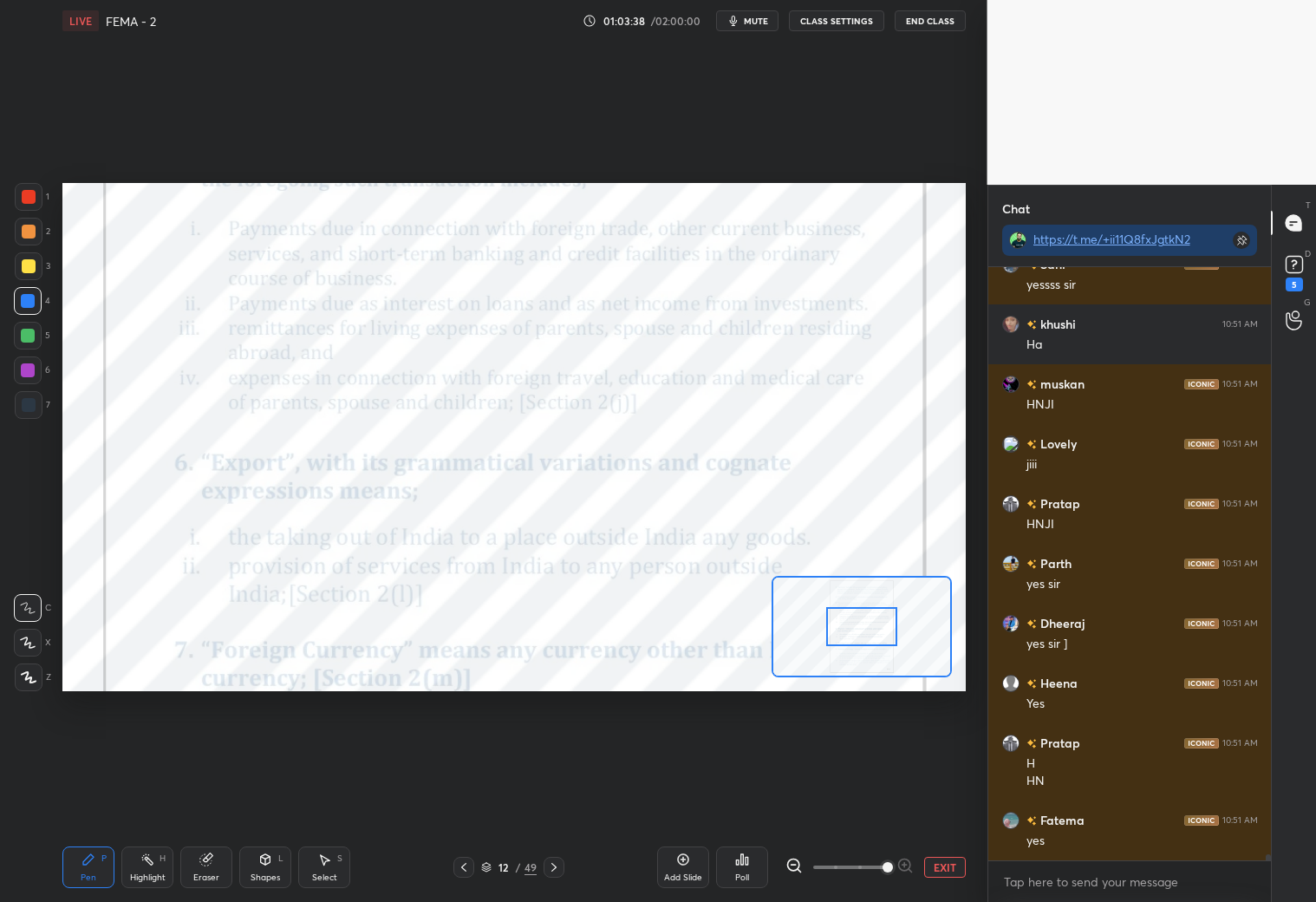 click at bounding box center [888, 867] 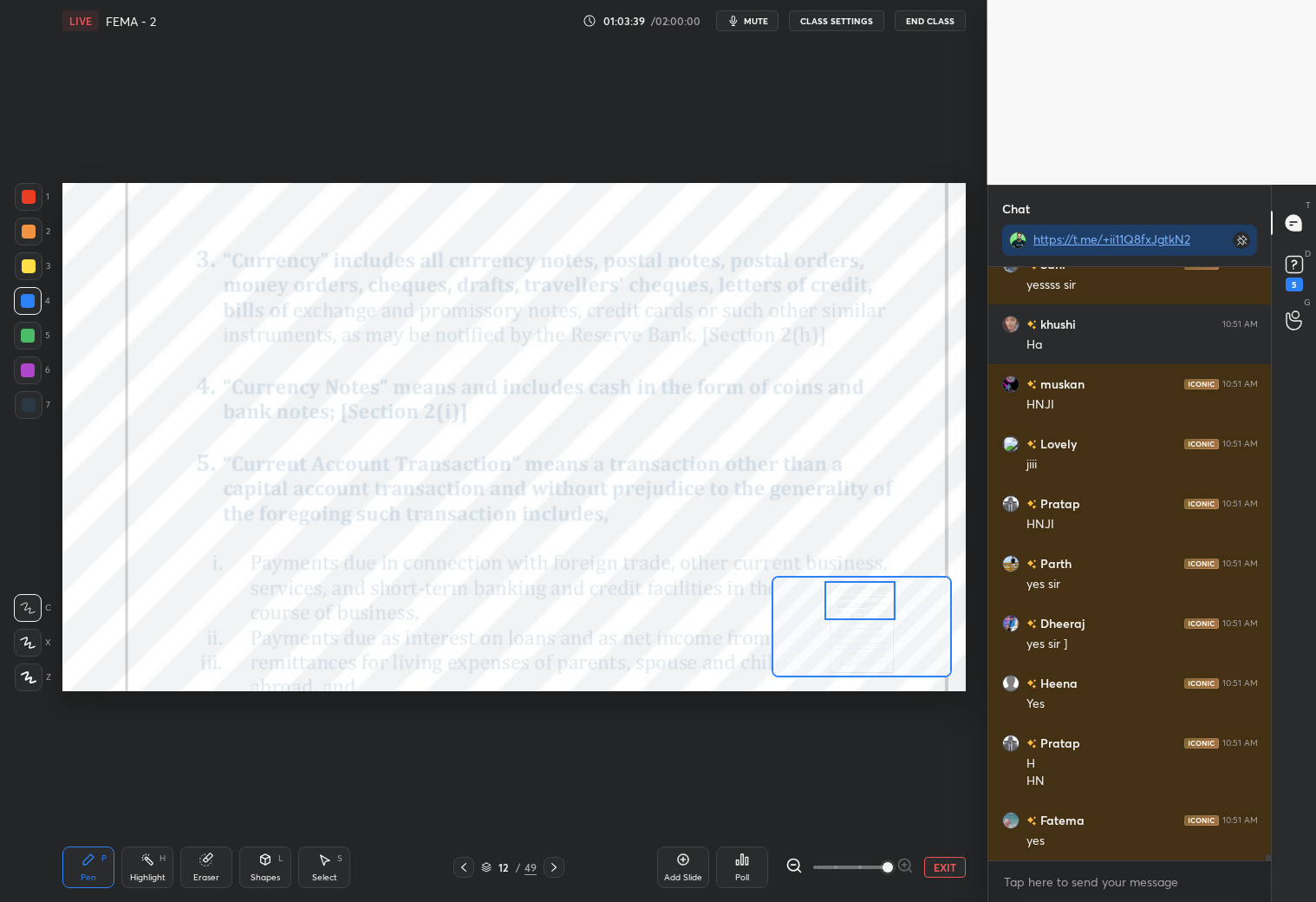 scroll, scrollTop: 56241, scrollLeft: 0, axis: vertical 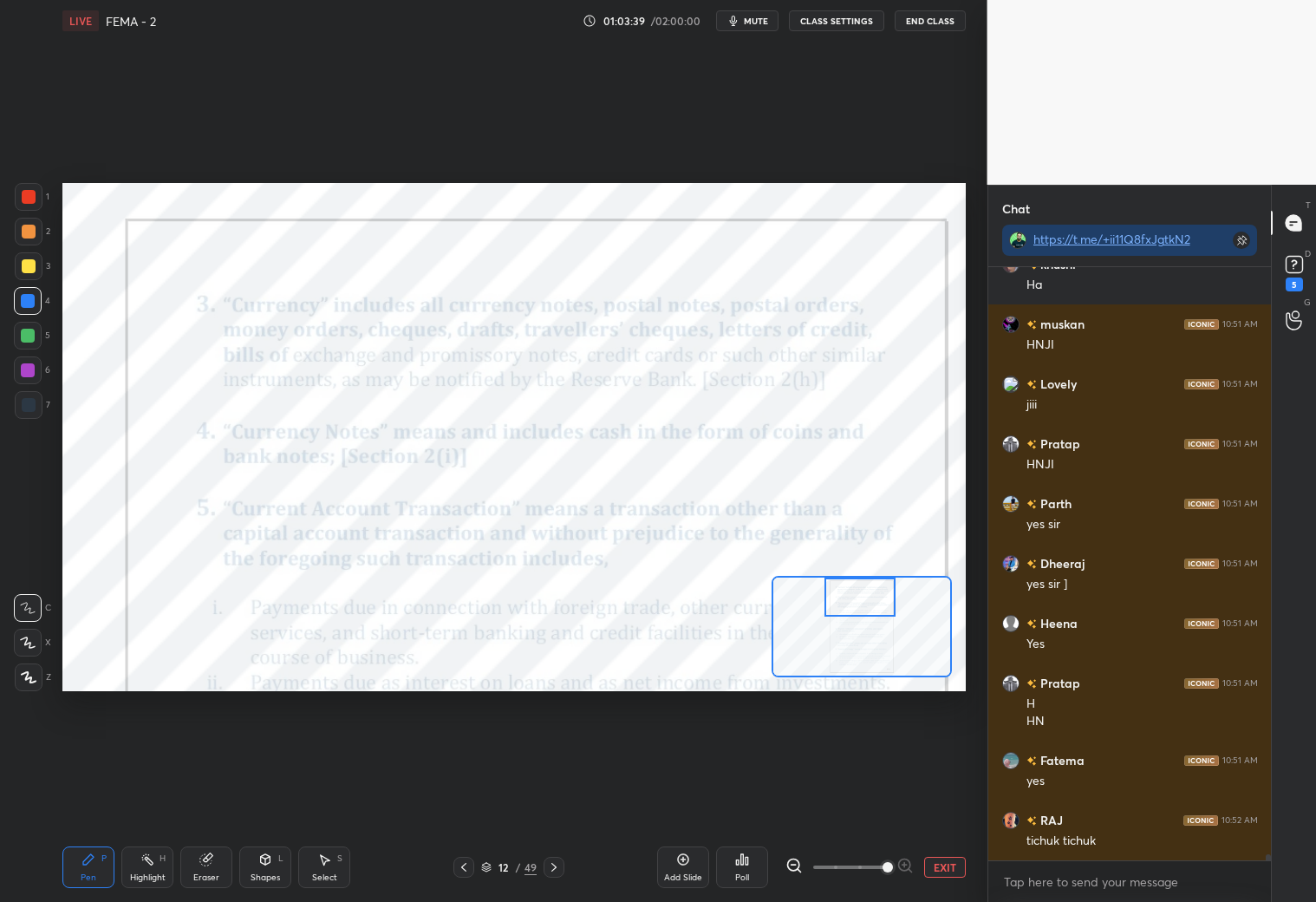 drag, startPoint x: 878, startPoint y: 620, endPoint x: 879, endPoint y: 586, distance: 34.014703 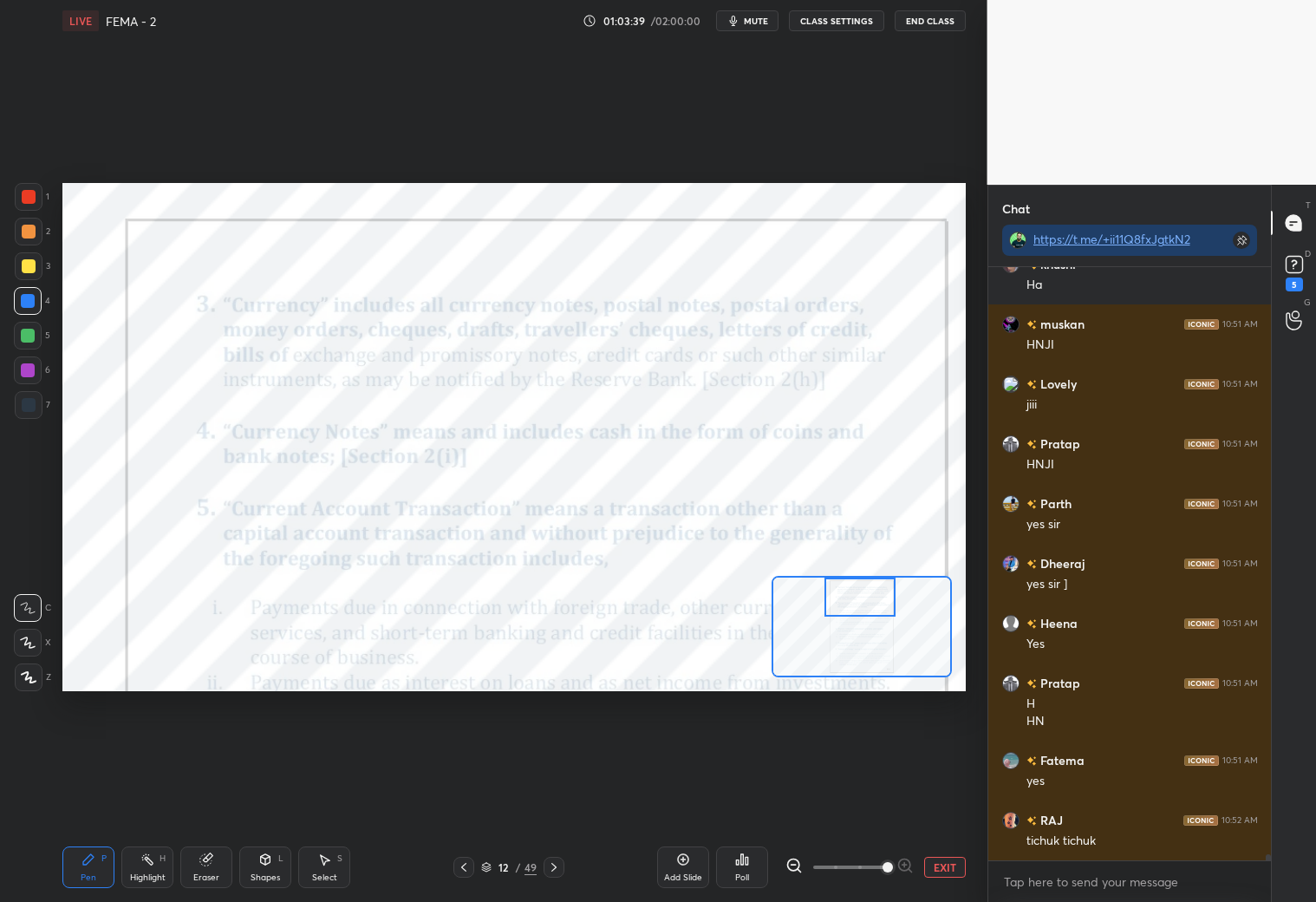 click at bounding box center [860, 597] 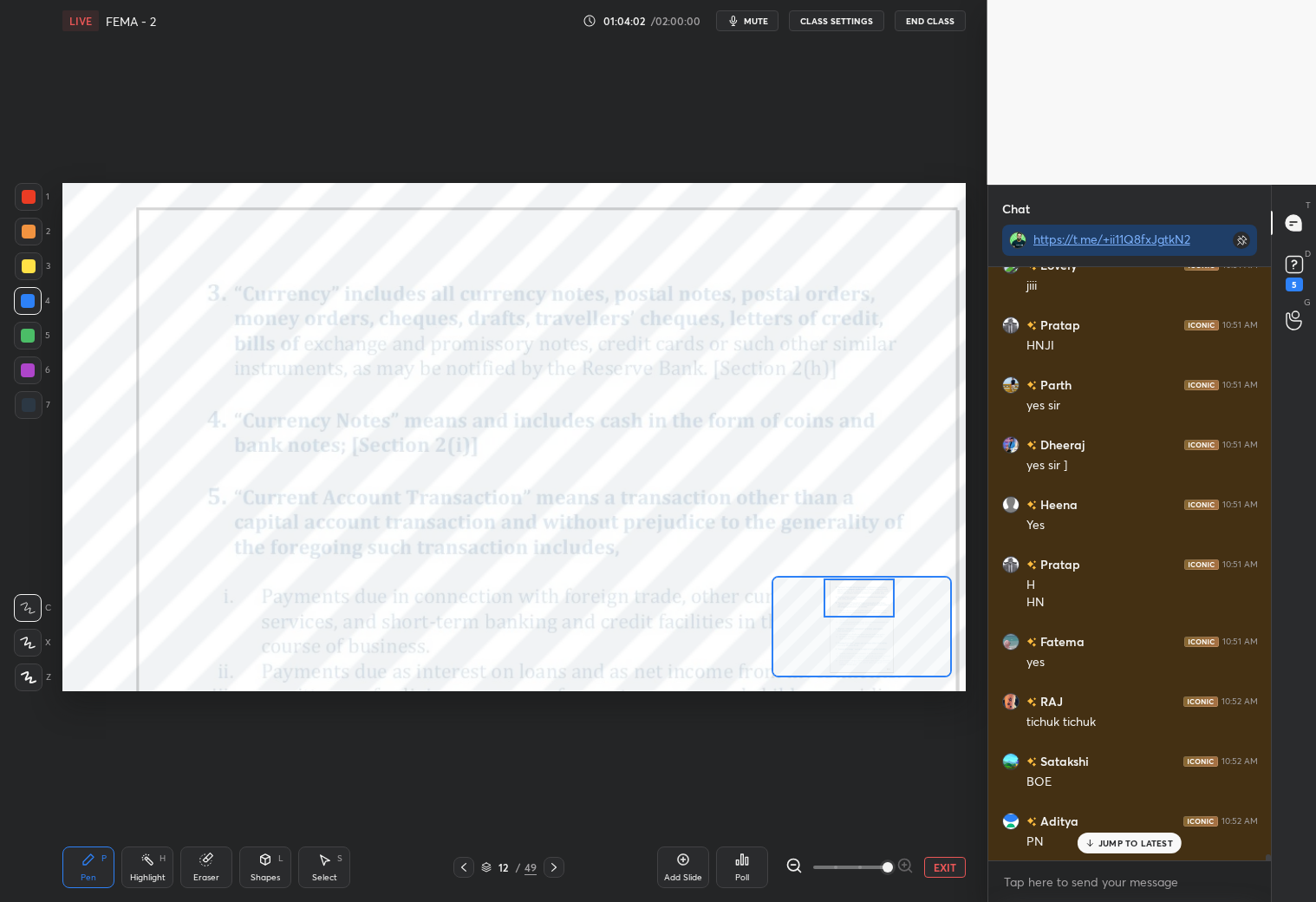 scroll, scrollTop: 56420, scrollLeft: 0, axis: vertical 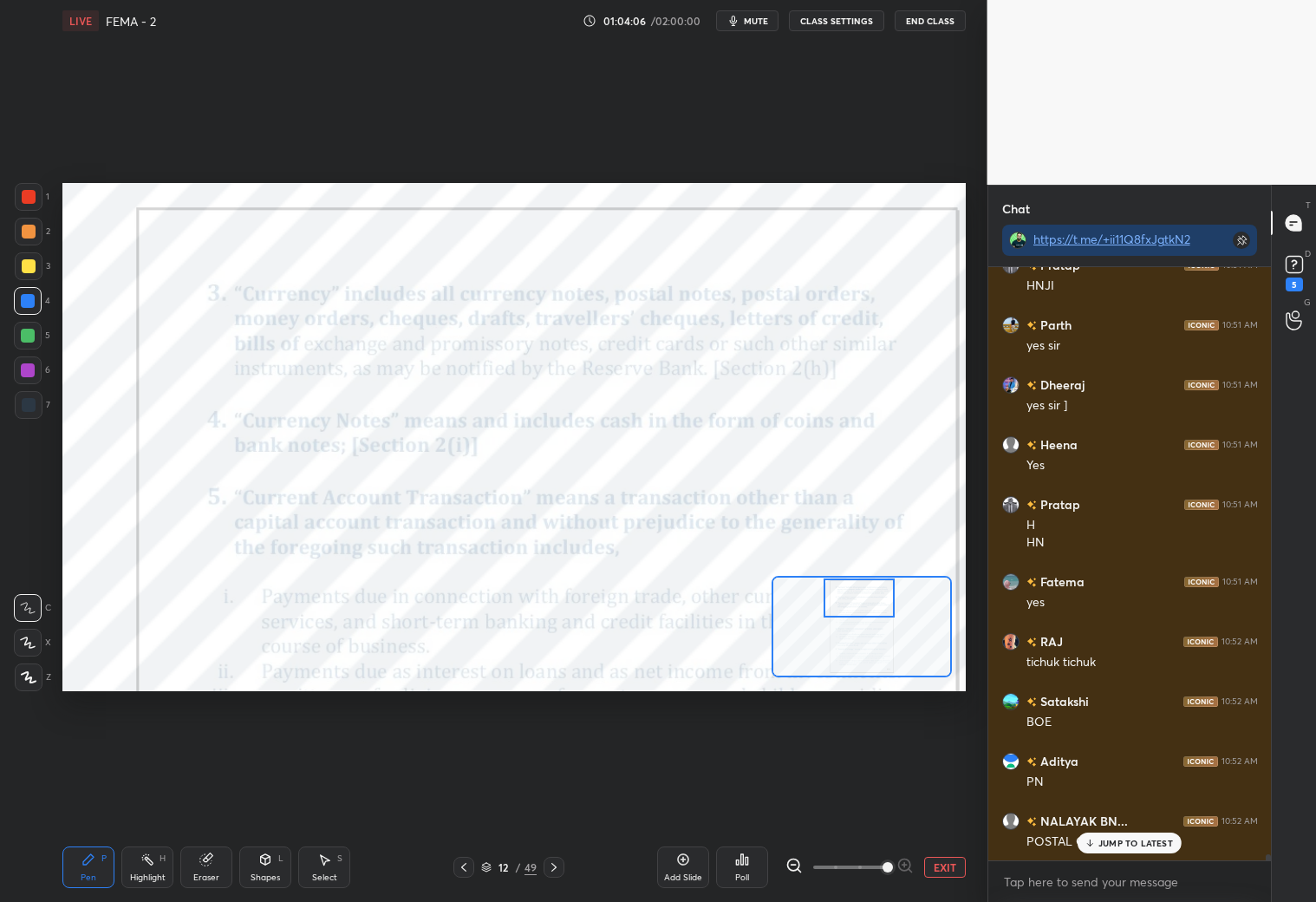 click on "JUMP TO LATEST" at bounding box center [1136, 843] 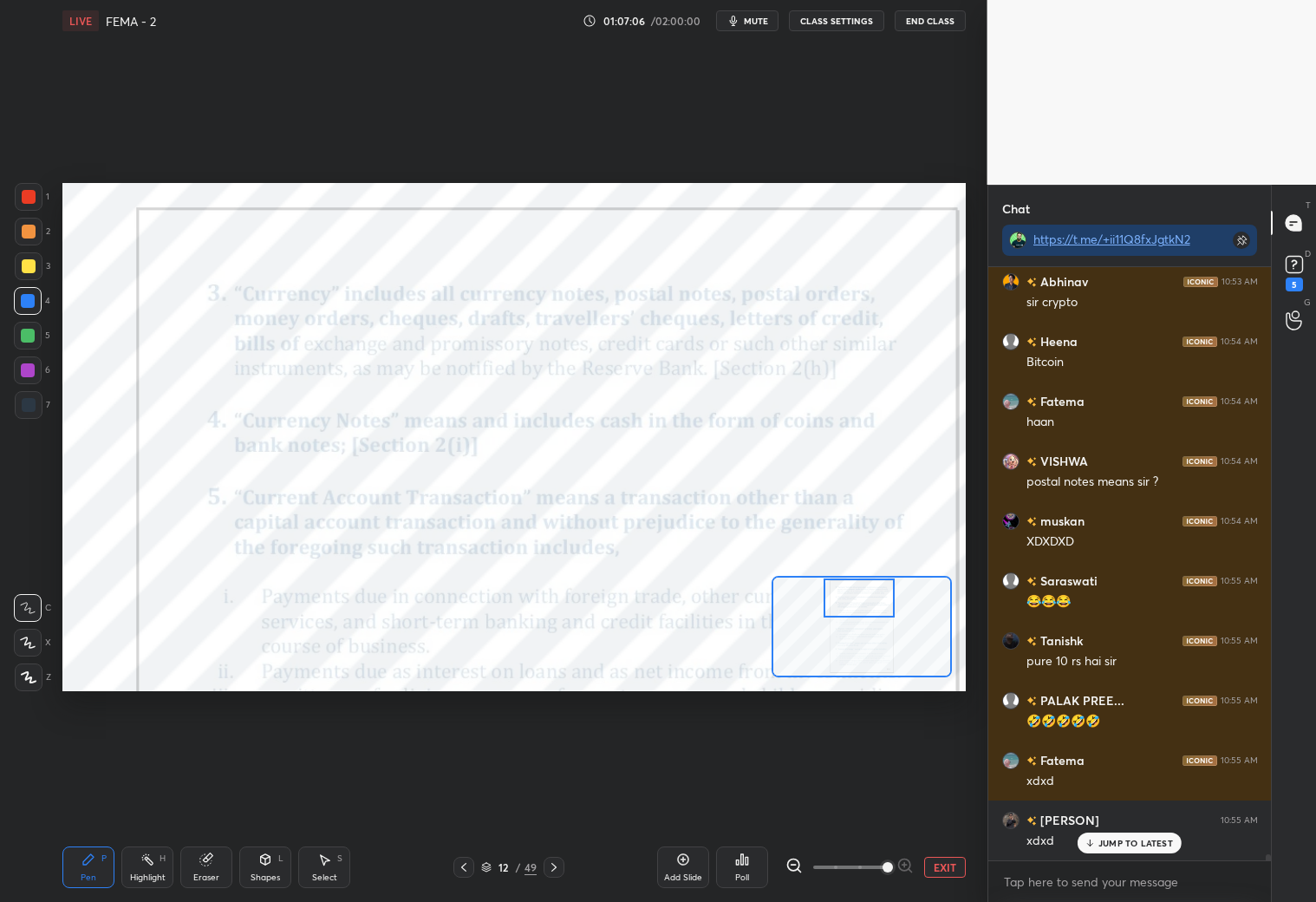 scroll, scrollTop: 54318, scrollLeft: 0, axis: vertical 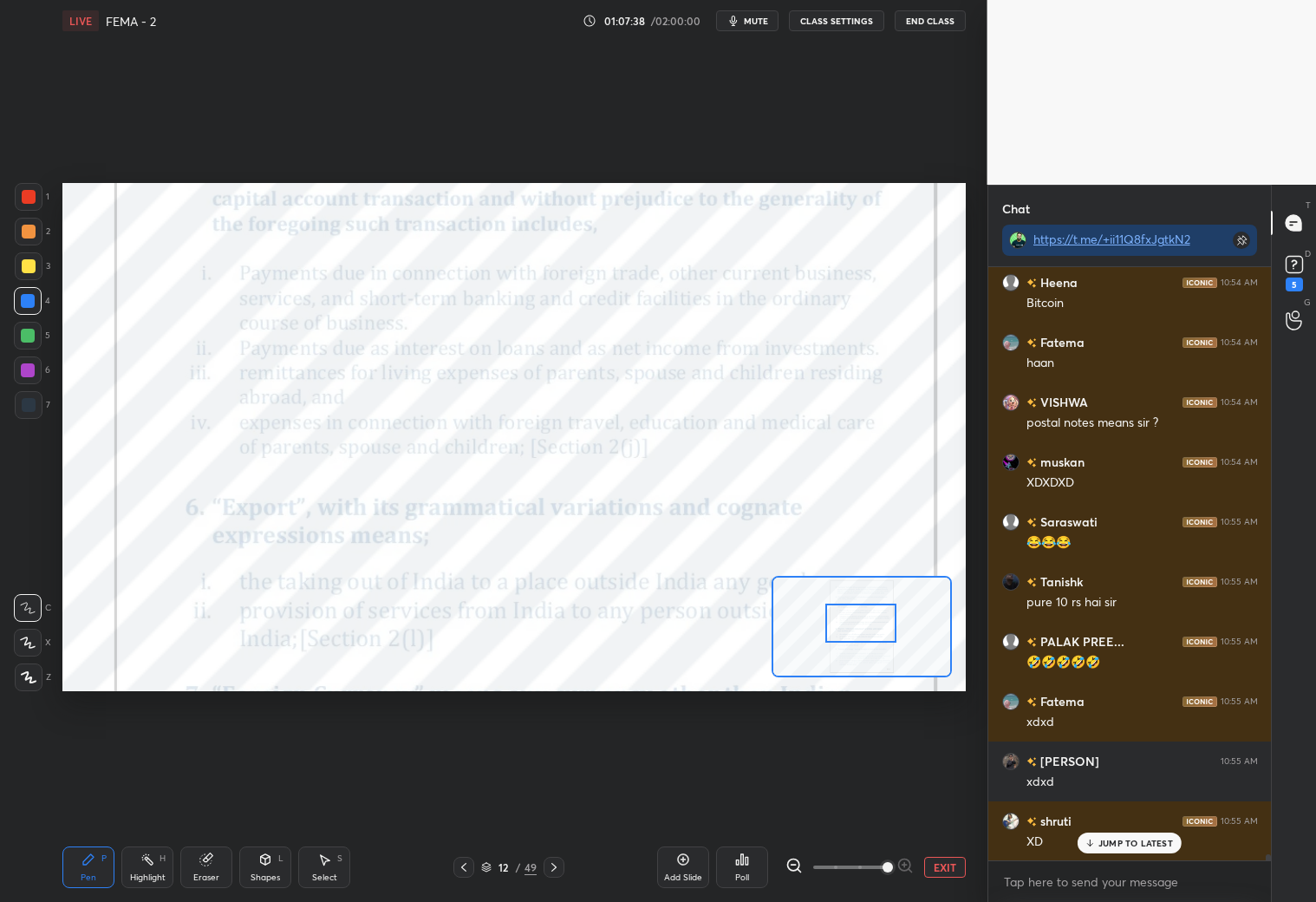 drag, startPoint x: 863, startPoint y: 601, endPoint x: 863, endPoint y: 626, distance: 25 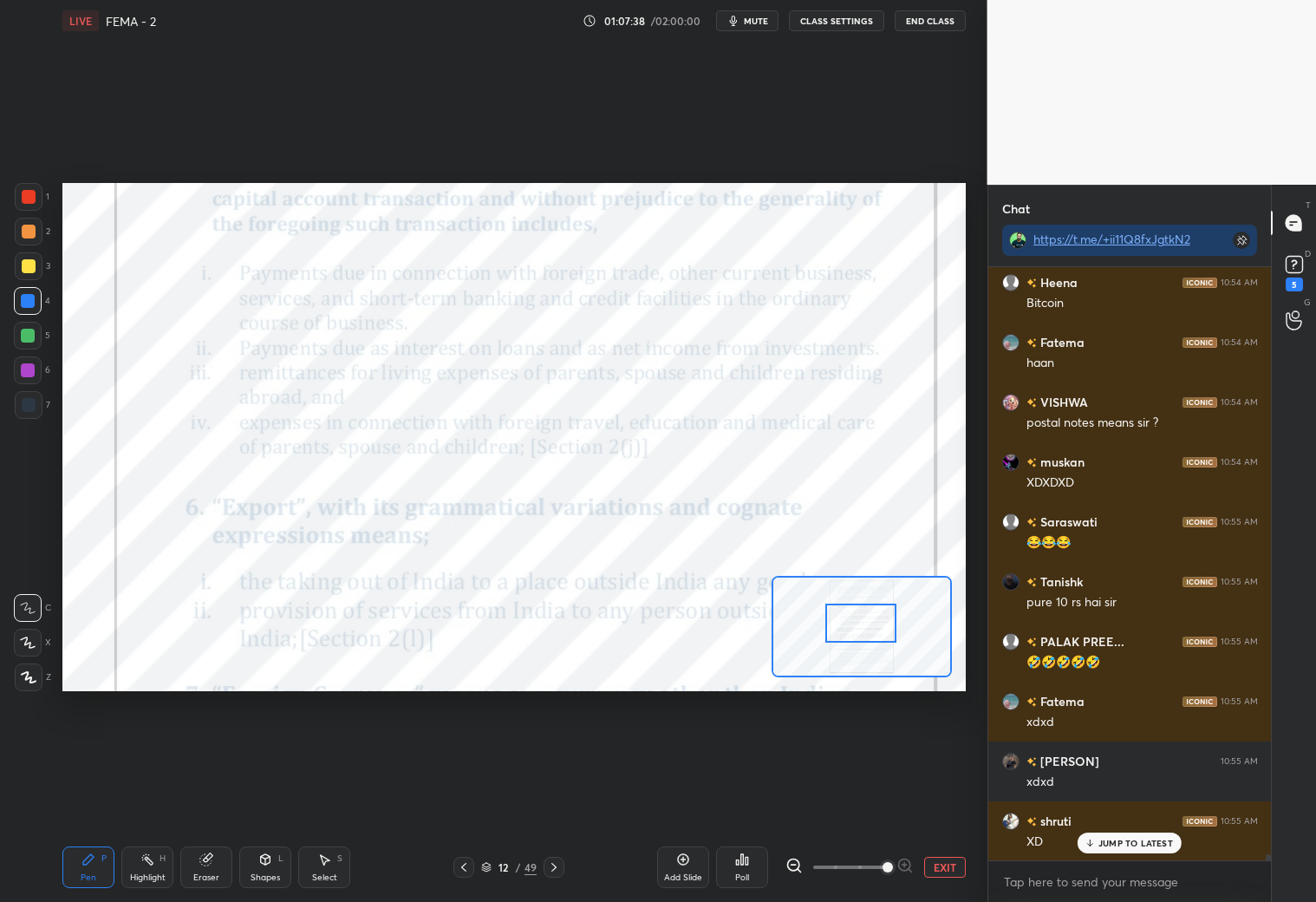 click at bounding box center [861, 623] 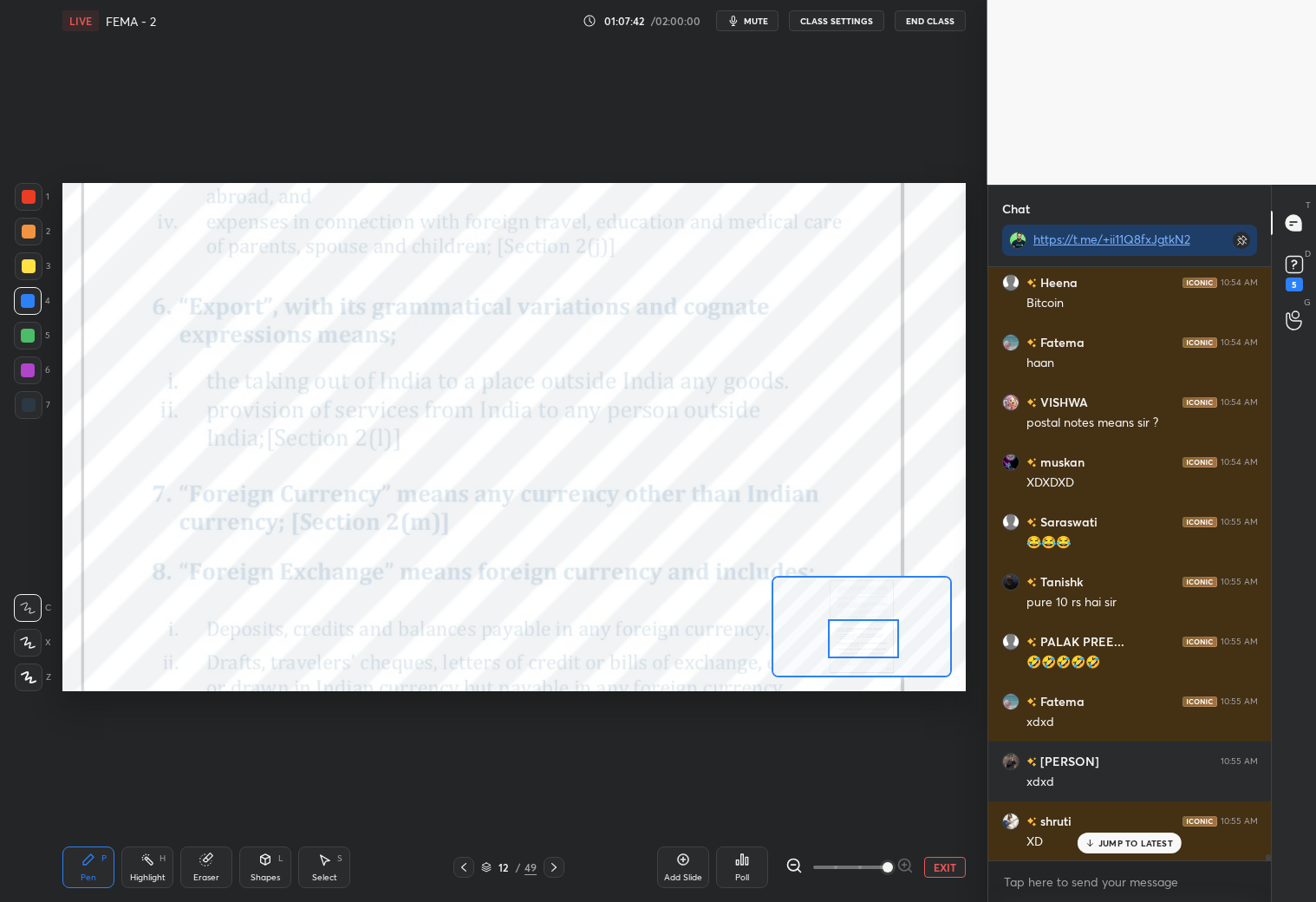 drag, startPoint x: 871, startPoint y: 628, endPoint x: 876, endPoint y: 637, distance: 10.29563 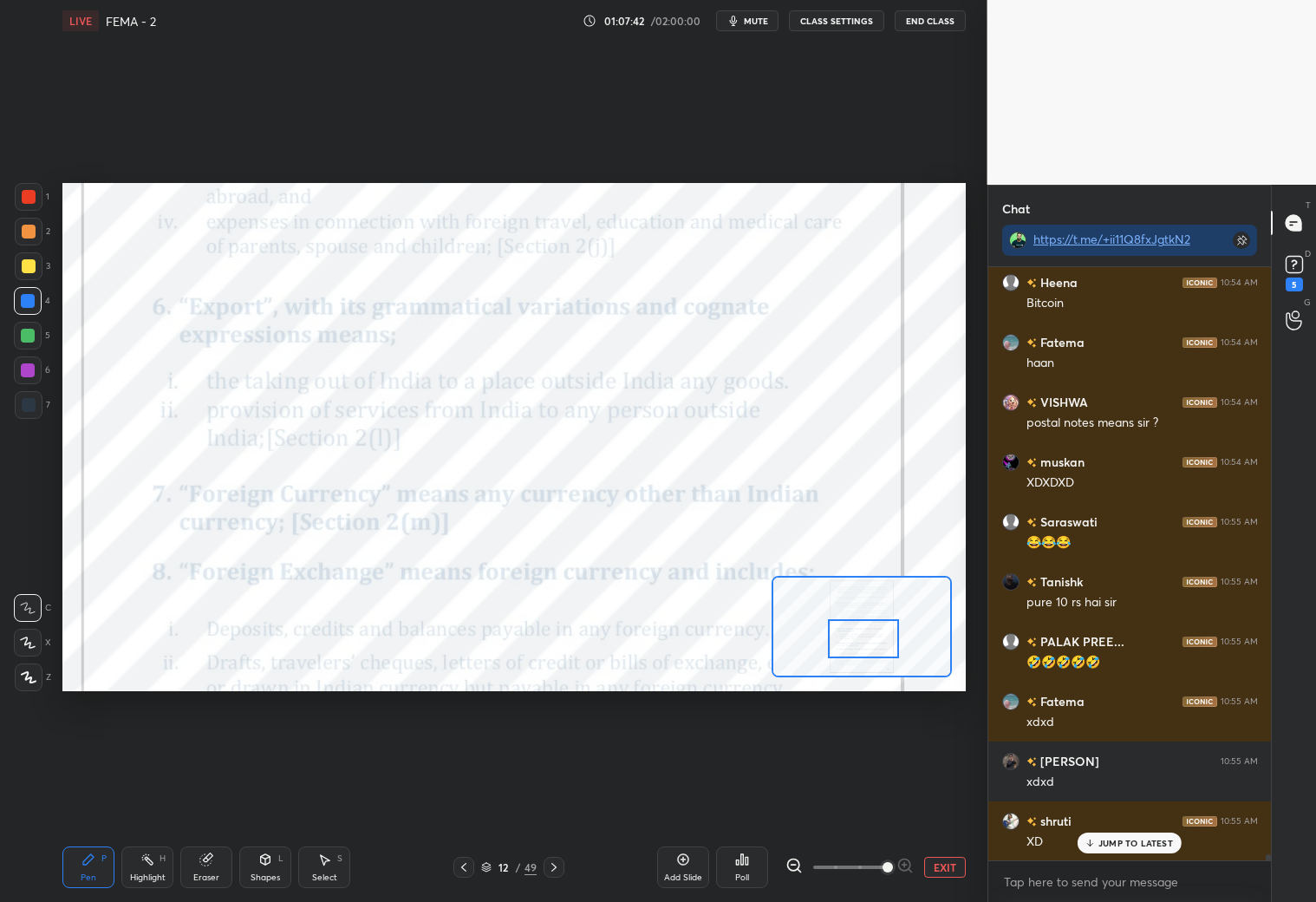 click at bounding box center (863, 638) 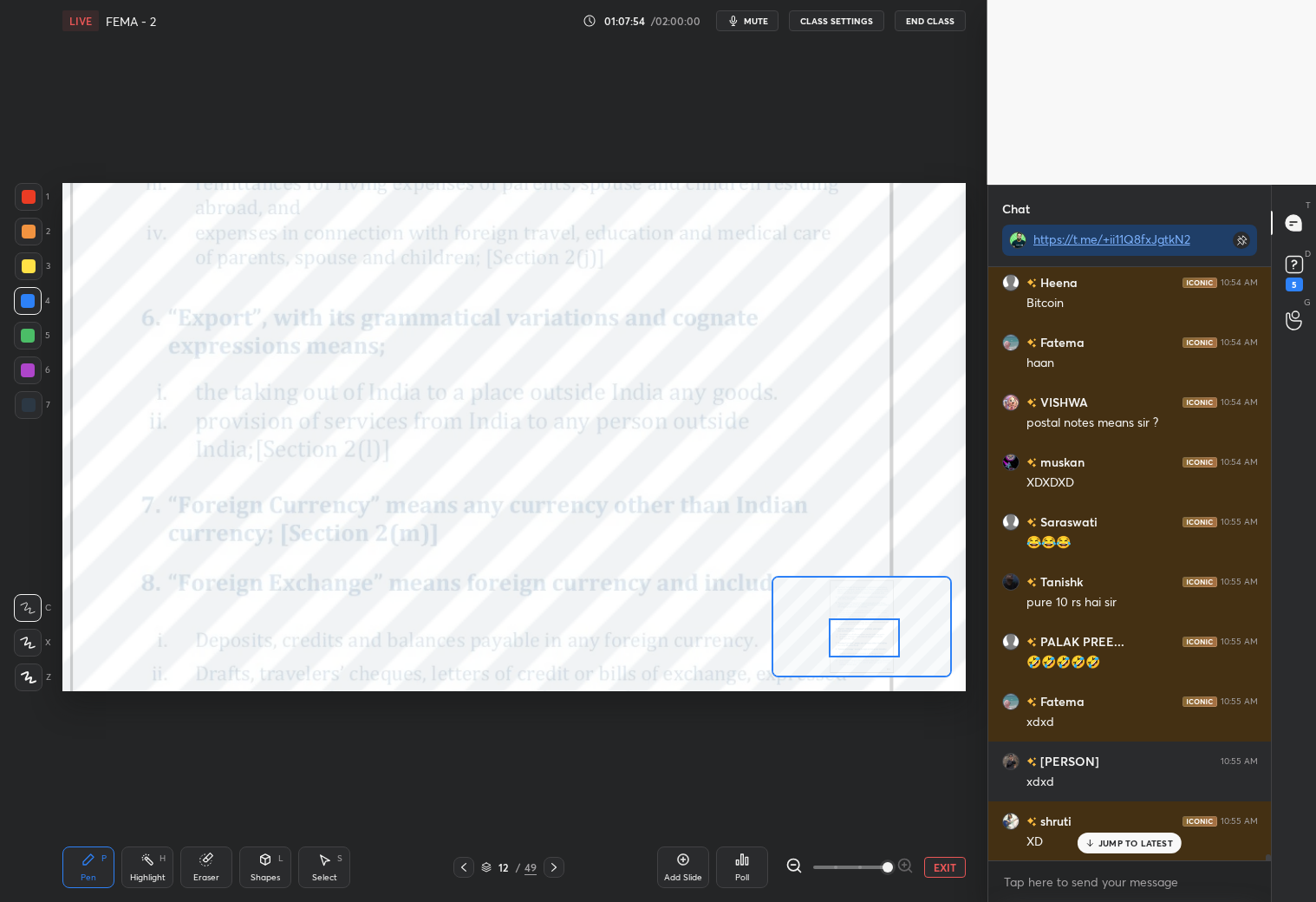drag, startPoint x: 31, startPoint y: 197, endPoint x: 44, endPoint y: 196, distance: 13.038405 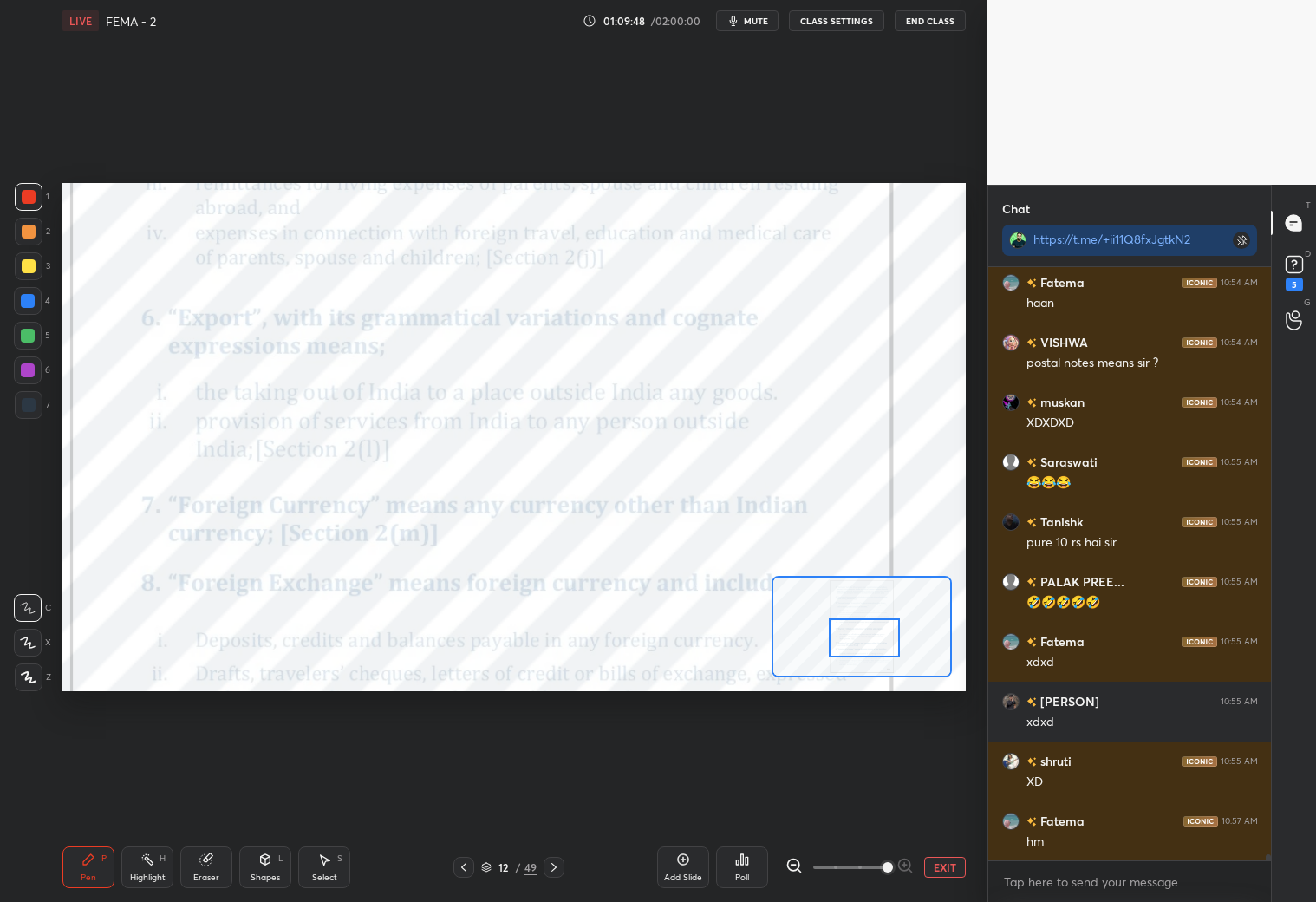 scroll, scrollTop: 54438, scrollLeft: 0, axis: vertical 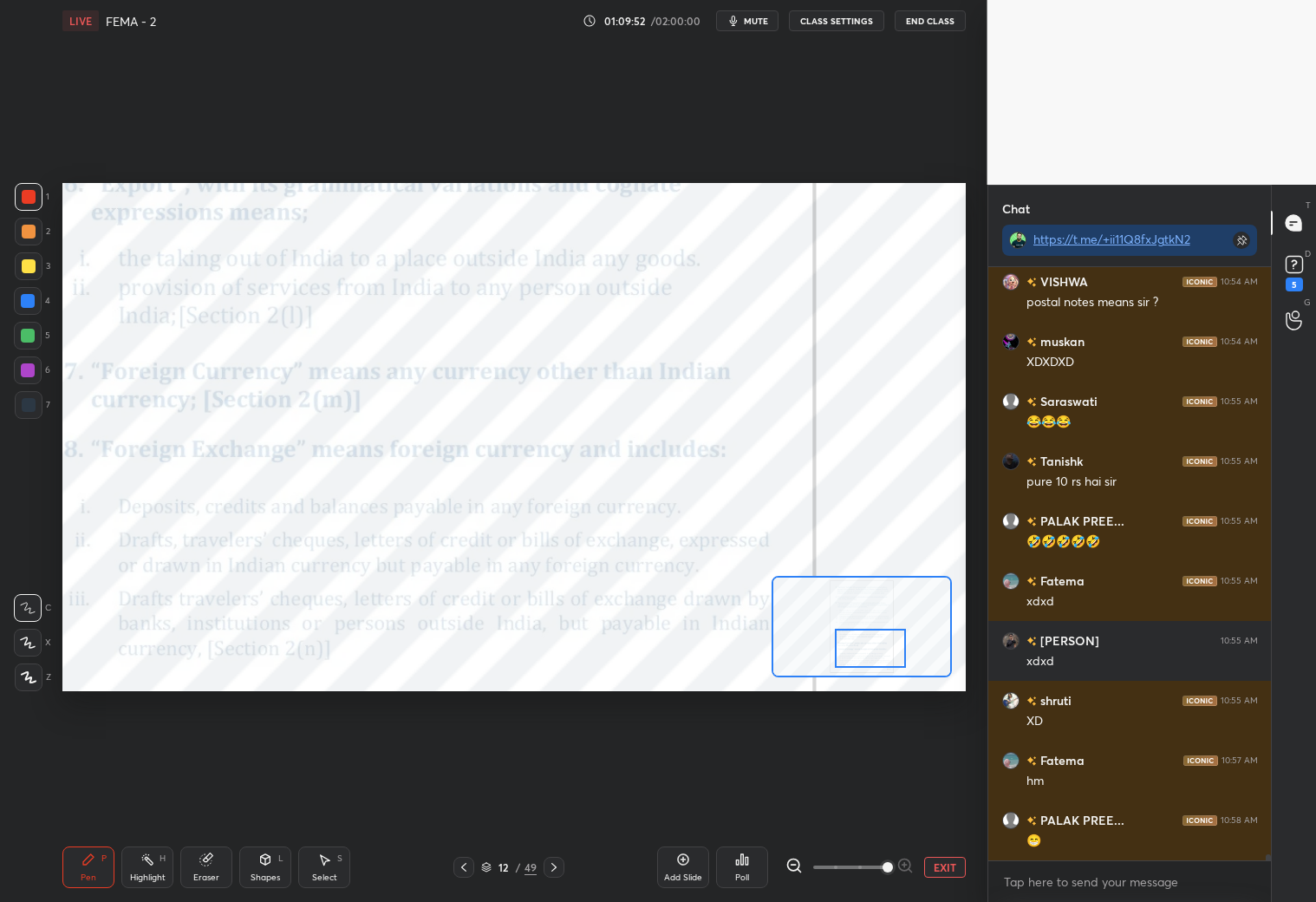 drag, startPoint x: 873, startPoint y: 637, endPoint x: 870, endPoint y: 628, distance: 9.486833 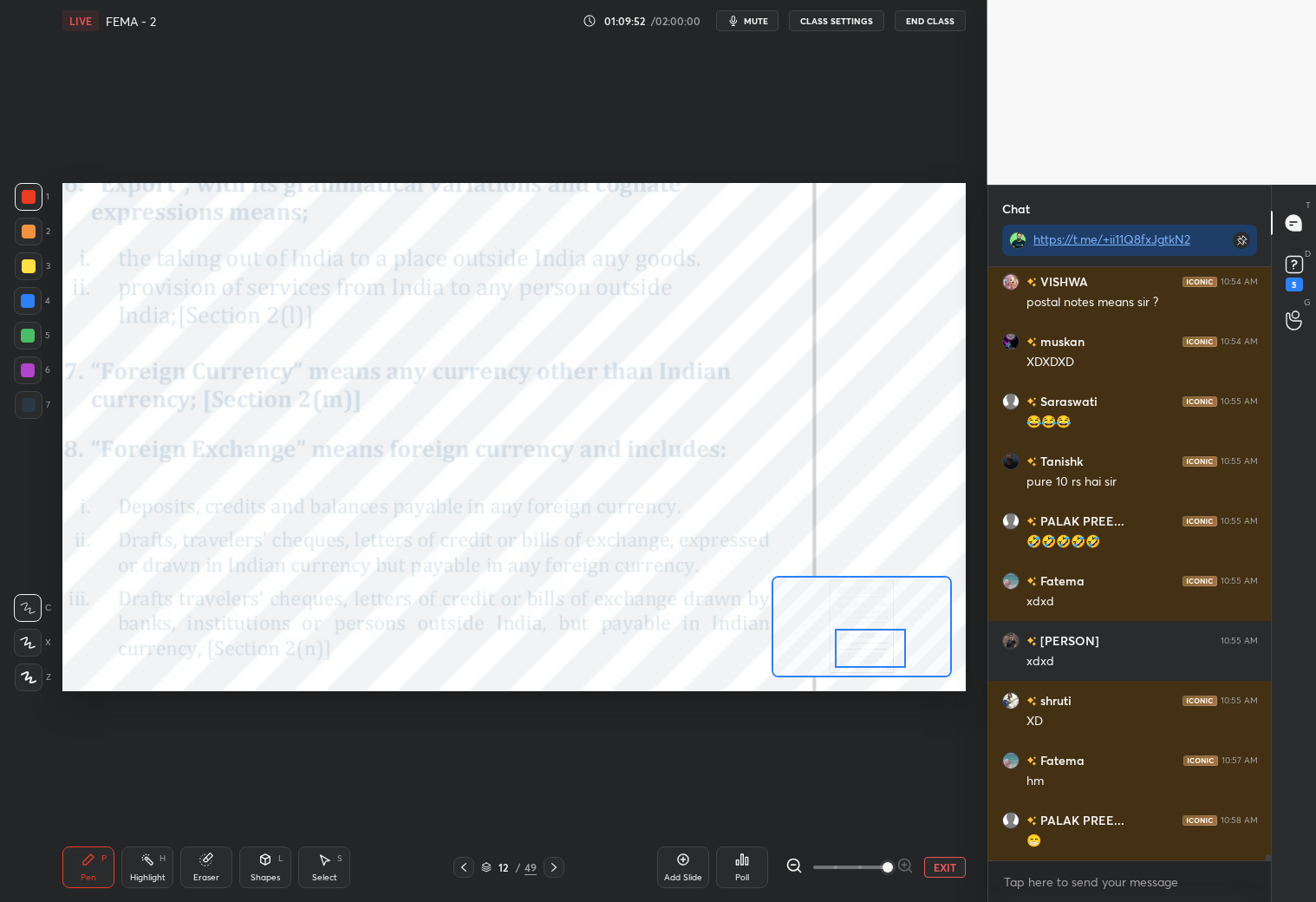 click at bounding box center (870, 648) 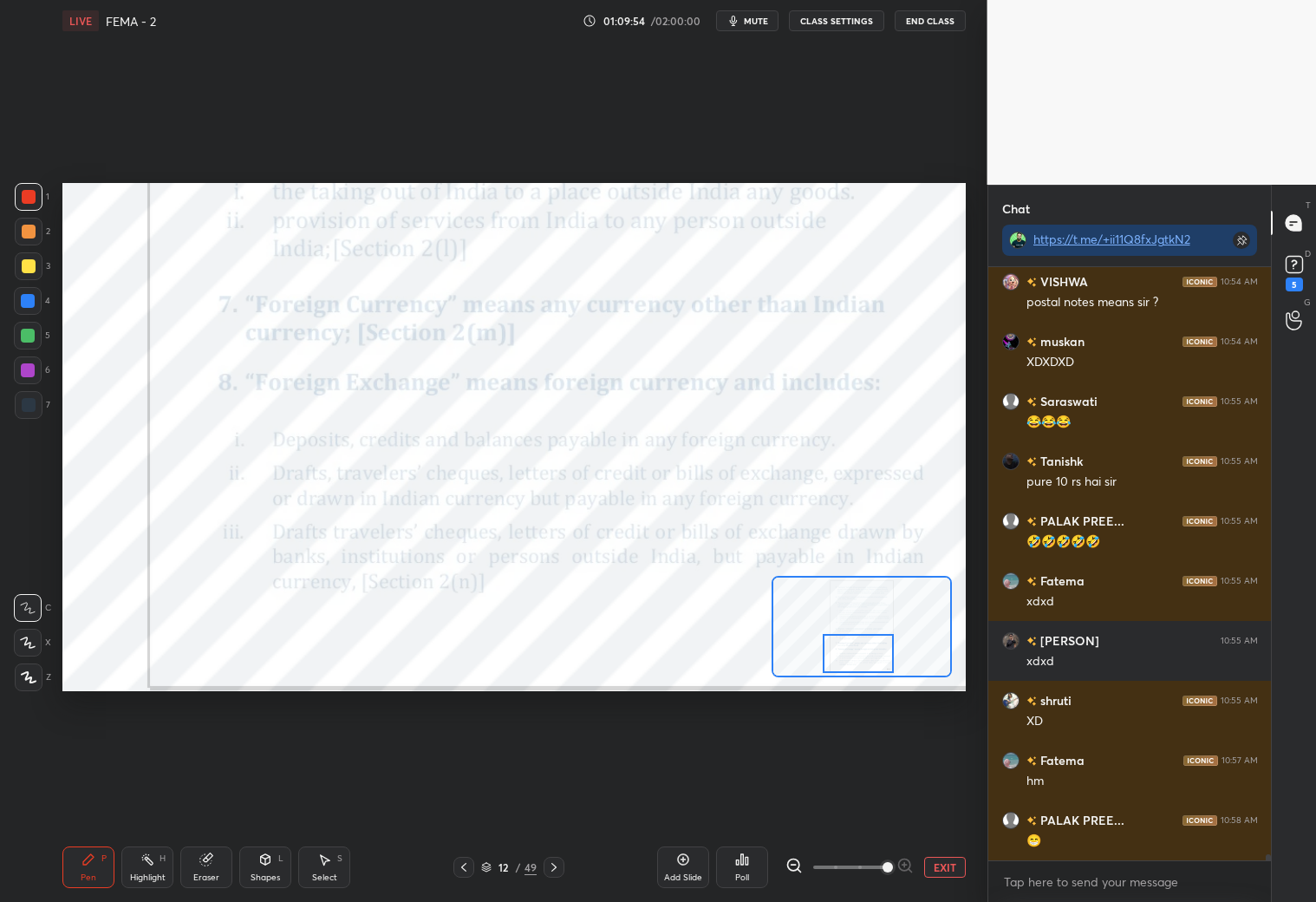 drag, startPoint x: 888, startPoint y: 642, endPoint x: 876, endPoint y: 648, distance: 13.416408 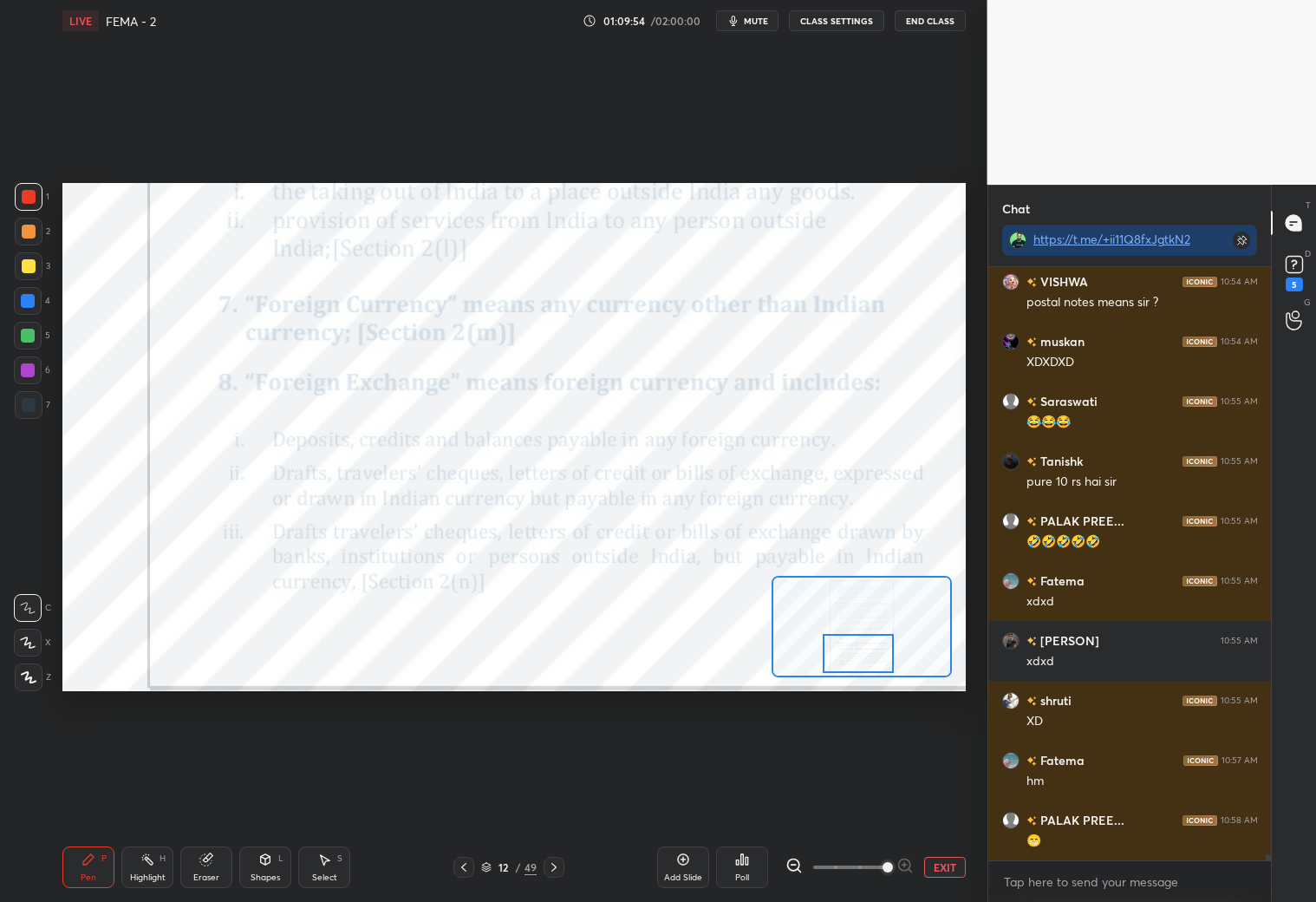 click at bounding box center [858, 653] 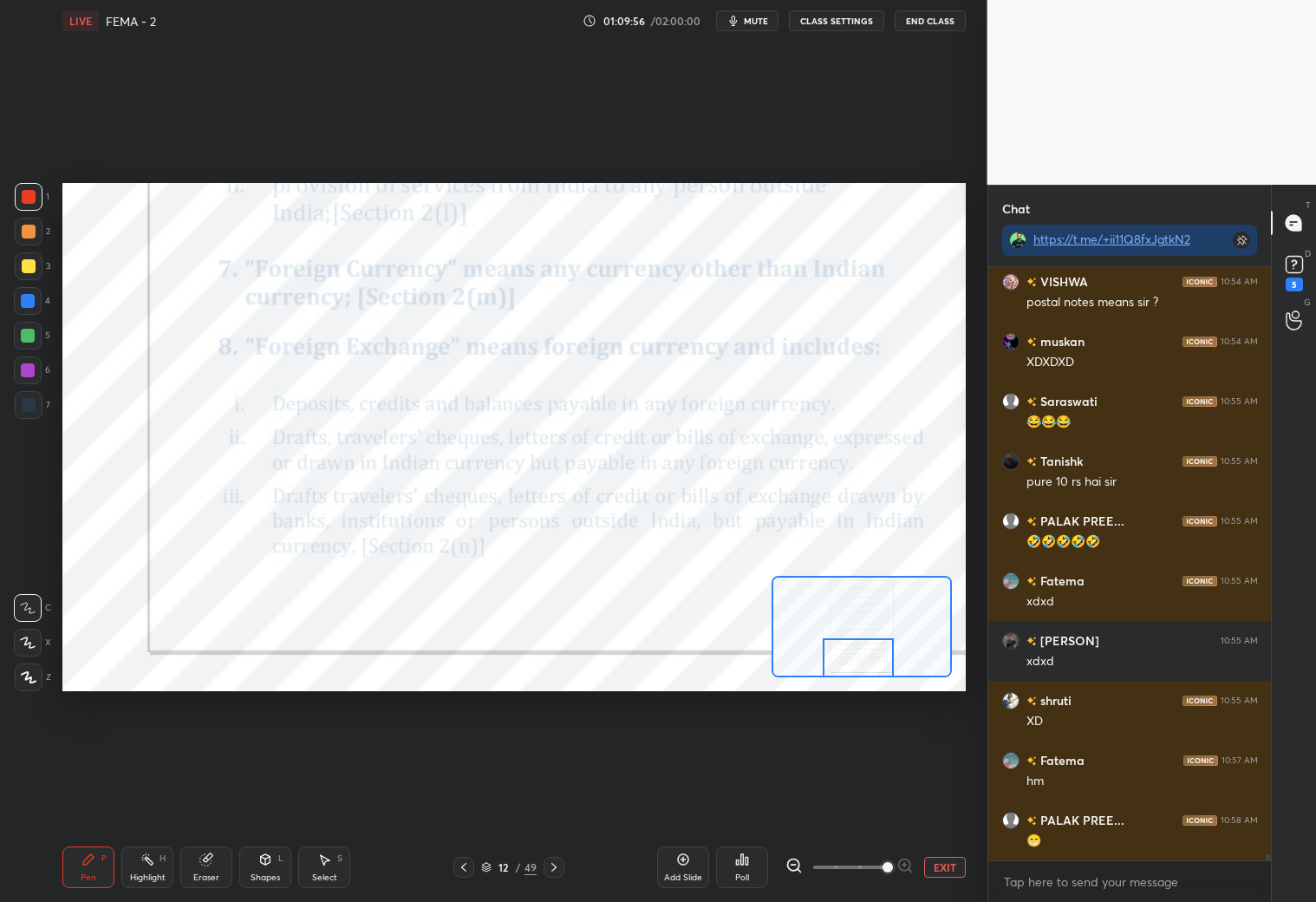 click at bounding box center (858, 657) 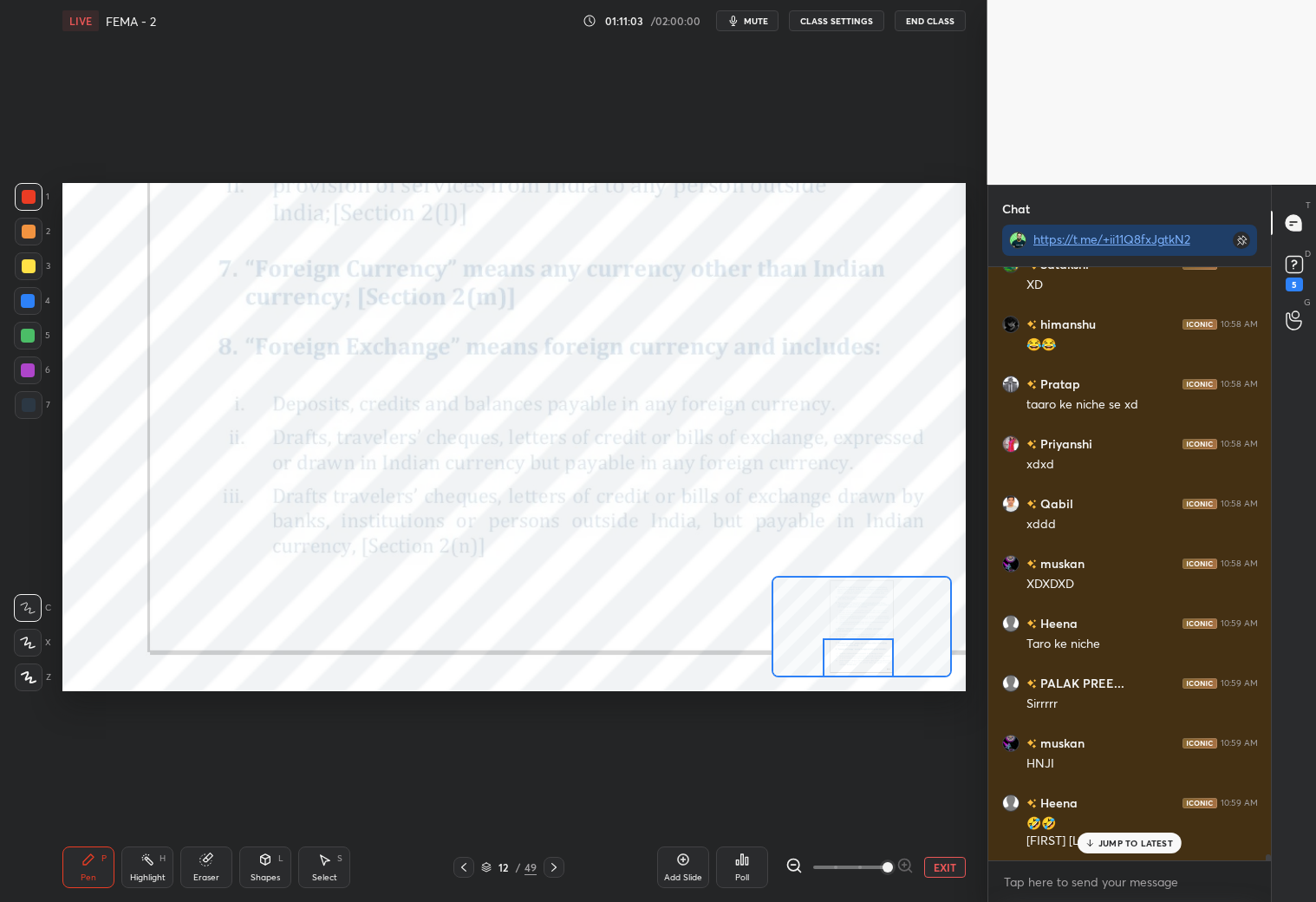 scroll, scrollTop: 56130, scrollLeft: 0, axis: vertical 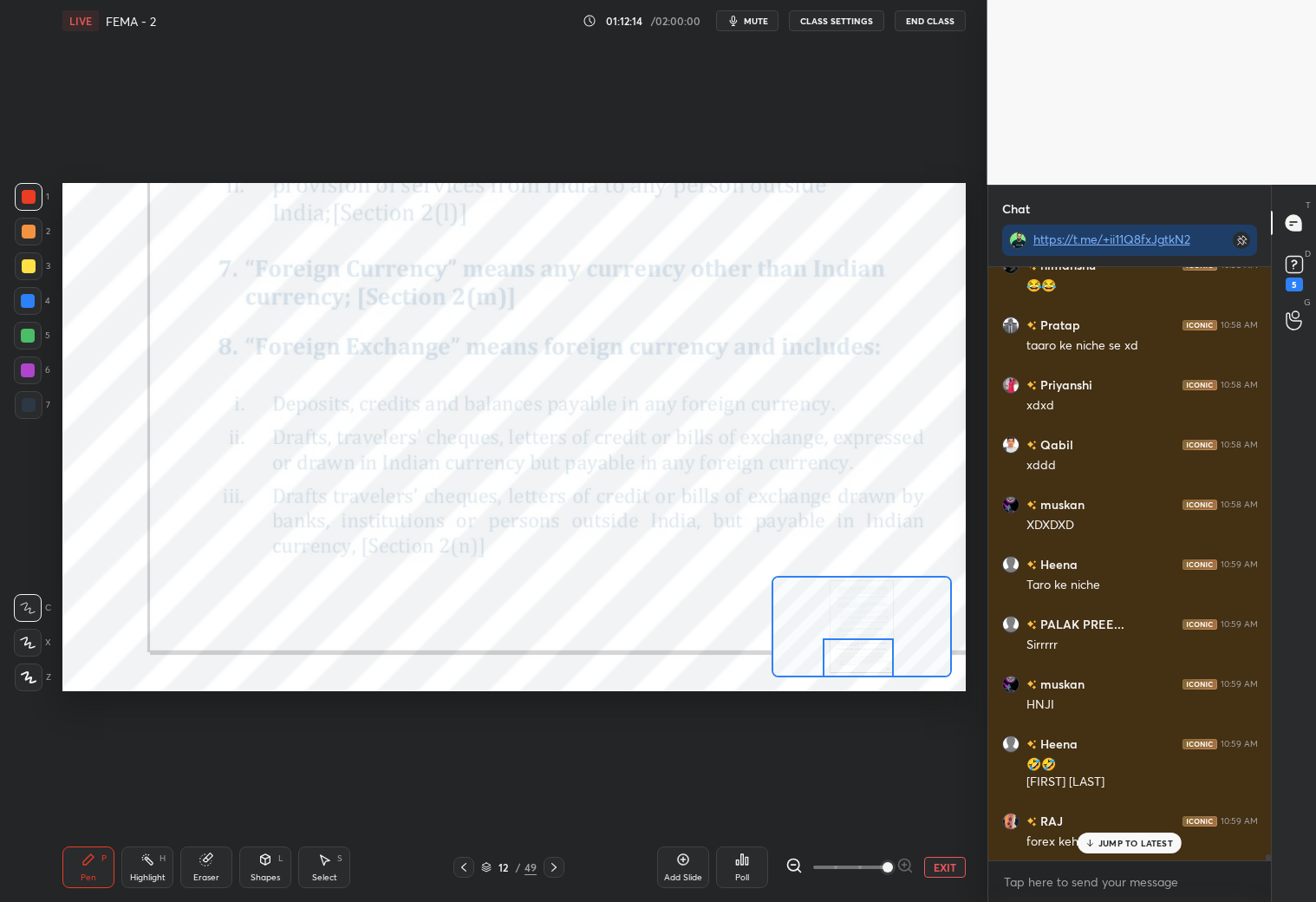 drag, startPoint x: 557, startPoint y: 864, endPoint x: 564, endPoint y: 855, distance: 11.401754 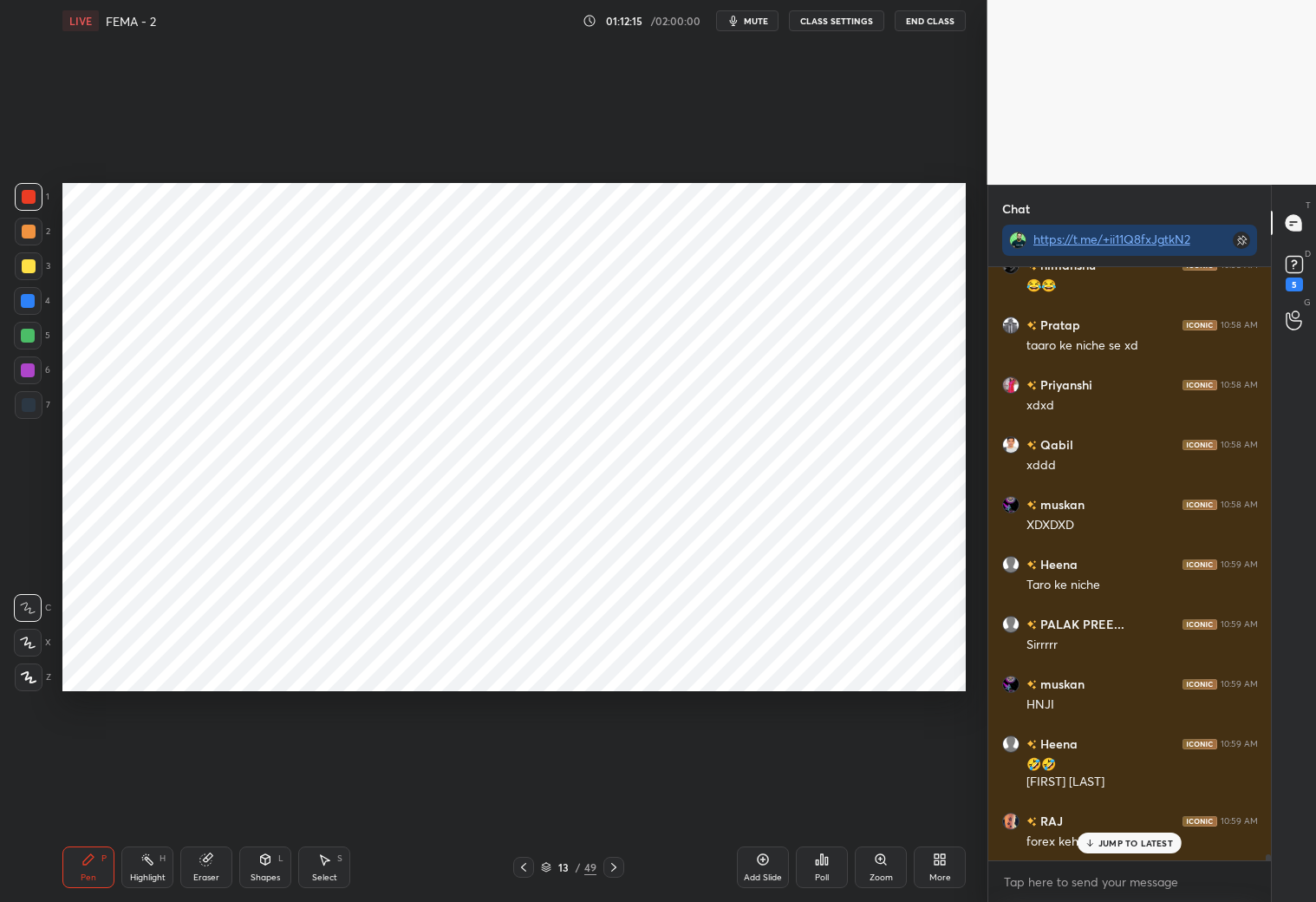 drag, startPoint x: 618, startPoint y: 872, endPoint x: 631, endPoint y: 863, distance: 15.811388 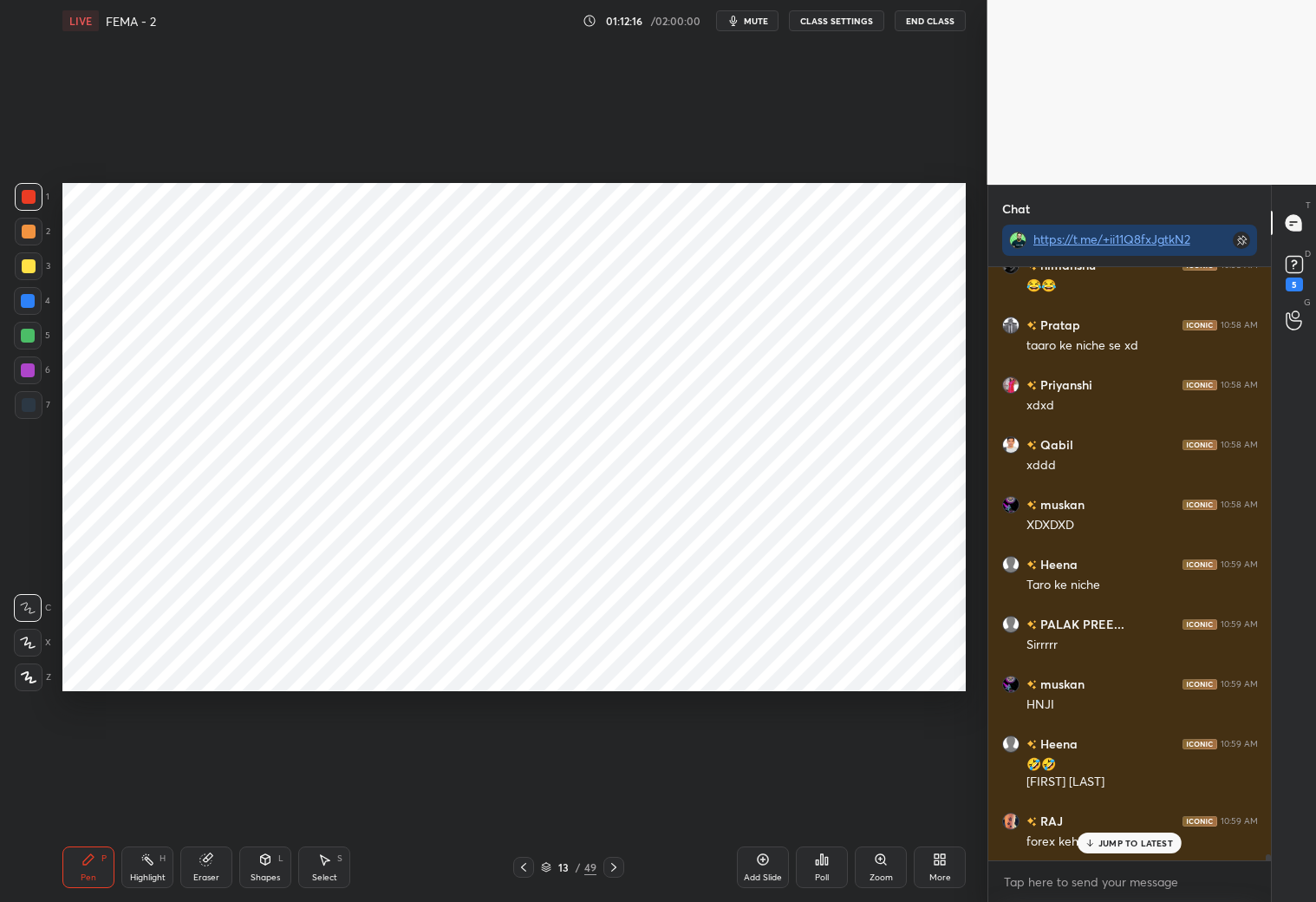 click on "13 / 49" at bounding box center [568, 867] 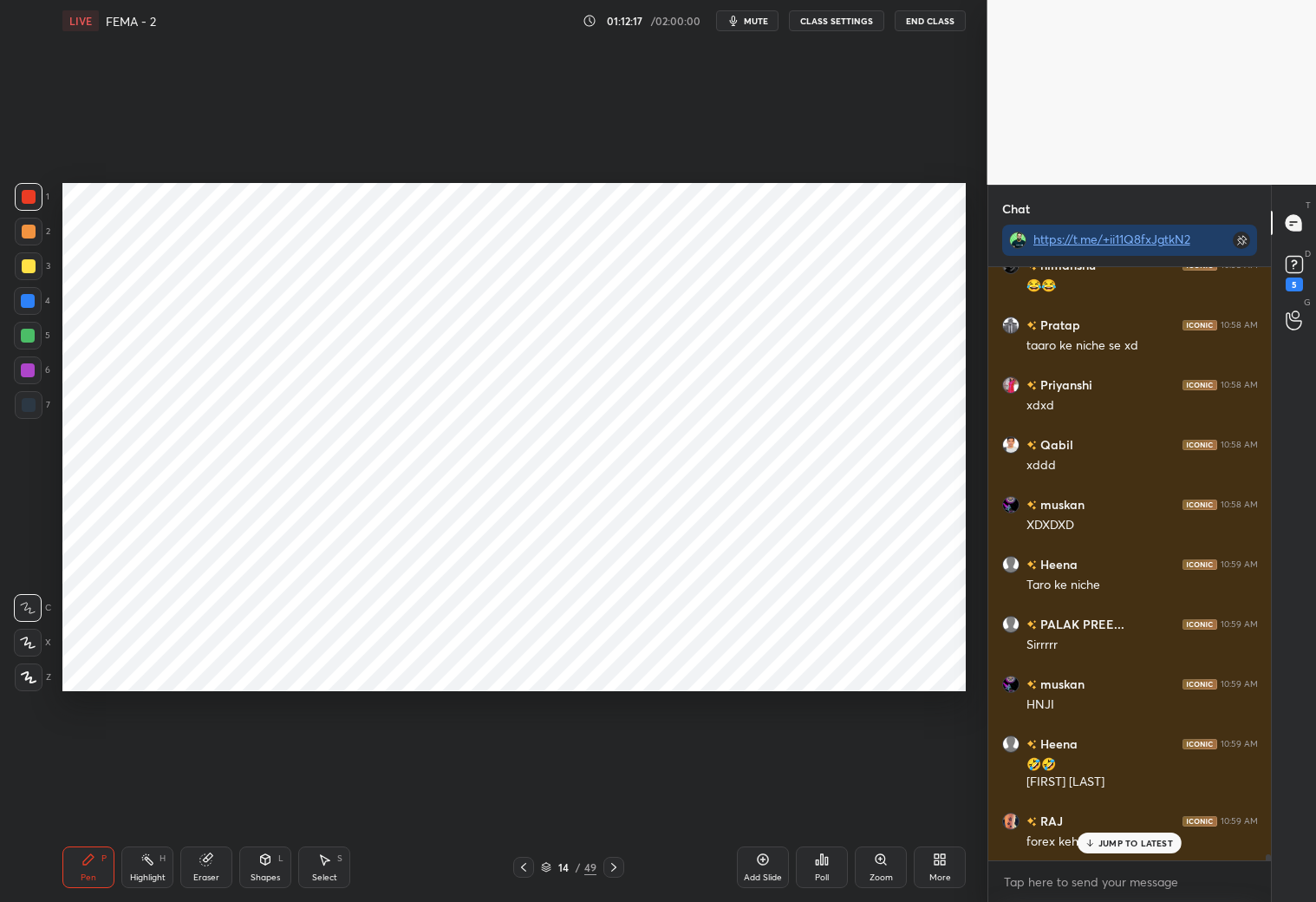 click 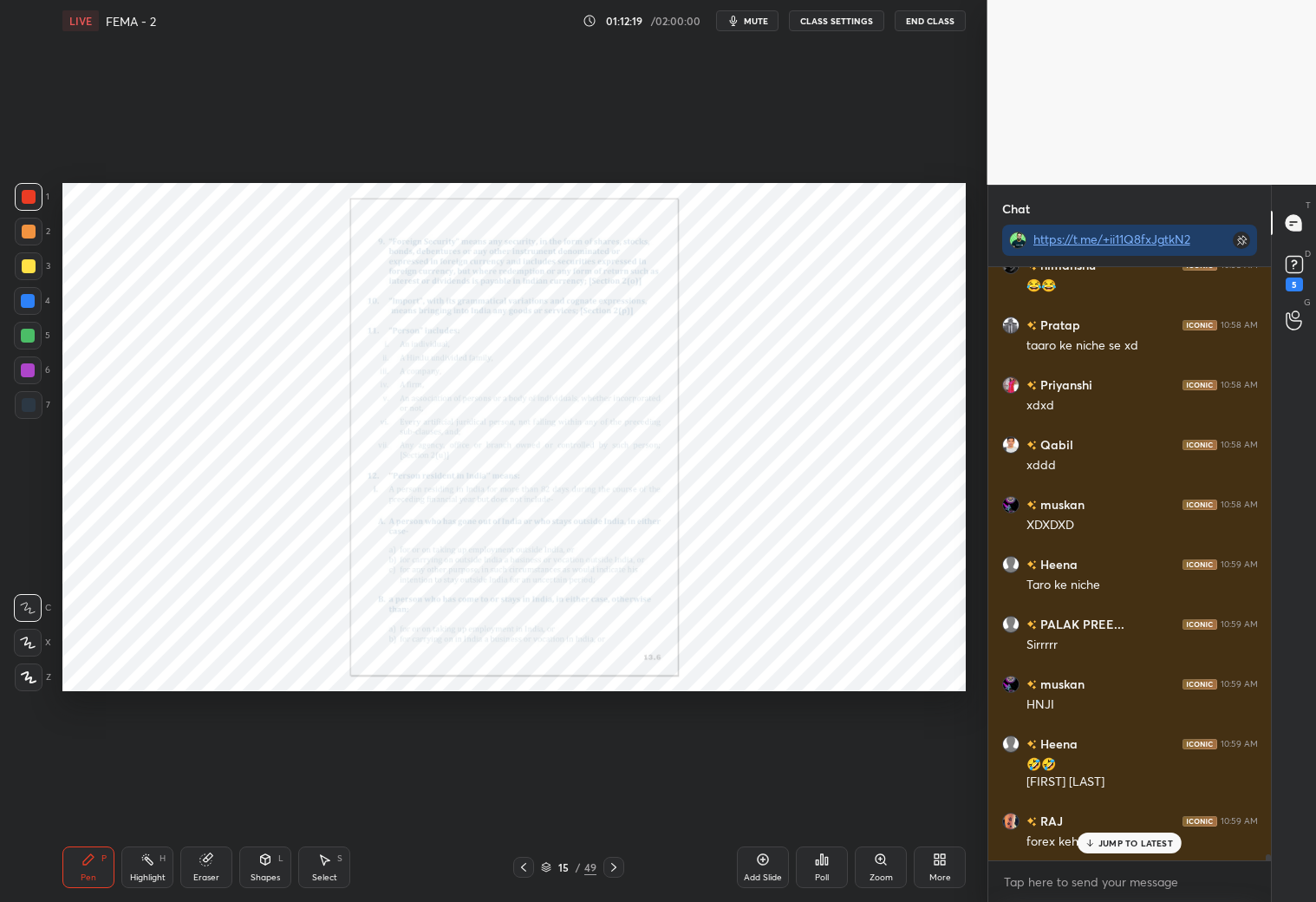 click on "Poll" at bounding box center [822, 867] 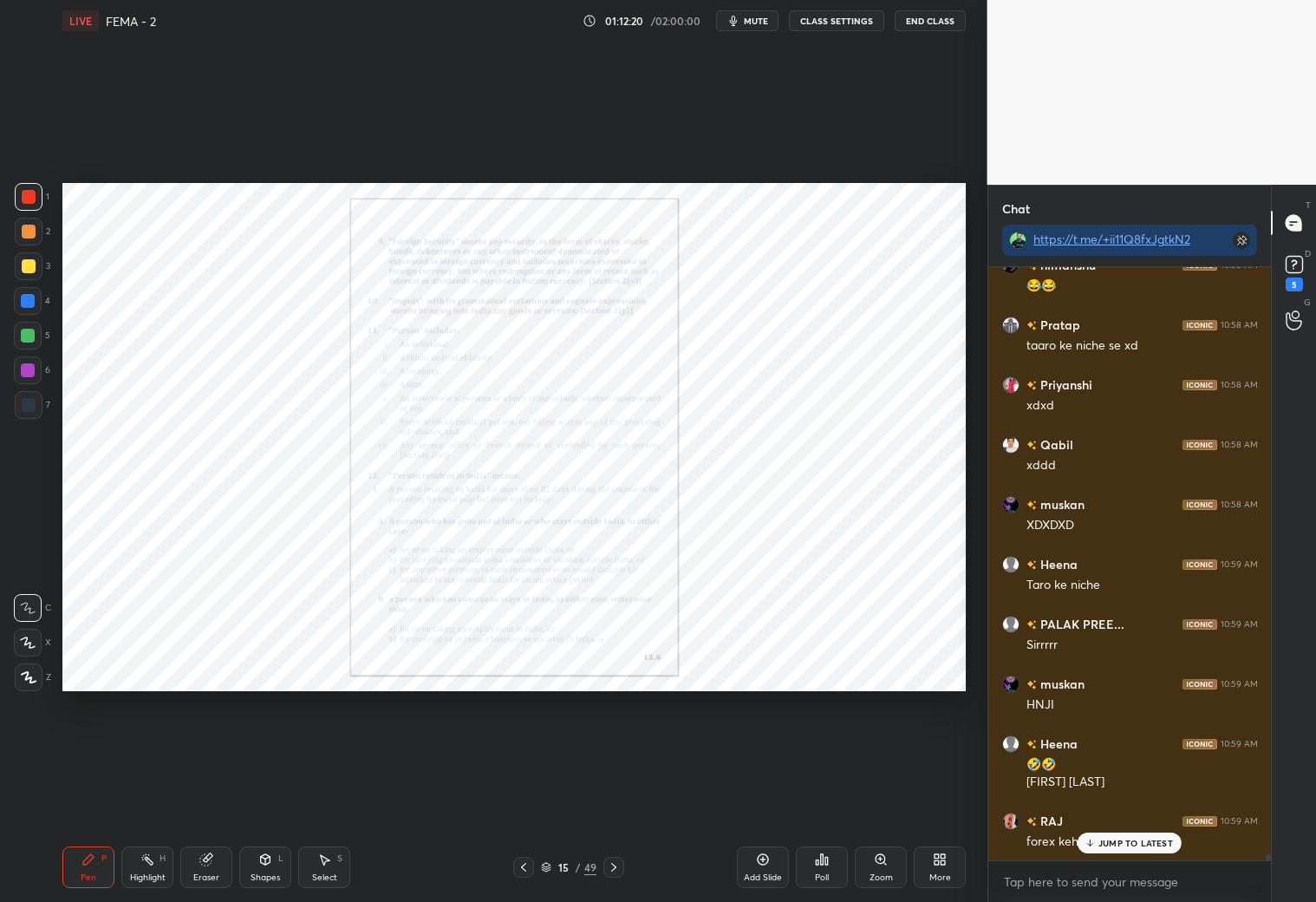 click 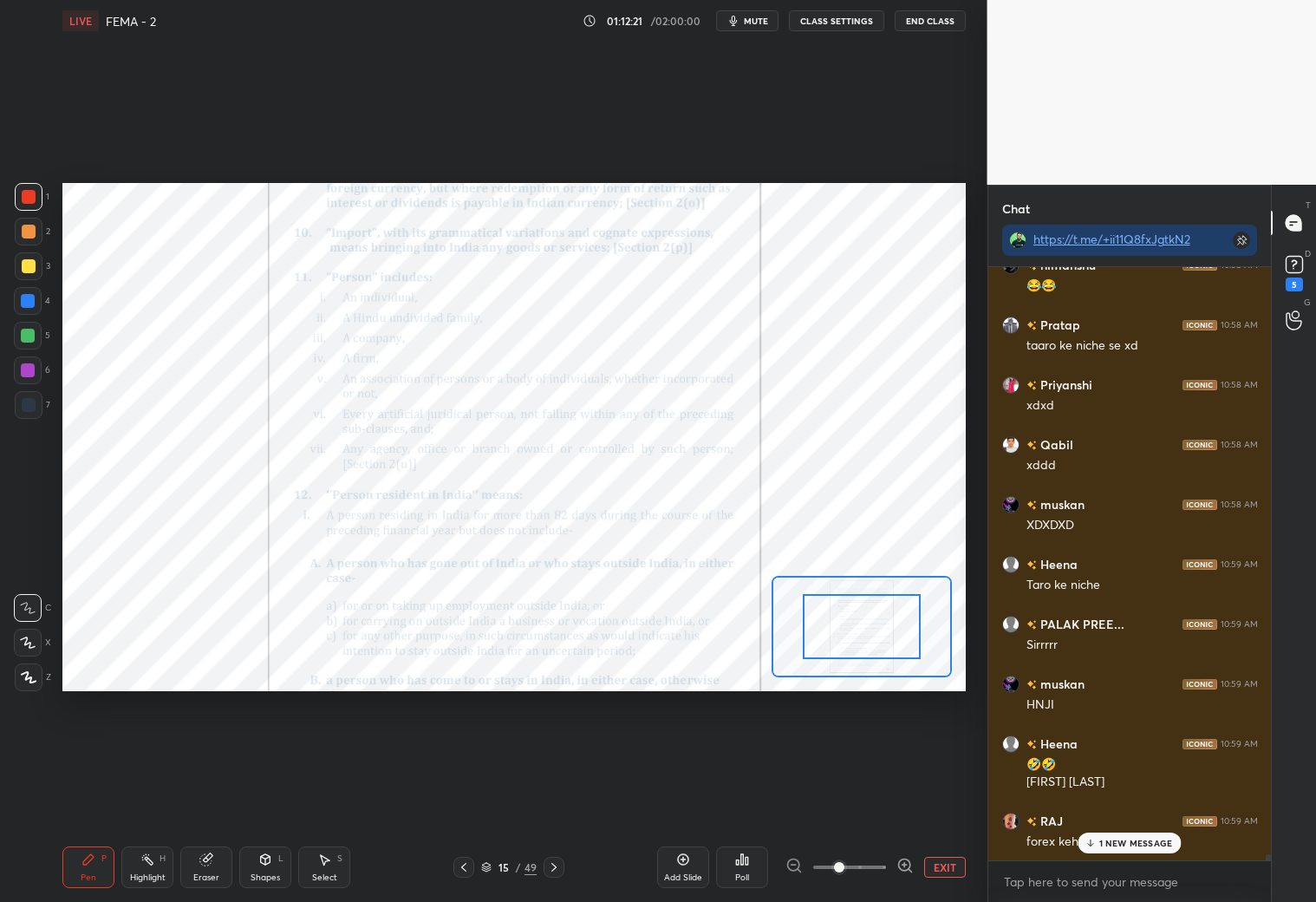 scroll, scrollTop: 56190, scrollLeft: 0, axis: vertical 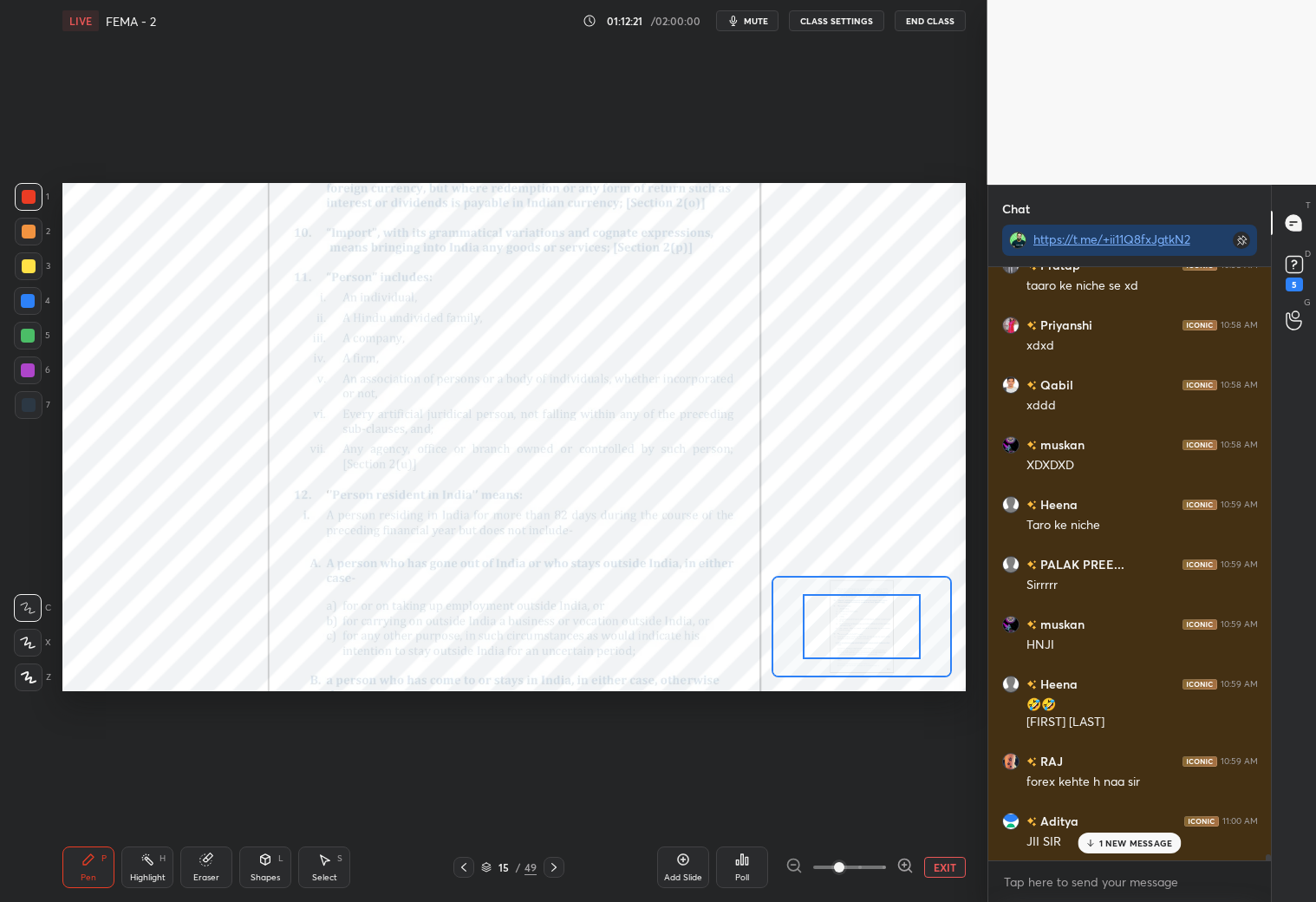 click 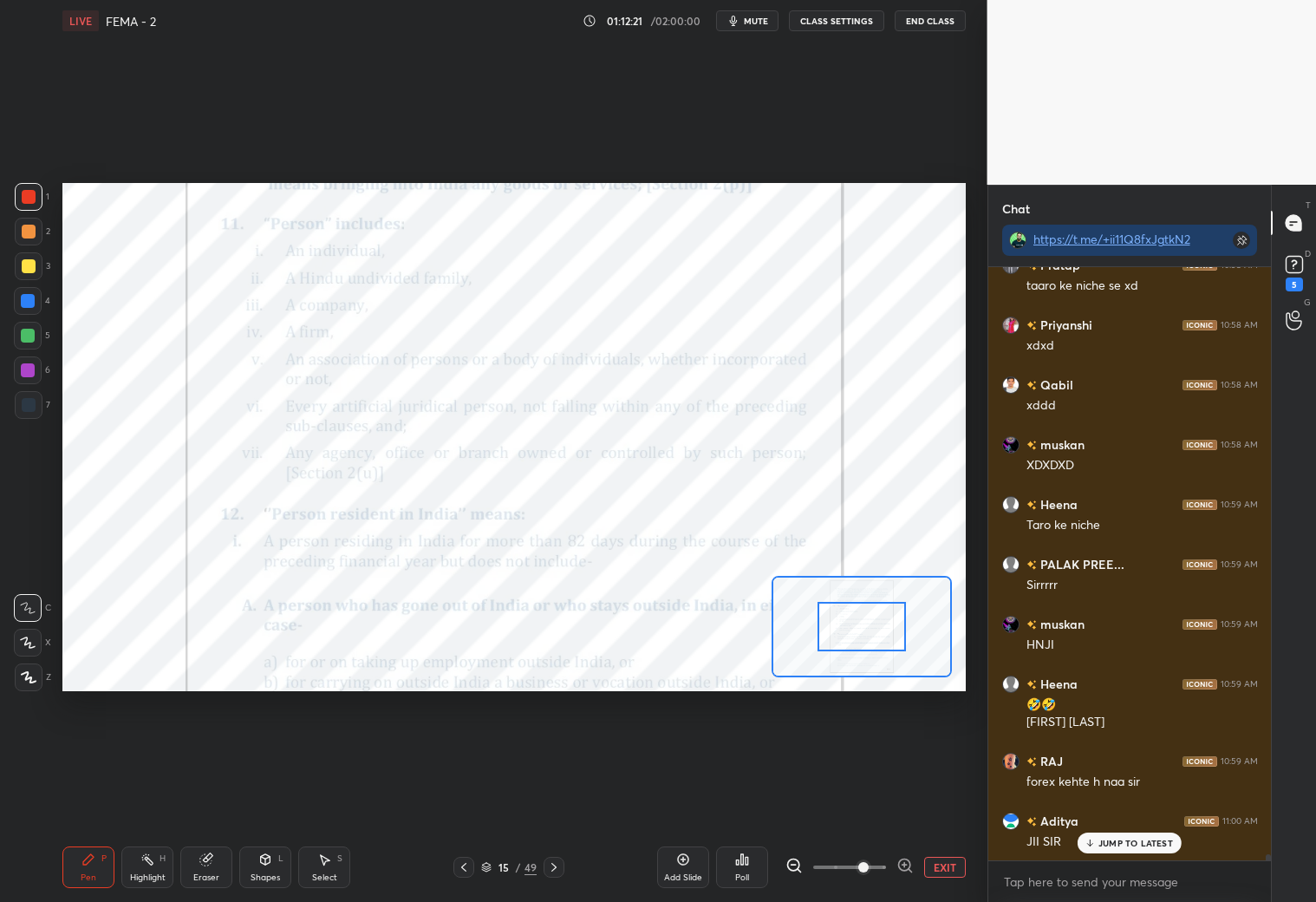click 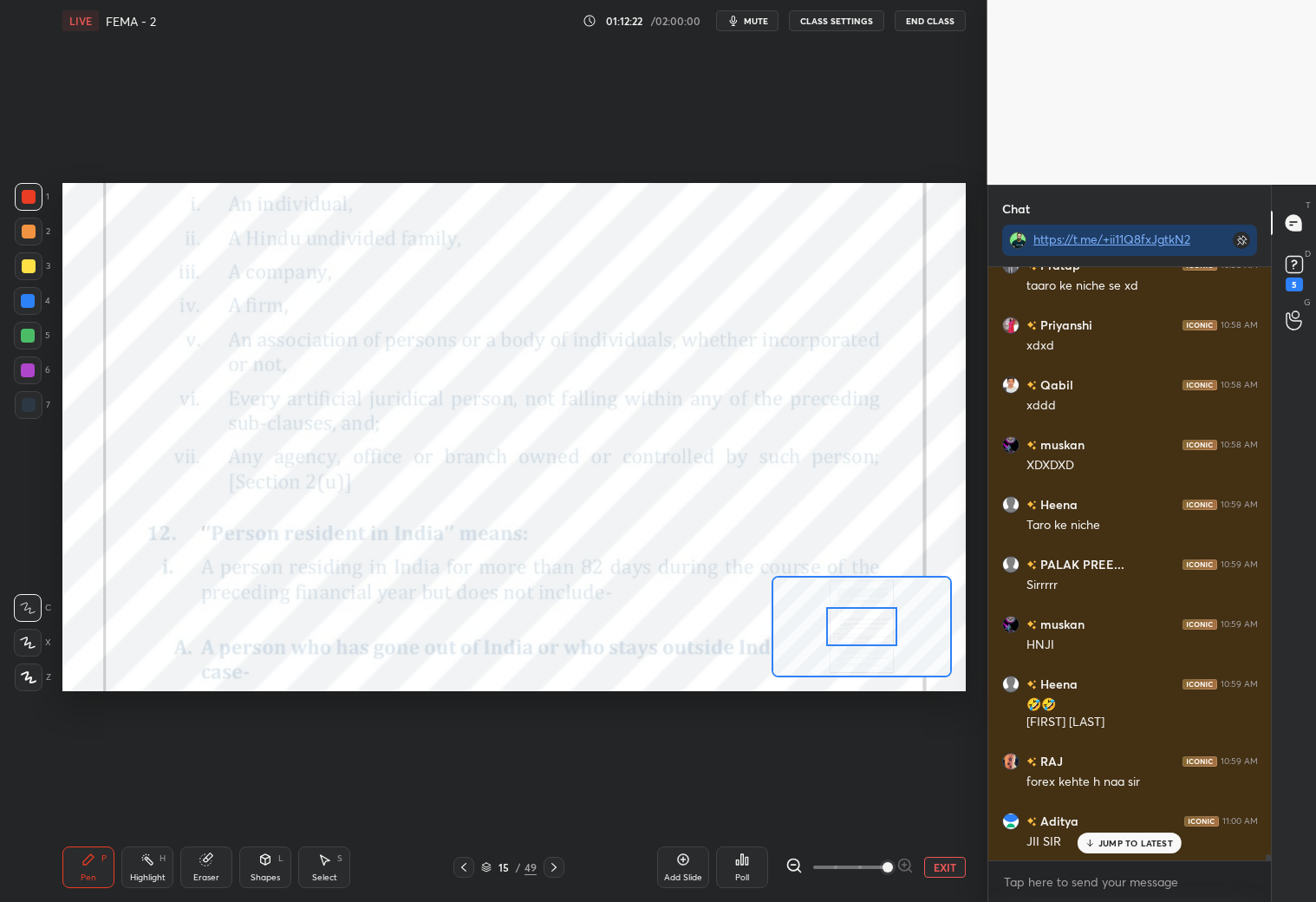 drag, startPoint x: 903, startPoint y: 866, endPoint x: 917, endPoint y: 843, distance: 26.925824 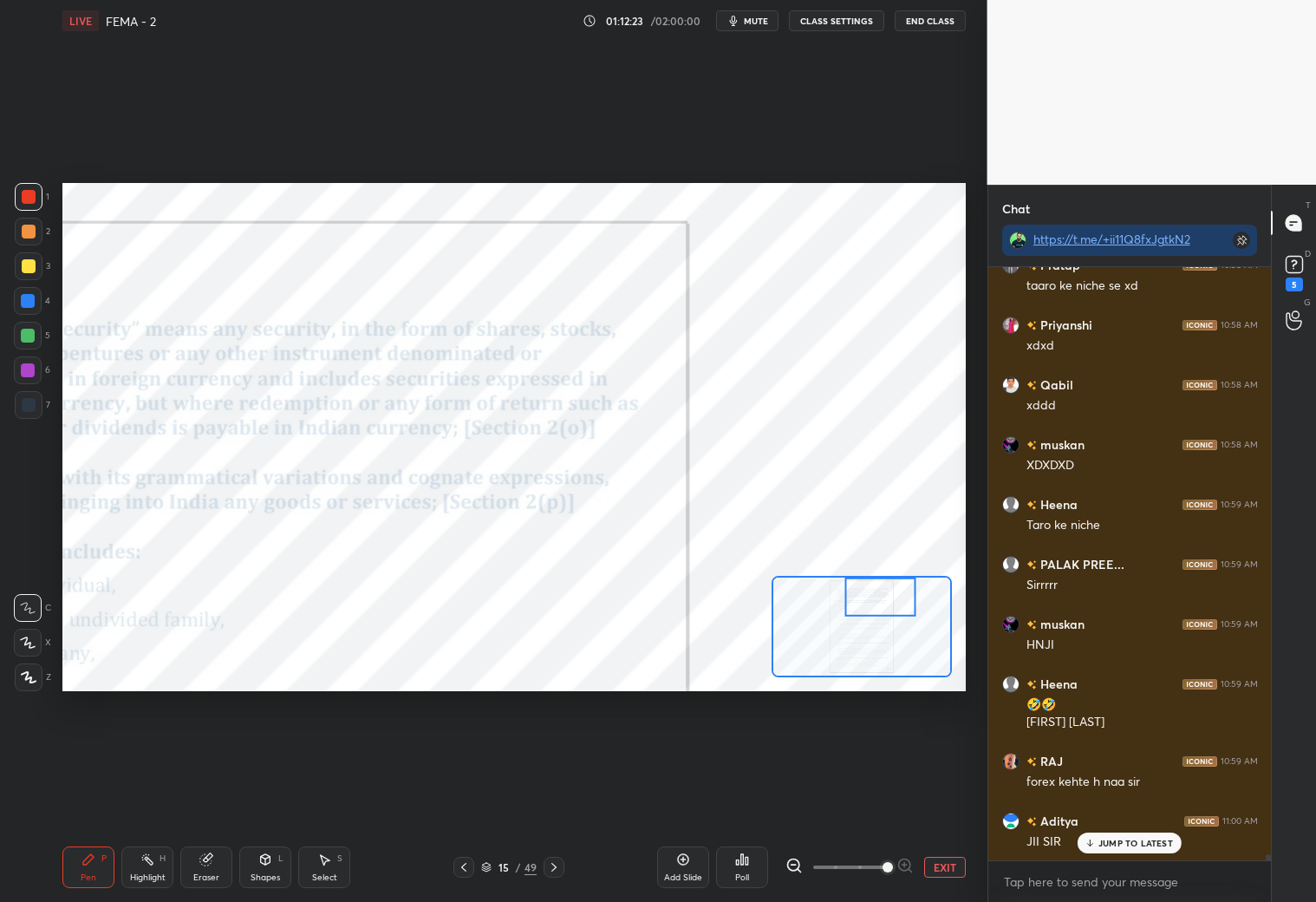 click at bounding box center [862, 626] 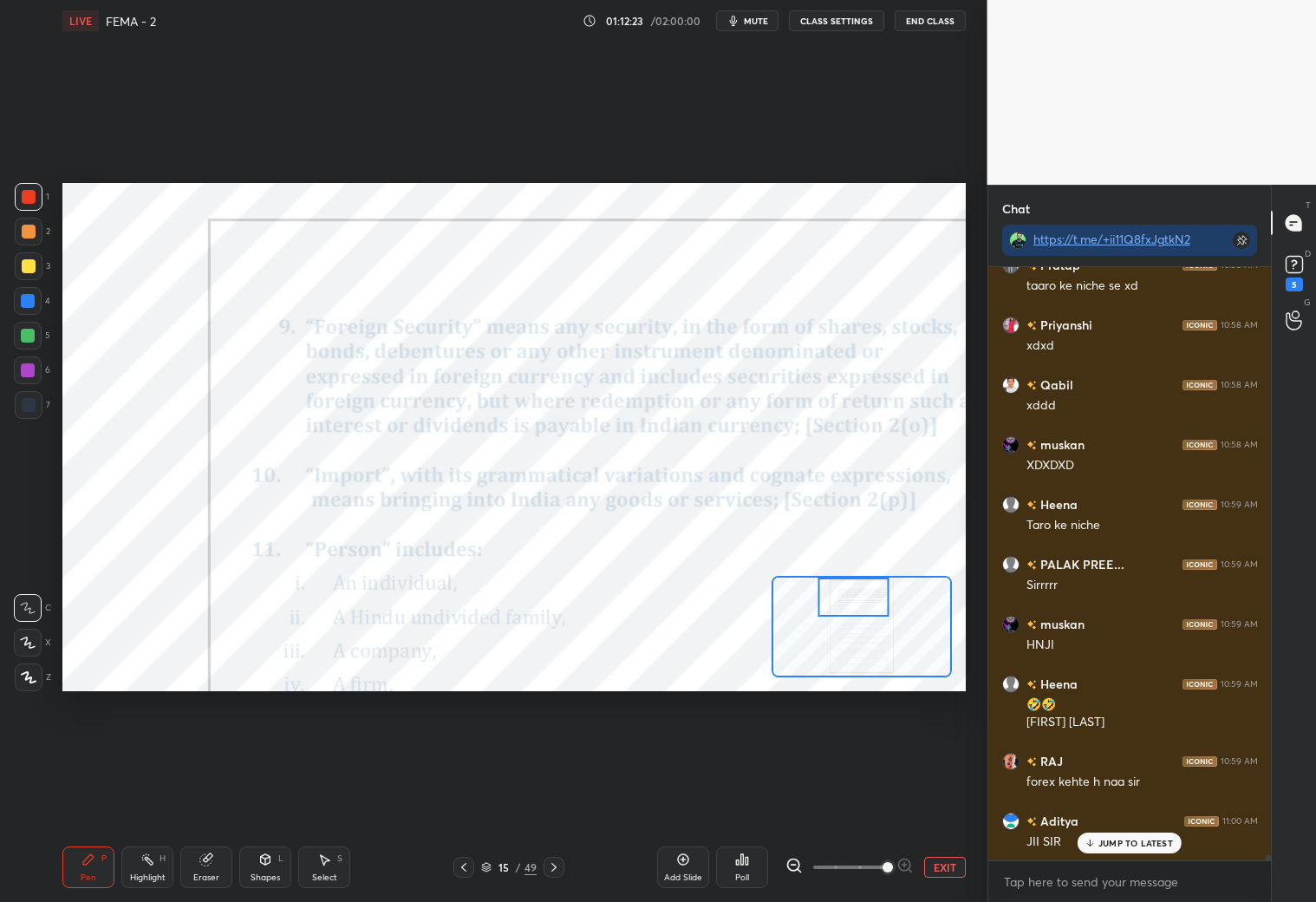 click on "Setting up your live class Poll for   secs No correct answer Start poll" at bounding box center (514, 437) 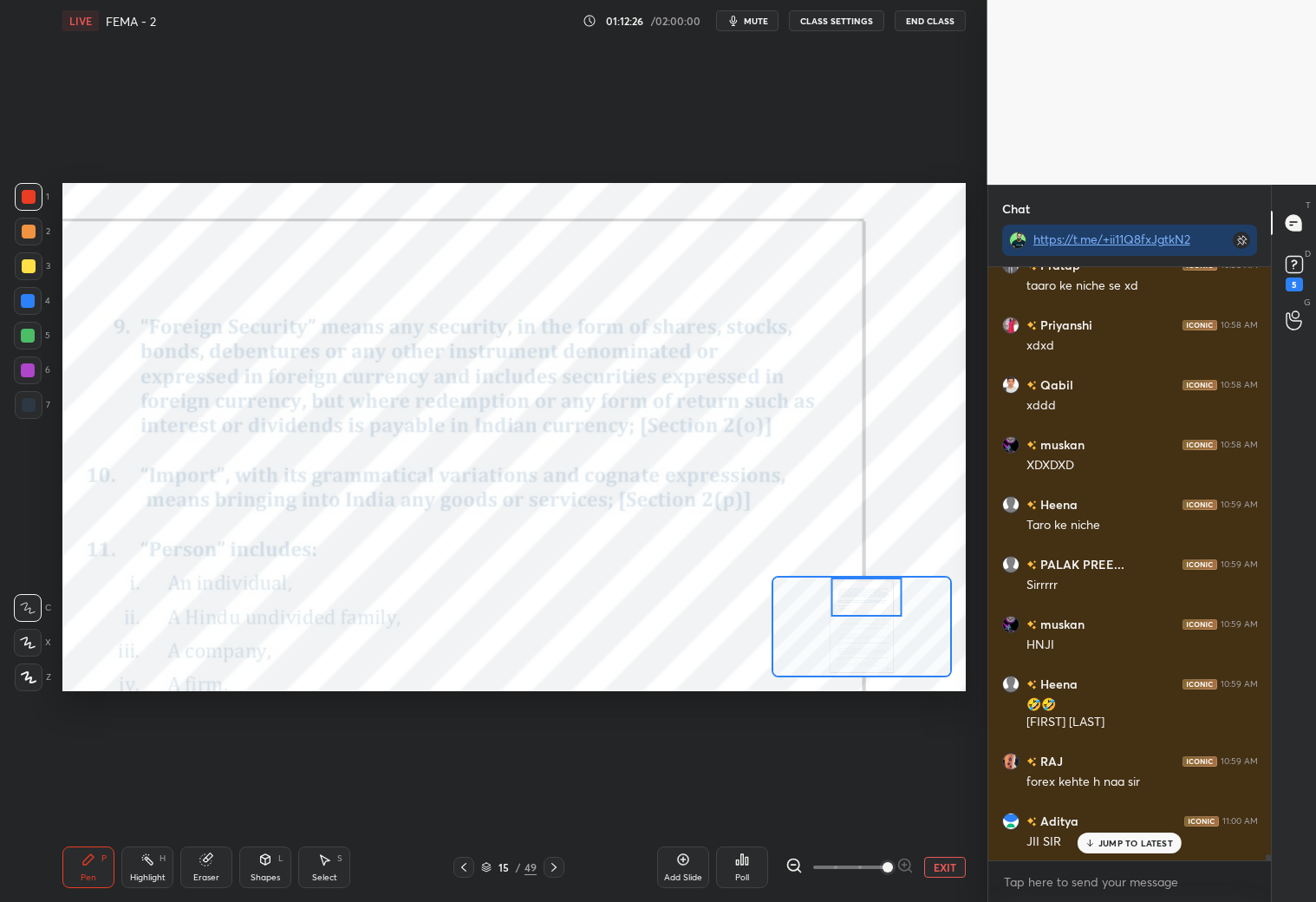 drag, startPoint x: 888, startPoint y: 598, endPoint x: 876, endPoint y: 585, distance: 17.691806 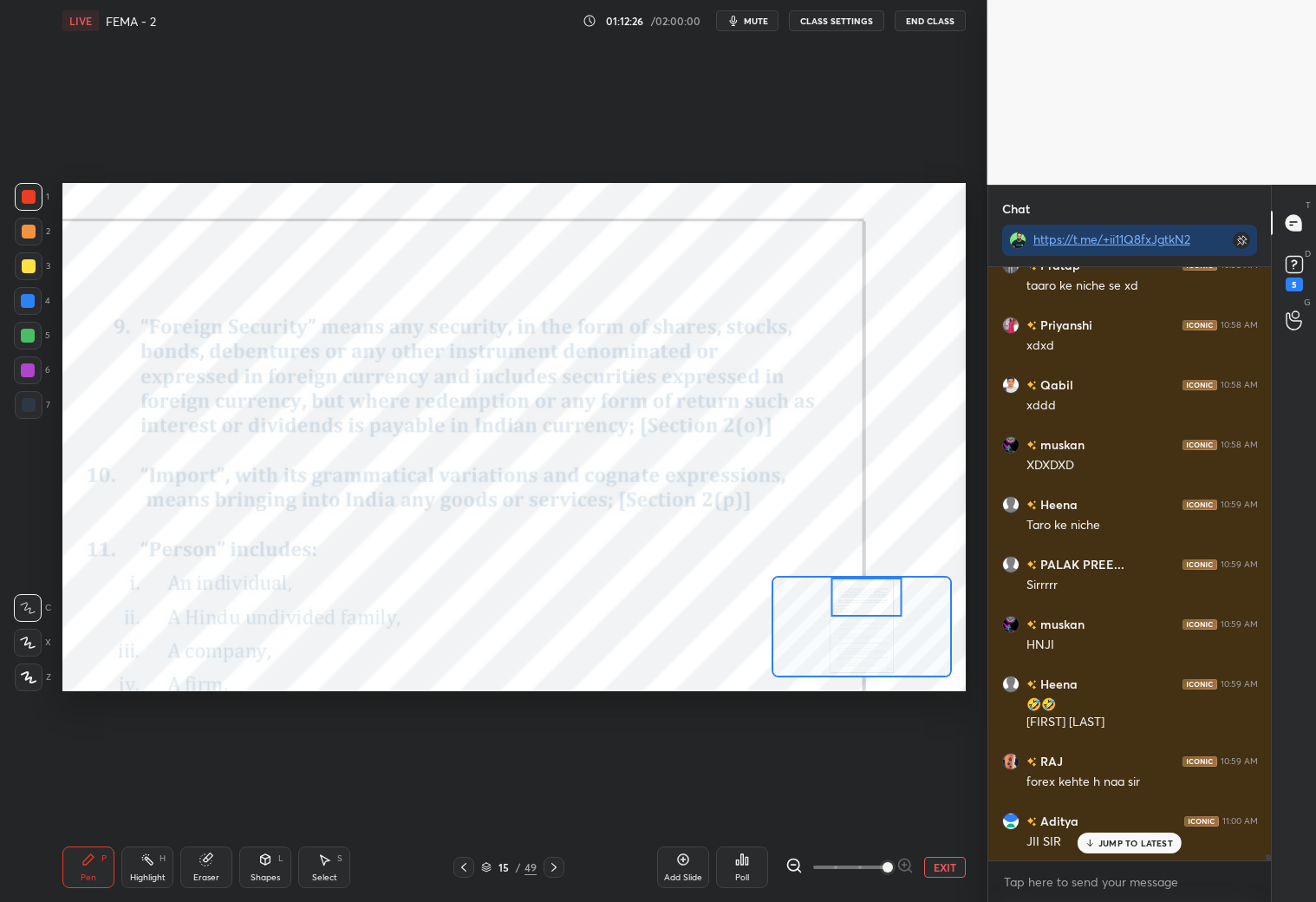 click at bounding box center (867, 597) 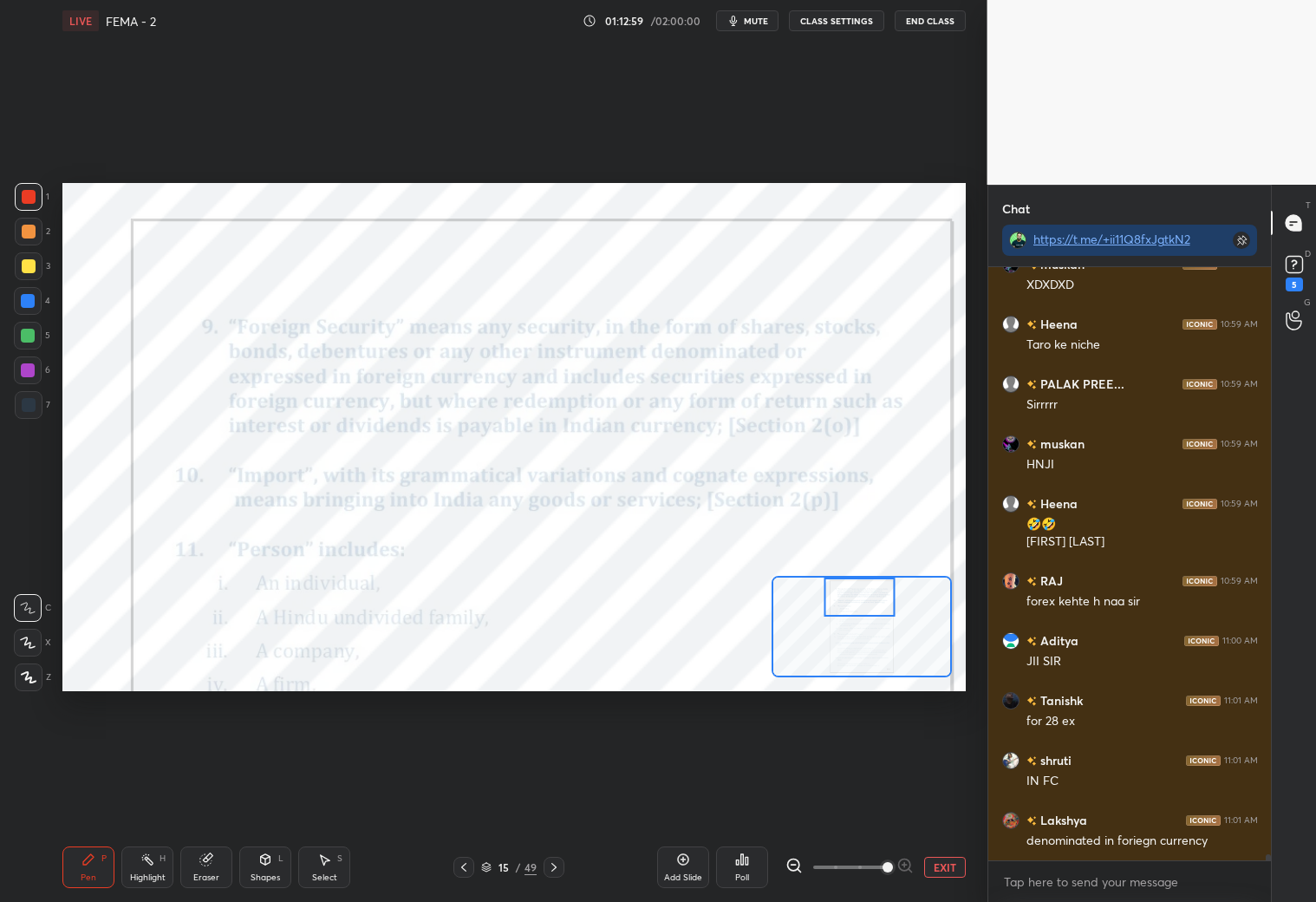 scroll, scrollTop: 56446, scrollLeft: 0, axis: vertical 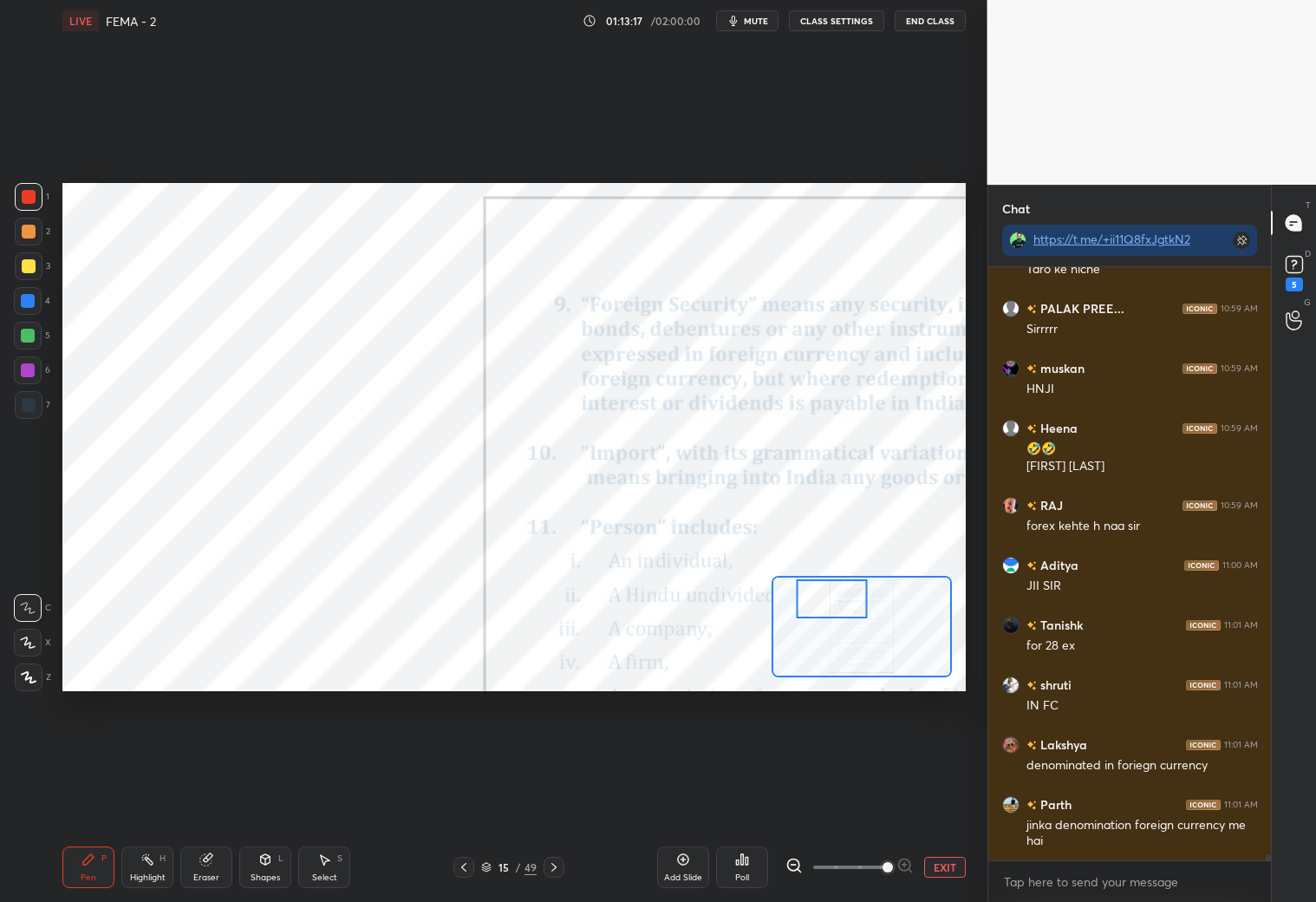 drag, startPoint x: 847, startPoint y: 601, endPoint x: 822, endPoint y: 602, distance: 25.019992 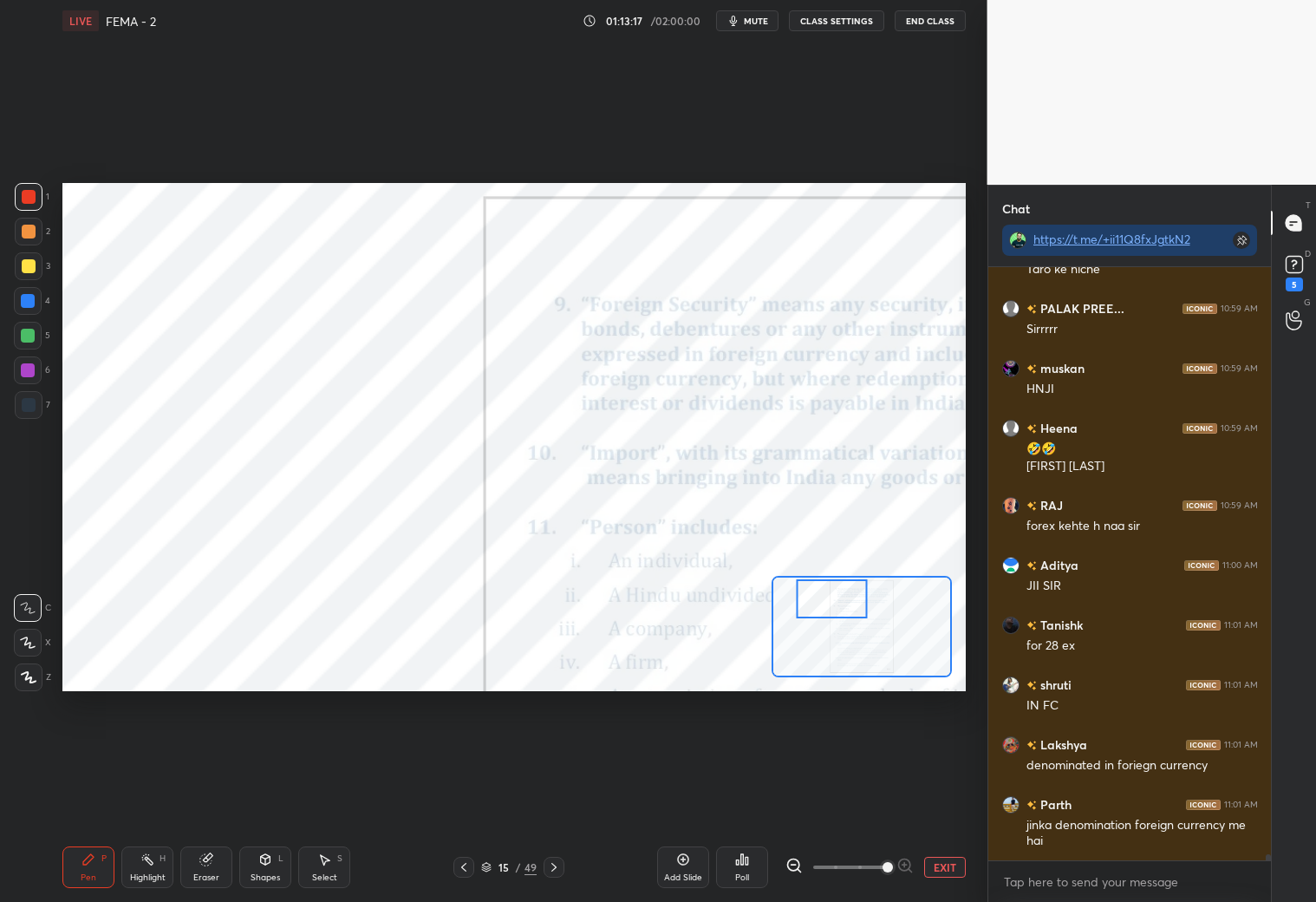 click at bounding box center (832, 598) 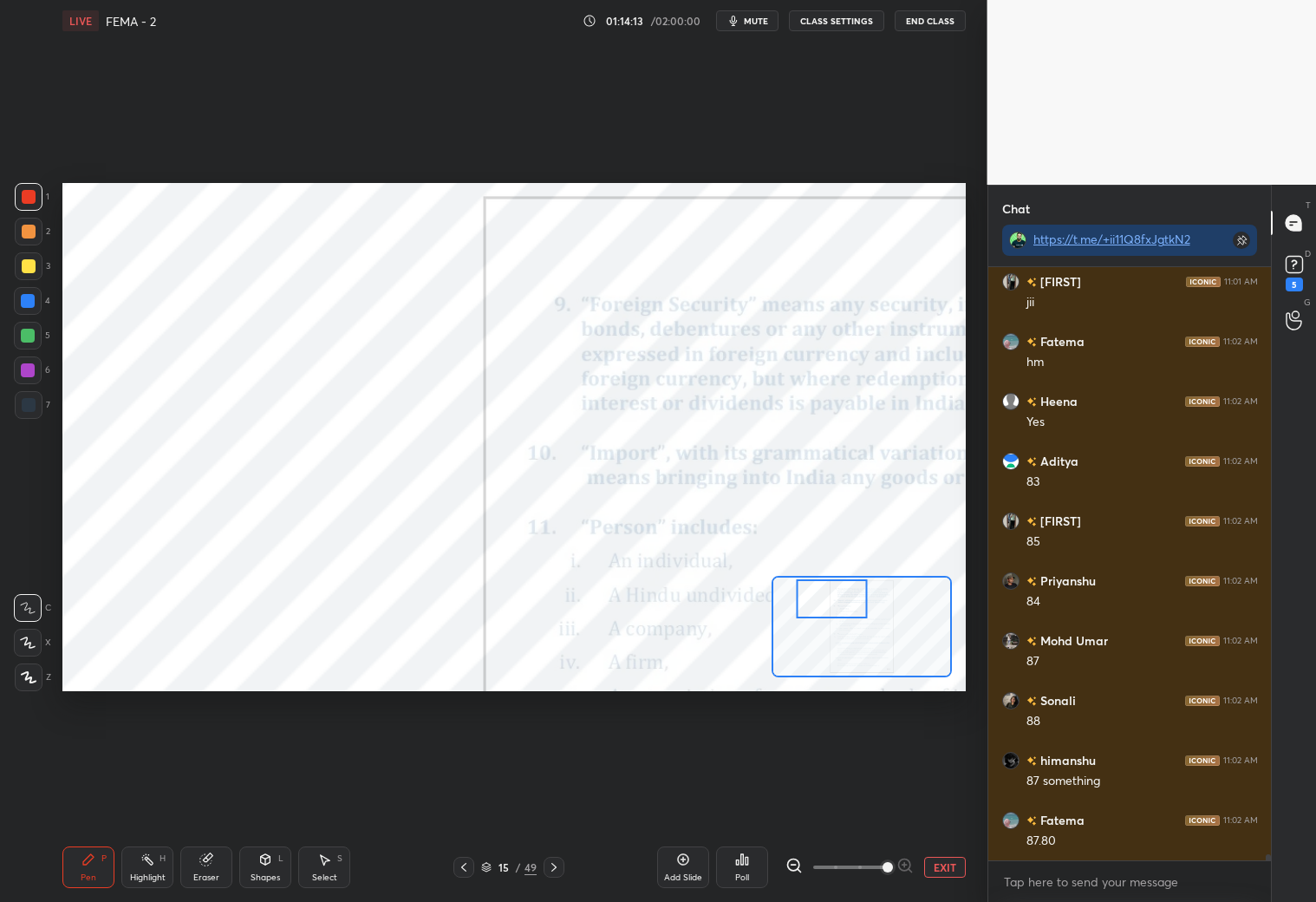 scroll, scrollTop: 57404, scrollLeft: 0, axis: vertical 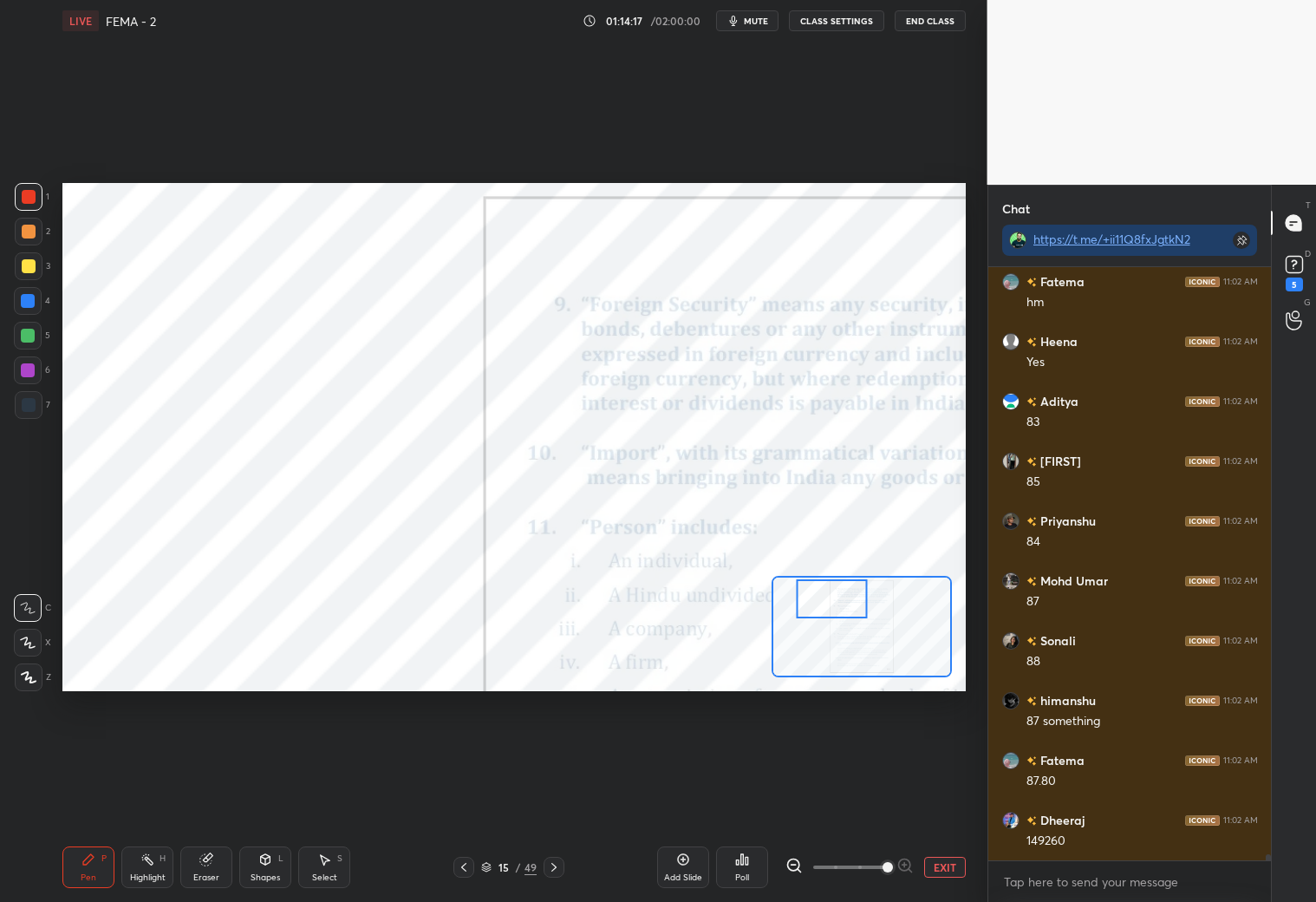 click at bounding box center [28, 370] 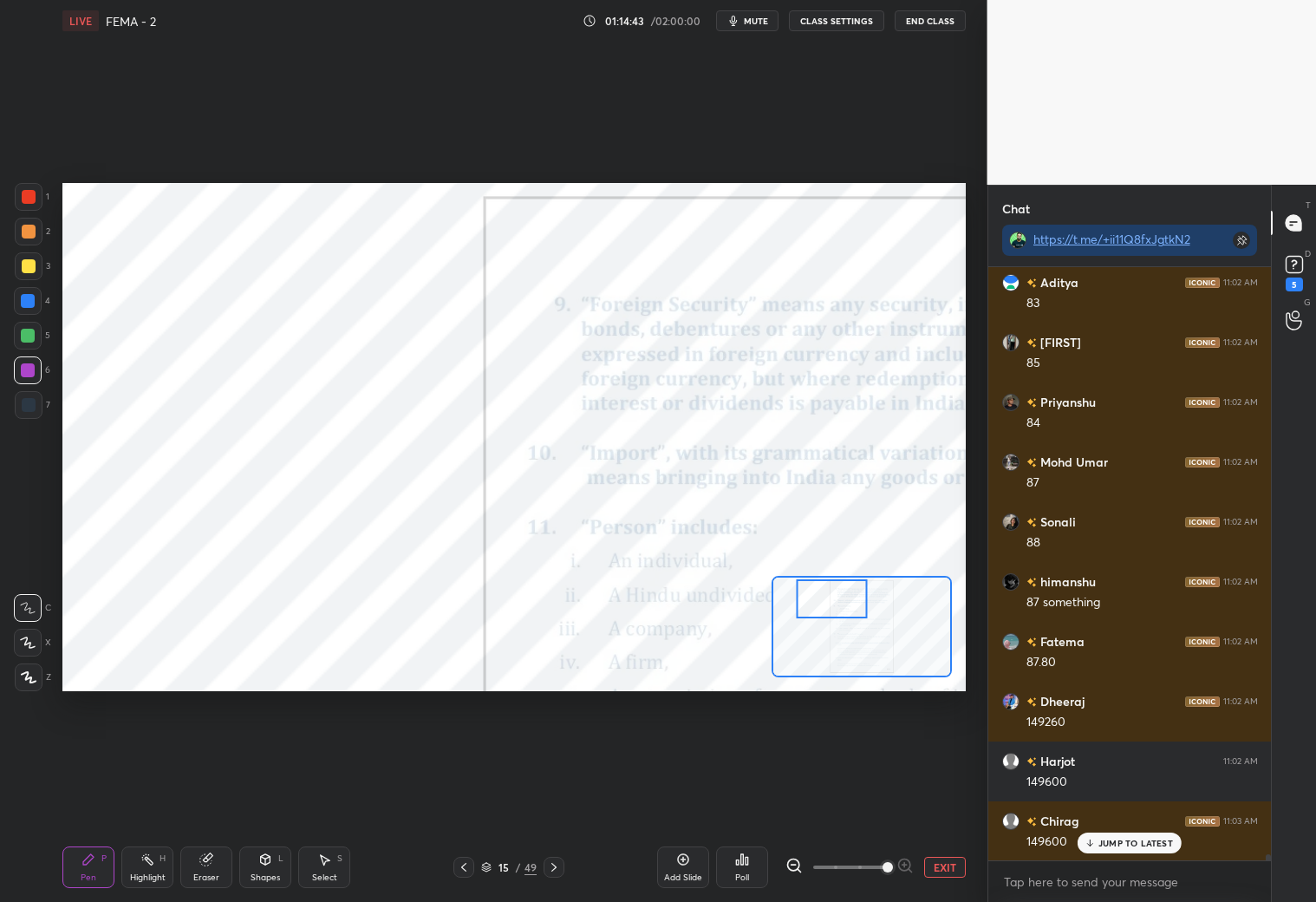 scroll, scrollTop: 57582, scrollLeft: 0, axis: vertical 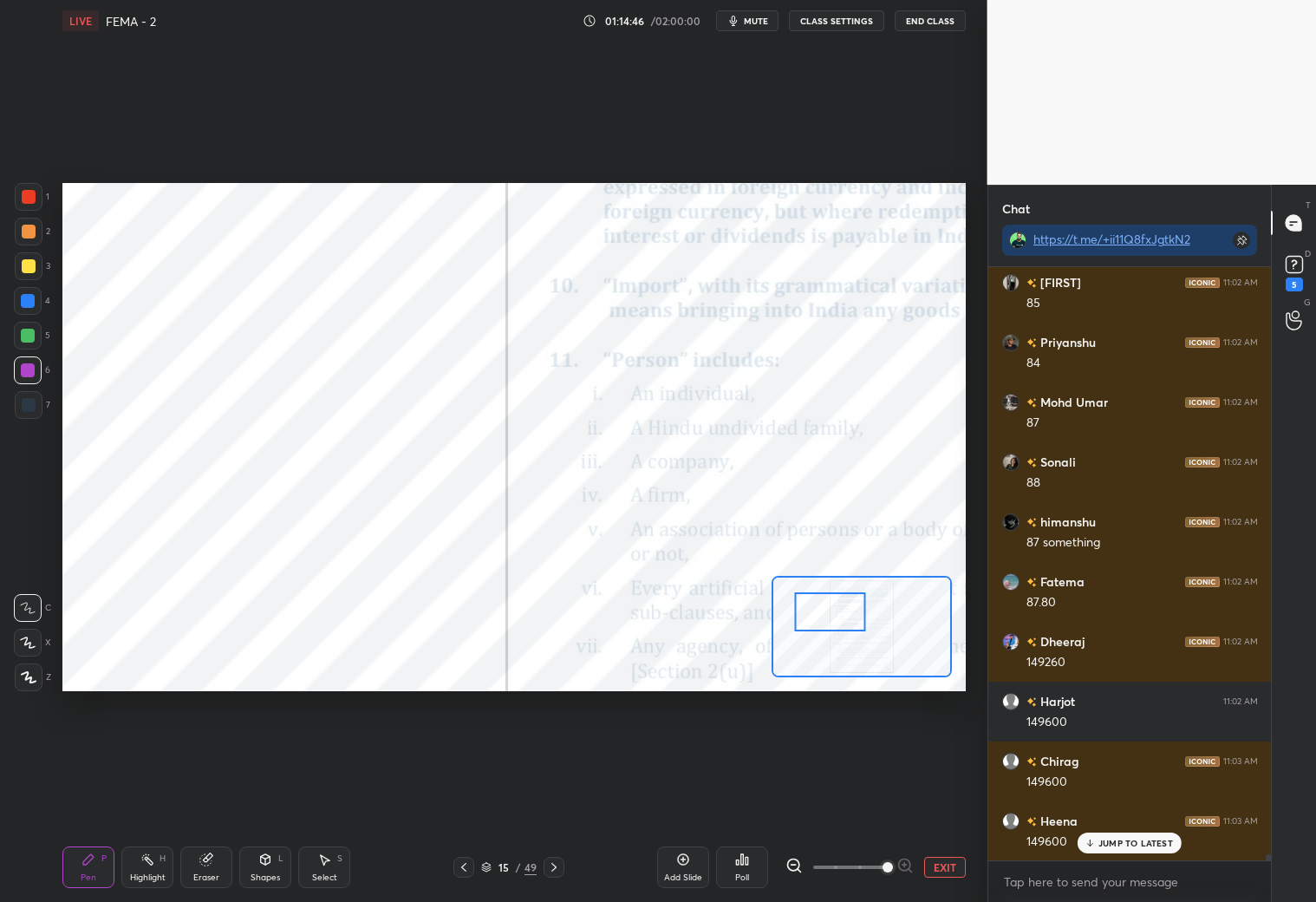 click at bounding box center (831, 611) 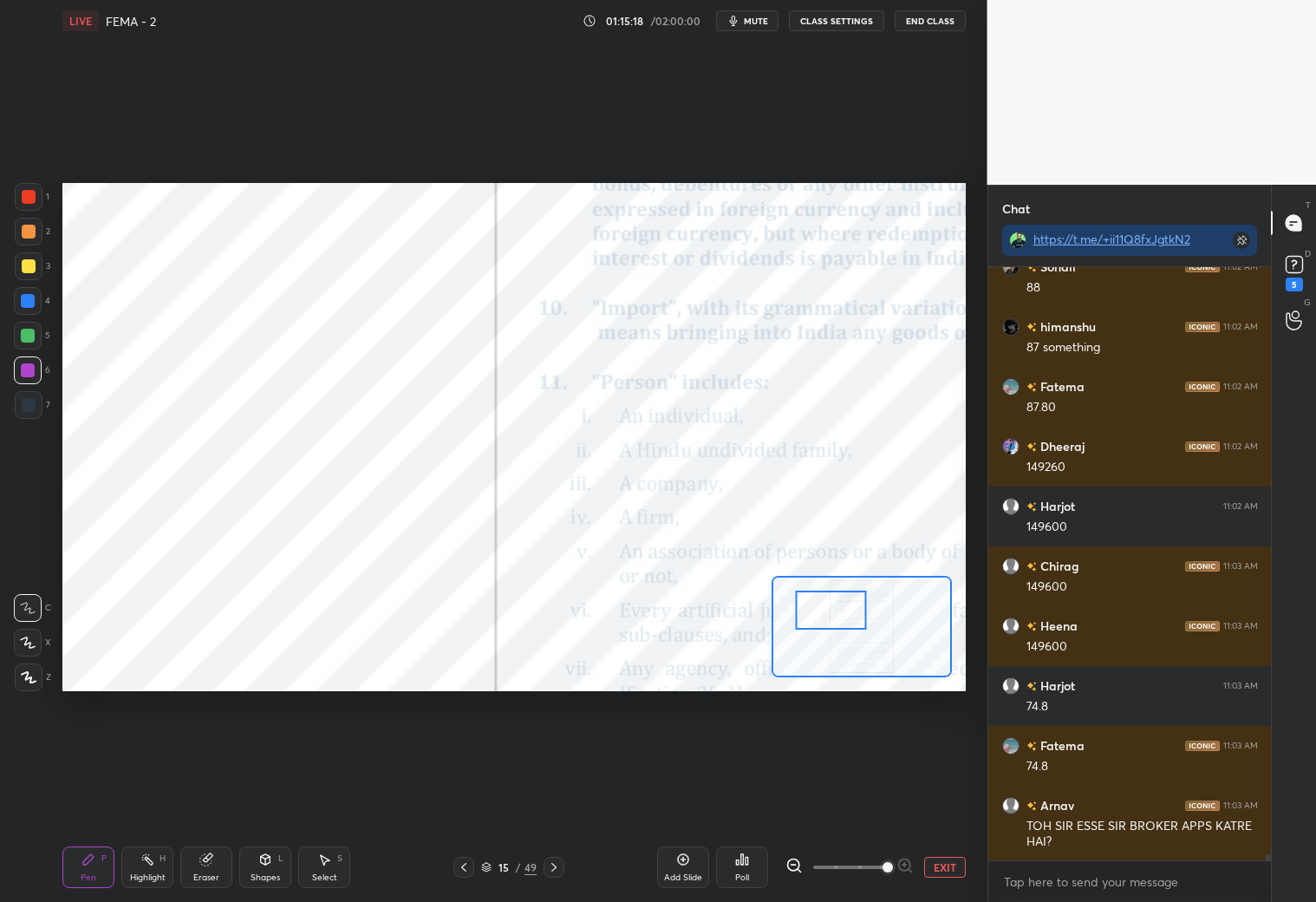 scroll, scrollTop: 57838, scrollLeft: 0, axis: vertical 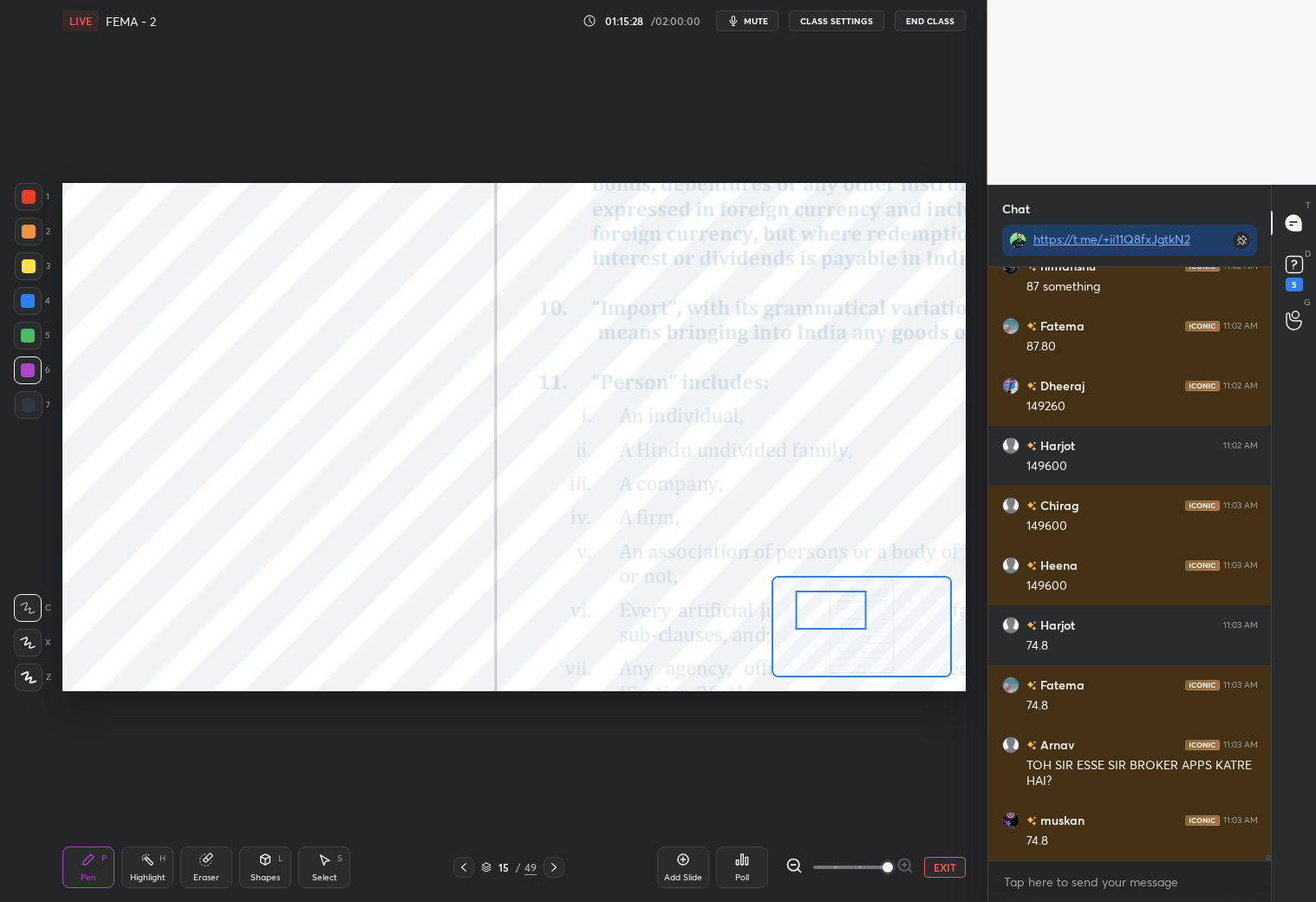 drag, startPoint x: 203, startPoint y: 873, endPoint x: 218, endPoint y: 825, distance: 50.289164 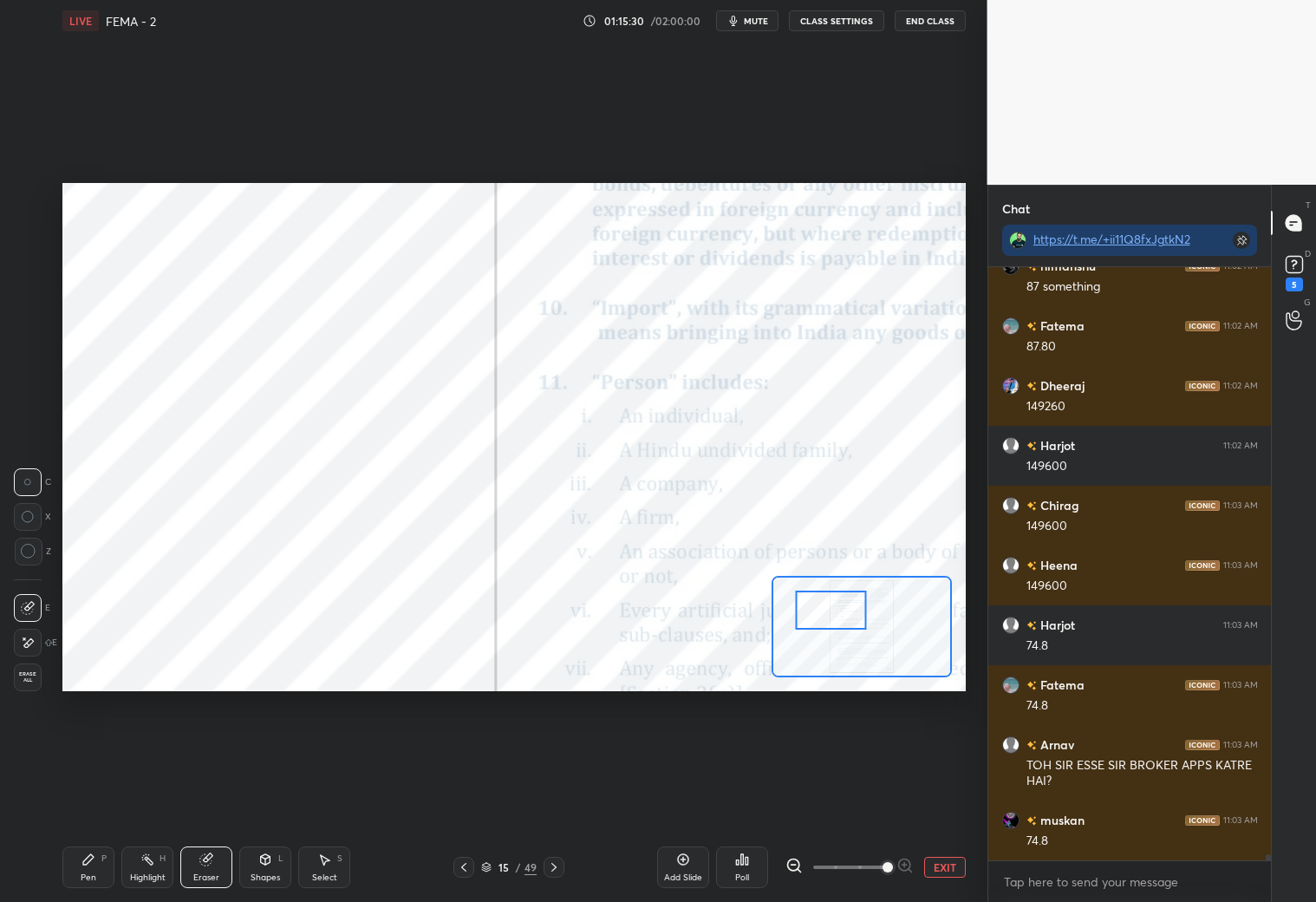drag, startPoint x: 87, startPoint y: 869, endPoint x: 101, endPoint y: 844, distance: 28.6531 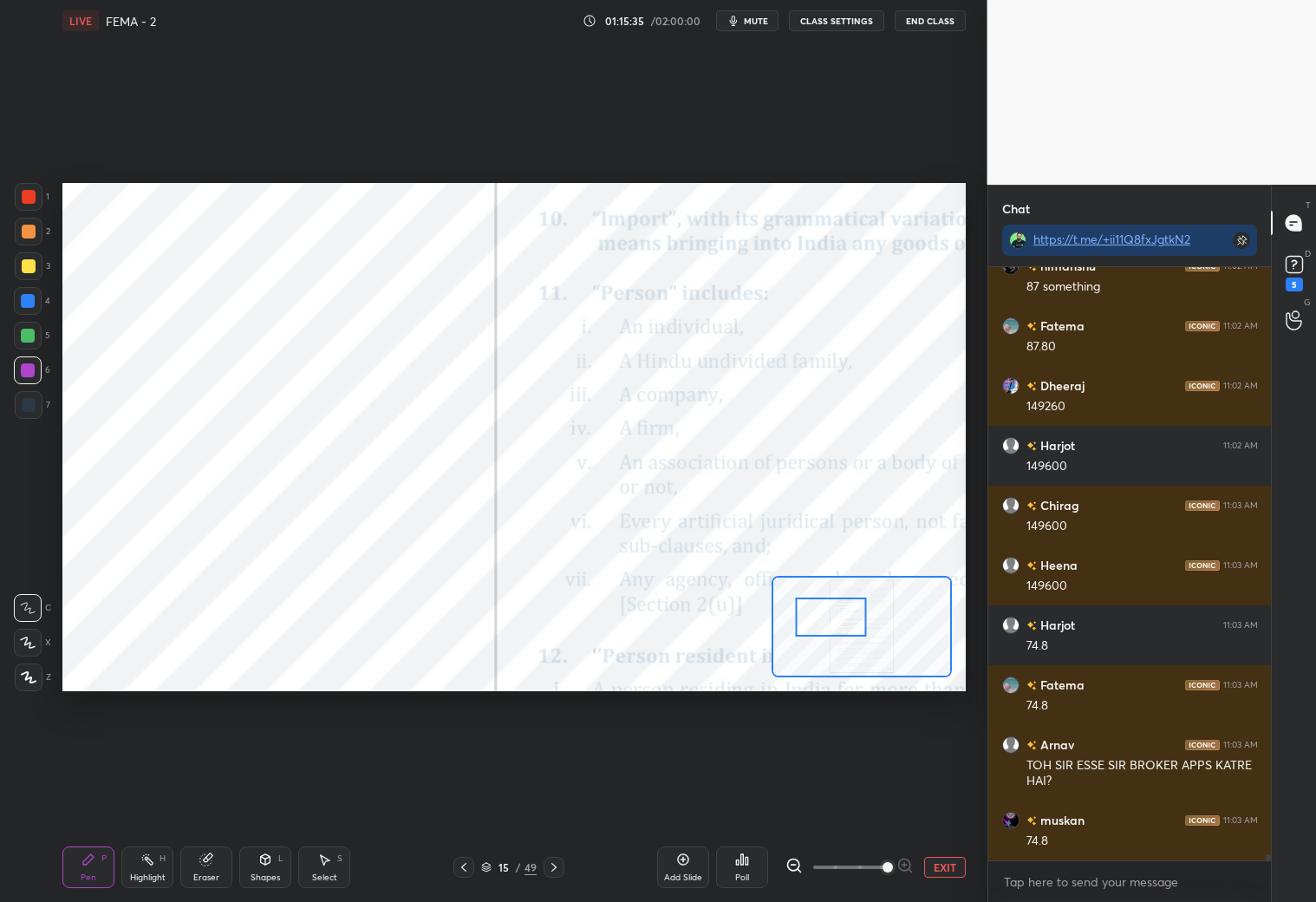 click at bounding box center [831, 617] 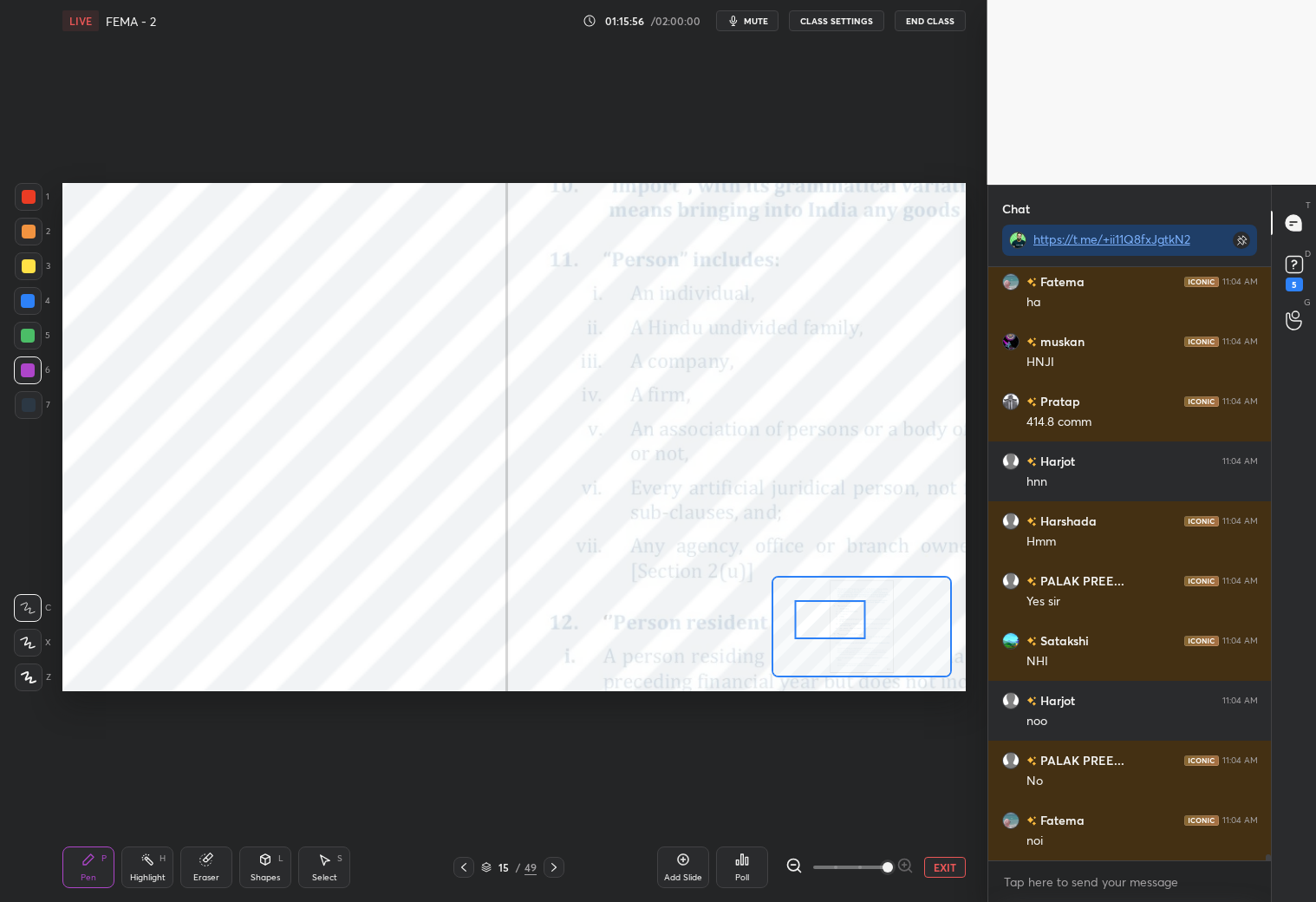 scroll, scrollTop: 58496, scrollLeft: 0, axis: vertical 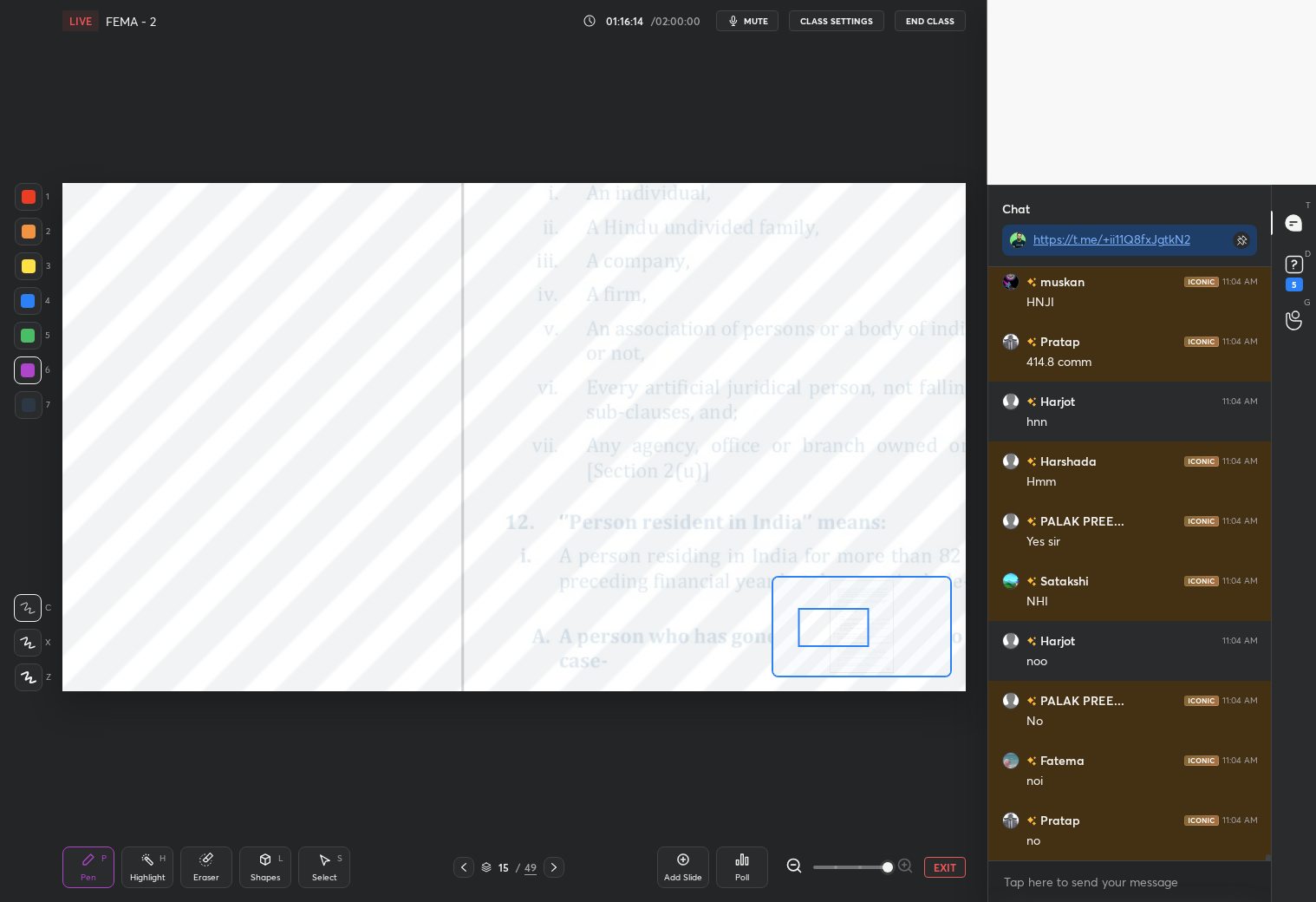 click at bounding box center (834, 627) 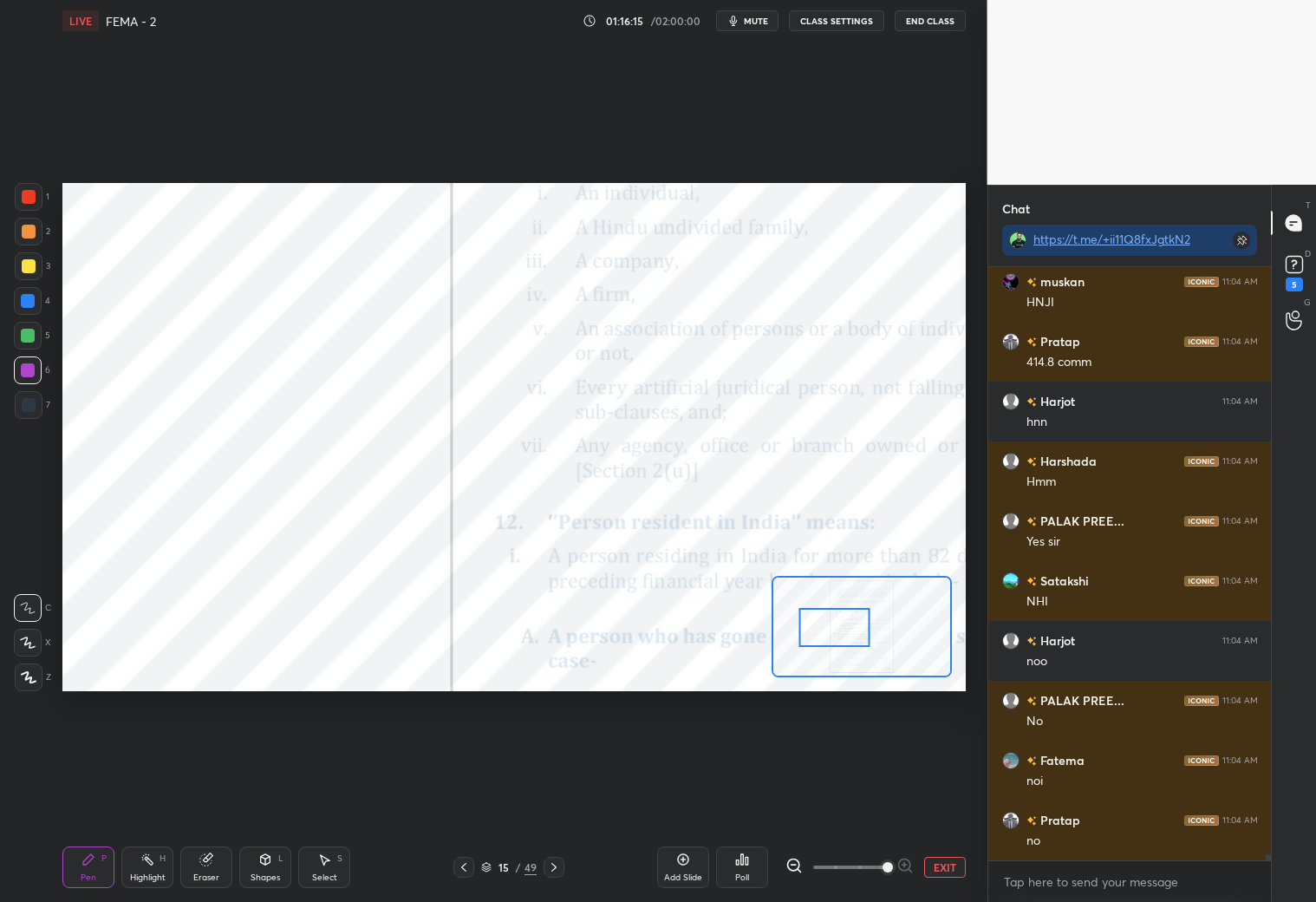 drag, startPoint x: 207, startPoint y: 862, endPoint x: 205, endPoint y: 843, distance: 19.104973 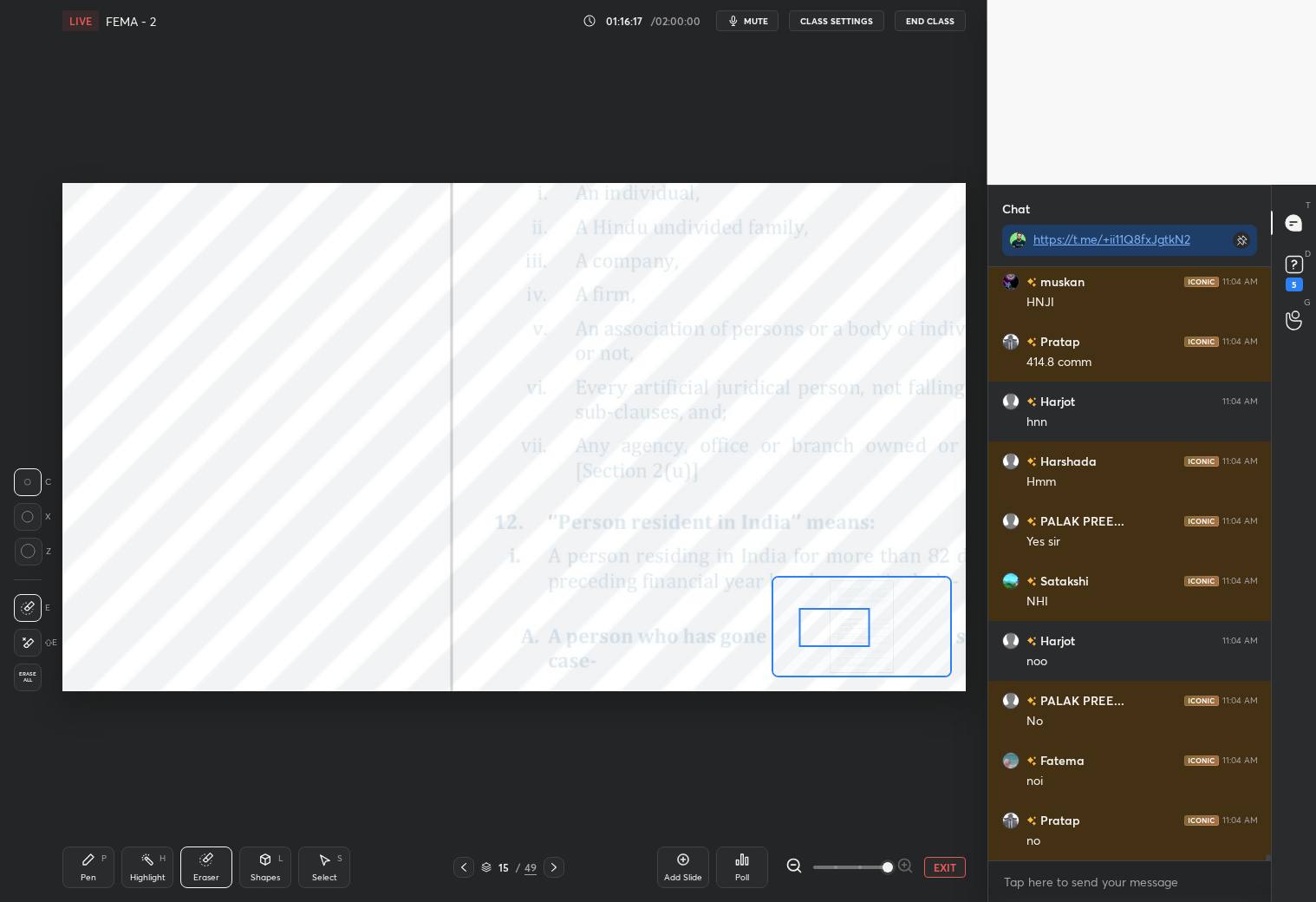 drag, startPoint x: 87, startPoint y: 873, endPoint x: 104, endPoint y: 839, distance: 38.01316 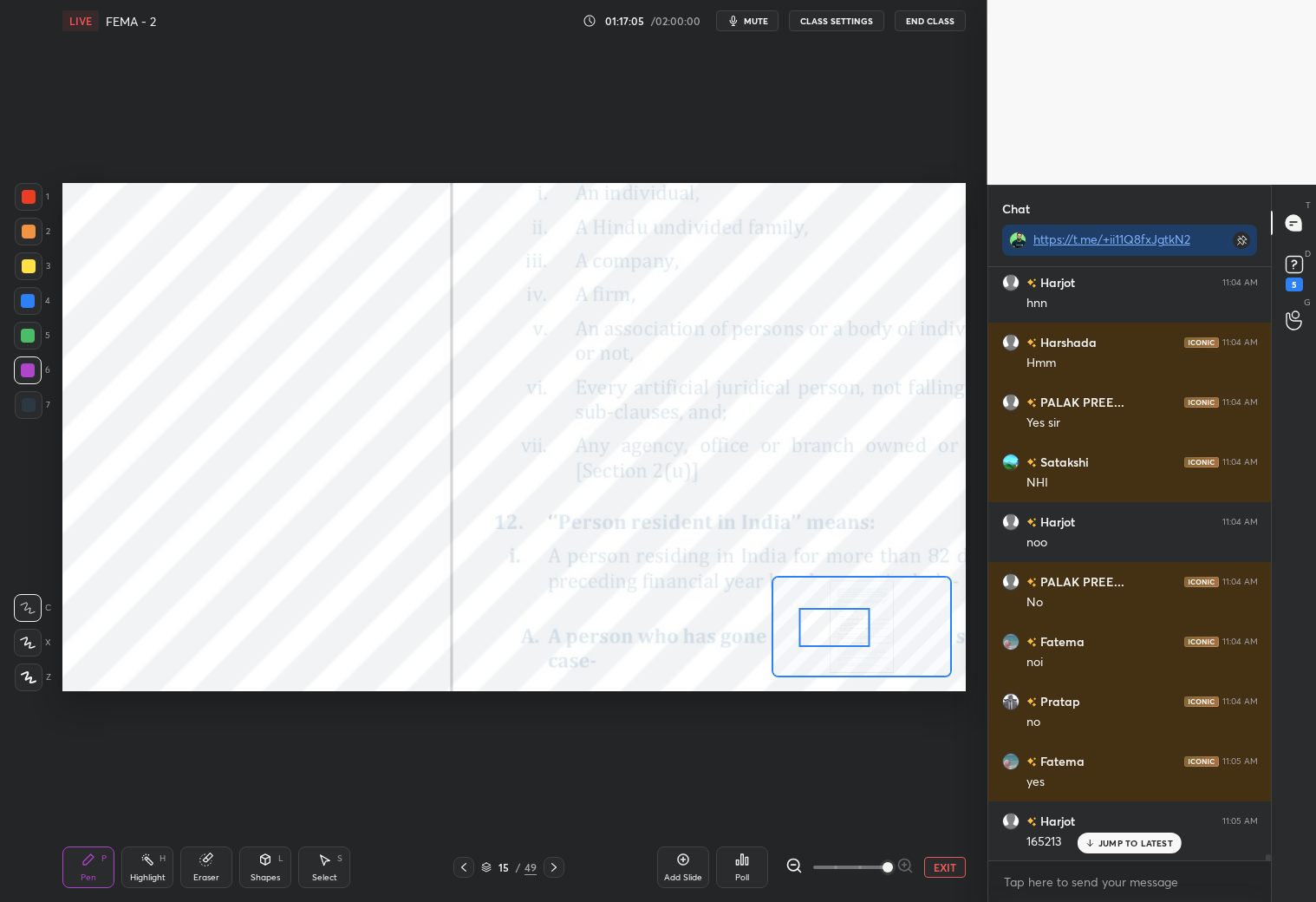 scroll, scrollTop: 58736, scrollLeft: 0, axis: vertical 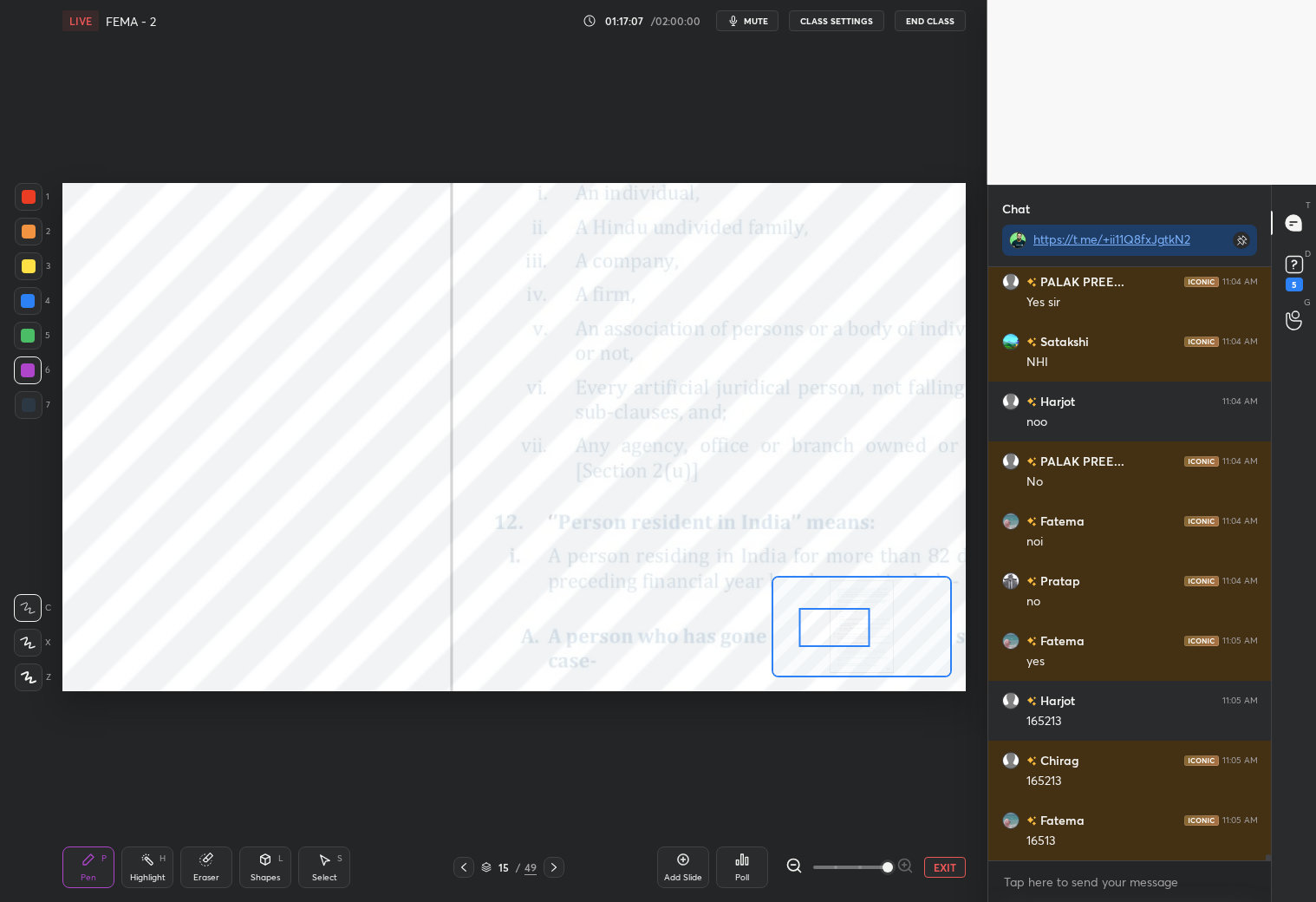click at bounding box center [29, 197] 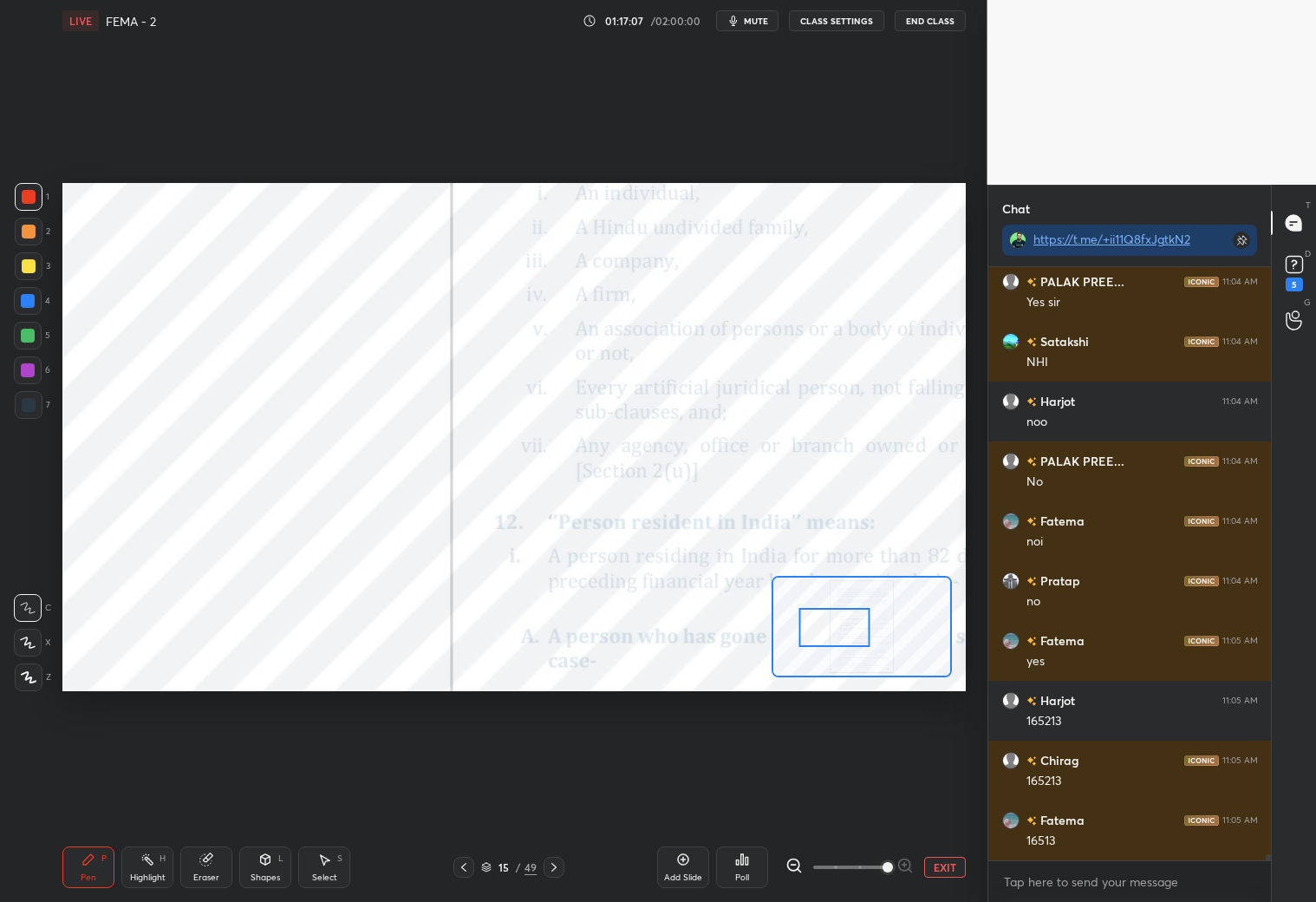 scroll, scrollTop: 58753, scrollLeft: 0, axis: vertical 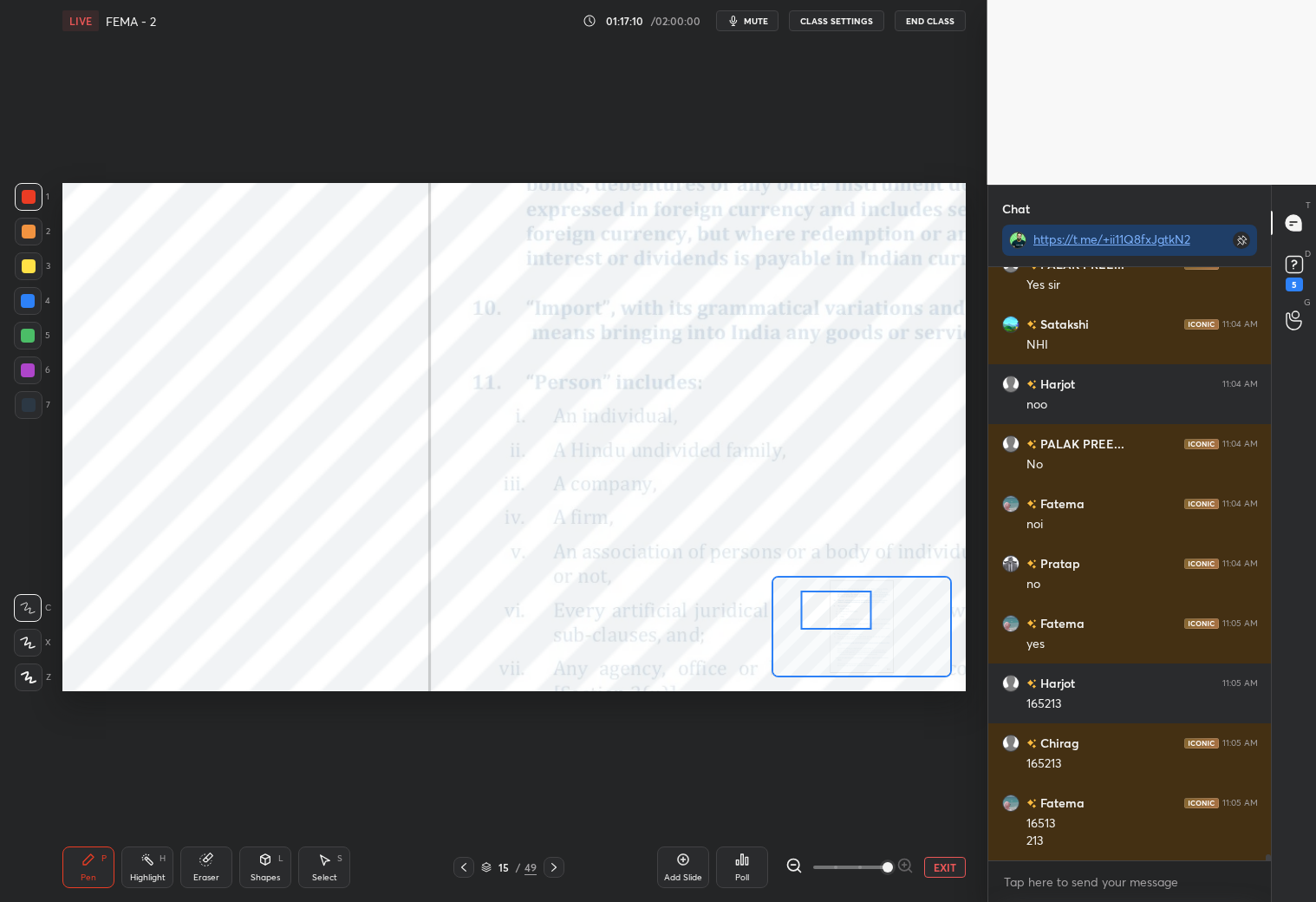 drag, startPoint x: 853, startPoint y: 620, endPoint x: 838, endPoint y: 605, distance: 21.213203 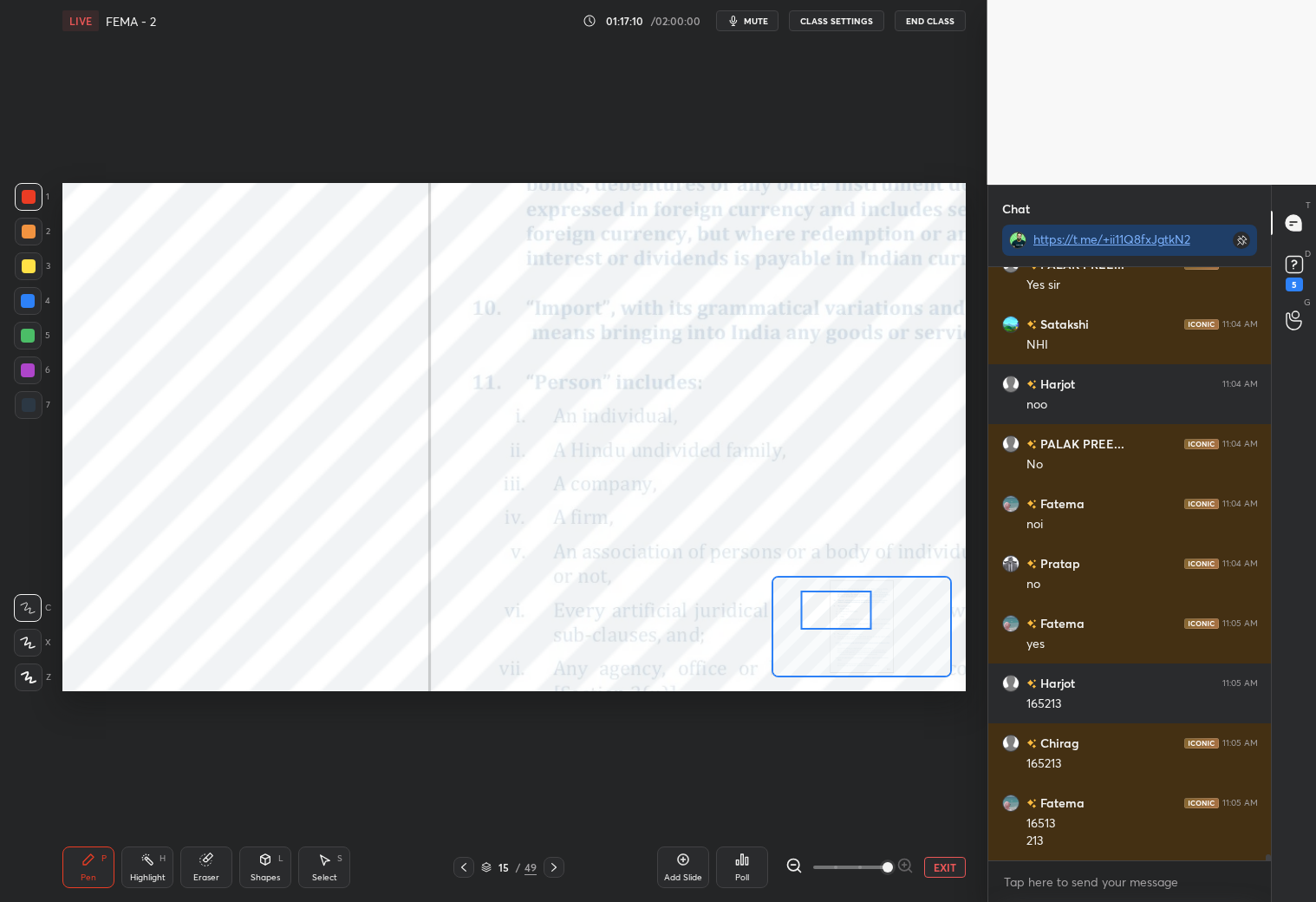 click at bounding box center (837, 610) 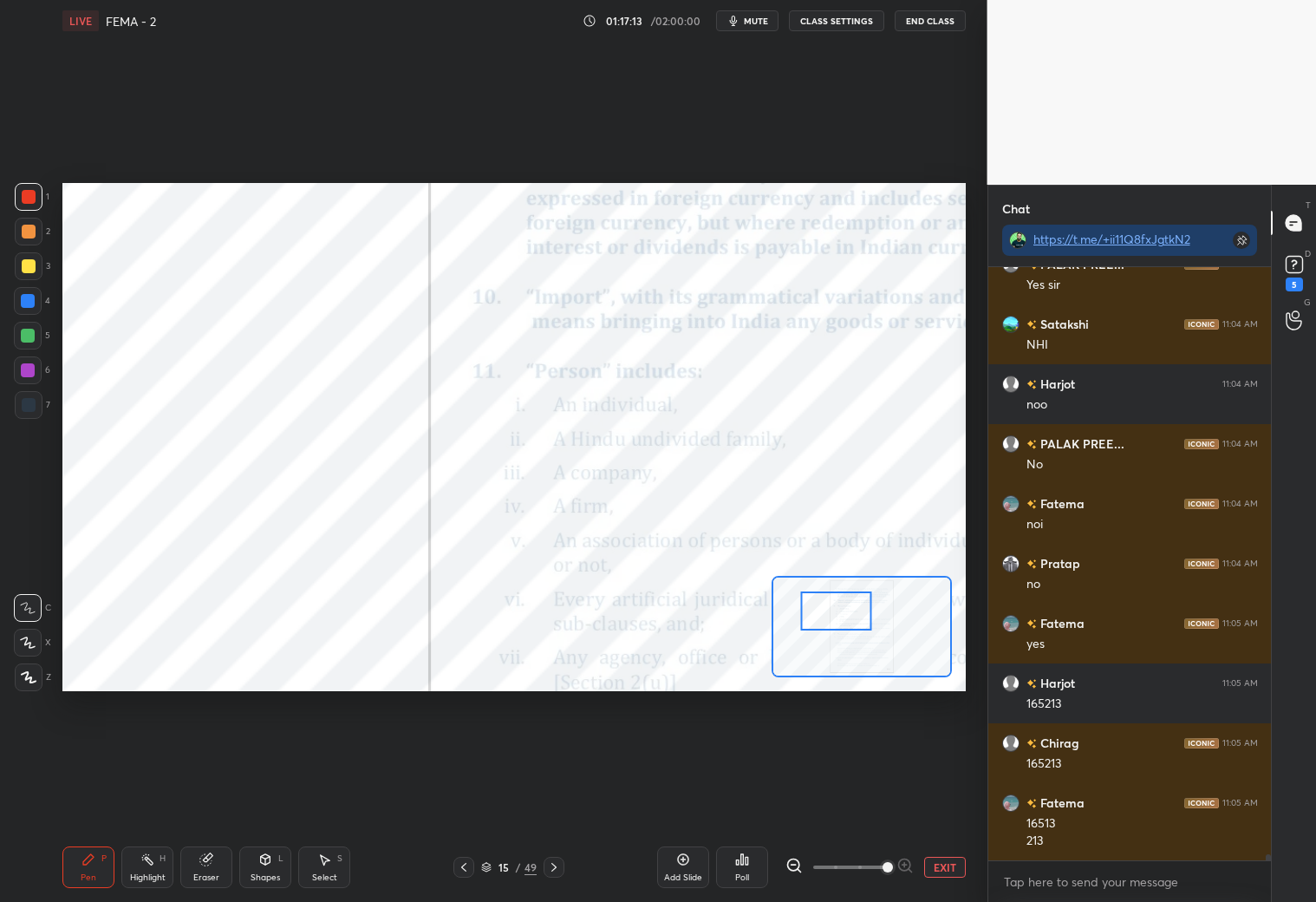 scroll, scrollTop: 58813, scrollLeft: 0, axis: vertical 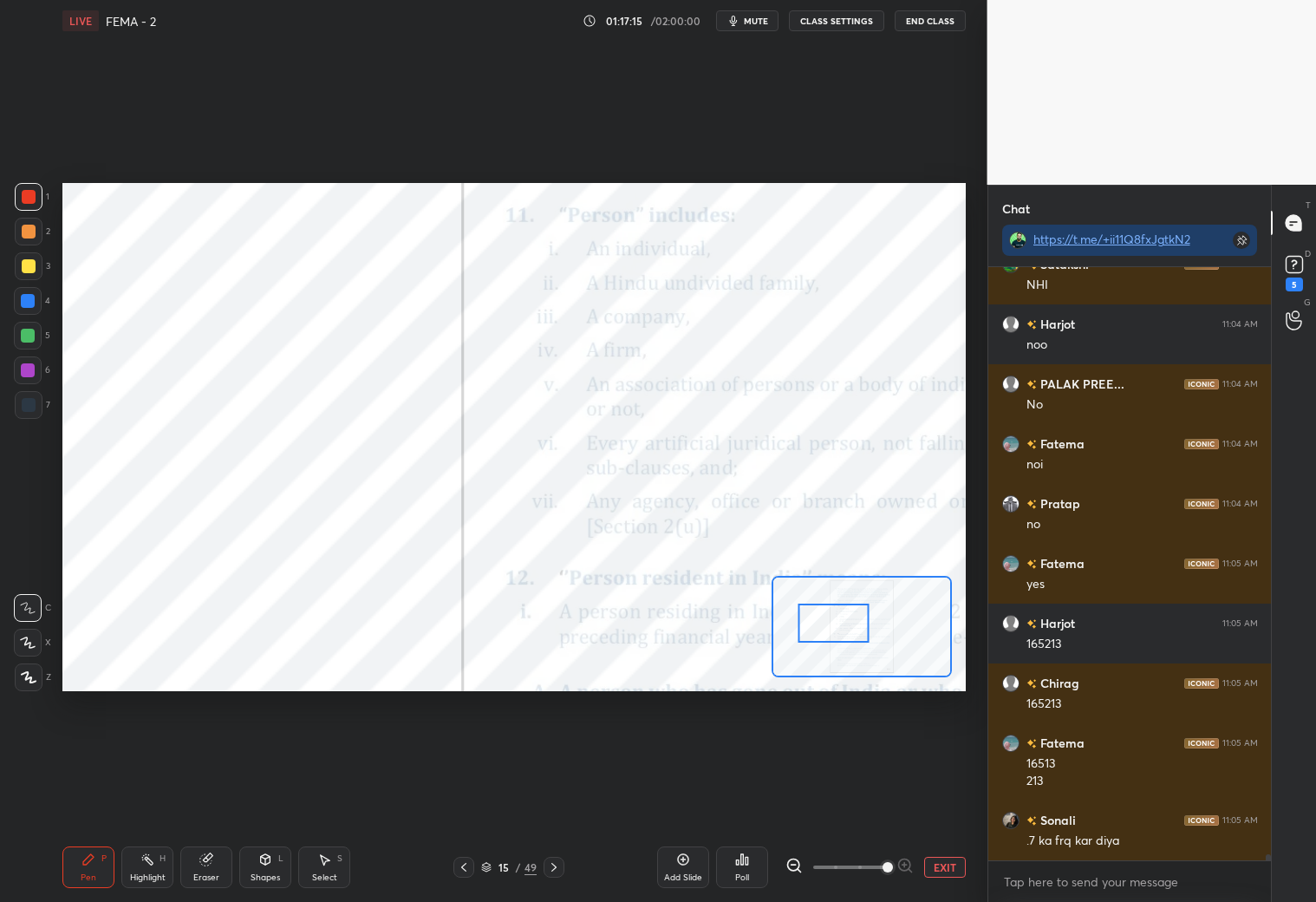 click at bounding box center [834, 623] 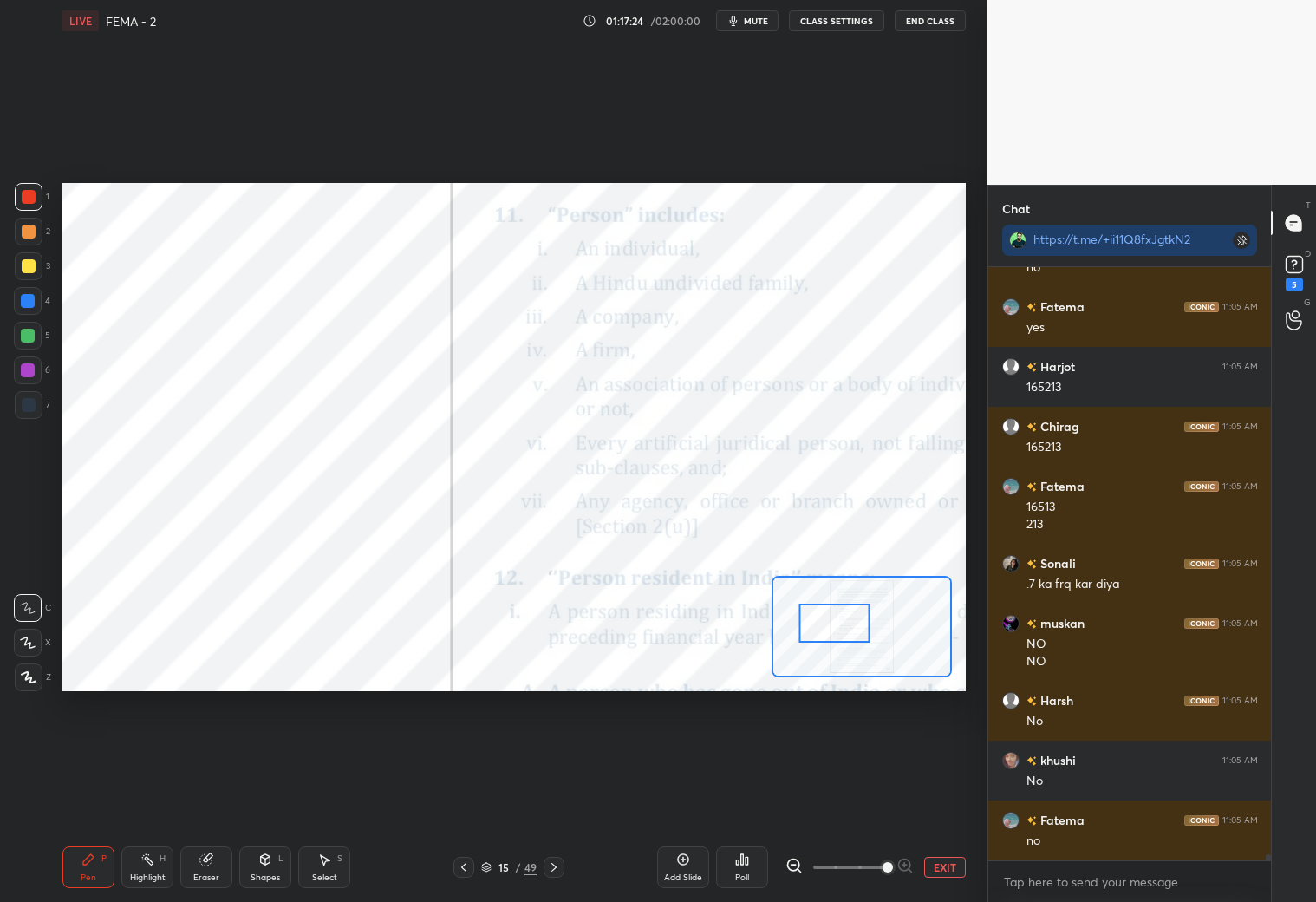 scroll, scrollTop: 59130, scrollLeft: 0, axis: vertical 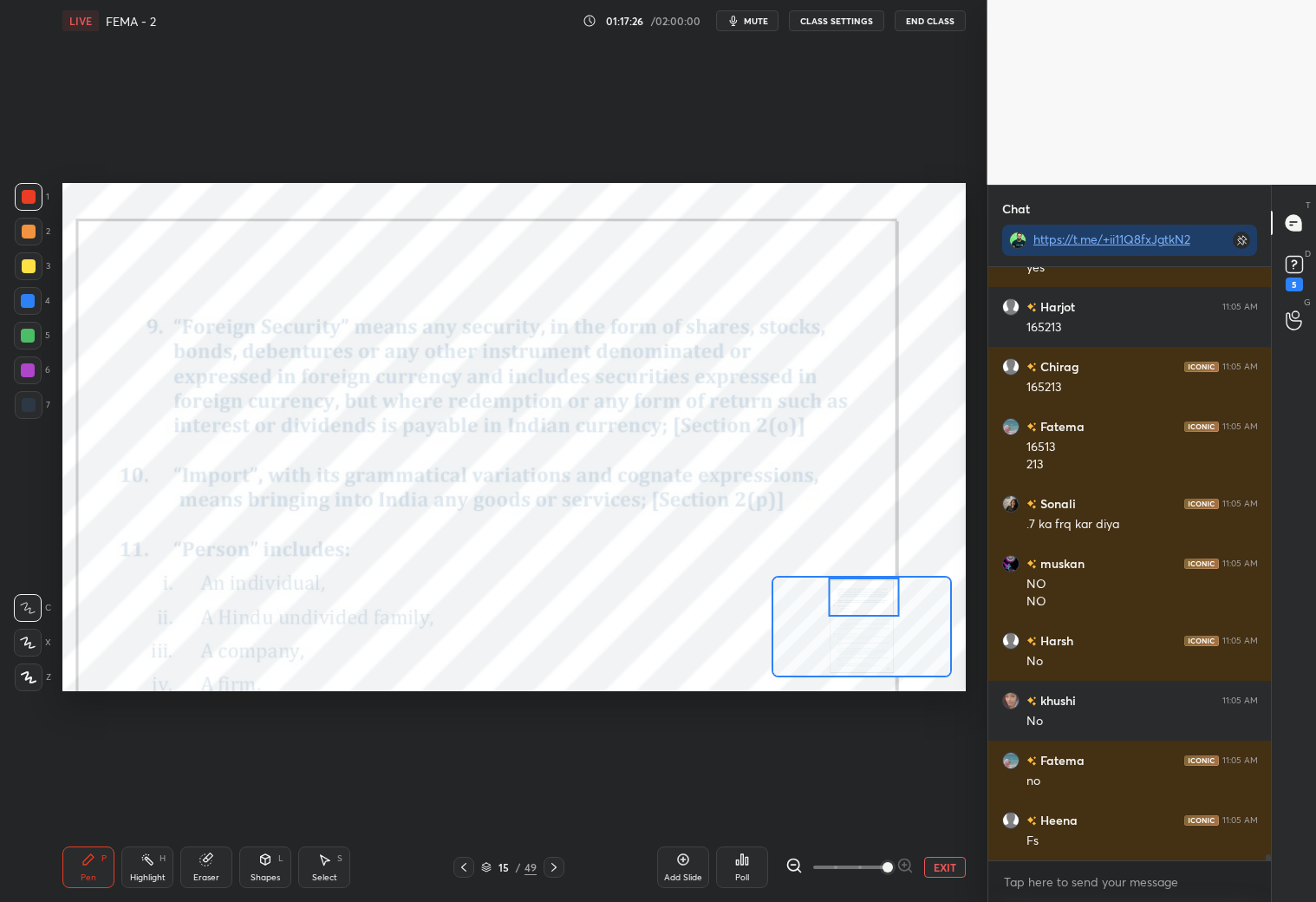 click on "Setting up your live class Poll for   secs No correct answer Start poll" at bounding box center [514, 437] 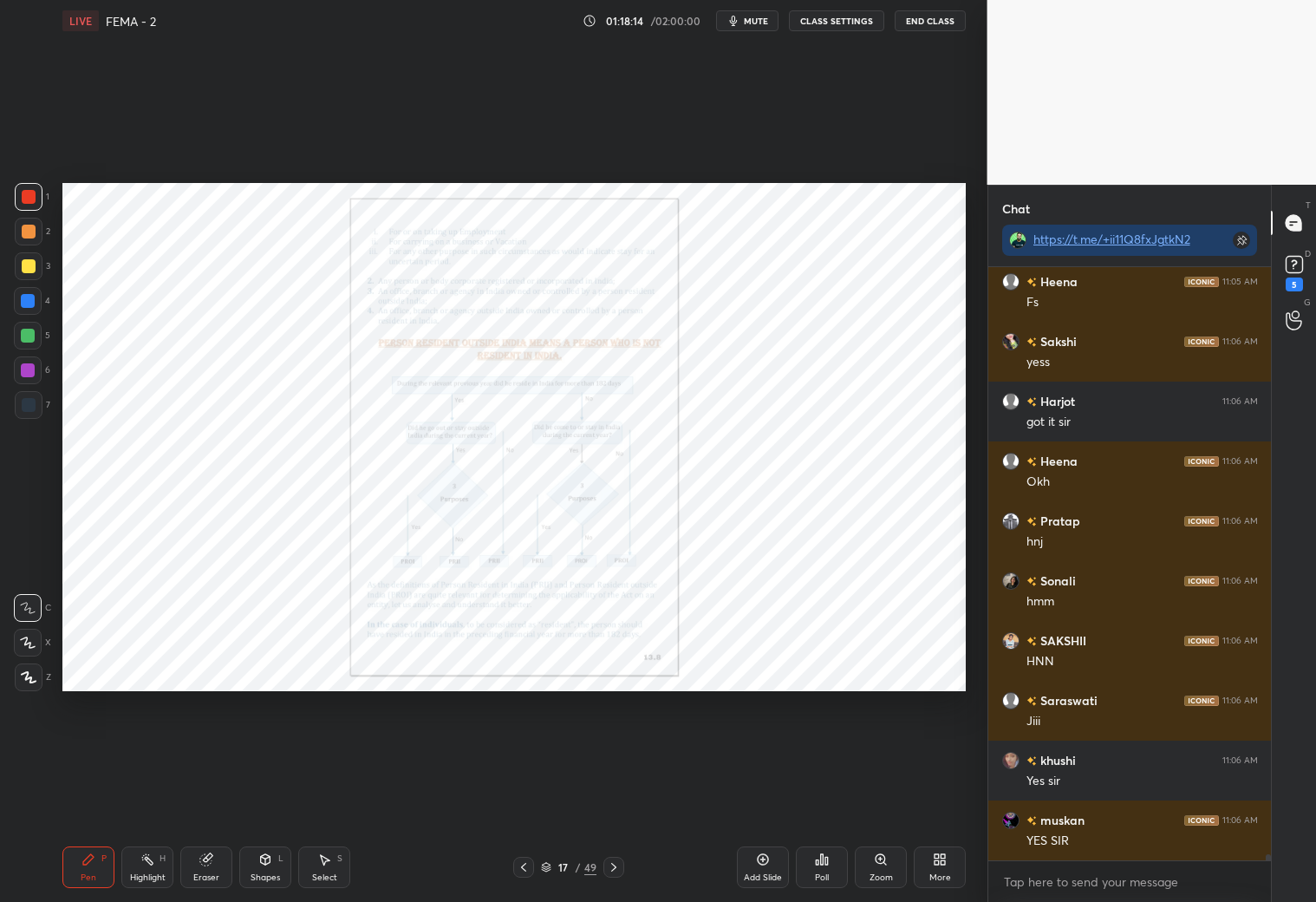 scroll, scrollTop: 59728, scrollLeft: 0, axis: vertical 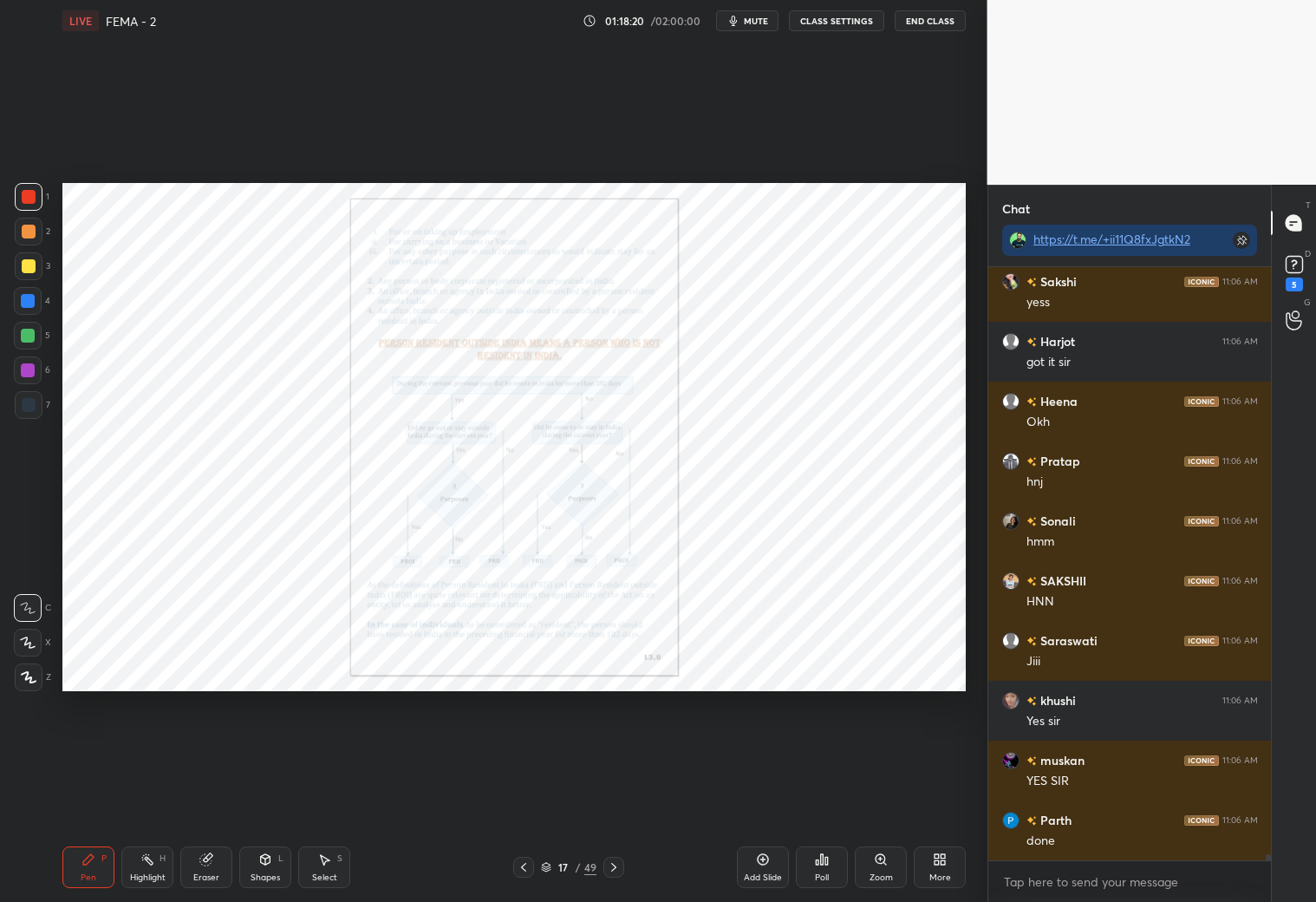 click 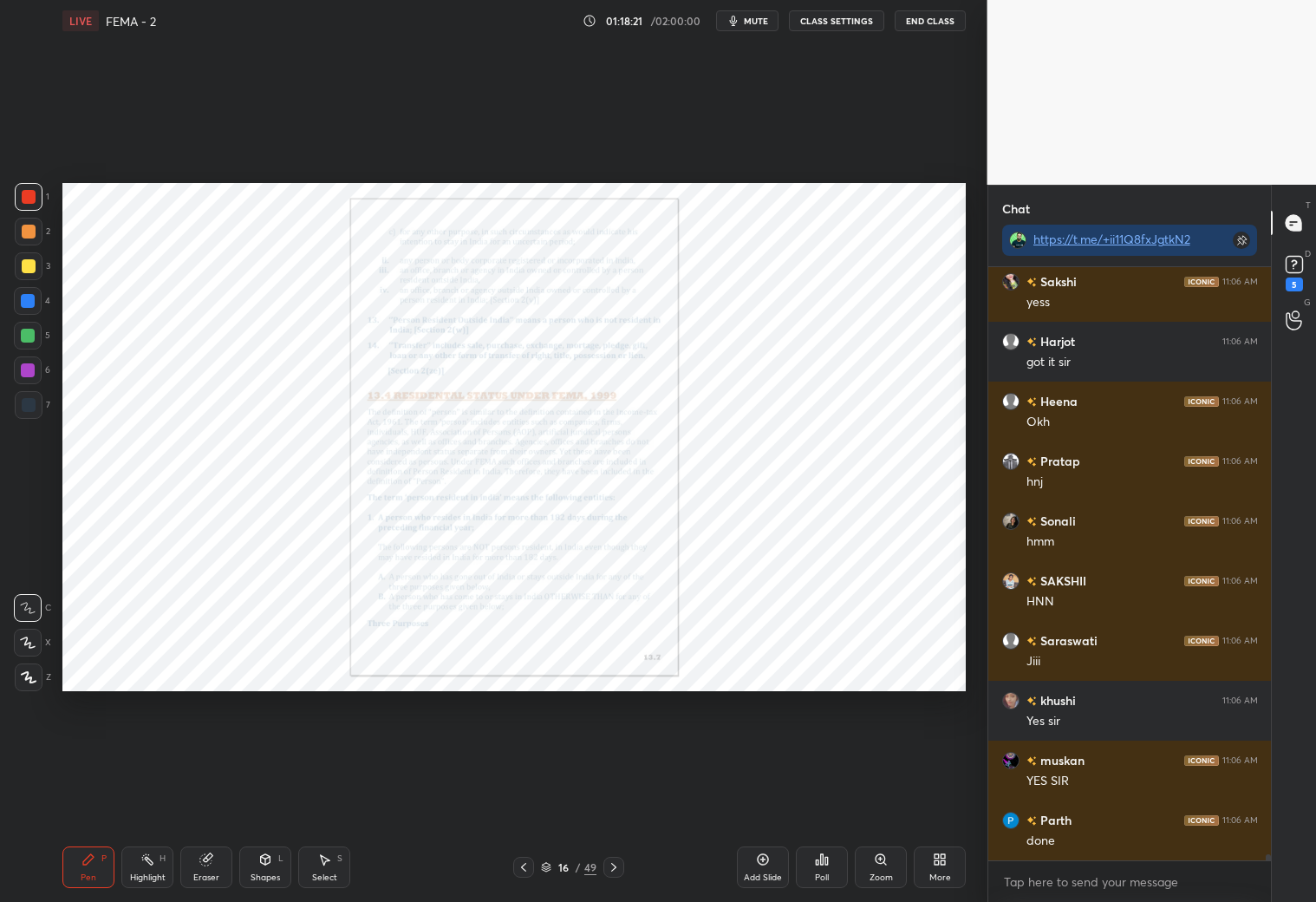 scroll, scrollTop: 59788, scrollLeft: 0, axis: vertical 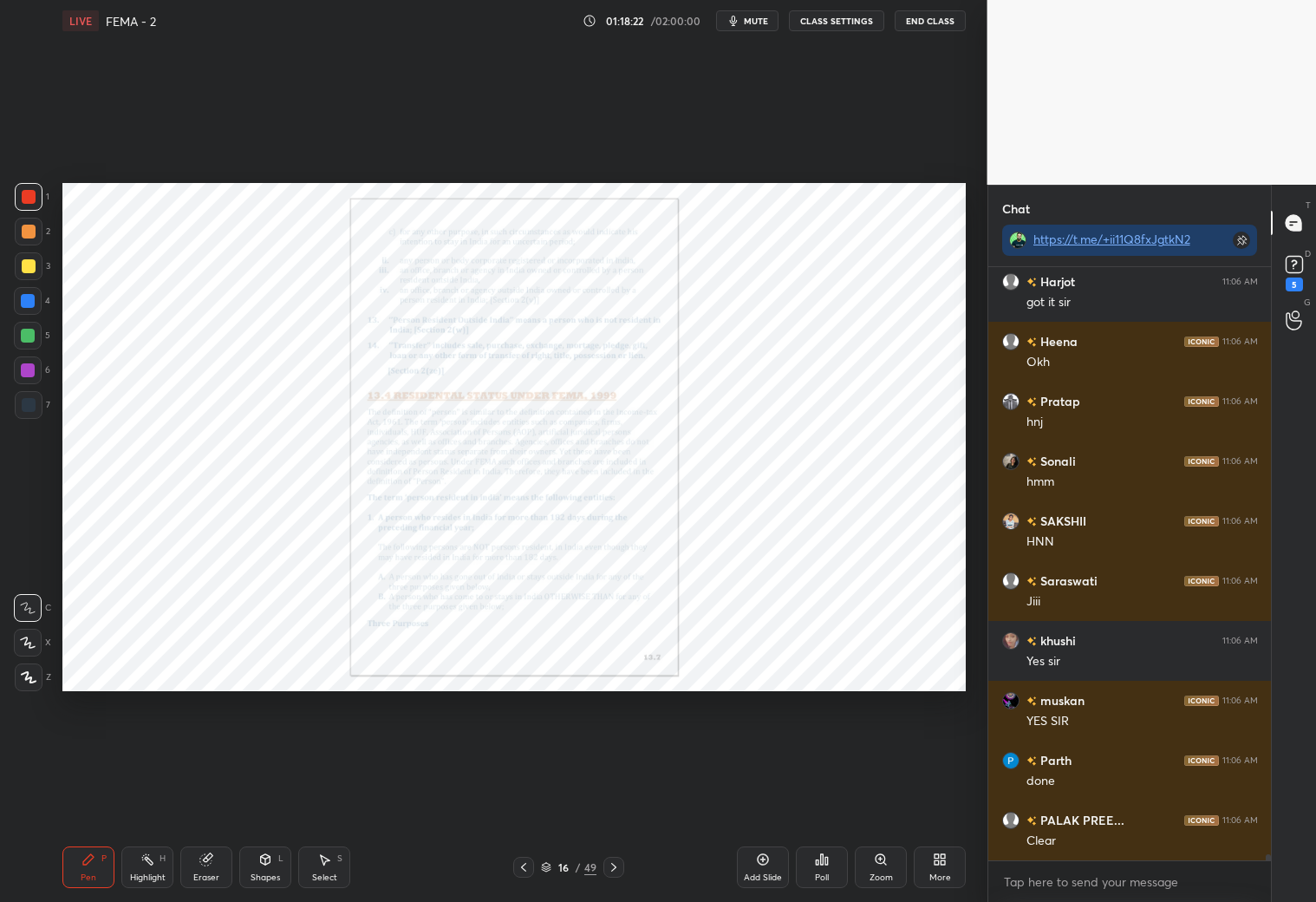 click 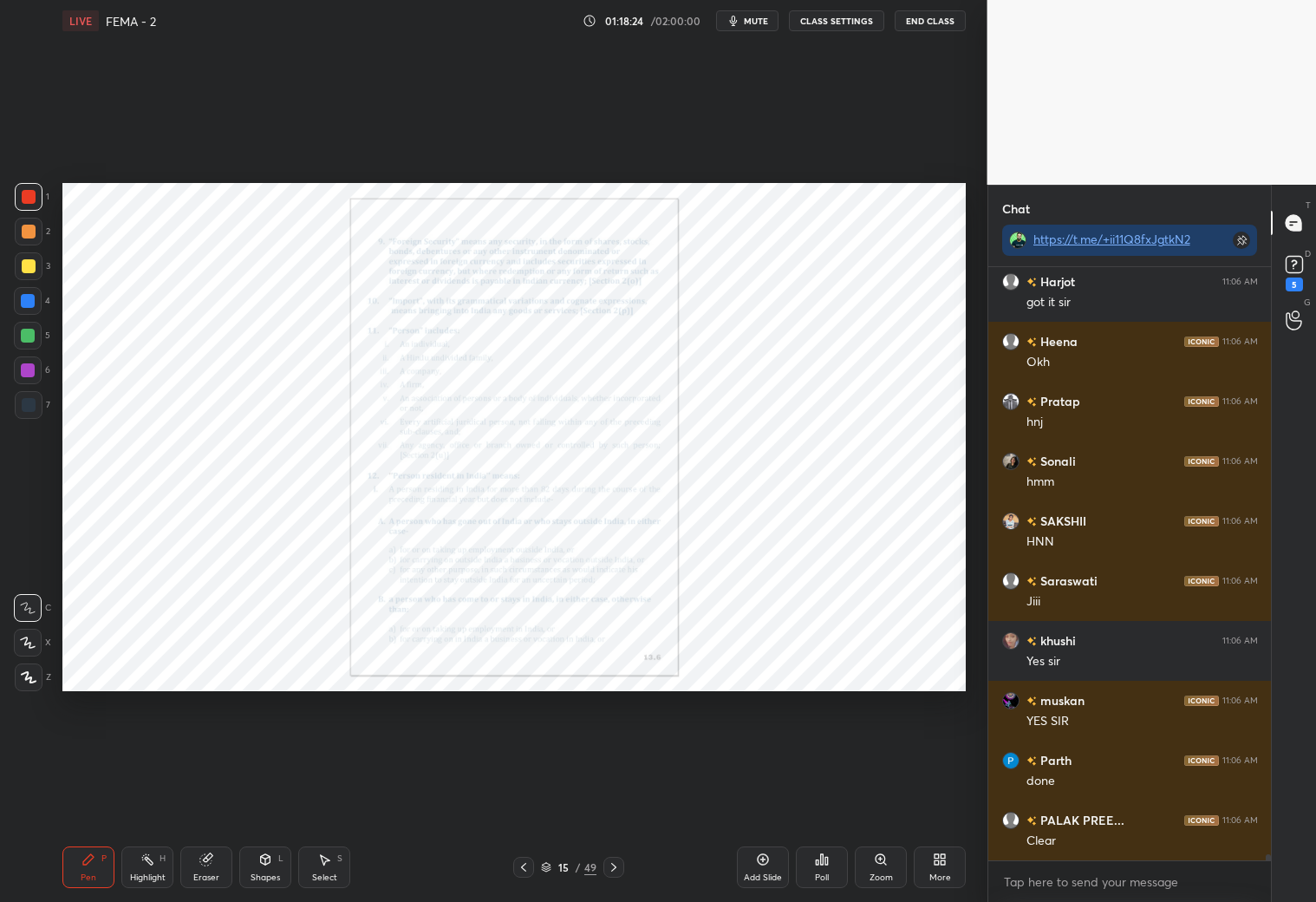 click on "Zoom" at bounding box center [881, 867] 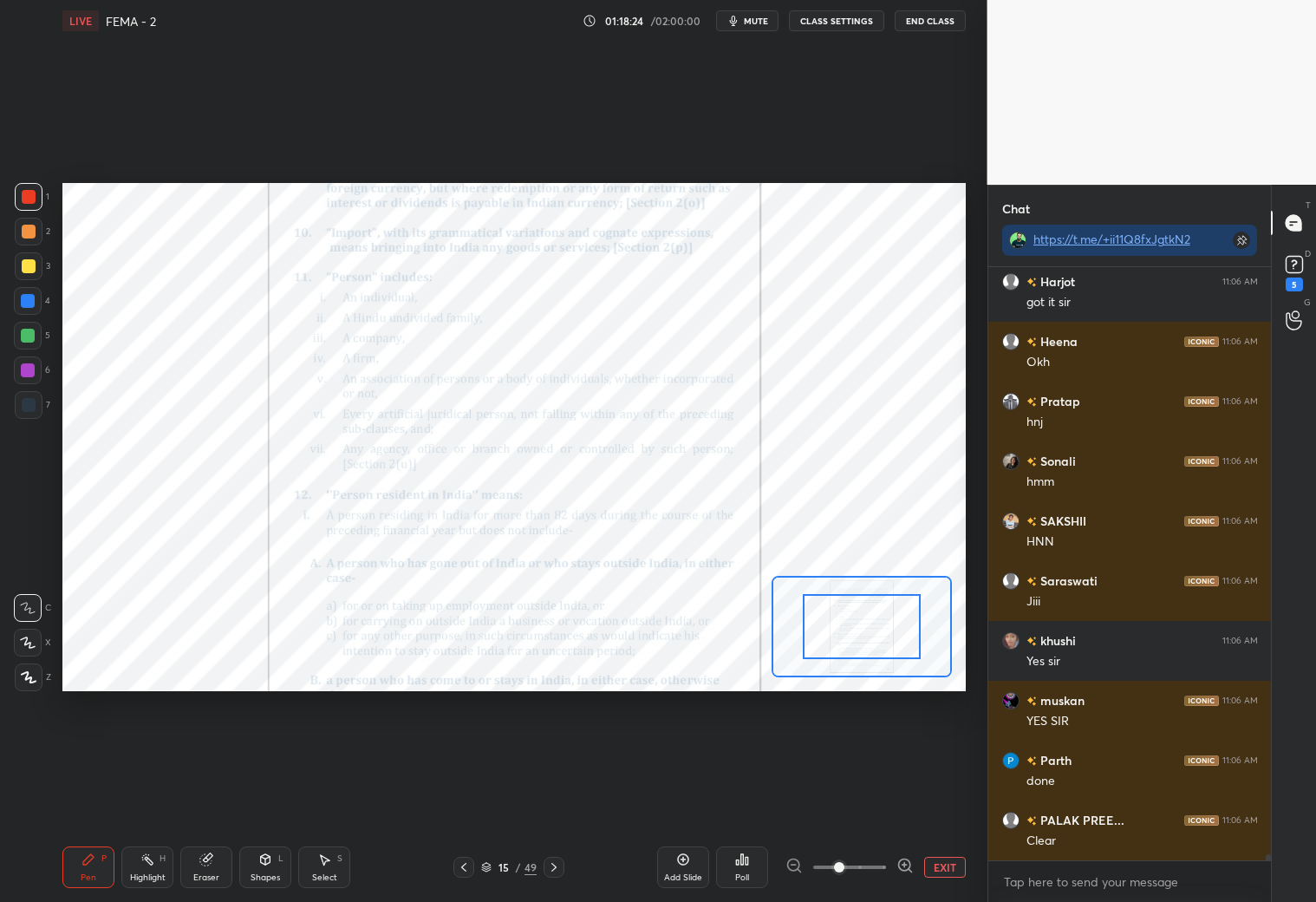 click at bounding box center [850, 867] 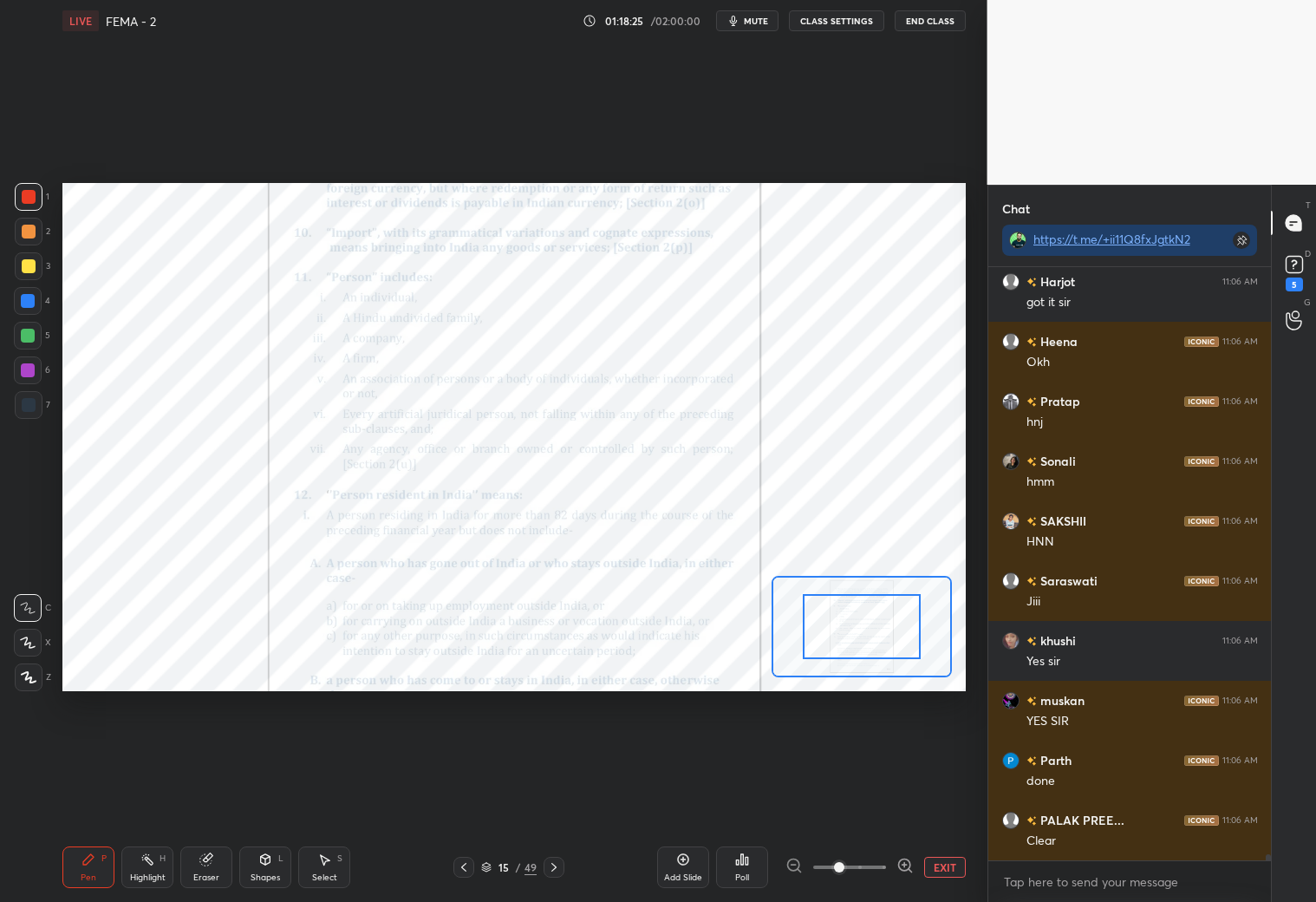 click at bounding box center [850, 867] 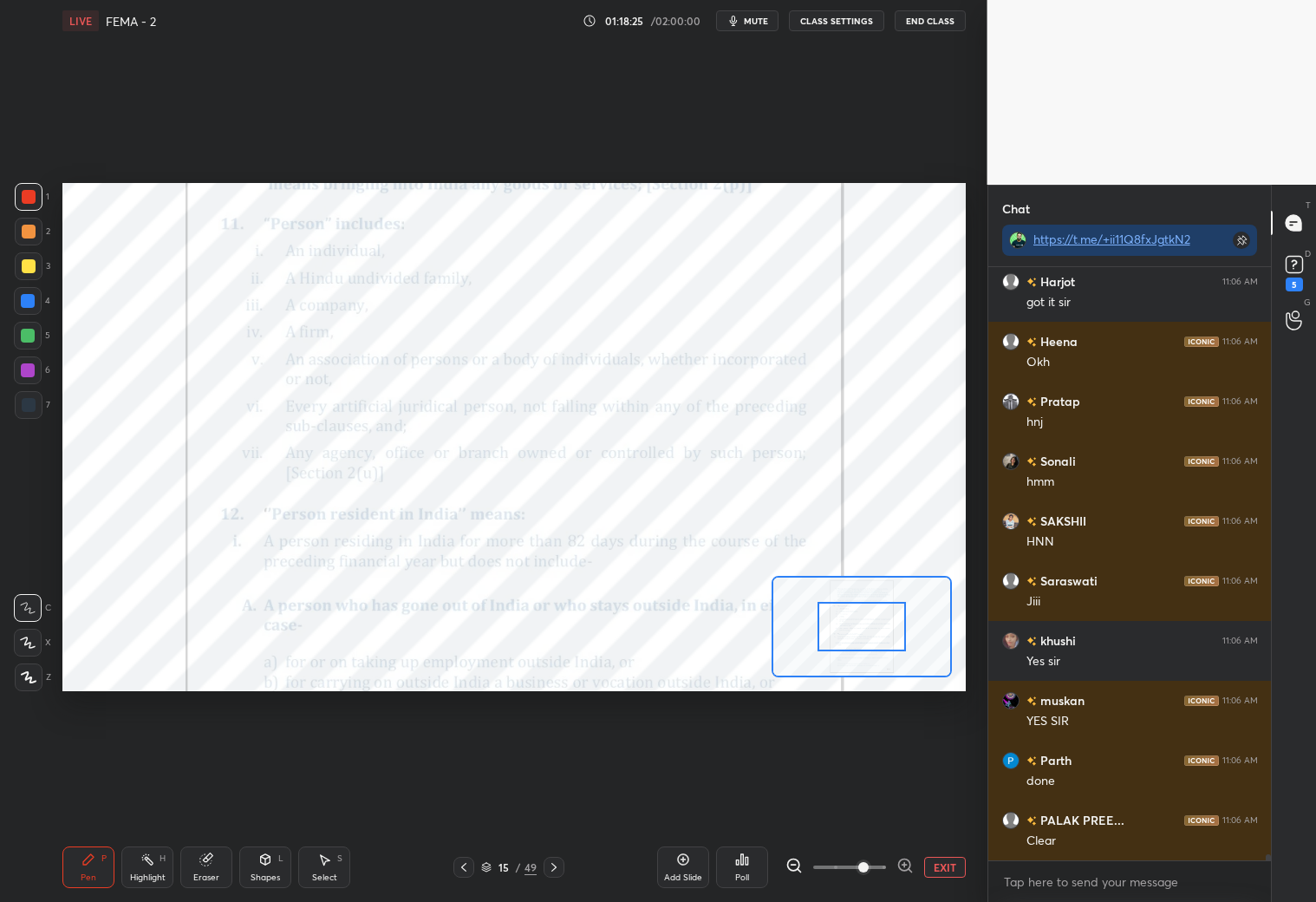 click 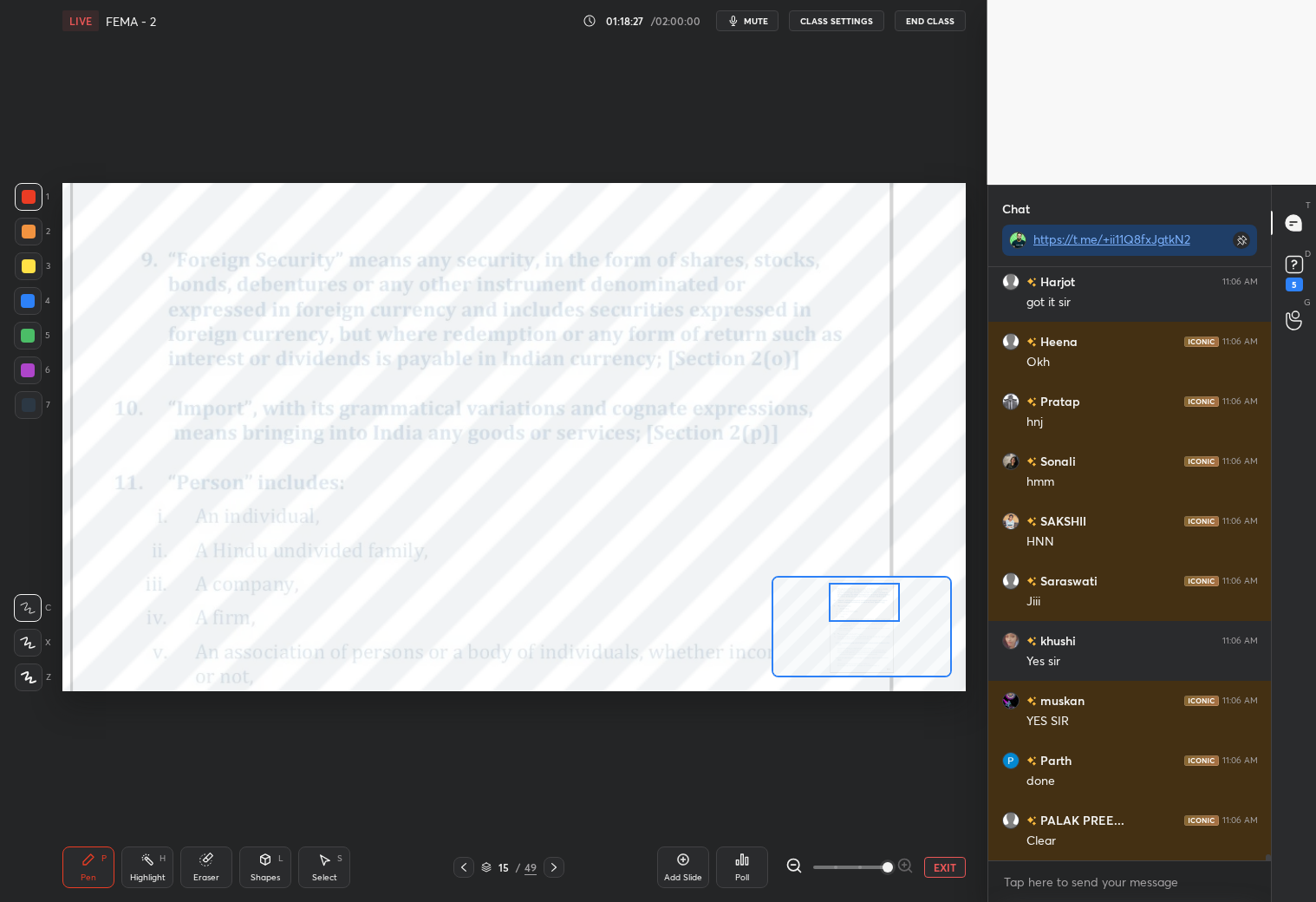 drag, startPoint x: 872, startPoint y: 626, endPoint x: 874, endPoint y: 600, distance: 26.07681 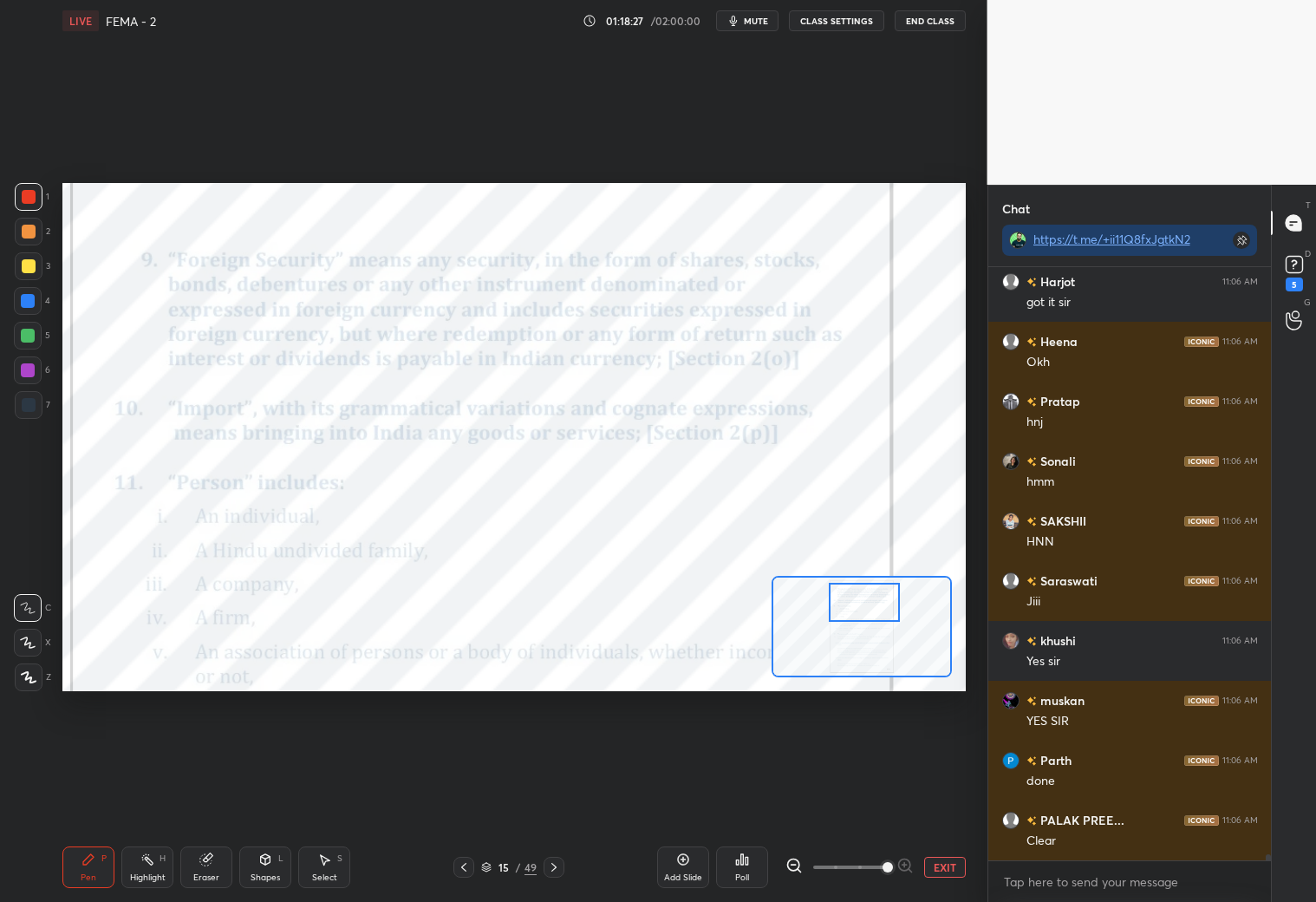 click at bounding box center [864, 602] 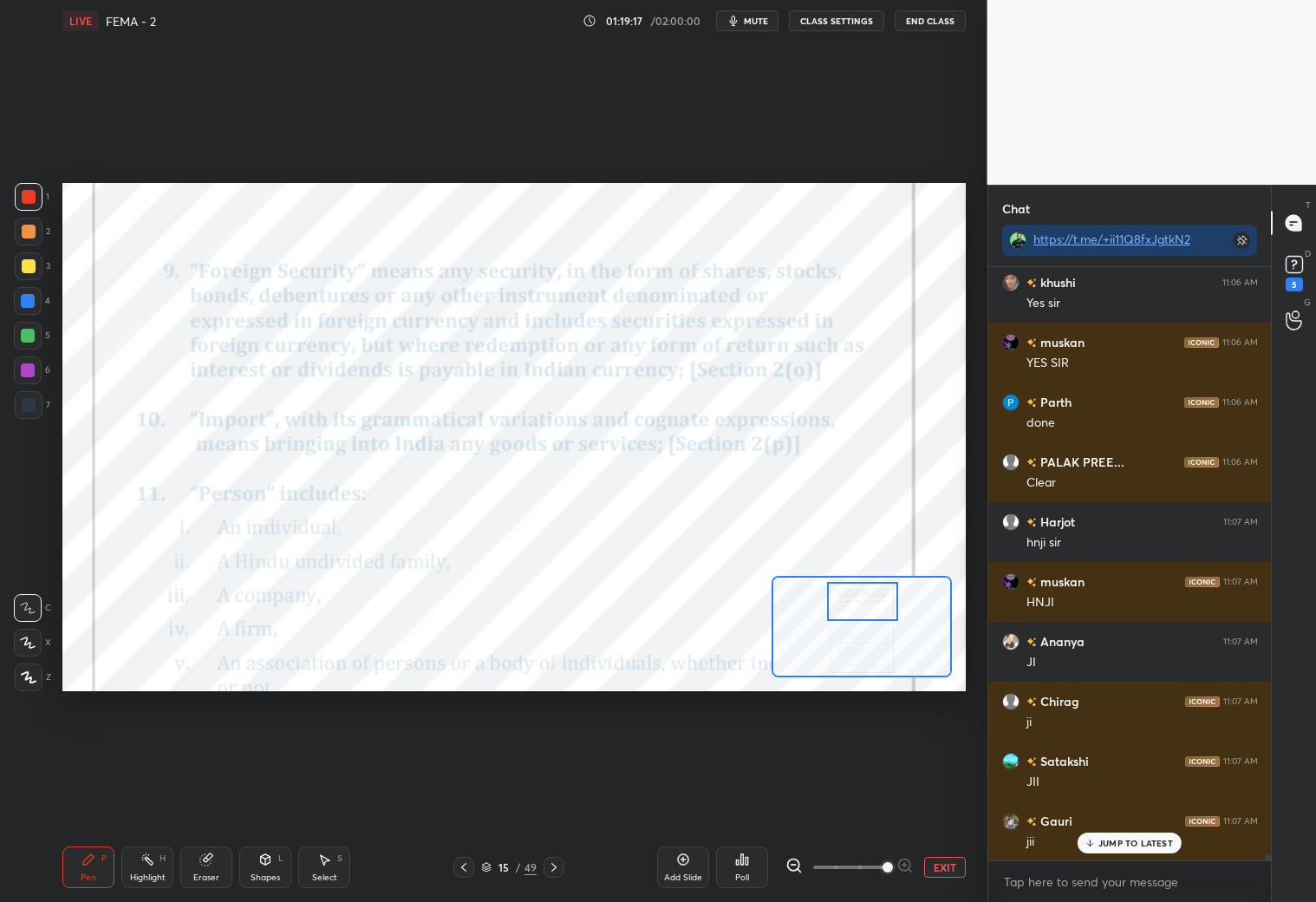 scroll, scrollTop: 60206, scrollLeft: 0, axis: vertical 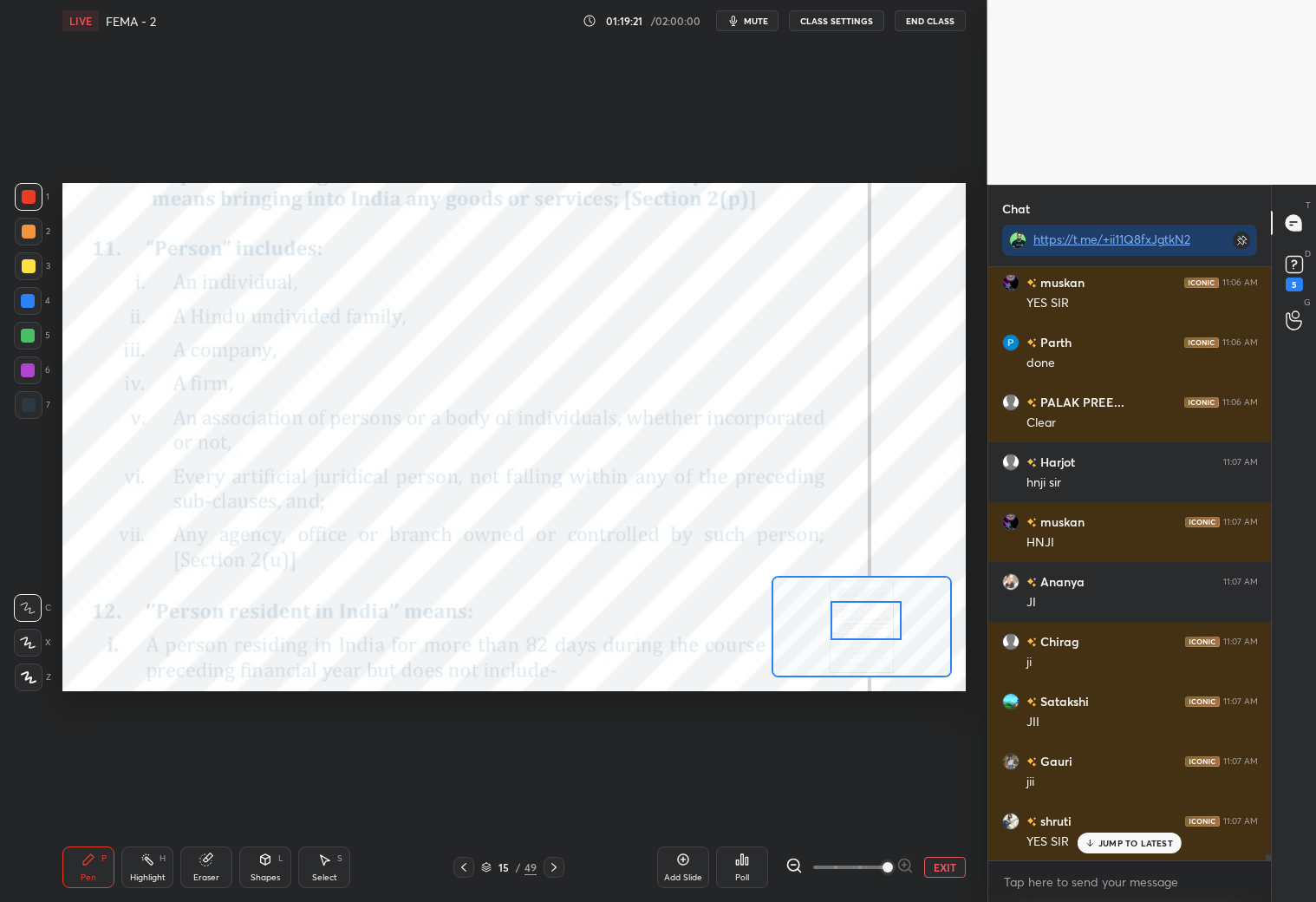 drag, startPoint x: 870, startPoint y: 610, endPoint x: 880, endPoint y: 614, distance: 11 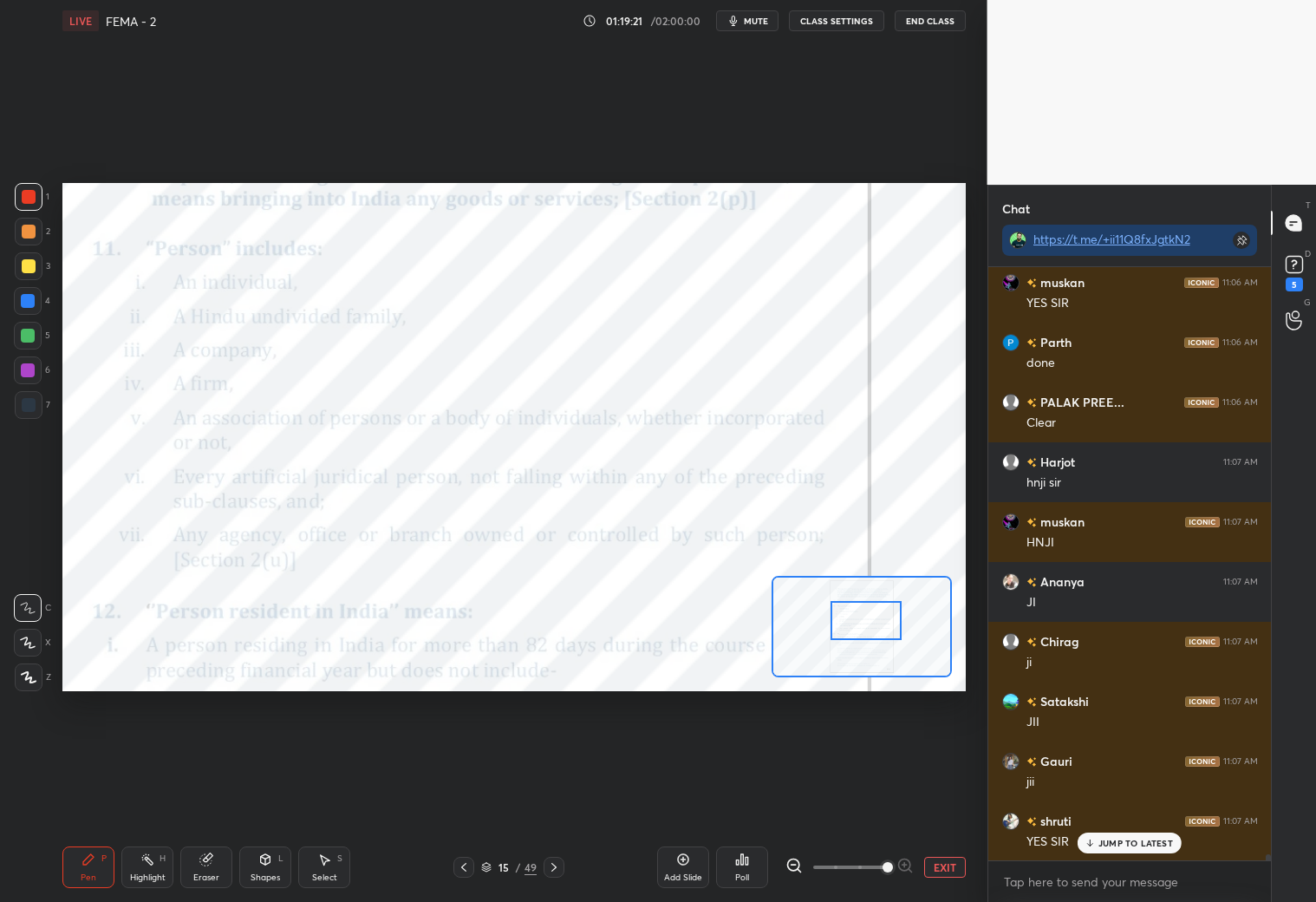 click at bounding box center (866, 620) 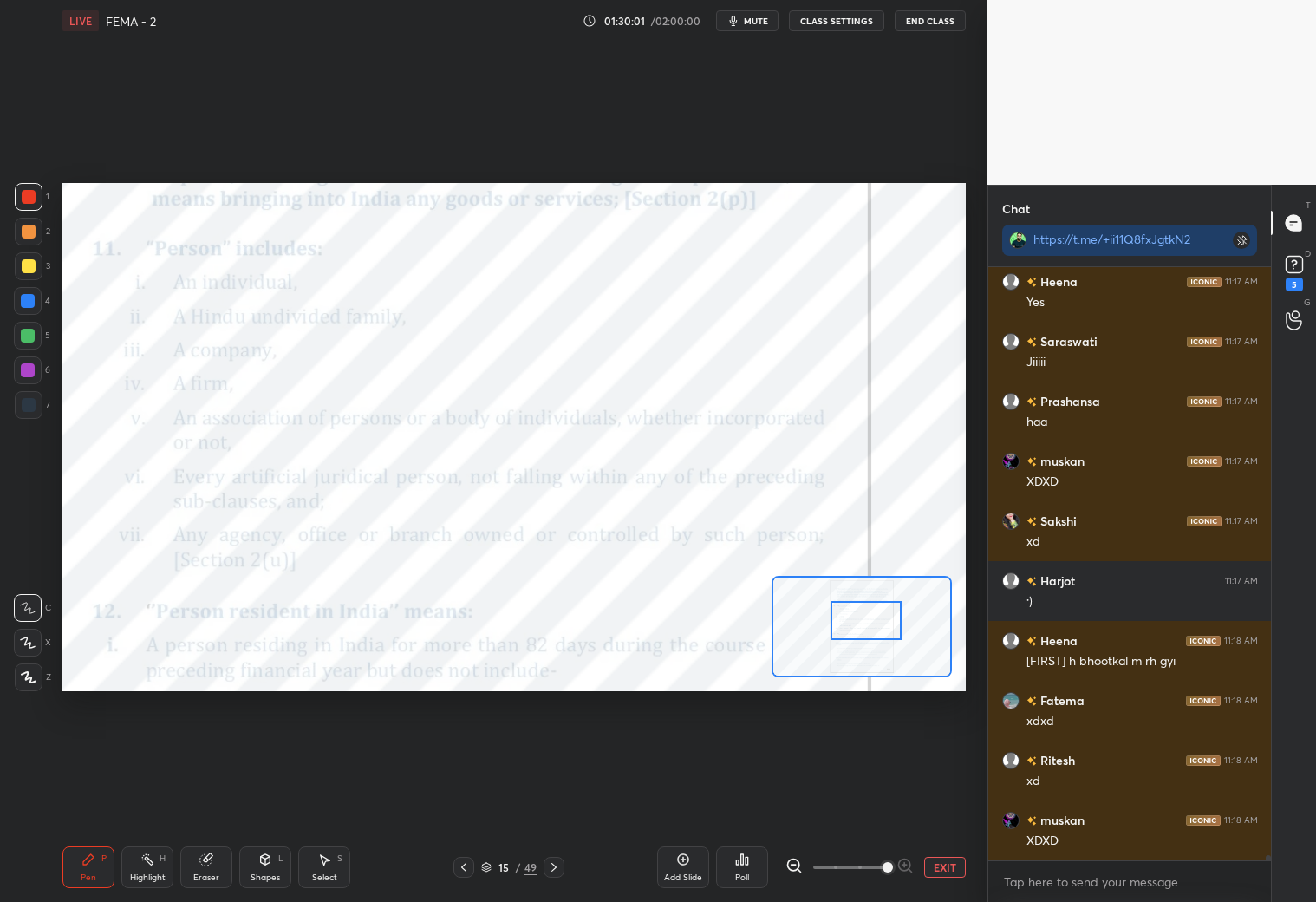 scroll, scrollTop: 66301, scrollLeft: 0, axis: vertical 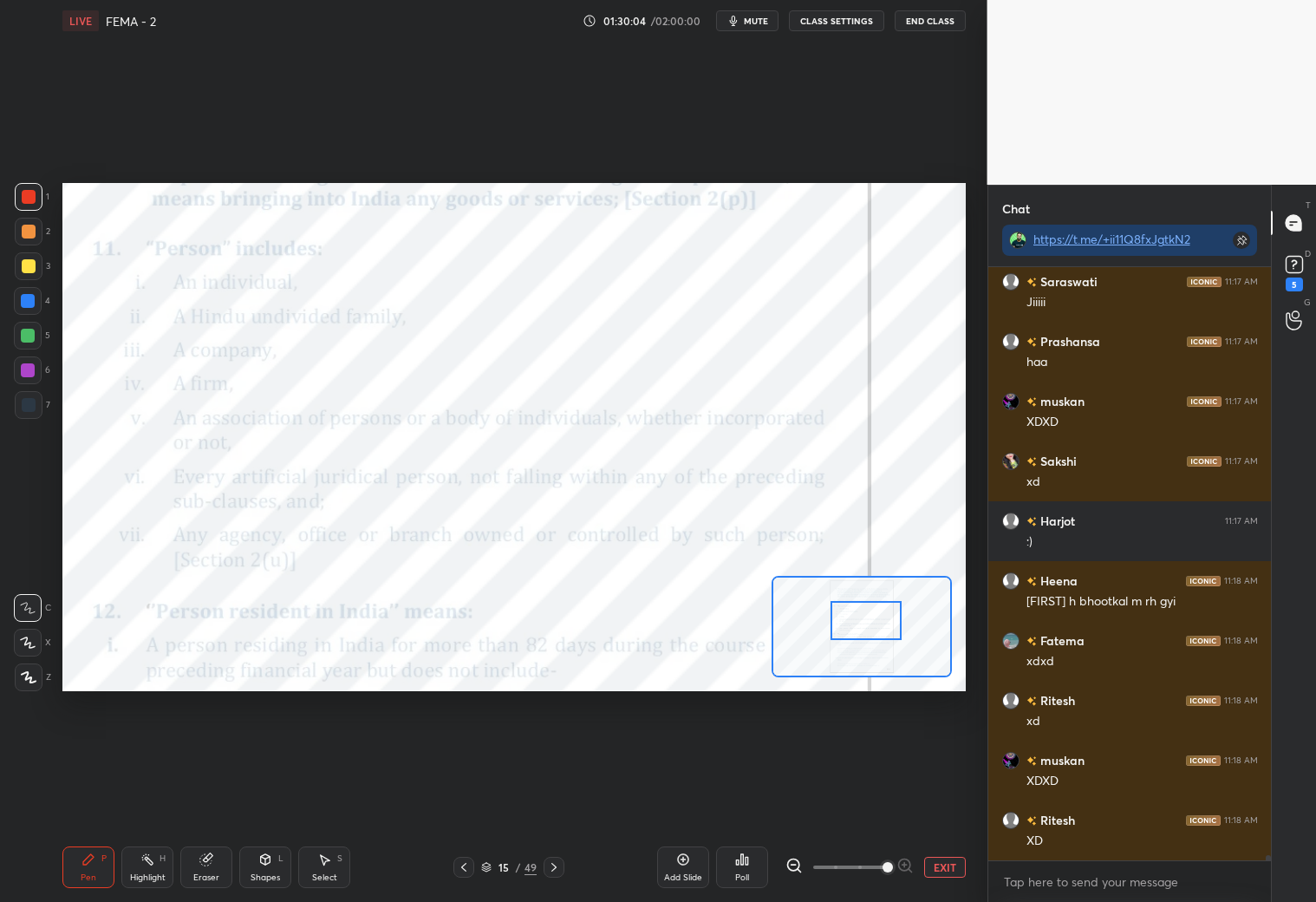 drag, startPoint x: 682, startPoint y: 859, endPoint x: 680, endPoint y: 850, distance: 9.219544 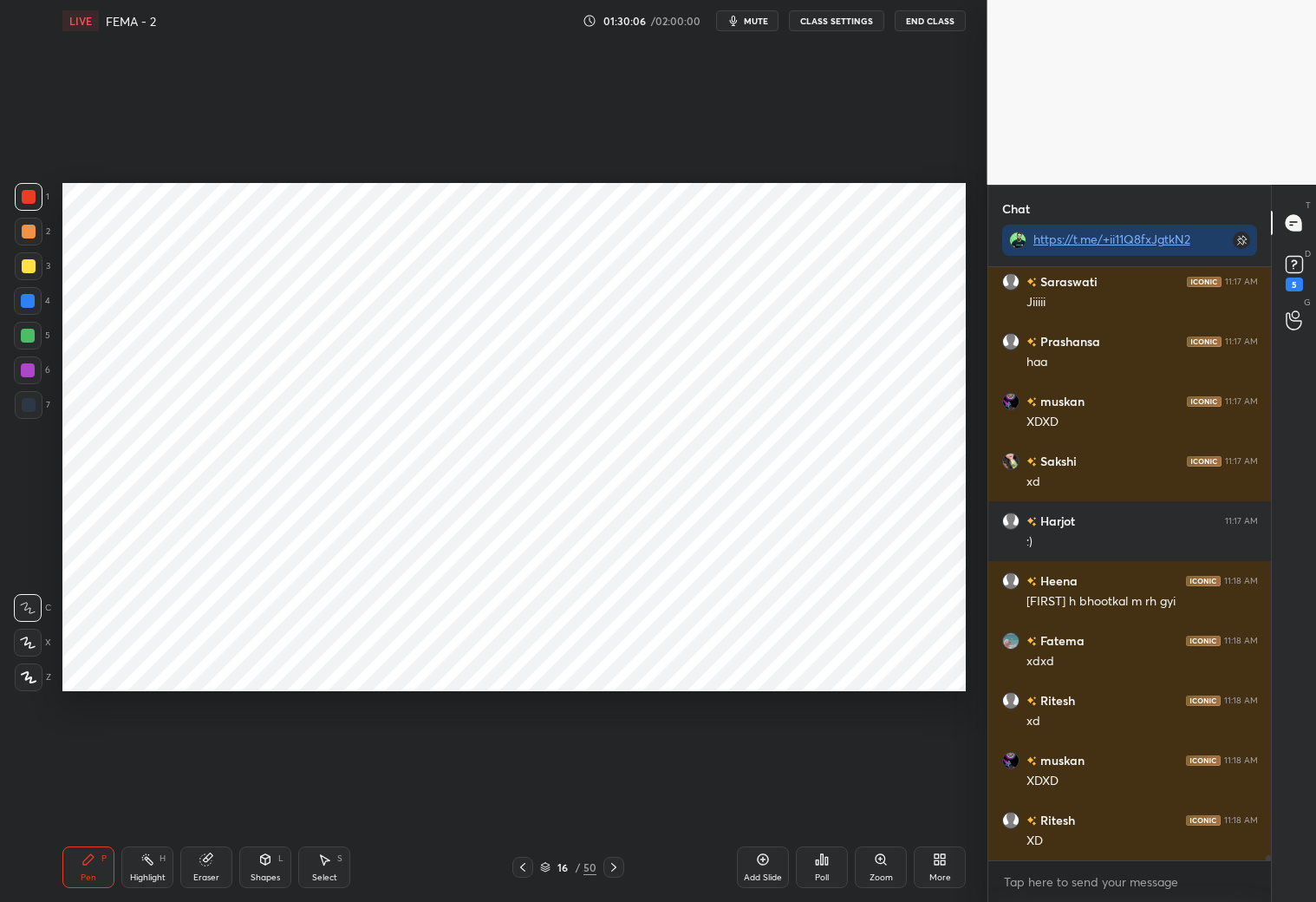 click on "Shapes" at bounding box center [265, 878] 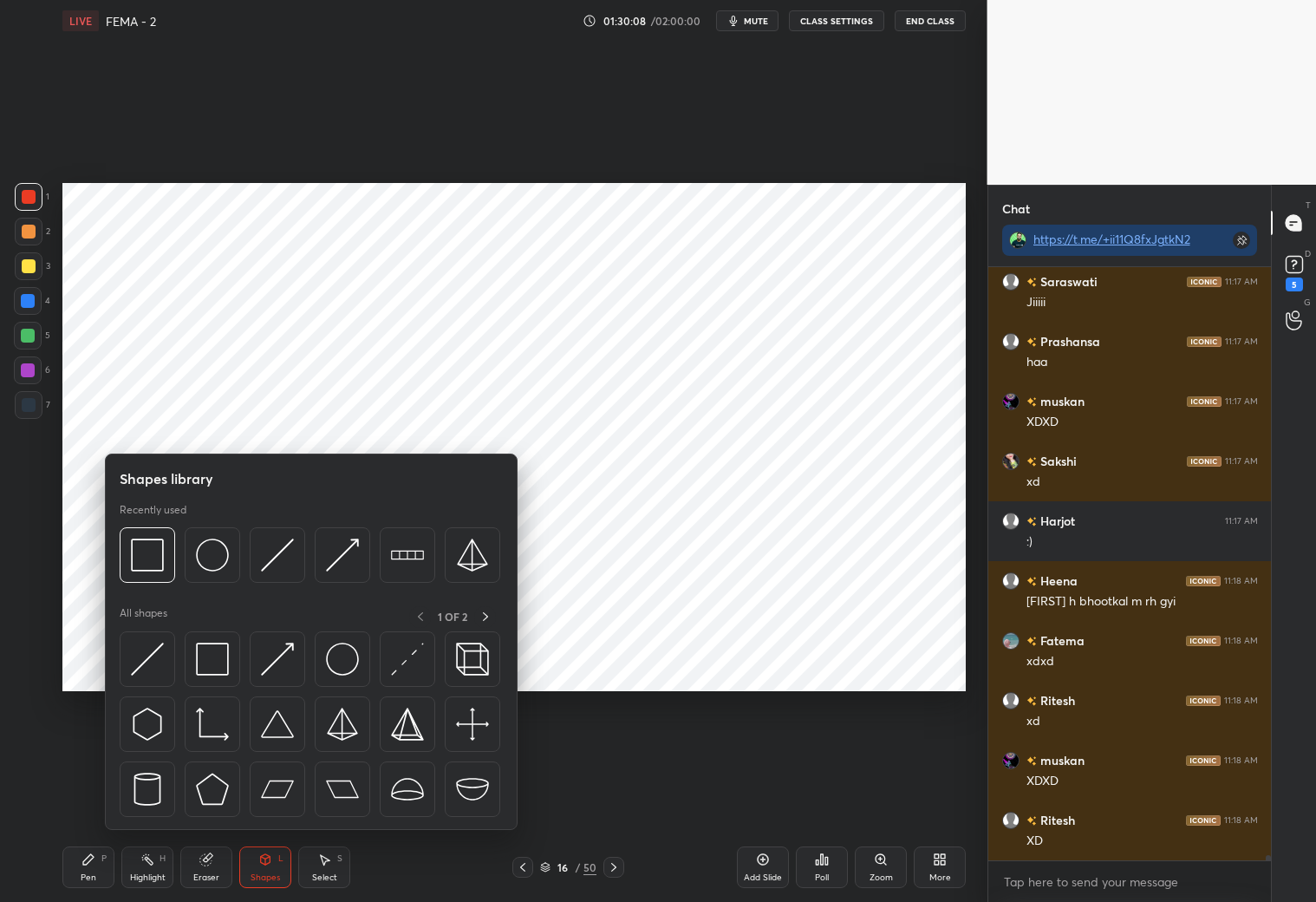 click at bounding box center [29, 405] 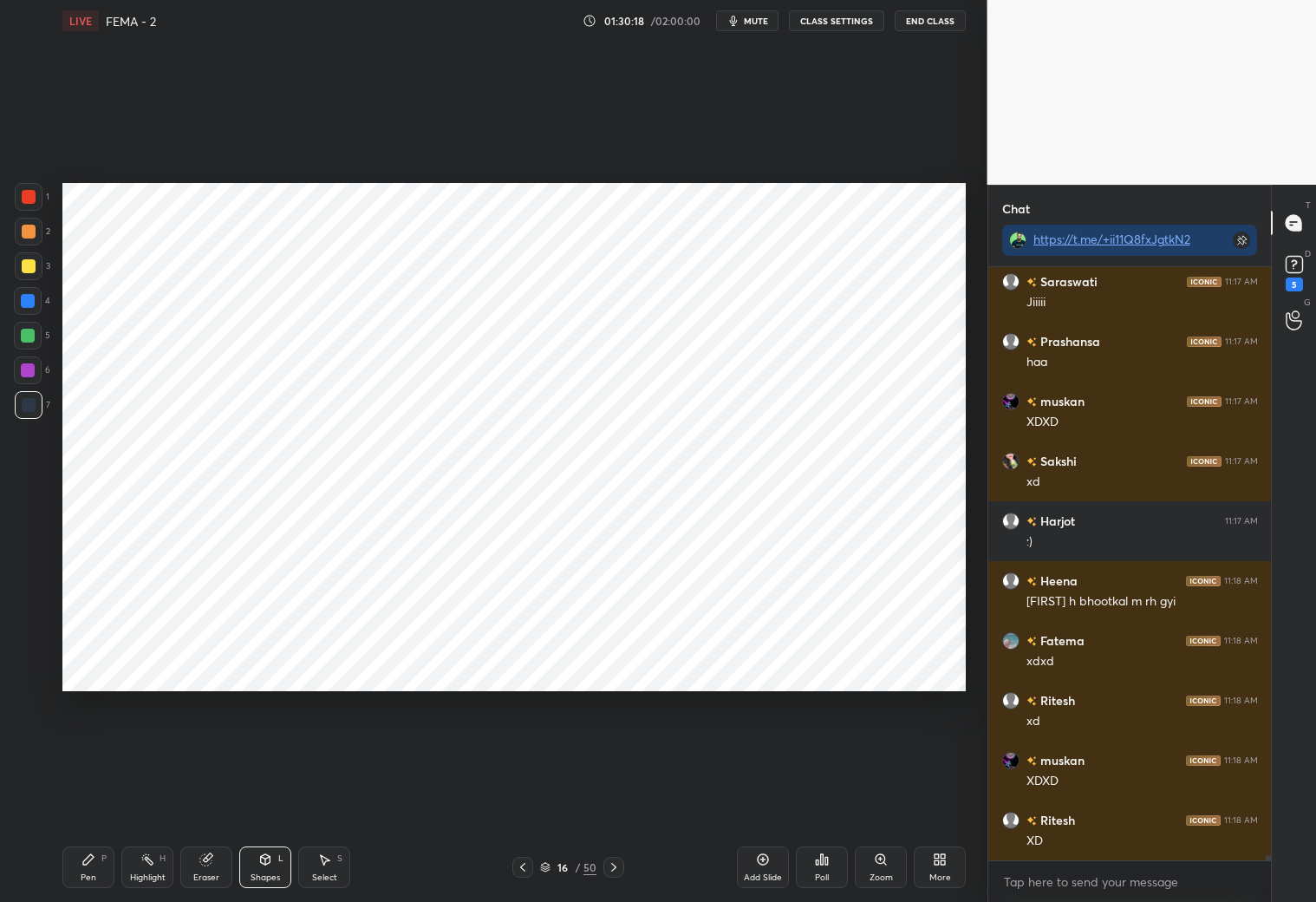 click on "Pen P" at bounding box center (88, 867) 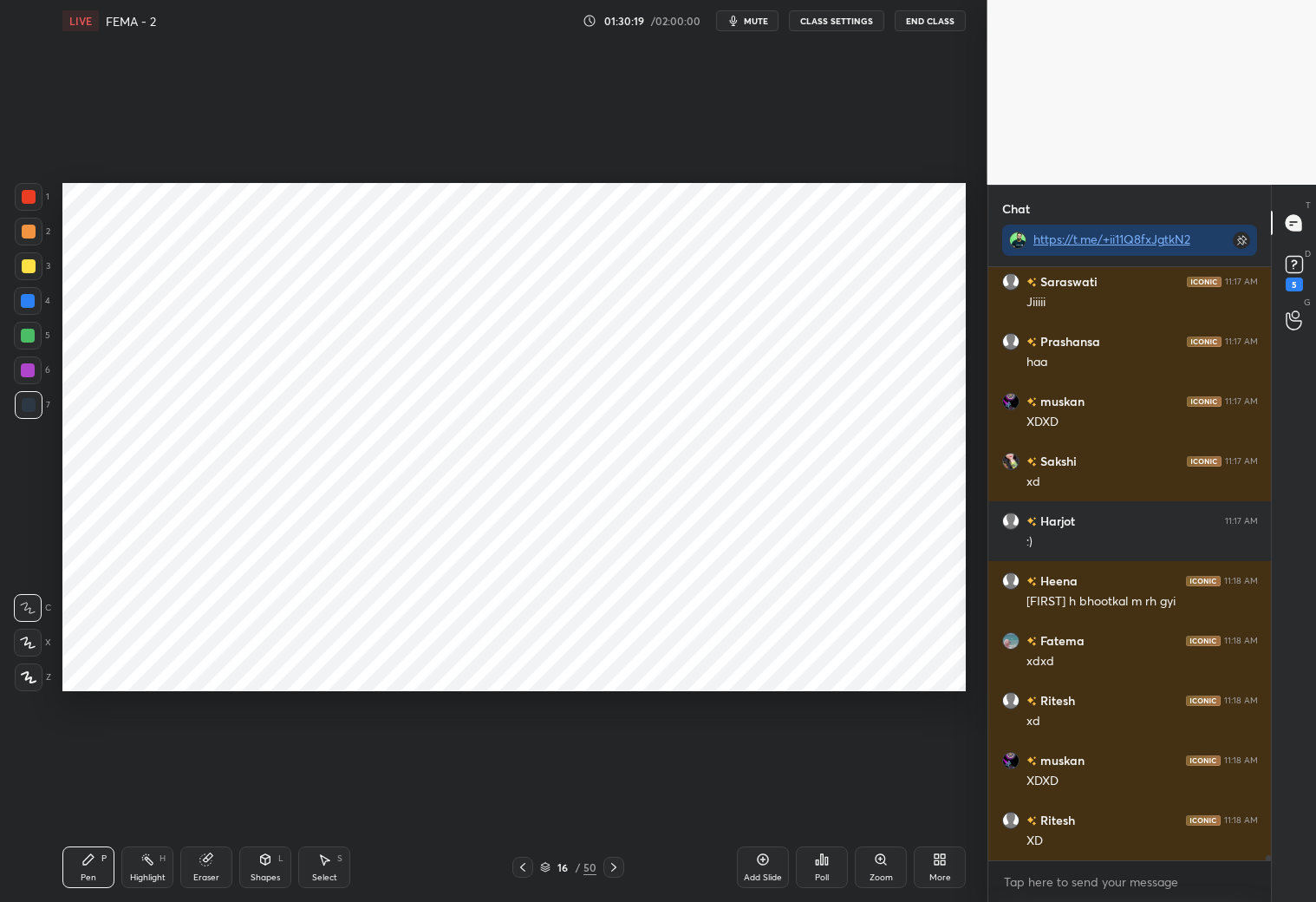 click at bounding box center (29, 197) 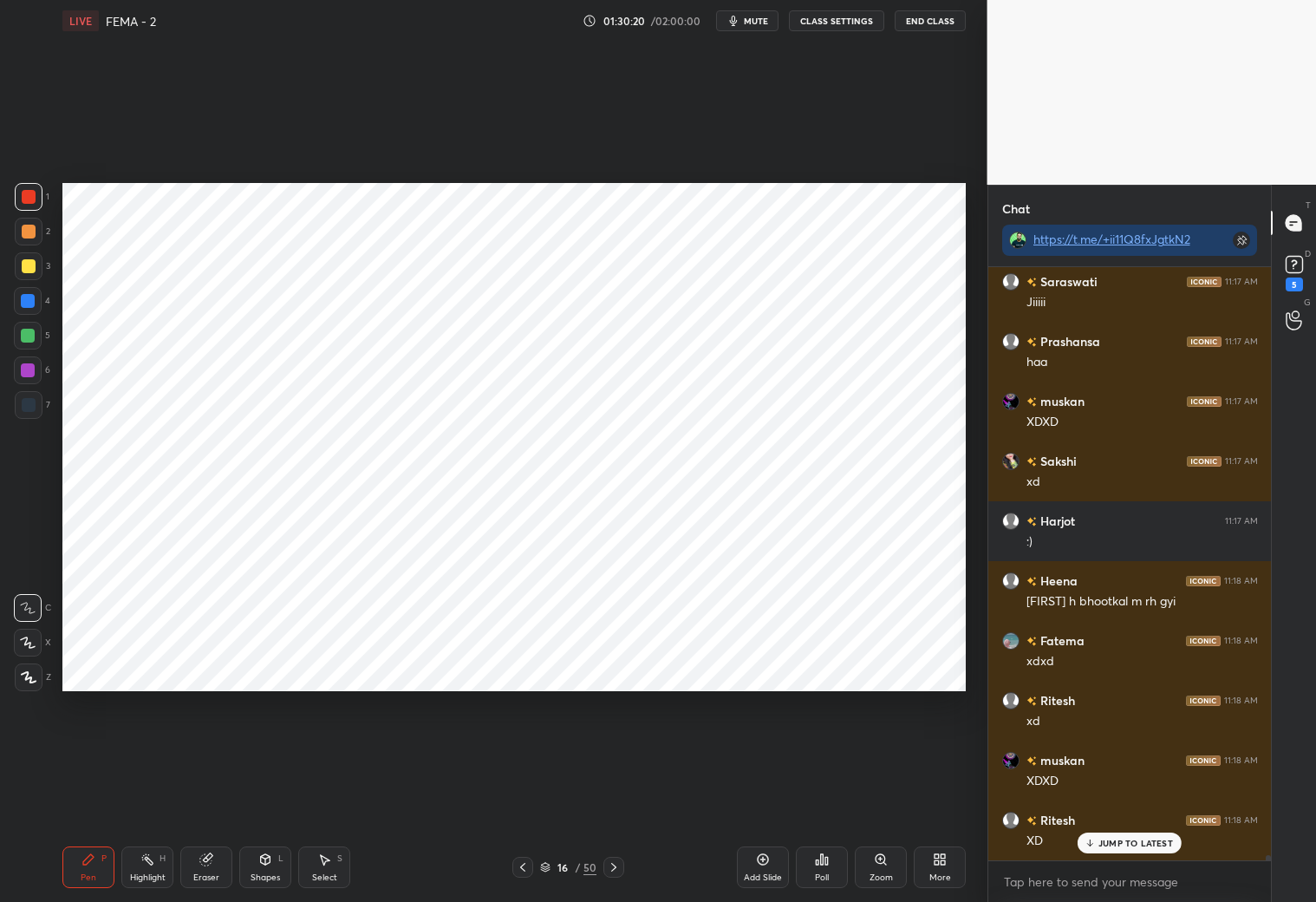 scroll, scrollTop: 66360, scrollLeft: 0, axis: vertical 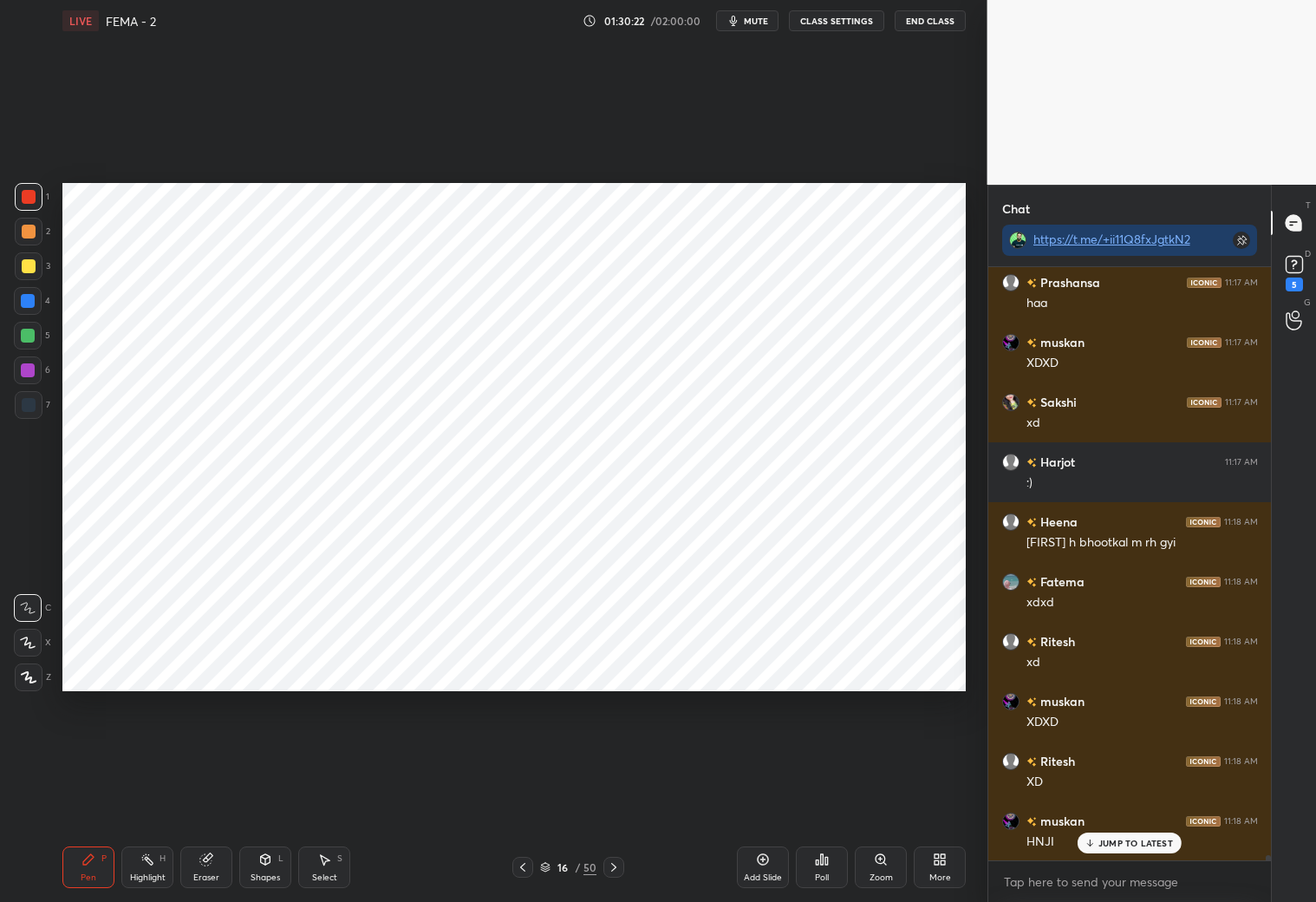 click at bounding box center [28, 643] 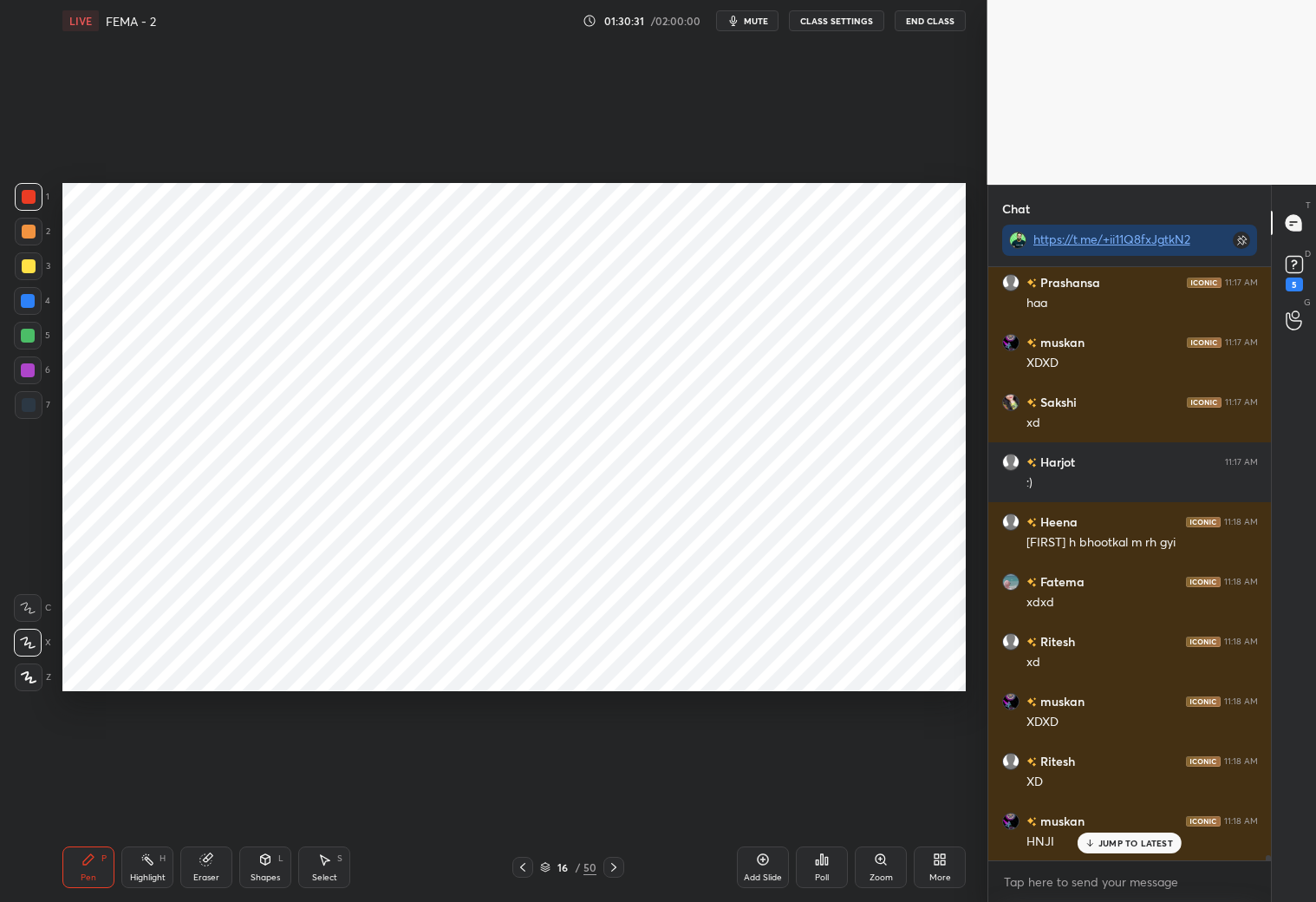 drag, startPoint x: 22, startPoint y: 405, endPoint x: 42, endPoint y: 385, distance: 28.284271 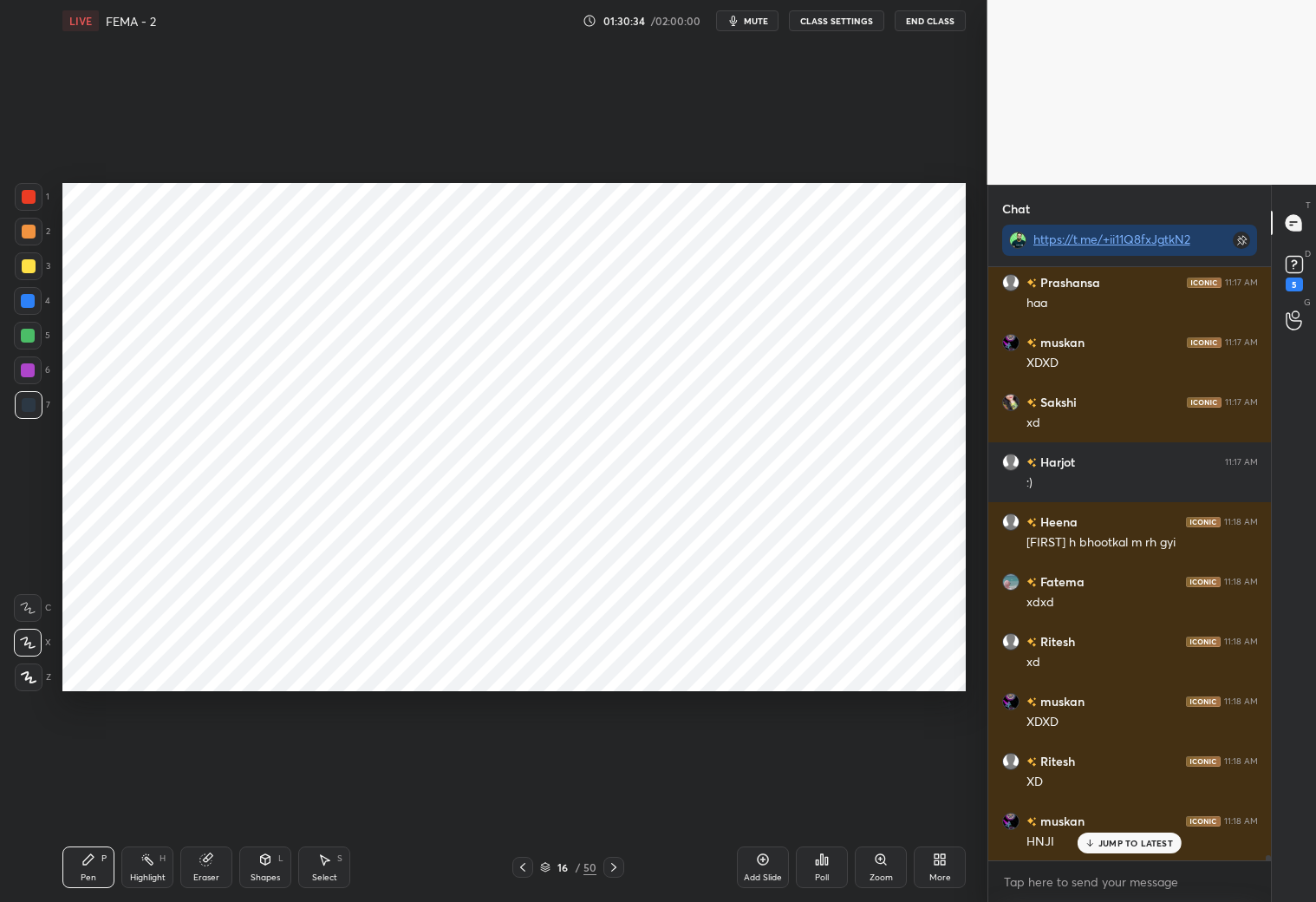 click on "JUMP TO LATEST" at bounding box center (1136, 843) 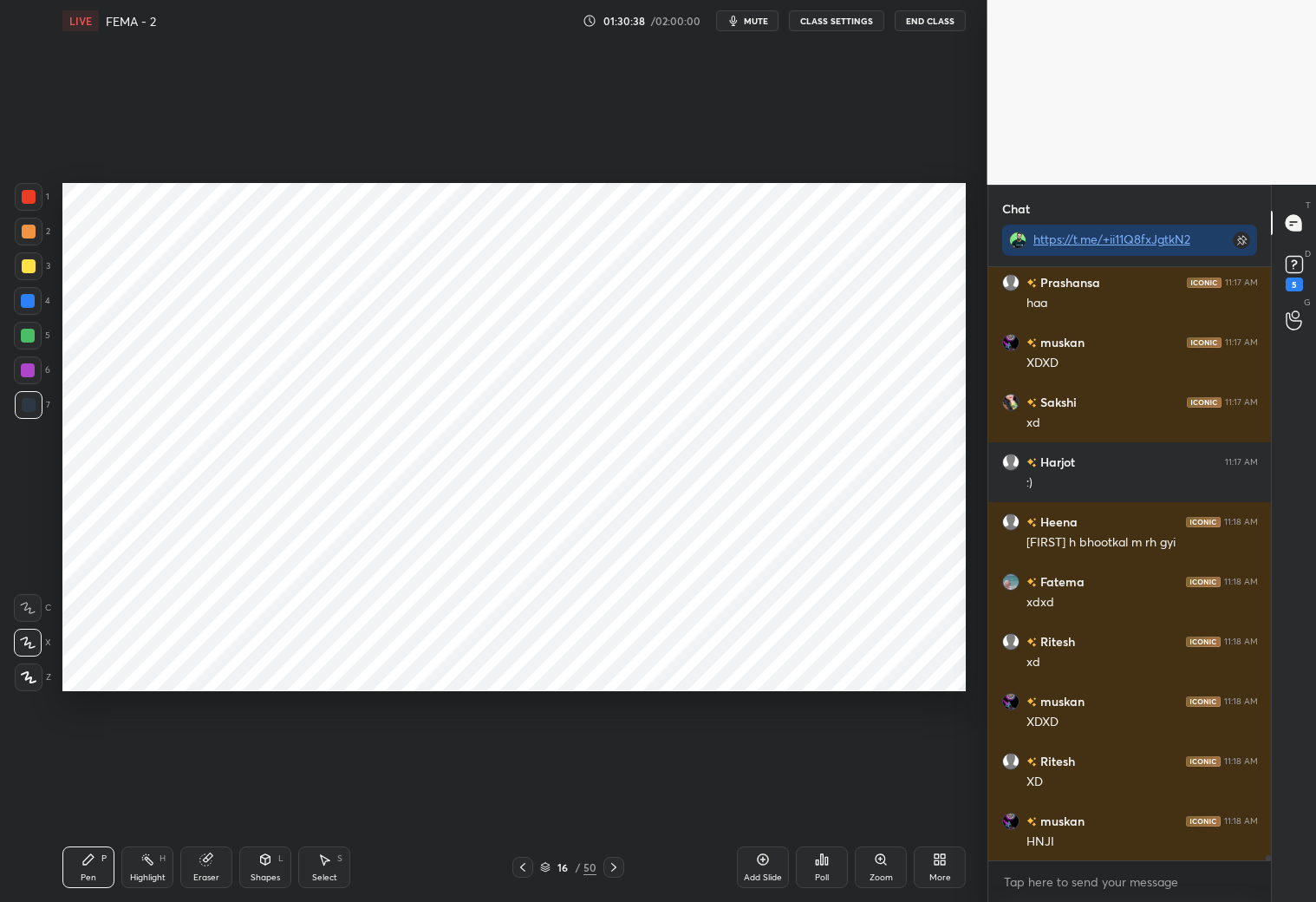 click at bounding box center [28, 336] 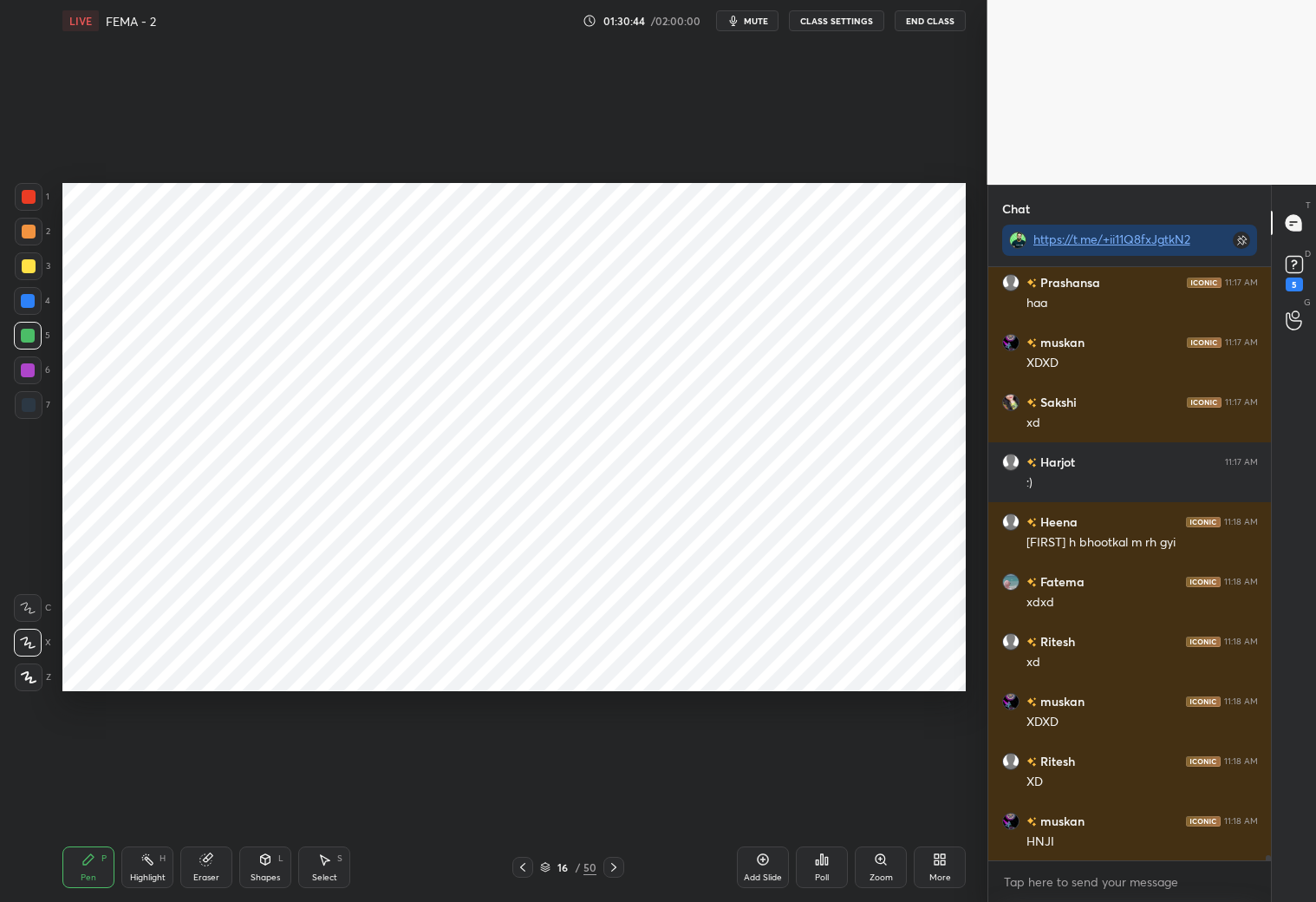drag, startPoint x: 31, startPoint y: 409, endPoint x: 54, endPoint y: 388, distance: 31.144823 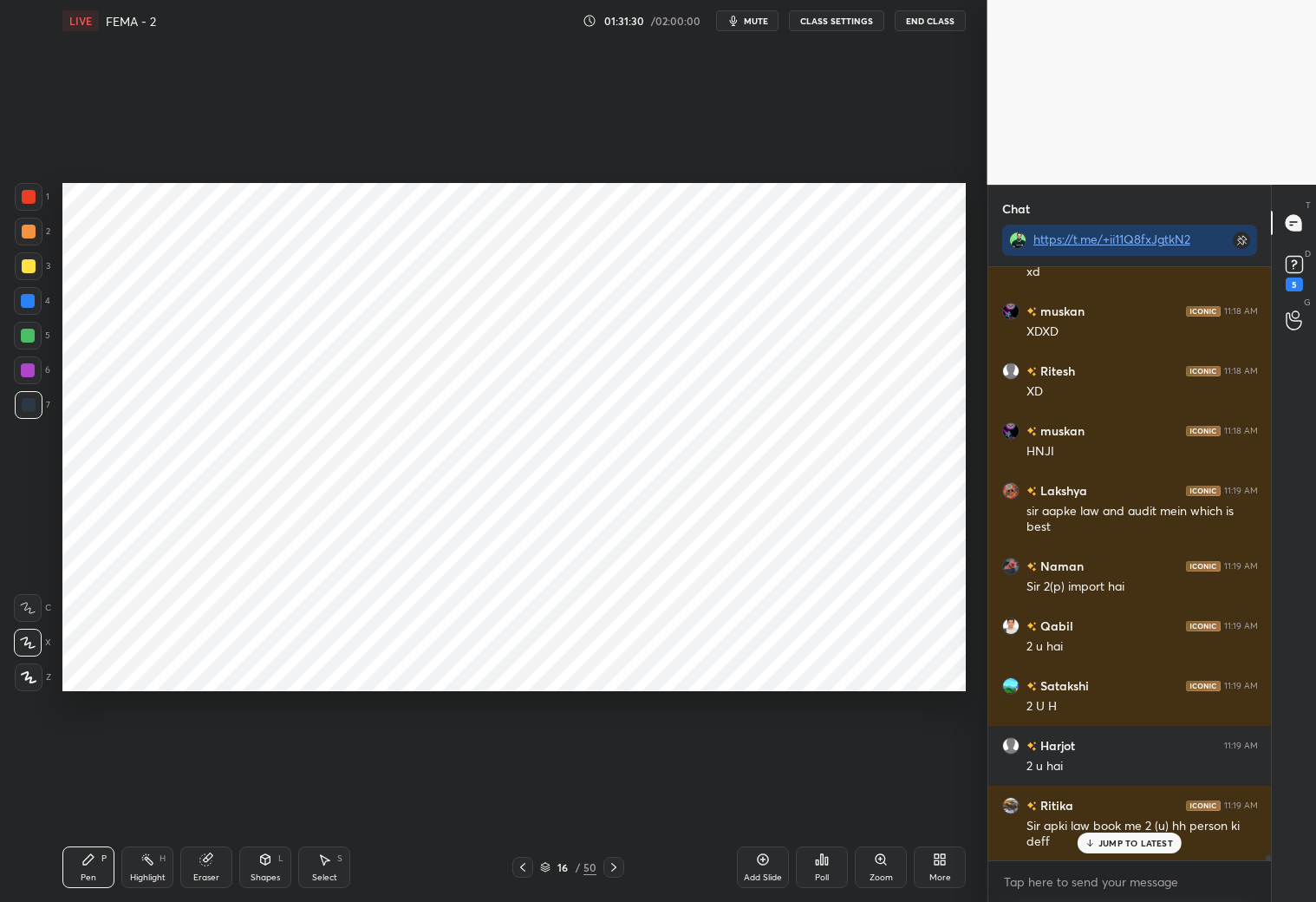 scroll, scrollTop: 66810, scrollLeft: 0, axis: vertical 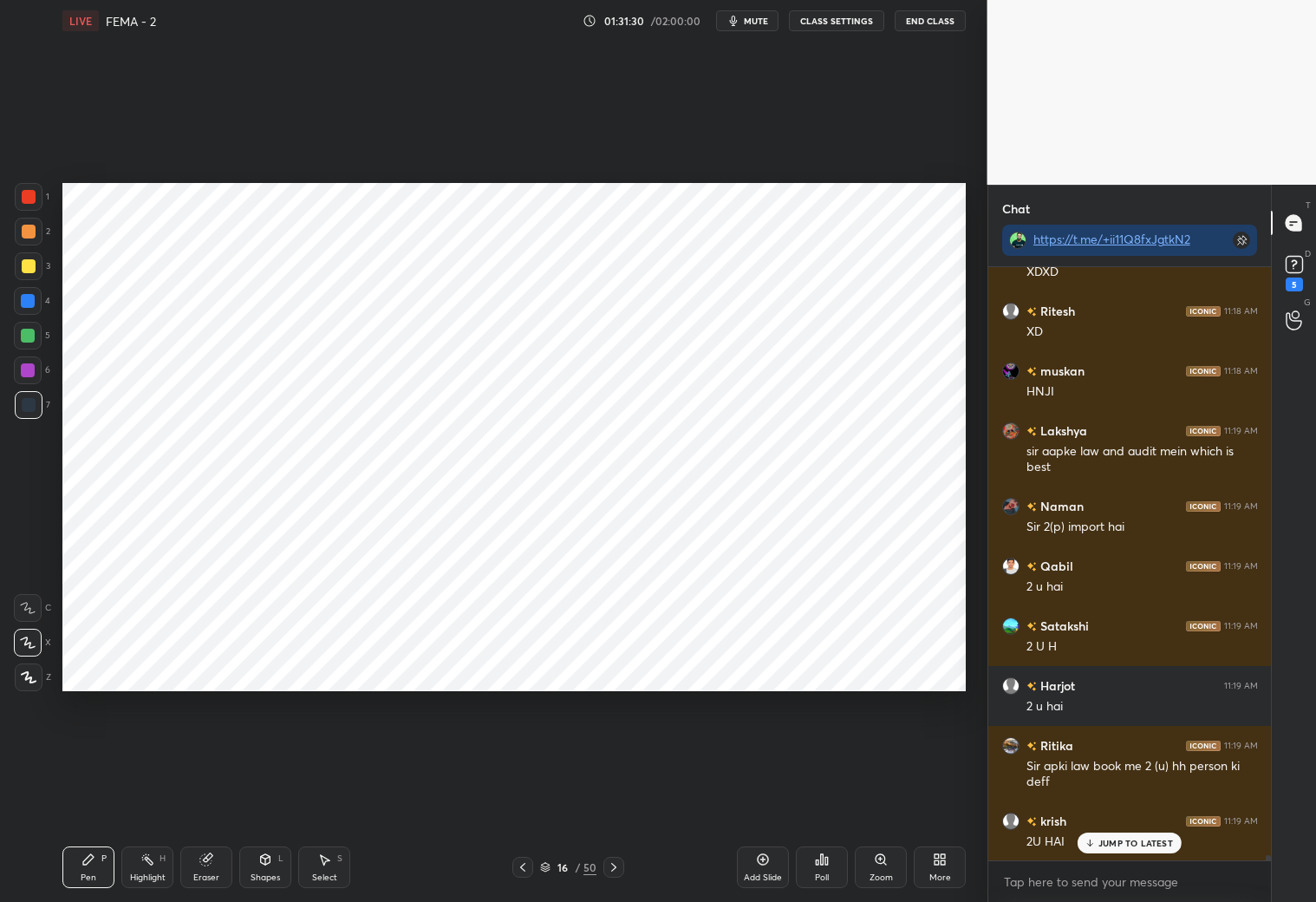 drag, startPoint x: 204, startPoint y: 867, endPoint x: 203, endPoint y: 811, distance: 56.00893 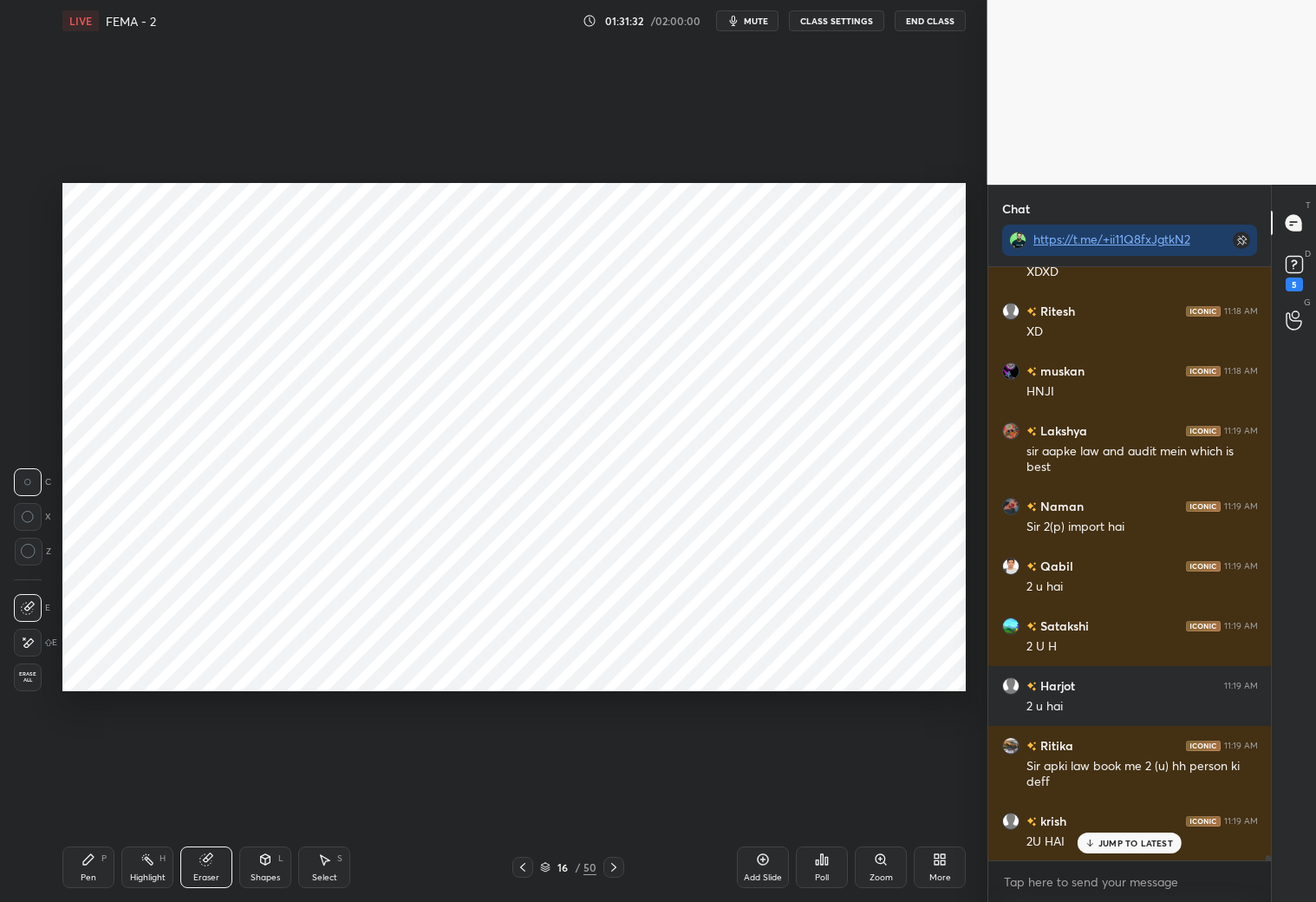 click on "Pen P" at bounding box center (88, 867) 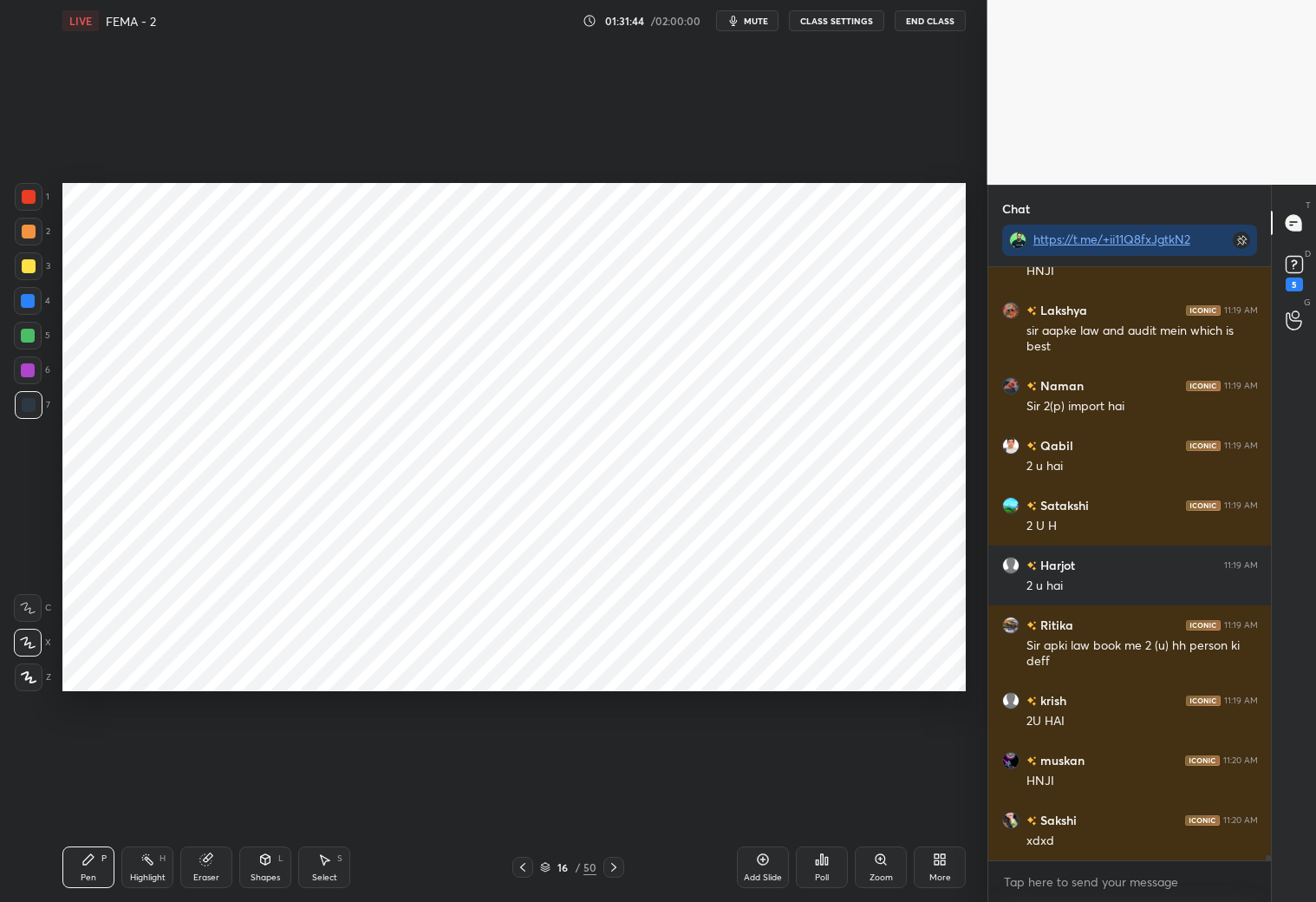 scroll, scrollTop: 66991, scrollLeft: 0, axis: vertical 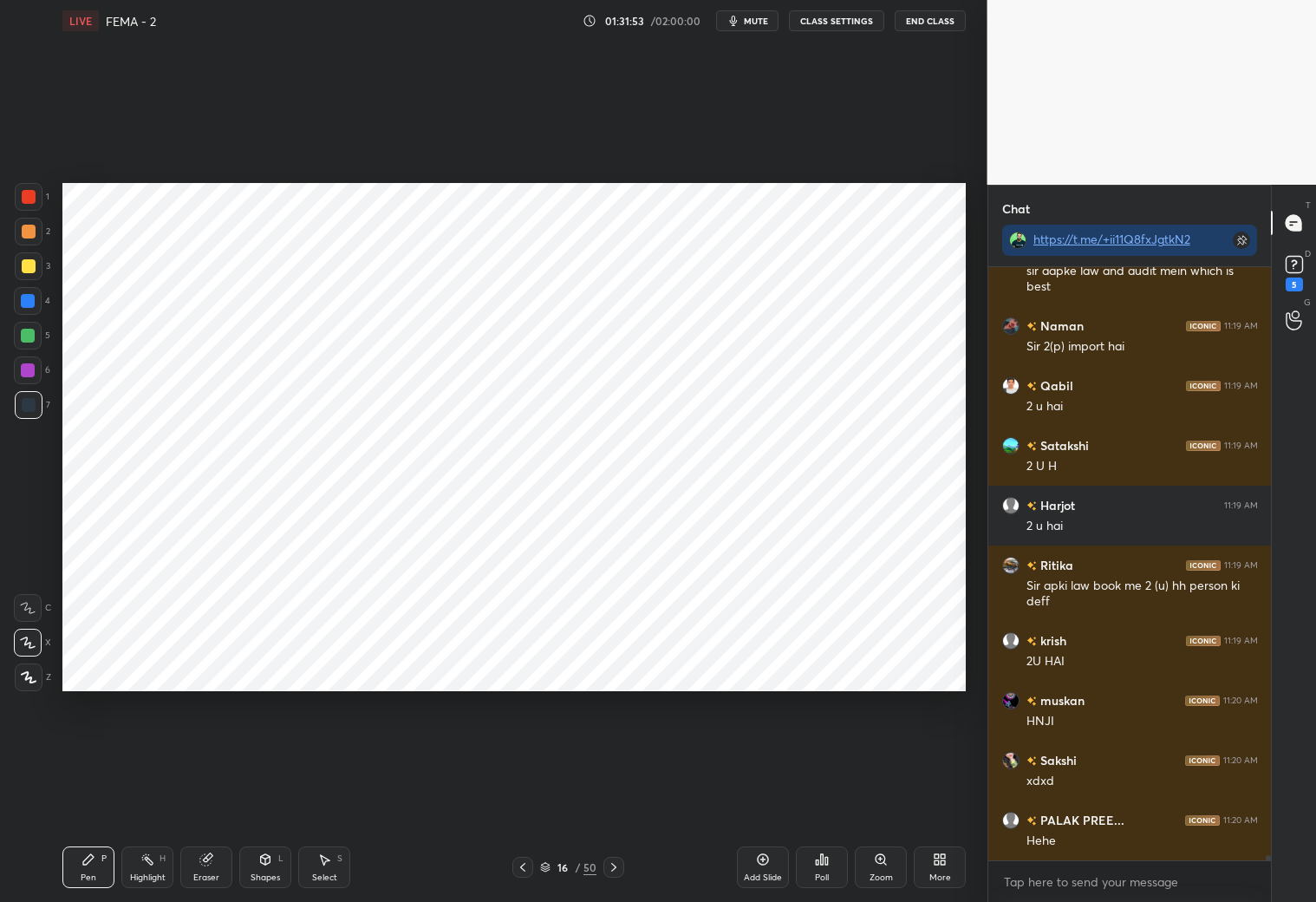 drag, startPoint x: 208, startPoint y: 872, endPoint x: 215, endPoint y: 833, distance: 39.623226 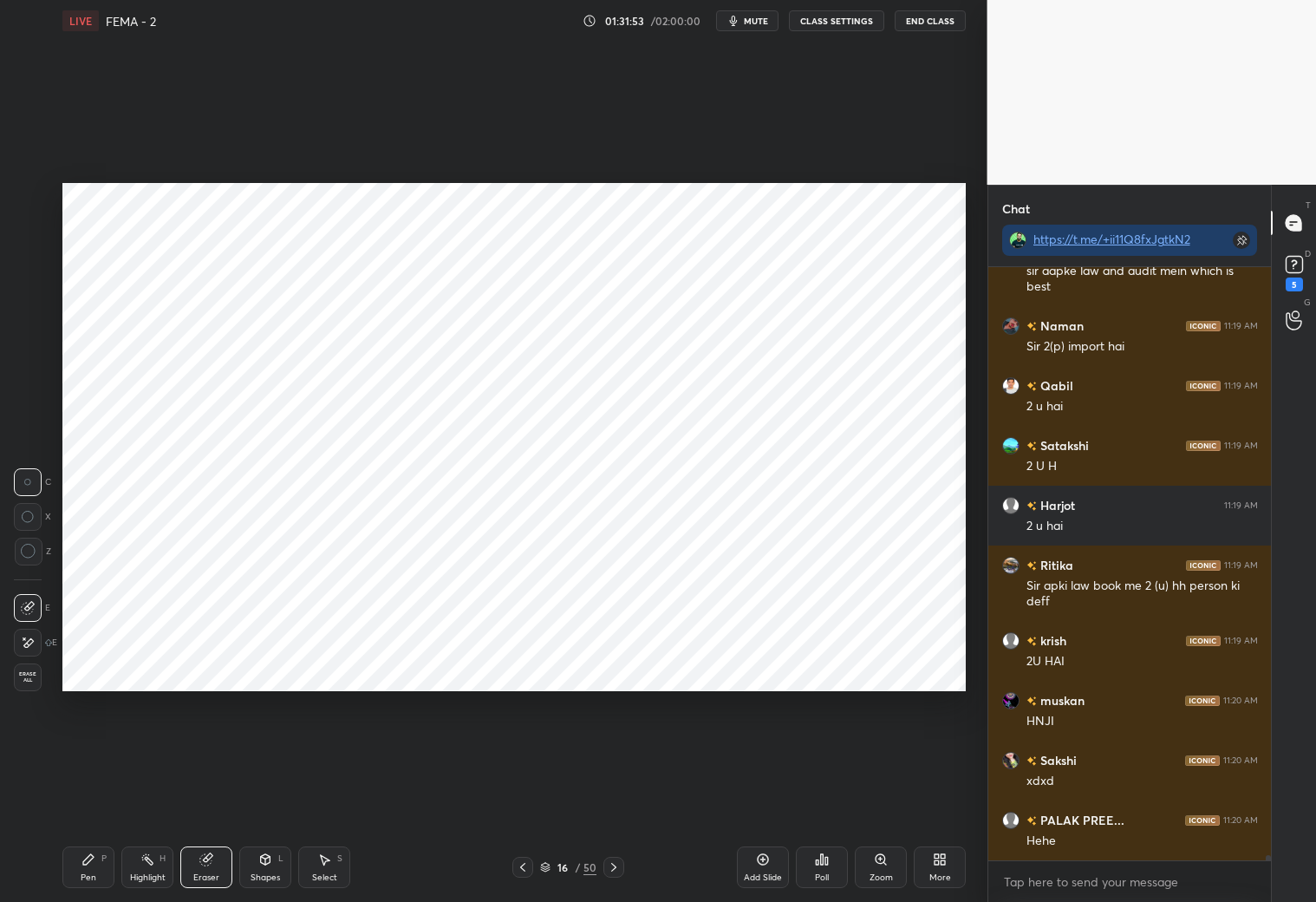scroll, scrollTop: 67050, scrollLeft: 0, axis: vertical 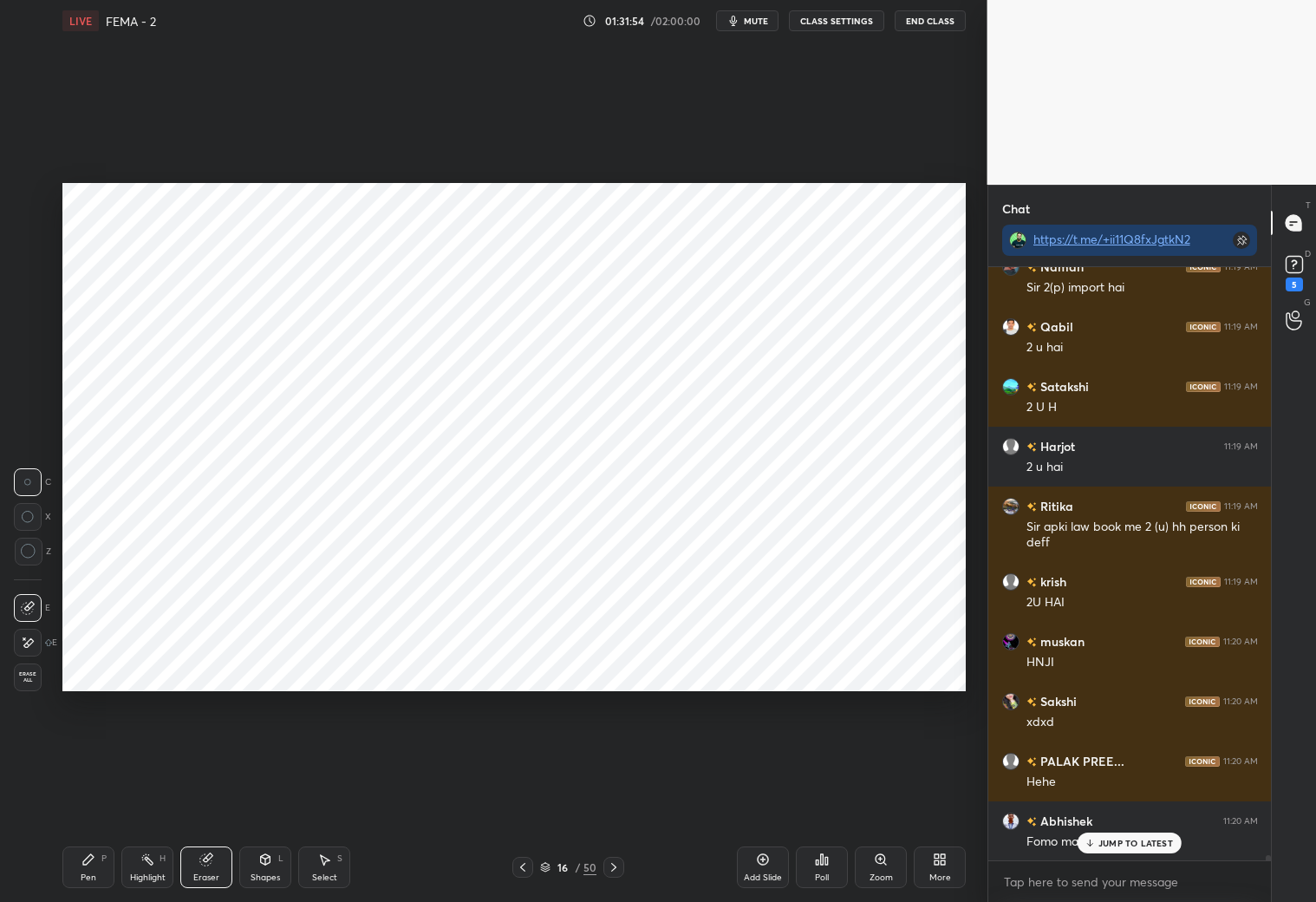 click on "Pen P" at bounding box center [88, 867] 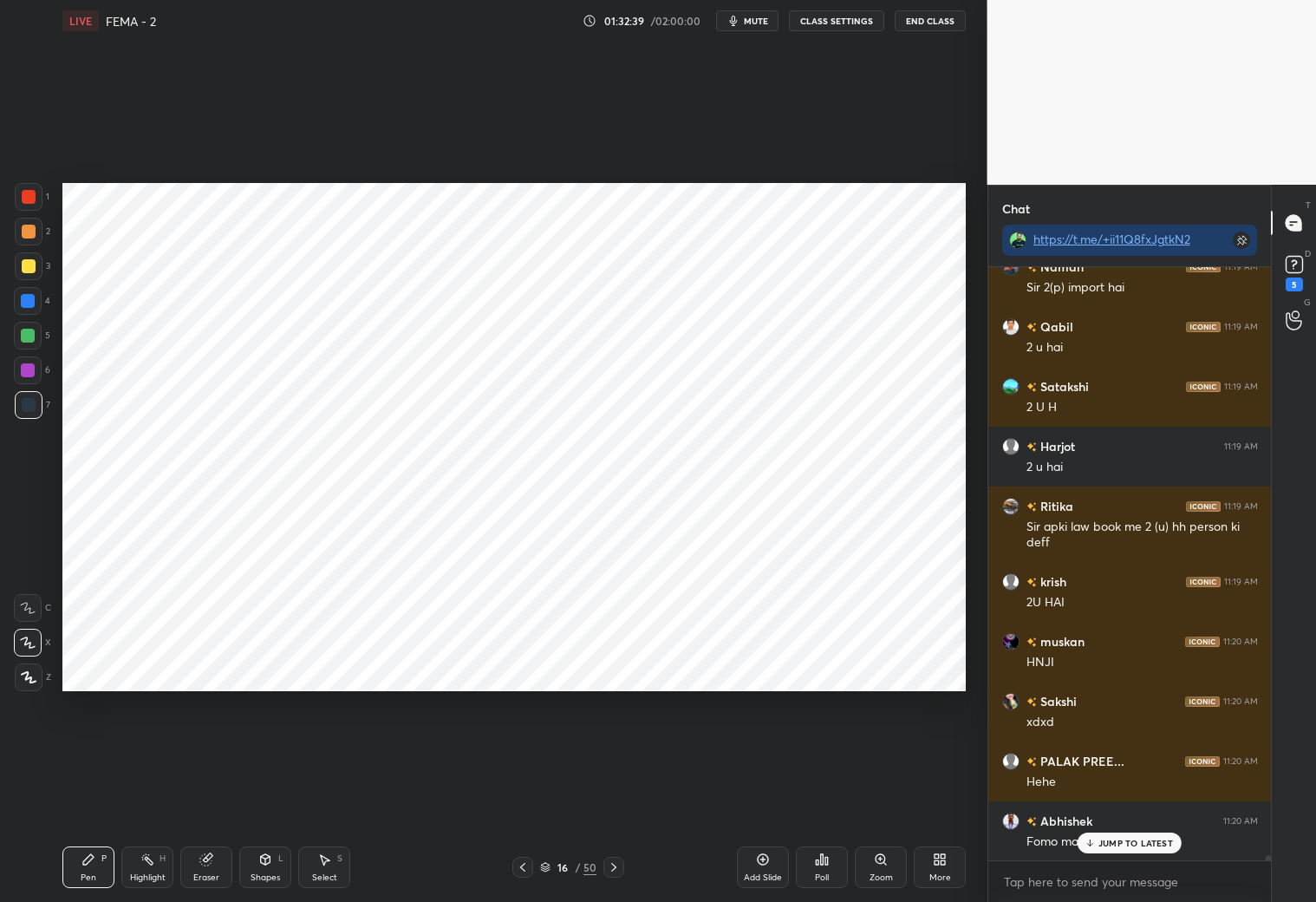 scroll, scrollTop: 67110, scrollLeft: 0, axis: vertical 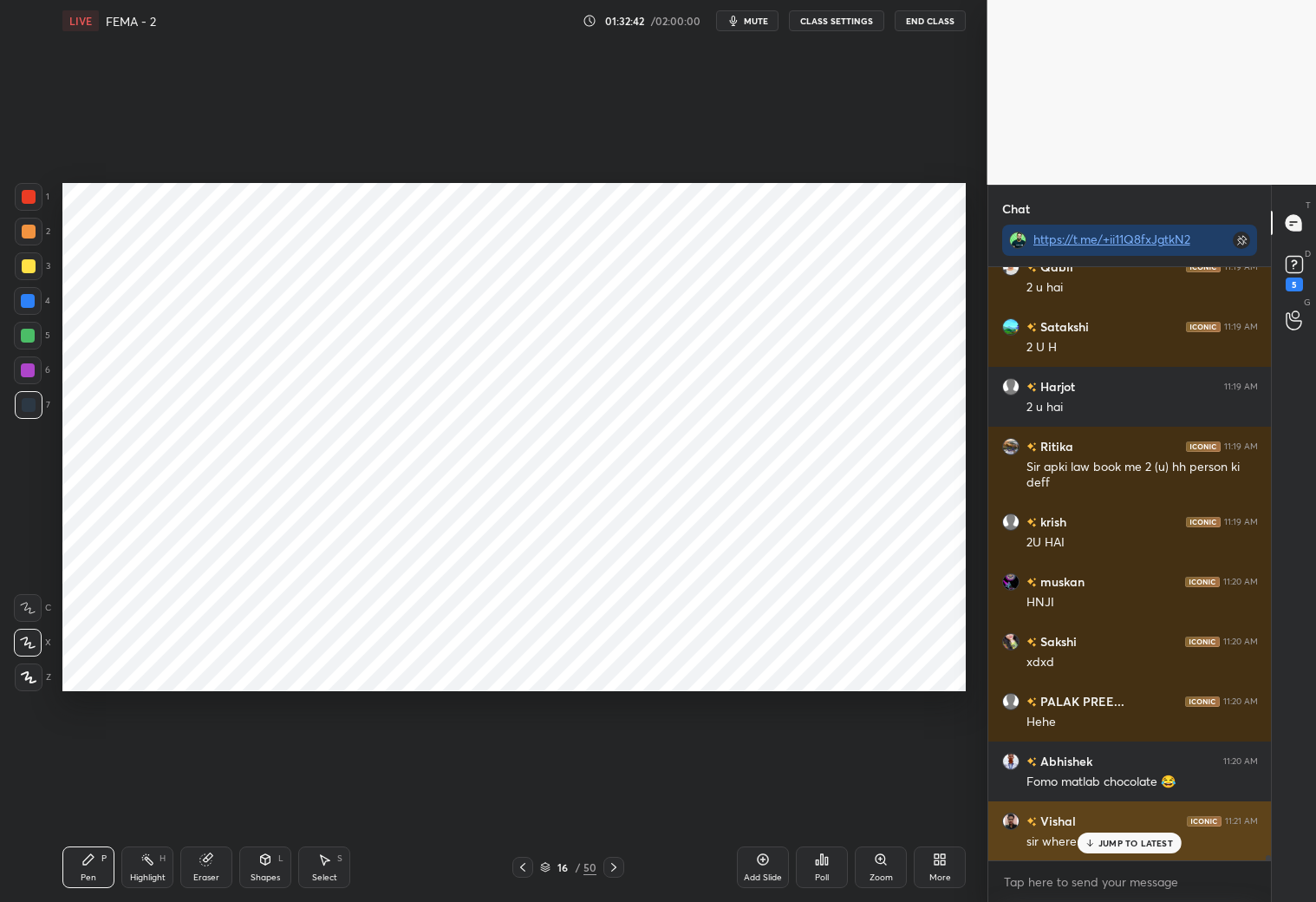 click on "JUMP TO LATEST" at bounding box center (1136, 843) 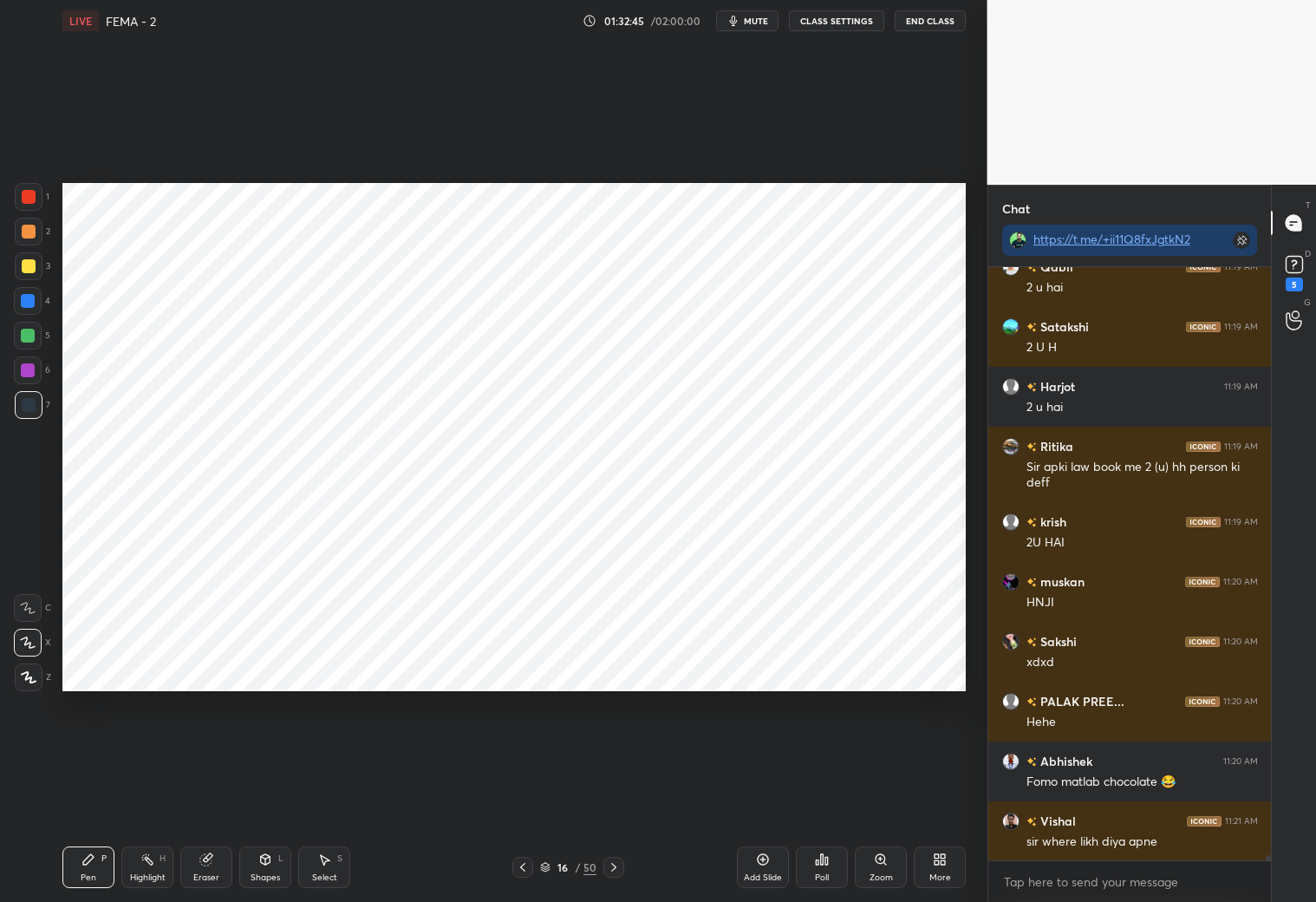 drag, startPoint x: 205, startPoint y: 870, endPoint x: 237, endPoint y: 827, distance: 53.600373 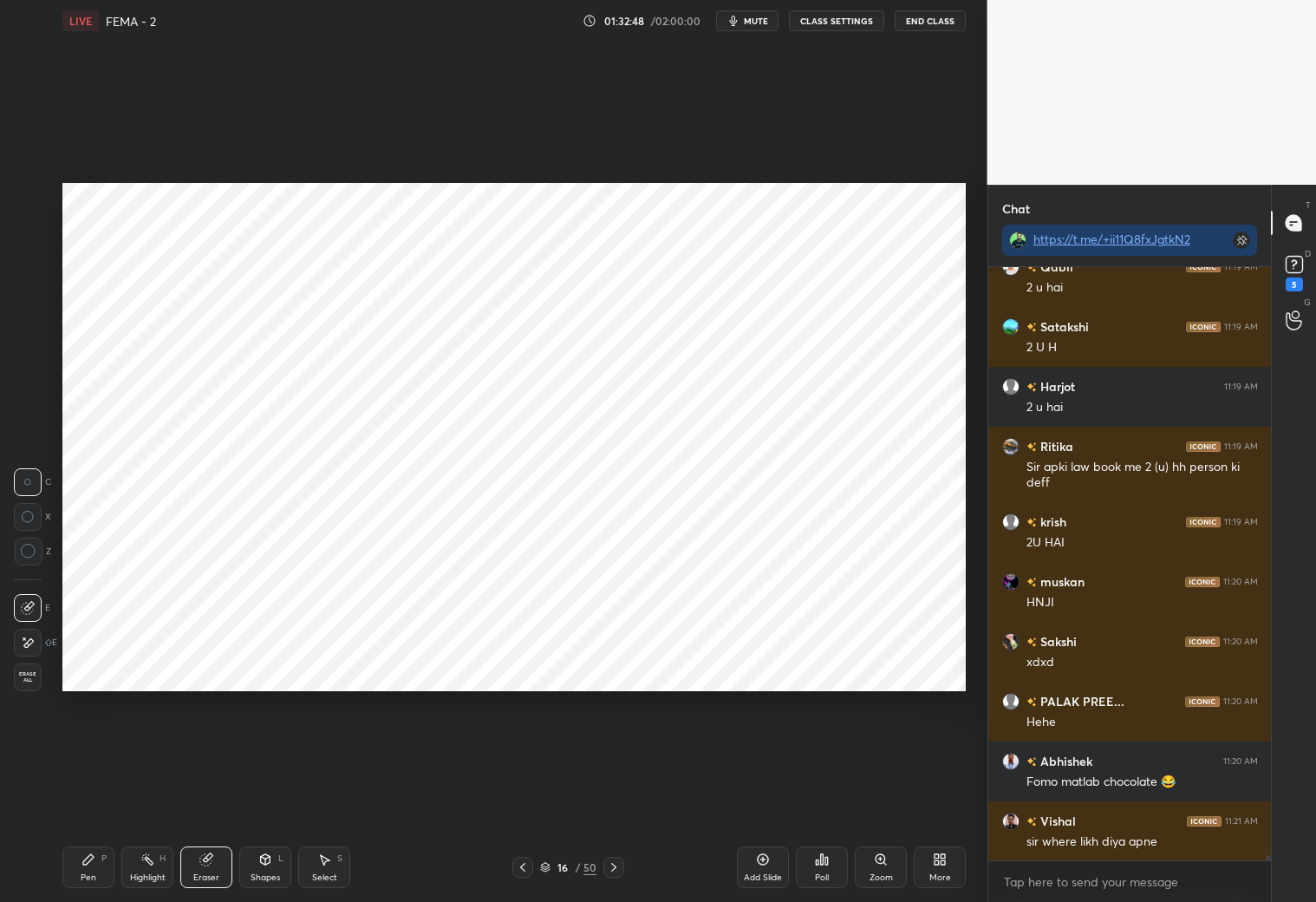 drag, startPoint x: 93, startPoint y: 858, endPoint x: 132, endPoint y: 822, distance: 53.075418 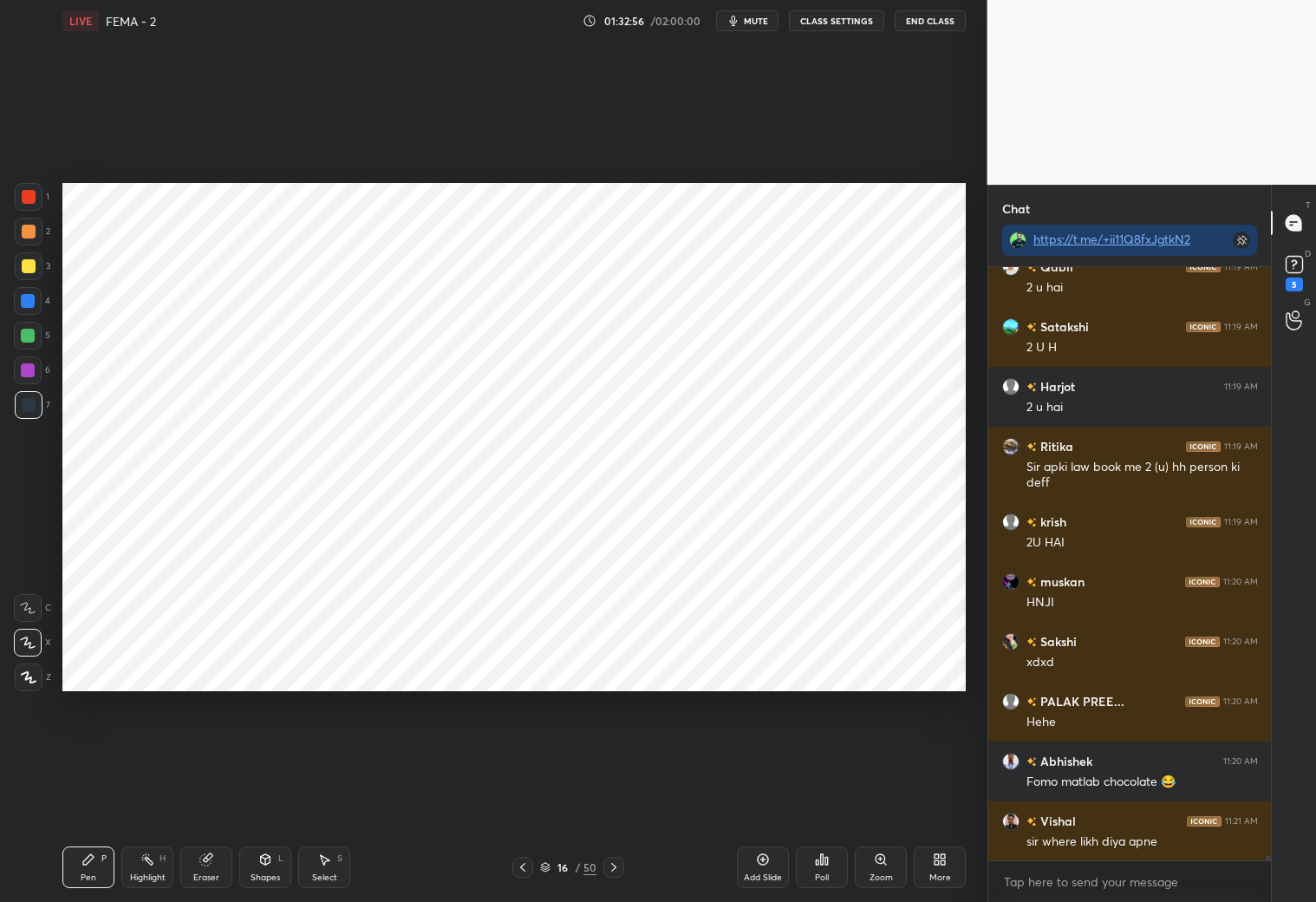 click 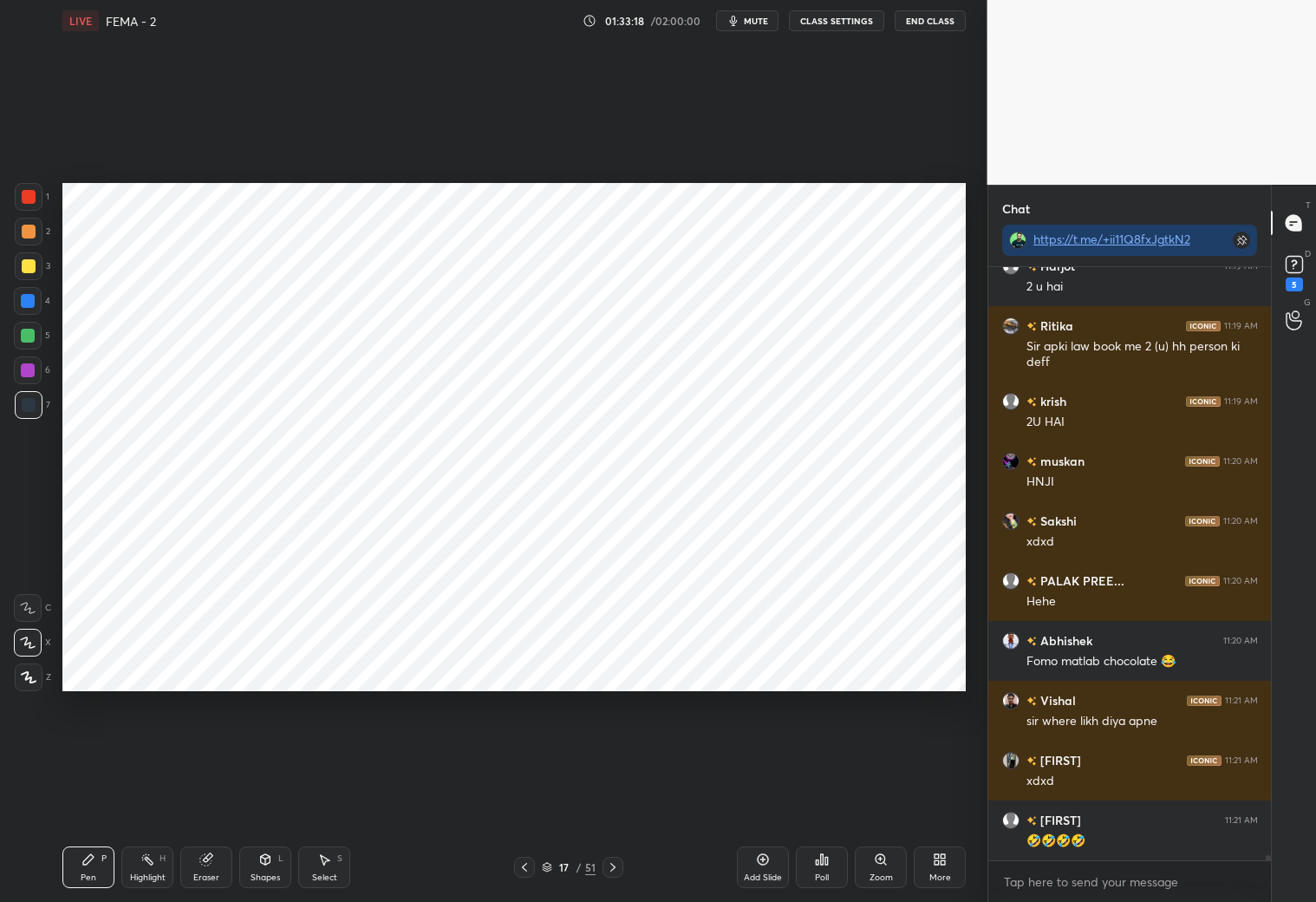 scroll, scrollTop: 67290, scrollLeft: 0, axis: vertical 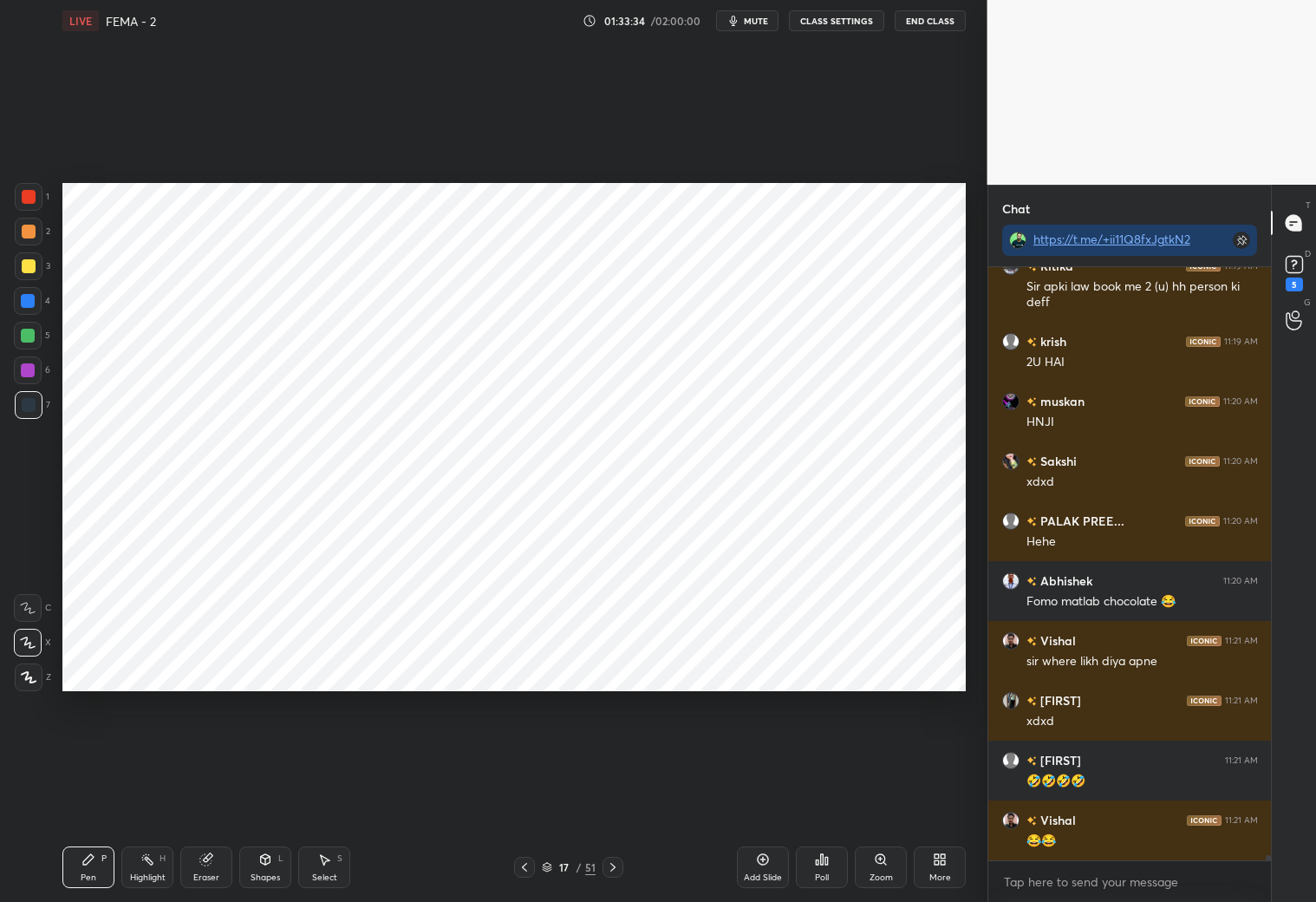 click 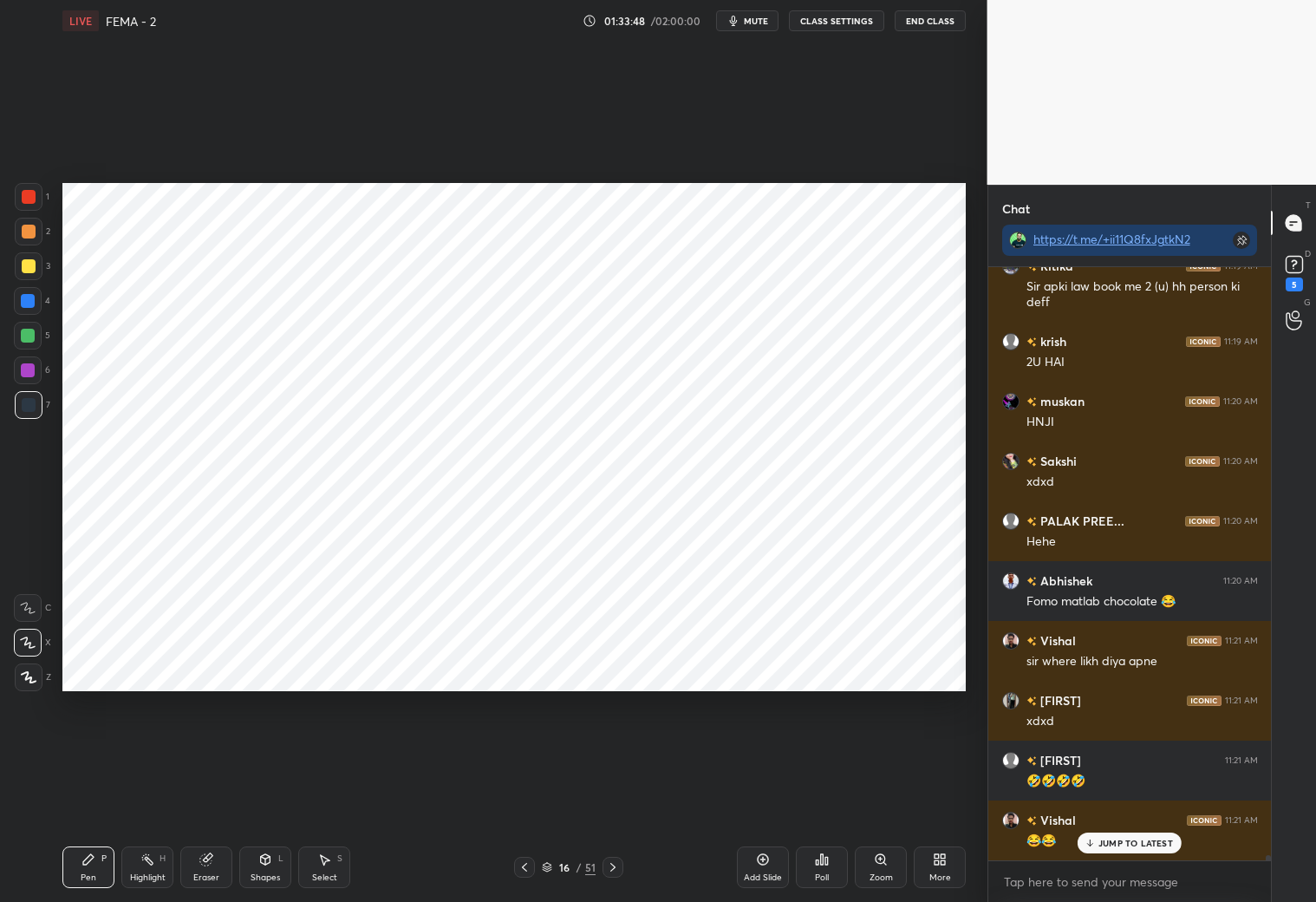scroll, scrollTop: 67349, scrollLeft: 0, axis: vertical 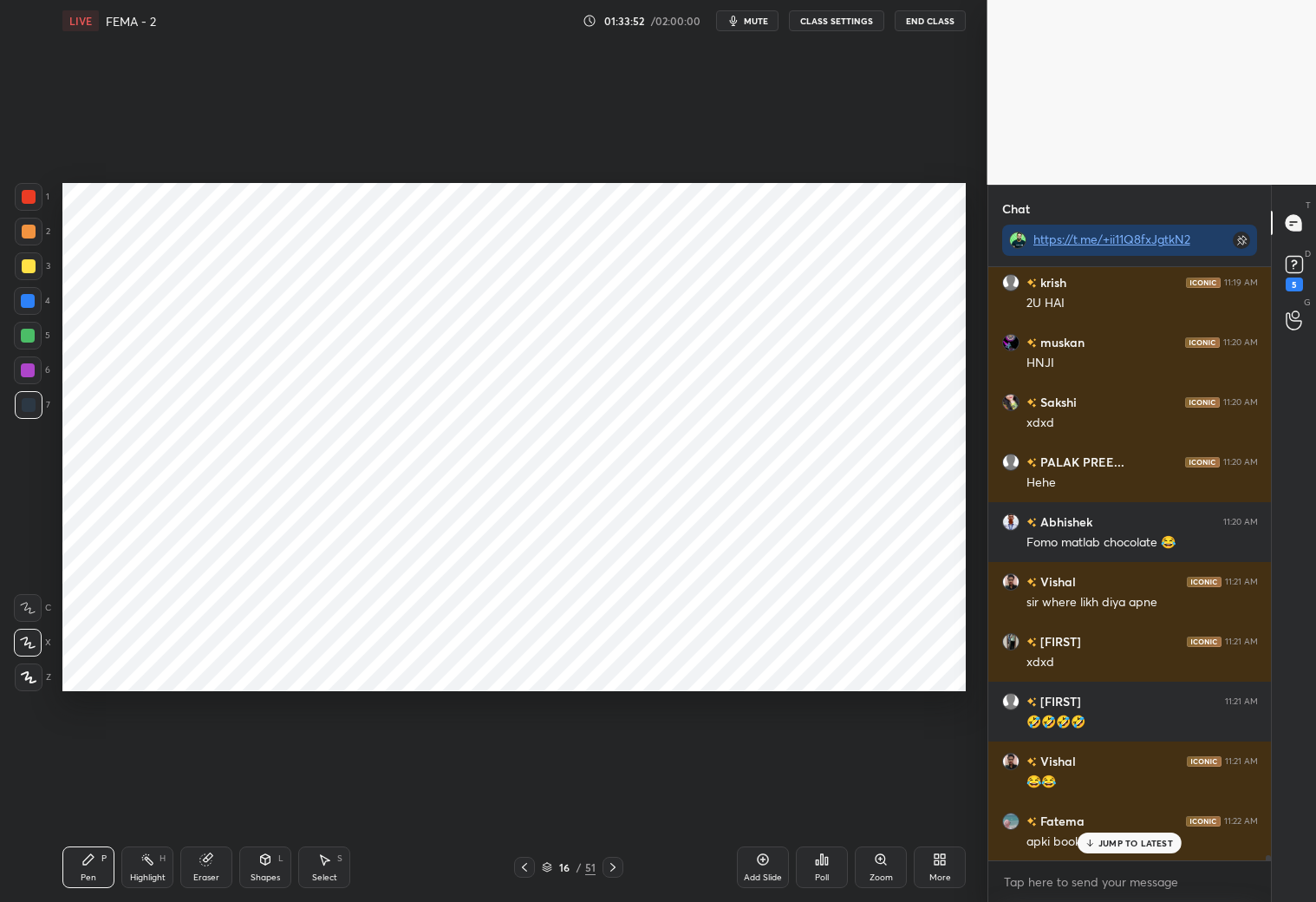 click on "Eraser" at bounding box center (206, 867) 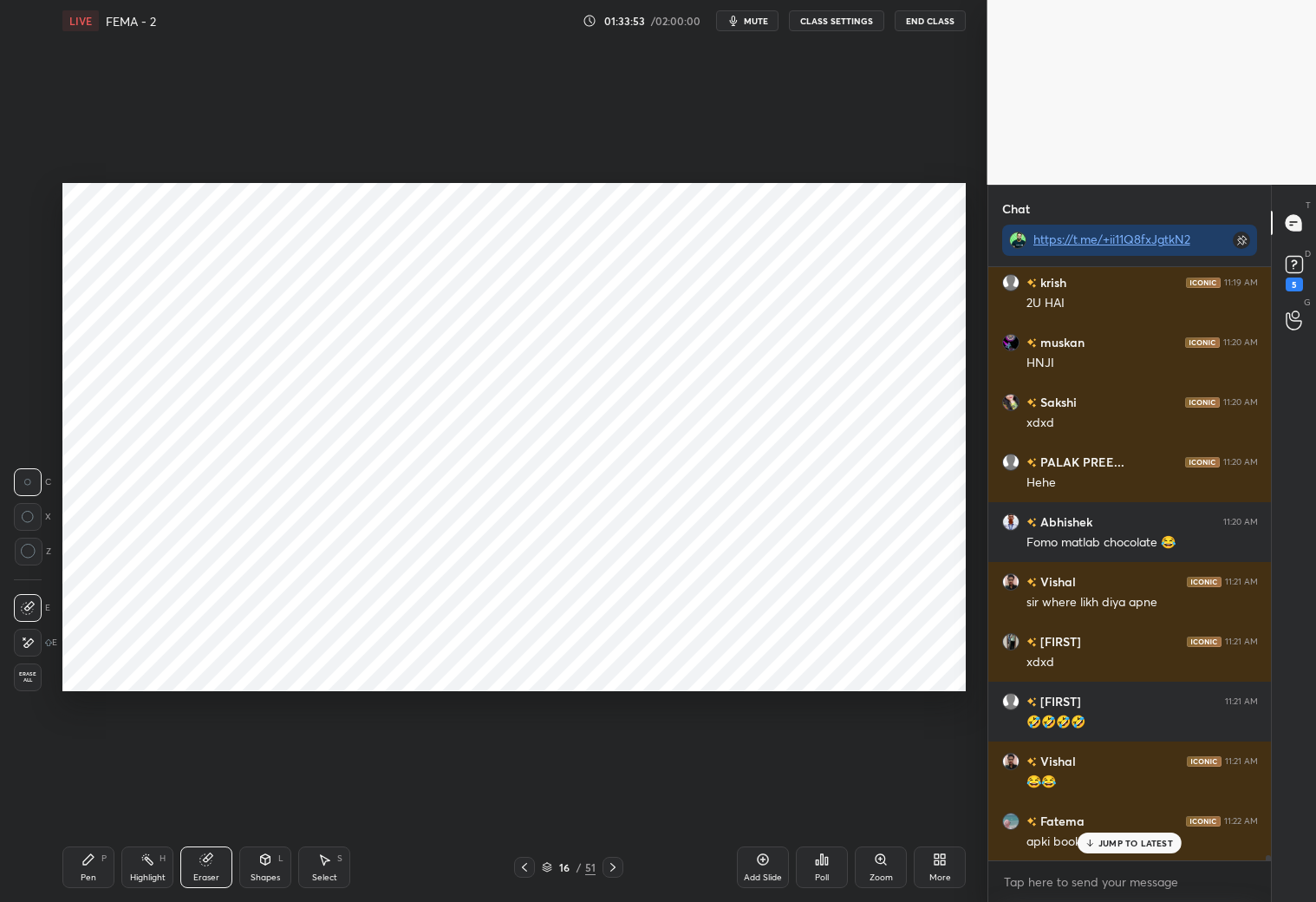 scroll, scrollTop: 67409, scrollLeft: 0, axis: vertical 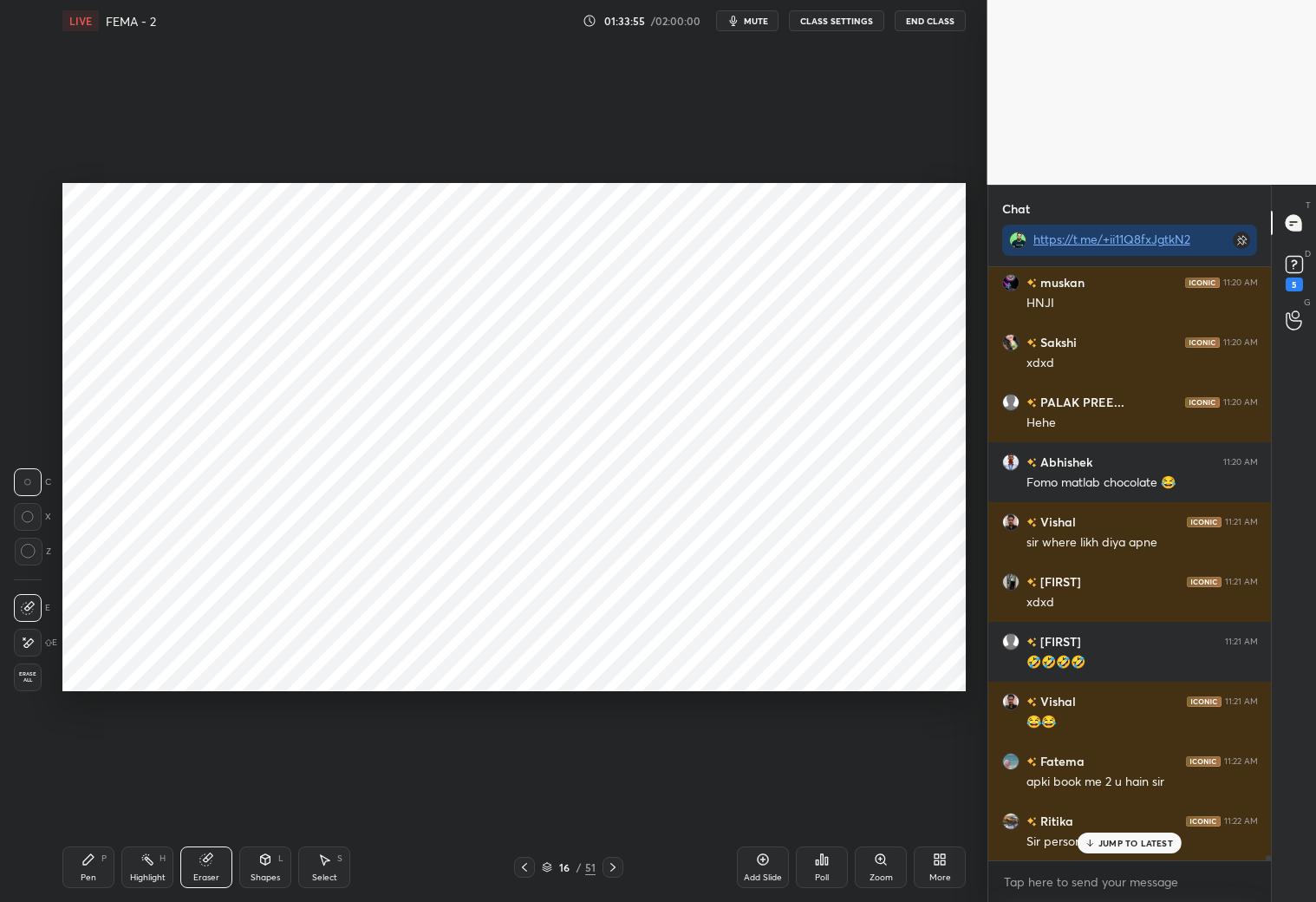 click on "Pen P" at bounding box center [88, 867] 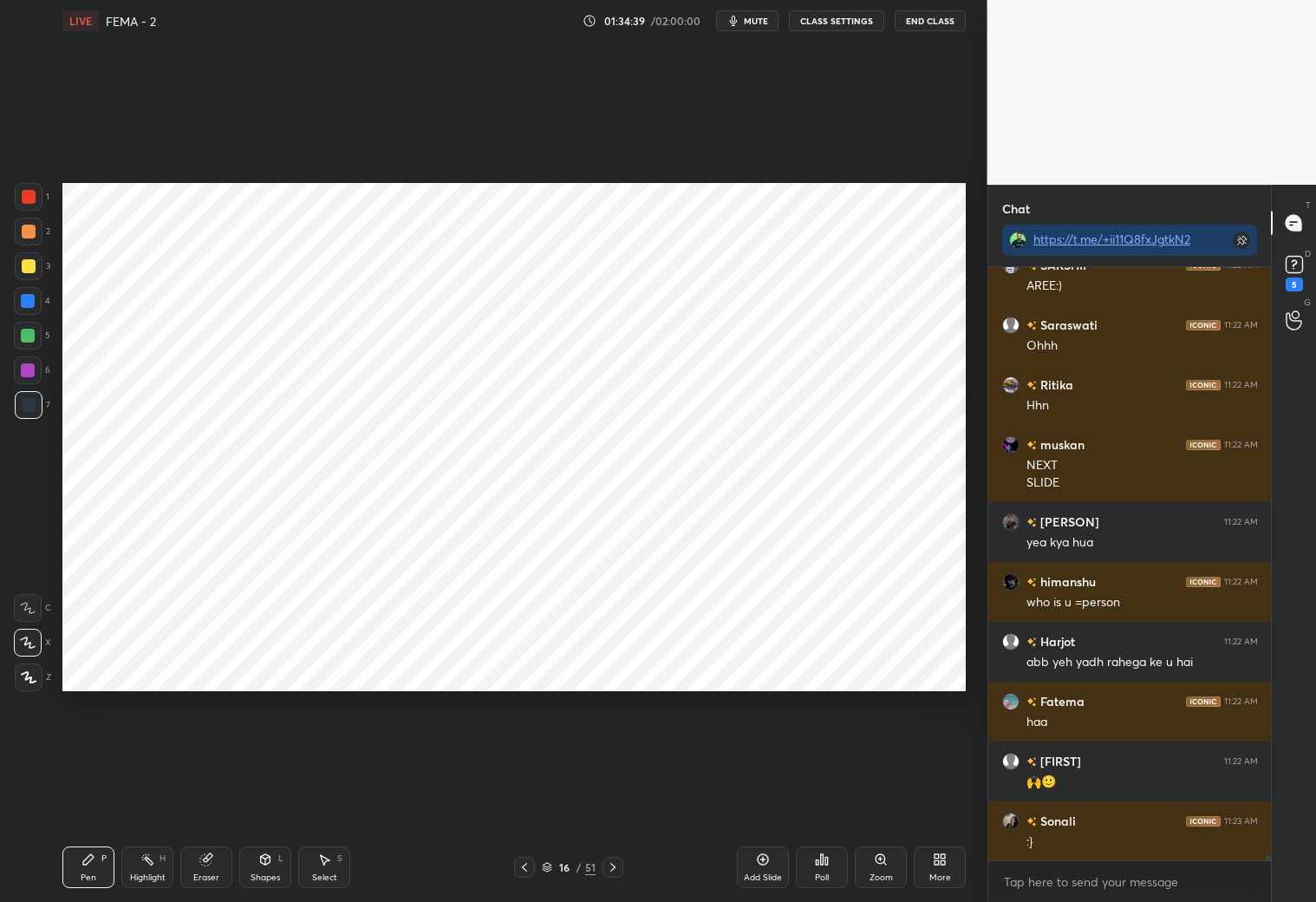 scroll, scrollTop: 68085, scrollLeft: 0, axis: vertical 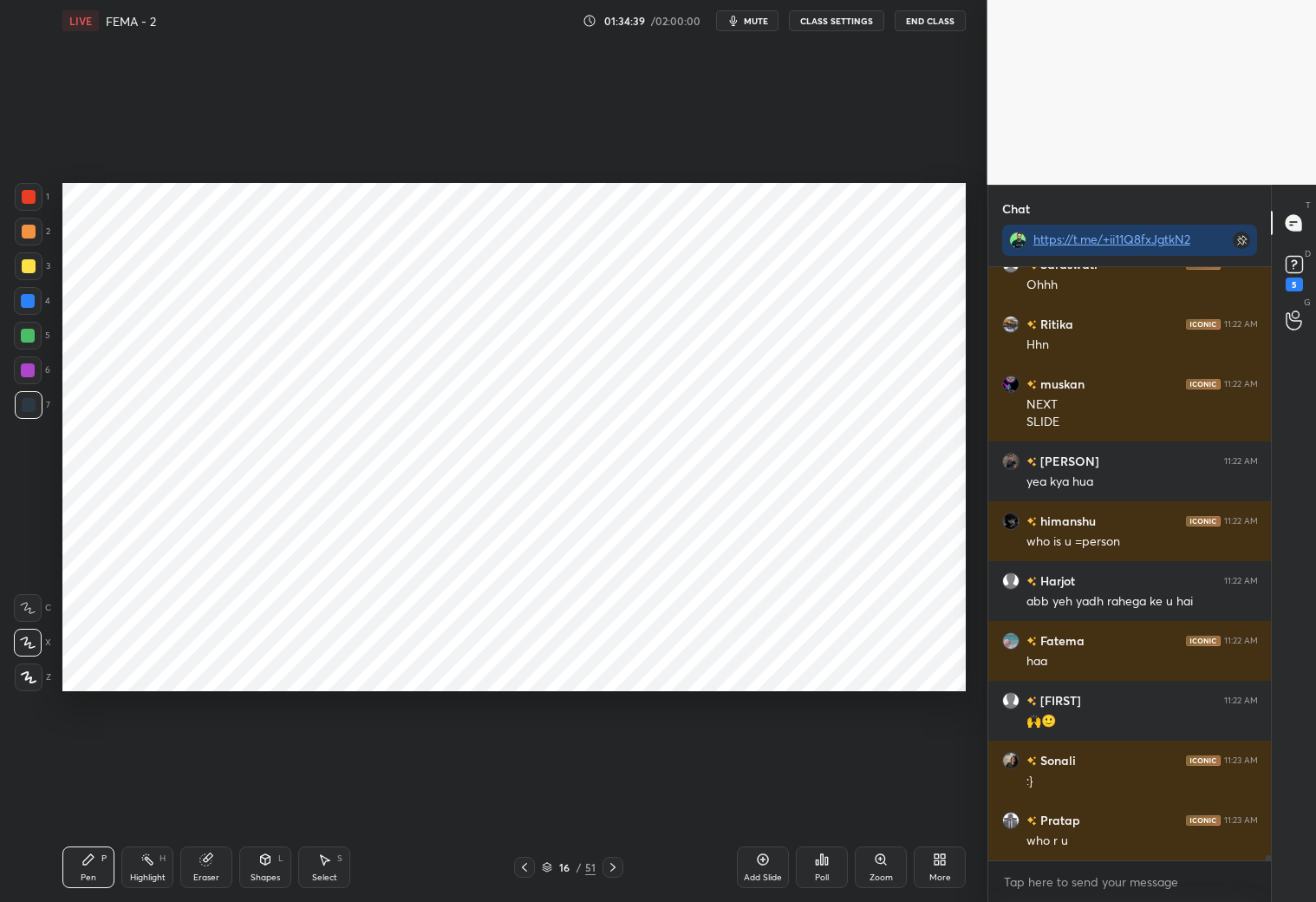 click 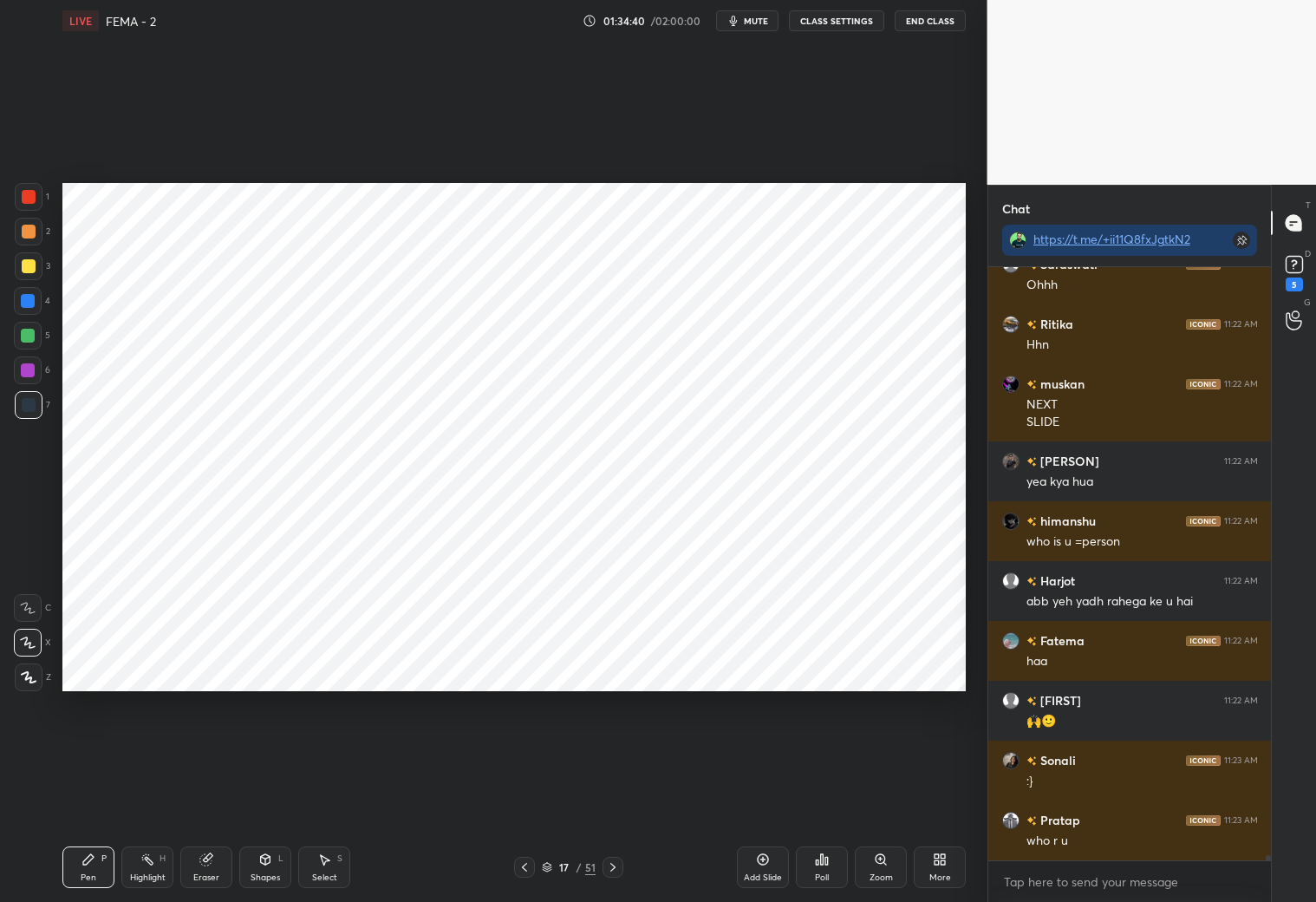 scroll, scrollTop: 68145, scrollLeft: 0, axis: vertical 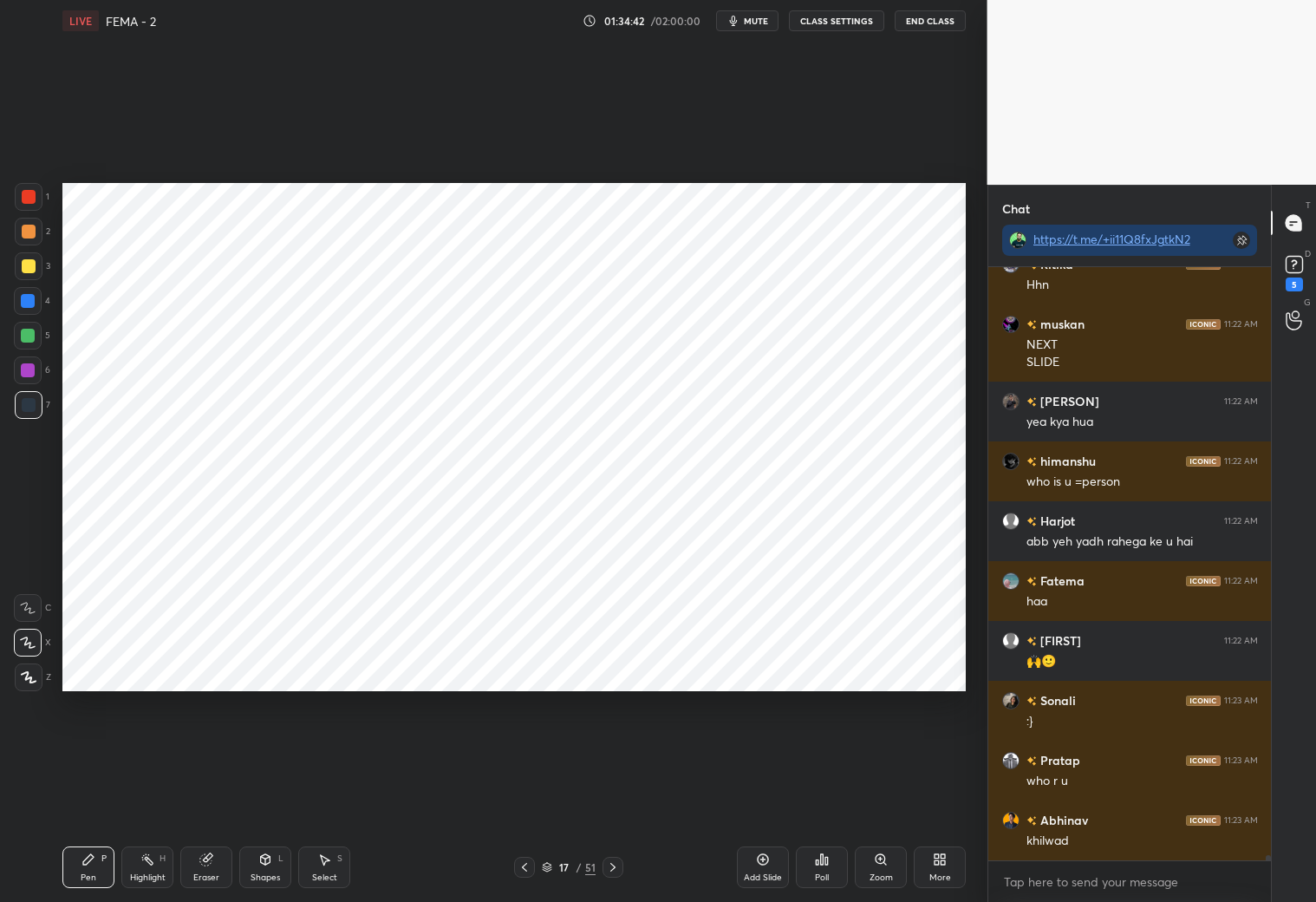 click on "Shapes L" at bounding box center (265, 867) 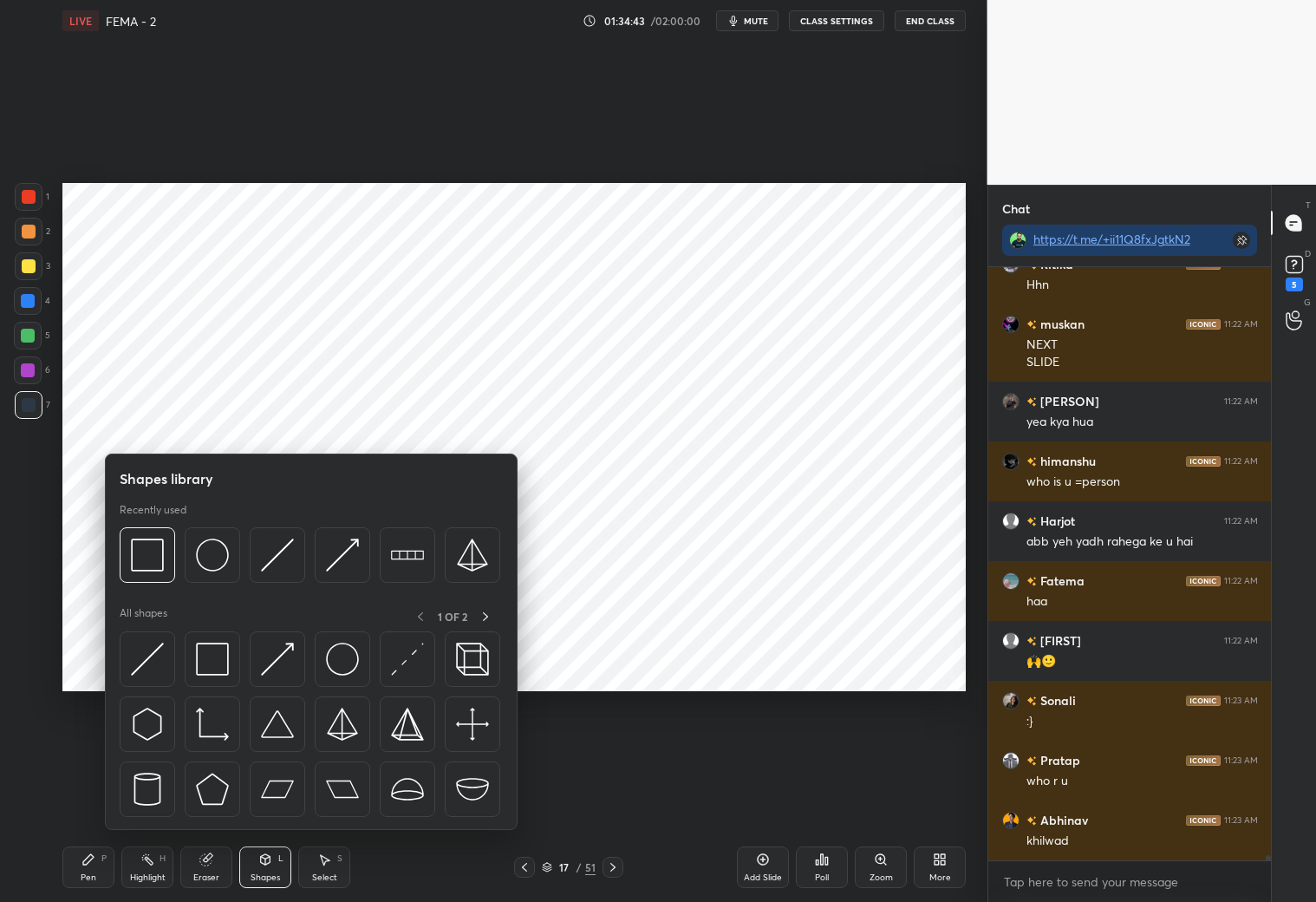click at bounding box center [277, 555] 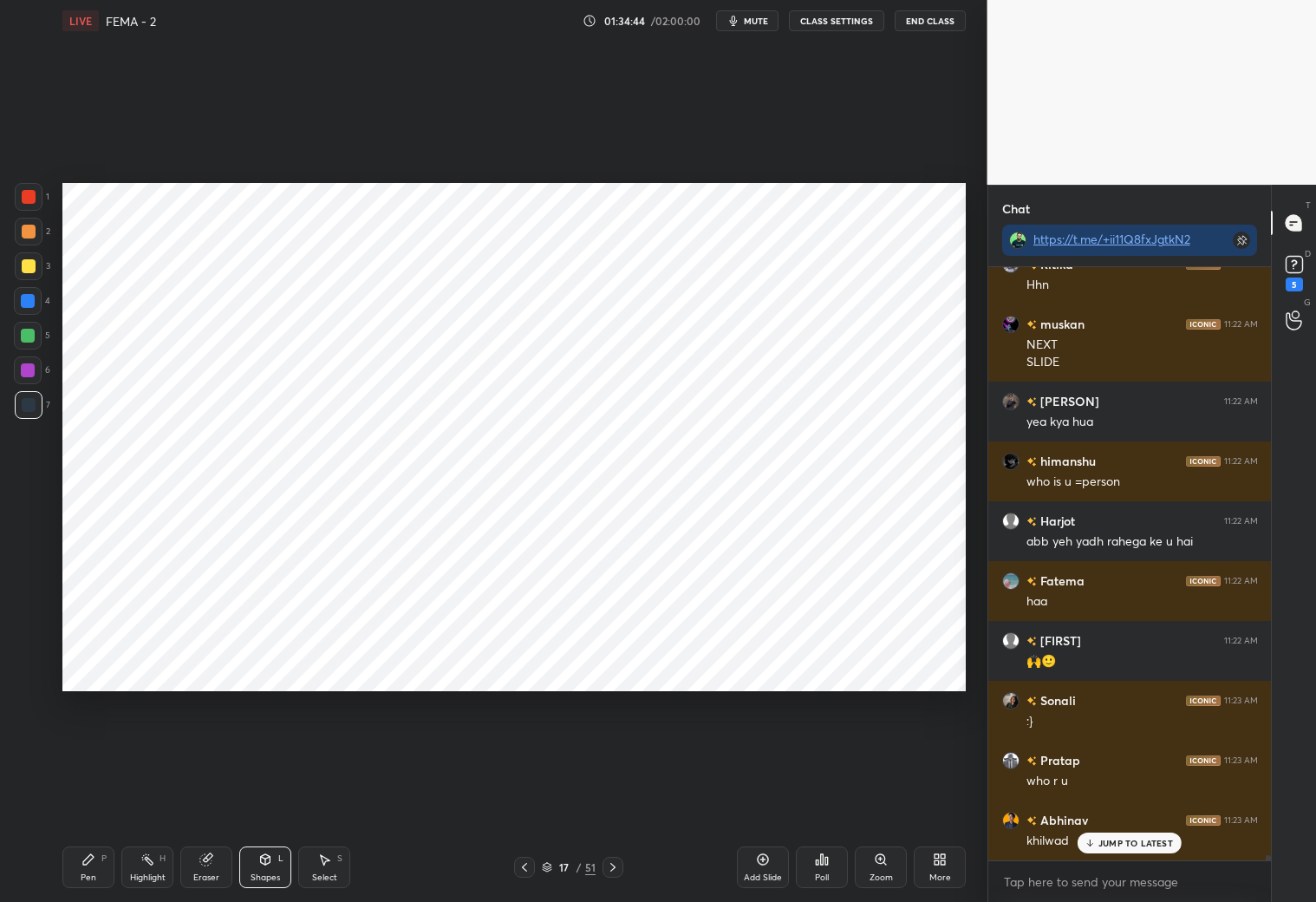 scroll, scrollTop: 68220, scrollLeft: 0, axis: vertical 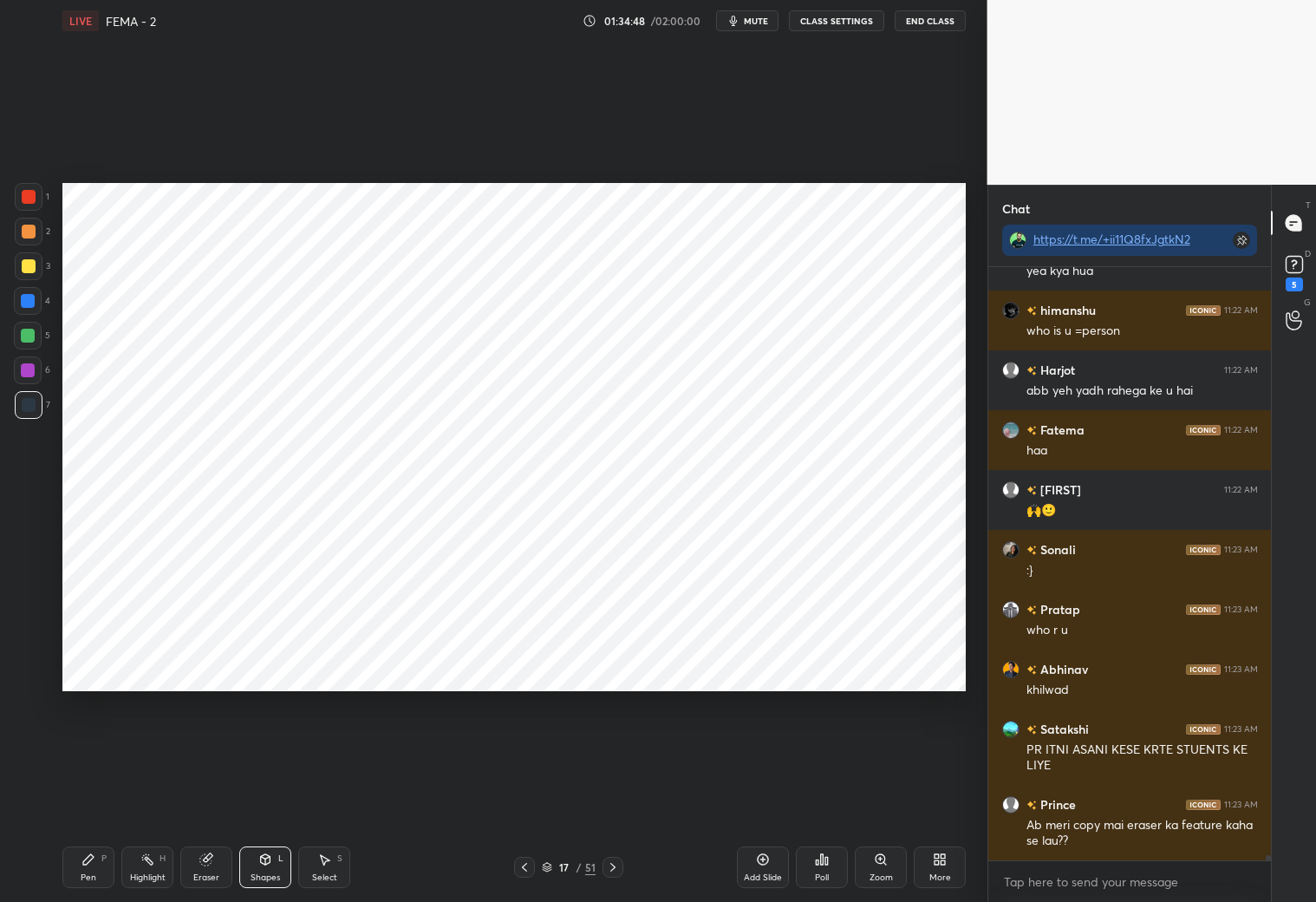 drag, startPoint x: 526, startPoint y: 863, endPoint x: 533, endPoint y: 857, distance: 9.219544 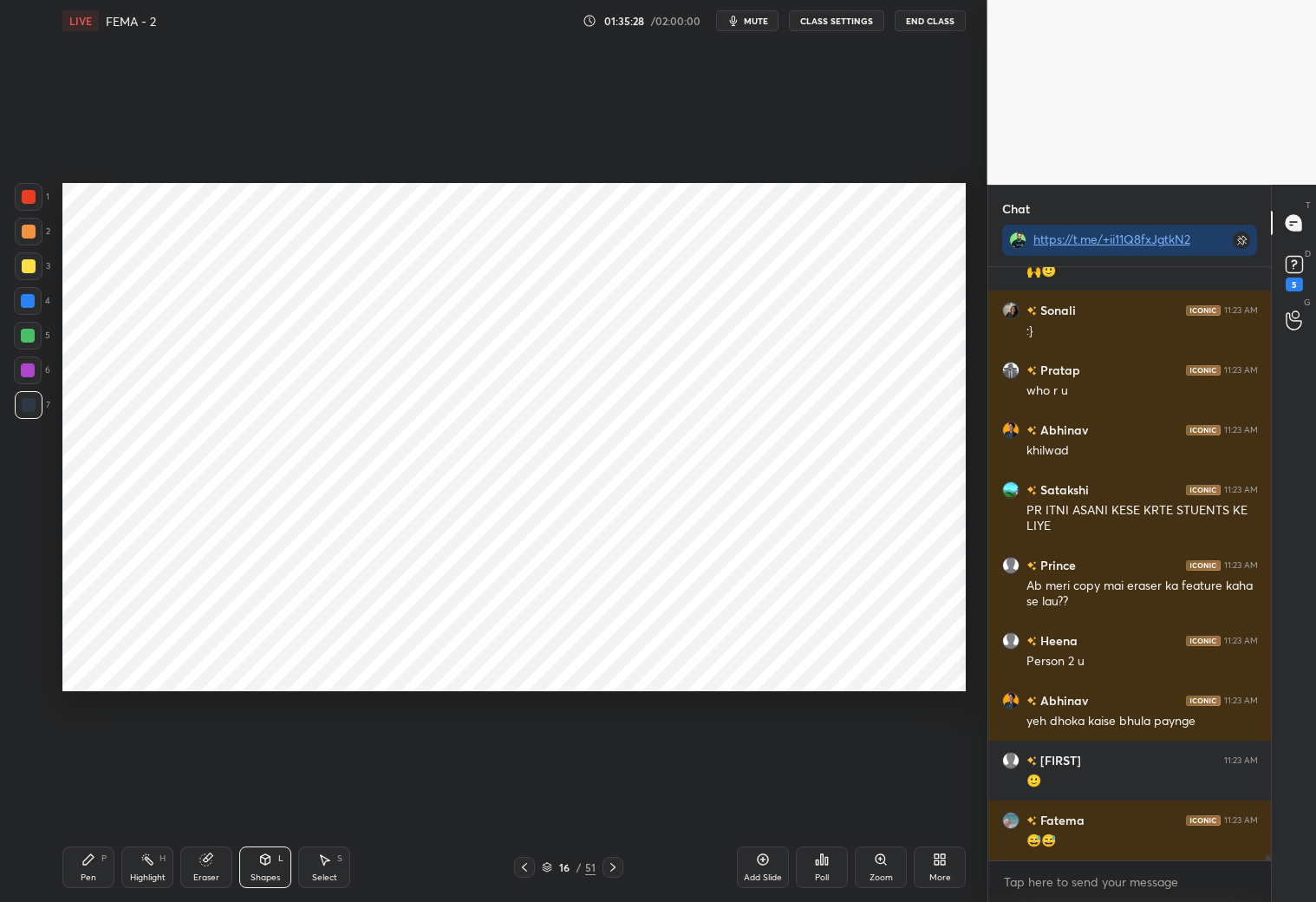 scroll, scrollTop: 68595, scrollLeft: 0, axis: vertical 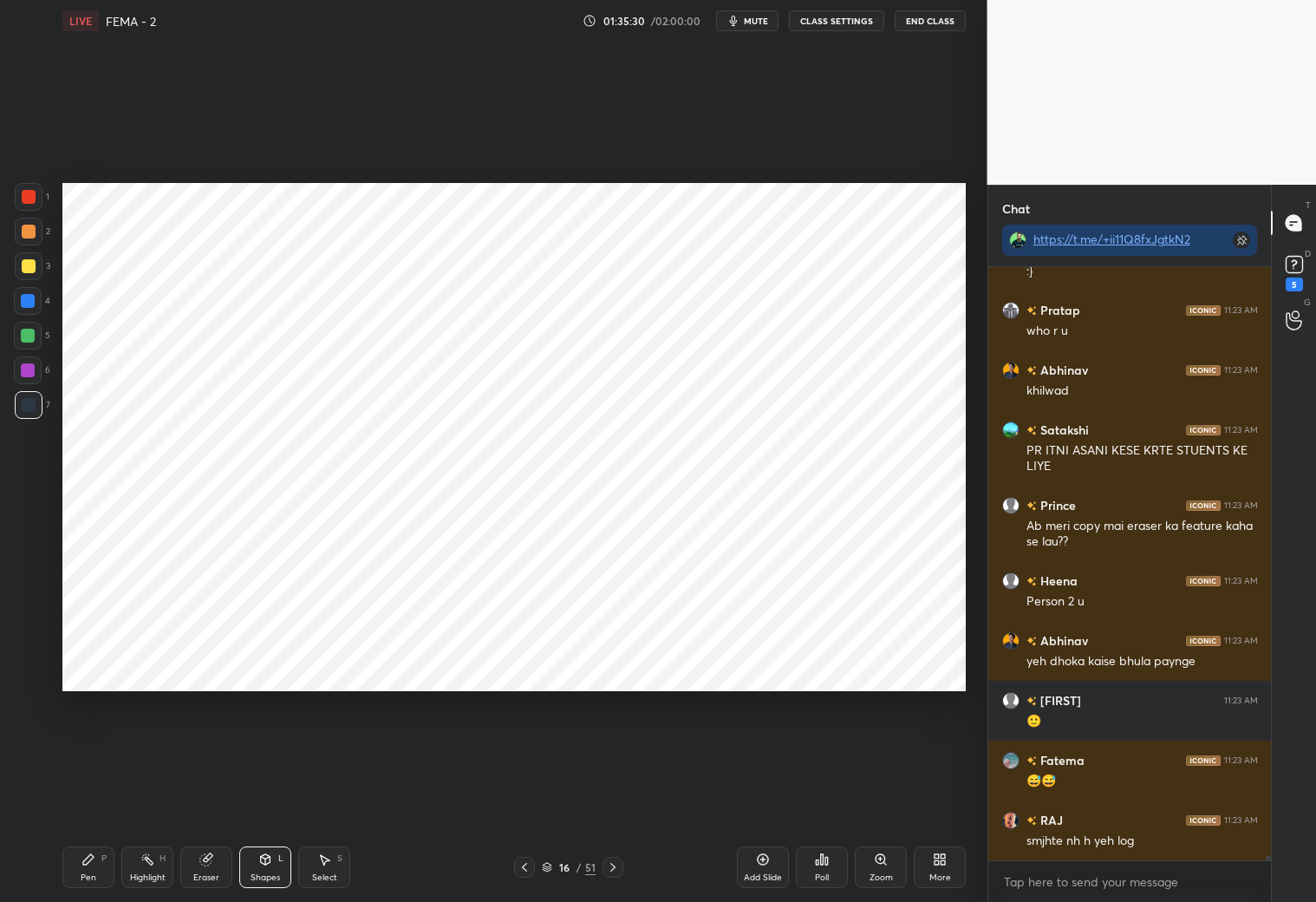 click at bounding box center (28, 301) 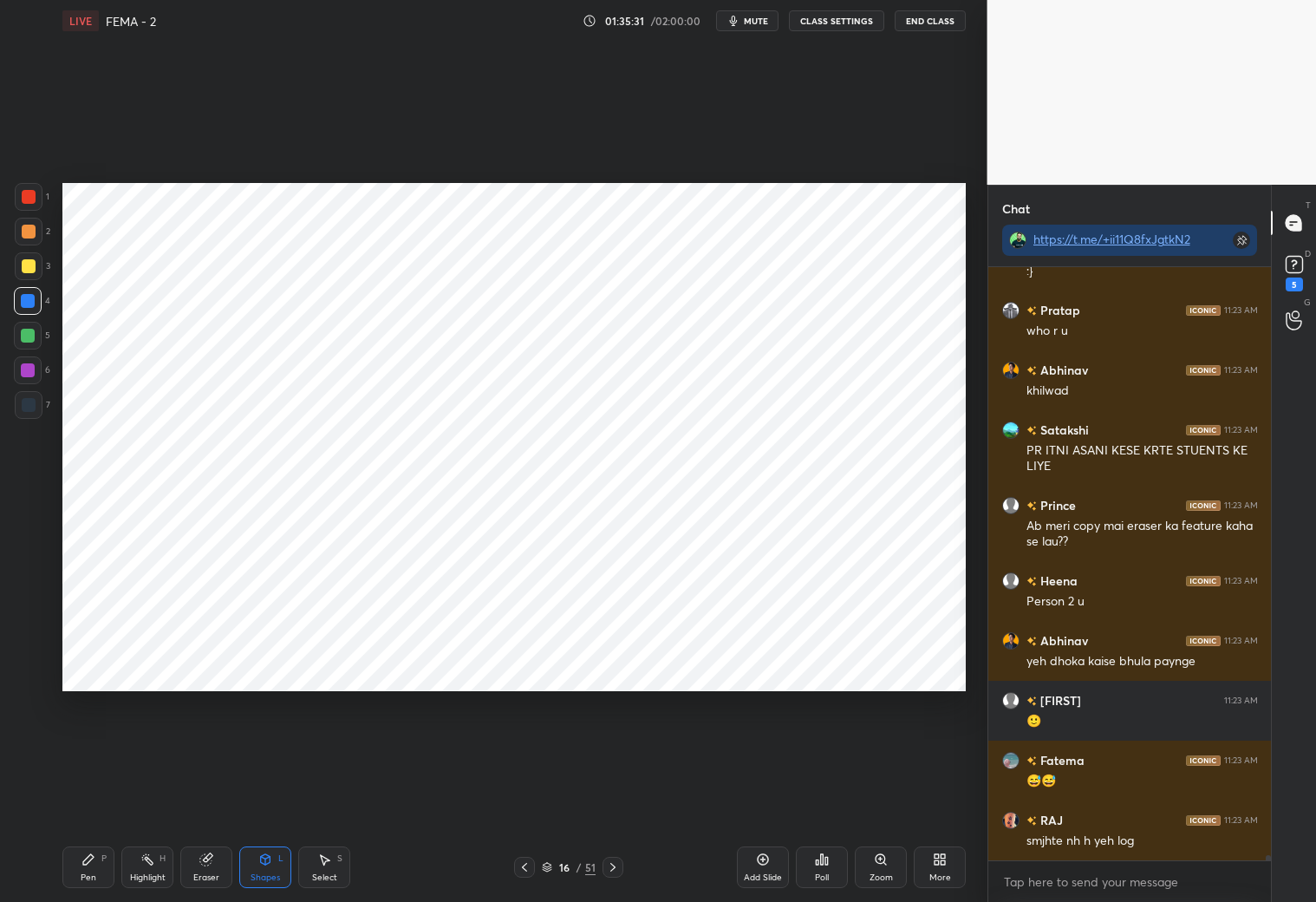 click on "Pen P" at bounding box center [88, 867] 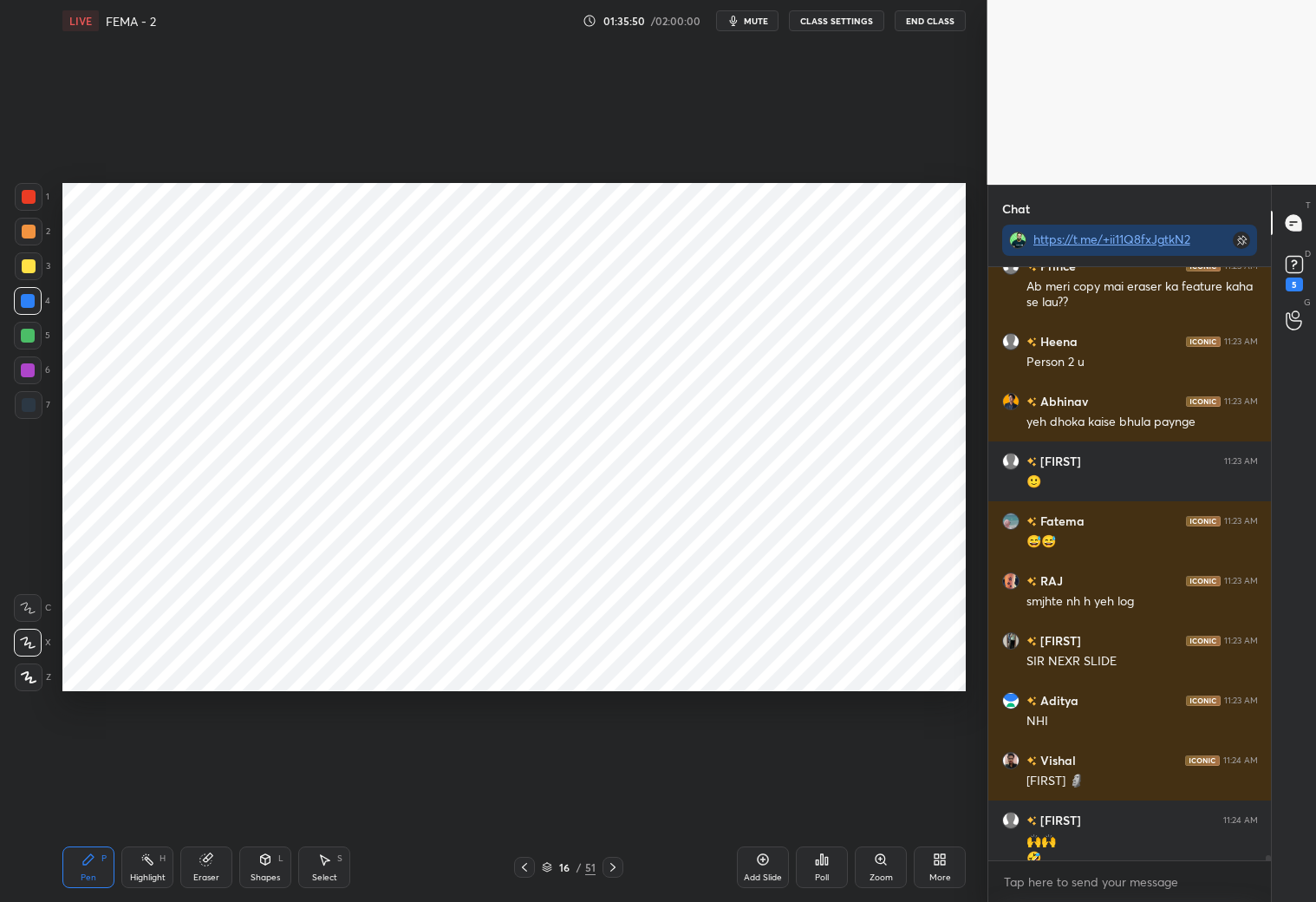 scroll, scrollTop: 68852, scrollLeft: 0, axis: vertical 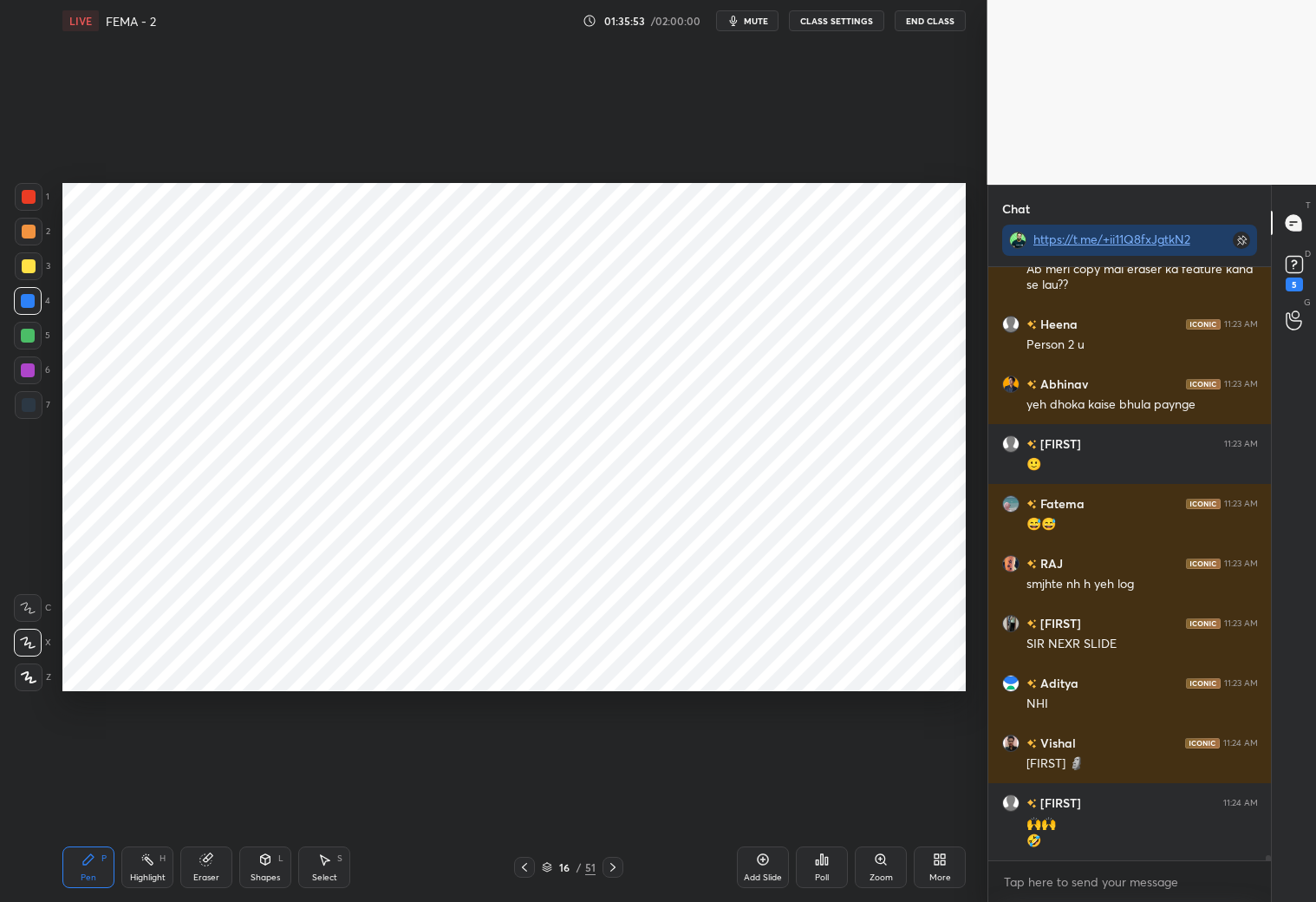 click 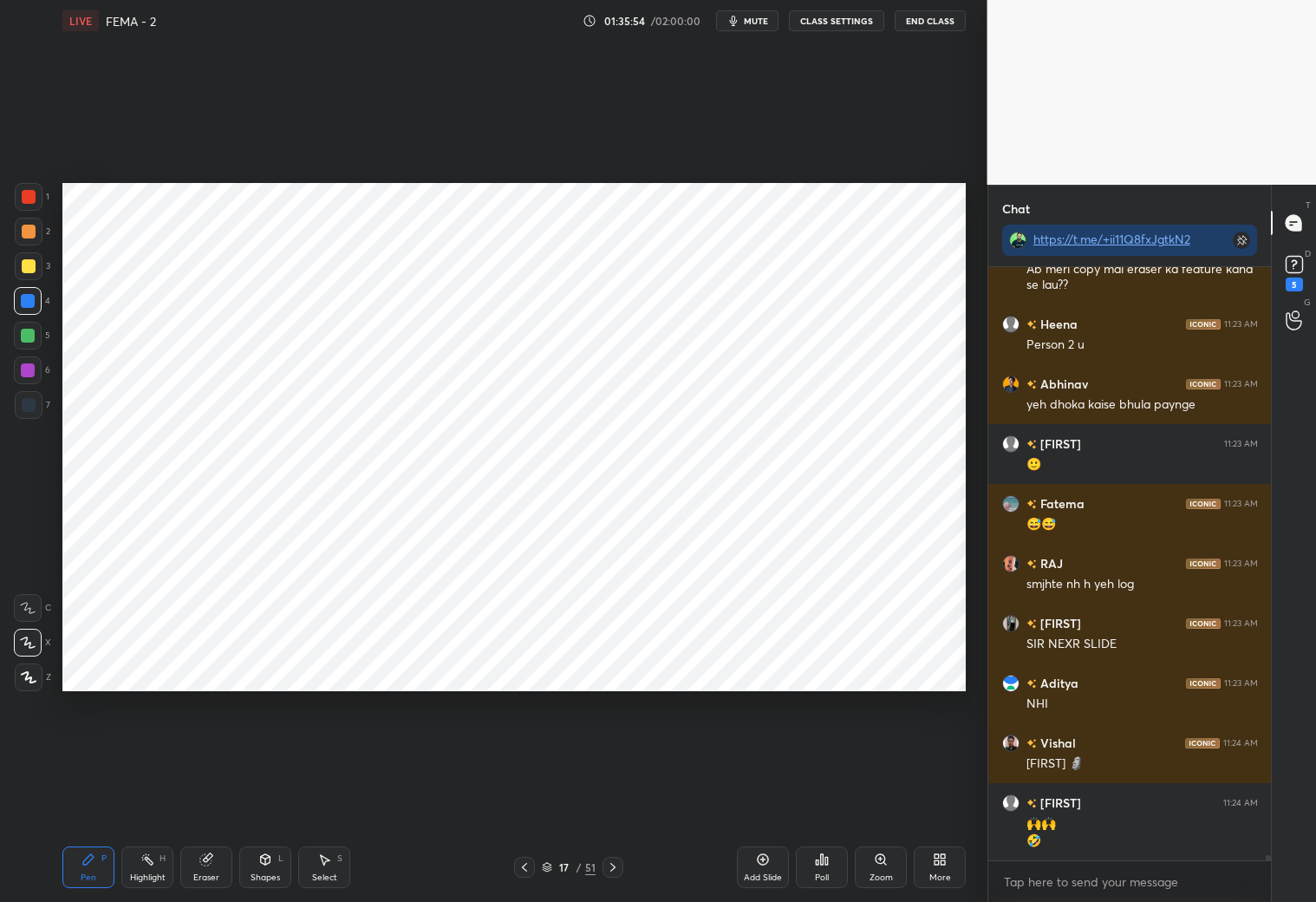 drag, startPoint x: 529, startPoint y: 863, endPoint x: 538, endPoint y: 848, distance: 17.492856 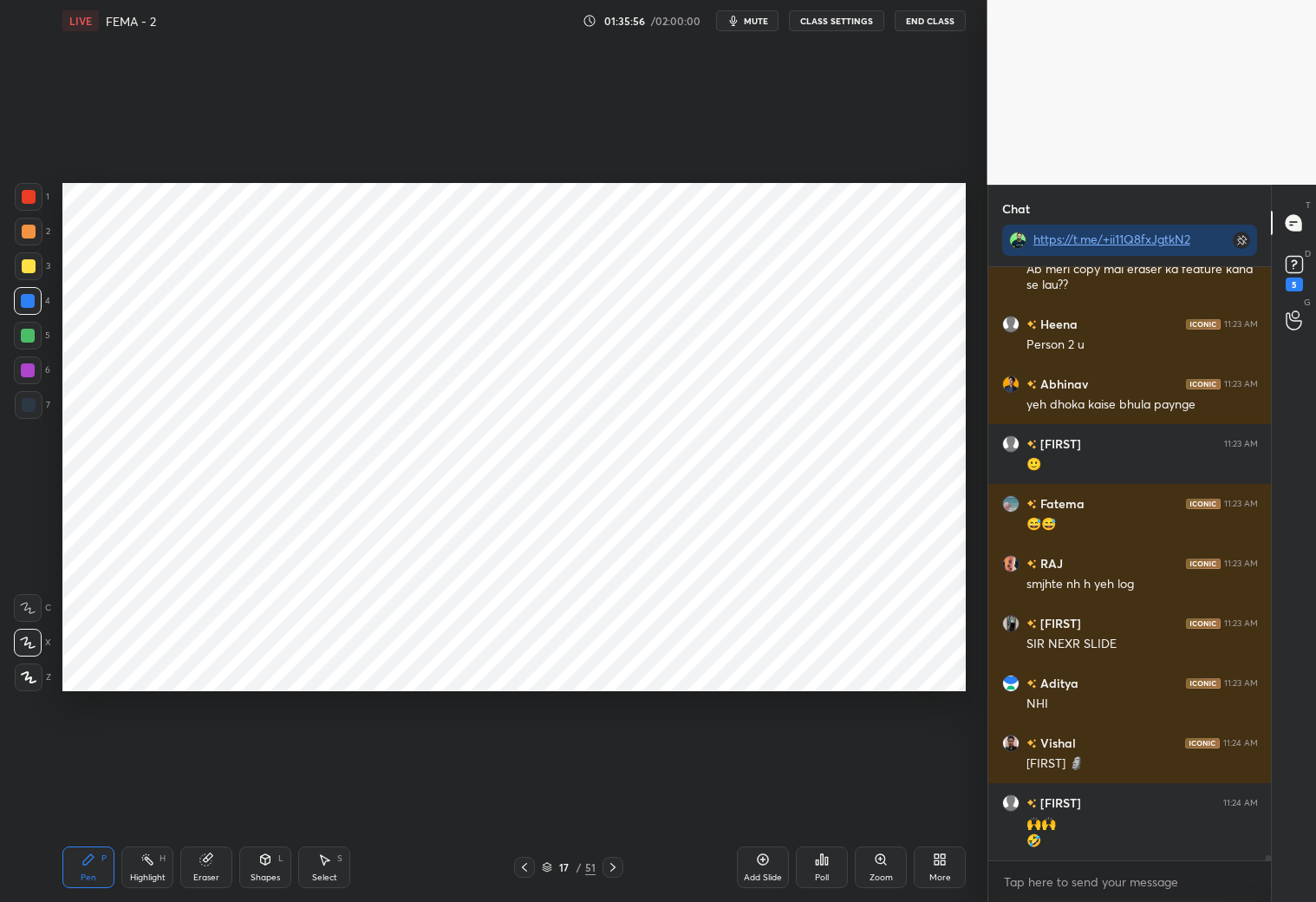 click 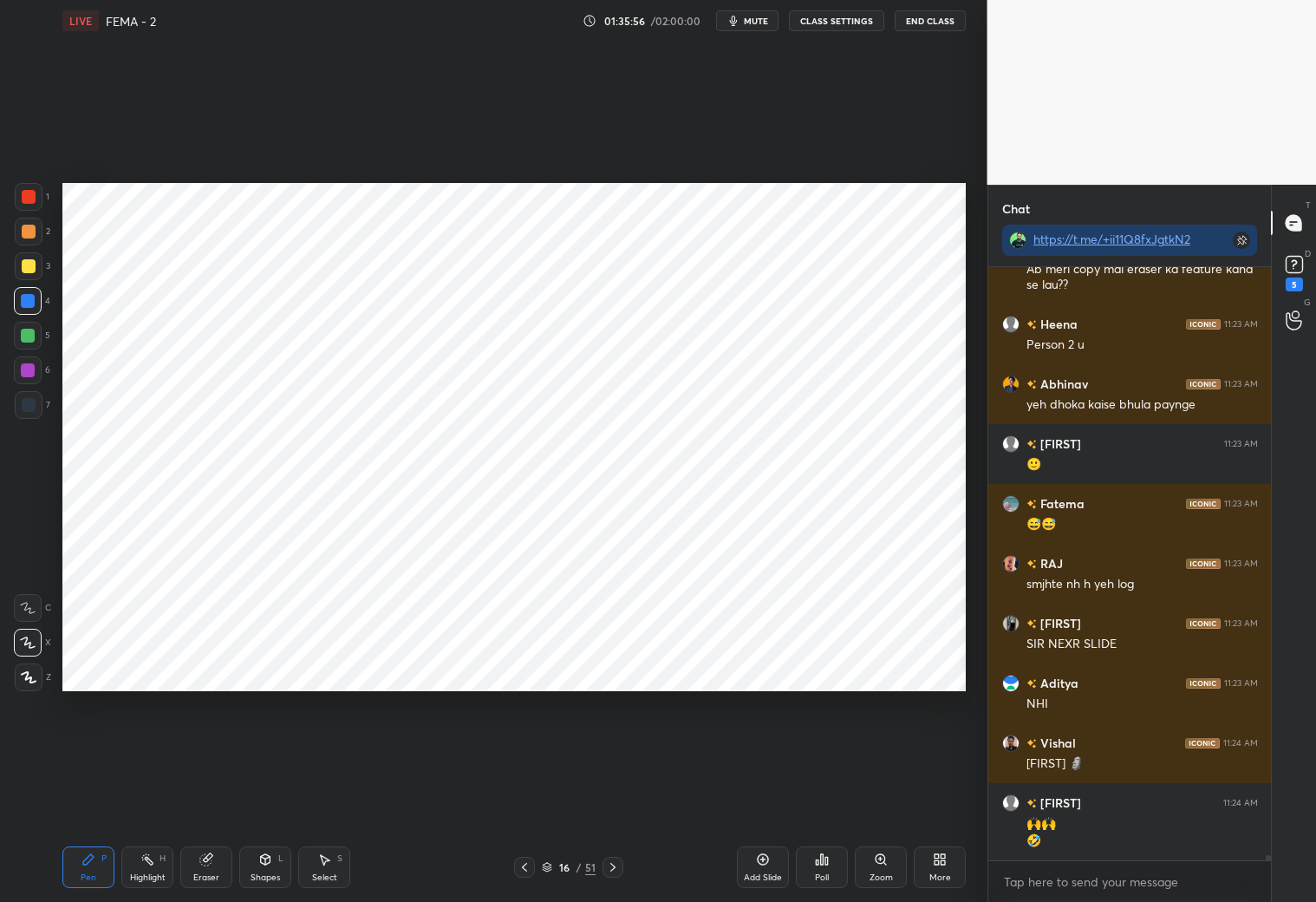 scroll, scrollTop: 68912, scrollLeft: 0, axis: vertical 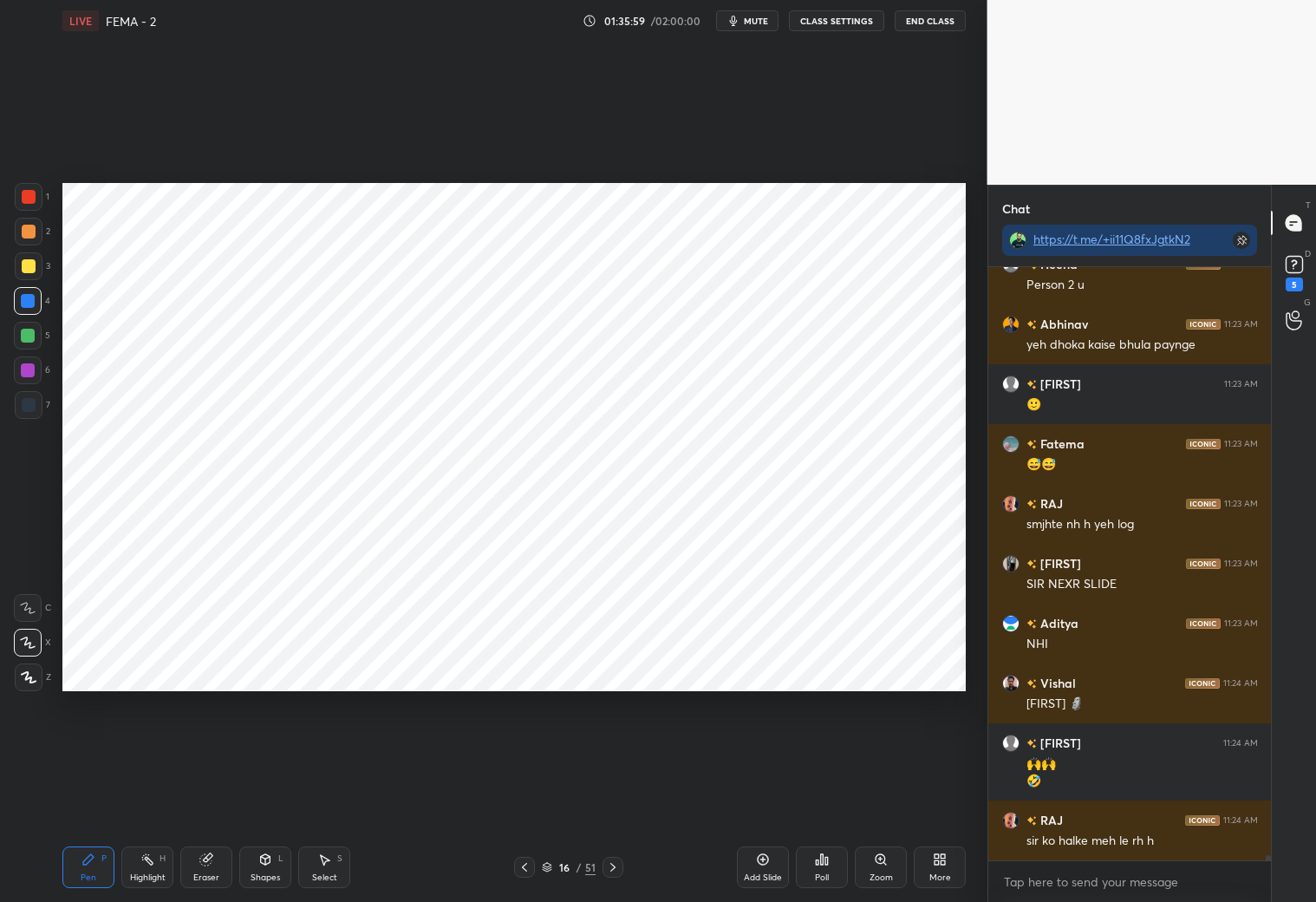 click 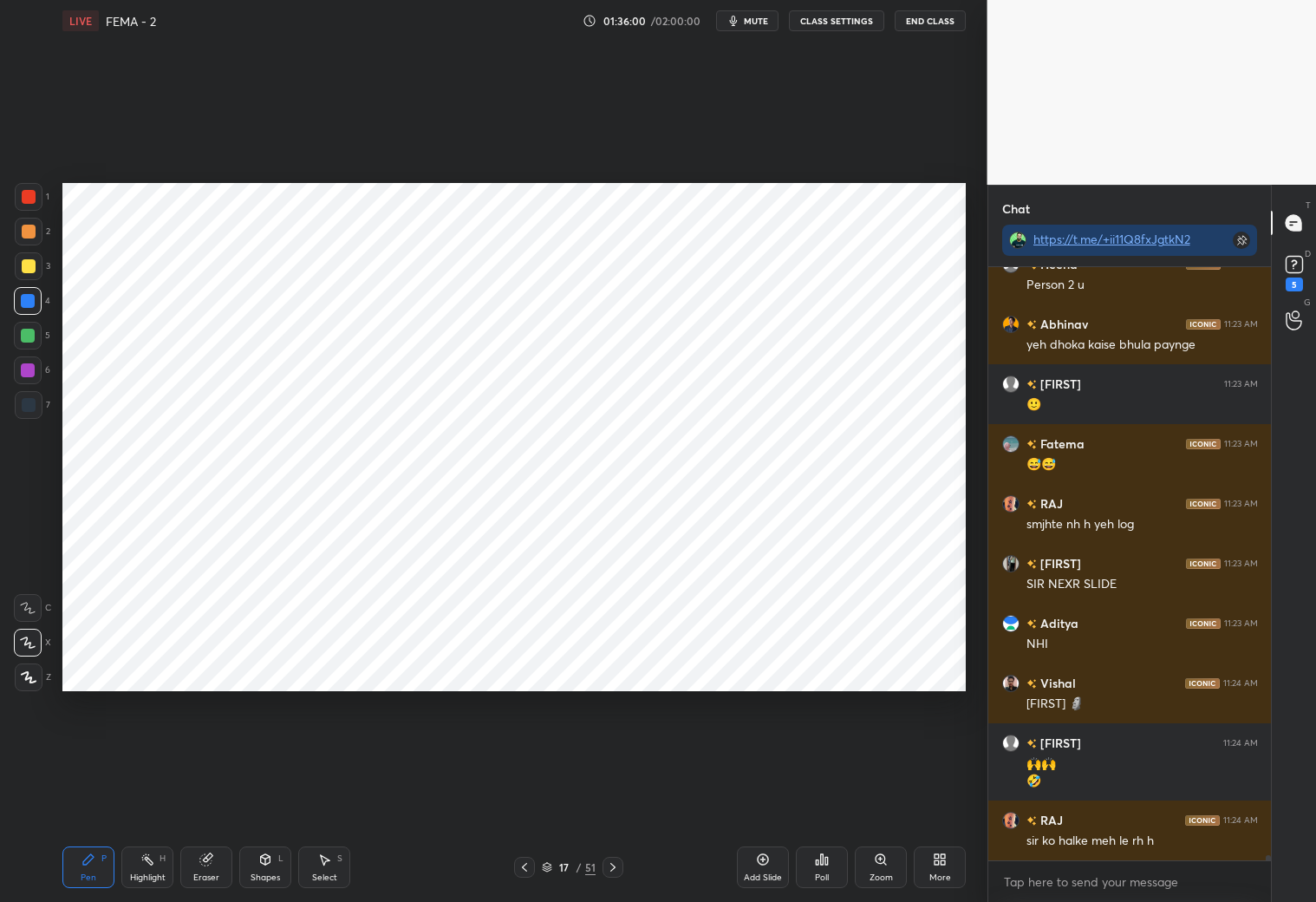 click 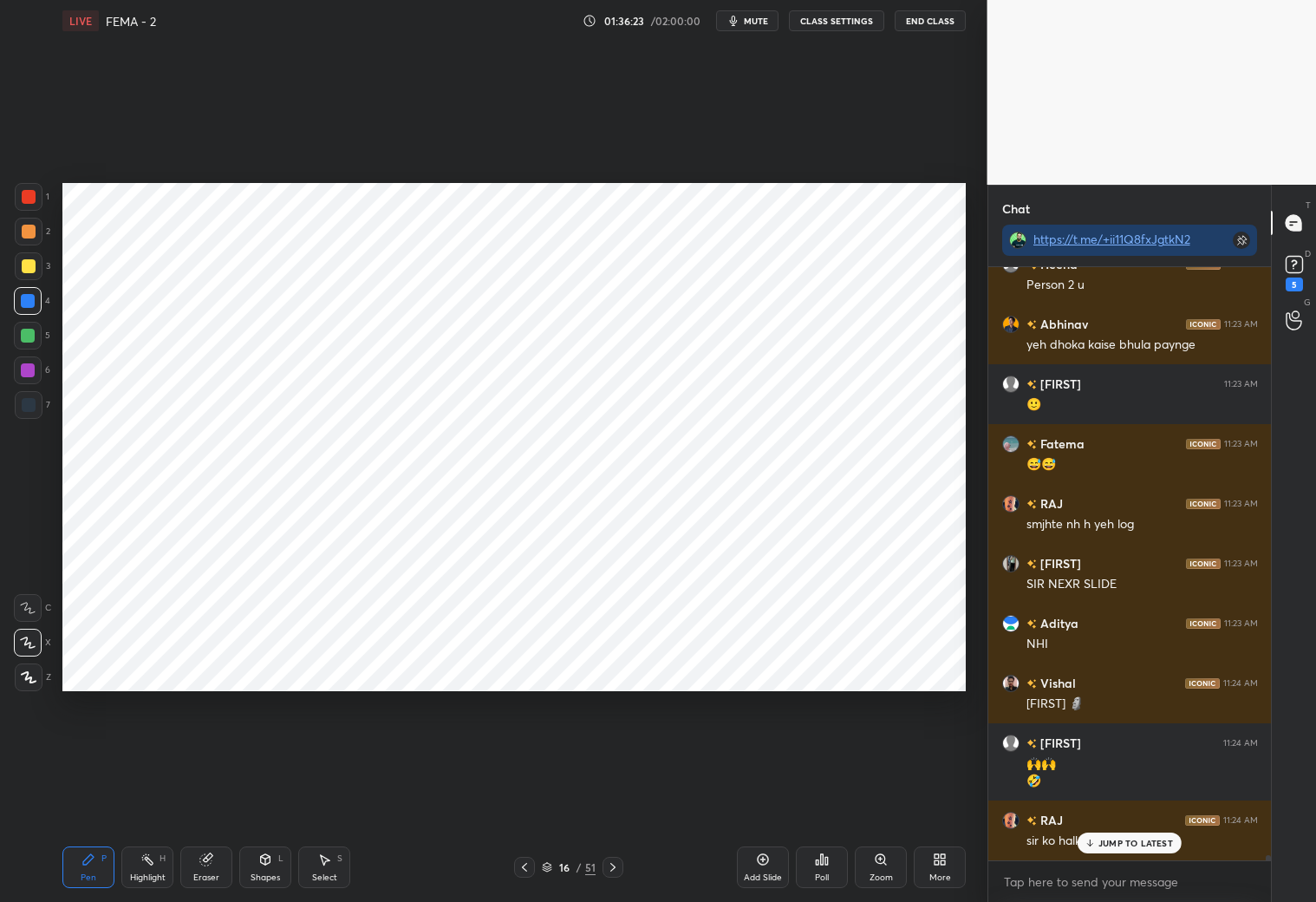 scroll, scrollTop: 68953, scrollLeft: 0, axis: vertical 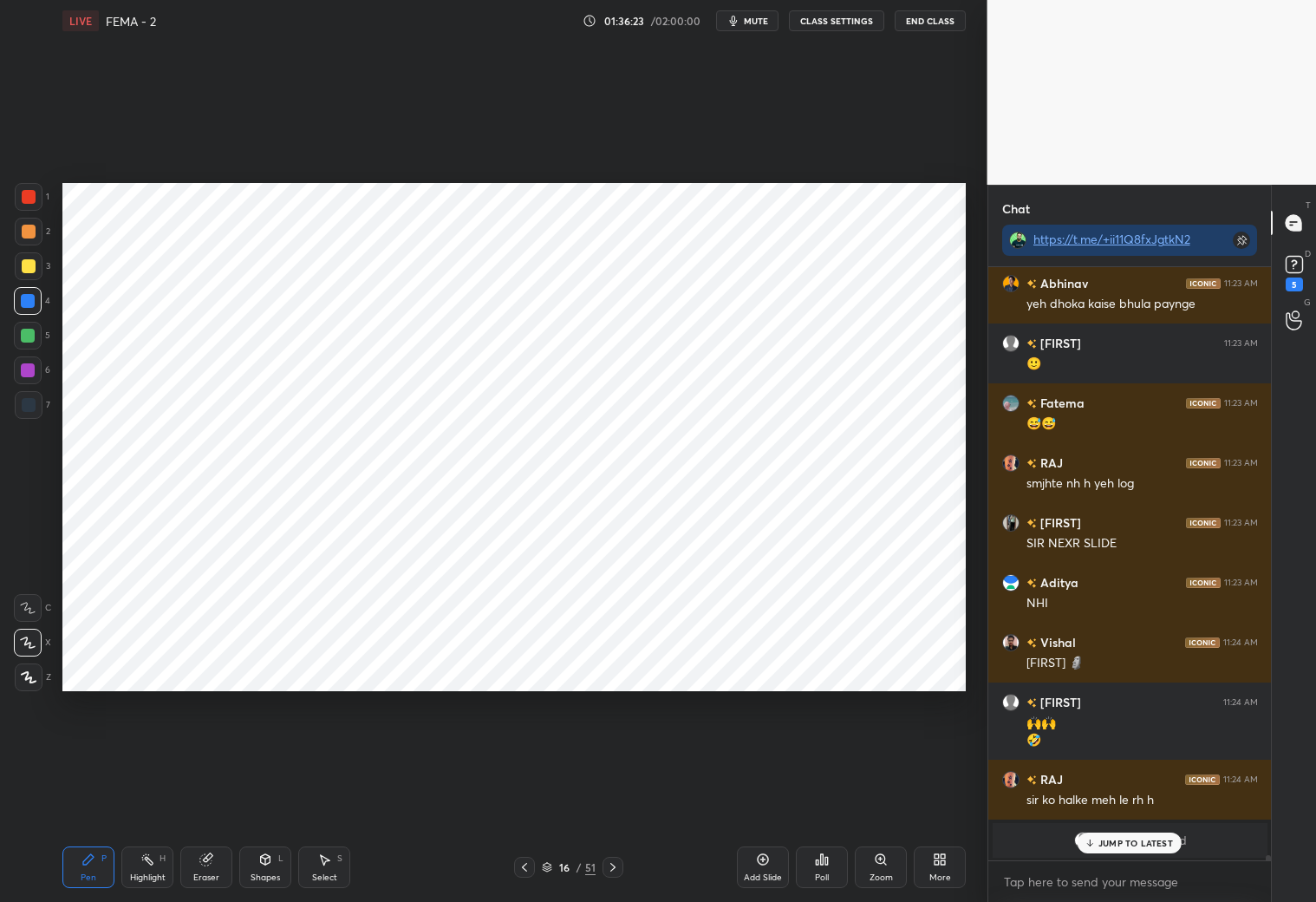drag, startPoint x: 206, startPoint y: 866, endPoint x: 214, endPoint y: 851, distance: 17 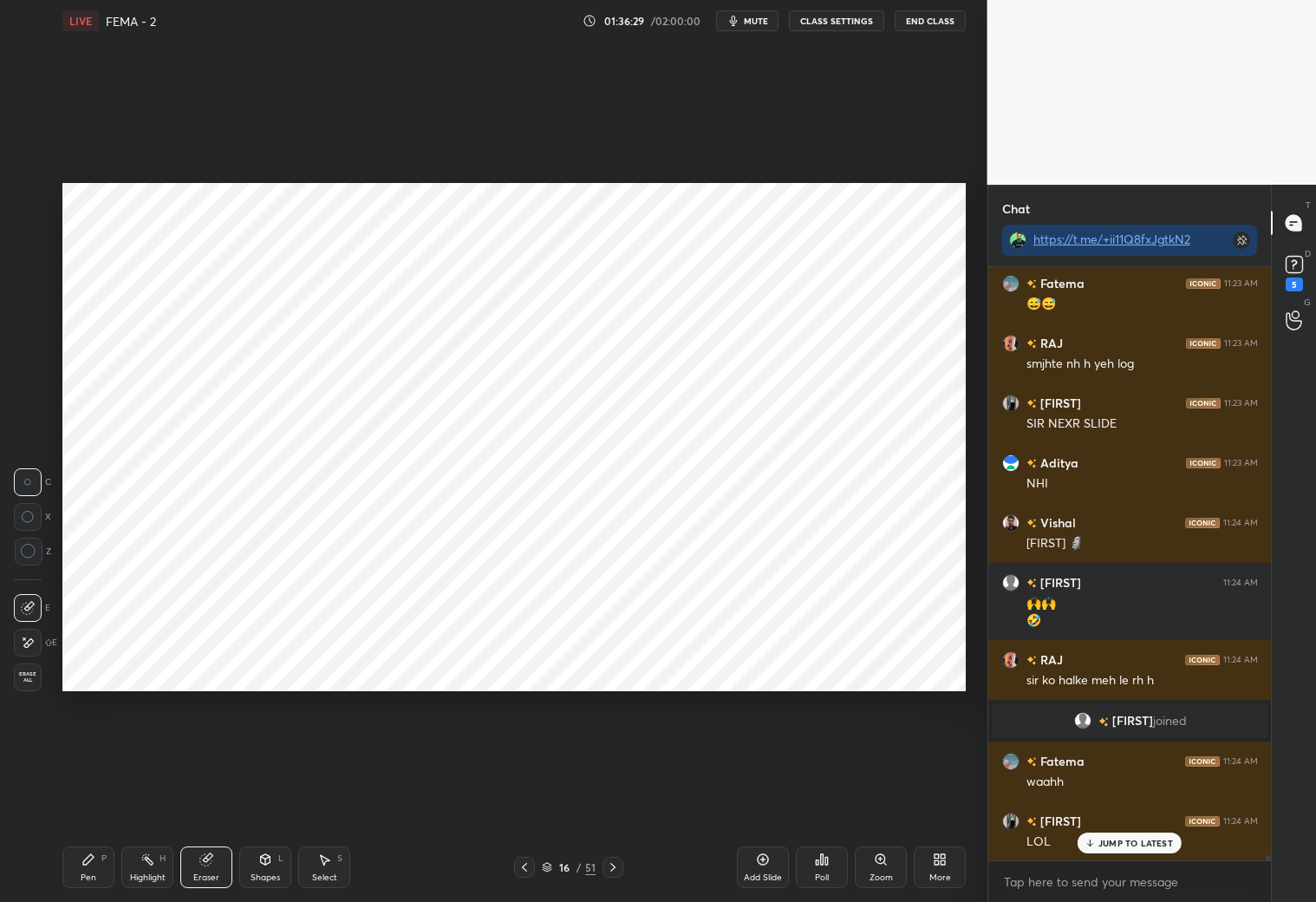 scroll, scrollTop: 67986, scrollLeft: 0, axis: vertical 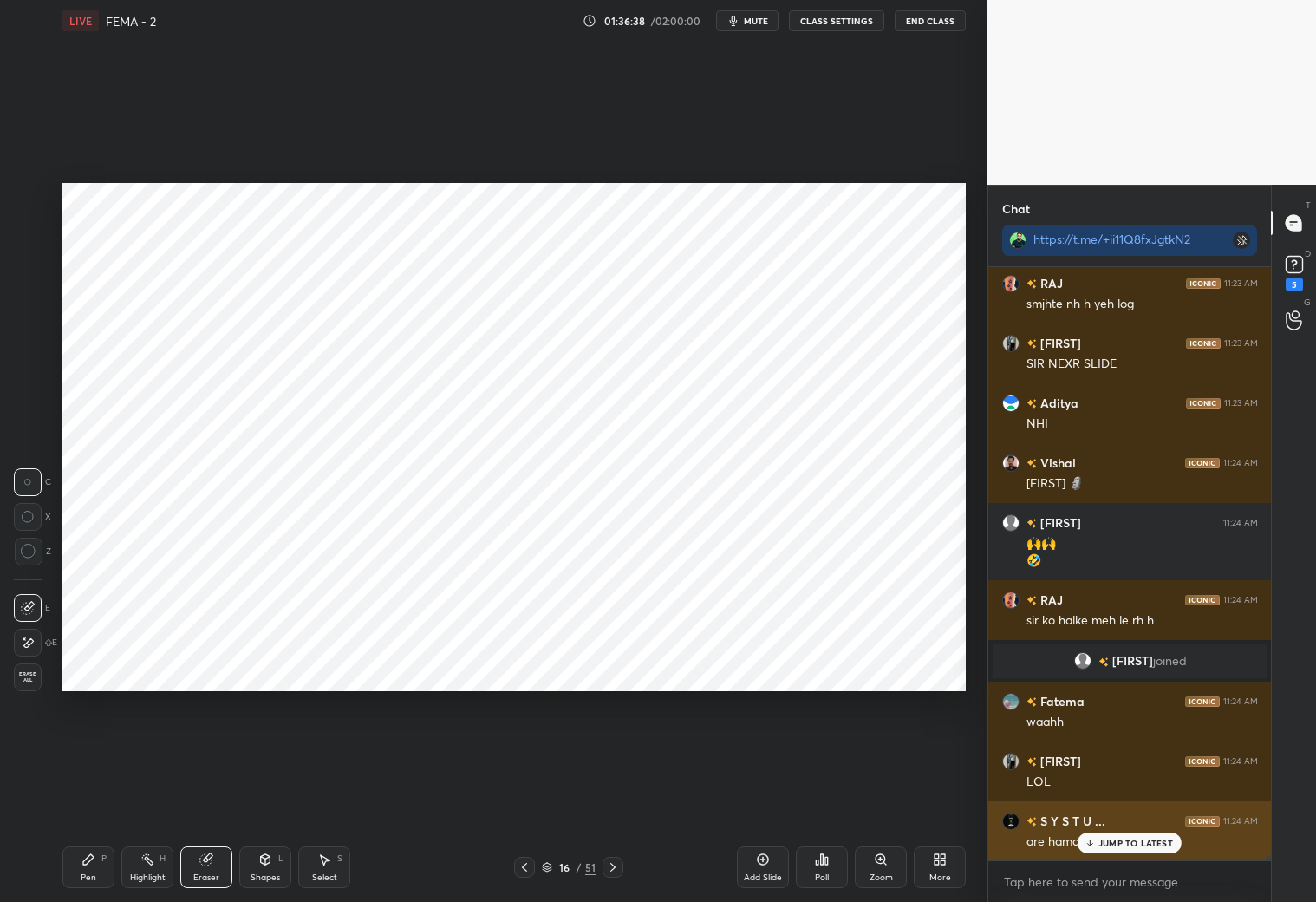 click on "JUMP TO LATEST" at bounding box center (1130, 843) 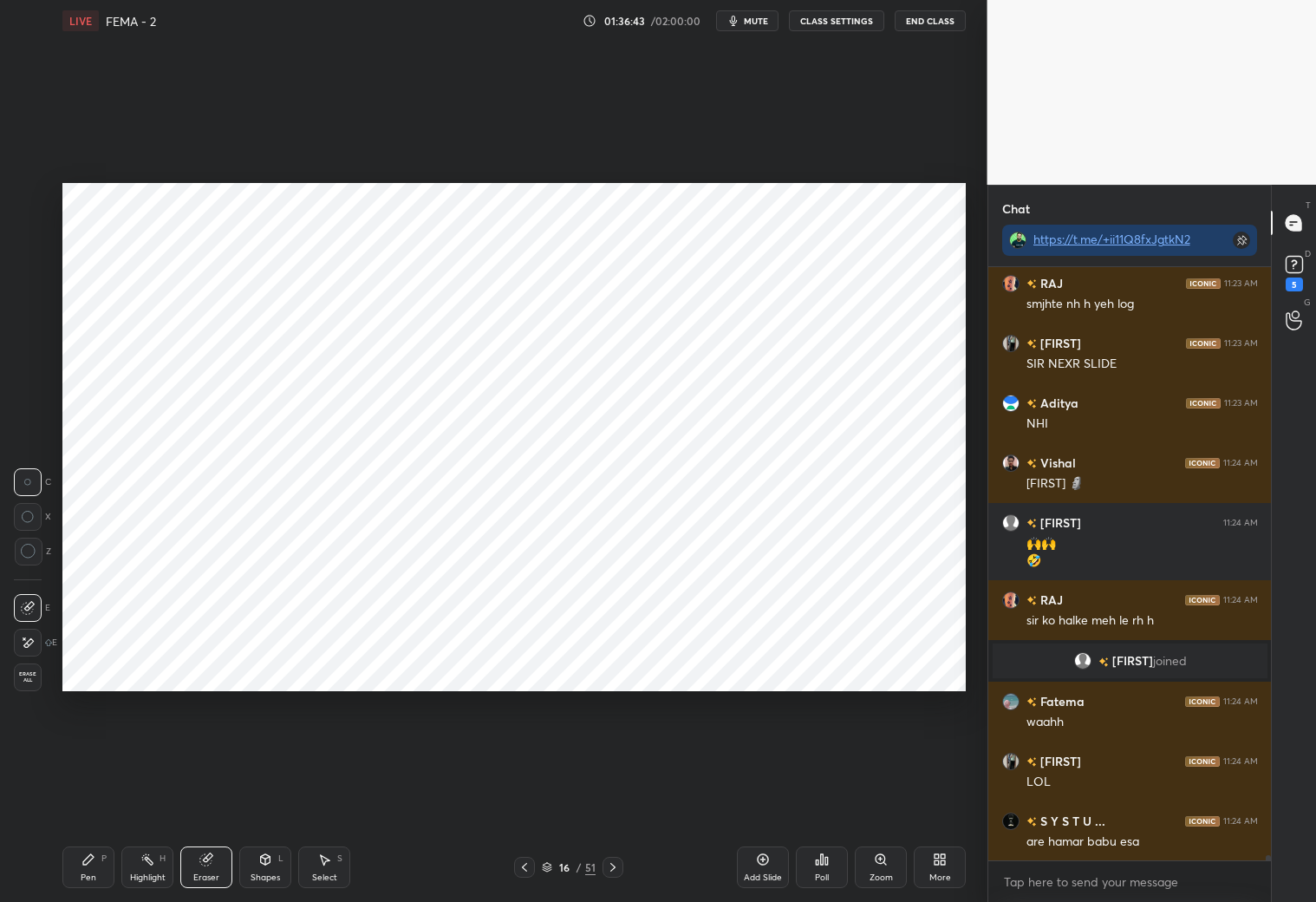 drag, startPoint x: 87, startPoint y: 873, endPoint x: 99, endPoint y: 831, distance: 43.68066 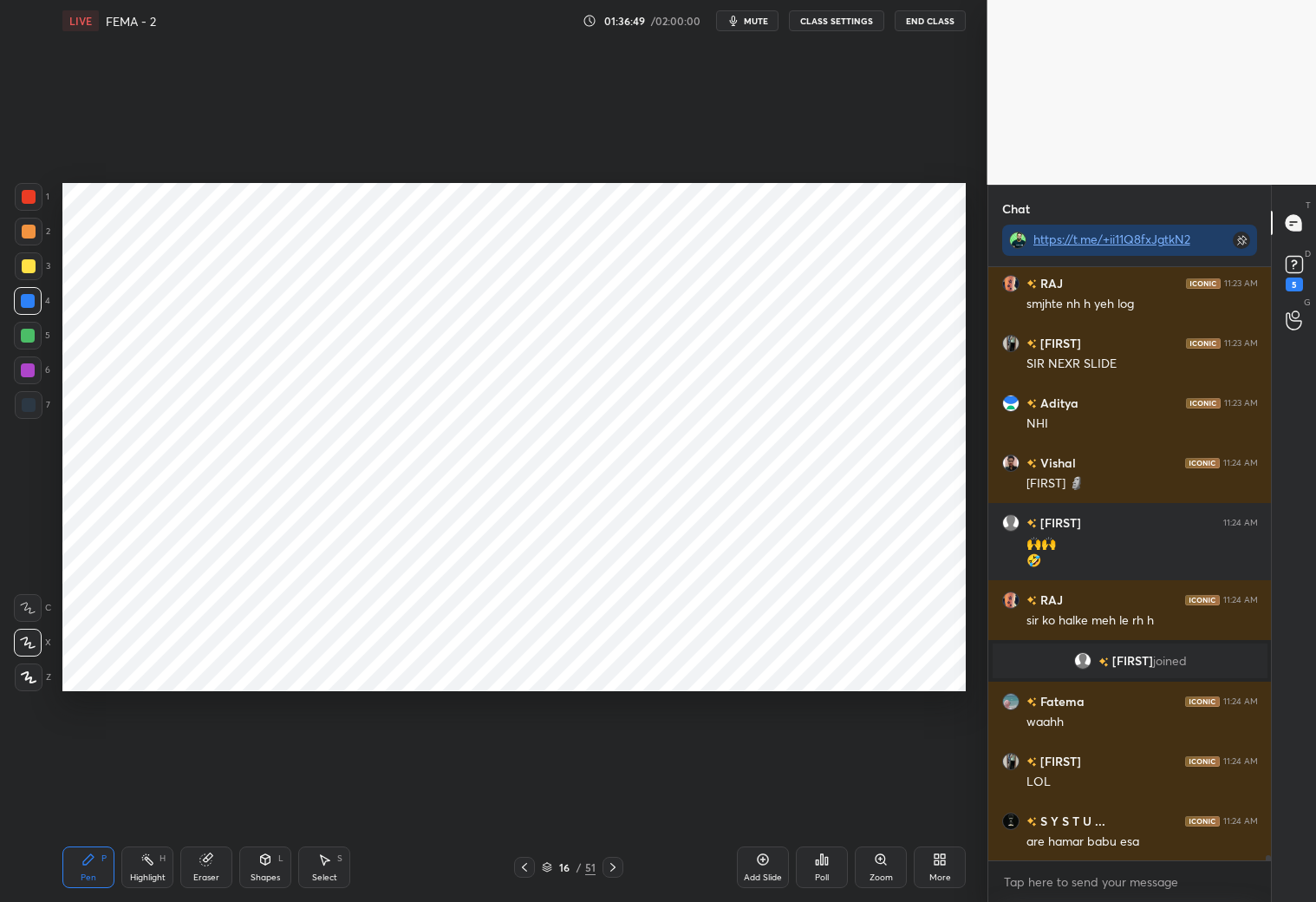 click at bounding box center (29, 197) 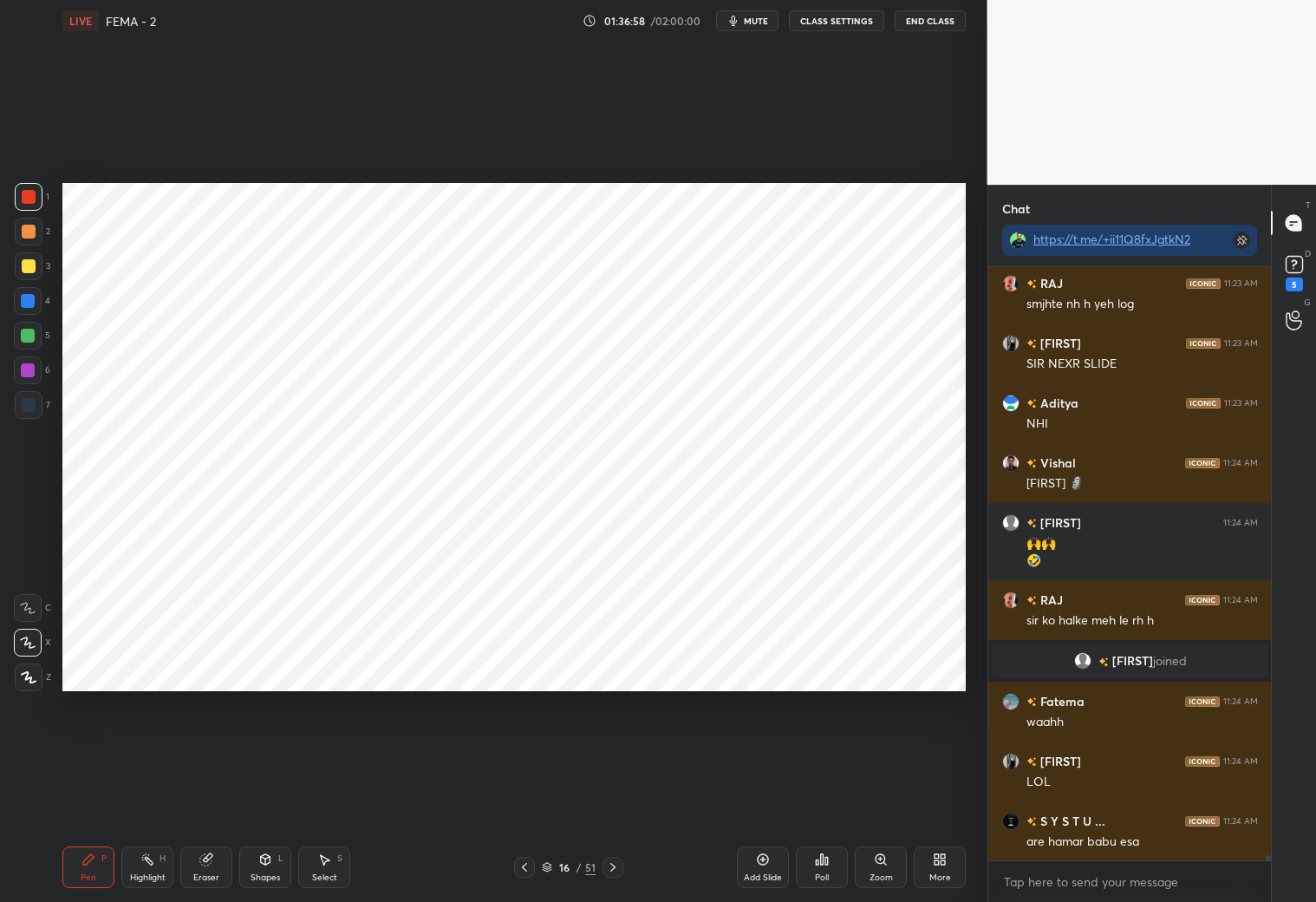 scroll, scrollTop: 68046, scrollLeft: 0, axis: vertical 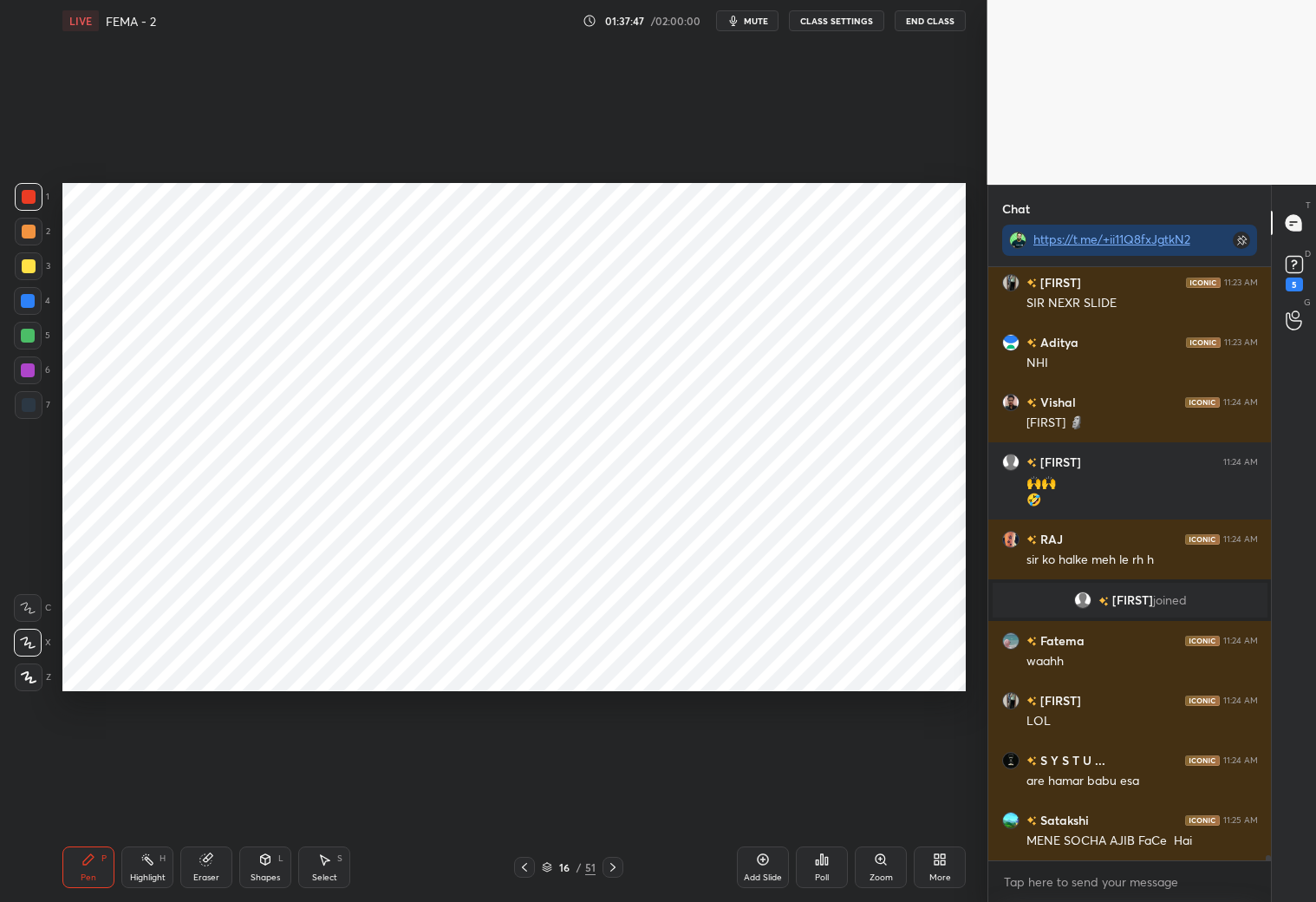 click 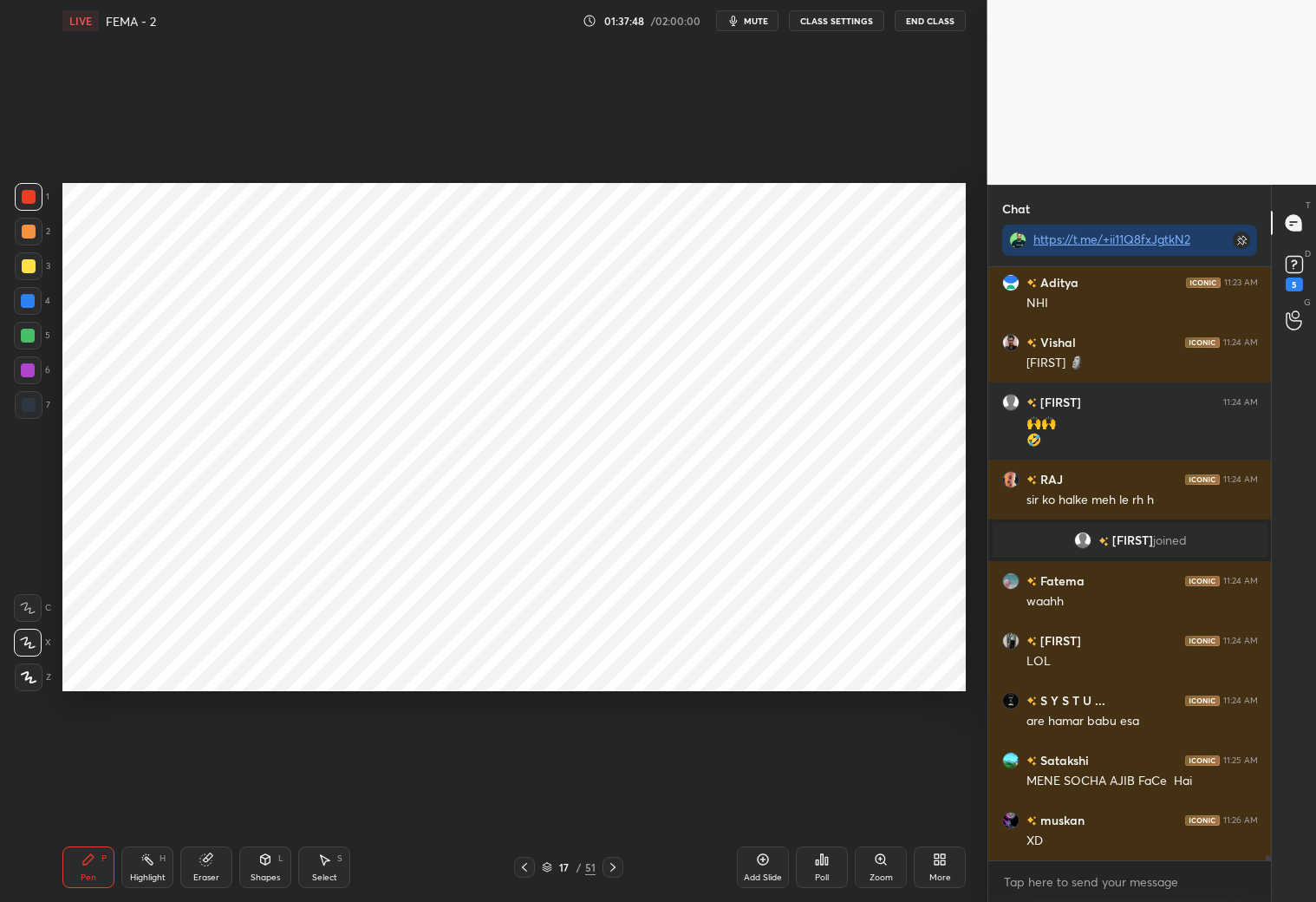 scroll, scrollTop: 68166, scrollLeft: 0, axis: vertical 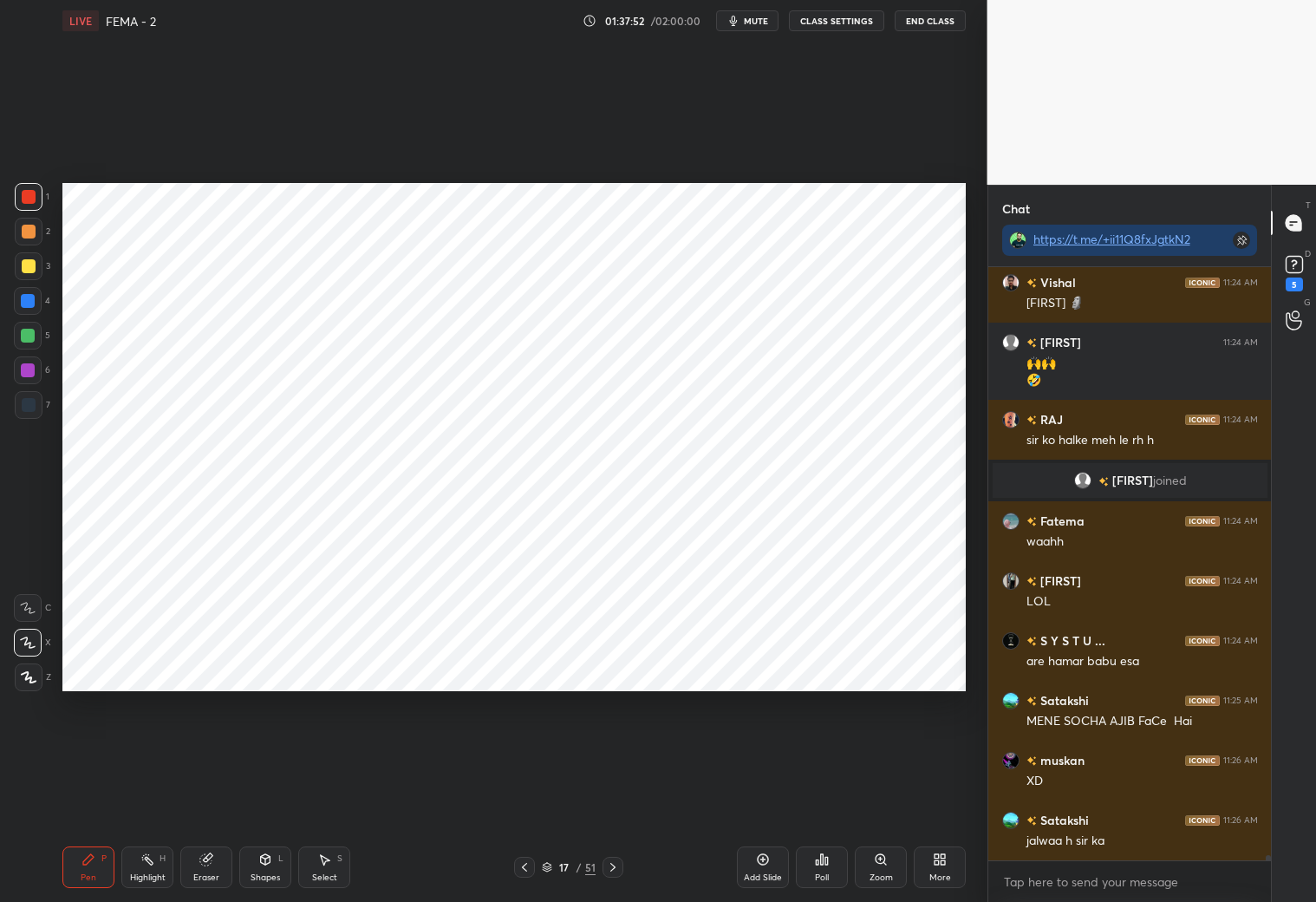 click 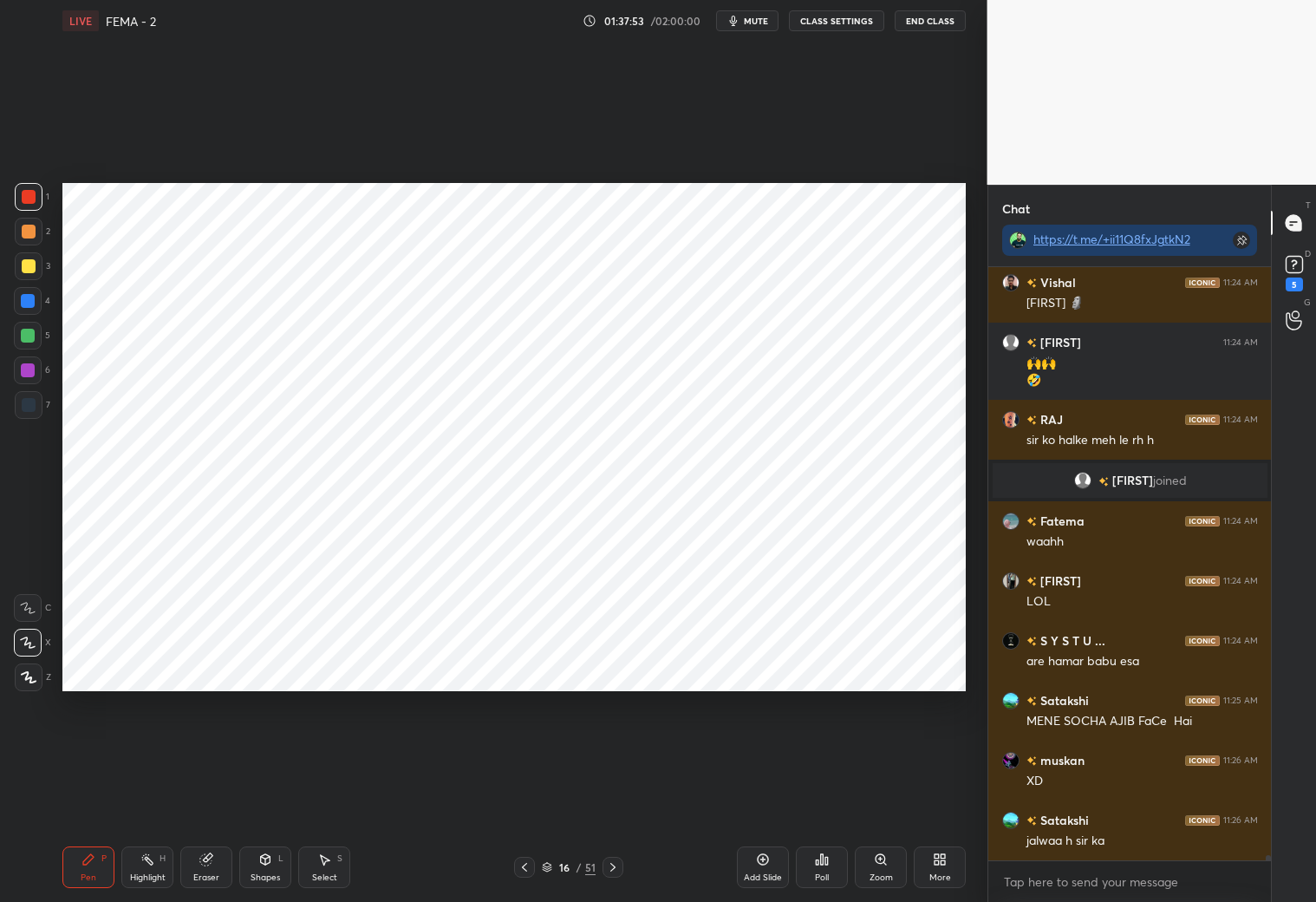 click 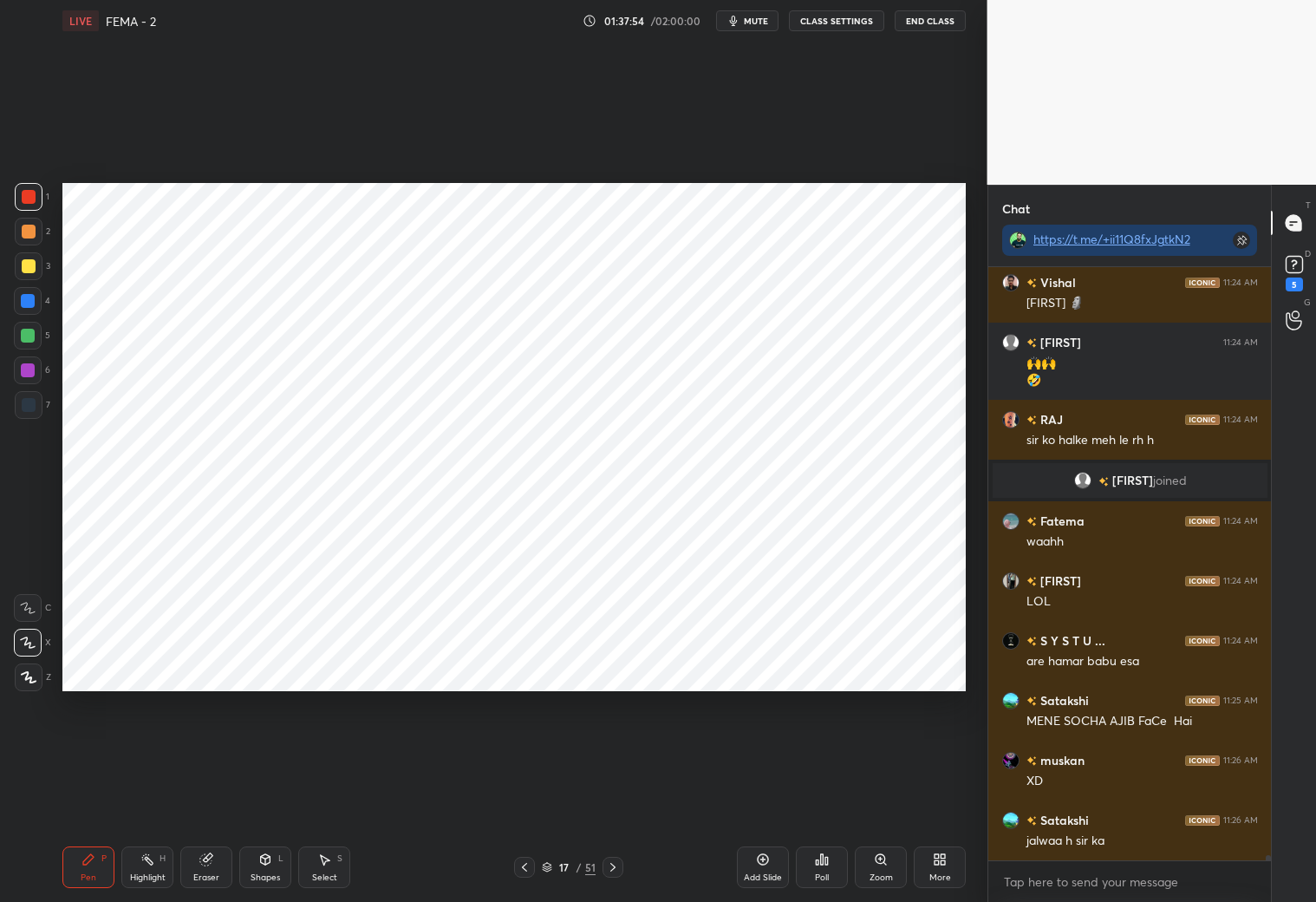click 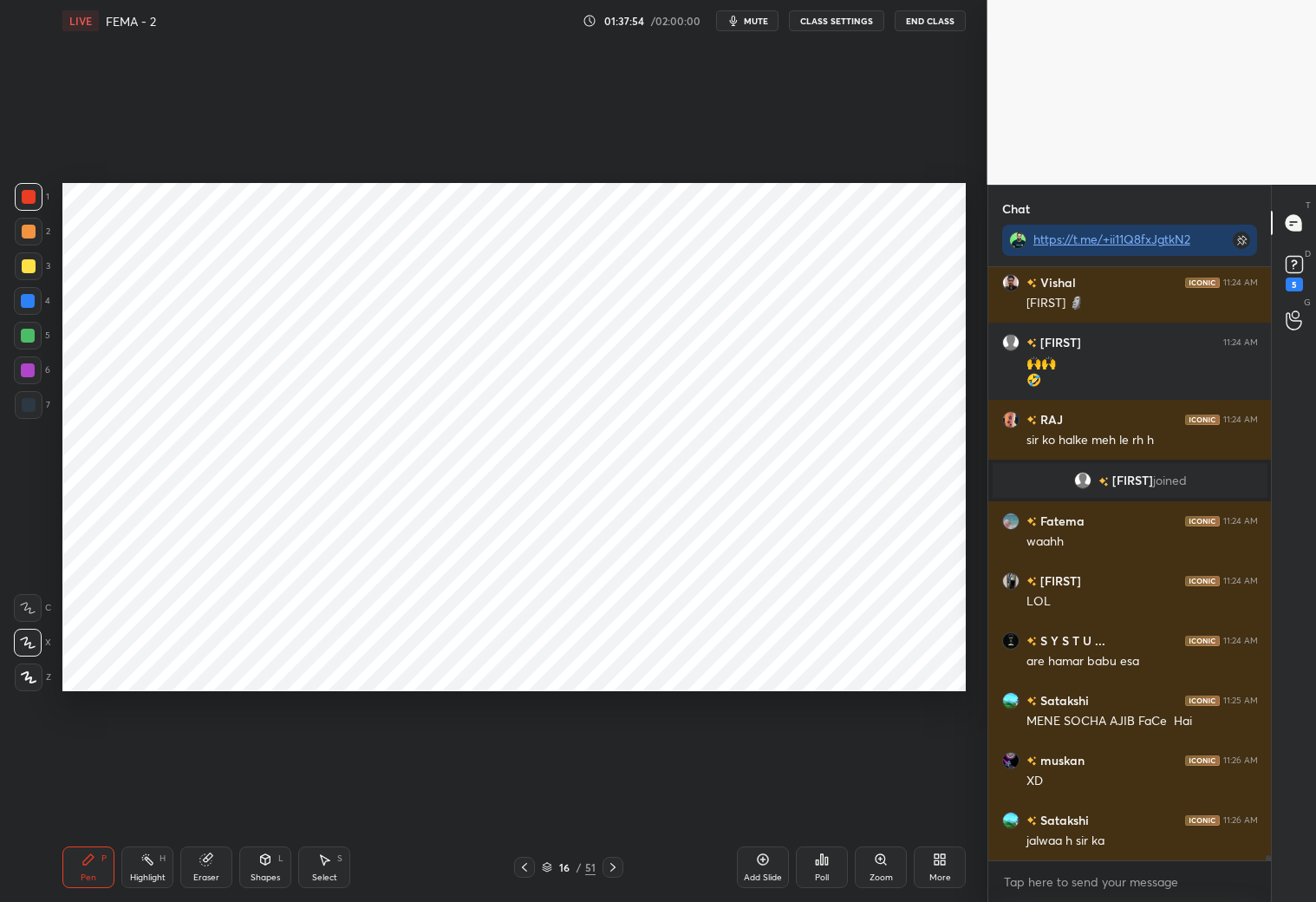drag, startPoint x: 524, startPoint y: 864, endPoint x: 526, endPoint y: 855, distance: 9.219544 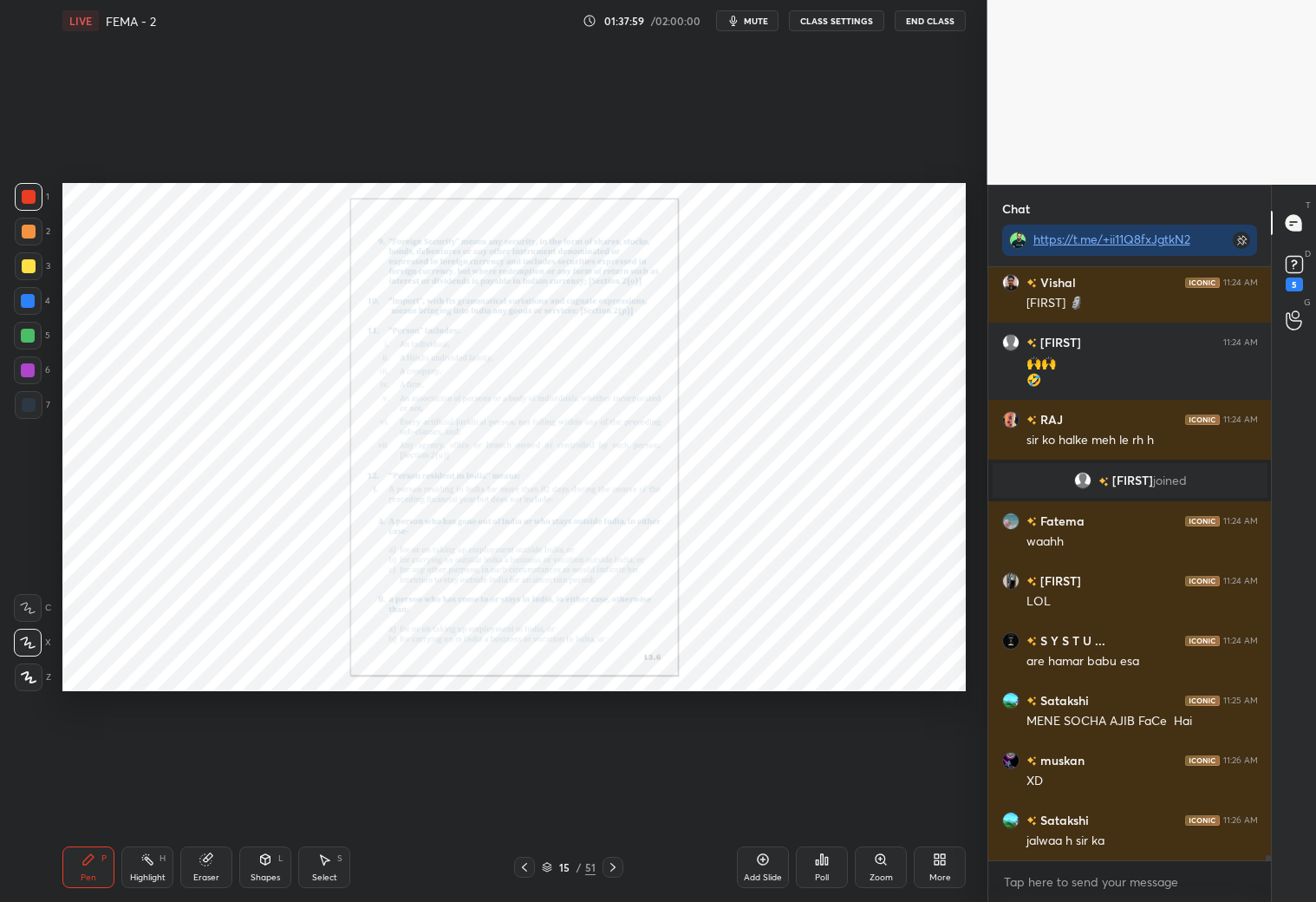 click 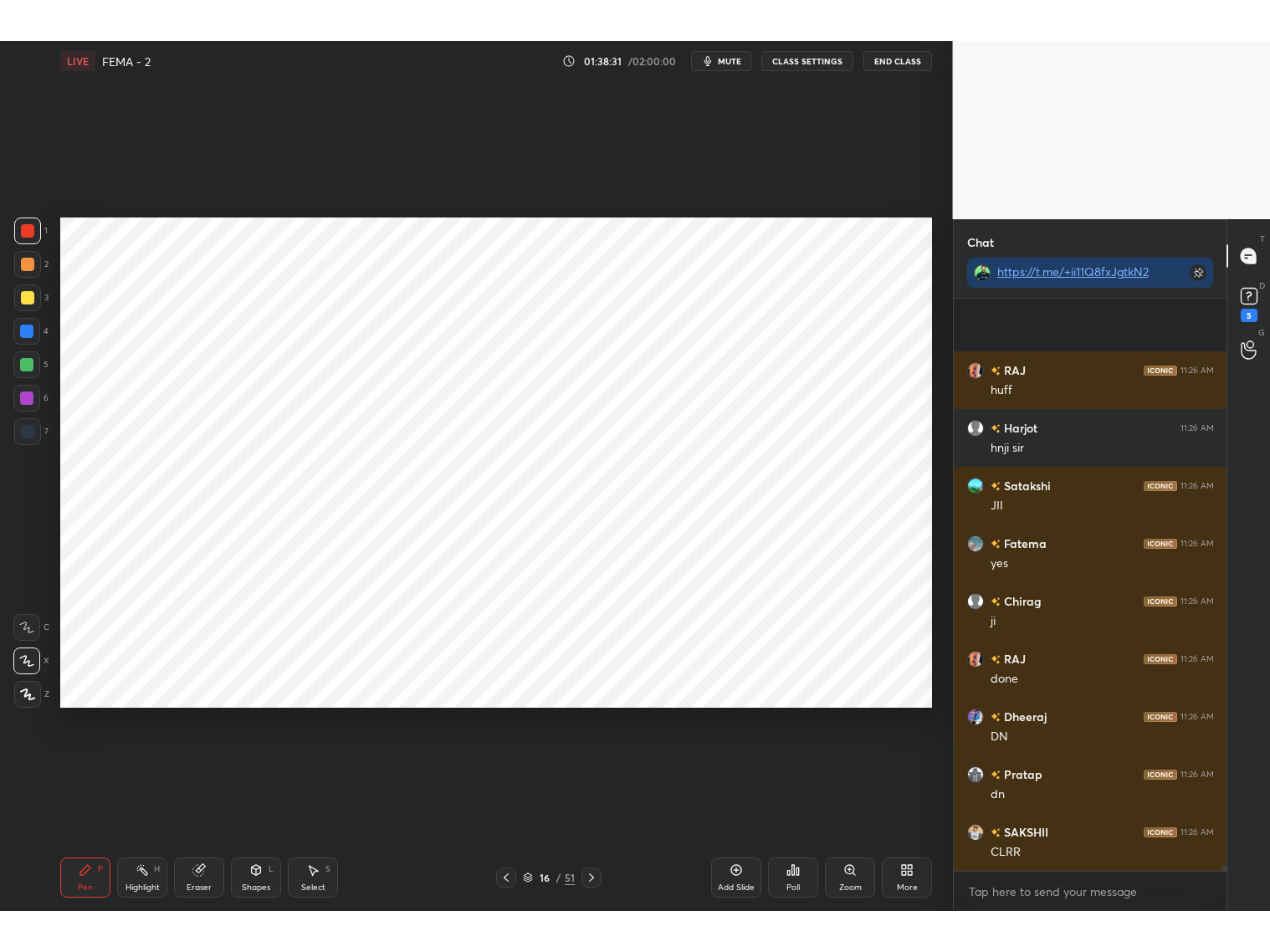 scroll, scrollTop: 66615, scrollLeft: 0, axis: vertical 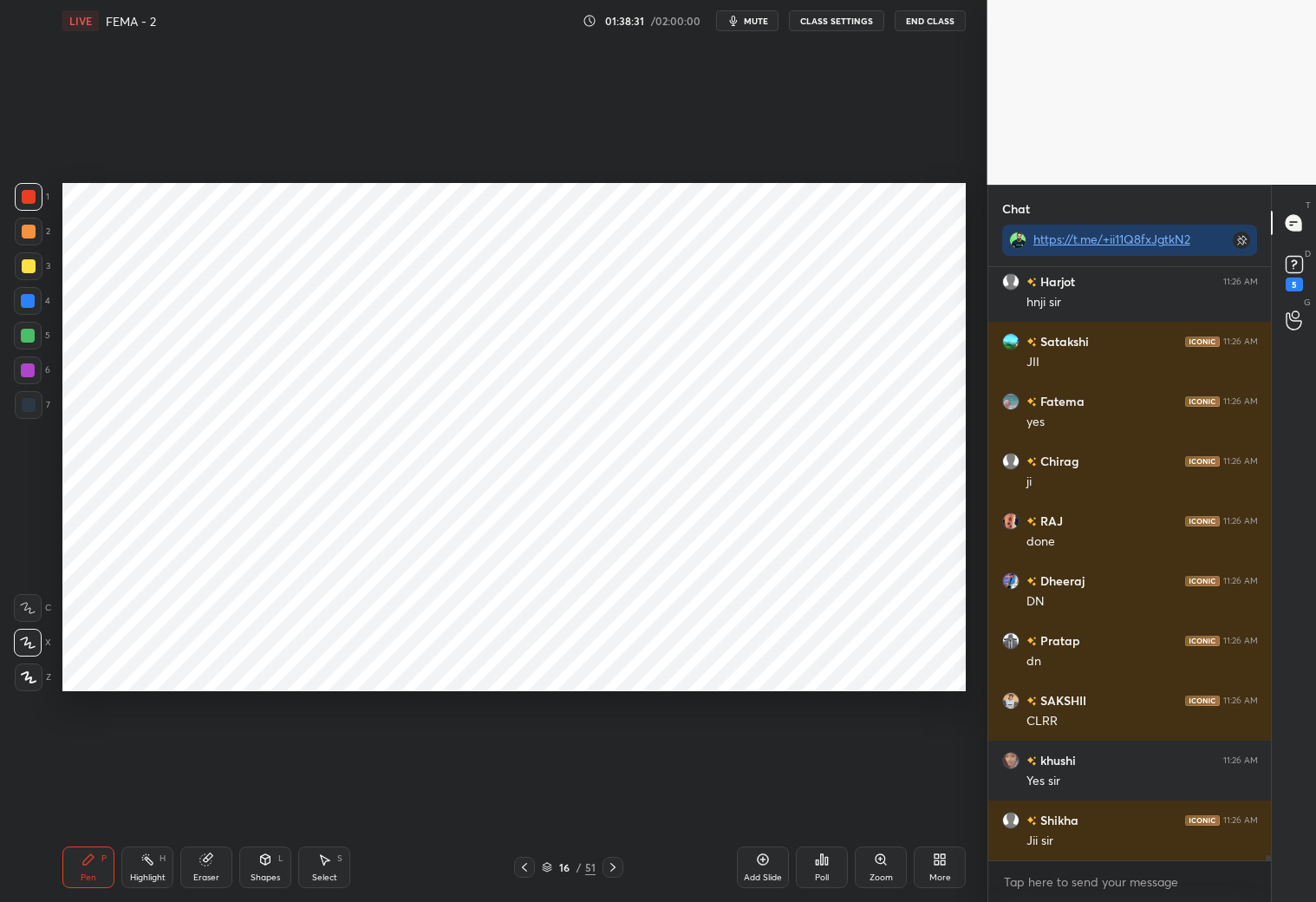 click 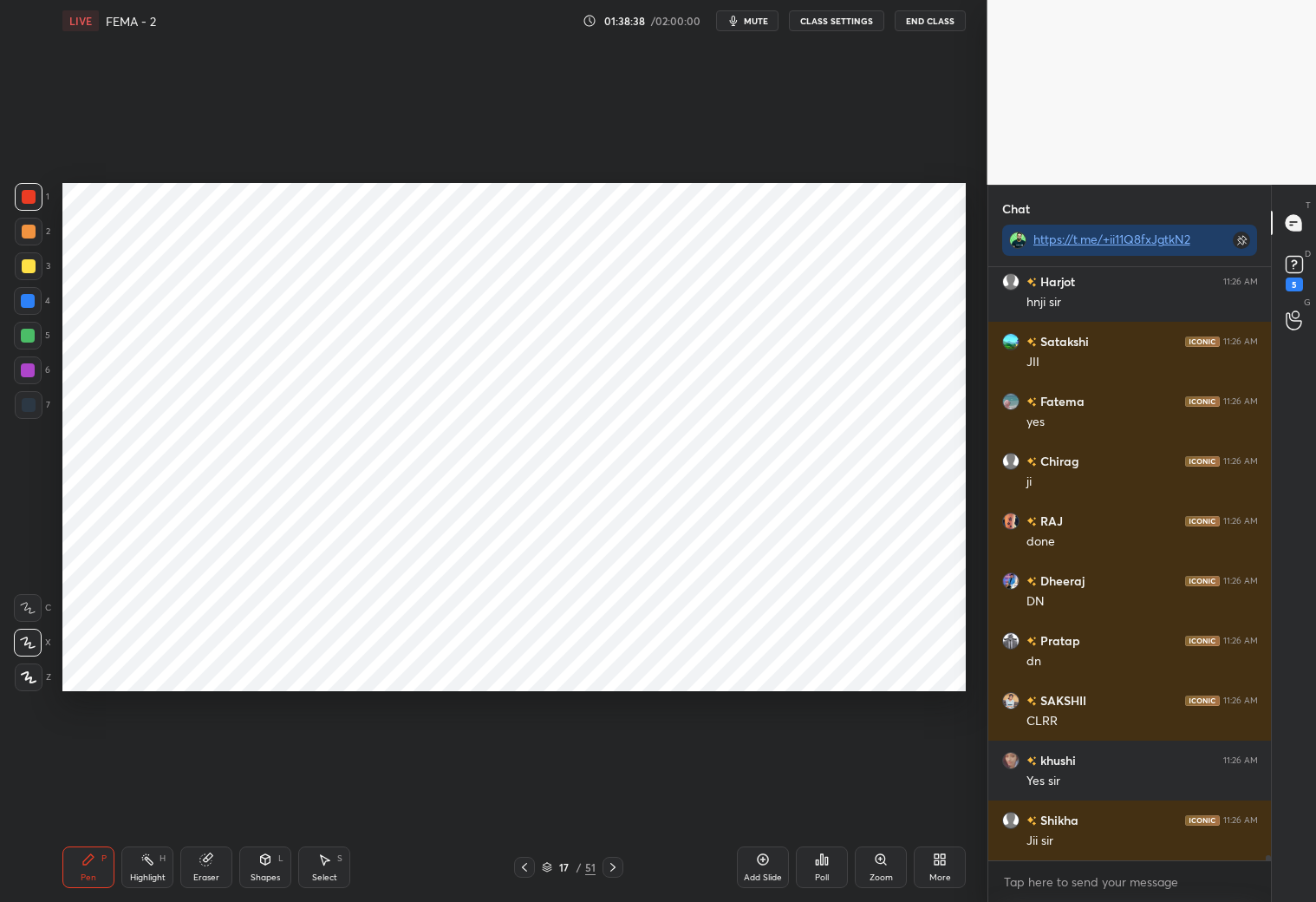 click 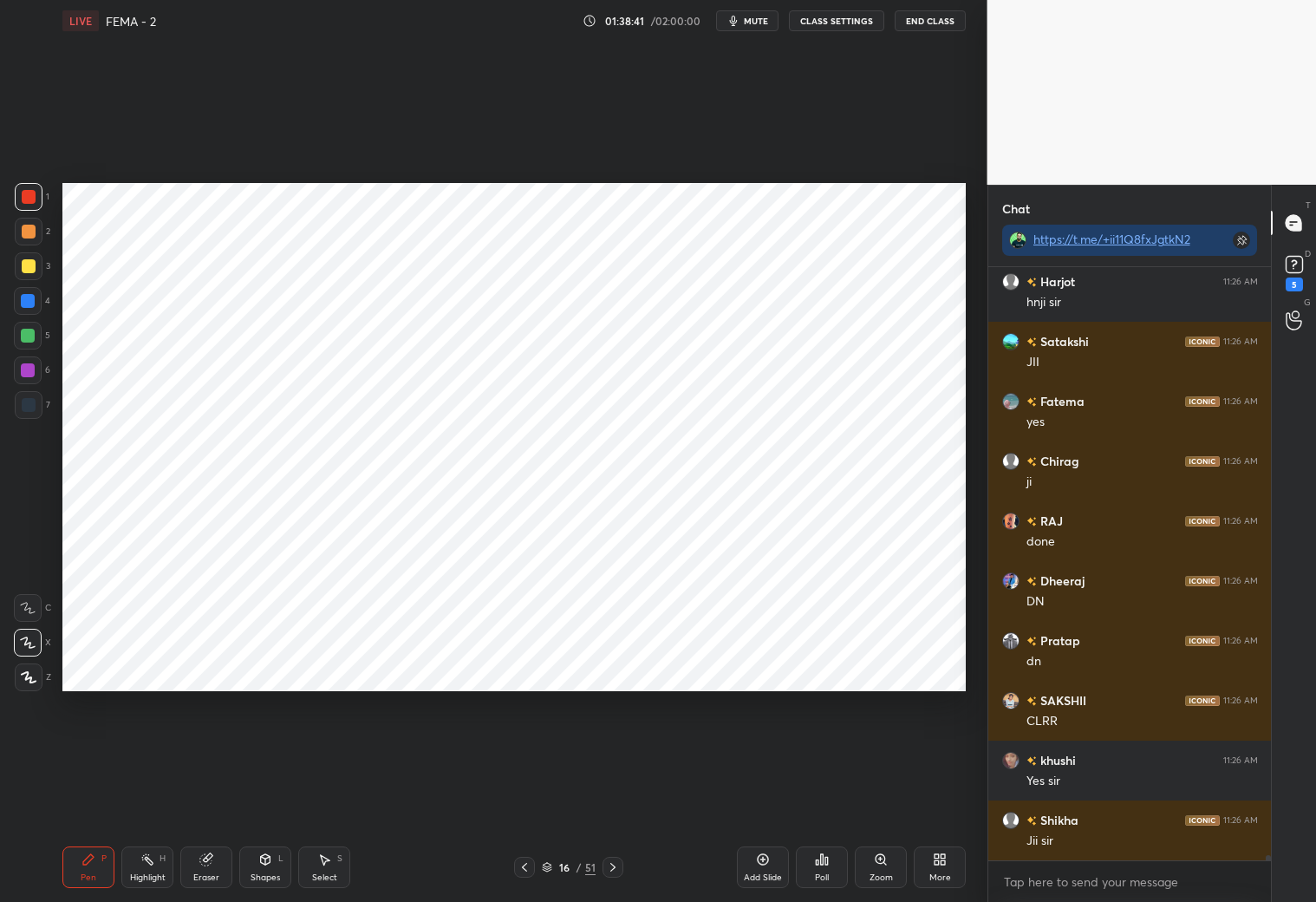 click on "16 / 51" at bounding box center (568, 867) 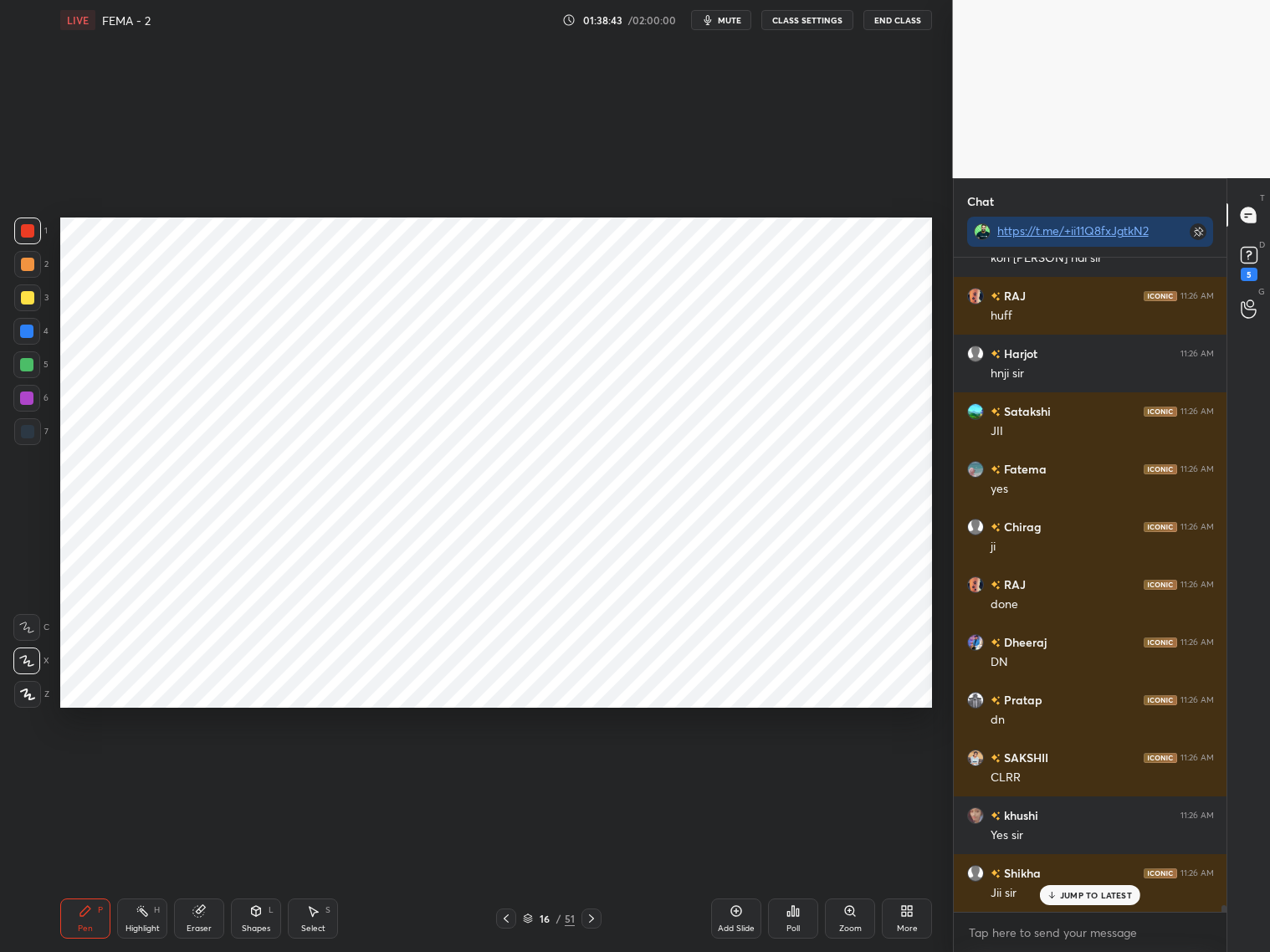 scroll, scrollTop: 82811, scrollLeft: 82777, axis: both 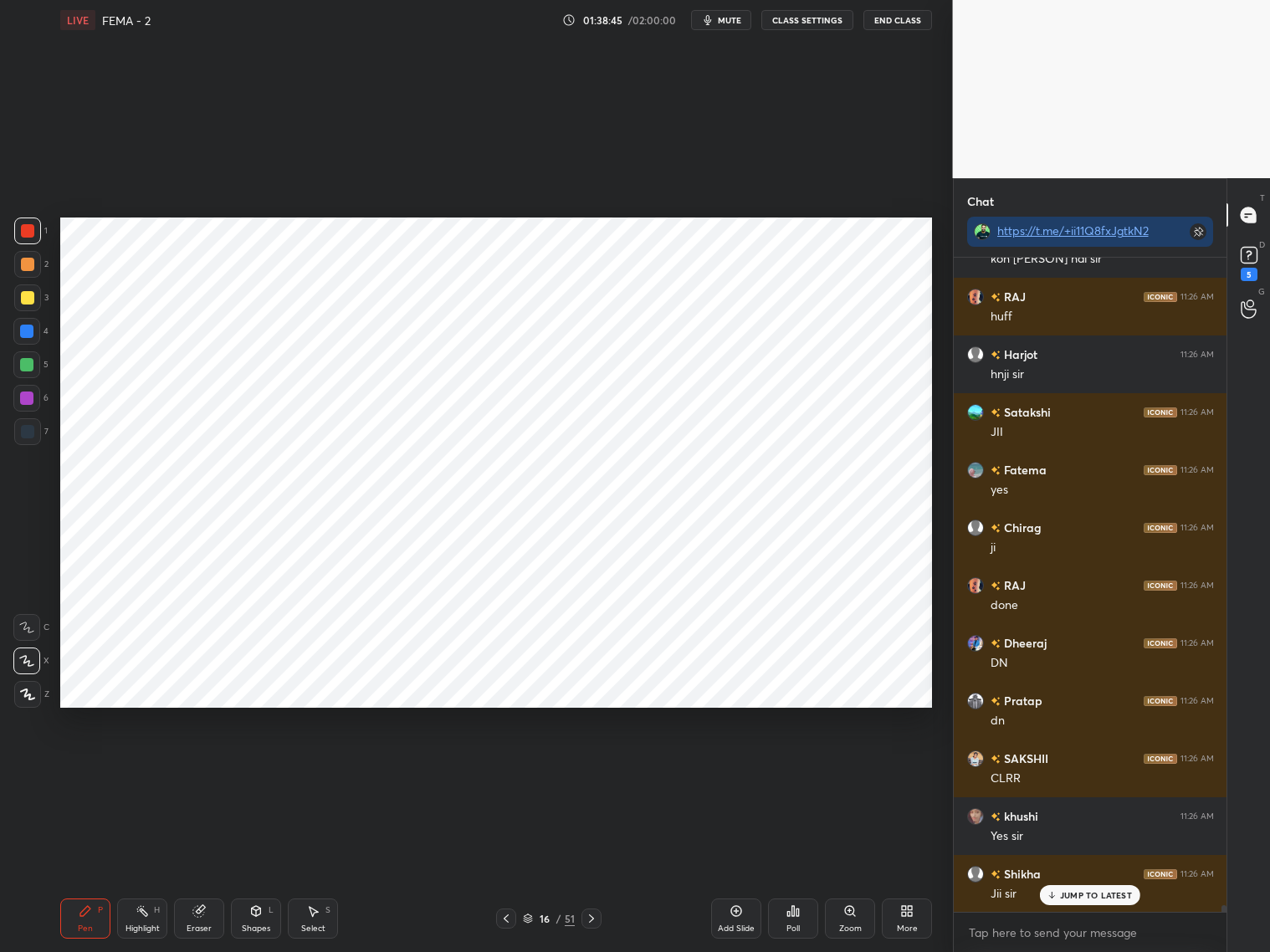click 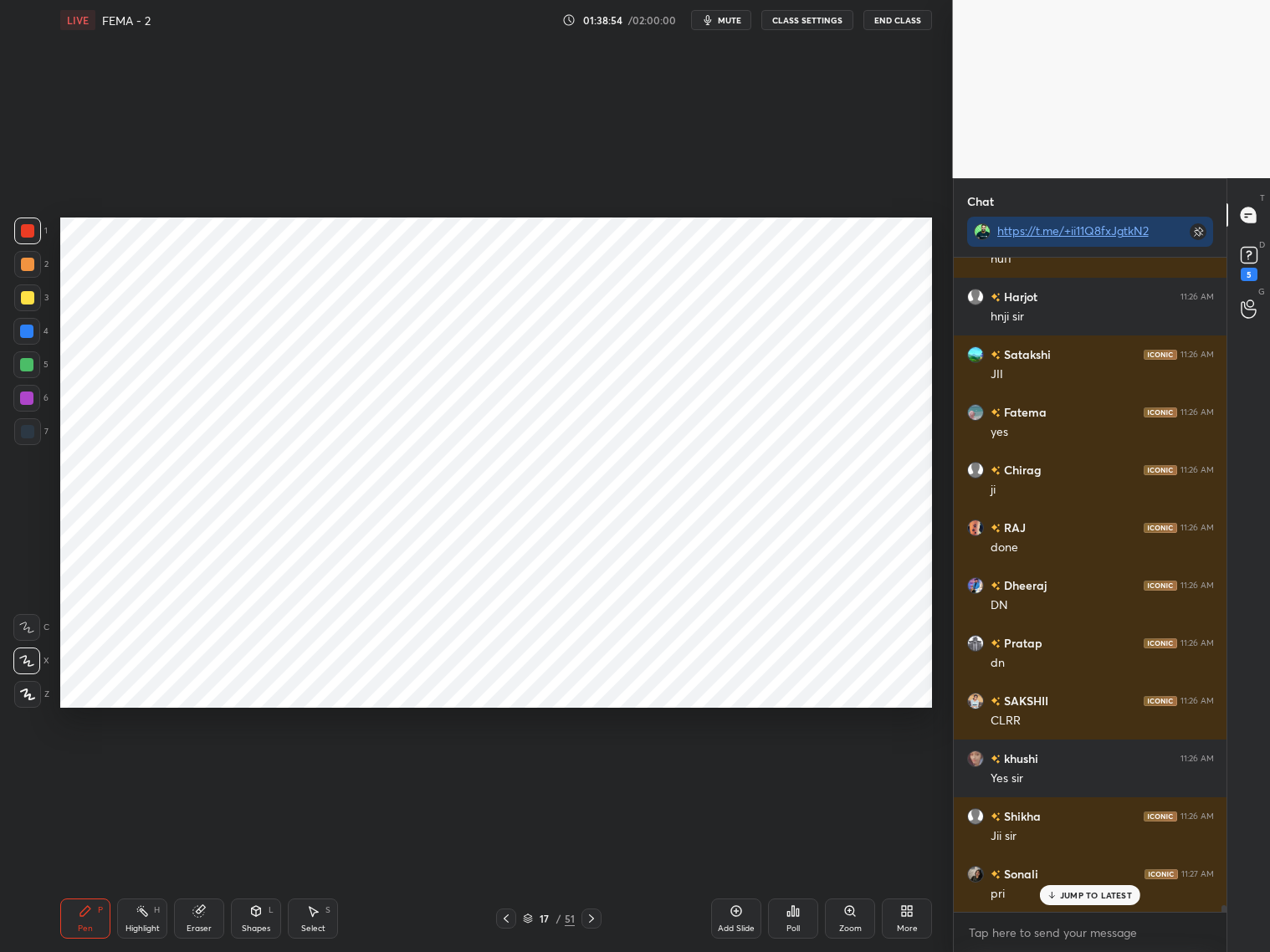 scroll, scrollTop: 66648, scrollLeft: 0, axis: vertical 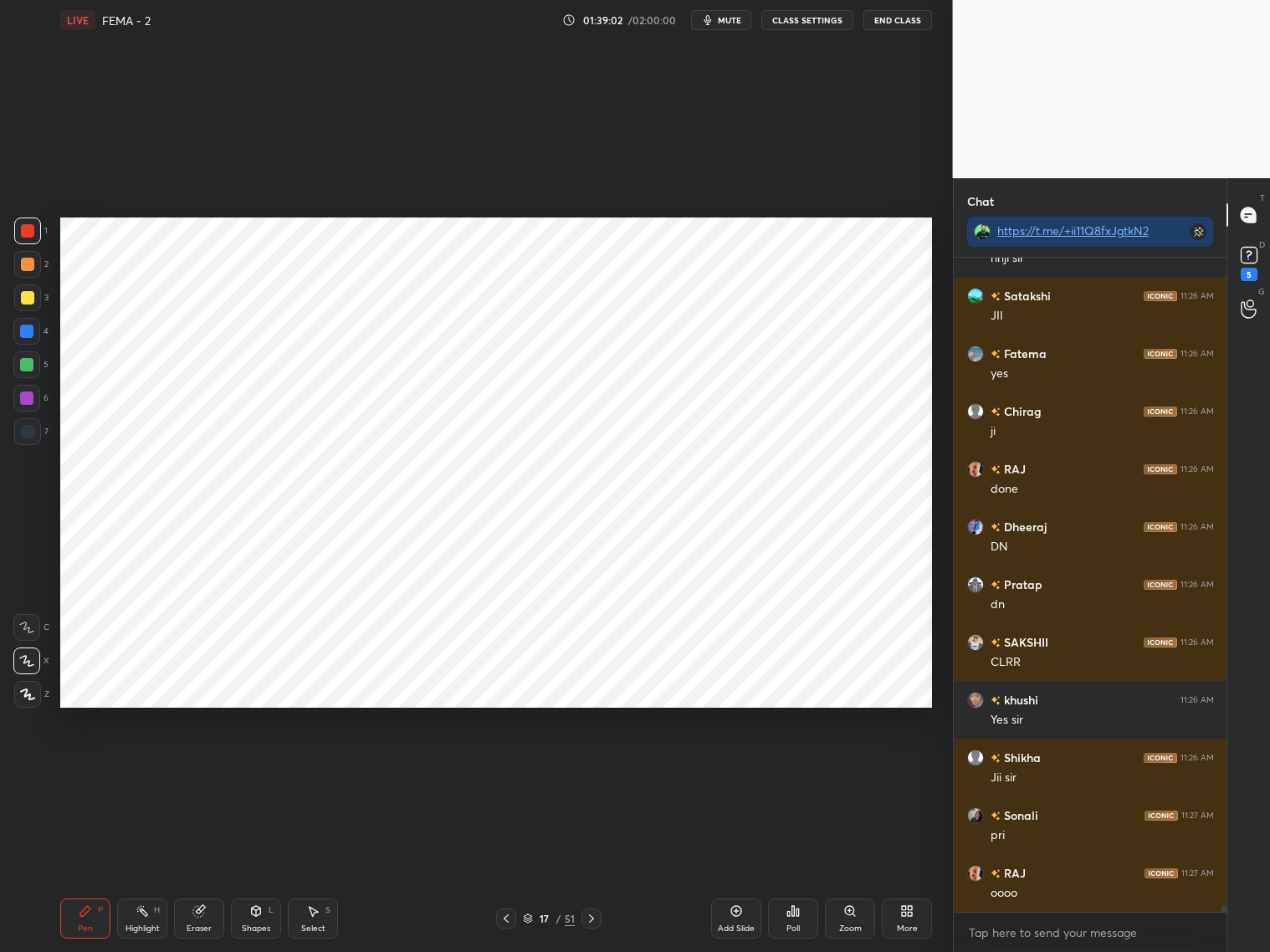 click 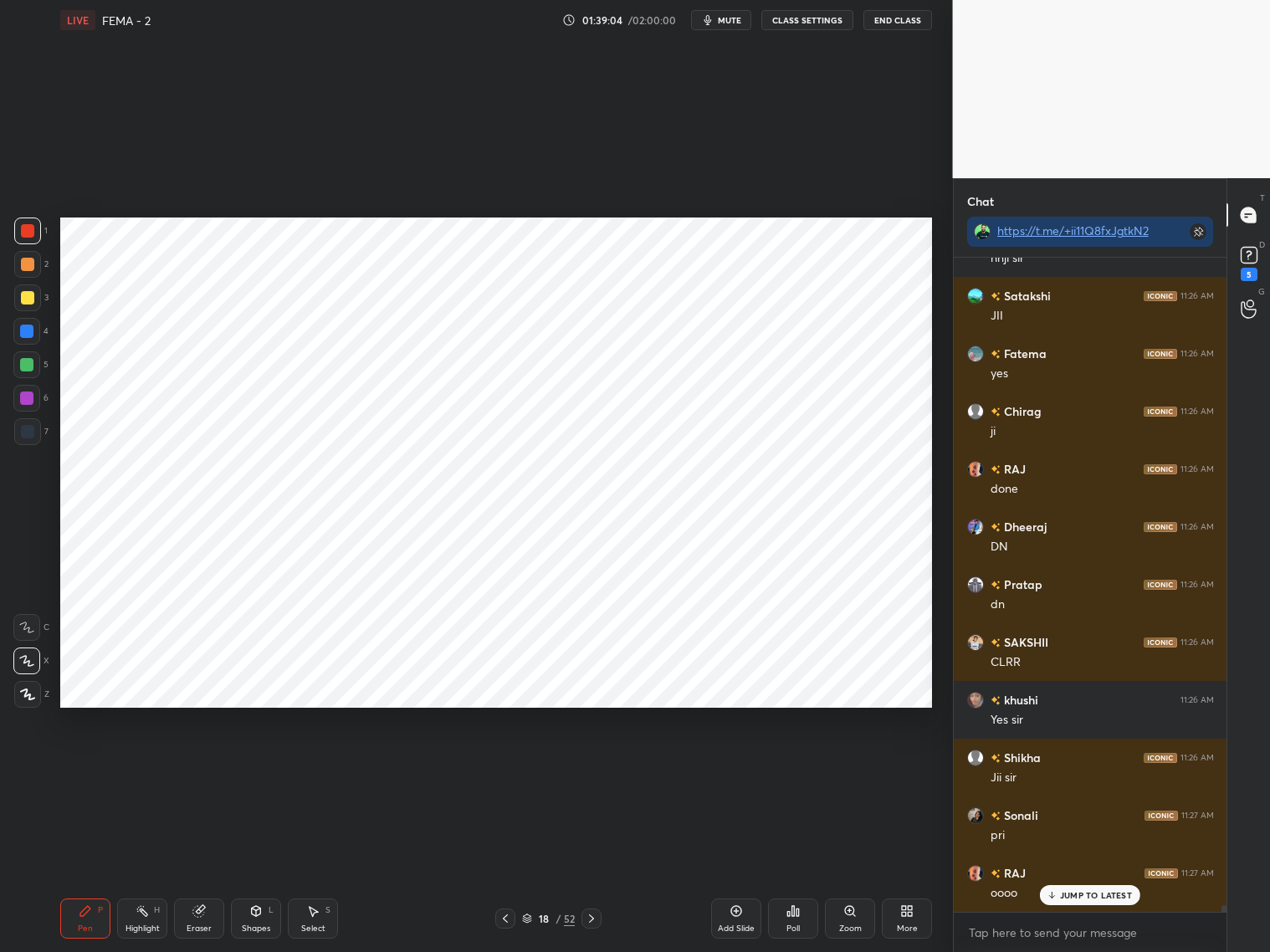 scroll, scrollTop: 66705, scrollLeft: 0, axis: vertical 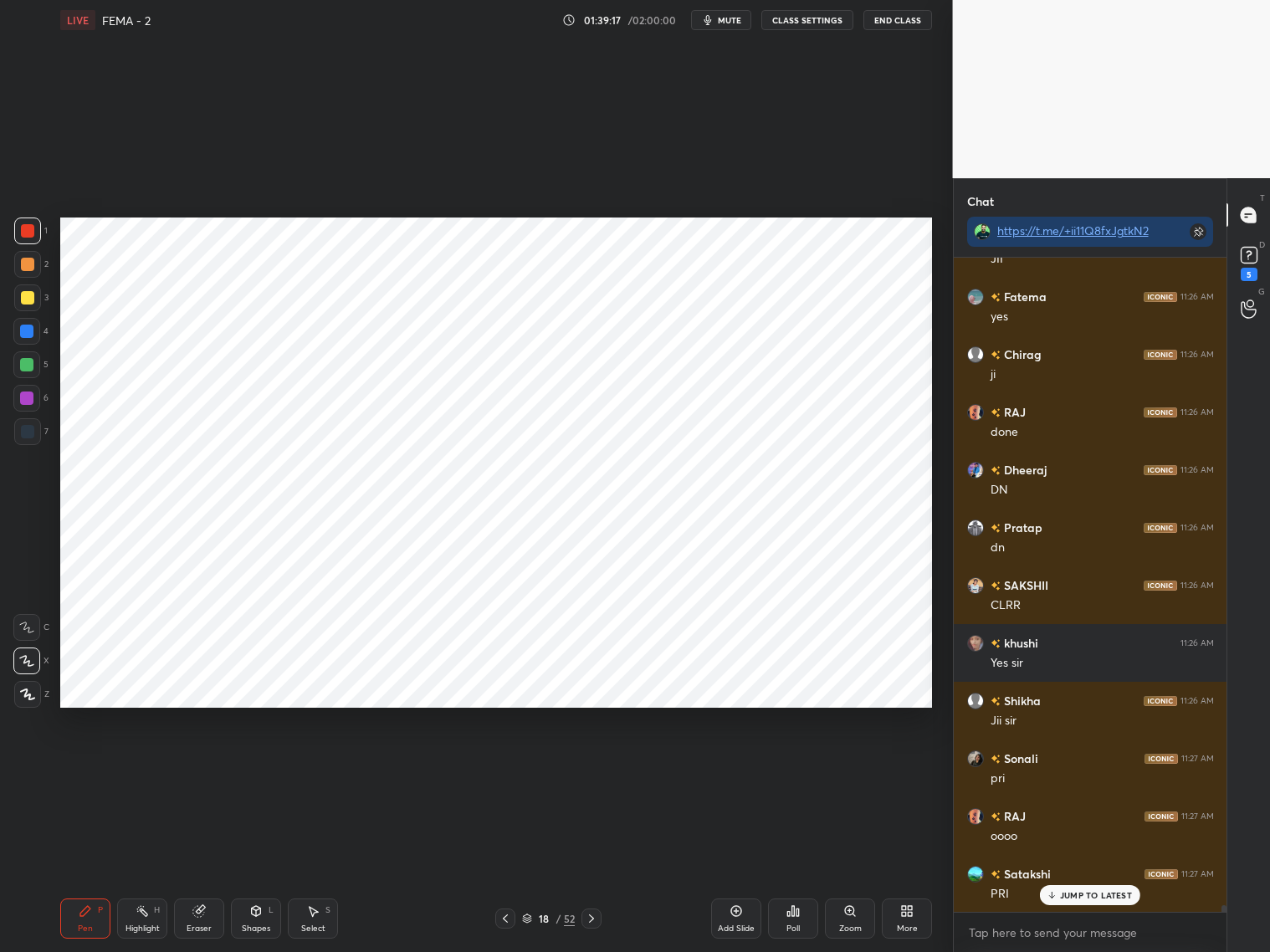 drag, startPoint x: 27, startPoint y: 330, endPoint x: 48, endPoint y: 325, distance: 21.58703 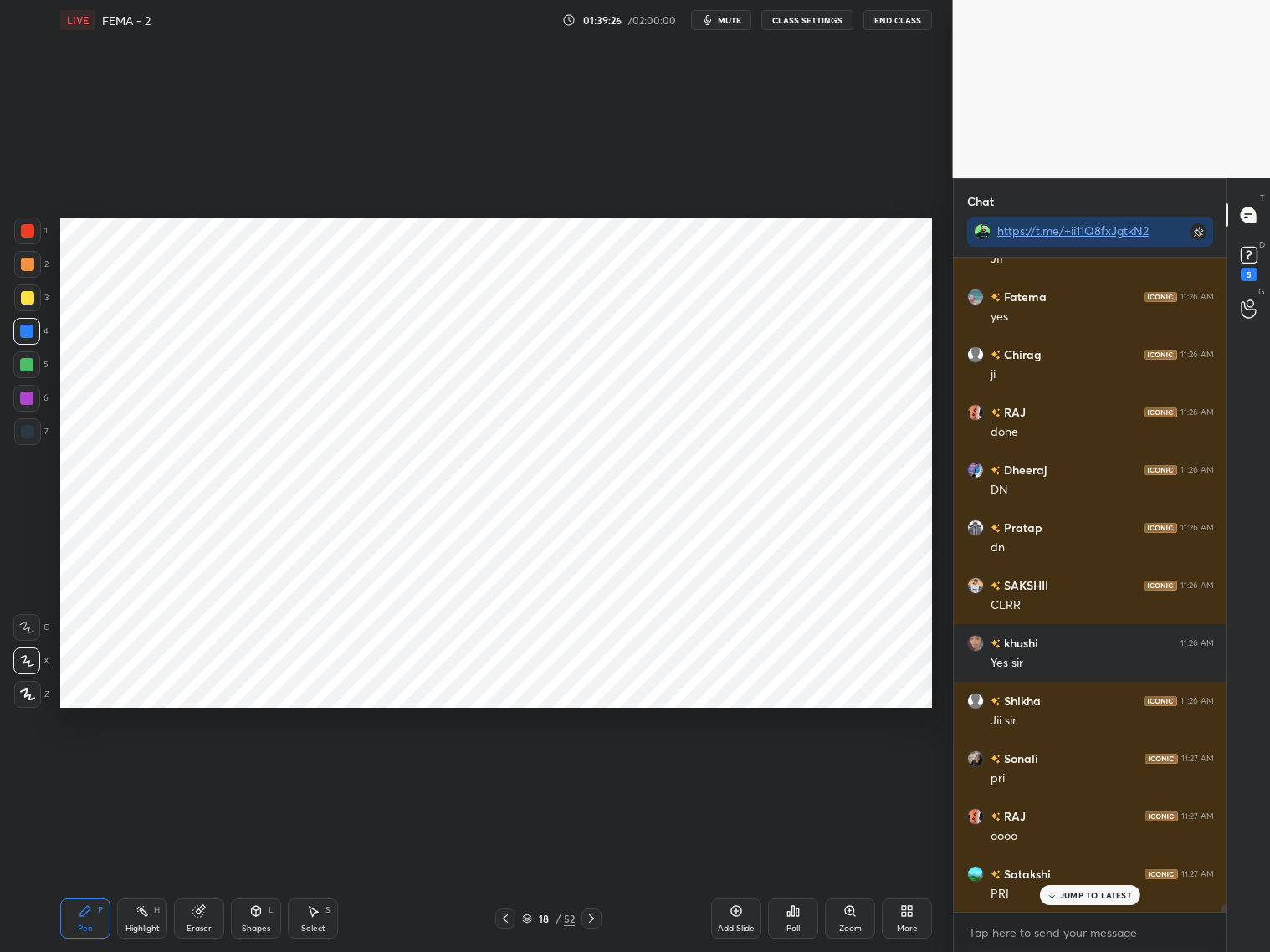 click at bounding box center [28, 231] 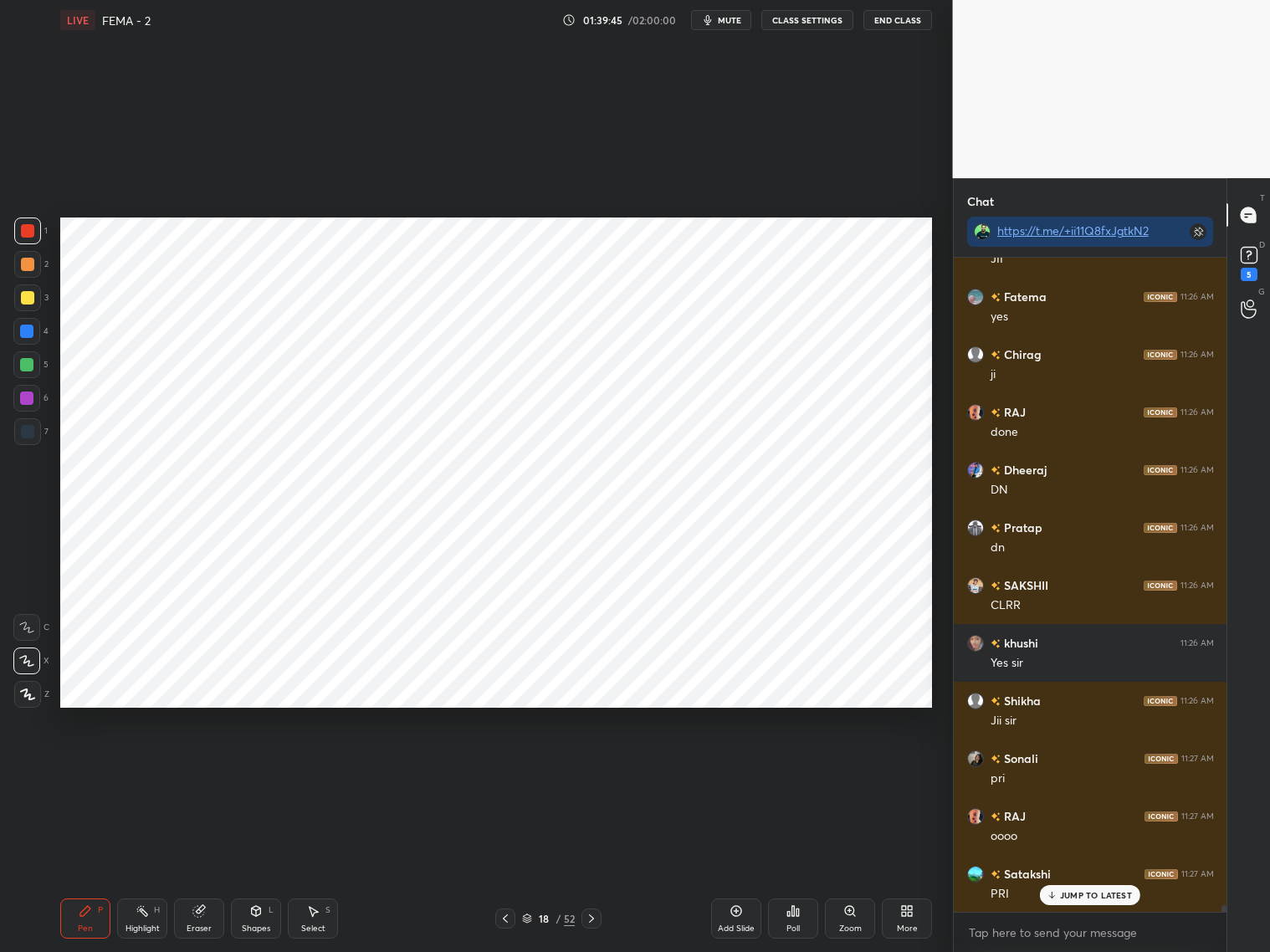 click on "Shapes L" at bounding box center [256, 919] 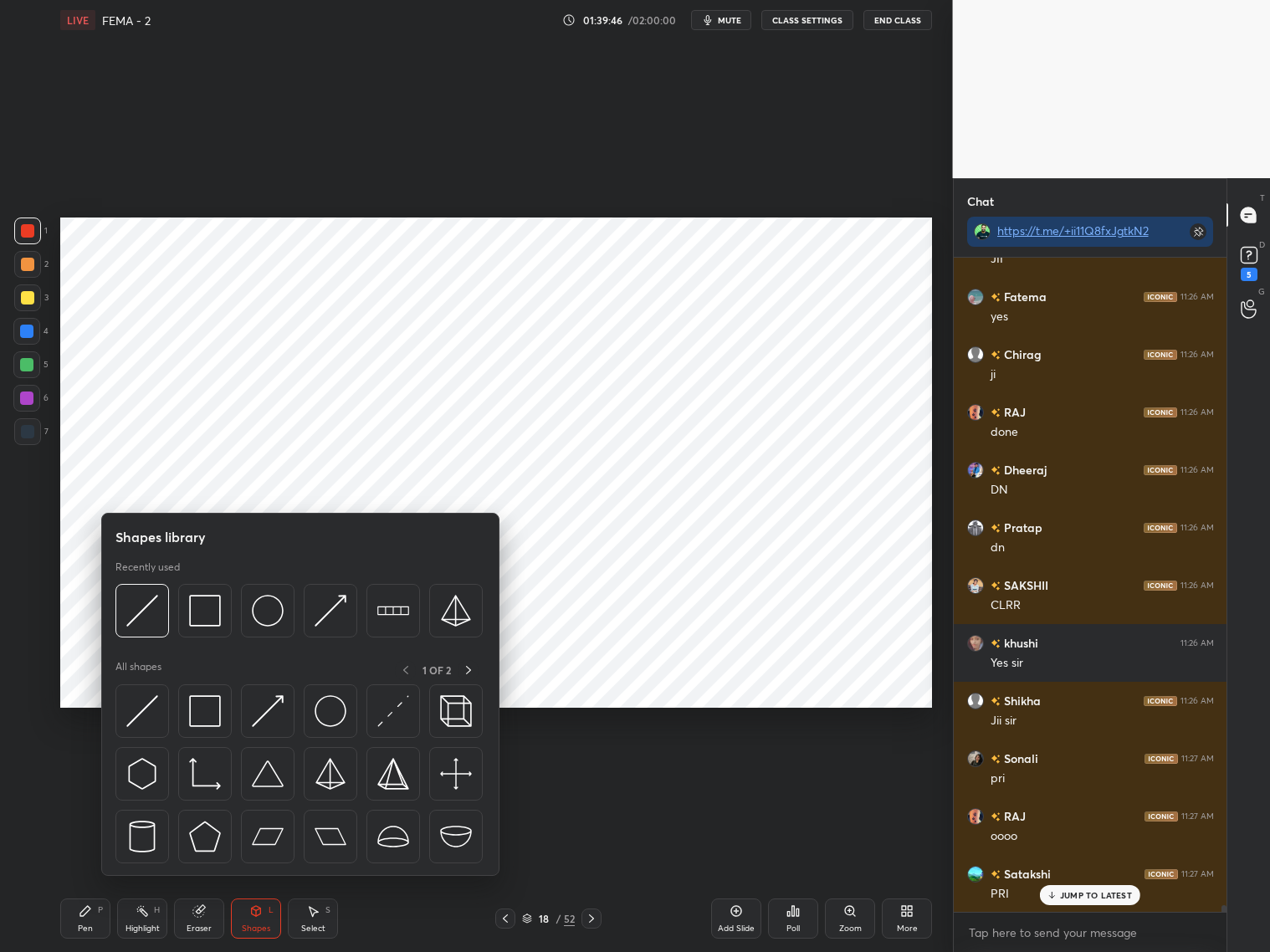 click at bounding box center [205, 611] 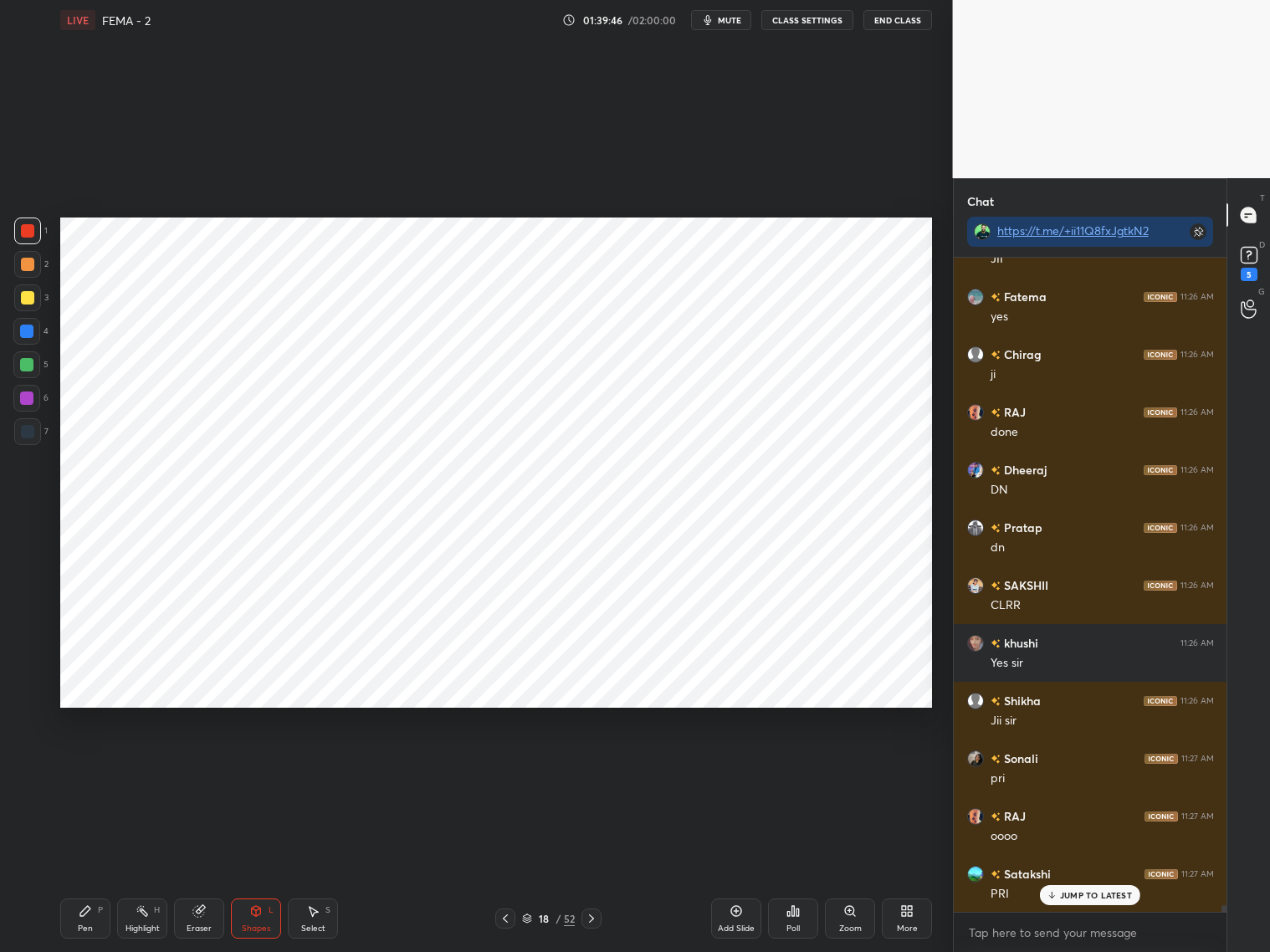 drag, startPoint x: 28, startPoint y: 427, endPoint x: 48, endPoint y: 405, distance: 29.732137 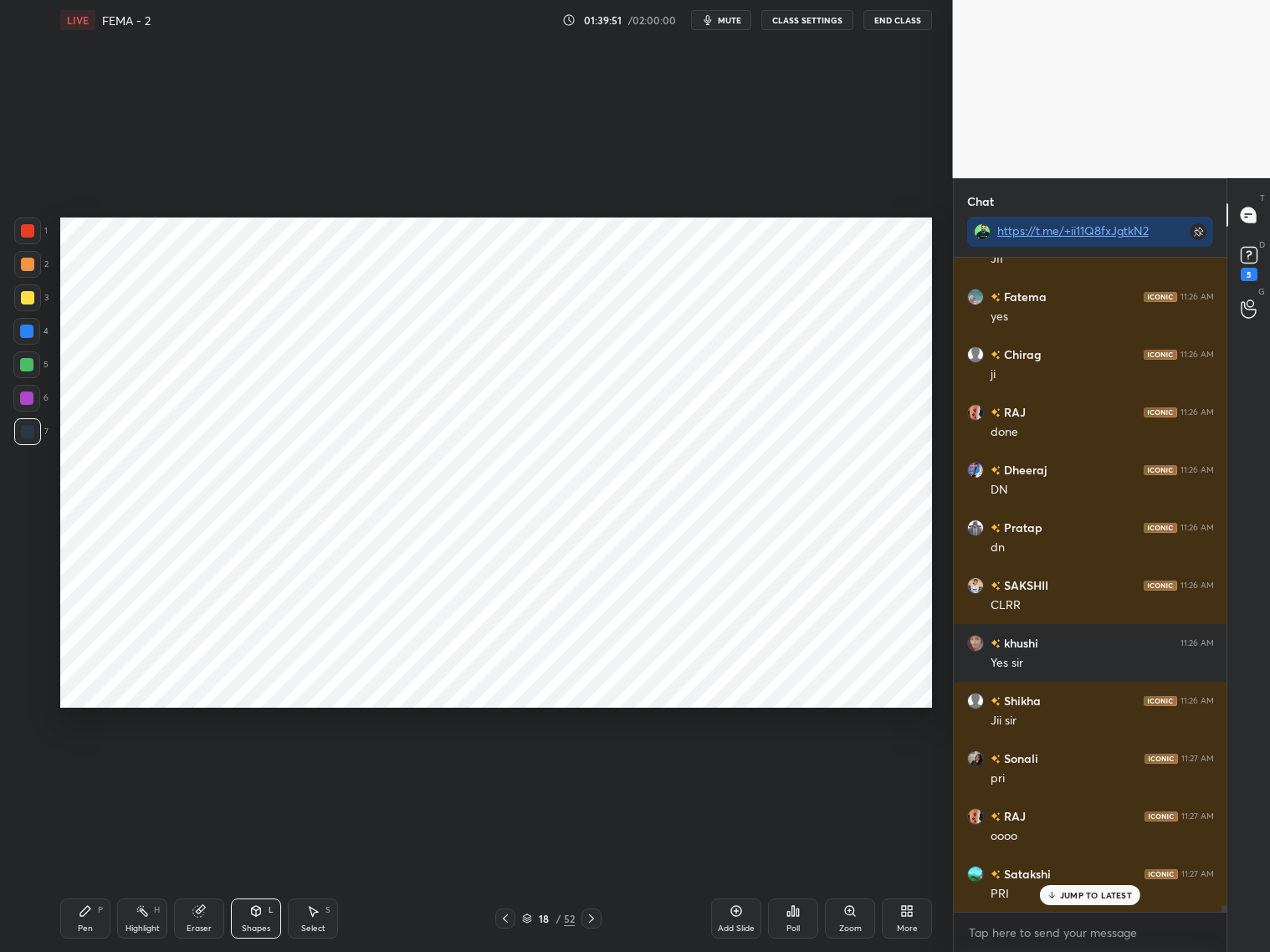 drag, startPoint x: 87, startPoint y: 917, endPoint x: 92, endPoint y: 888, distance: 29.427878 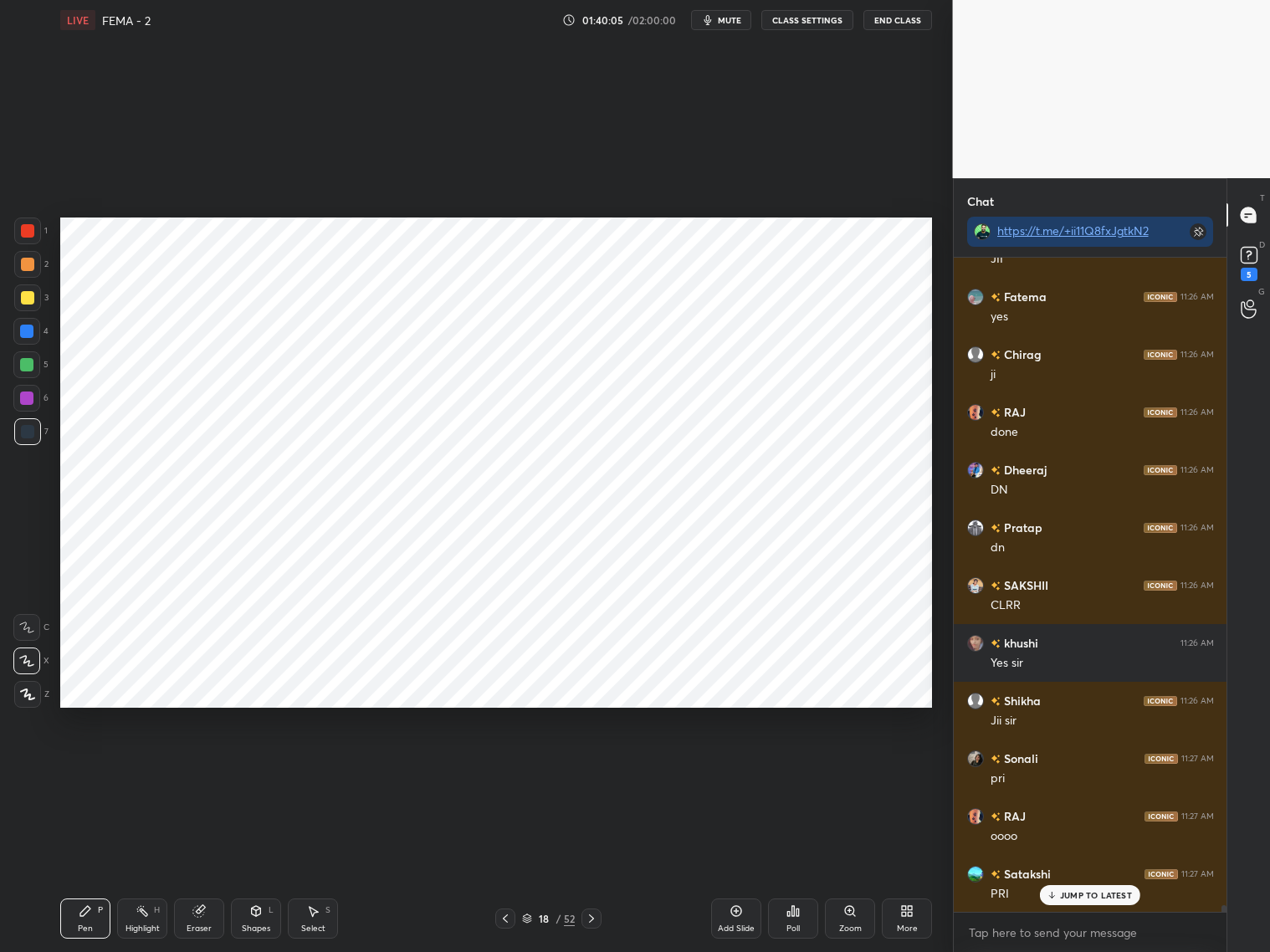 click at bounding box center [27, 398] 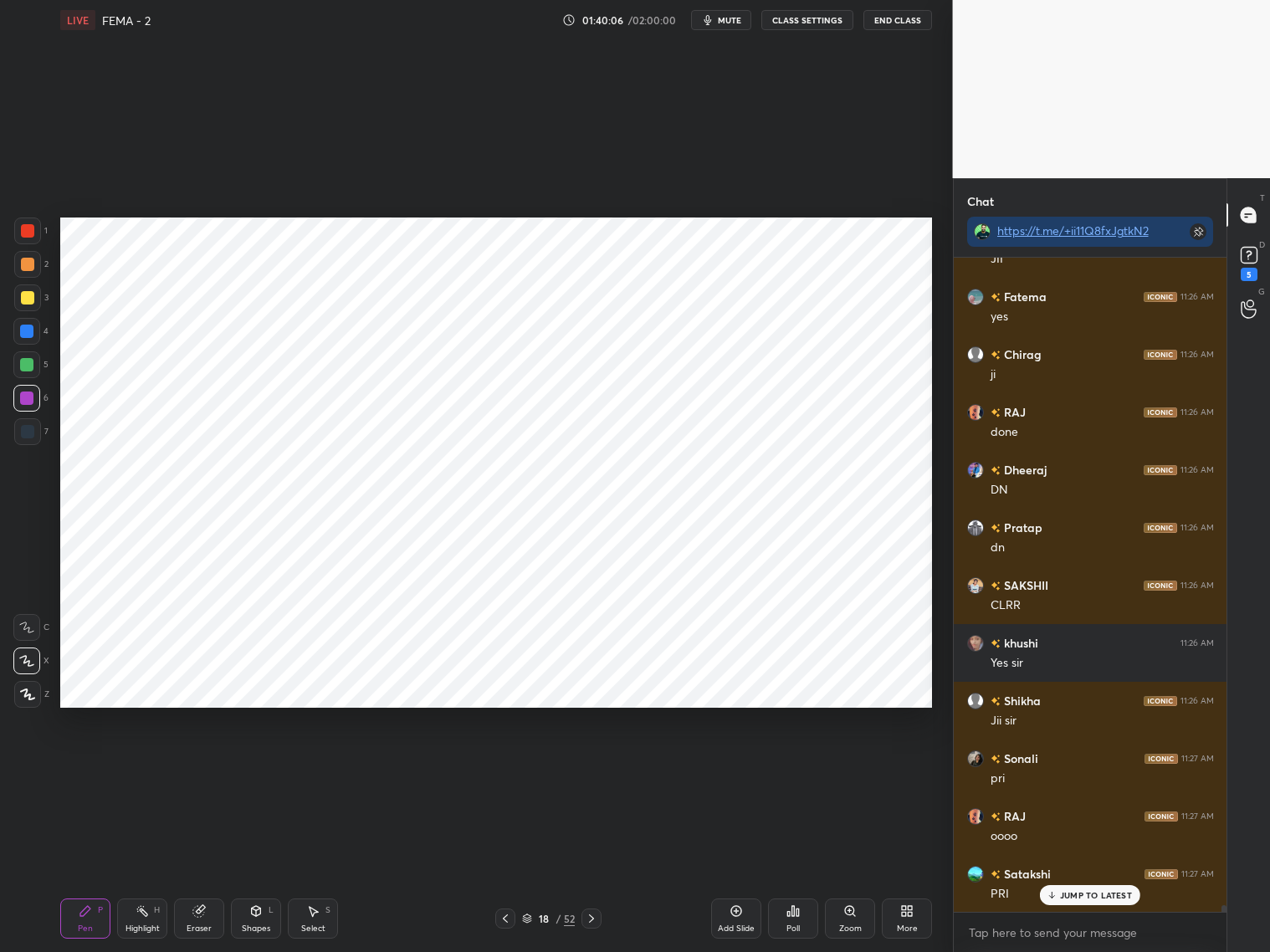 click at bounding box center [28, 231] 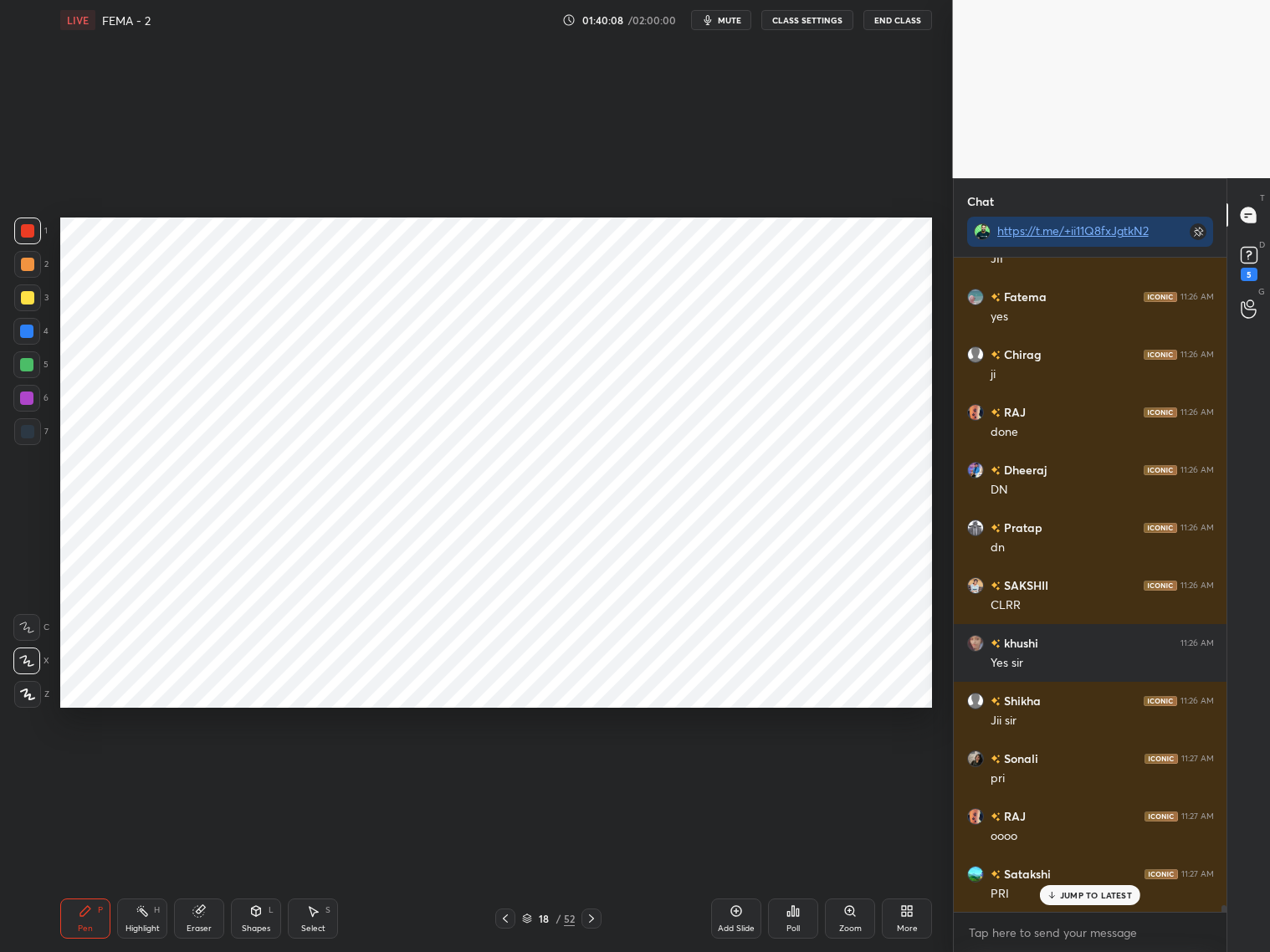 drag, startPoint x: 28, startPoint y: 400, endPoint x: 37, endPoint y: 395, distance: 10.29563 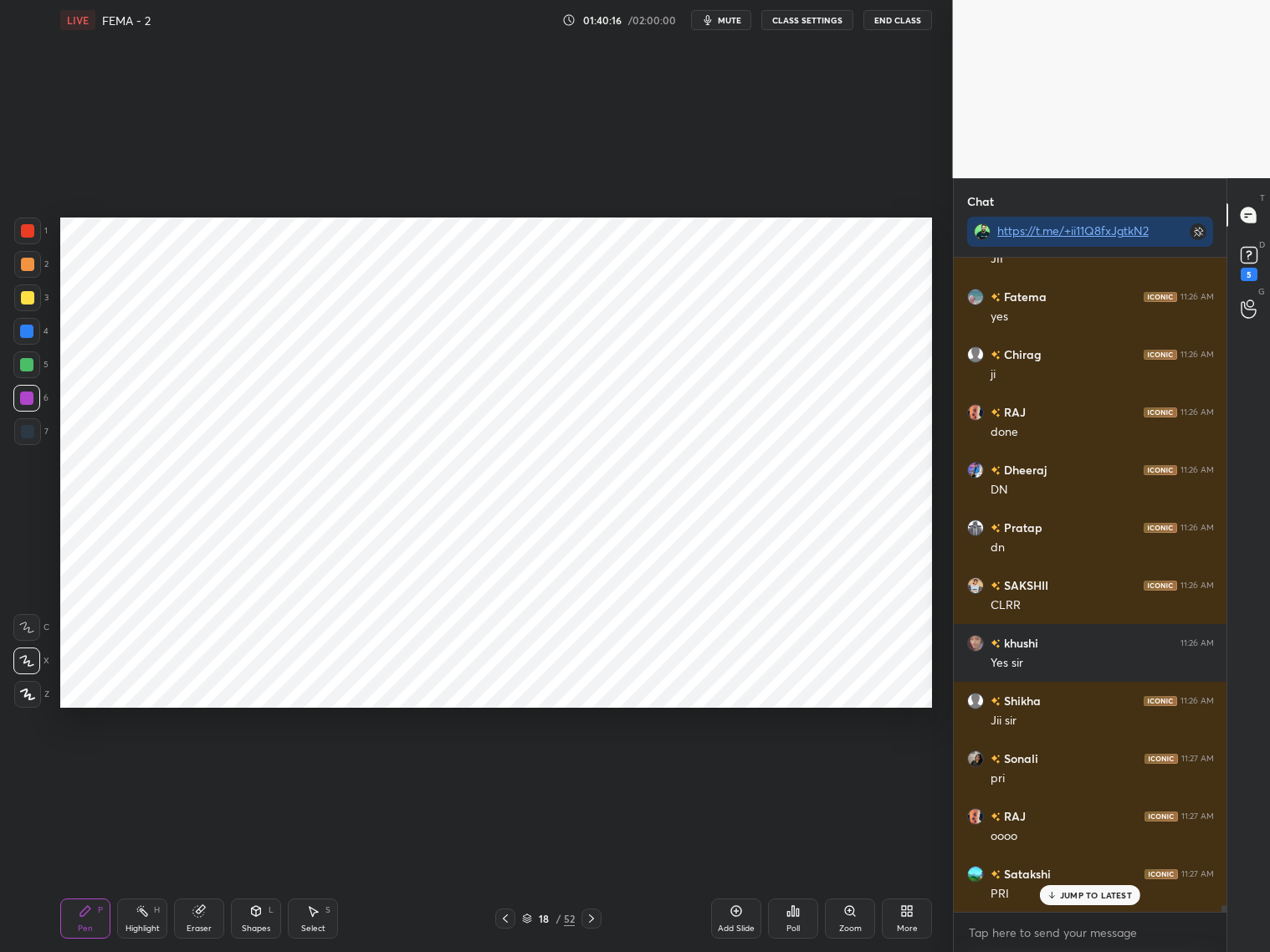 scroll, scrollTop: 66763, scrollLeft: 0, axis: vertical 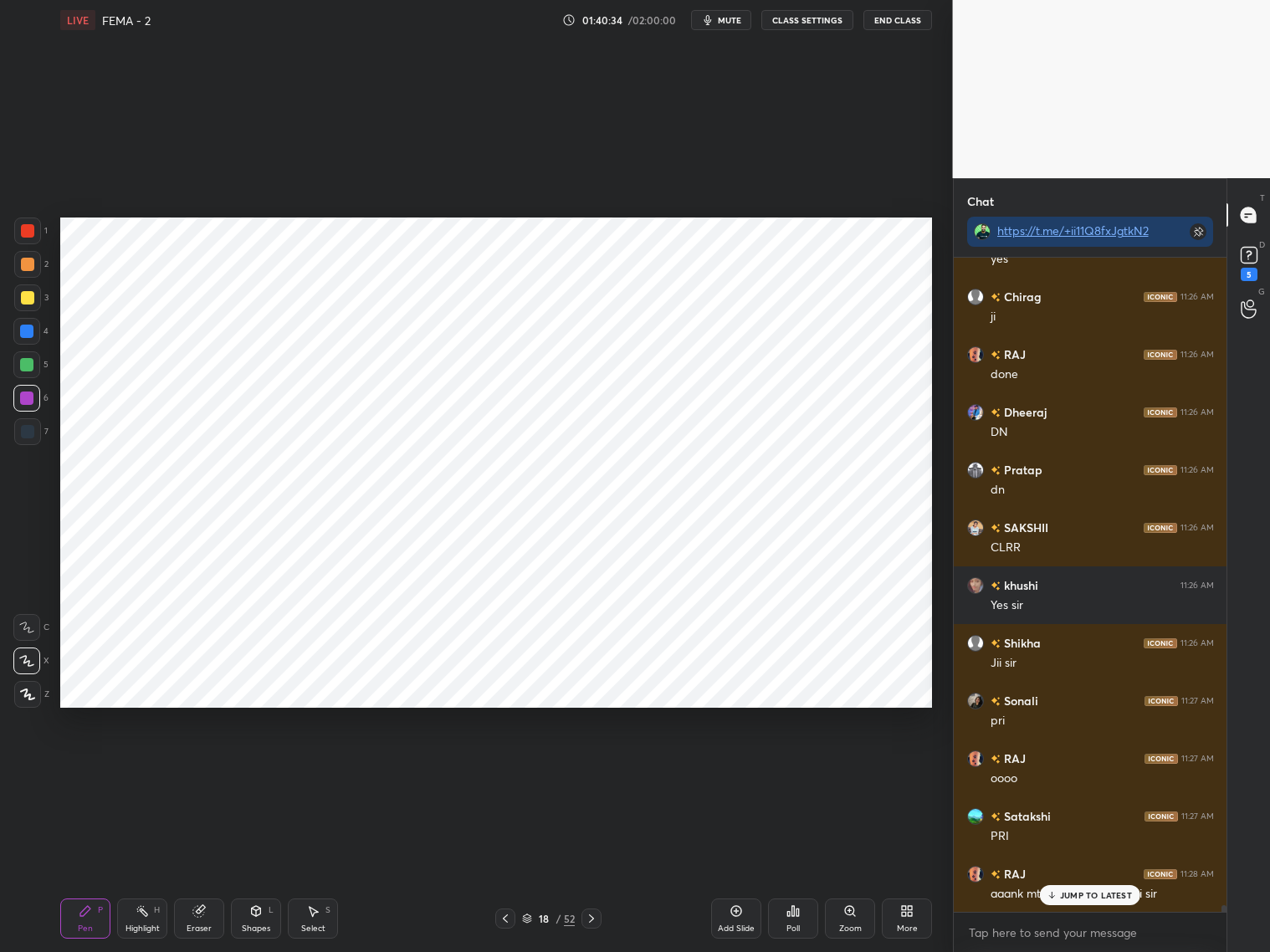 click at bounding box center (28, 231) 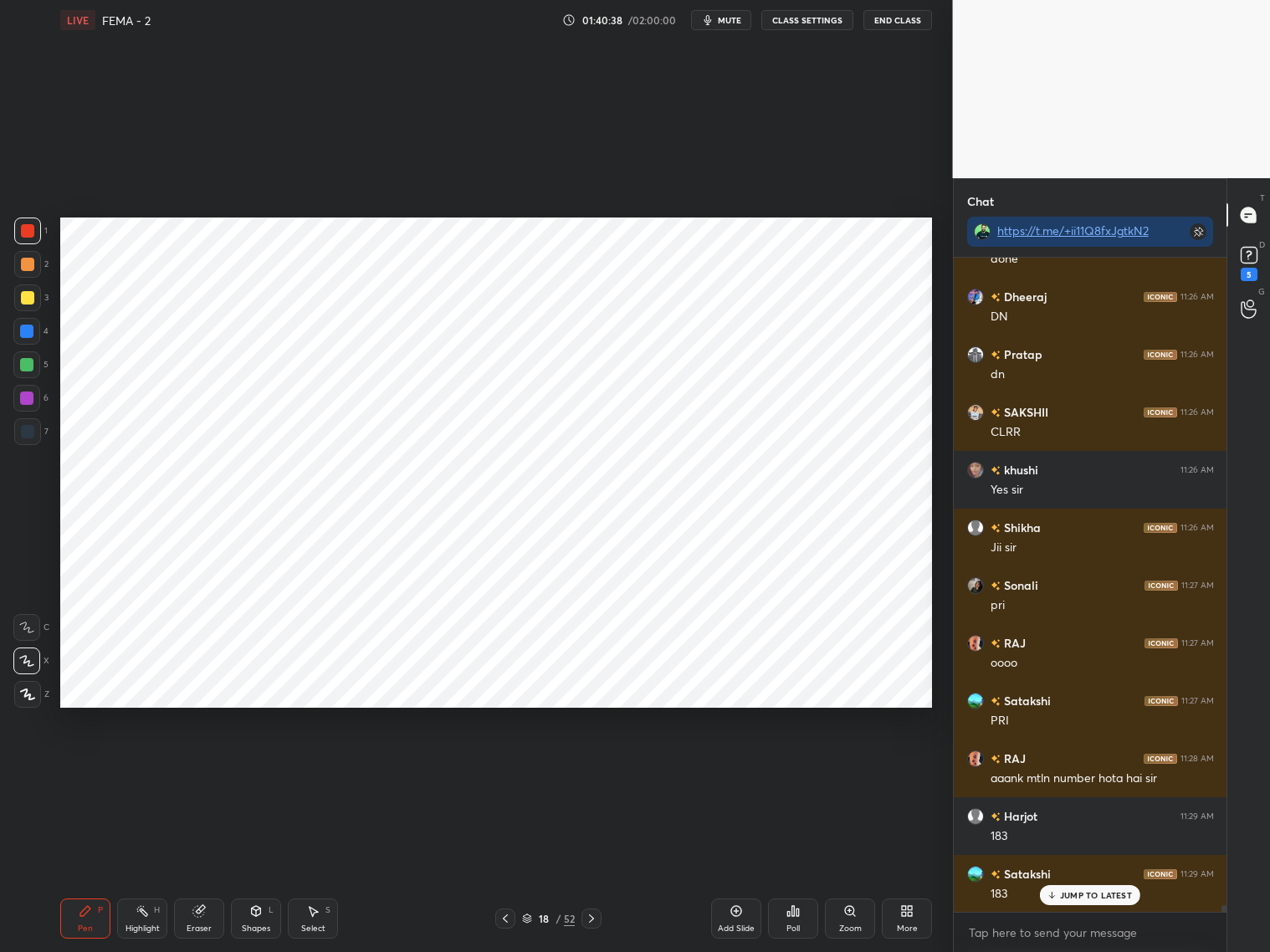scroll, scrollTop: 66937, scrollLeft: 0, axis: vertical 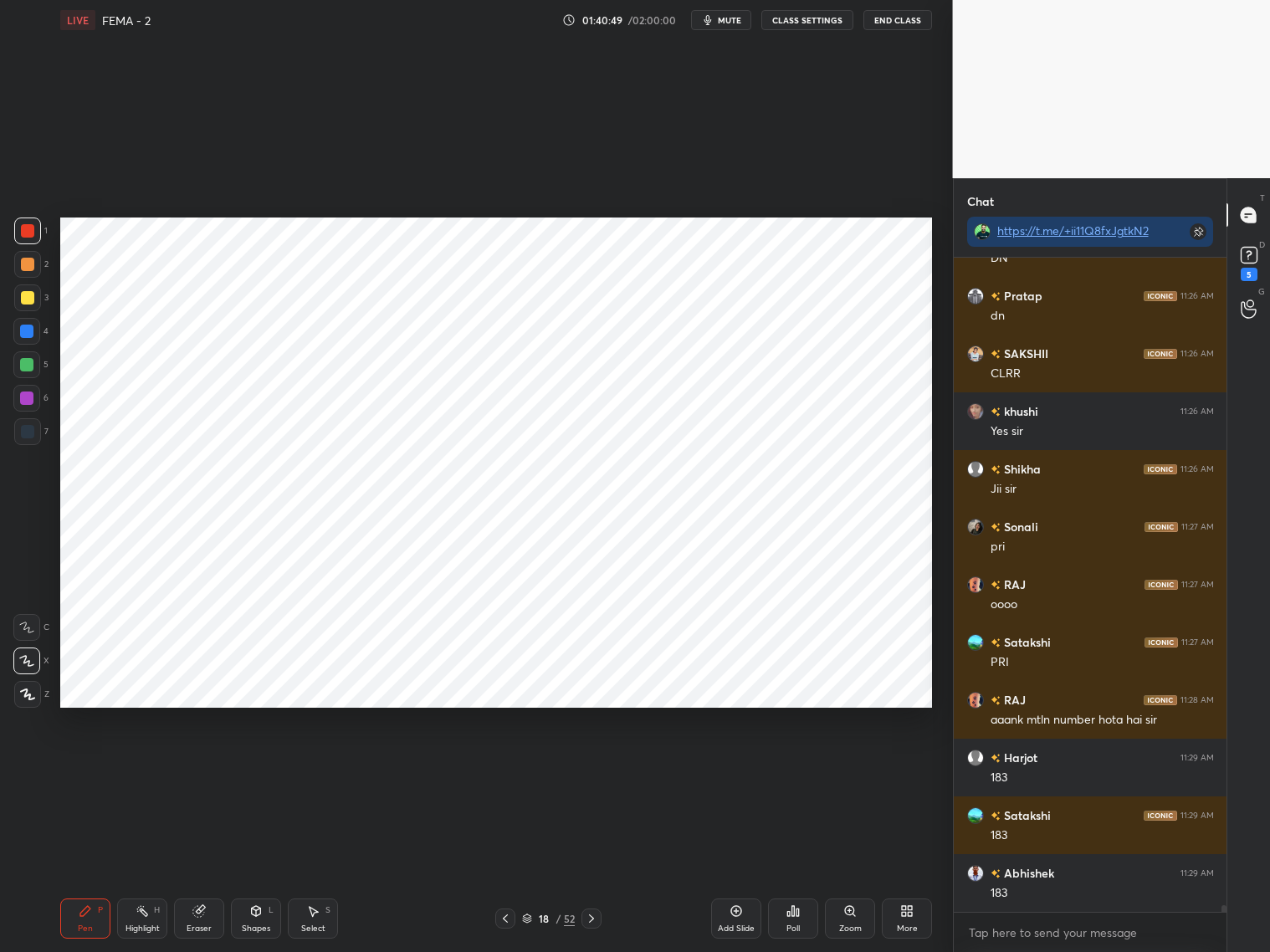 drag, startPoint x: 28, startPoint y: 404, endPoint x: 54, endPoint y: 393, distance: 28.231188 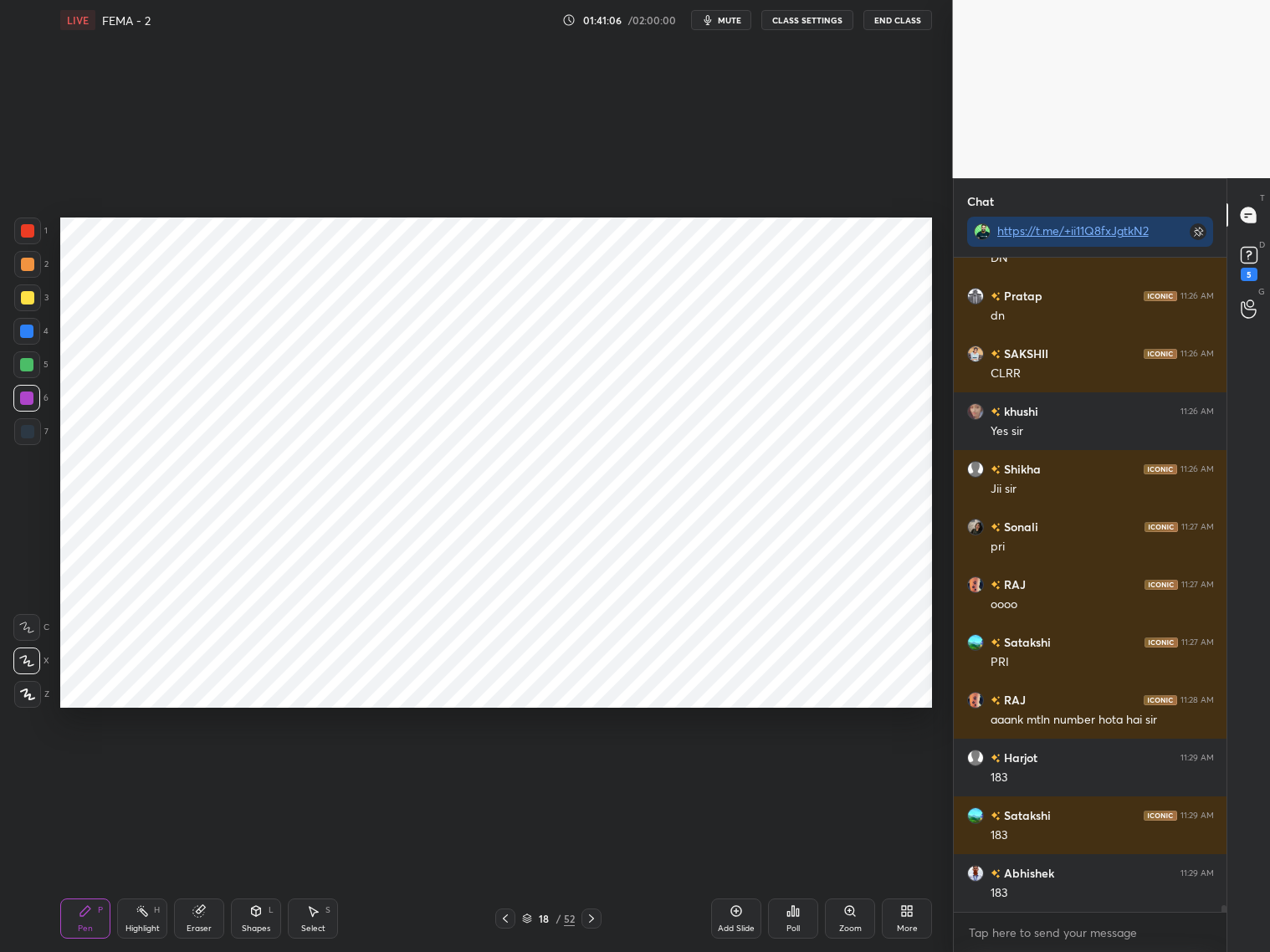 click on "Shapes L" at bounding box center (256, 919) 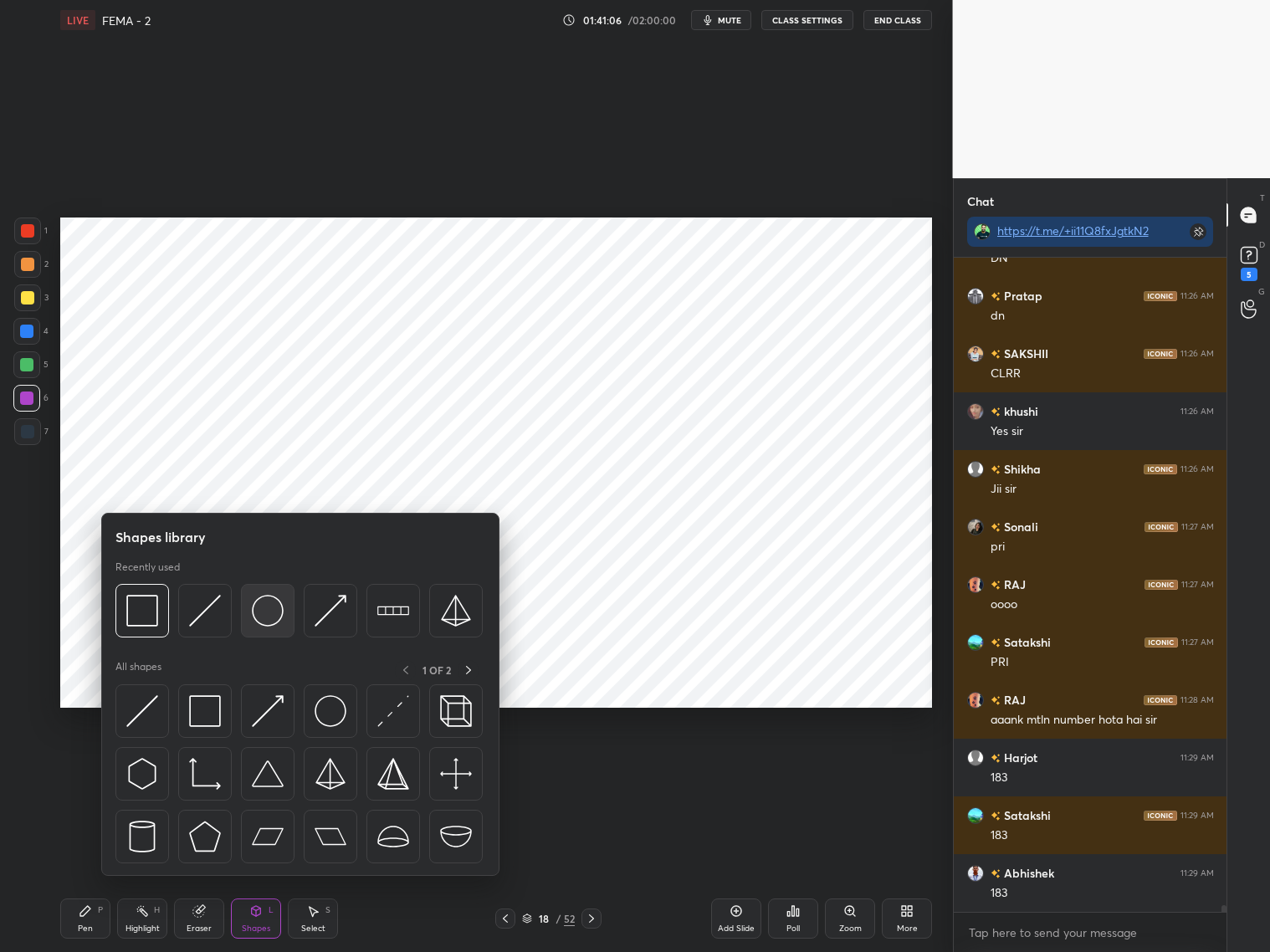 click at bounding box center [268, 611] 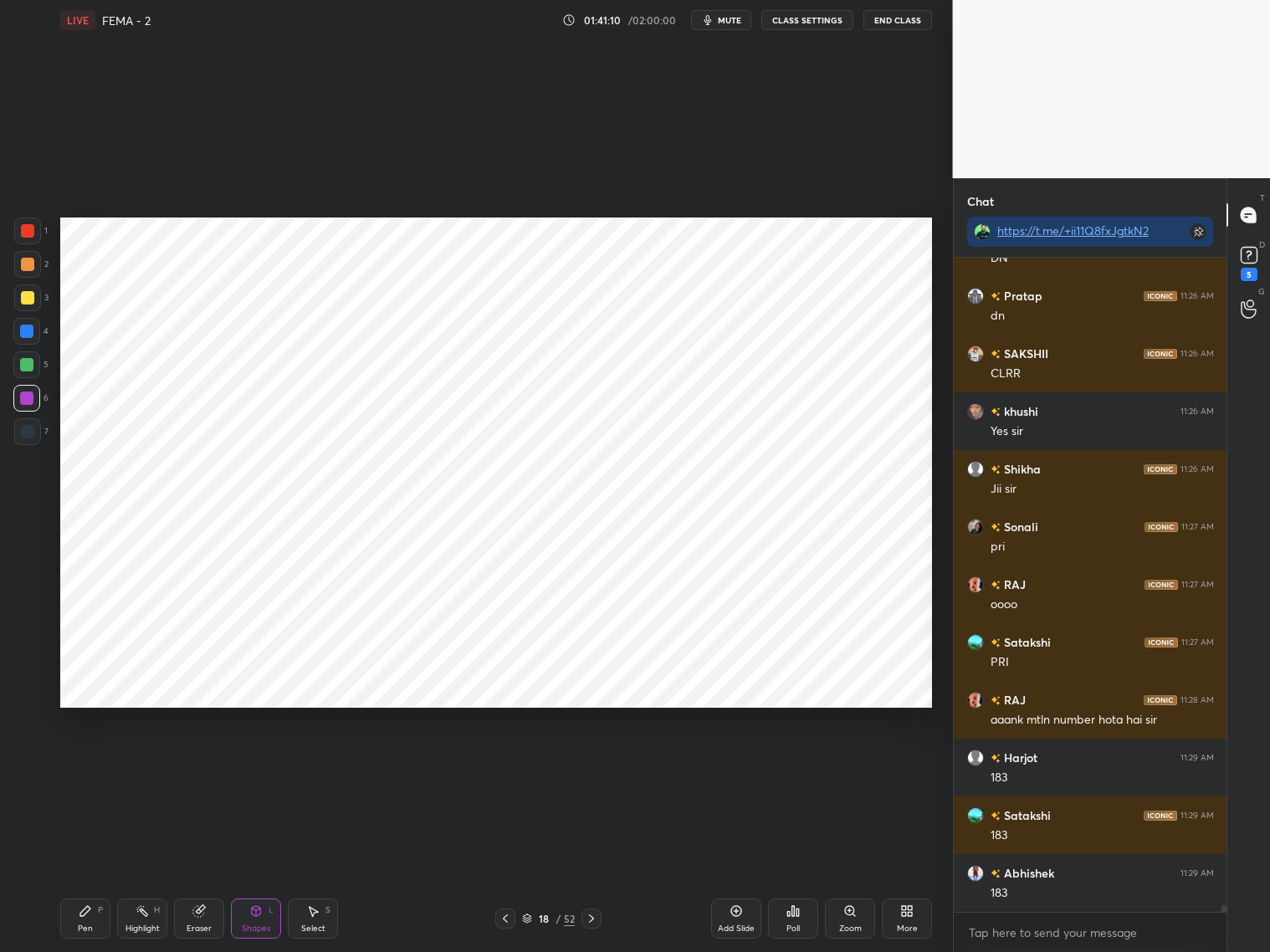 drag, startPoint x: 203, startPoint y: 927, endPoint x: 202, endPoint y: 897, distance: 30.016662 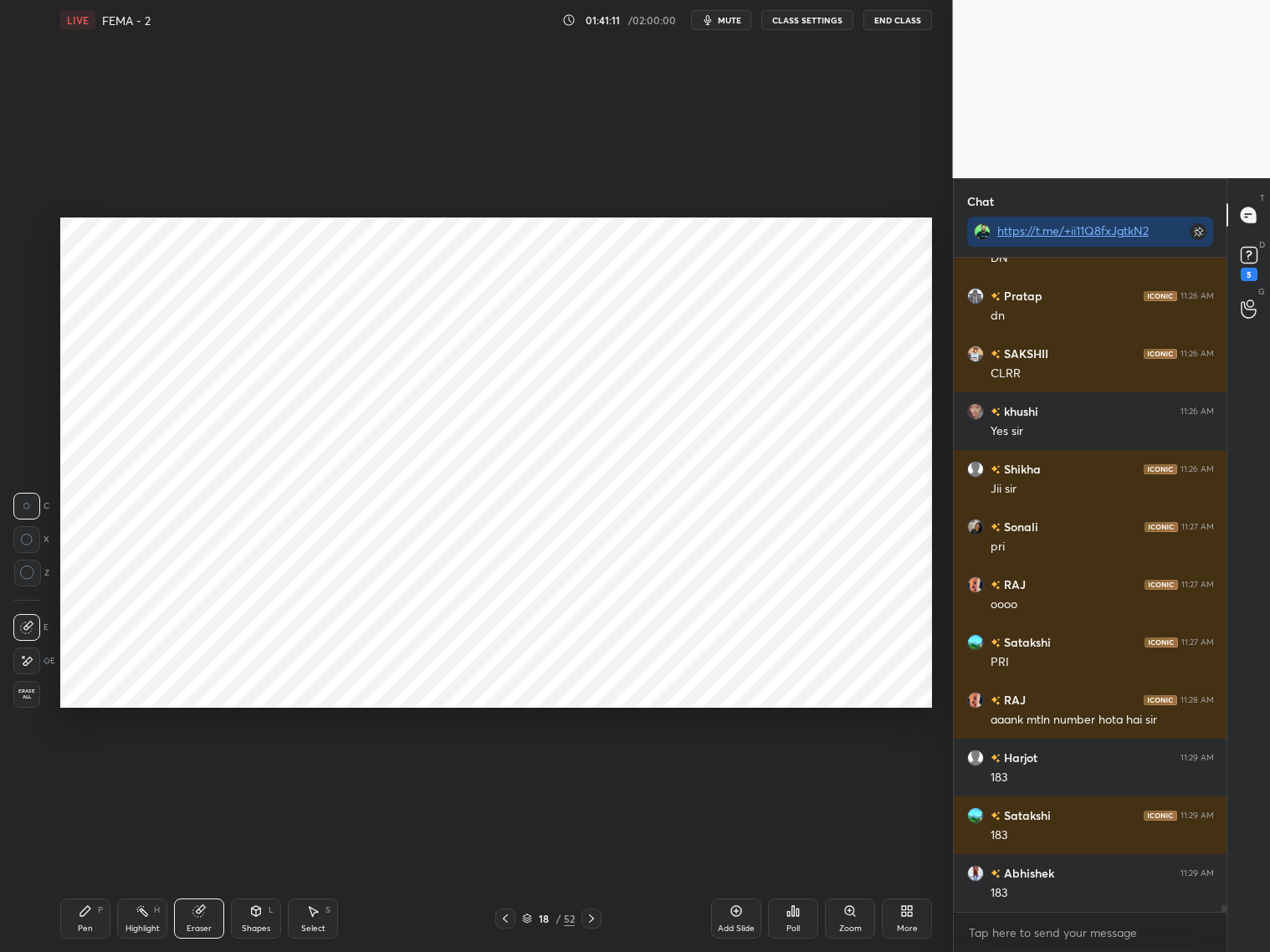click 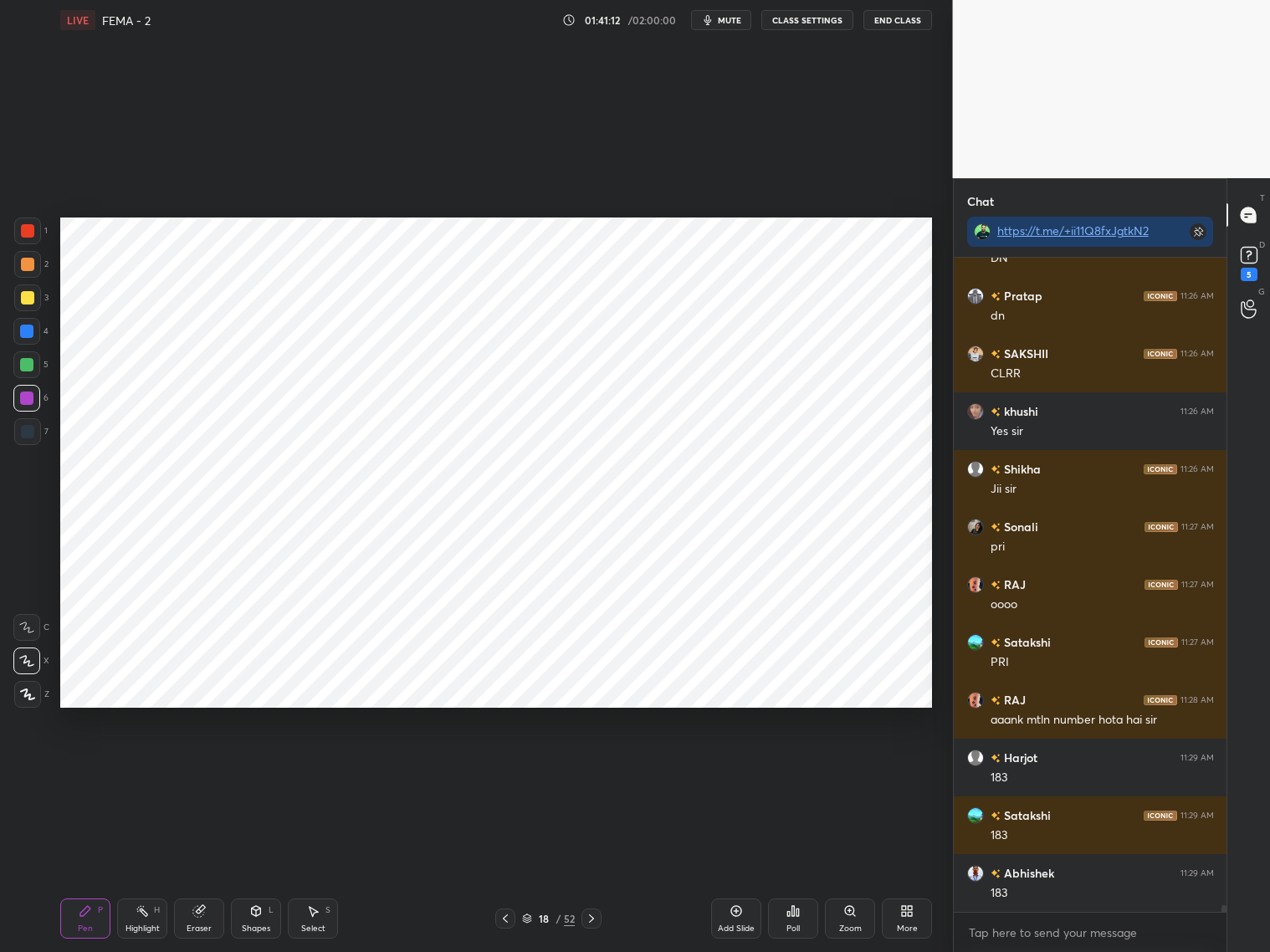 click at bounding box center [27, 365] 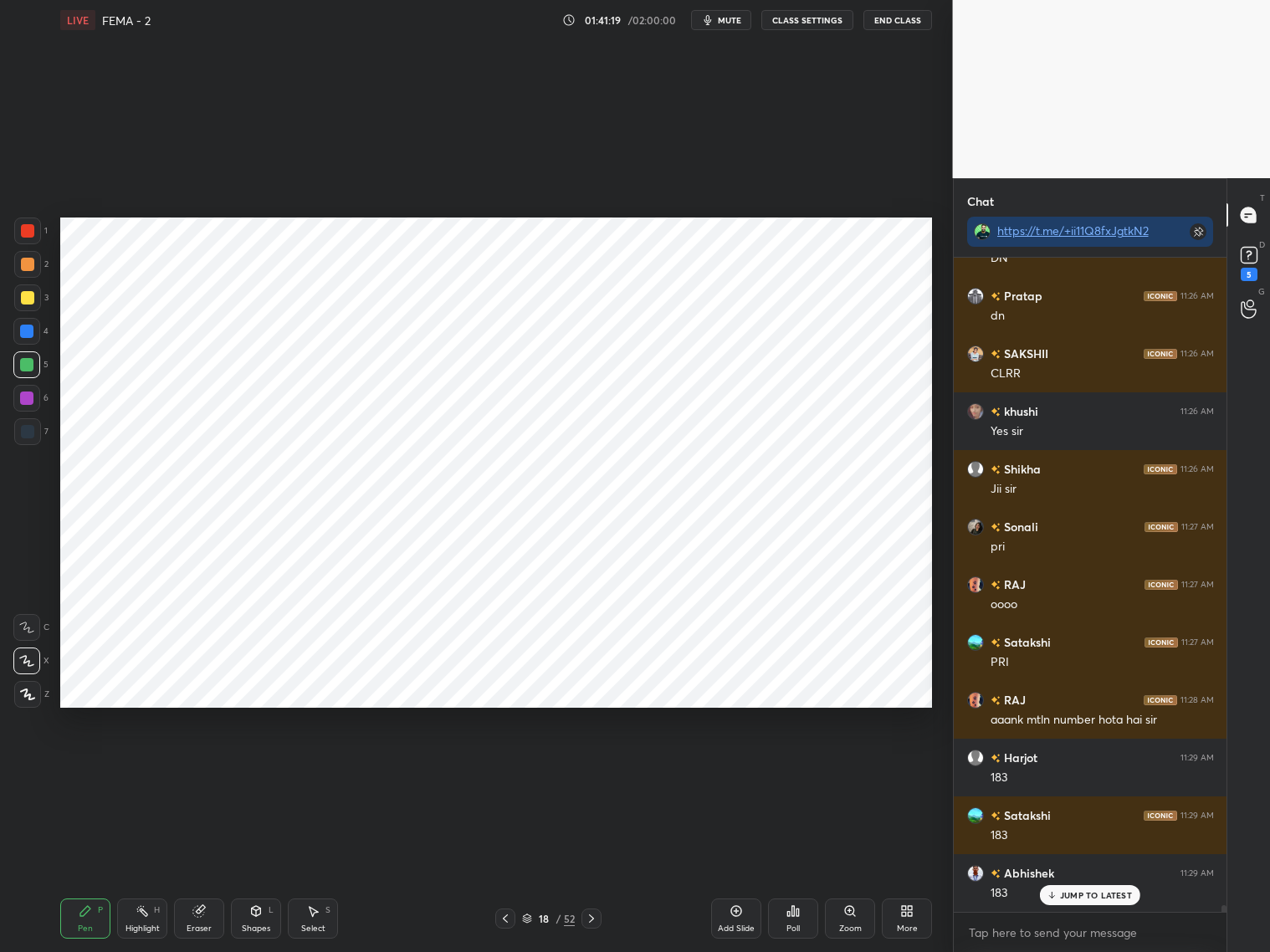 scroll, scrollTop: 66994, scrollLeft: 0, axis: vertical 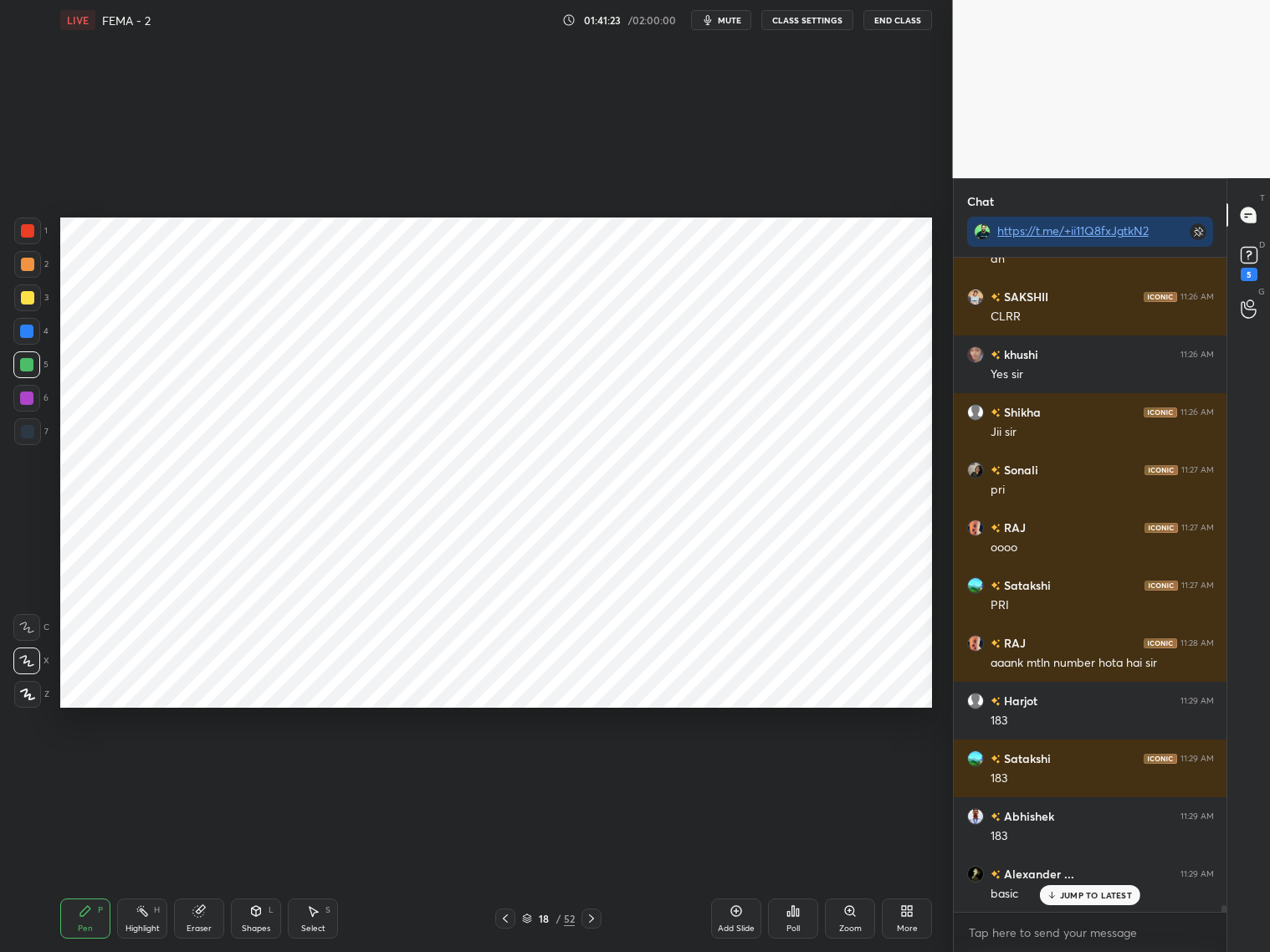 click at bounding box center [28, 231] 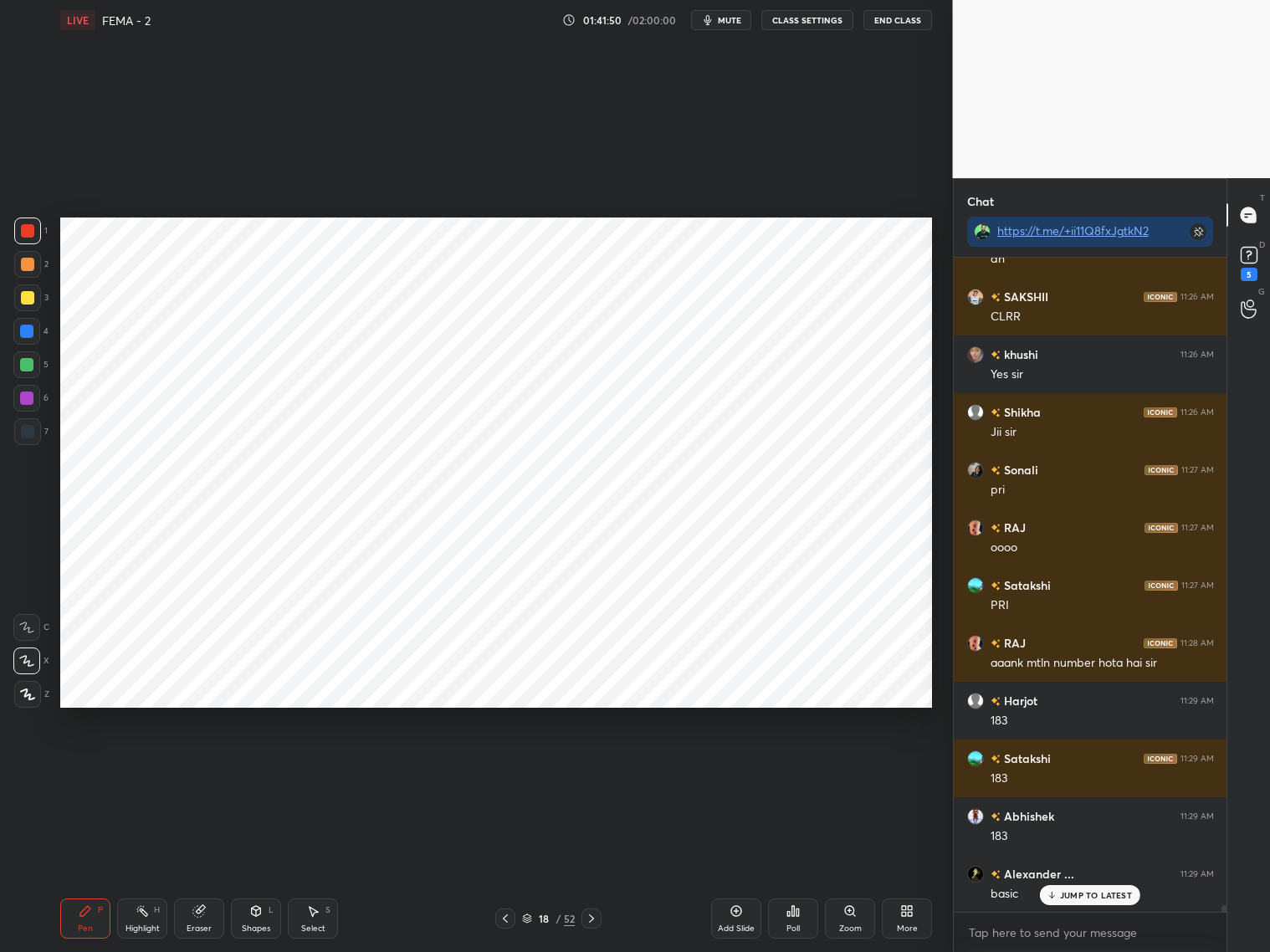 click at bounding box center [27, 365] 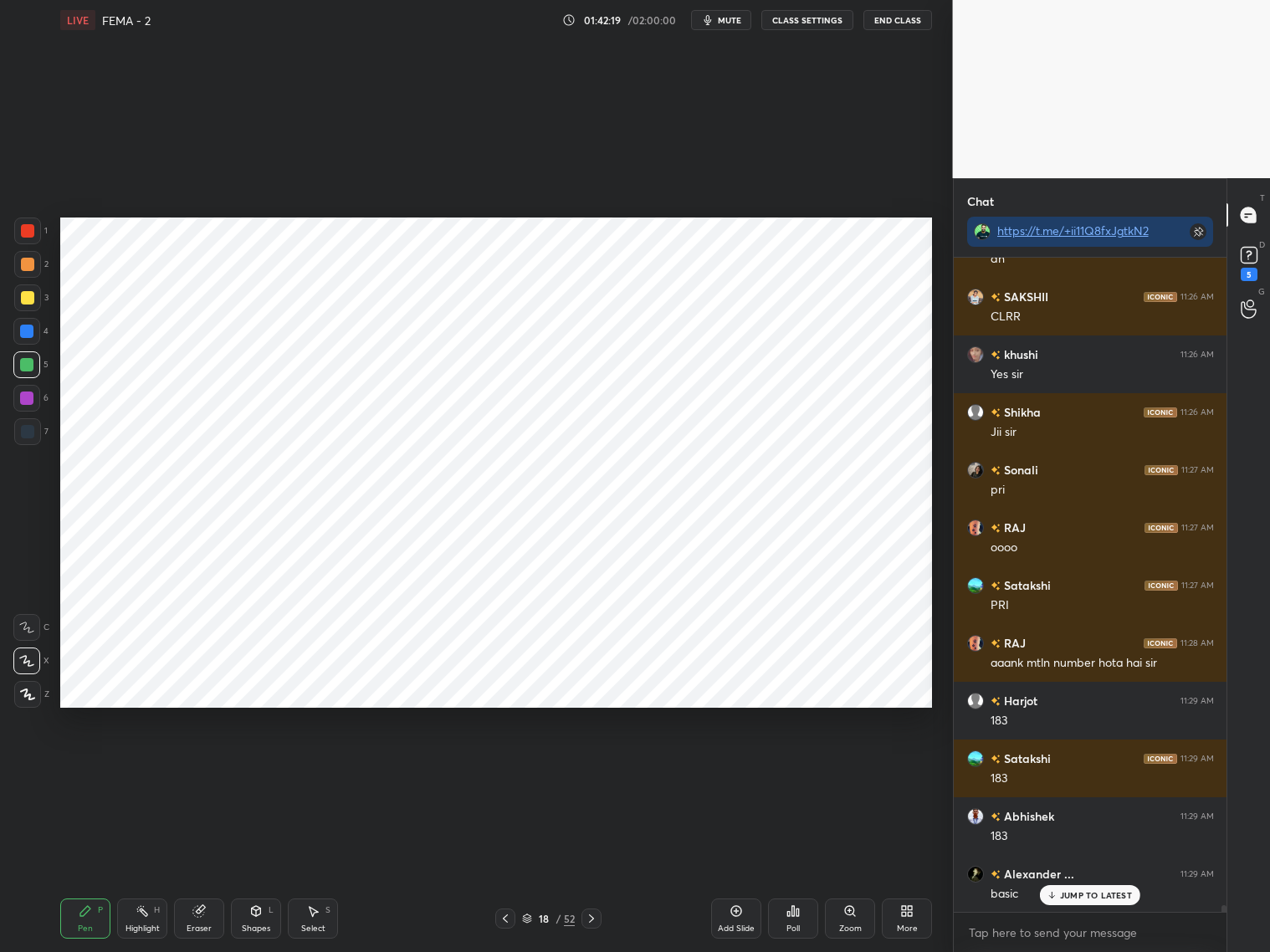 click at bounding box center (27, 398) 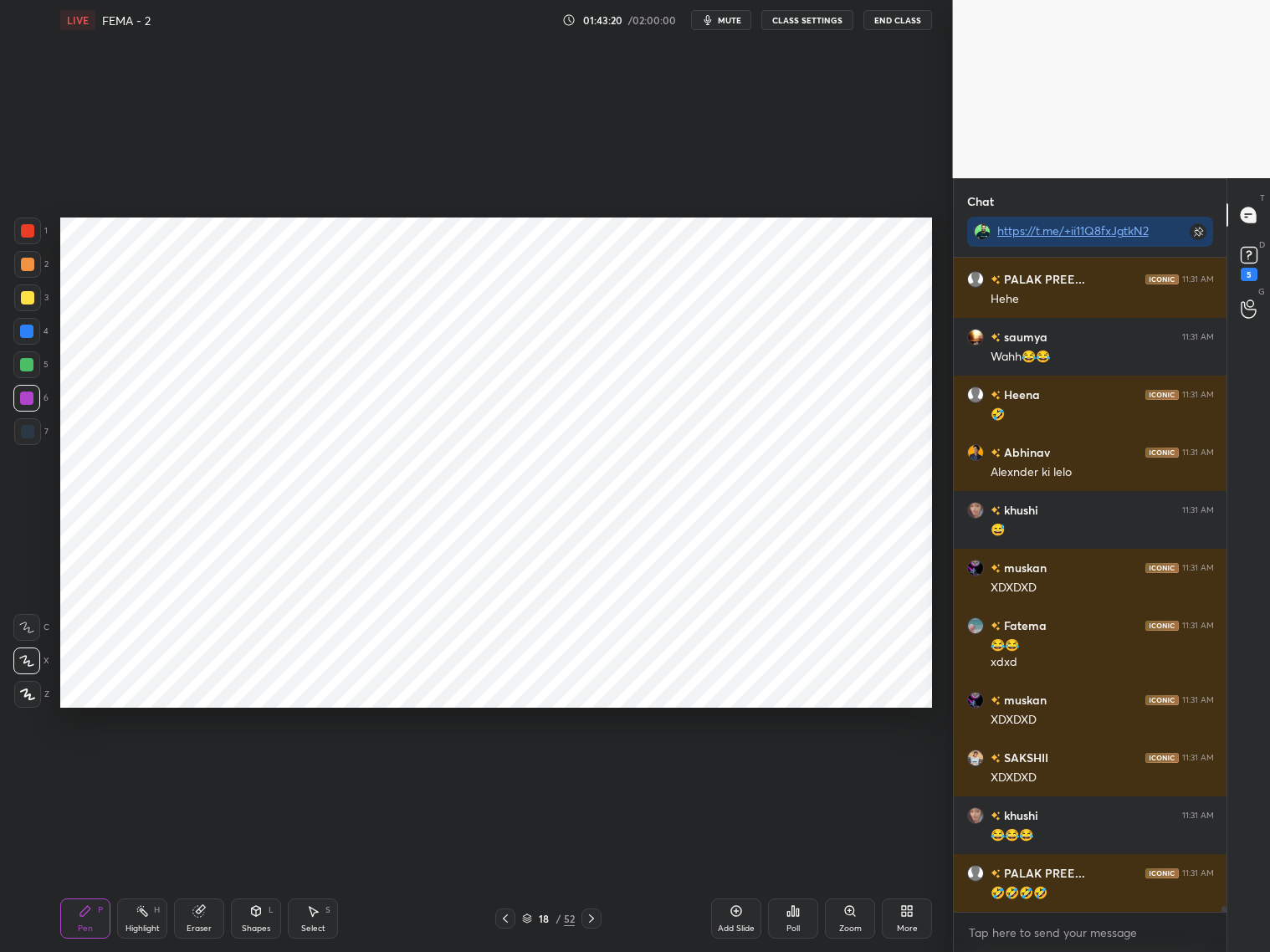 scroll, scrollTop: 67876, scrollLeft: 0, axis: vertical 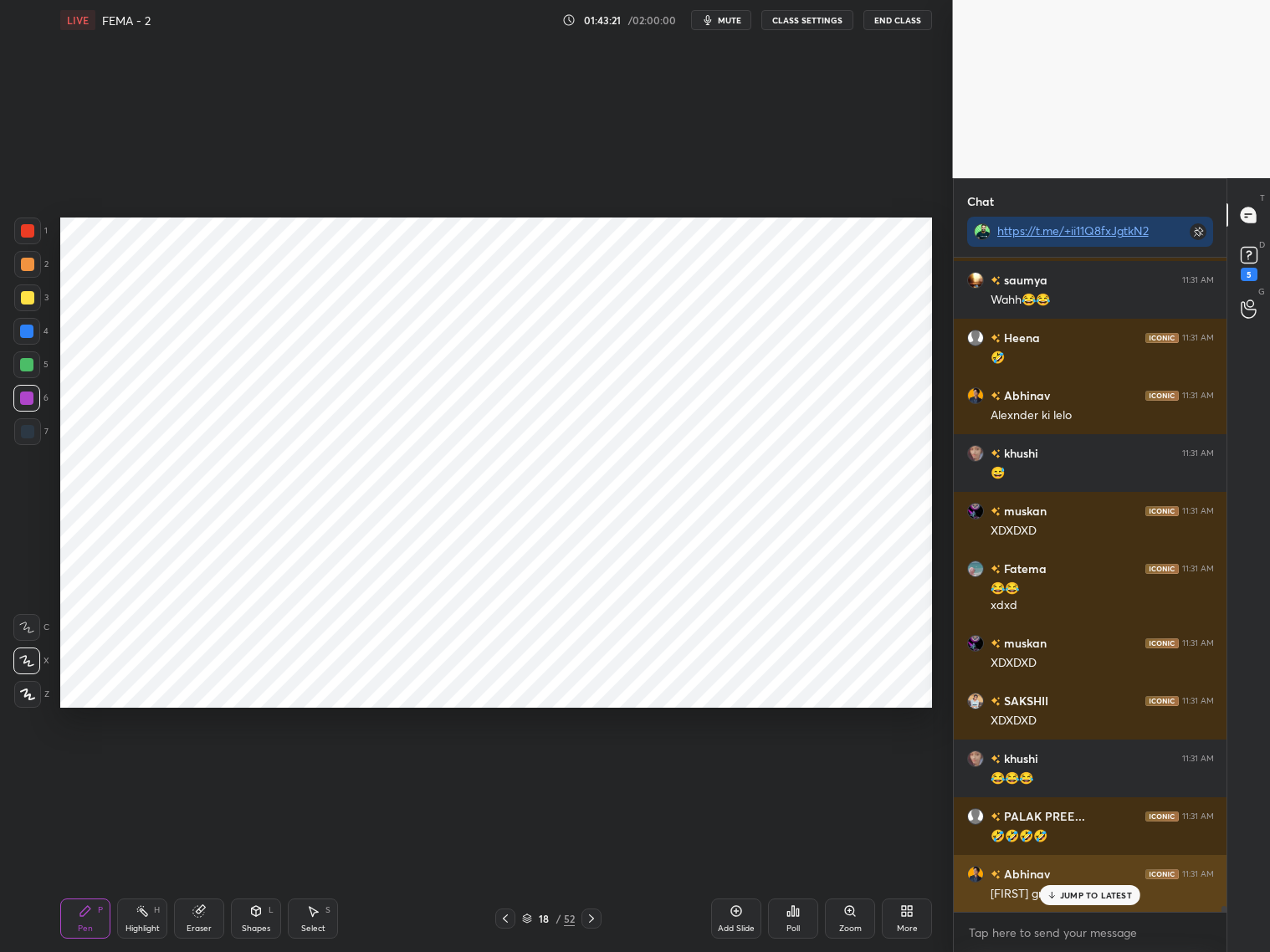 drag, startPoint x: 1093, startPoint y: 893, endPoint x: 1113, endPoint y: 888, distance: 20.615528 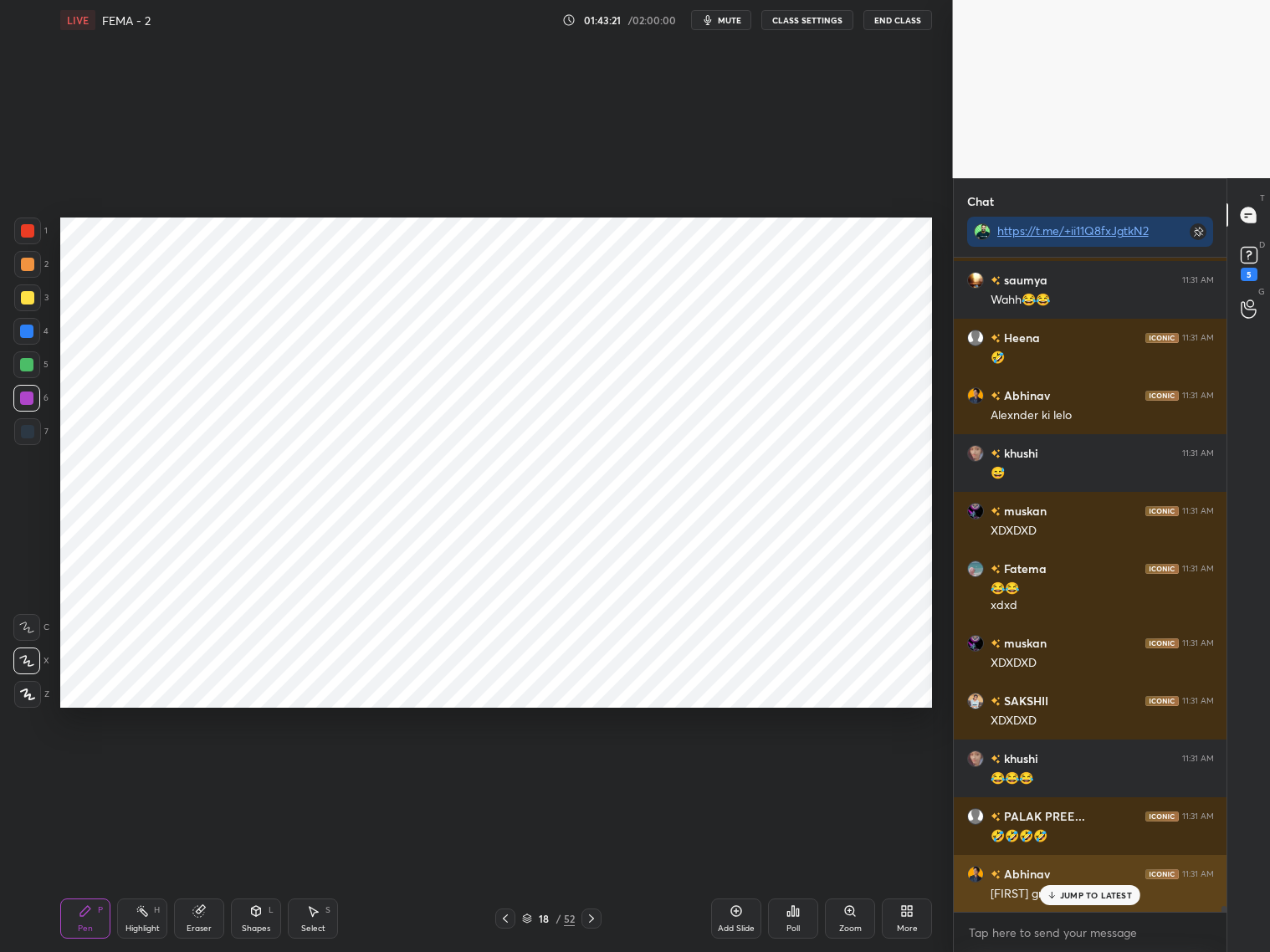 click on "JUMP TO LATEST" at bounding box center (1096, 895) 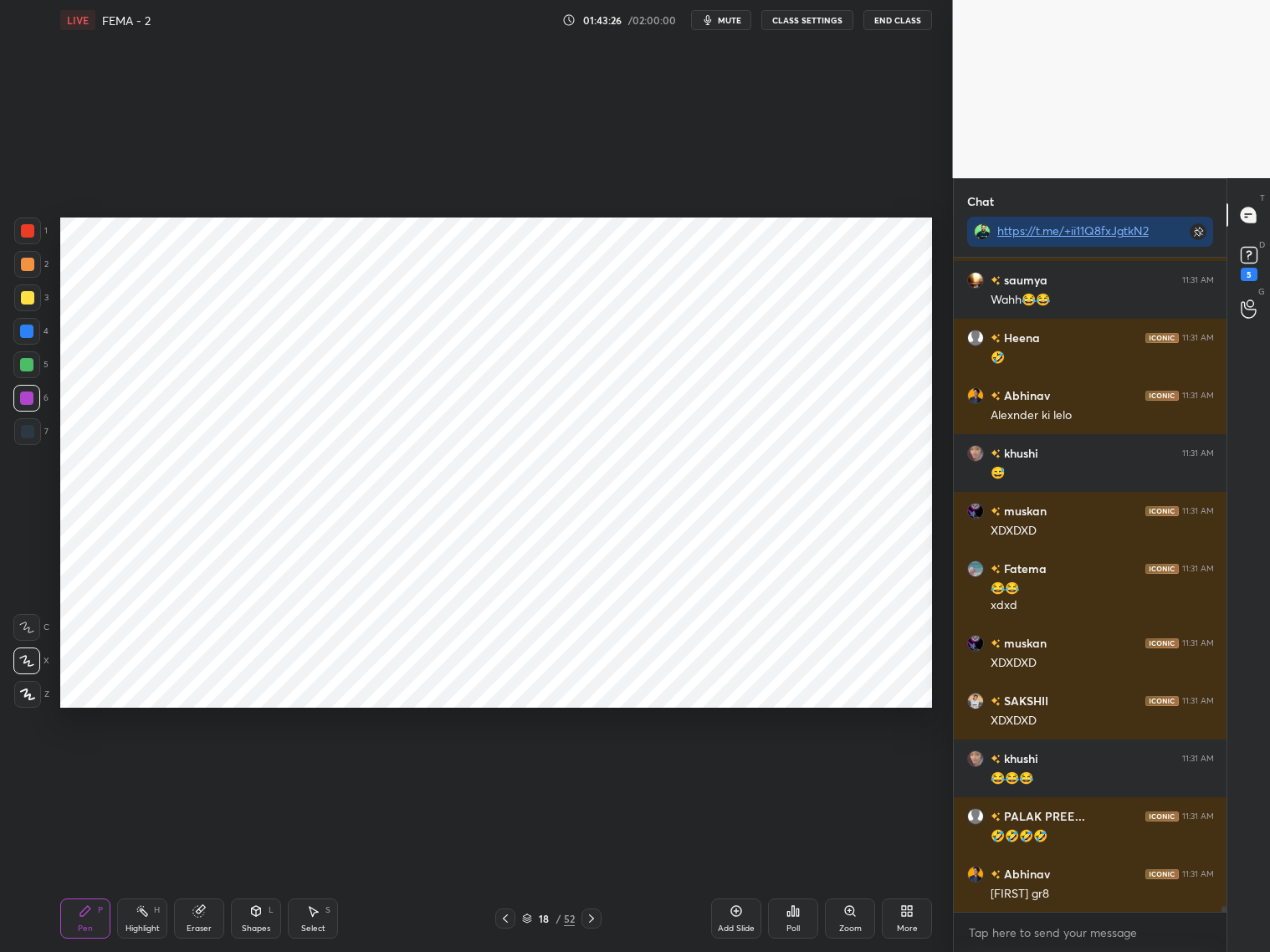 click 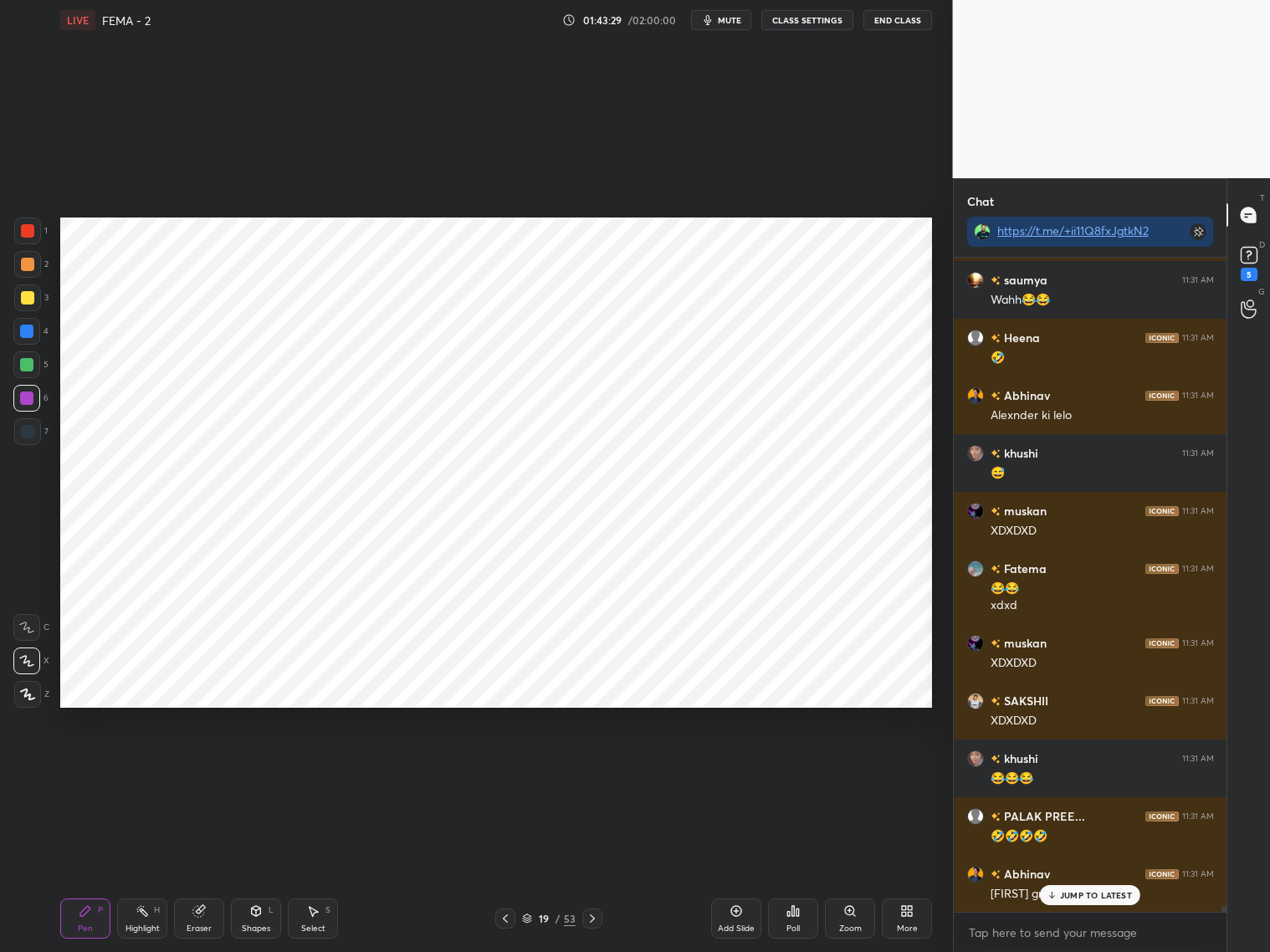 scroll, scrollTop: 67934, scrollLeft: 0, axis: vertical 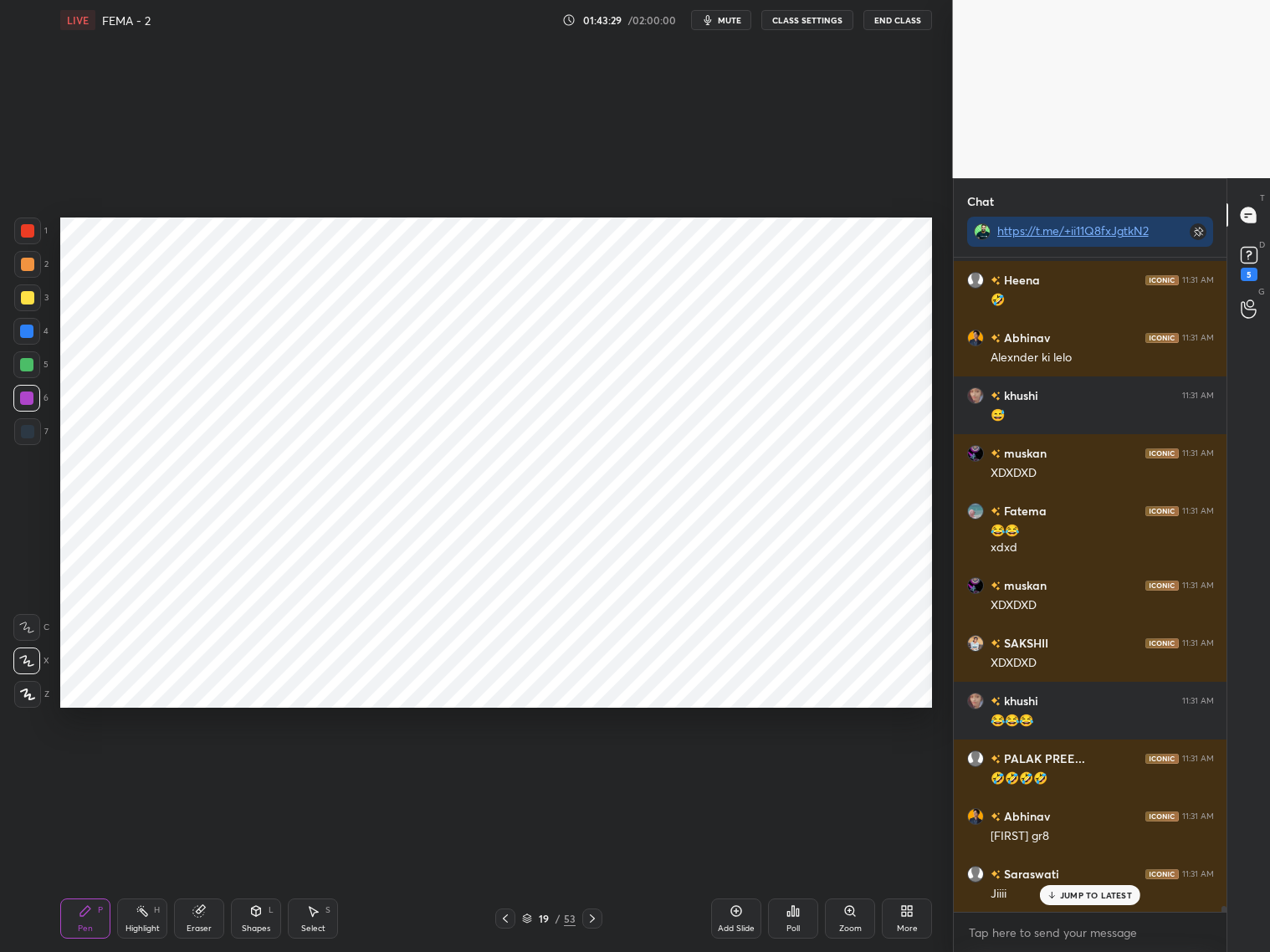 click 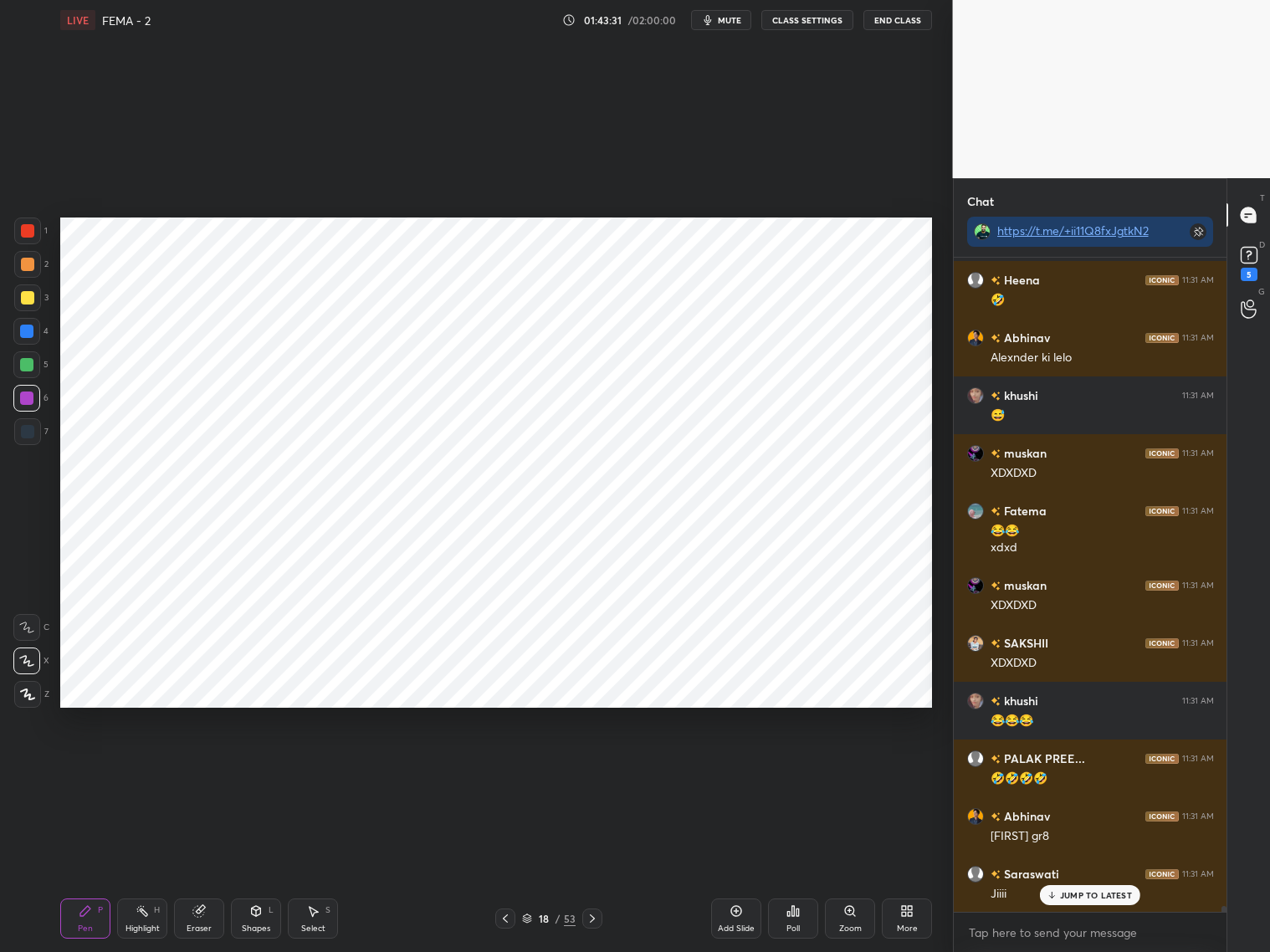 click 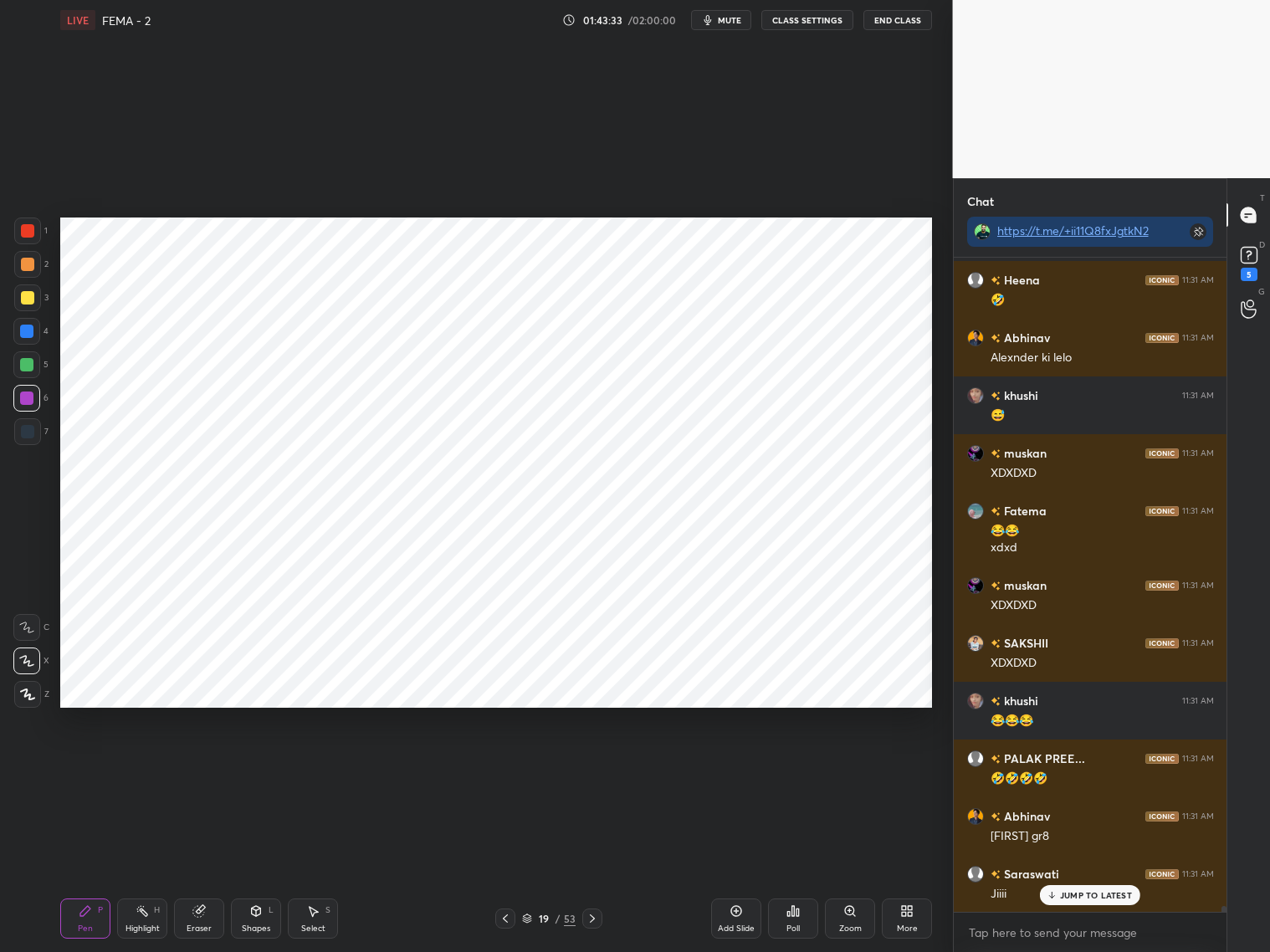 click at bounding box center [27, 365] 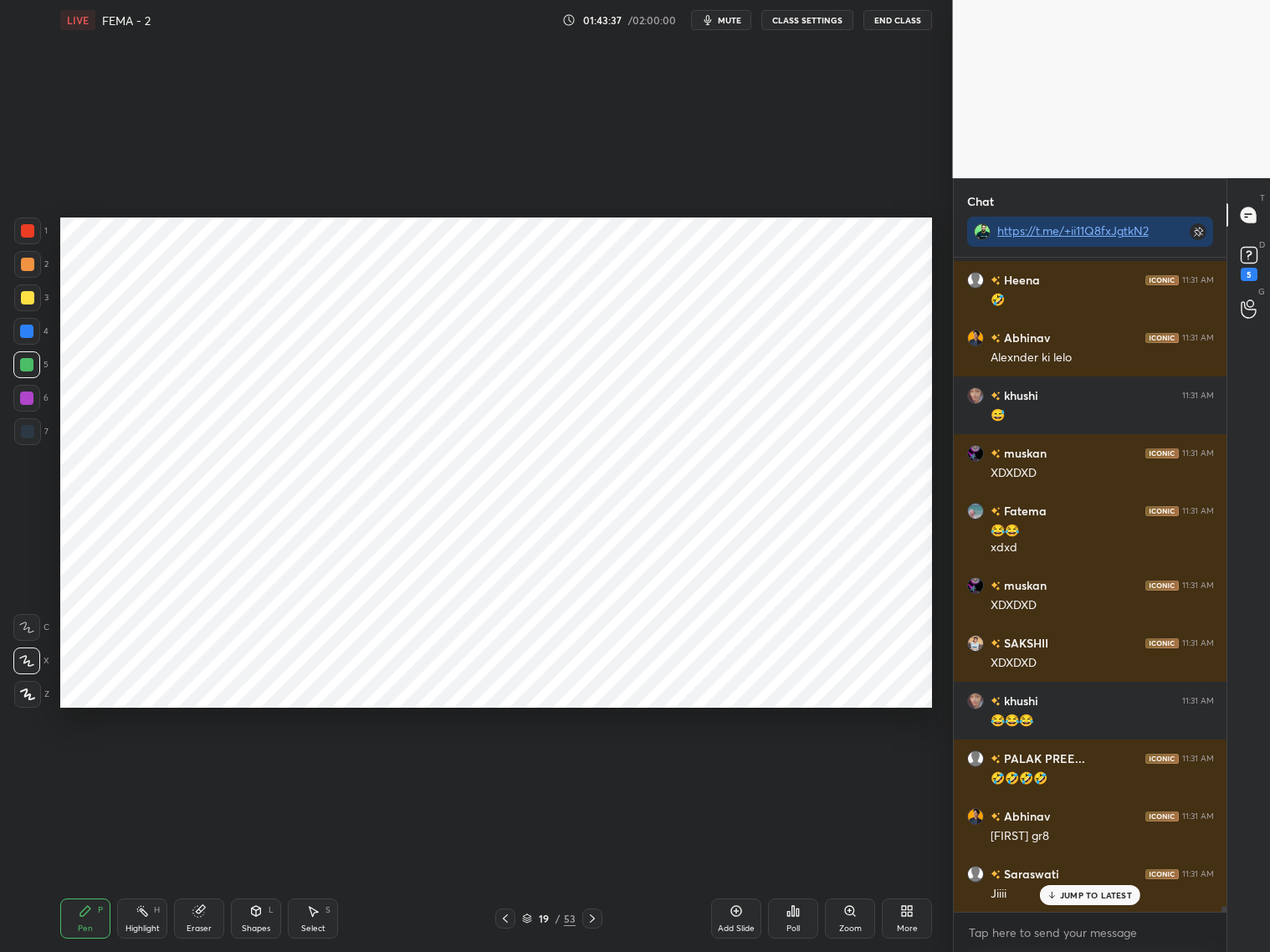 drag, startPoint x: 504, startPoint y: 914, endPoint x: 517, endPoint y: 909, distance: 13.928388 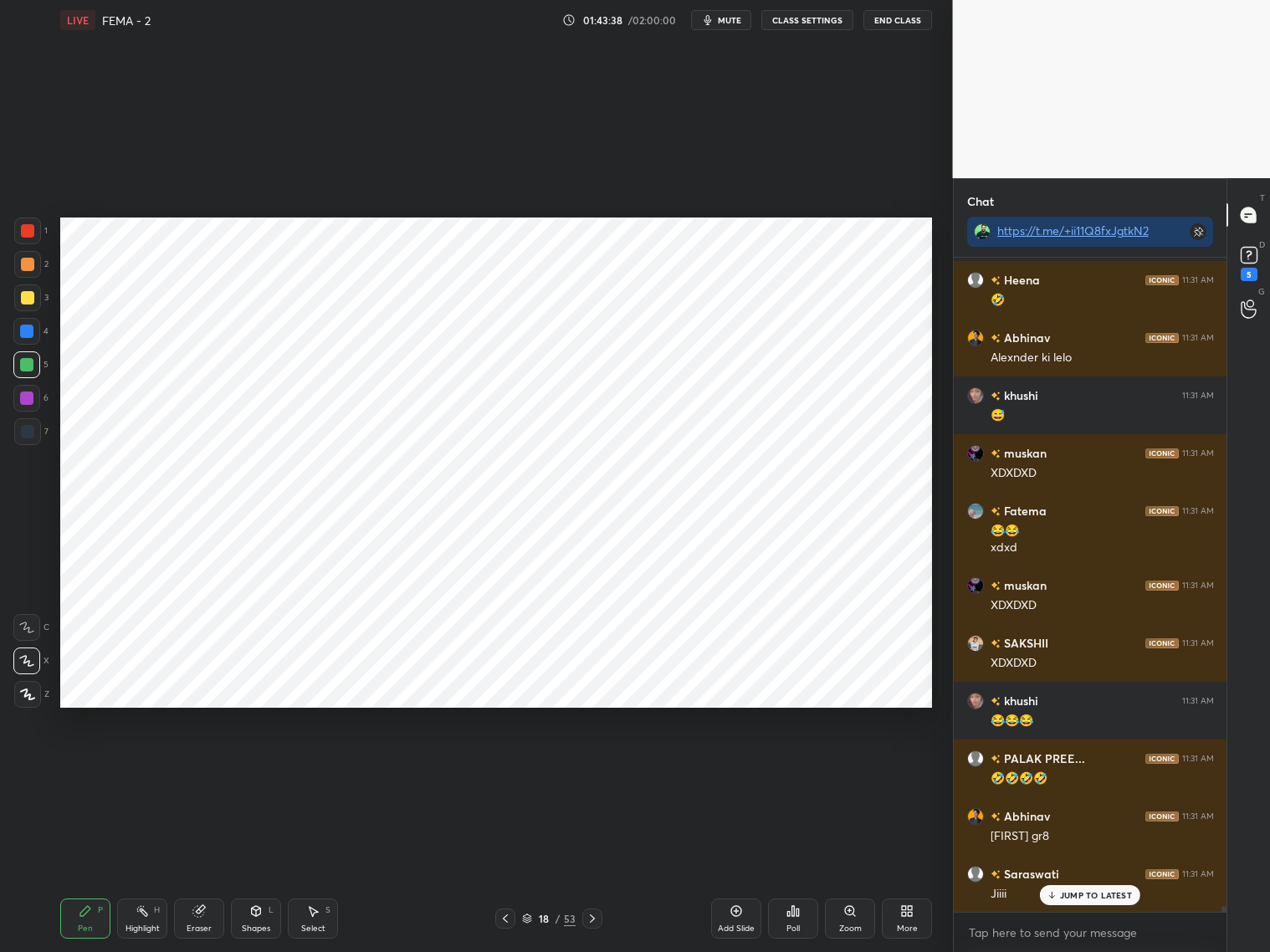 click 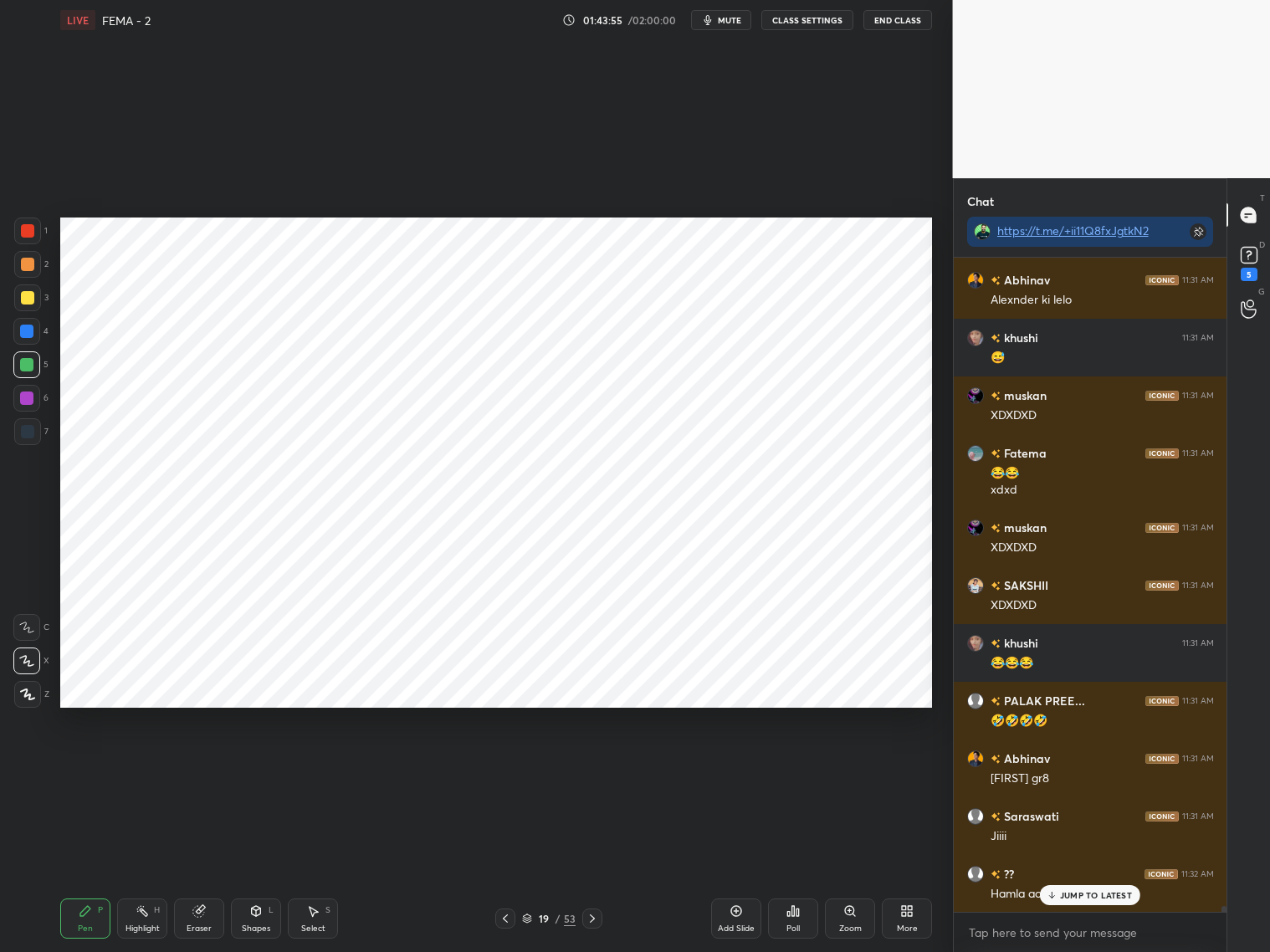 scroll, scrollTop: 68050, scrollLeft: 0, axis: vertical 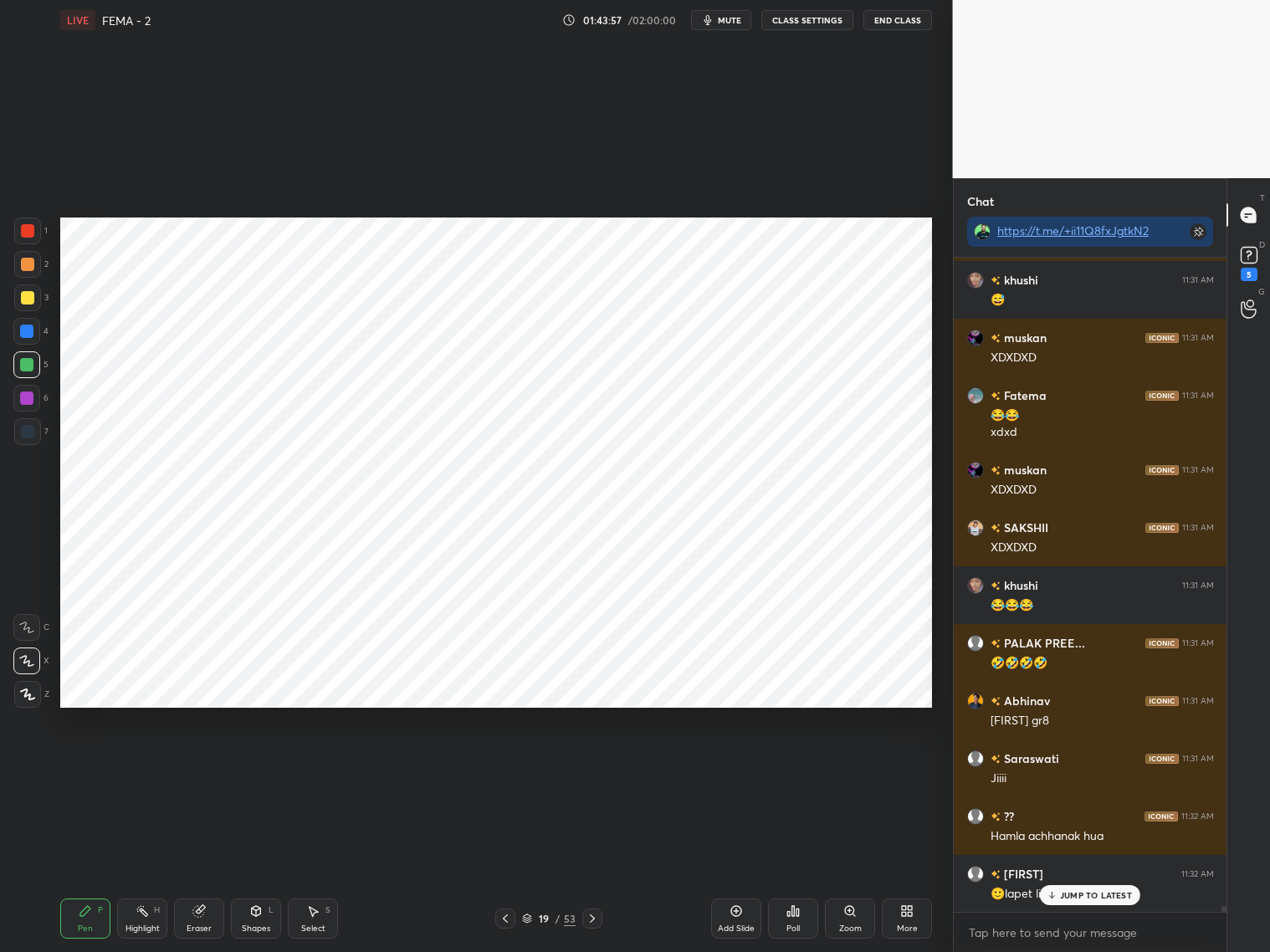 drag, startPoint x: 30, startPoint y: 333, endPoint x: 55, endPoint y: 312, distance: 32.649655 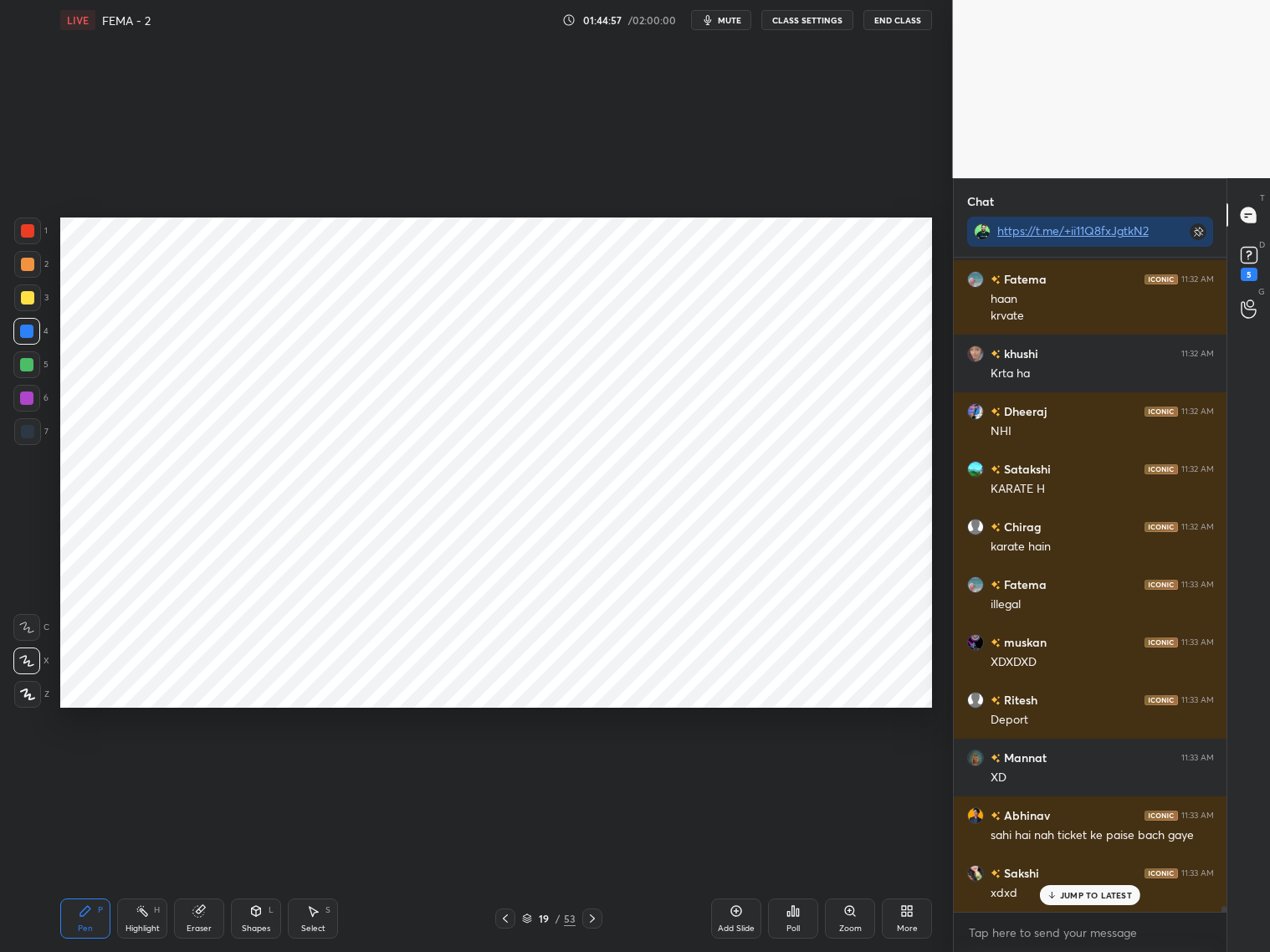 scroll, scrollTop: 68759, scrollLeft: 0, axis: vertical 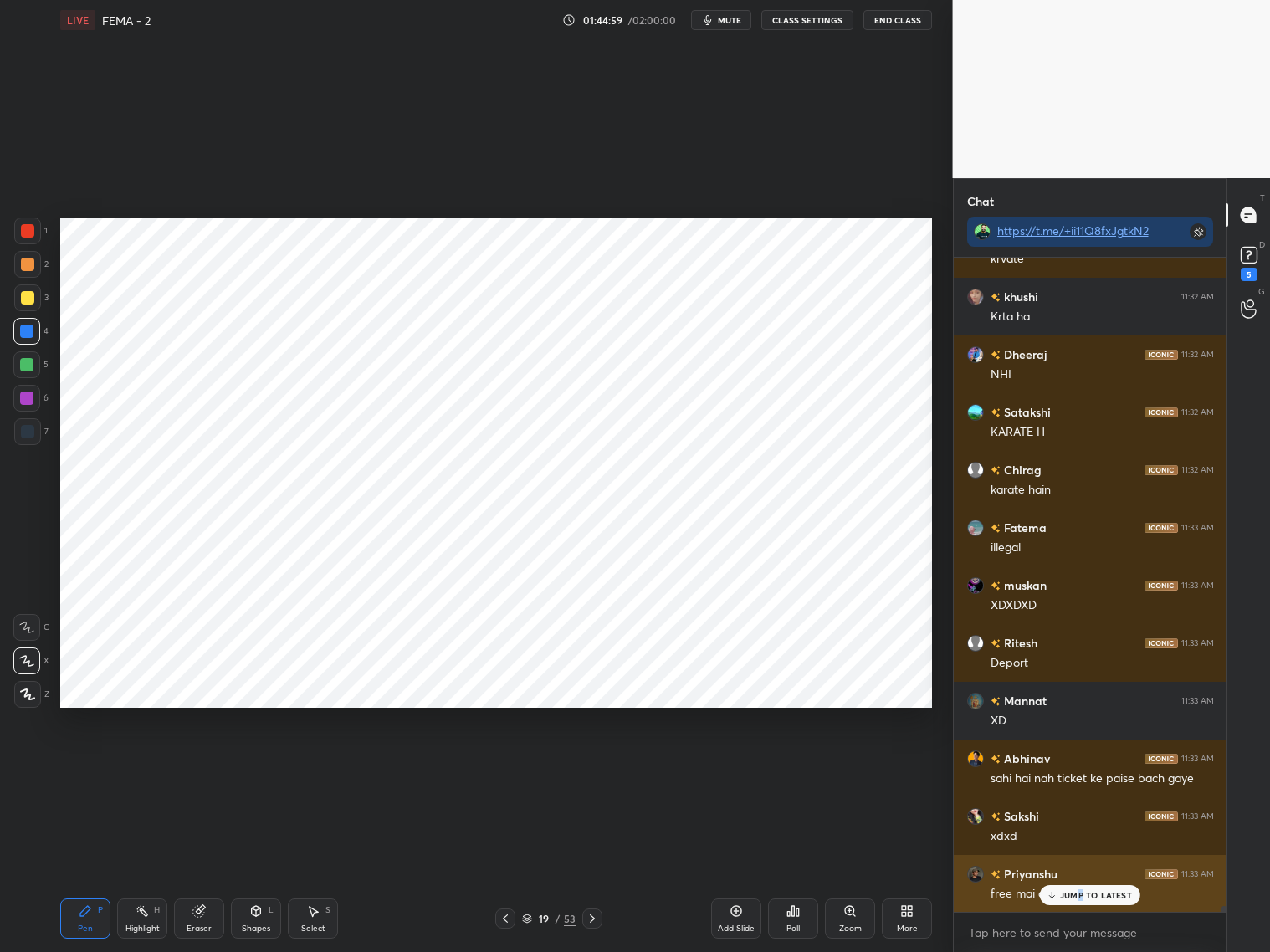 drag, startPoint x: 1081, startPoint y: 892, endPoint x: 1098, endPoint y: 884, distance: 18.788294 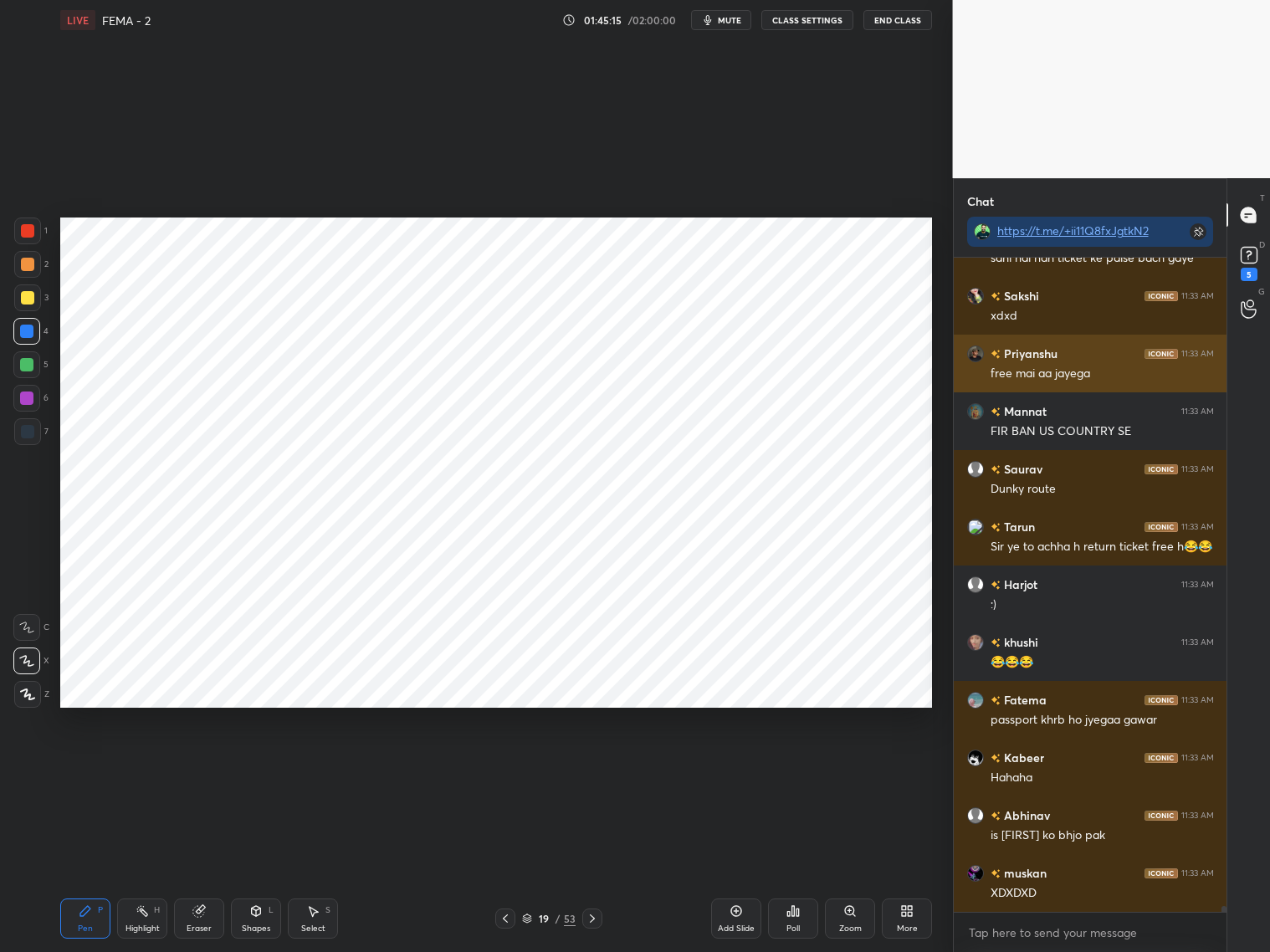 scroll, scrollTop: 69336, scrollLeft: 0, axis: vertical 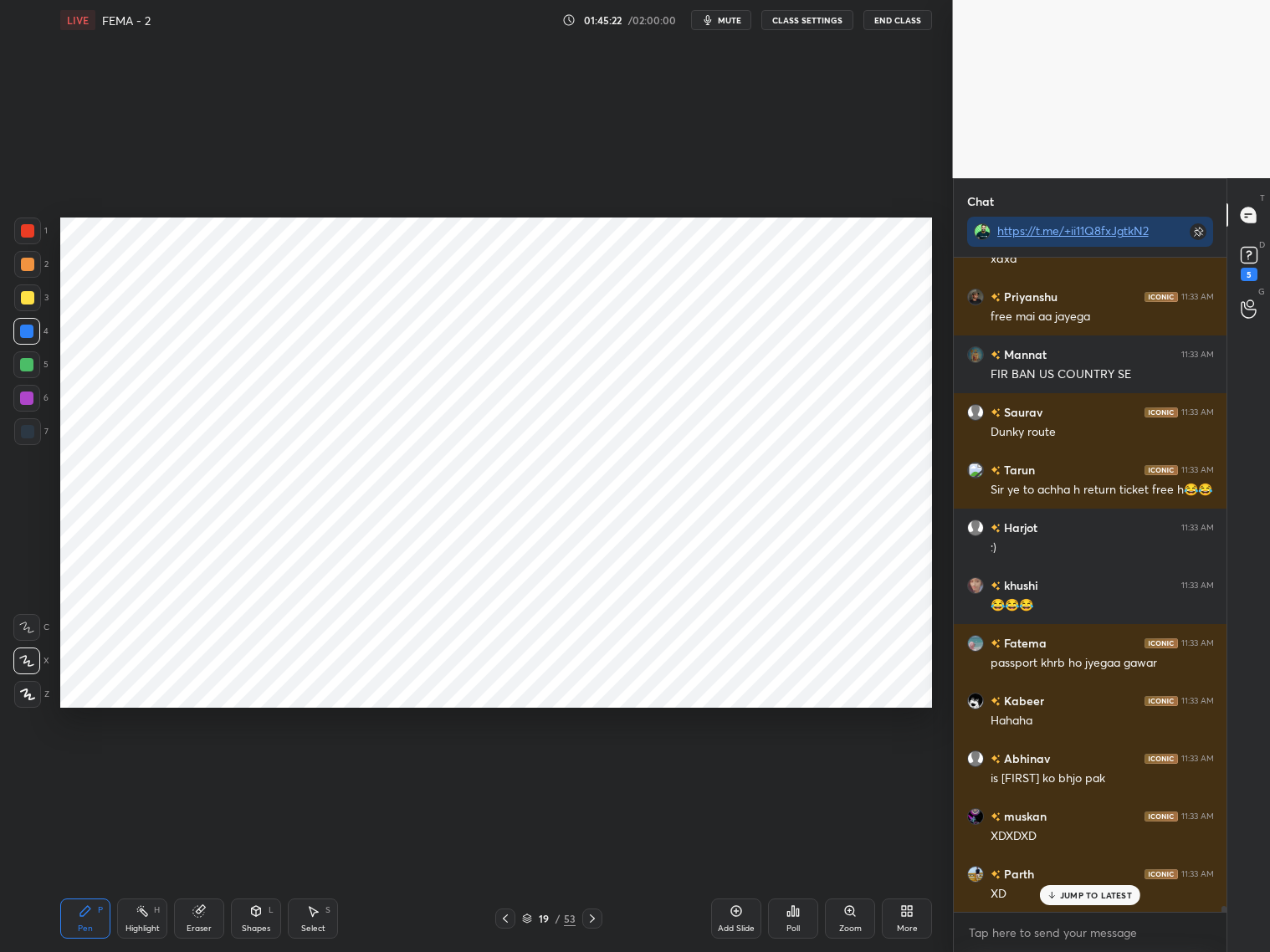 drag, startPoint x: 28, startPoint y: 361, endPoint x: 50, endPoint y: 353, distance: 23.4094 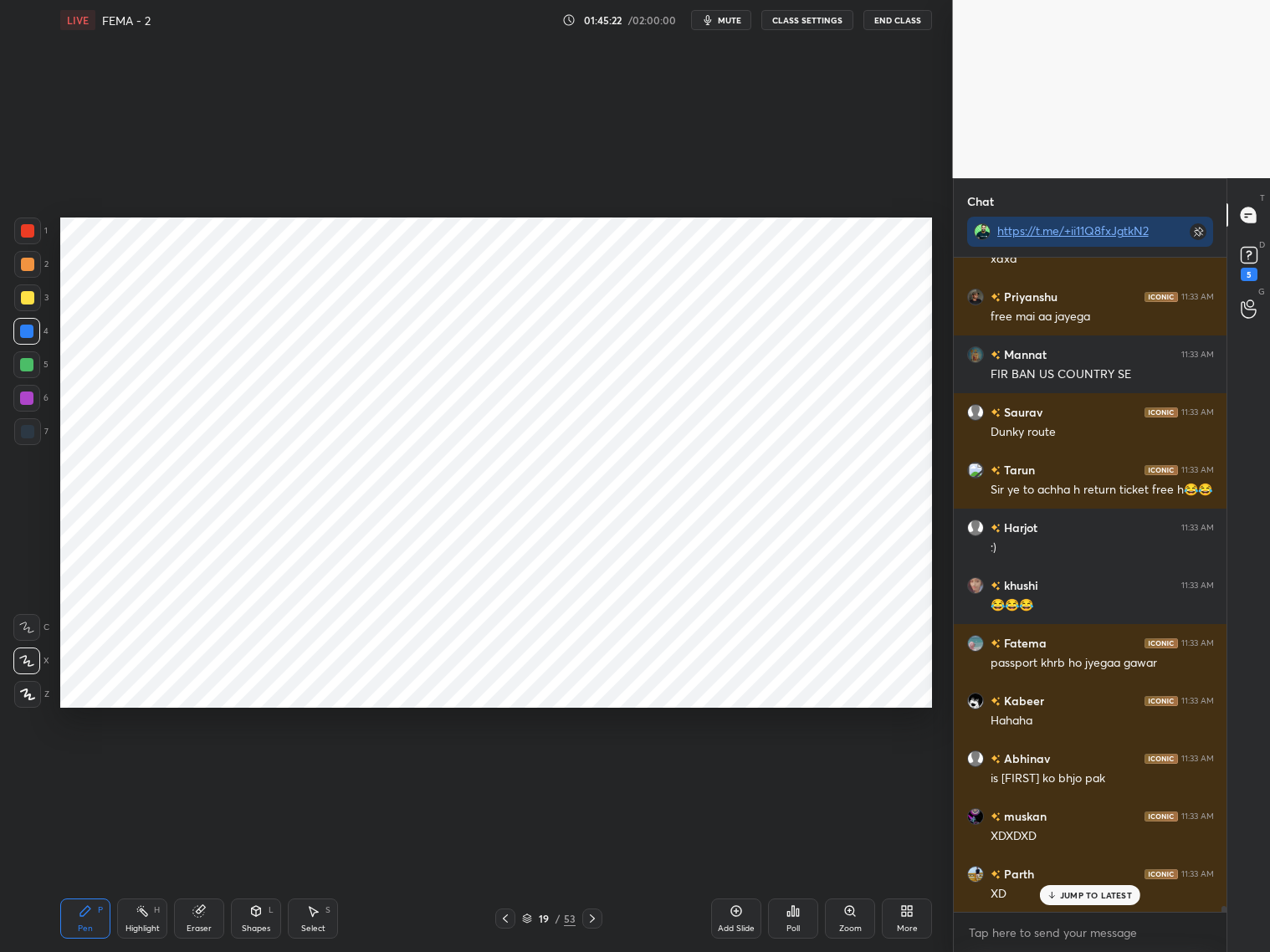 click at bounding box center [27, 365] 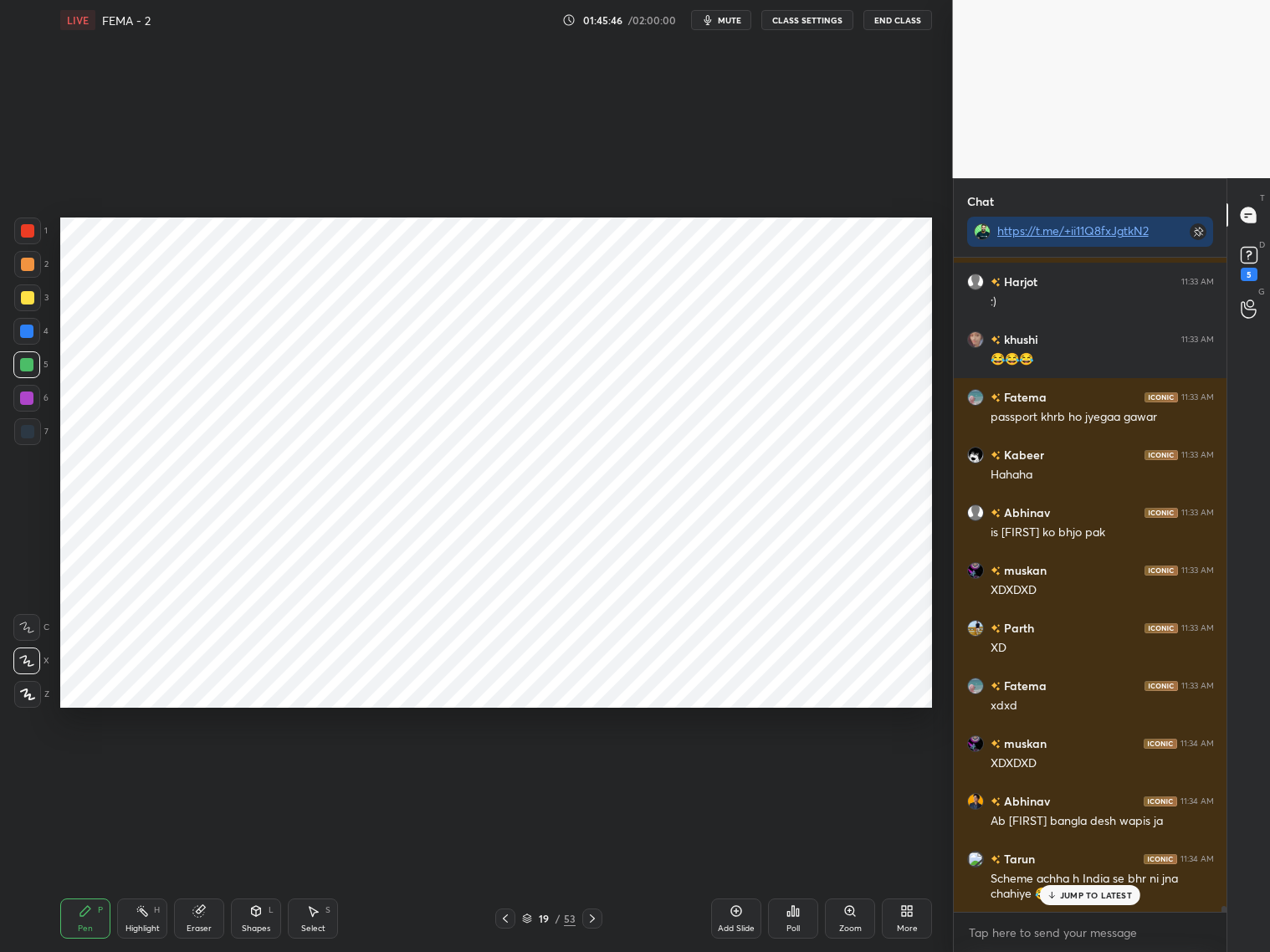 scroll, scrollTop: 69640, scrollLeft: 0, axis: vertical 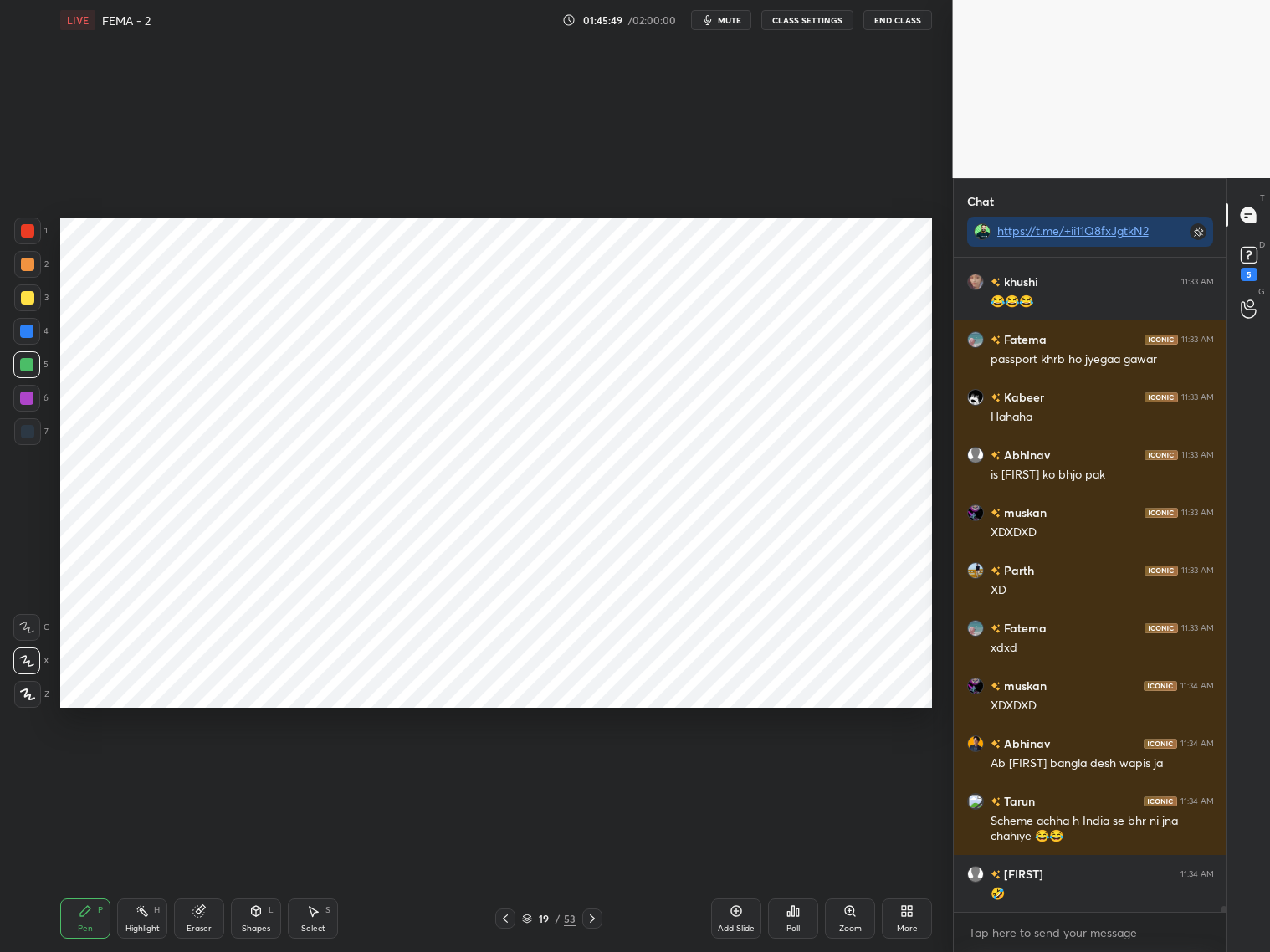 drag, startPoint x: 28, startPoint y: 331, endPoint x: 48, endPoint y: 326, distance: 20.615528 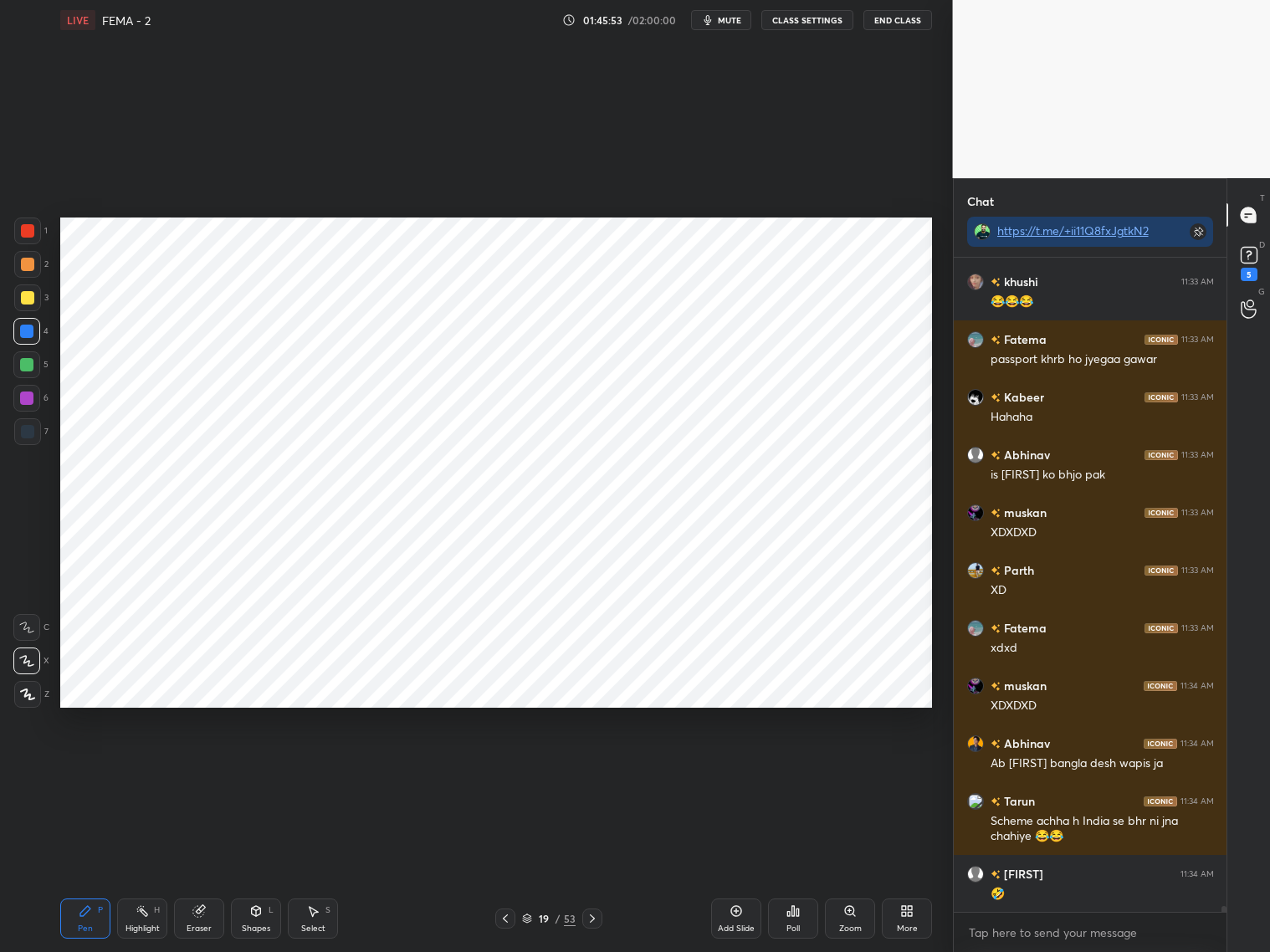 click 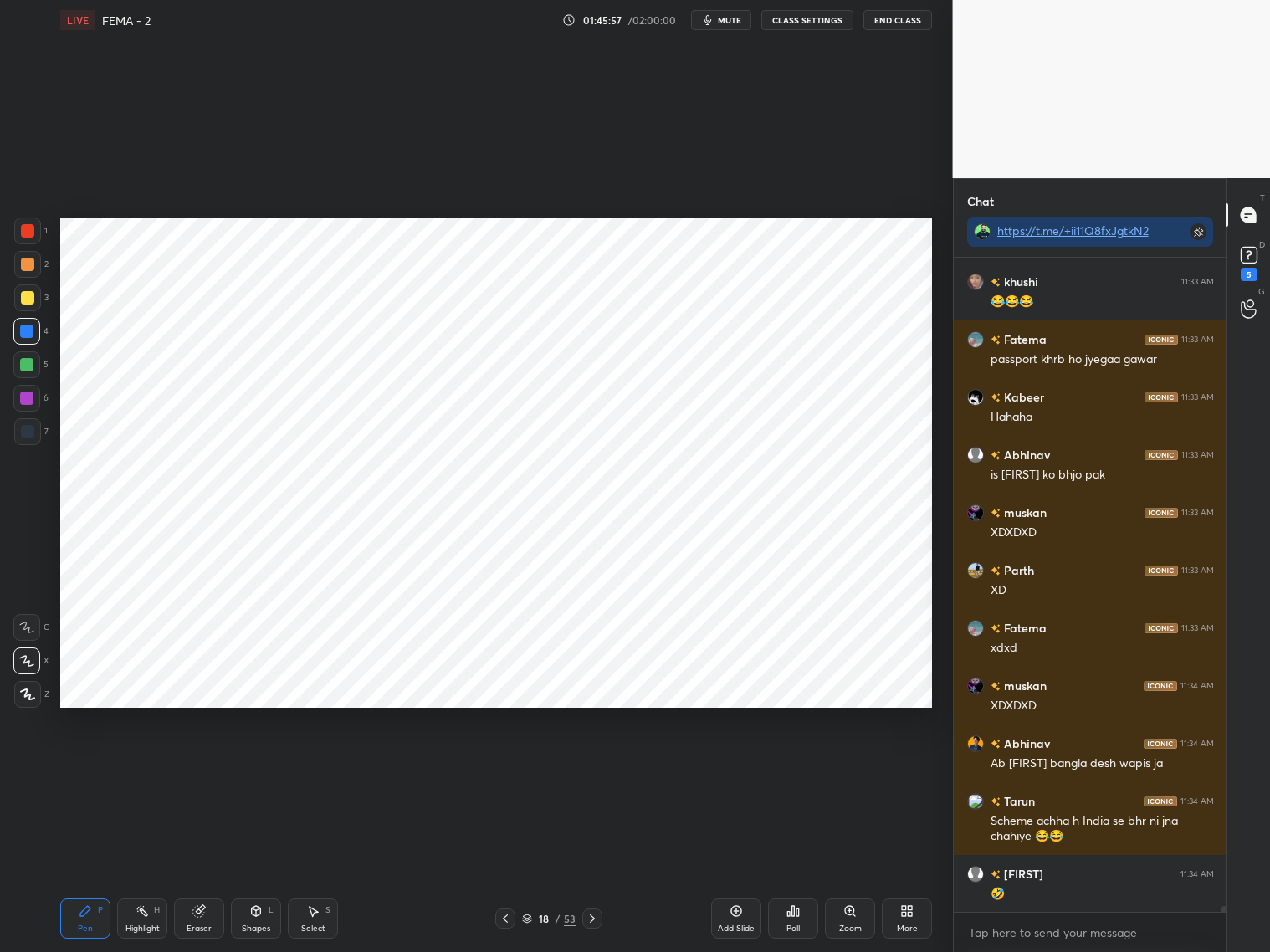 click 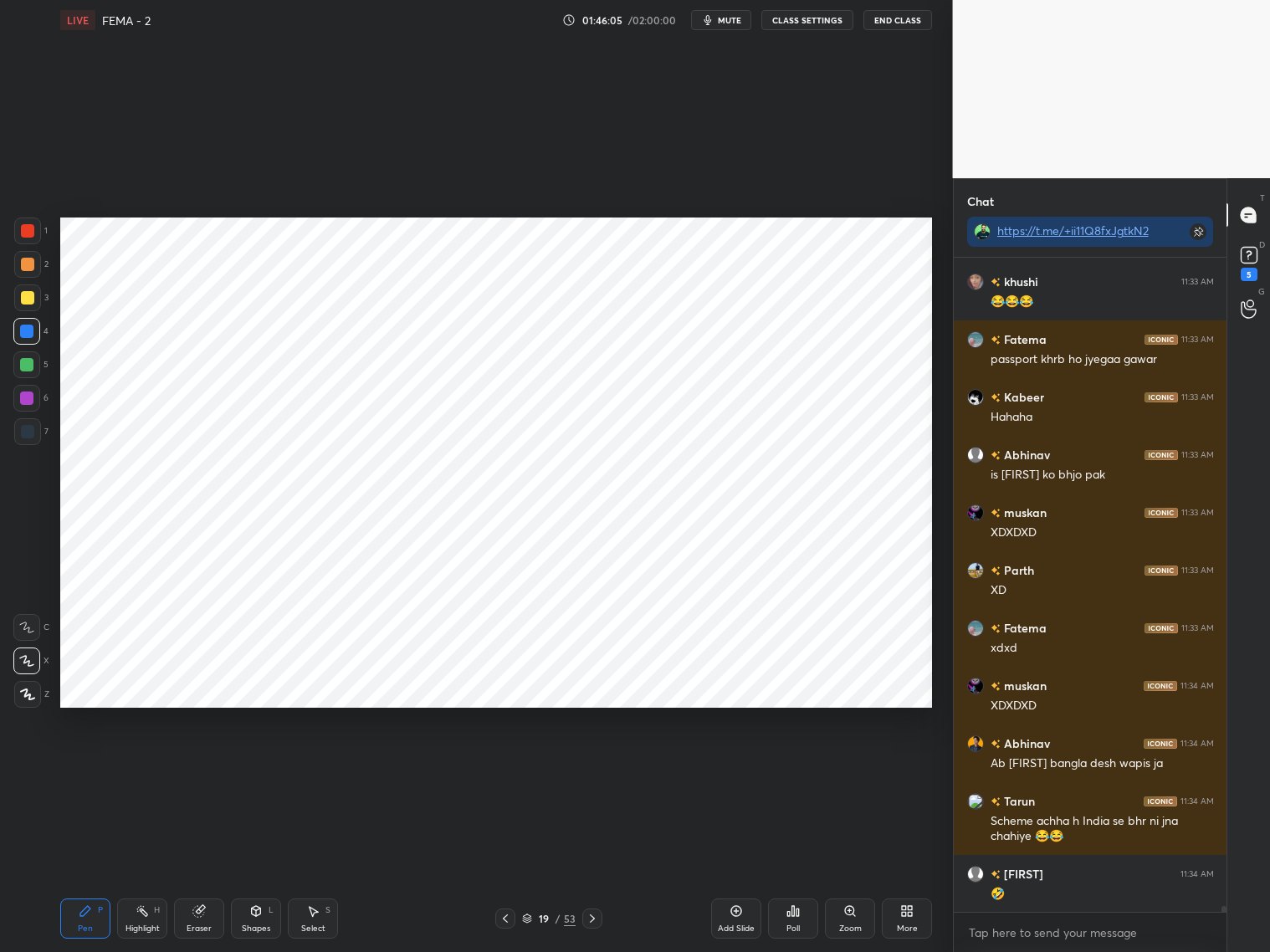 click at bounding box center (505, 919) 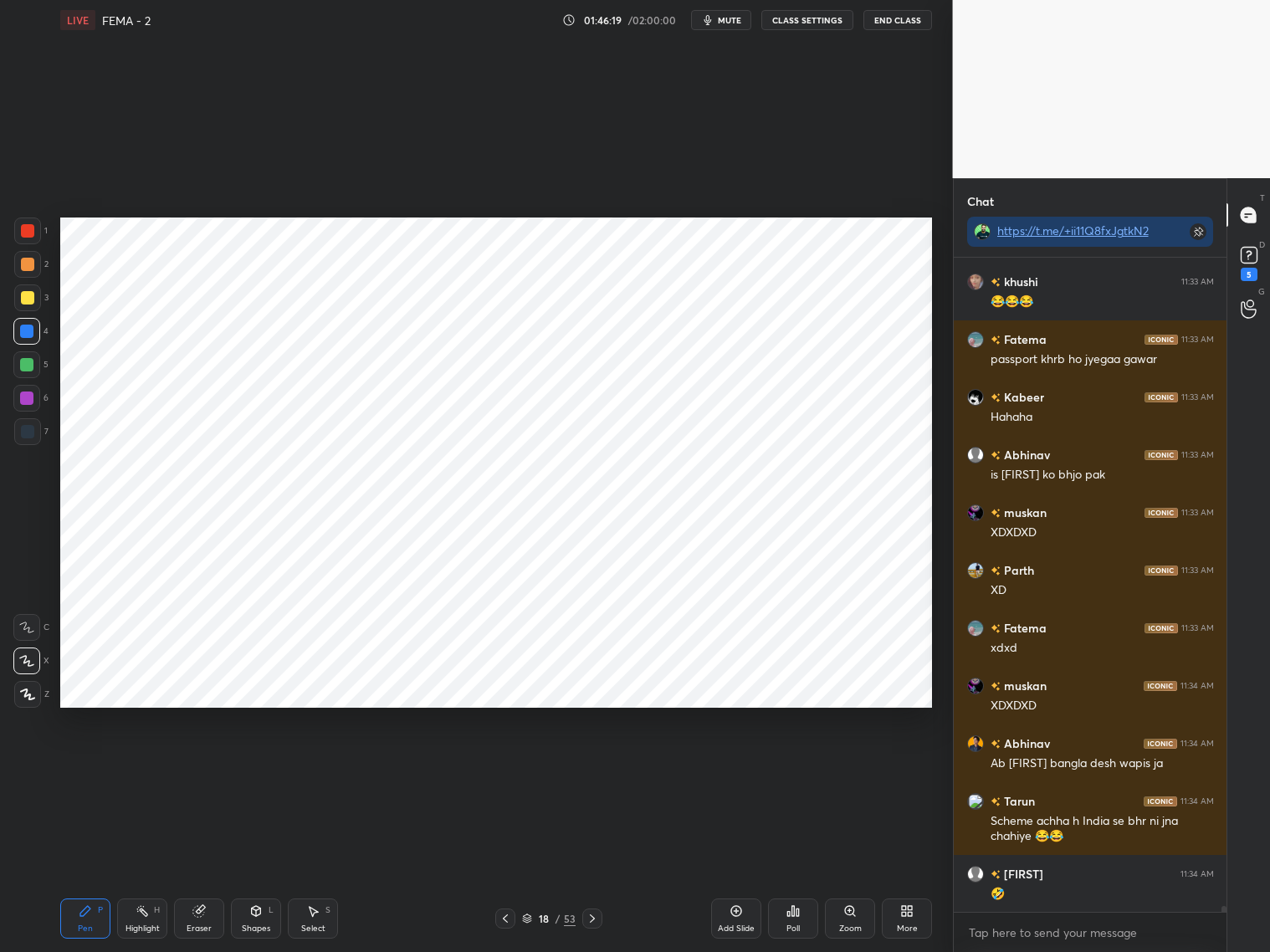 scroll, scrollTop: 69698, scrollLeft: 0, axis: vertical 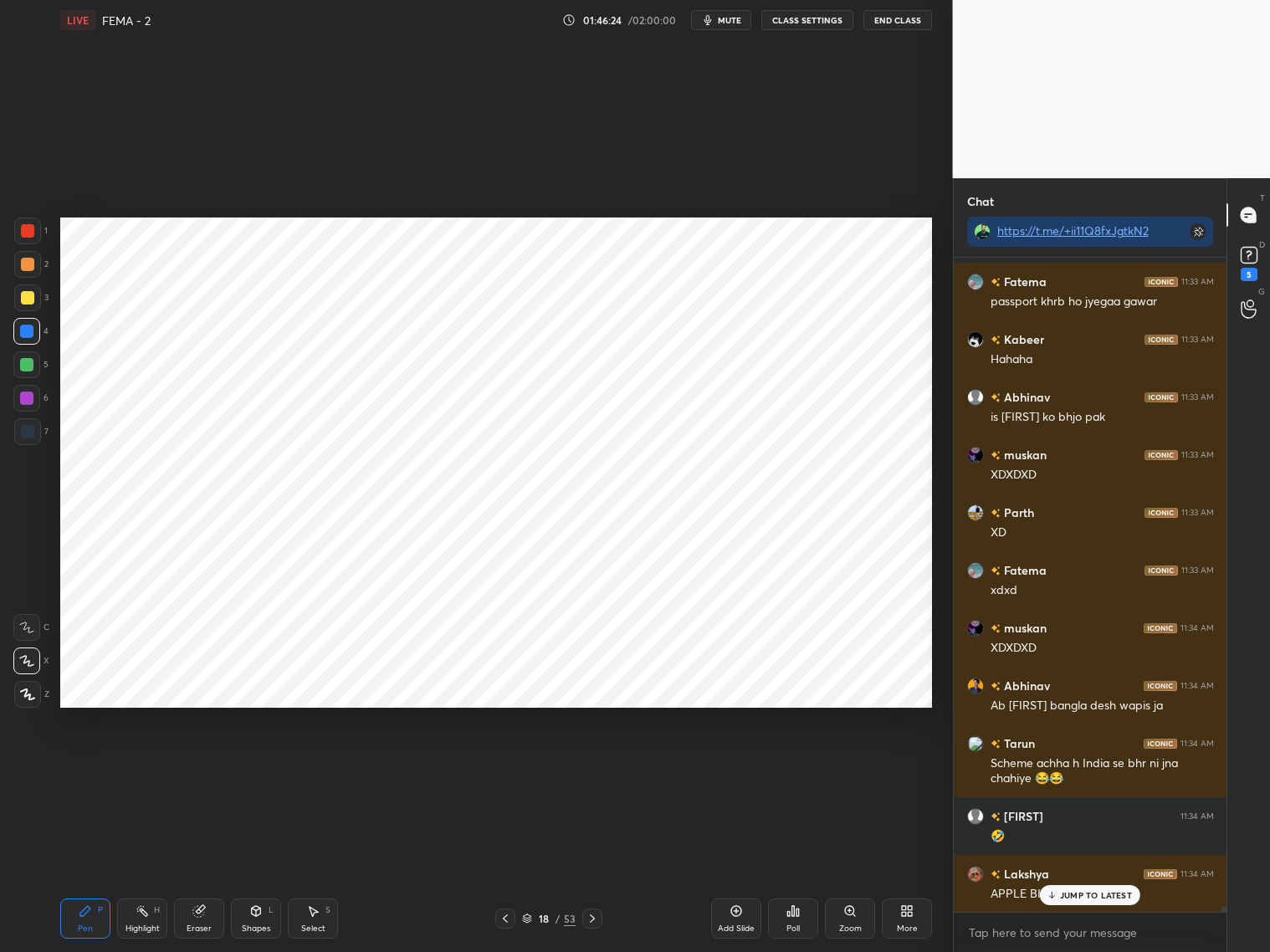 click at bounding box center [592, 919] 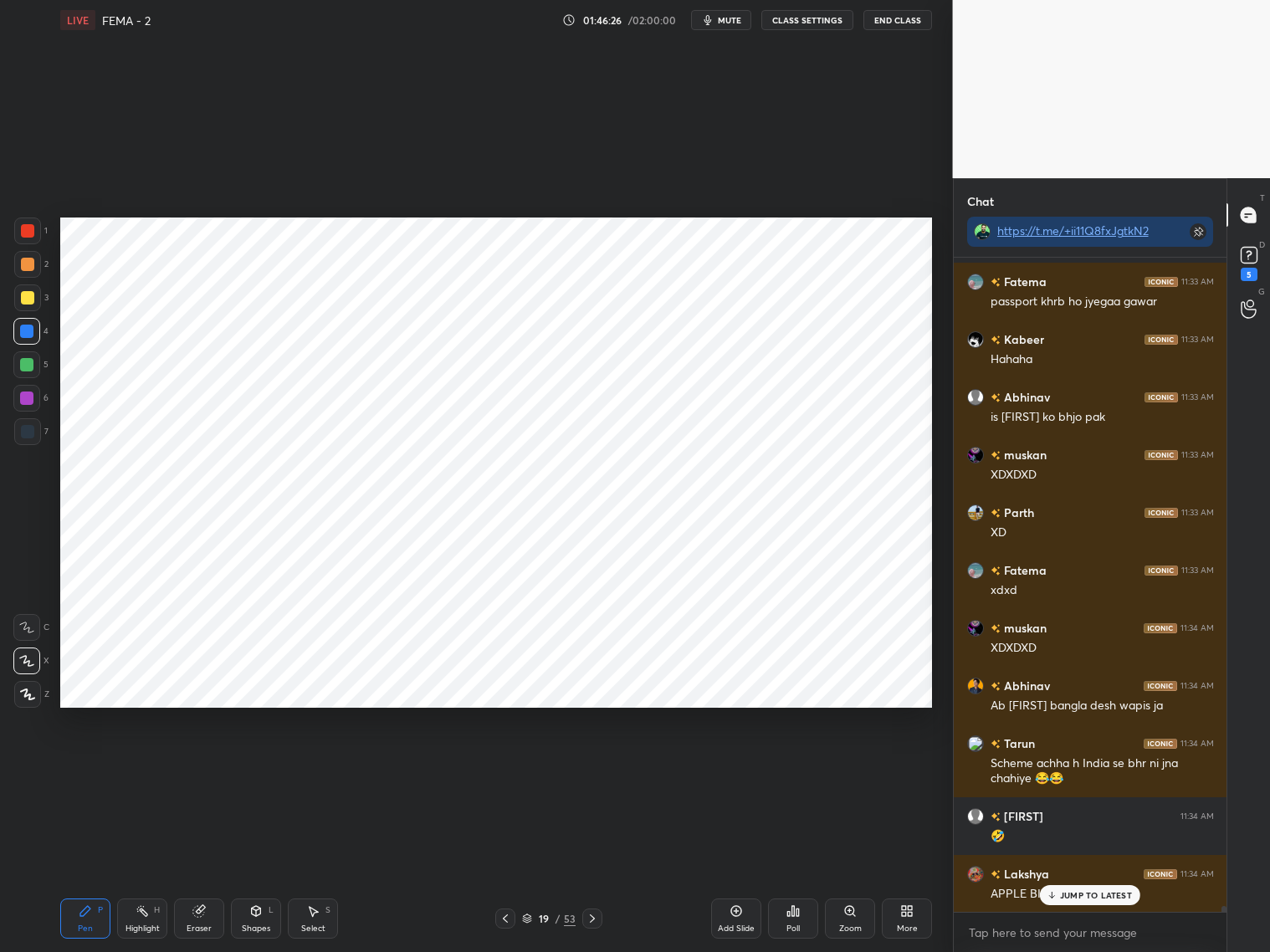 click 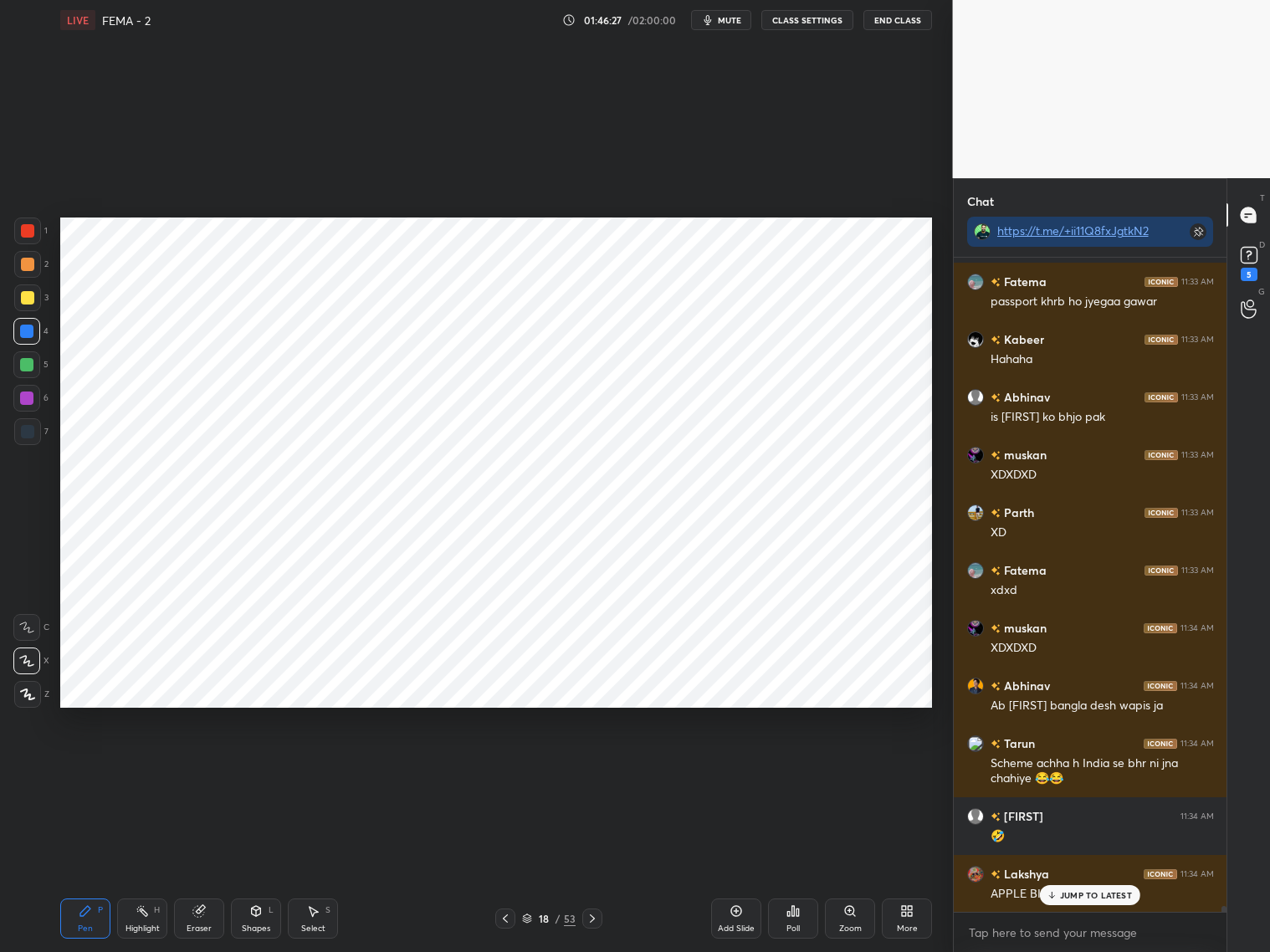 click 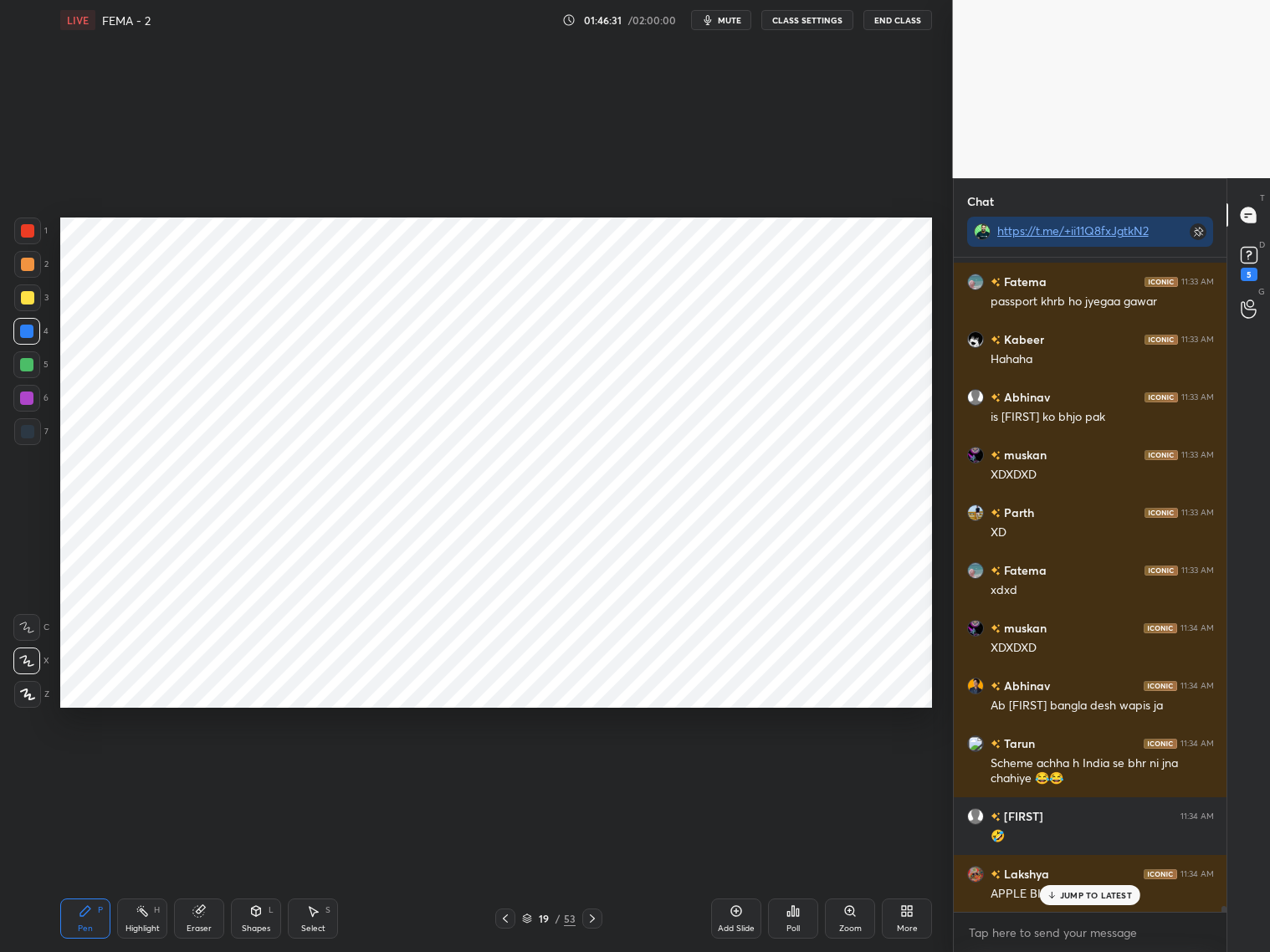 click 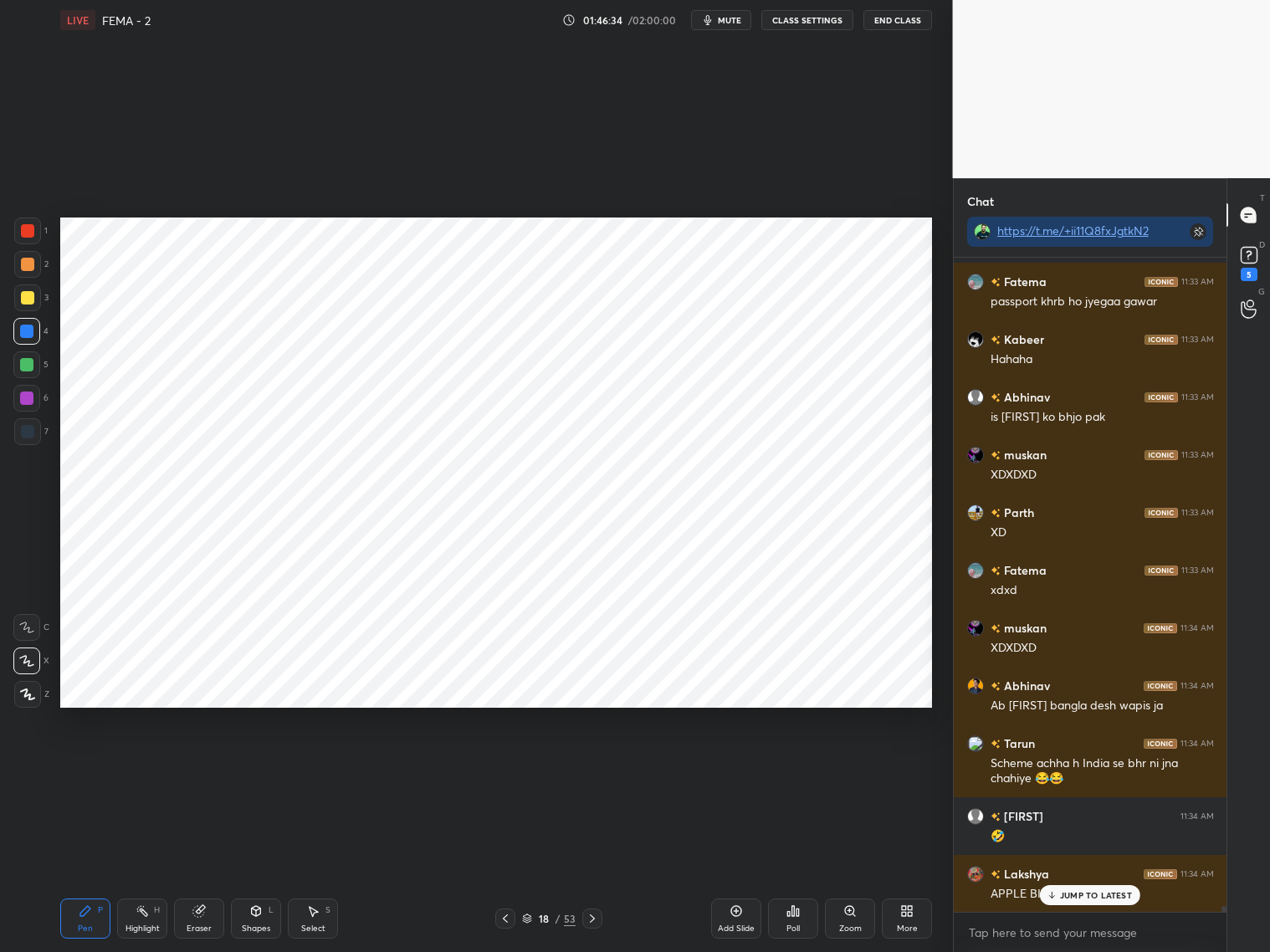 drag, startPoint x: 248, startPoint y: 912, endPoint x: 248, endPoint y: 885, distance: 27 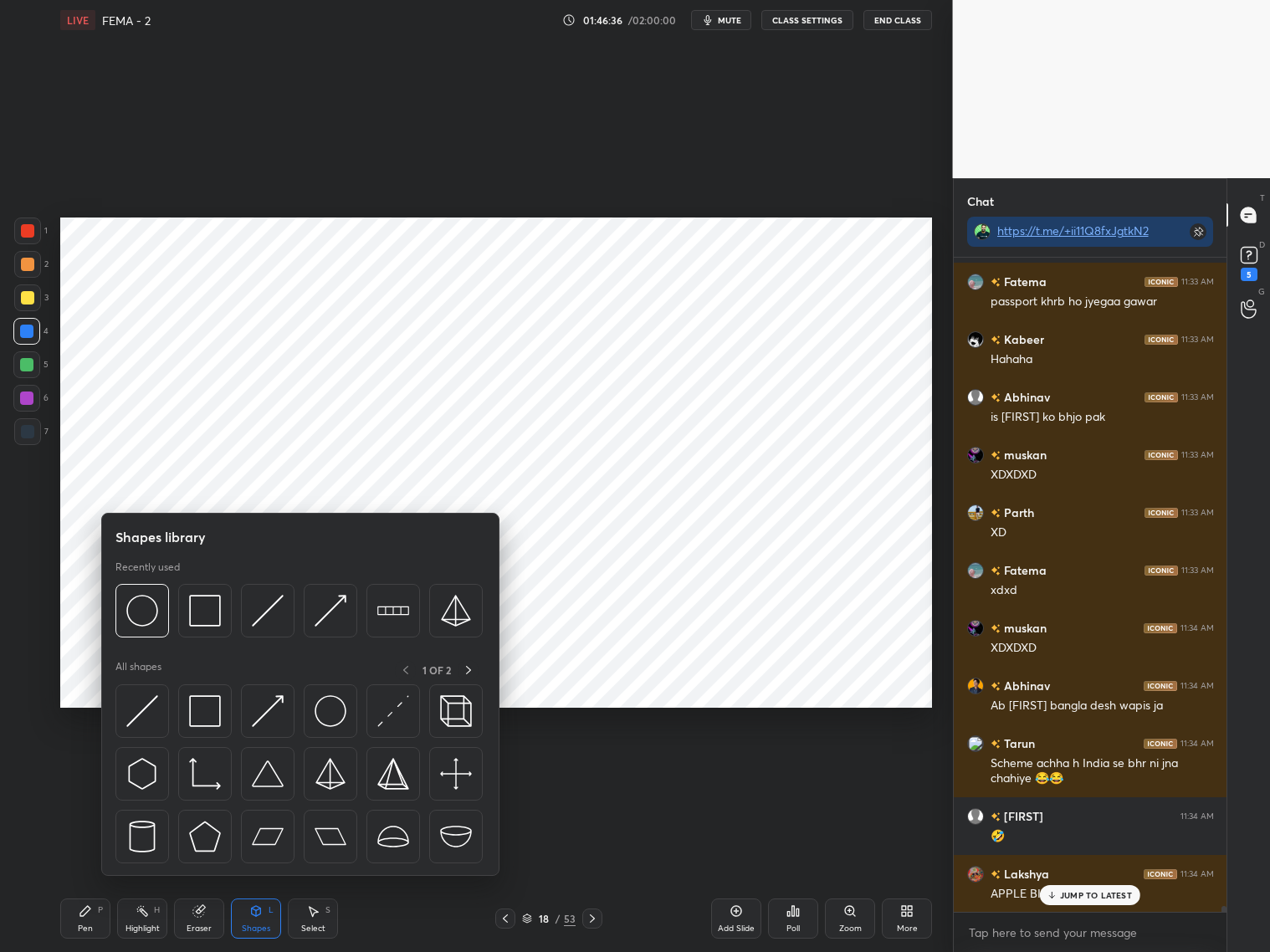 click at bounding box center (27, 398) 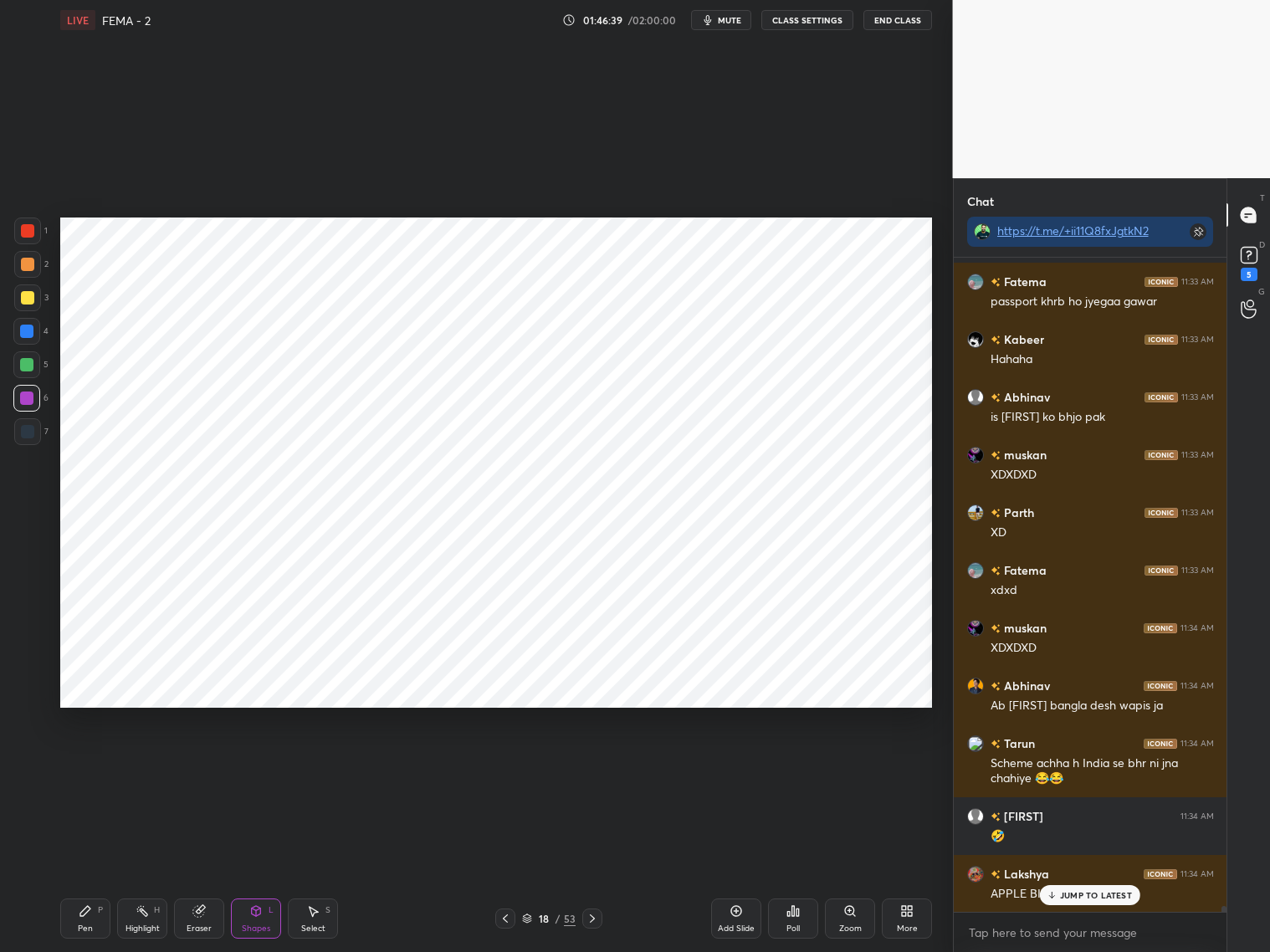 click on "Pen P" at bounding box center [85, 919] 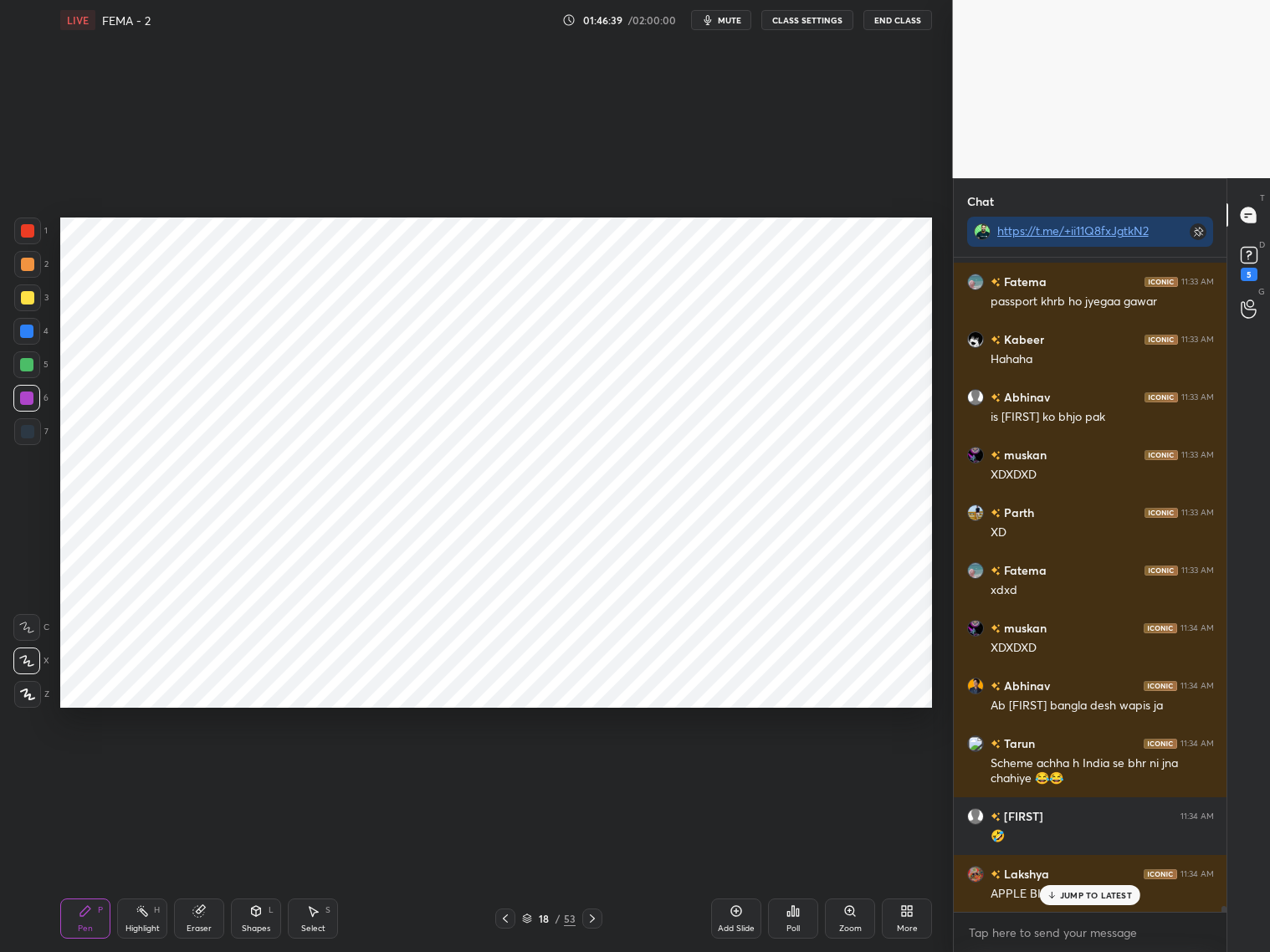 click at bounding box center (27, 365) 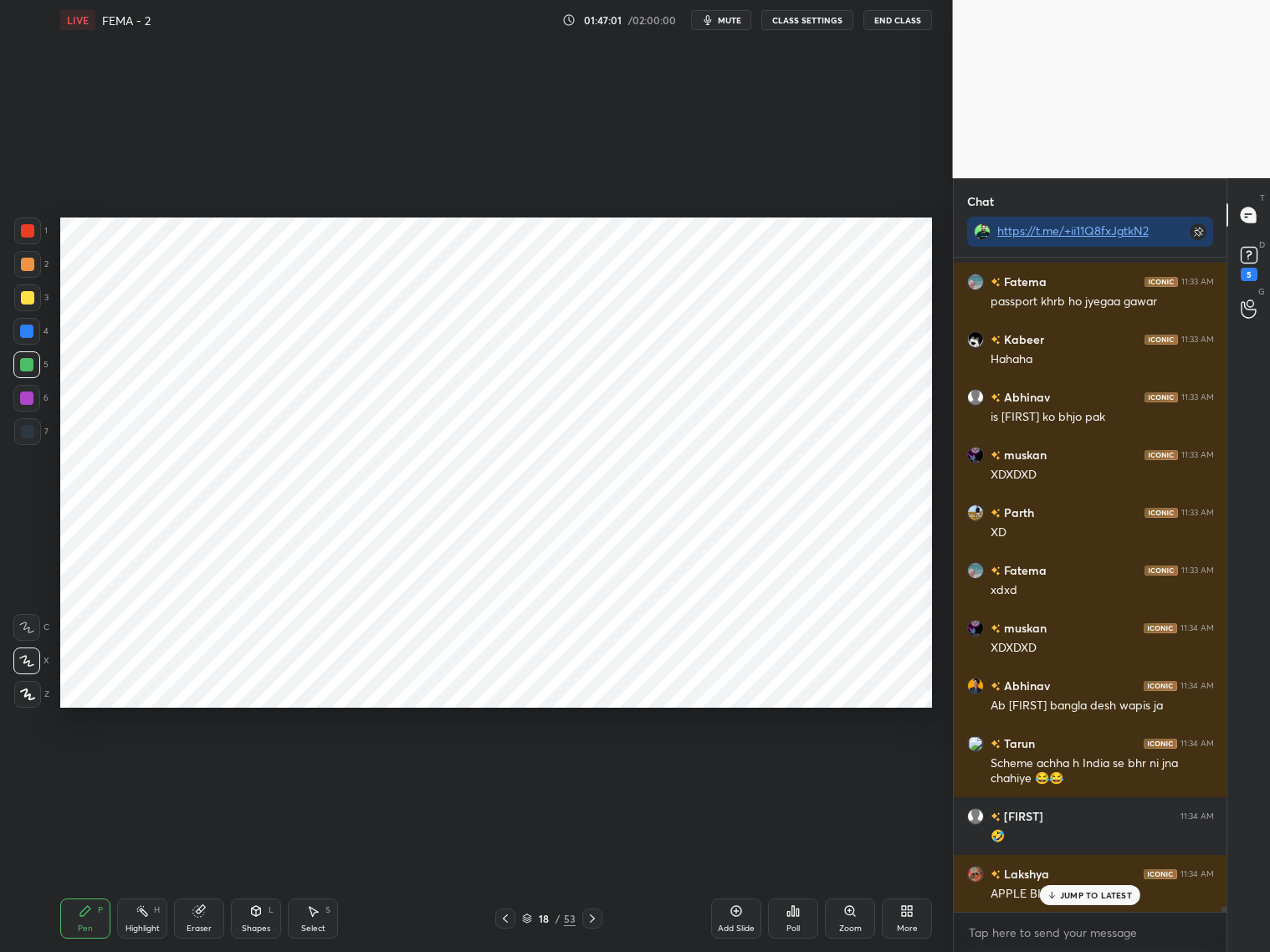 click 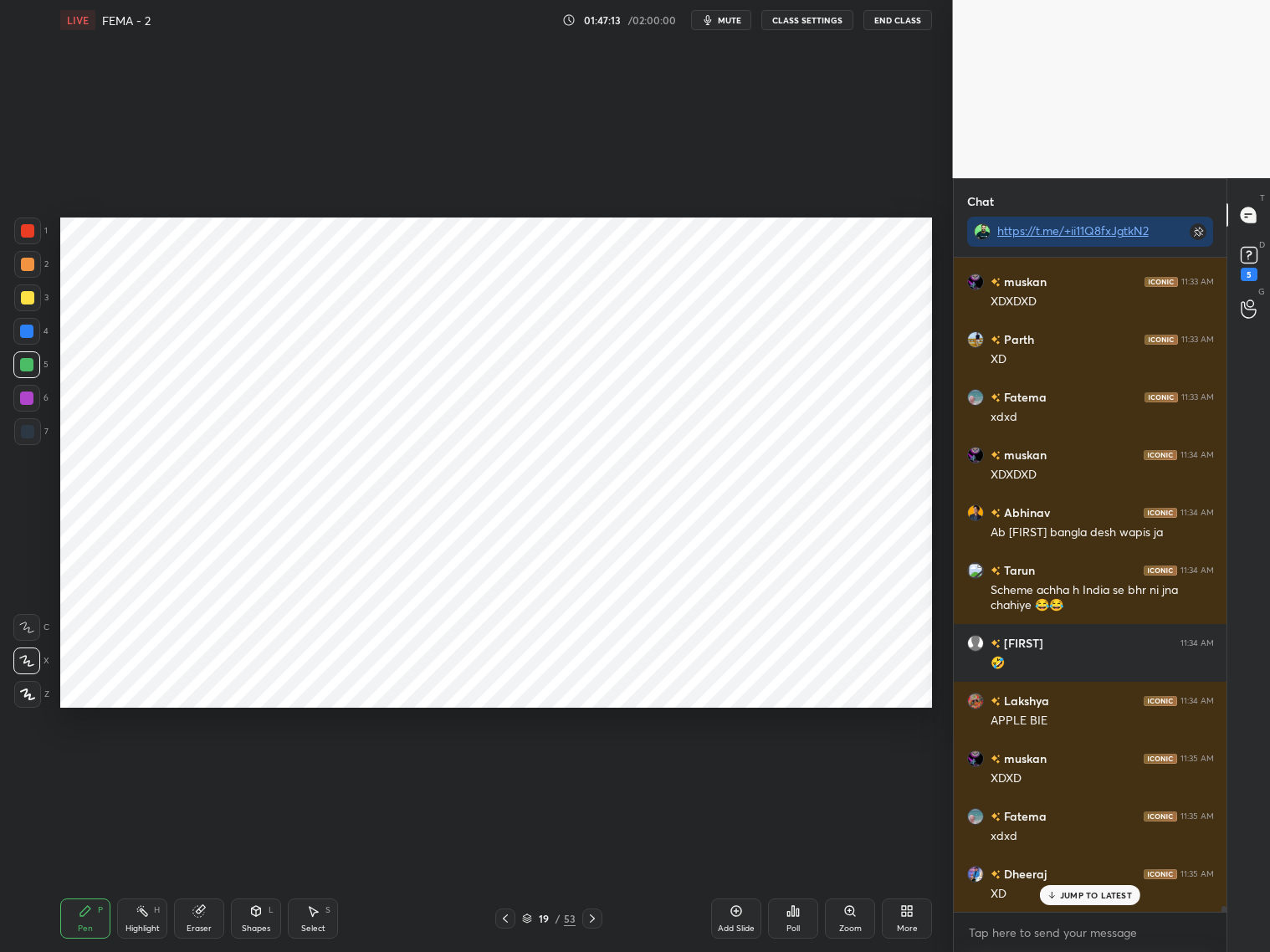 scroll, scrollTop: 69928, scrollLeft: 0, axis: vertical 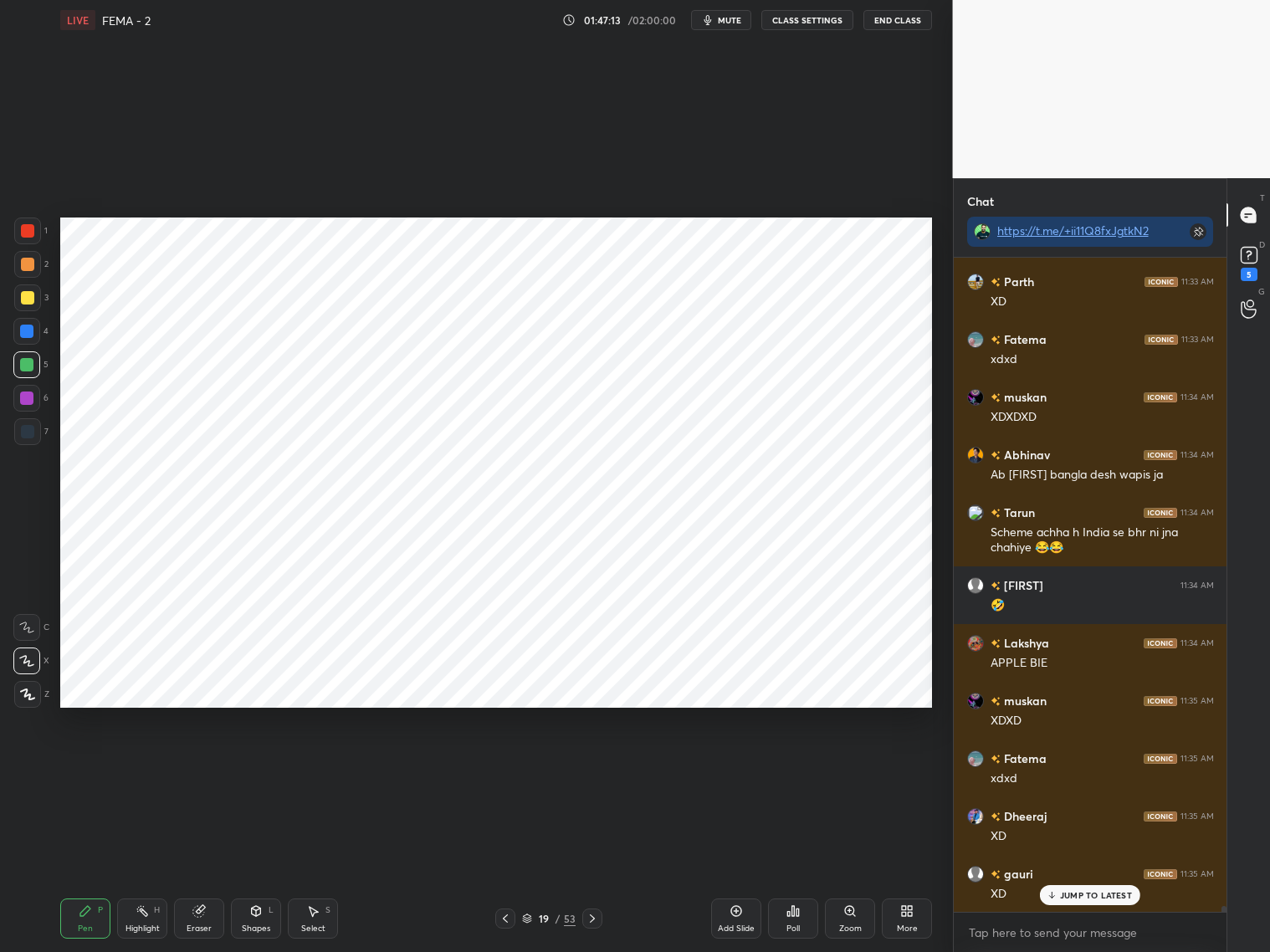 click 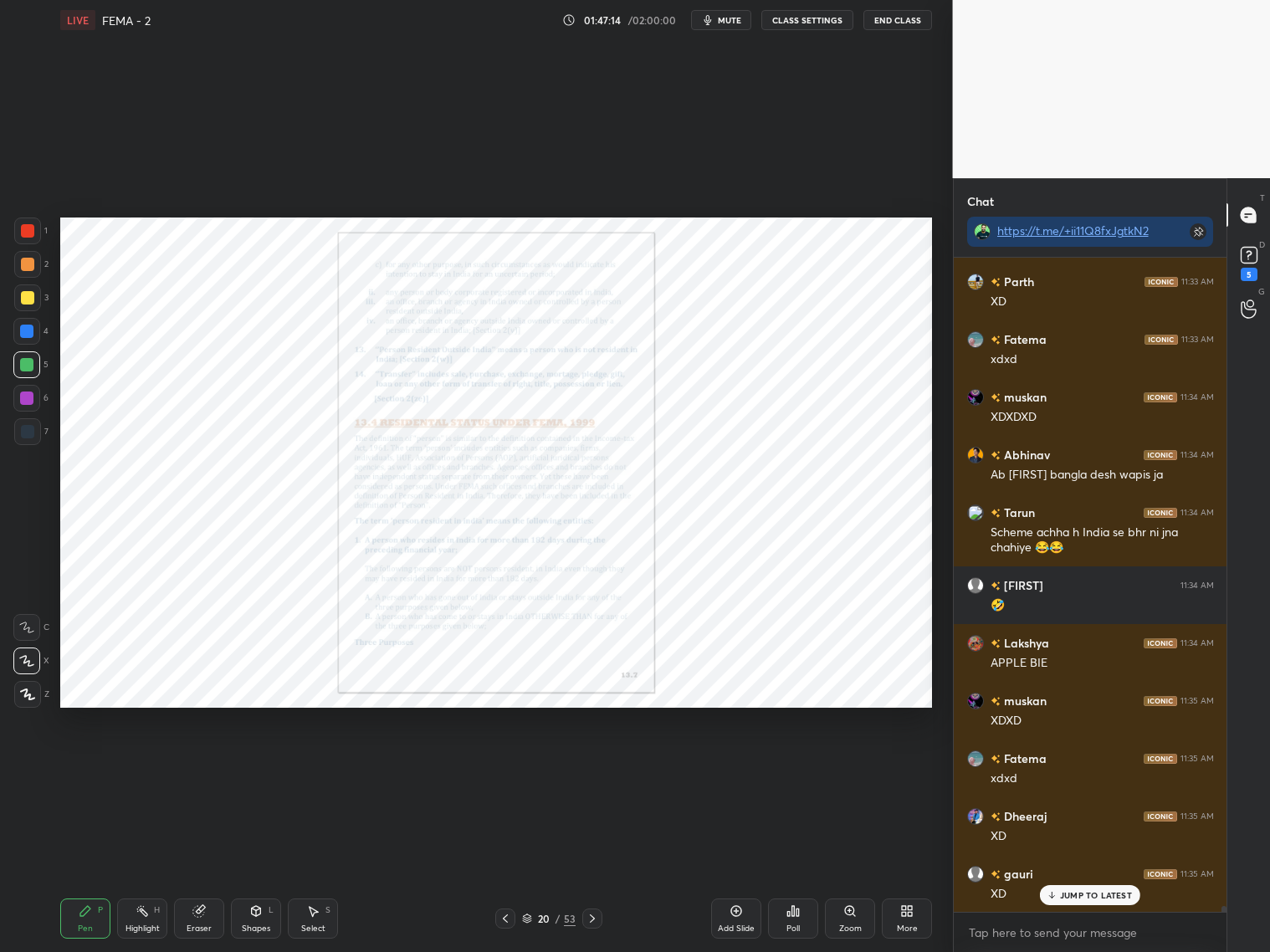 click 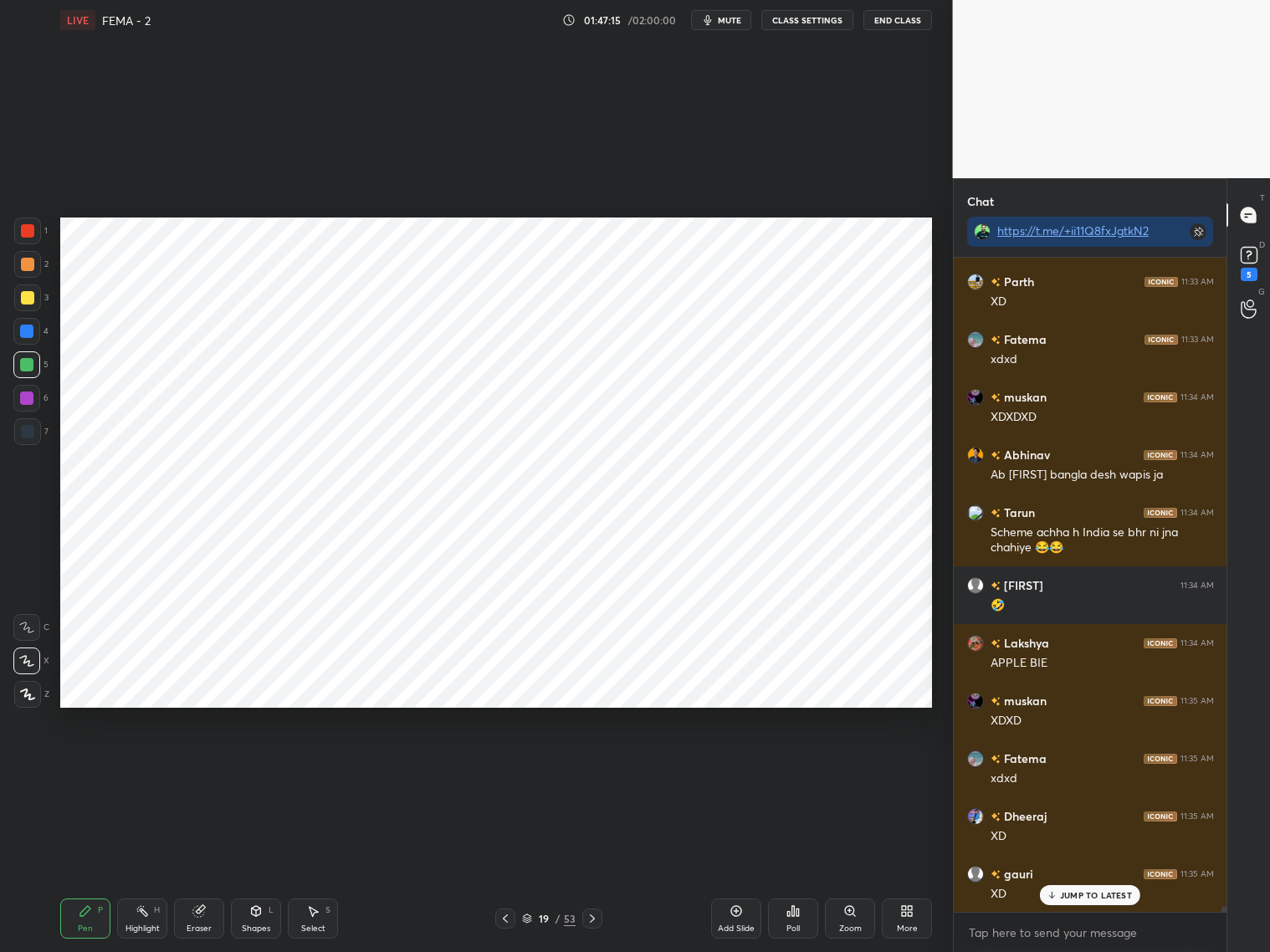 click on "Add Slide" at bounding box center (736, 919) 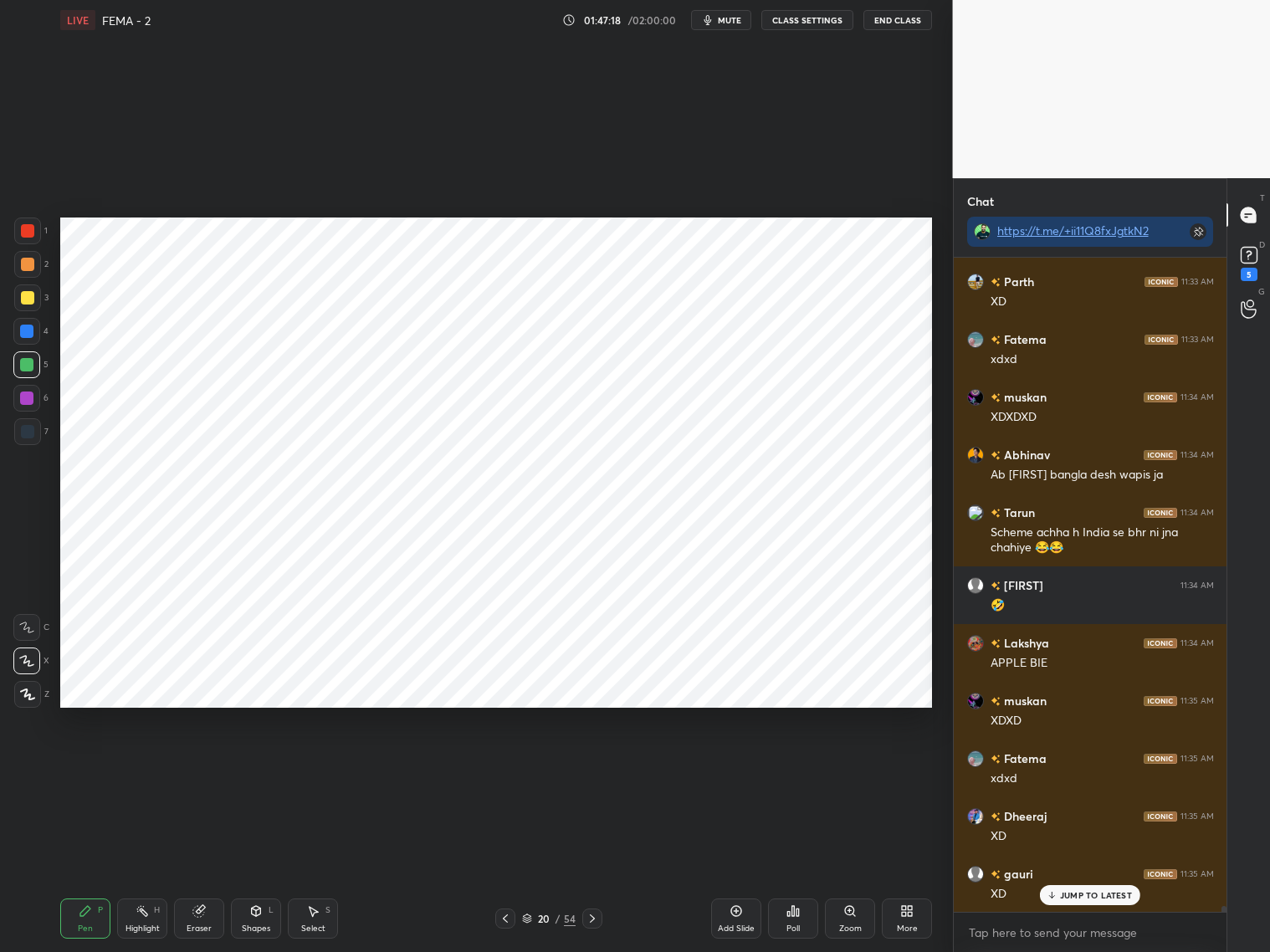 click at bounding box center (28, 432) 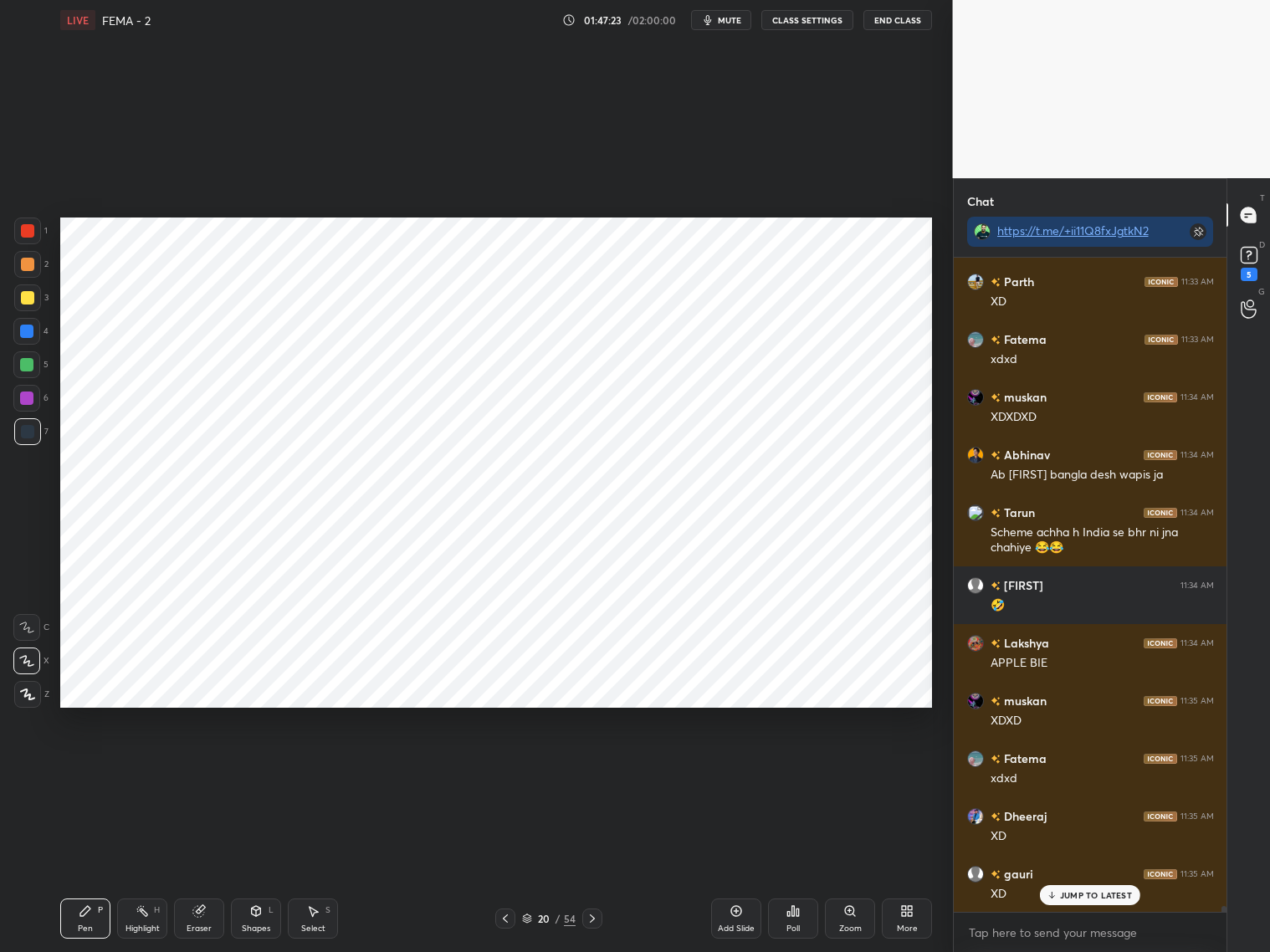 scroll, scrollTop: 69986, scrollLeft: 0, axis: vertical 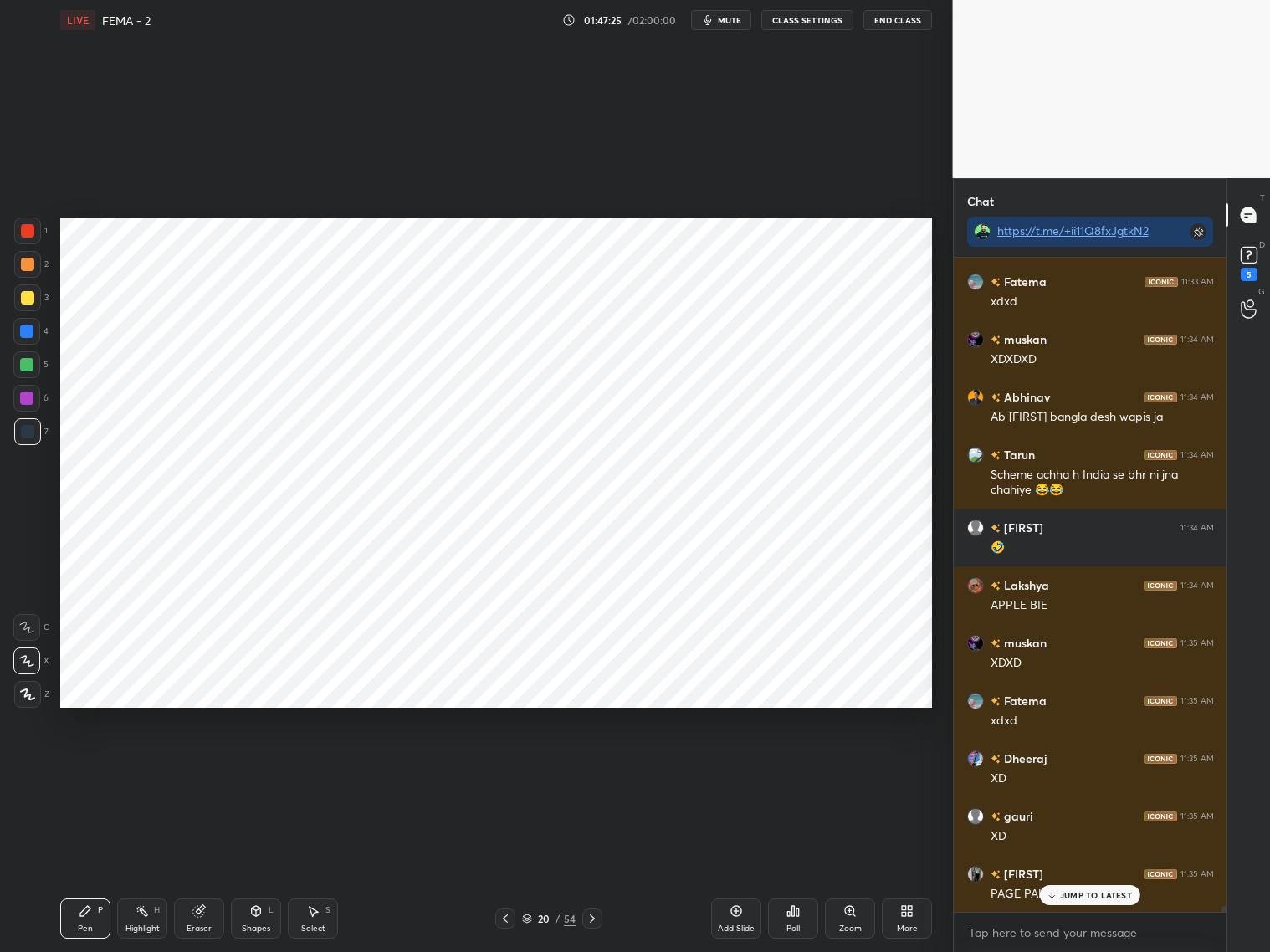 click 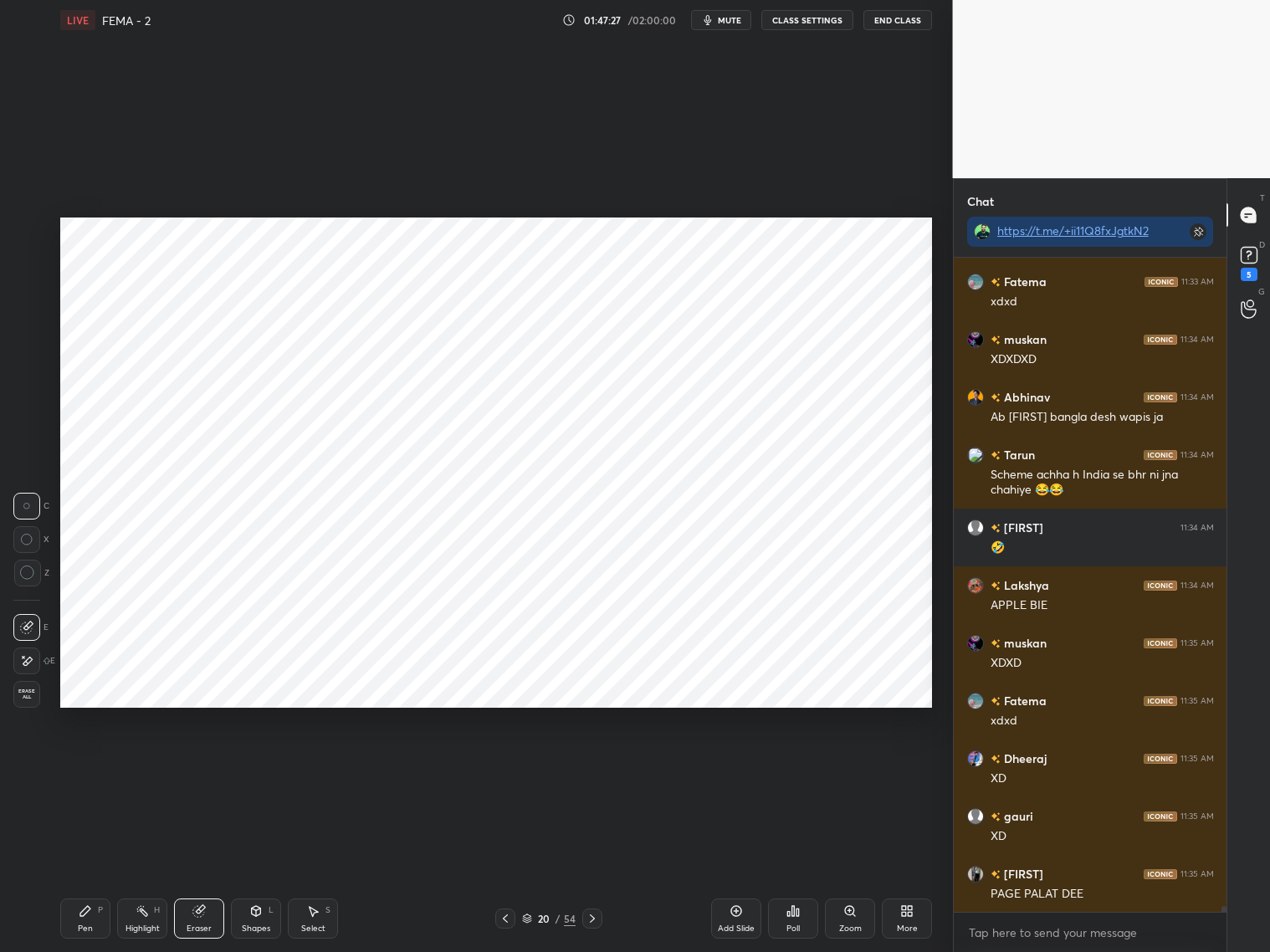 scroll, scrollTop: 70045, scrollLeft: 0, axis: vertical 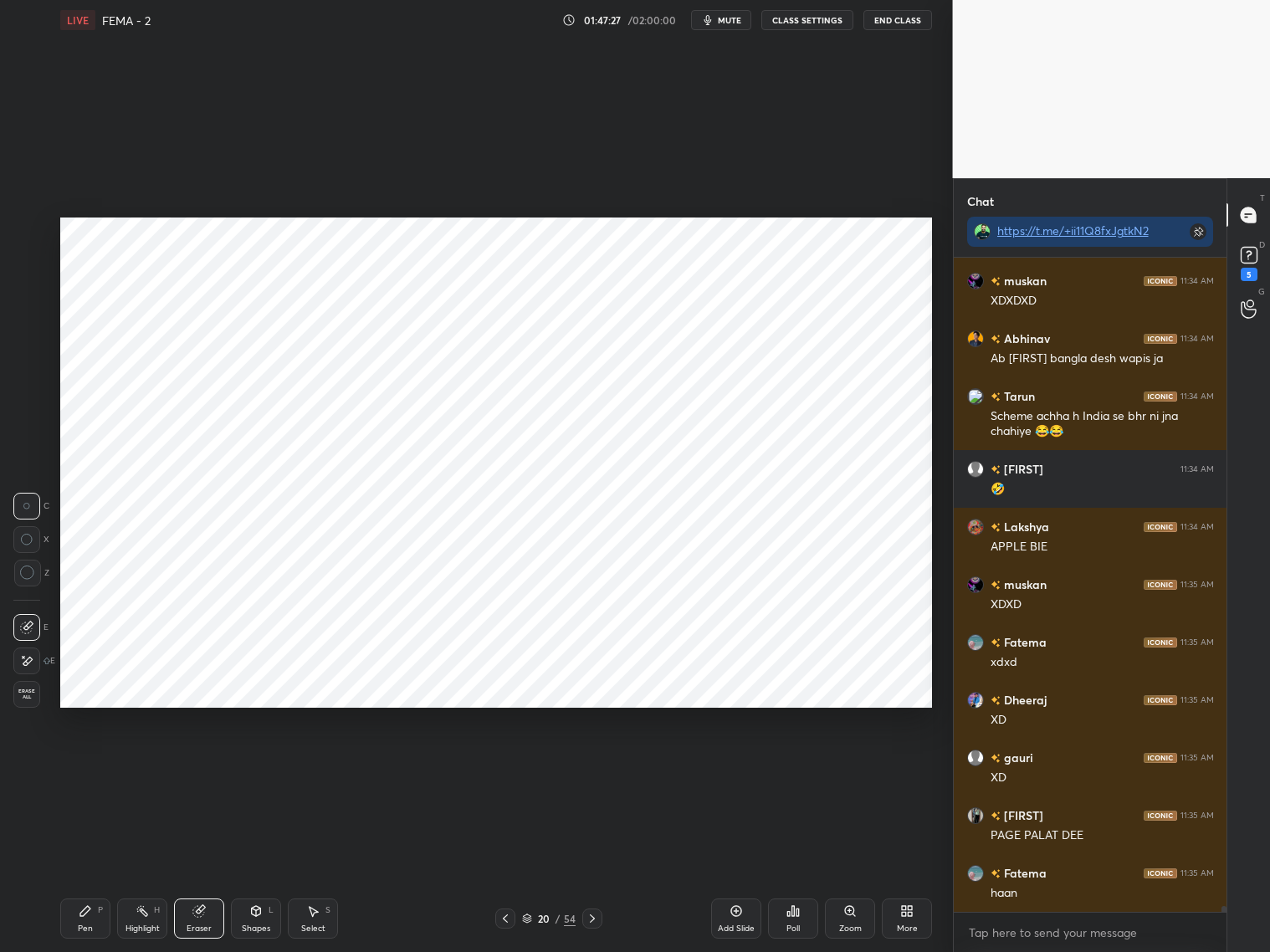 drag, startPoint x: 92, startPoint y: 916, endPoint x: 97, endPoint y: 878, distance: 38.32754 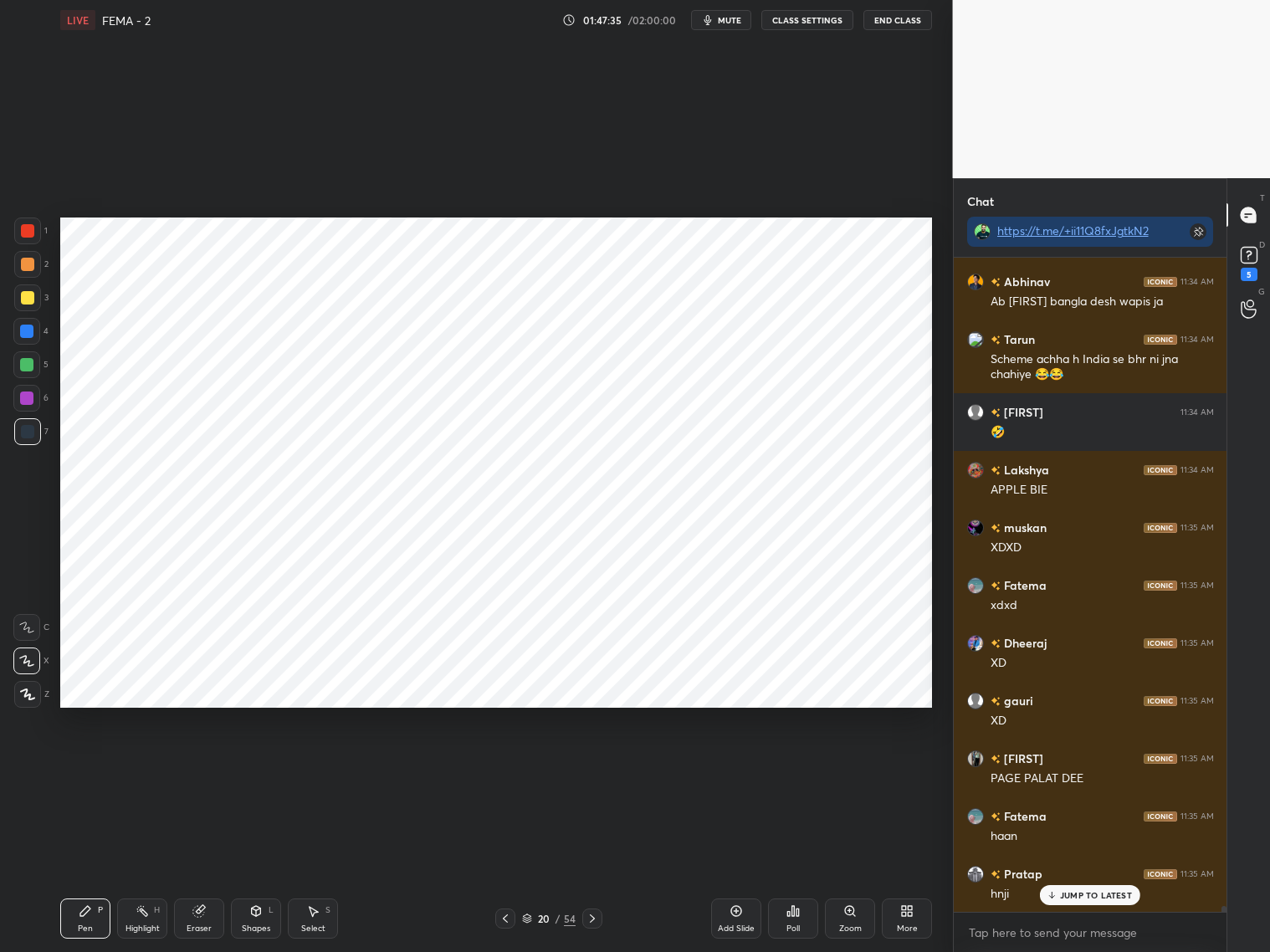 scroll, scrollTop: 70159, scrollLeft: 0, axis: vertical 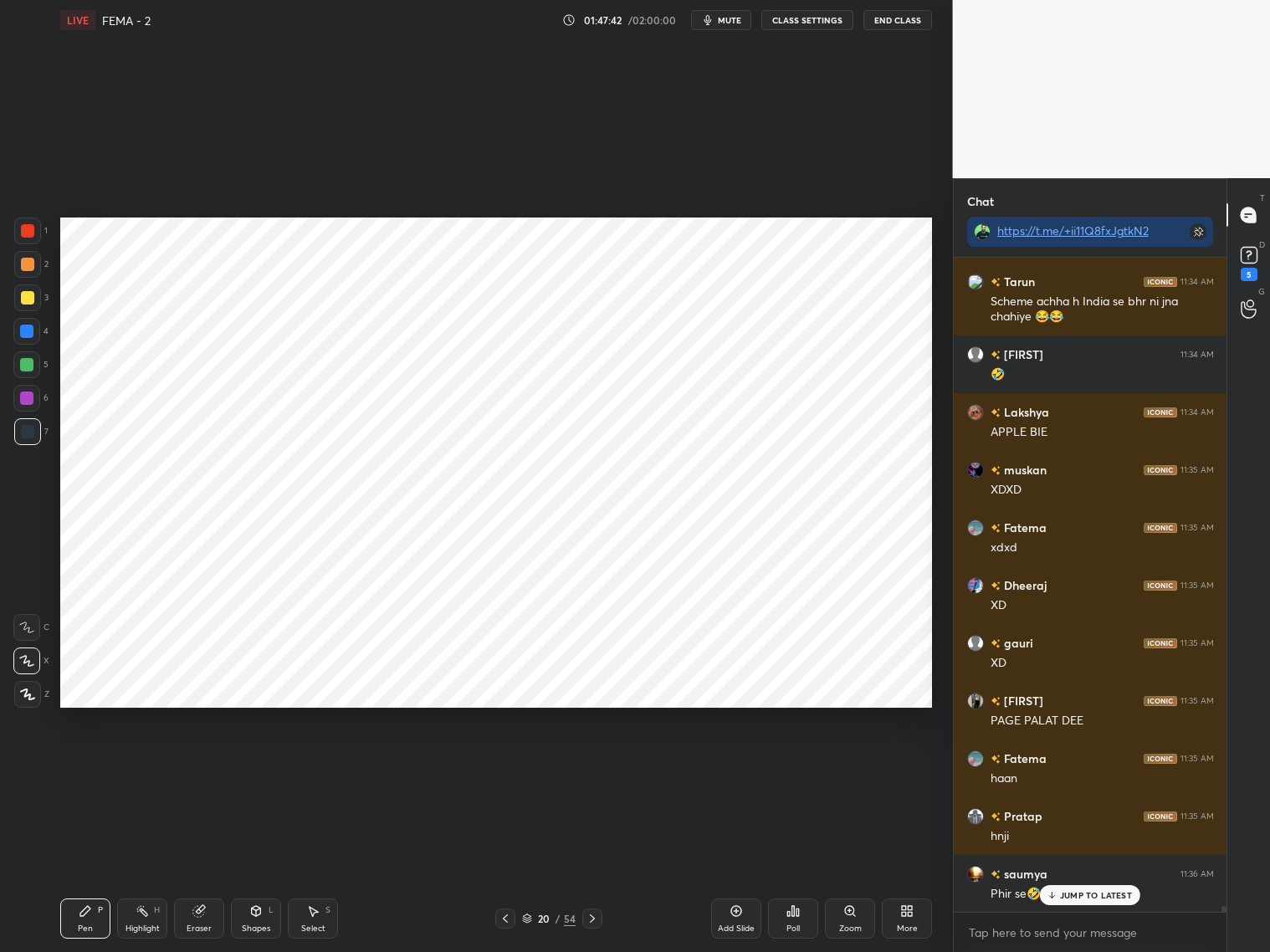 click at bounding box center [27, 331] 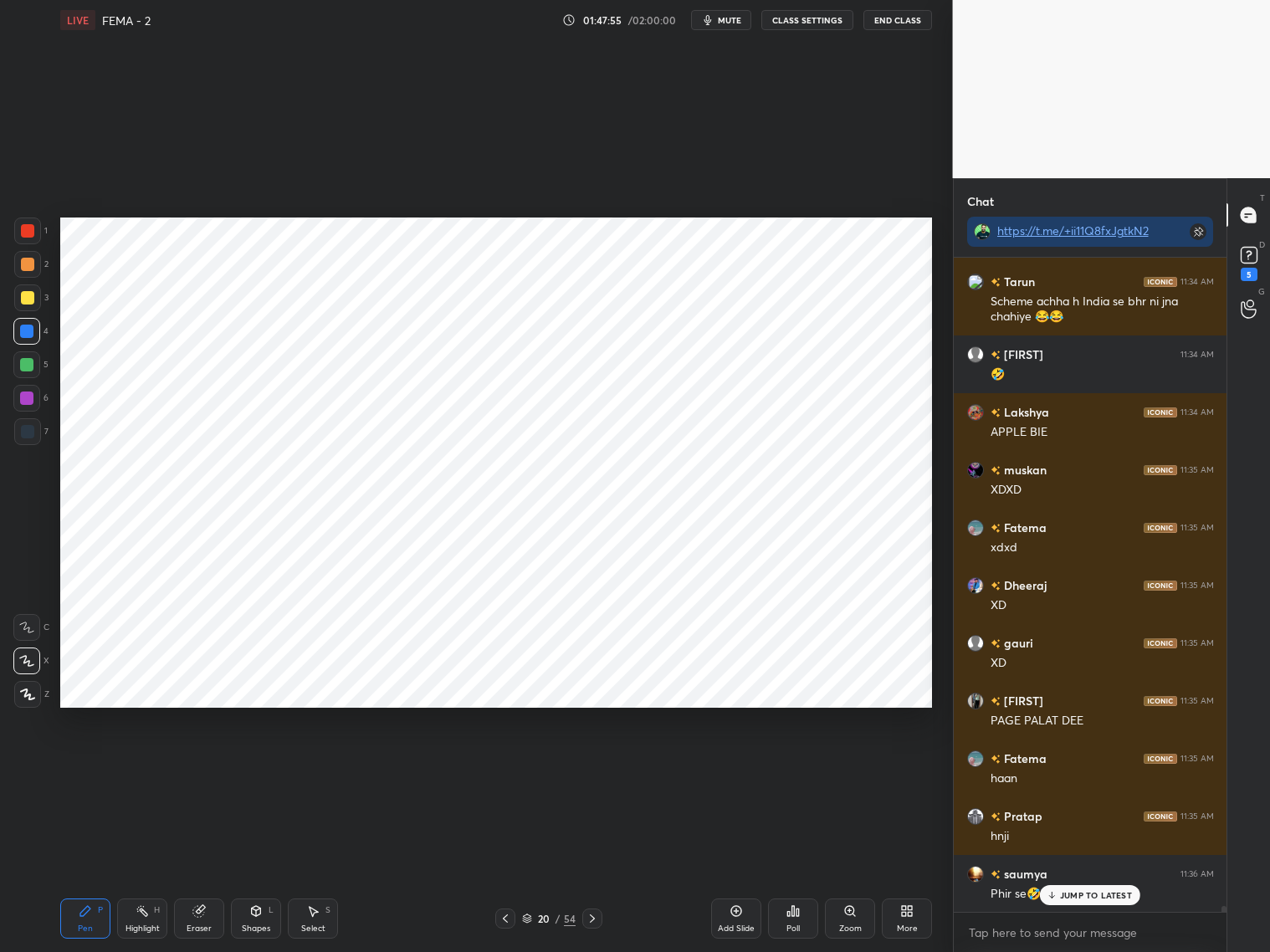 scroll, scrollTop: 70217, scrollLeft: 0, axis: vertical 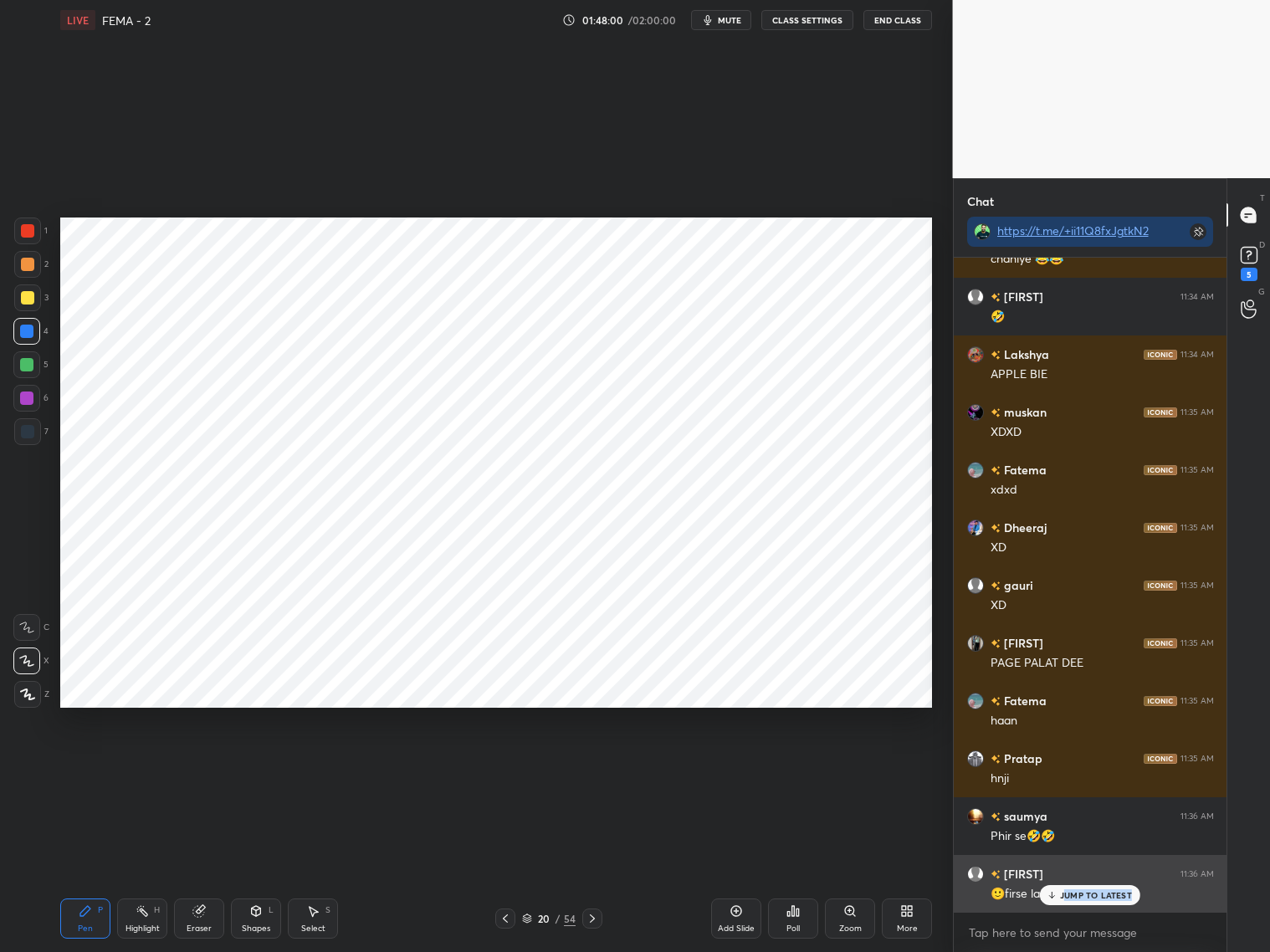 click on "JUMP TO LATEST" at bounding box center [1090, 895] 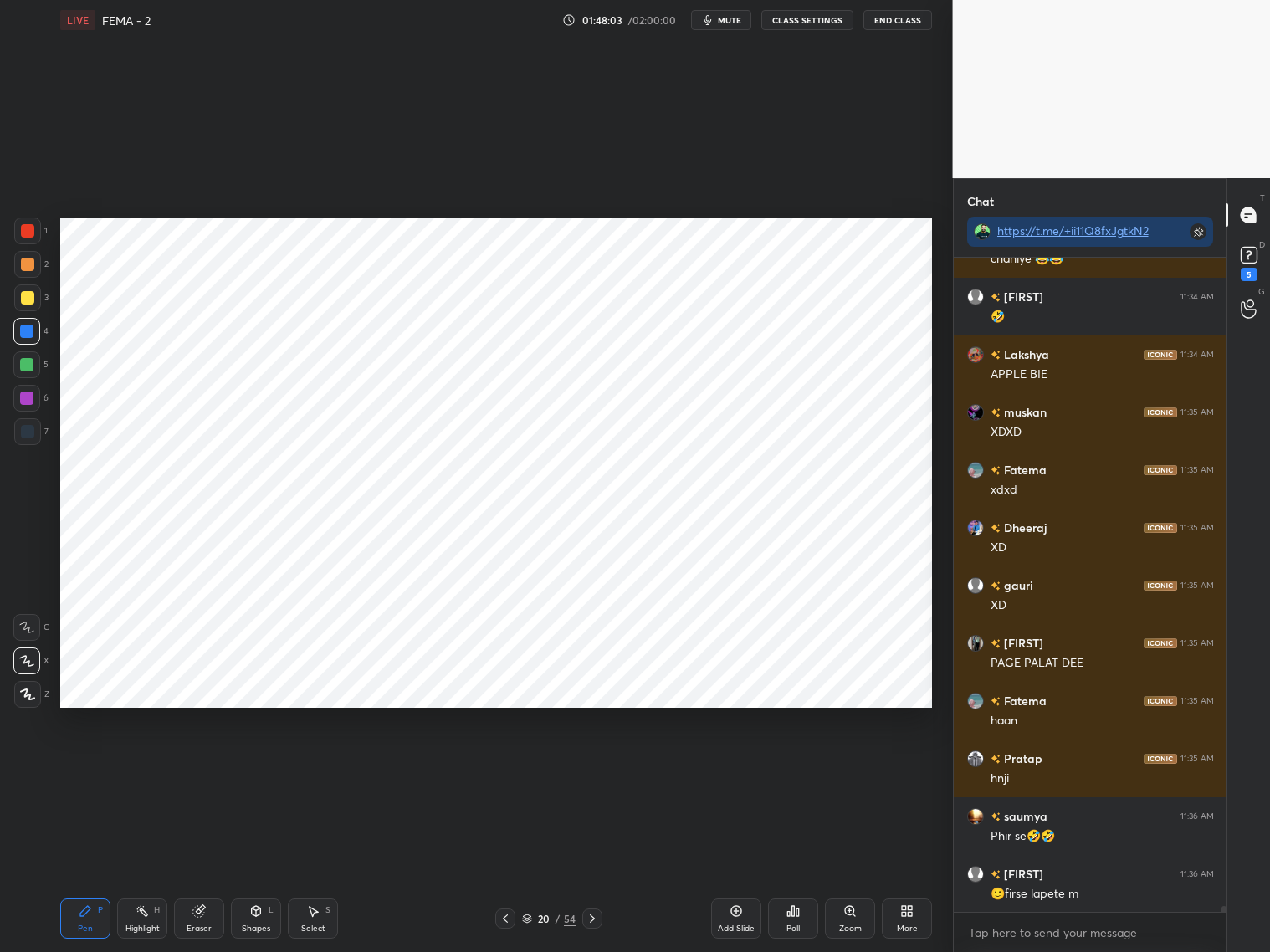 drag, startPoint x: 34, startPoint y: 240, endPoint x: 44, endPoint y: 236, distance: 10.77033 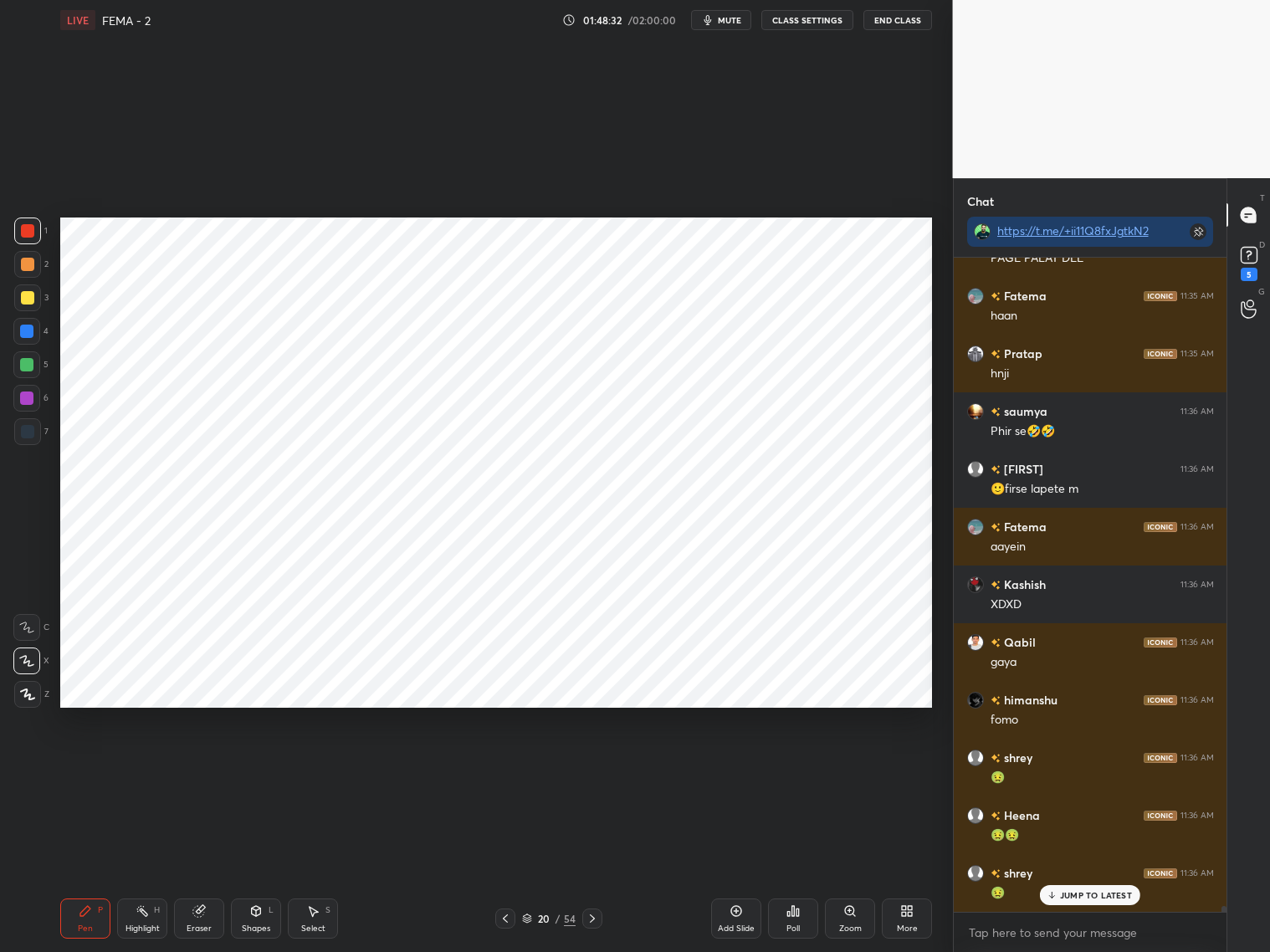 scroll, scrollTop: 70679, scrollLeft: 0, axis: vertical 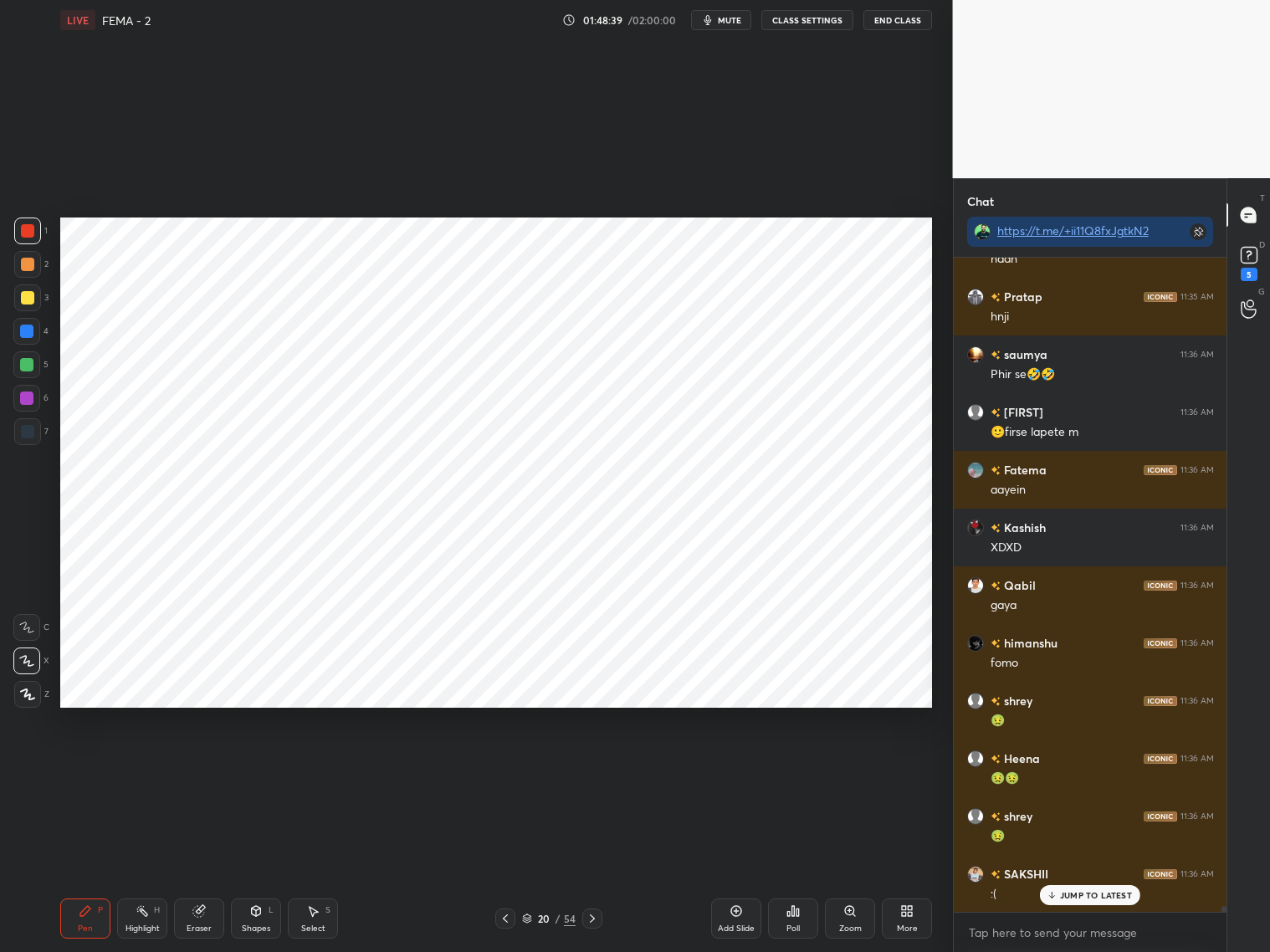 click at bounding box center (28, 264) 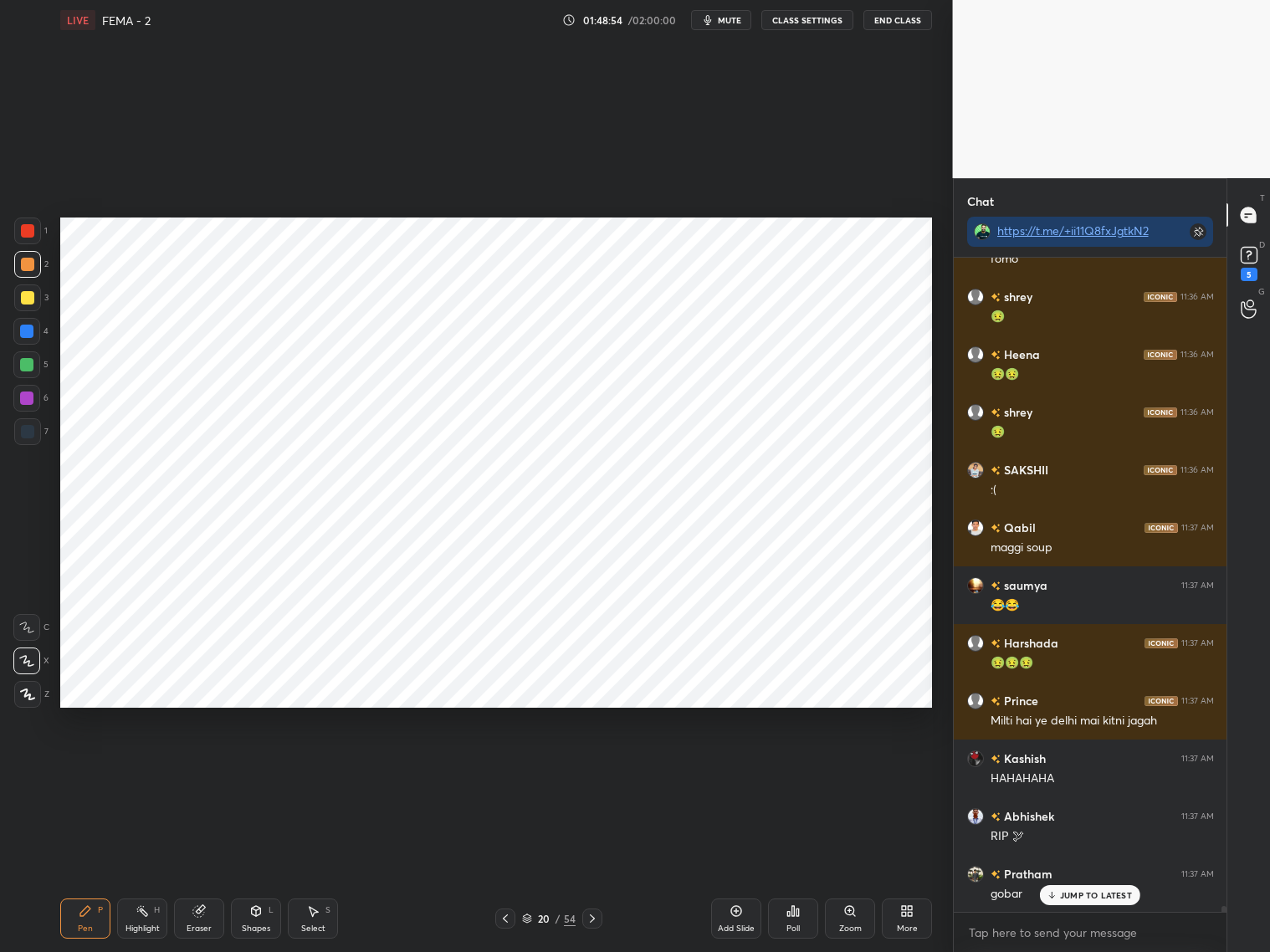 scroll, scrollTop: 71141, scrollLeft: 0, axis: vertical 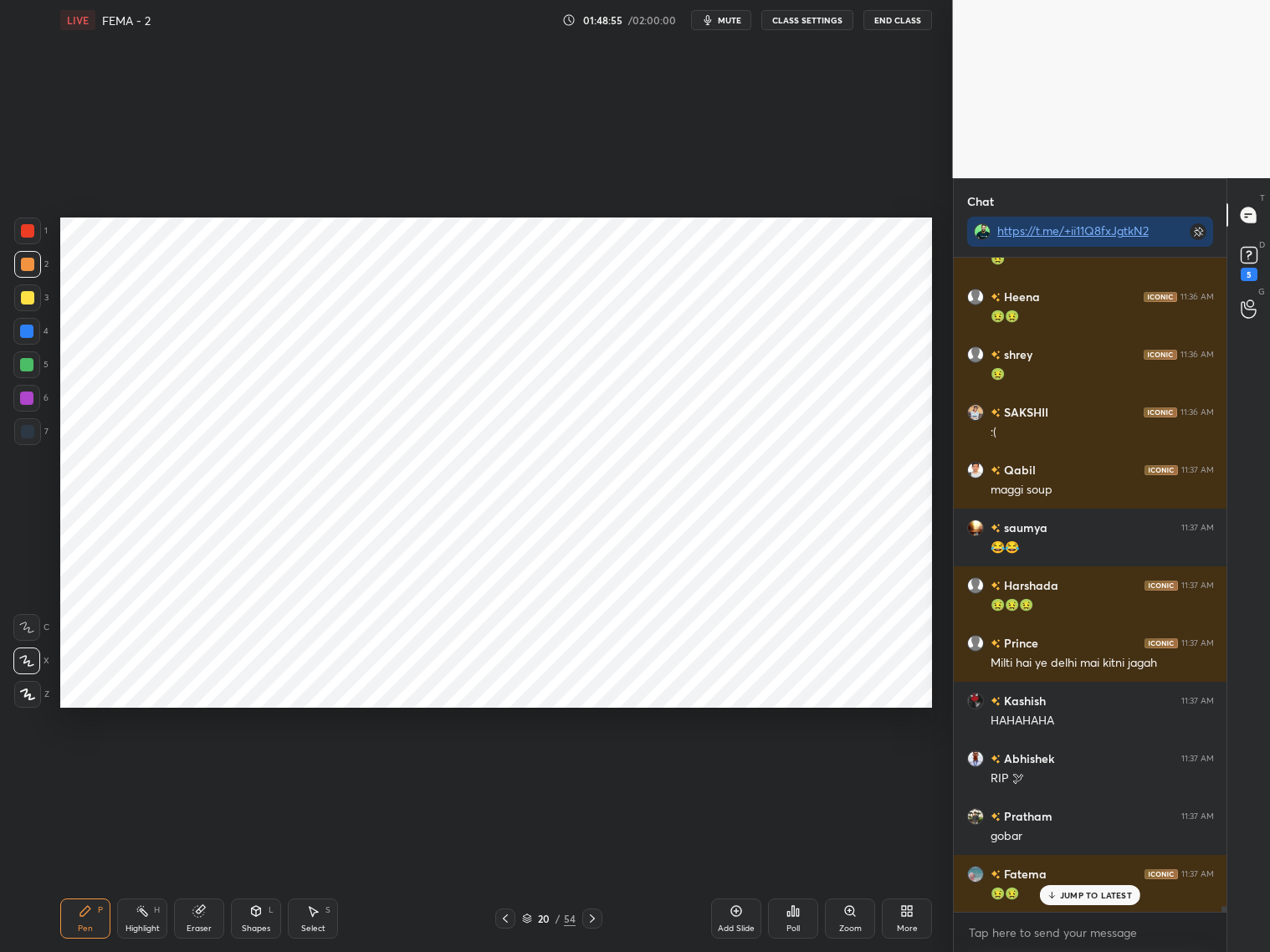click at bounding box center [27, 398] 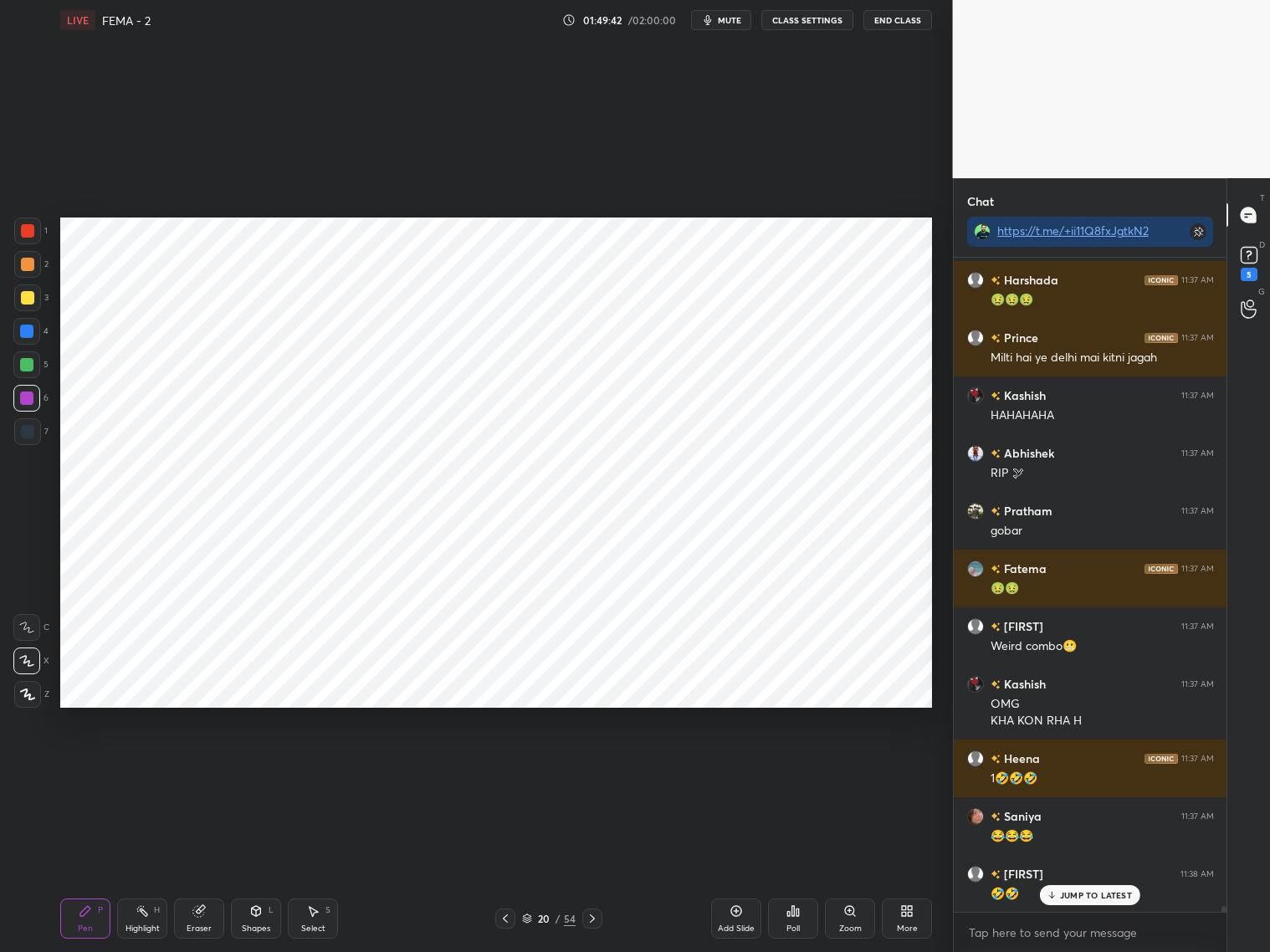 scroll, scrollTop: 71505, scrollLeft: 0, axis: vertical 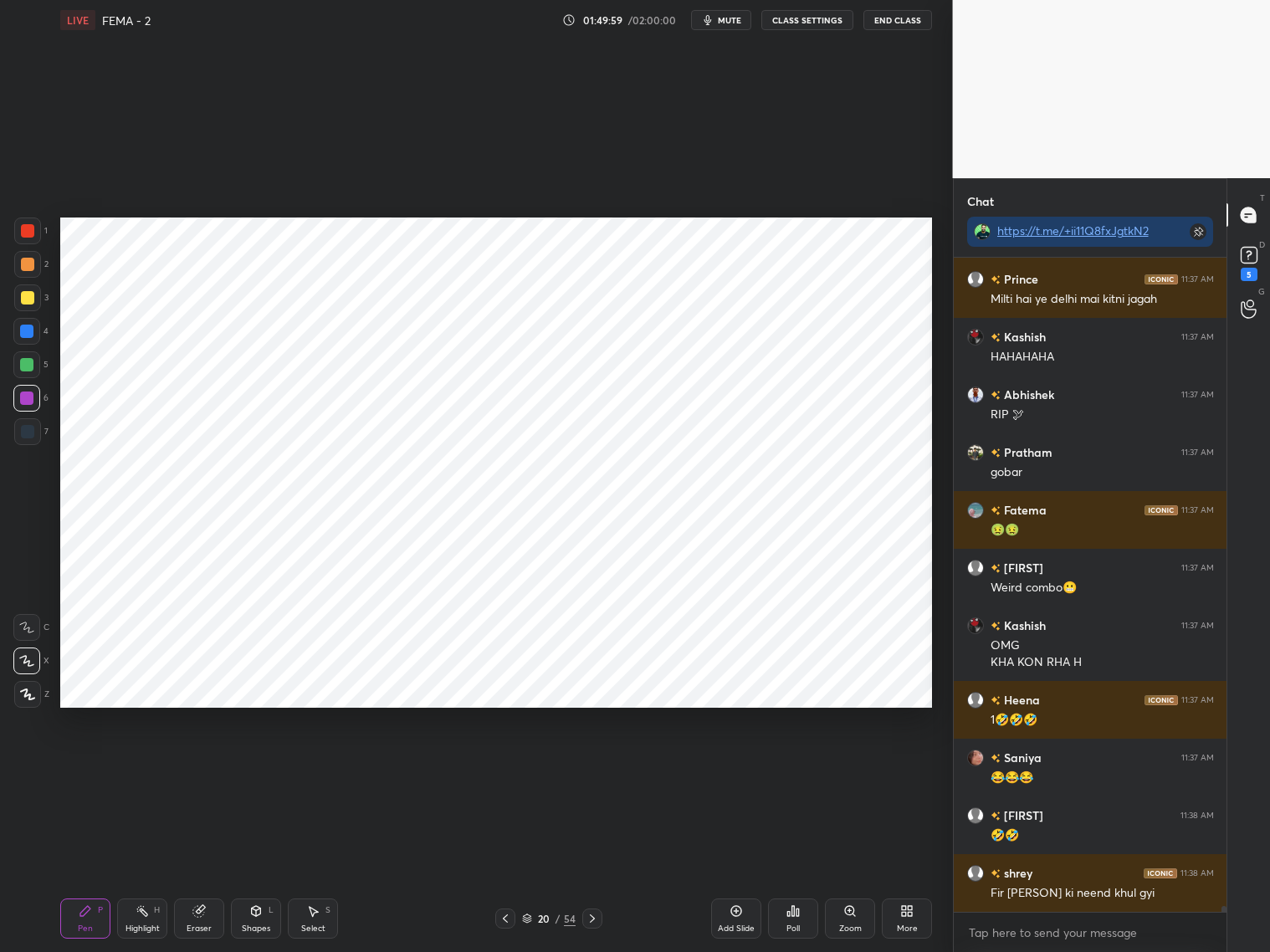 click at bounding box center [28, 231] 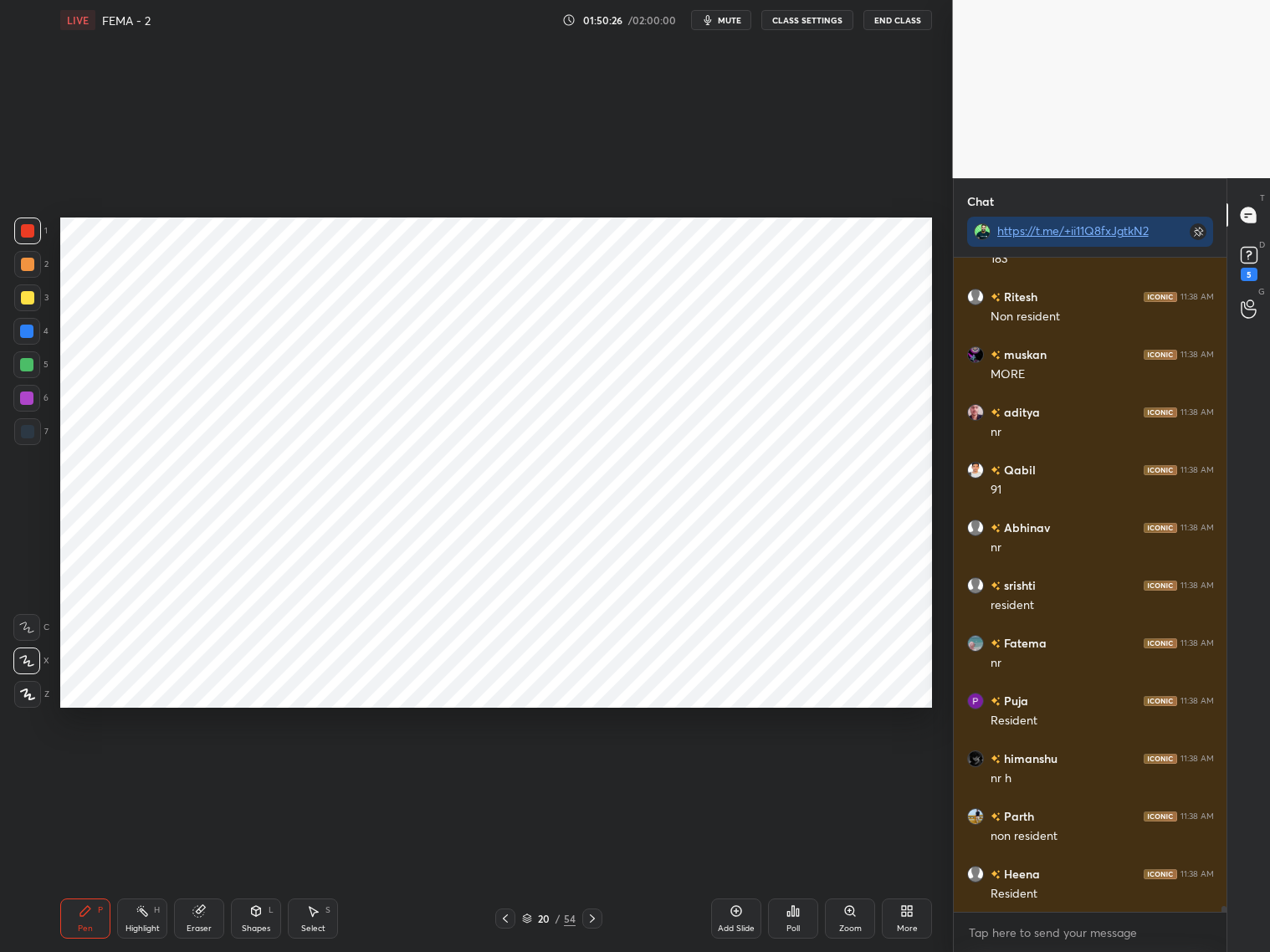 scroll, scrollTop: 72370, scrollLeft: 0, axis: vertical 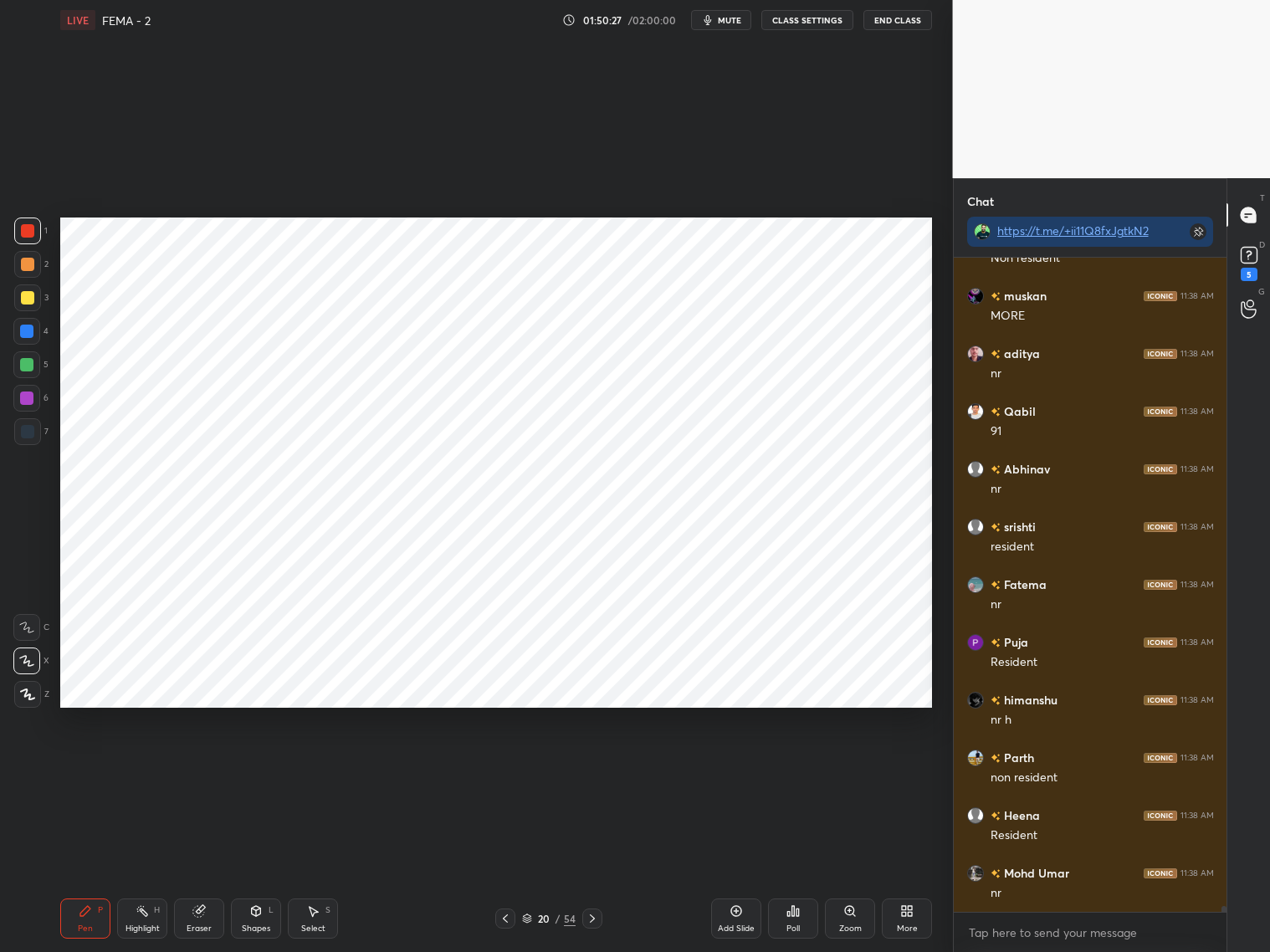 click on "Poll" at bounding box center (793, 919) 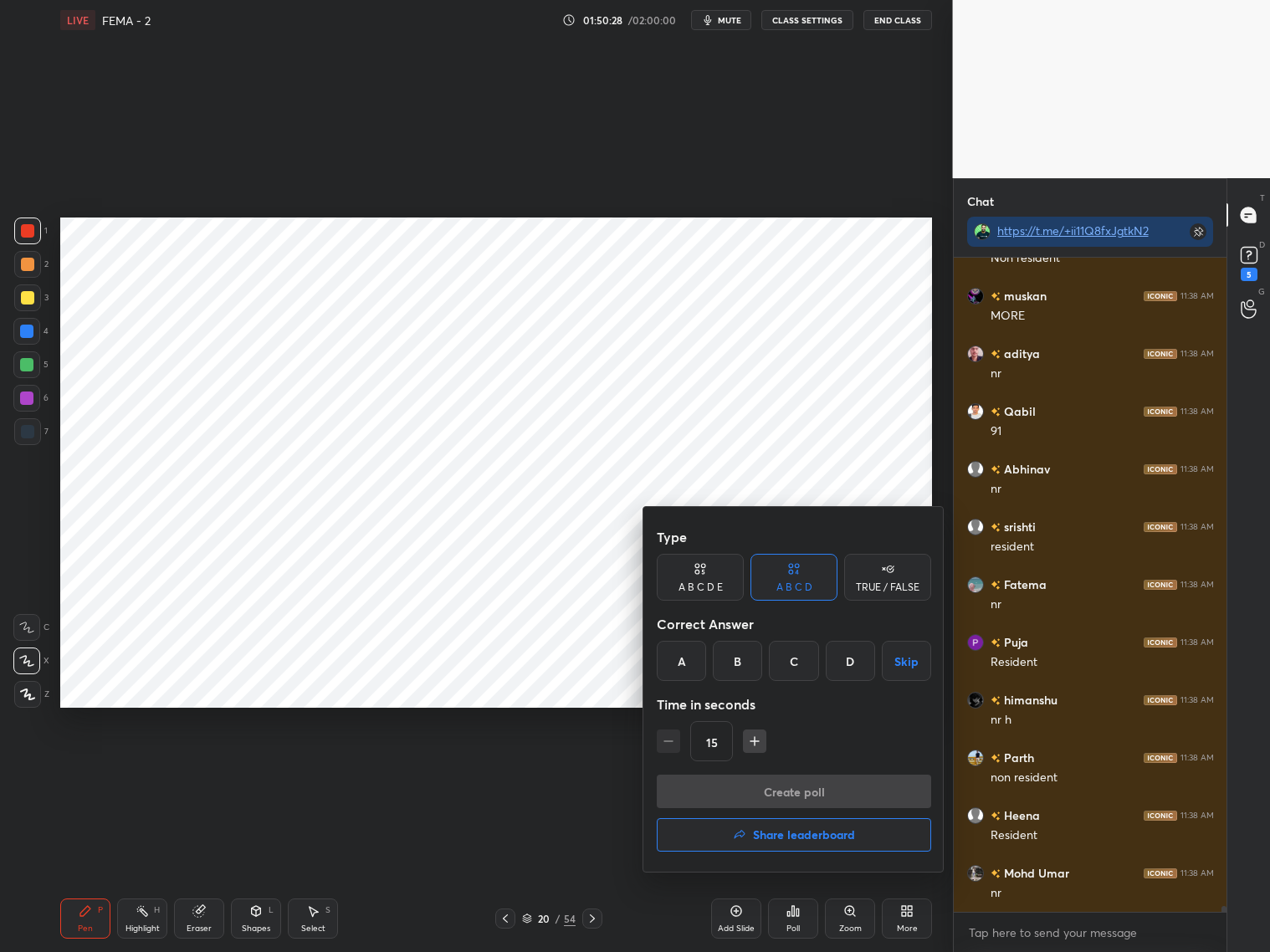 click on "A" at bounding box center [681, 661] 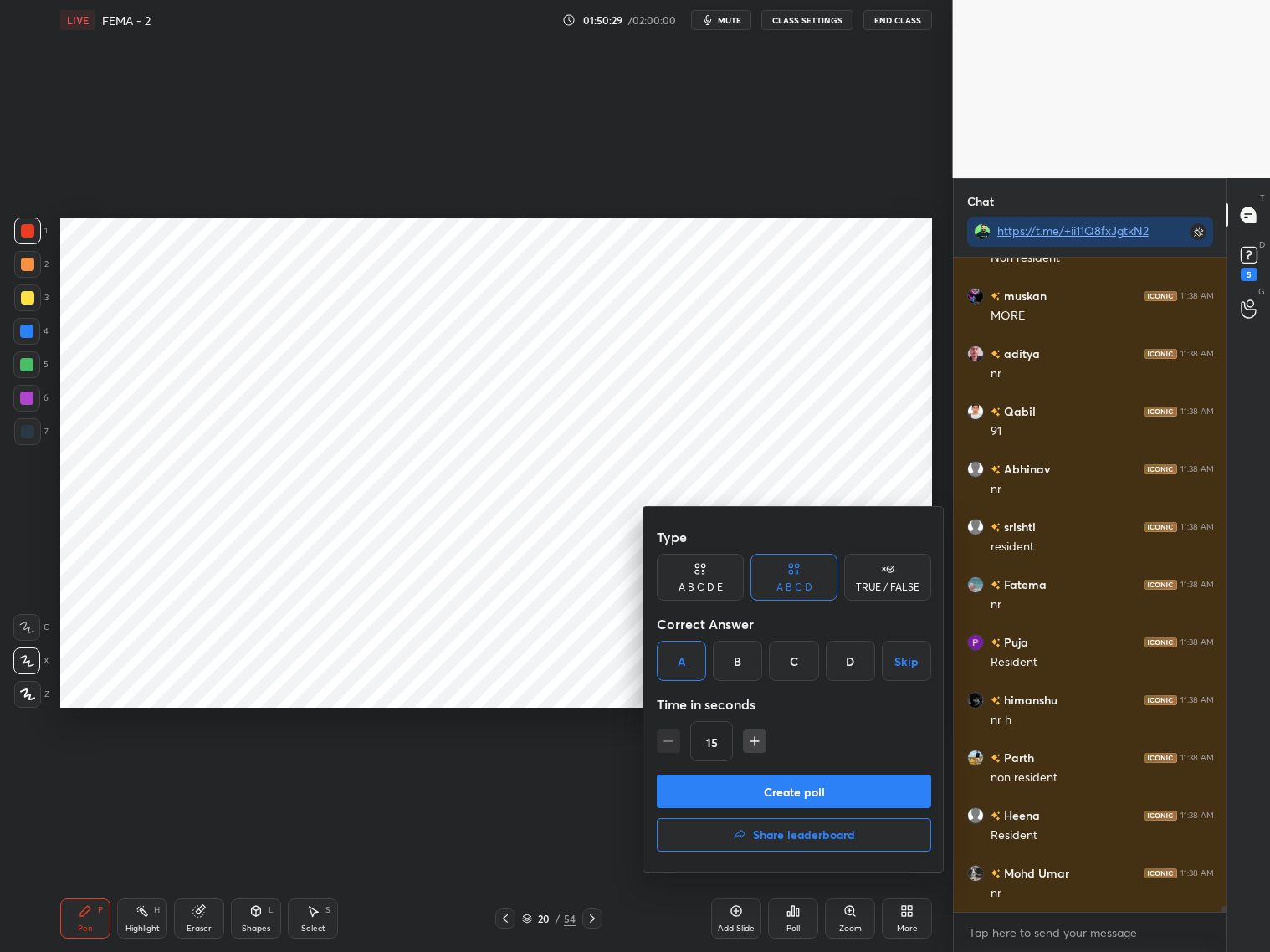 click on "Create poll" at bounding box center (794, 791) 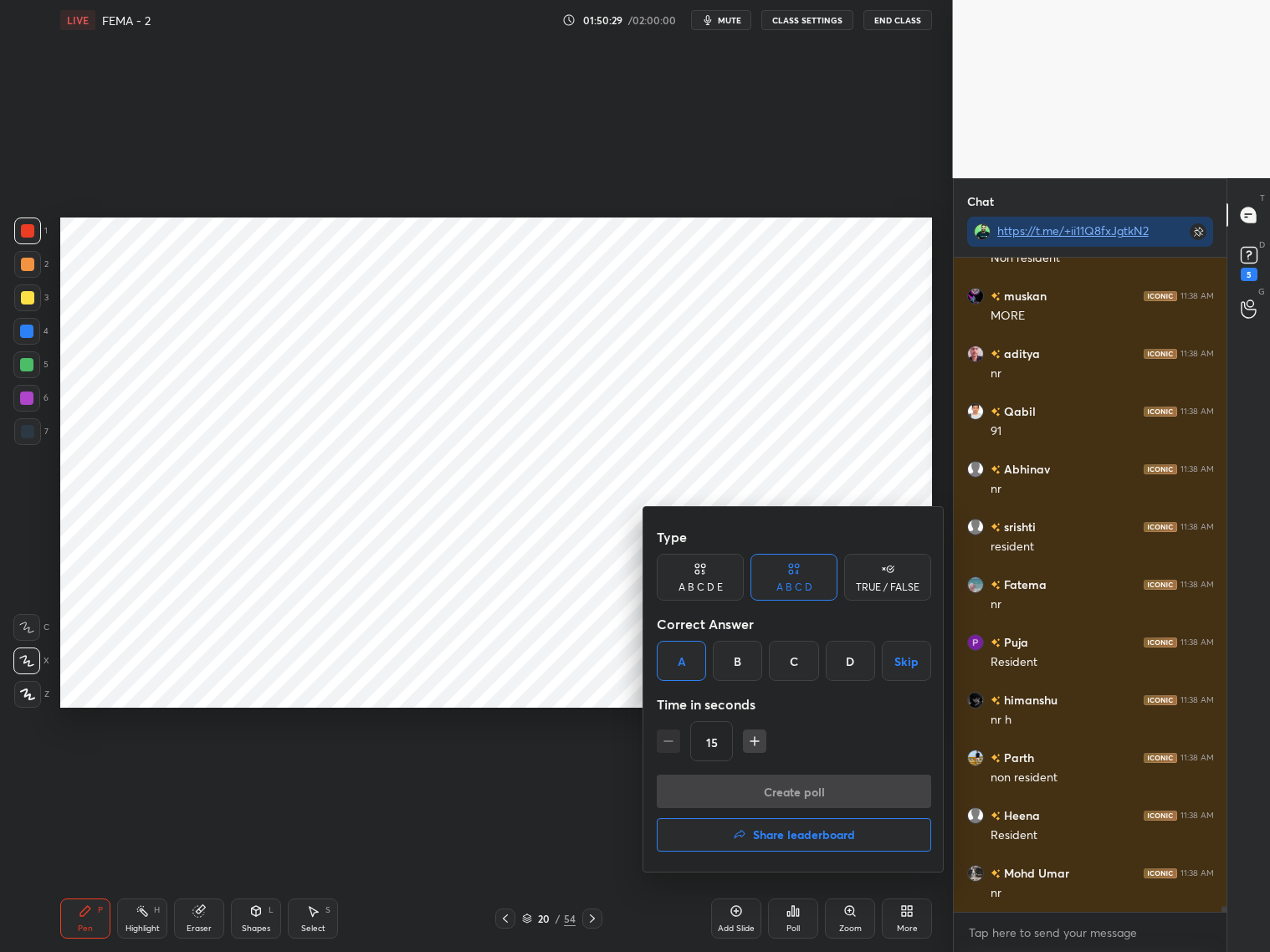 scroll, scrollTop: 622, scrollLeft: 269, axis: both 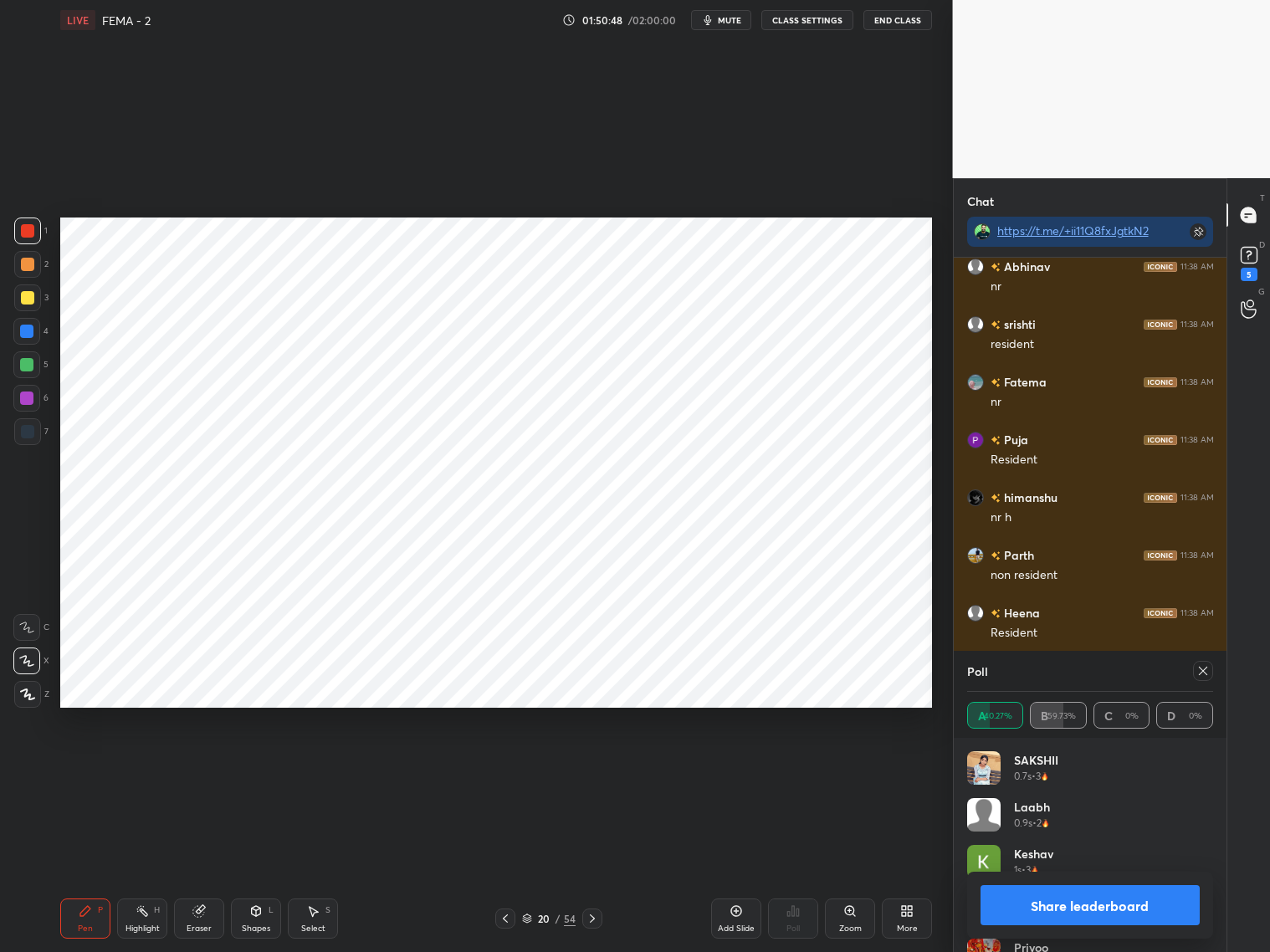 click at bounding box center (1203, 671) 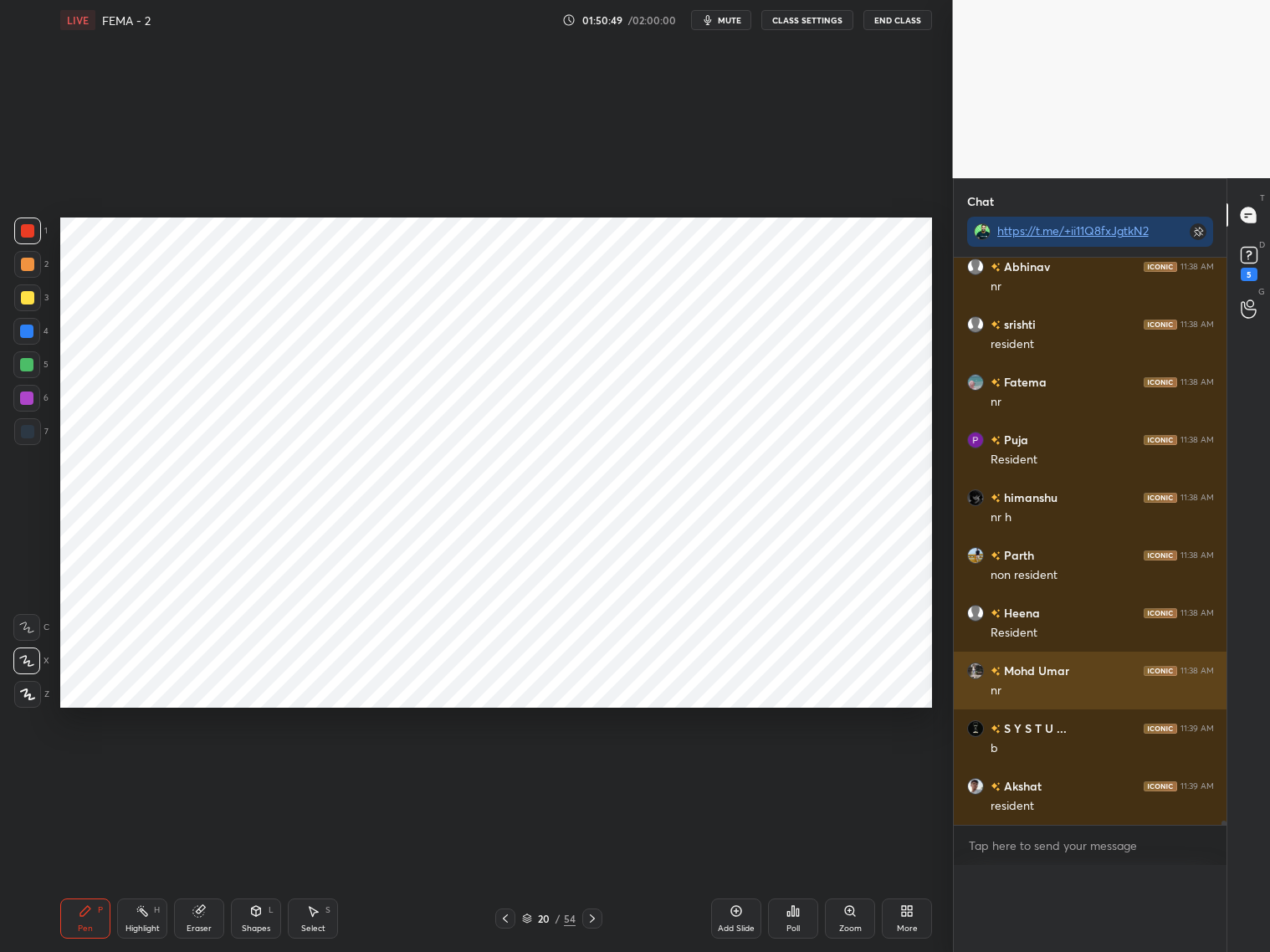 scroll, scrollTop: 101, scrollLeft: 242, axis: both 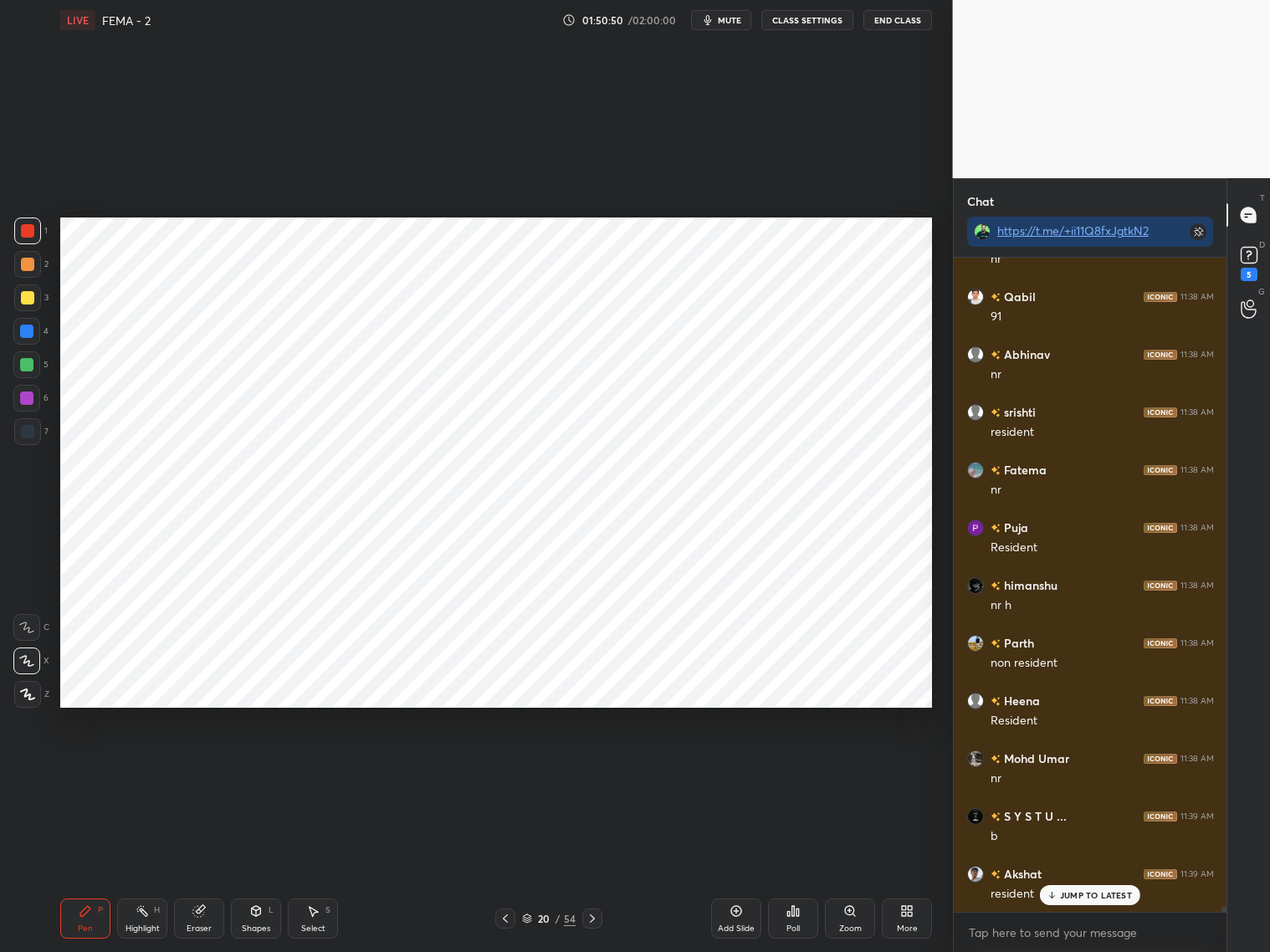 click on "Eraser" at bounding box center [199, 919] 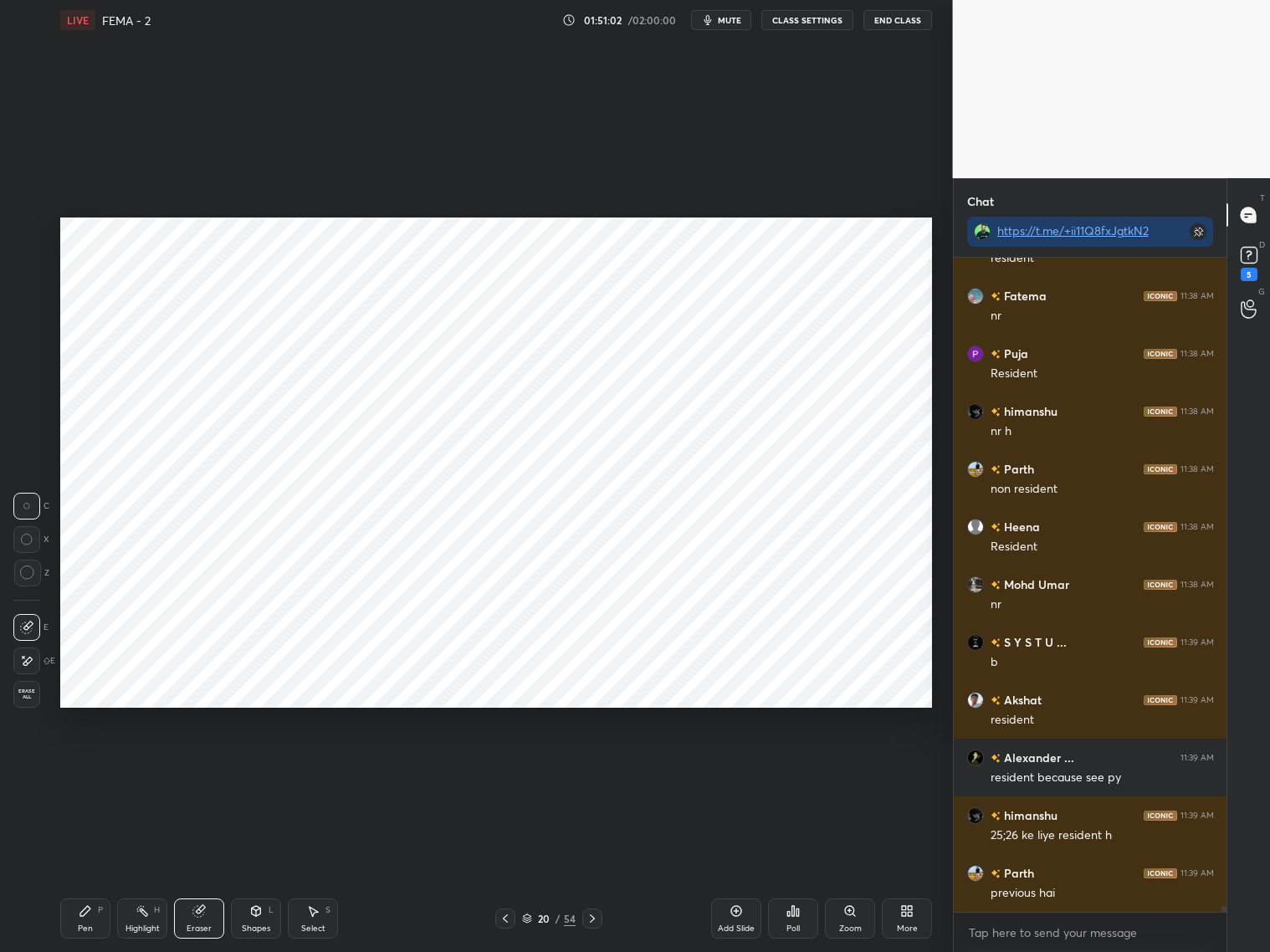 click on "Pen P" at bounding box center (85, 919) 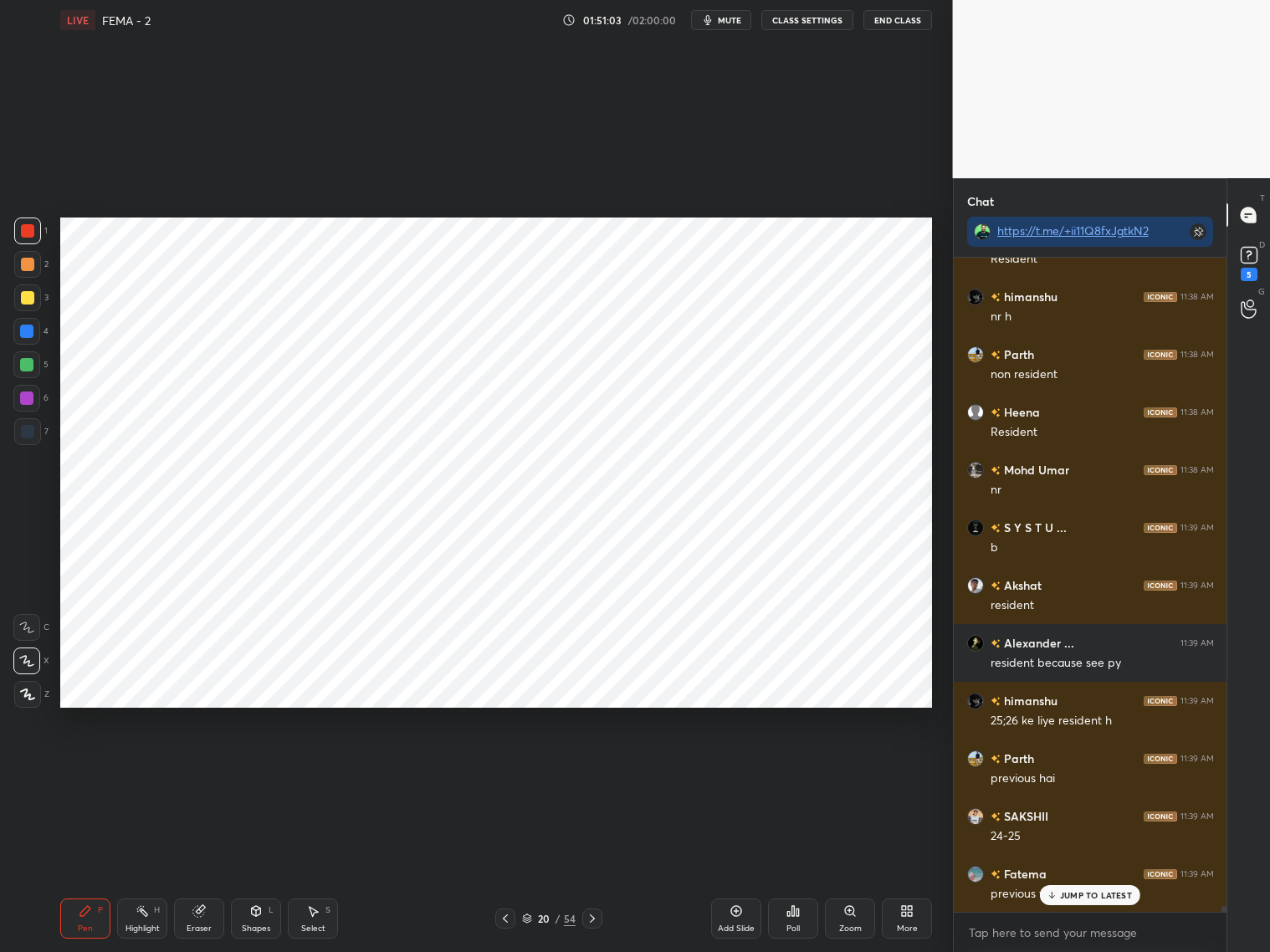 drag, startPoint x: 28, startPoint y: 436, endPoint x: 54, endPoint y: 429, distance: 26.92582 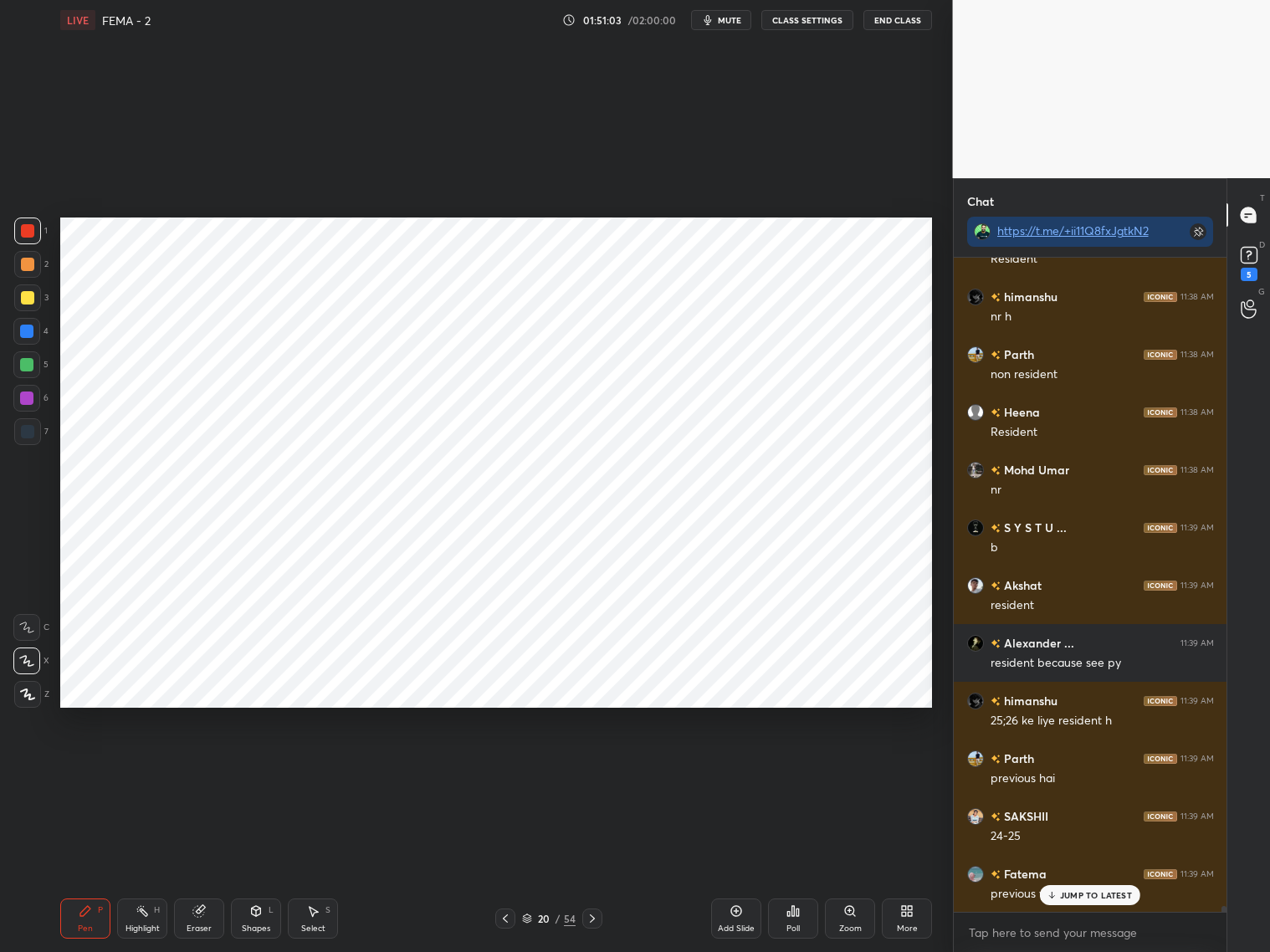 click at bounding box center (28, 432) 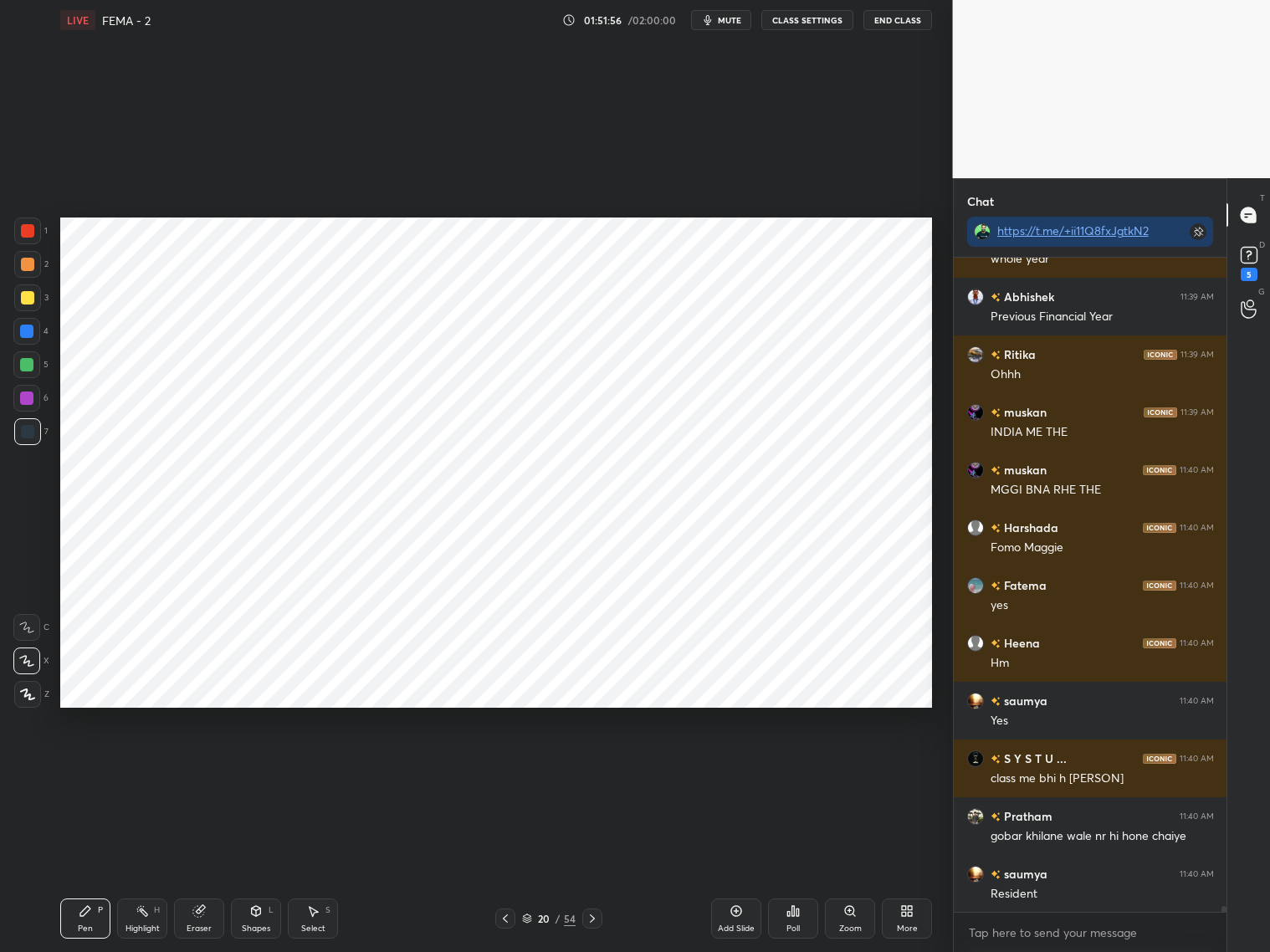 scroll, scrollTop: 74102, scrollLeft: 0, axis: vertical 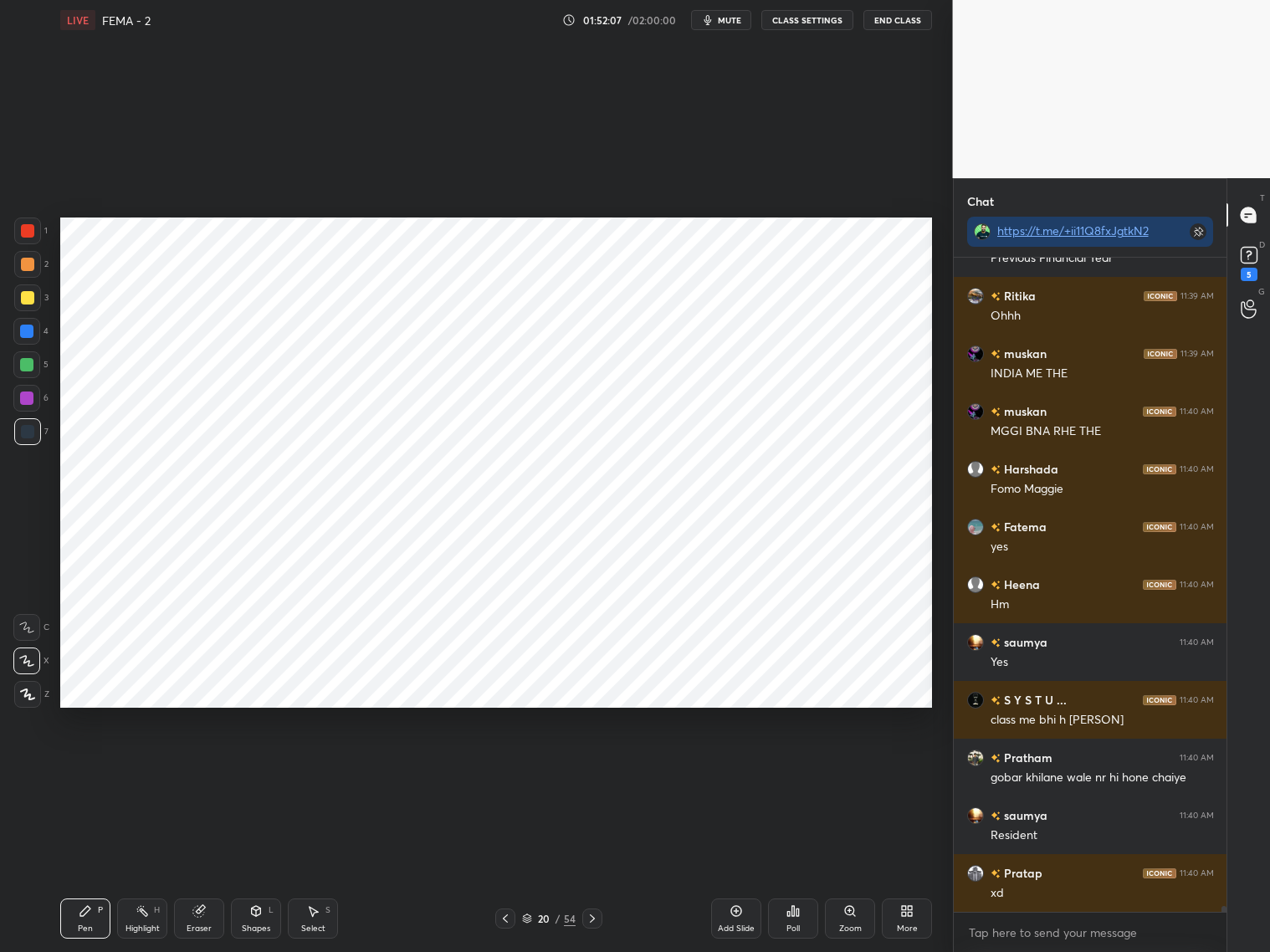 click 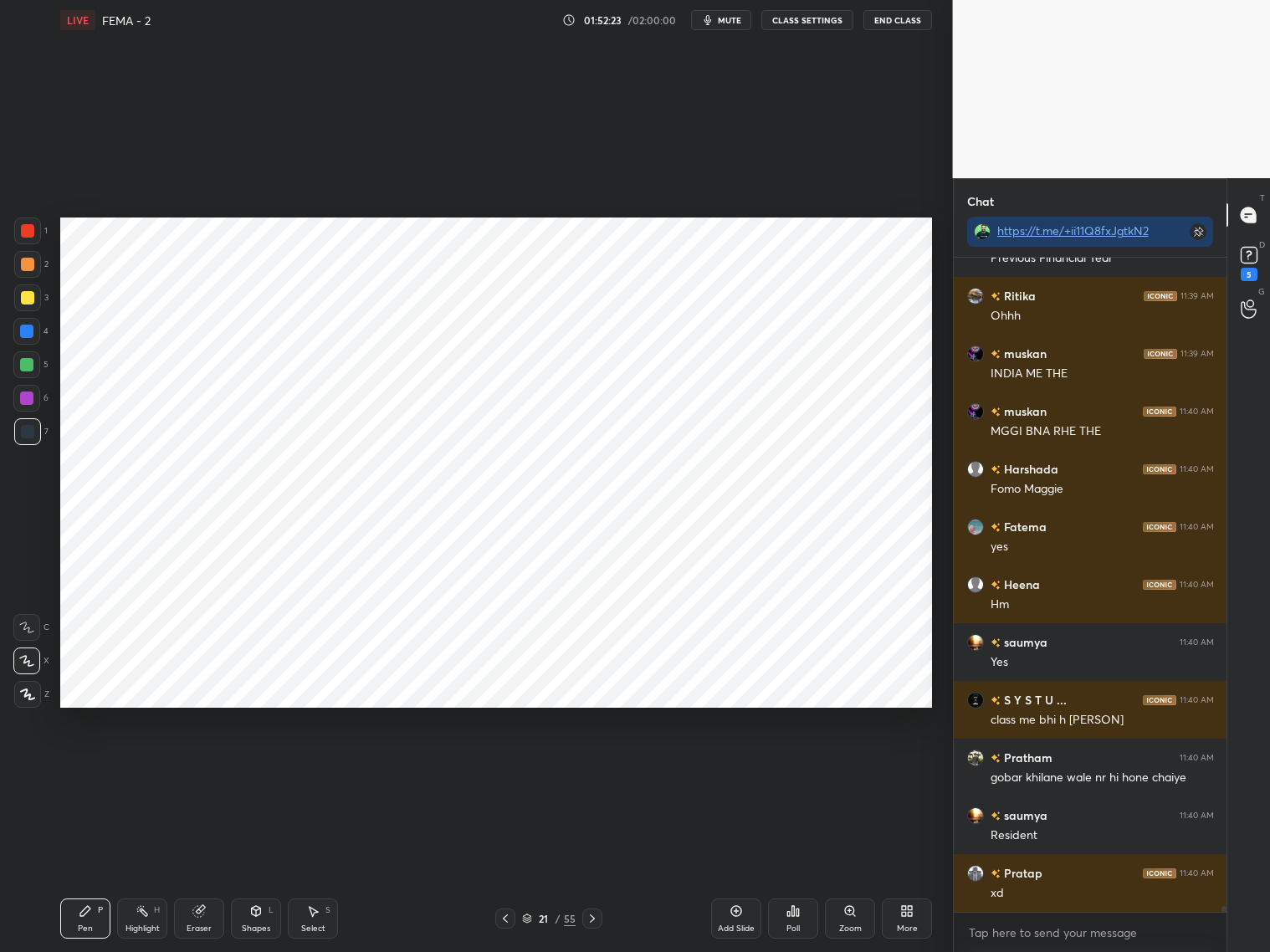click at bounding box center (27, 398) 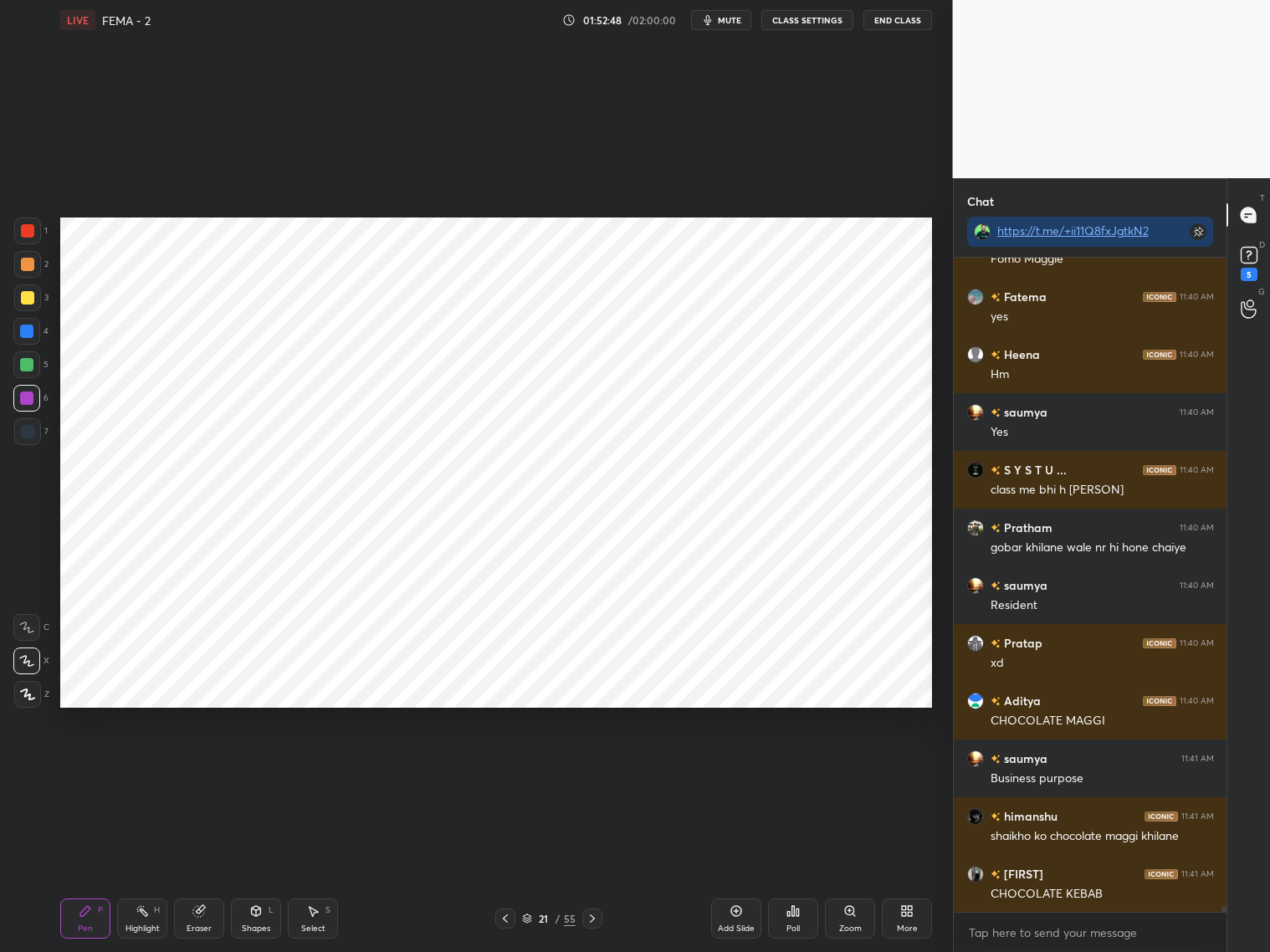 scroll, scrollTop: 74391, scrollLeft: 0, axis: vertical 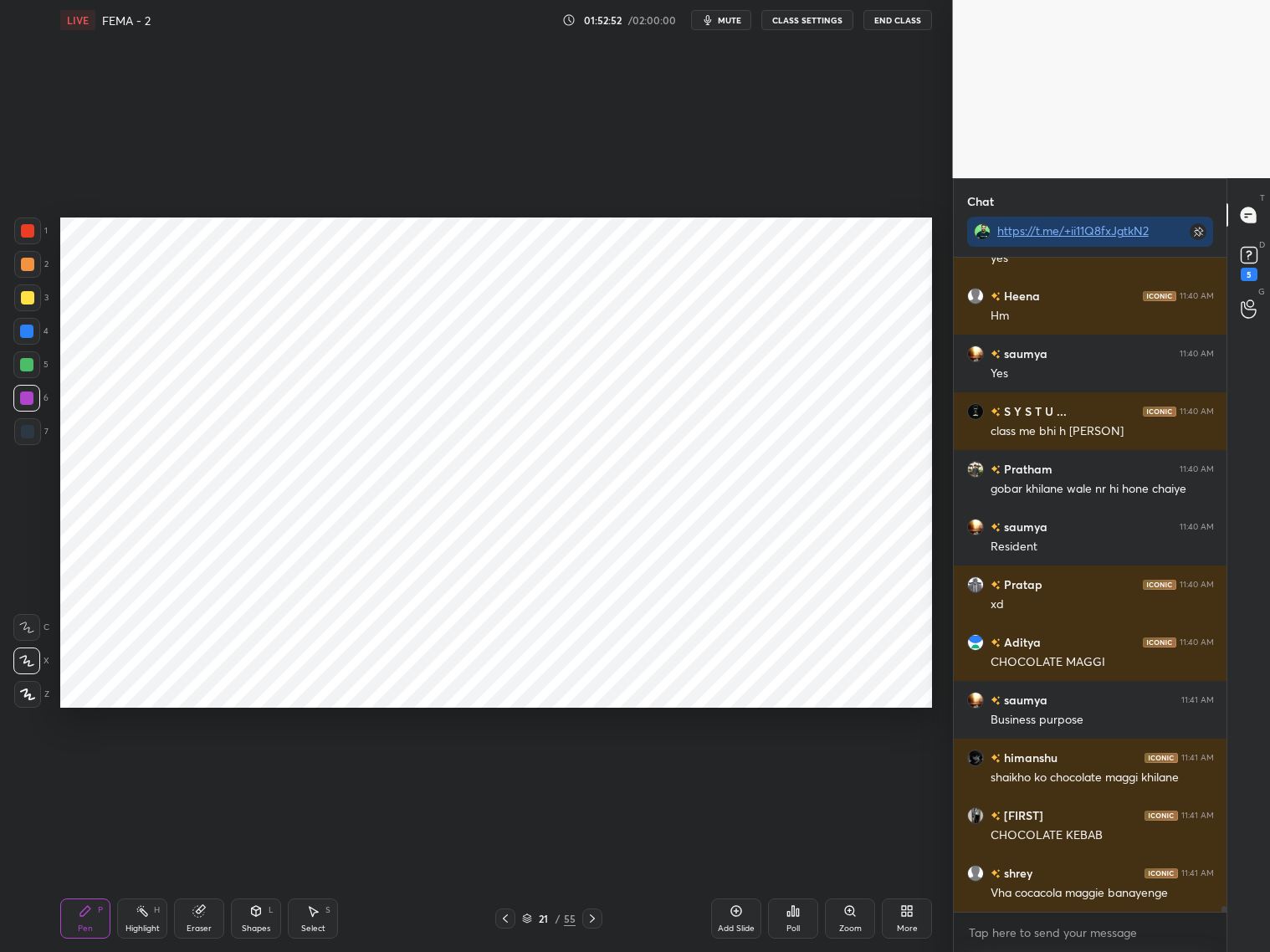 click at bounding box center (28, 231) 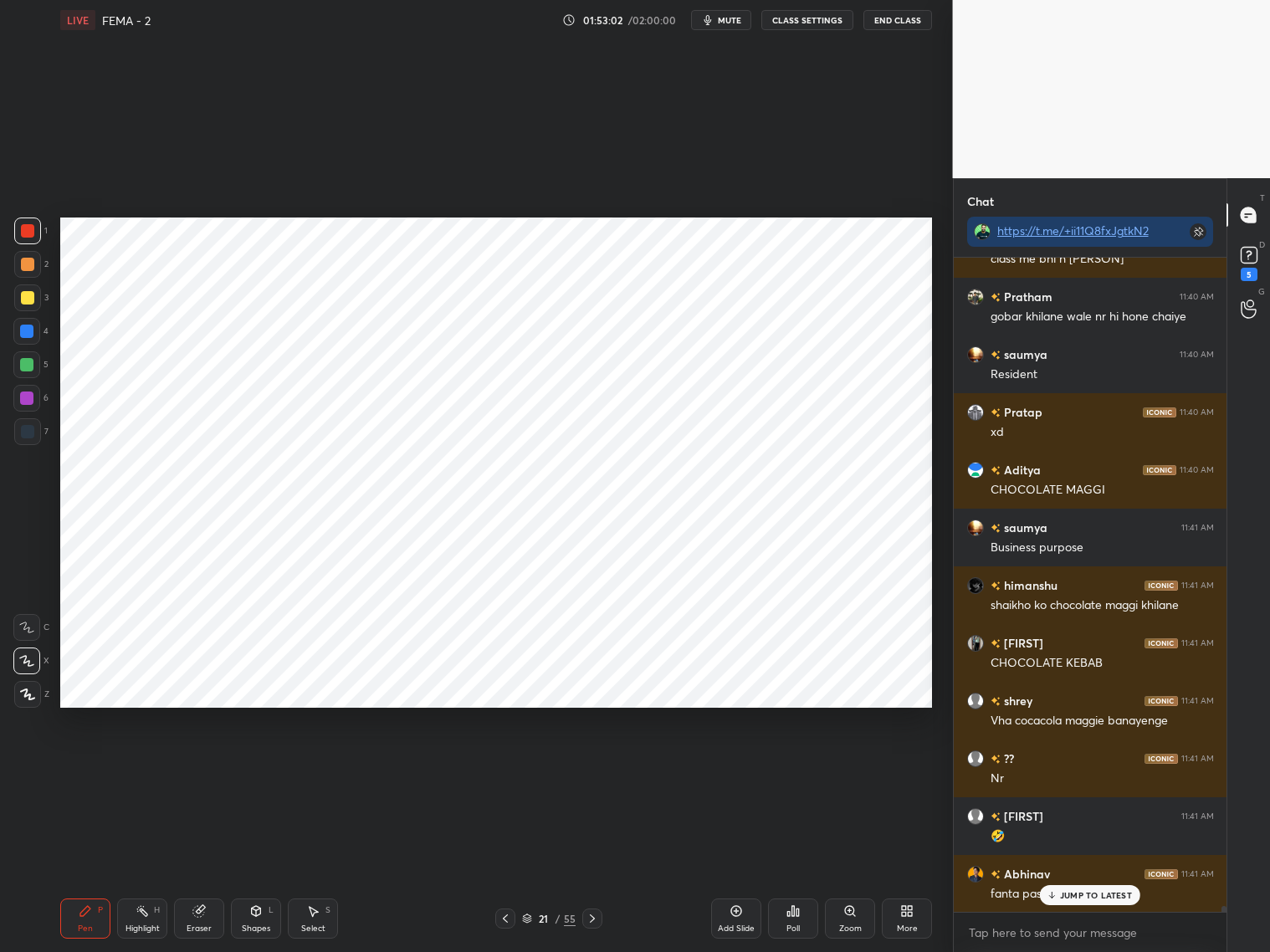 scroll, scrollTop: 74621, scrollLeft: 0, axis: vertical 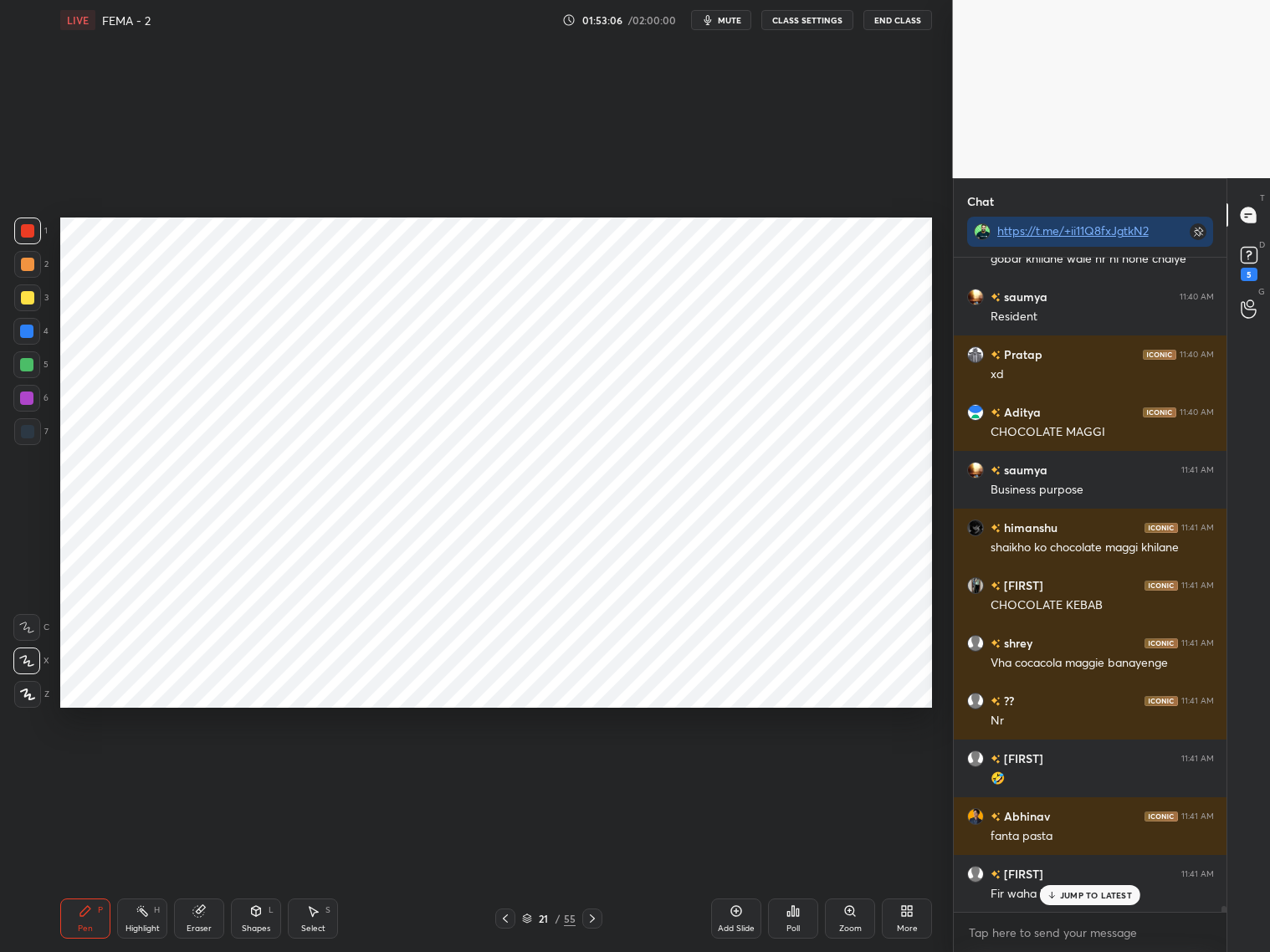 click 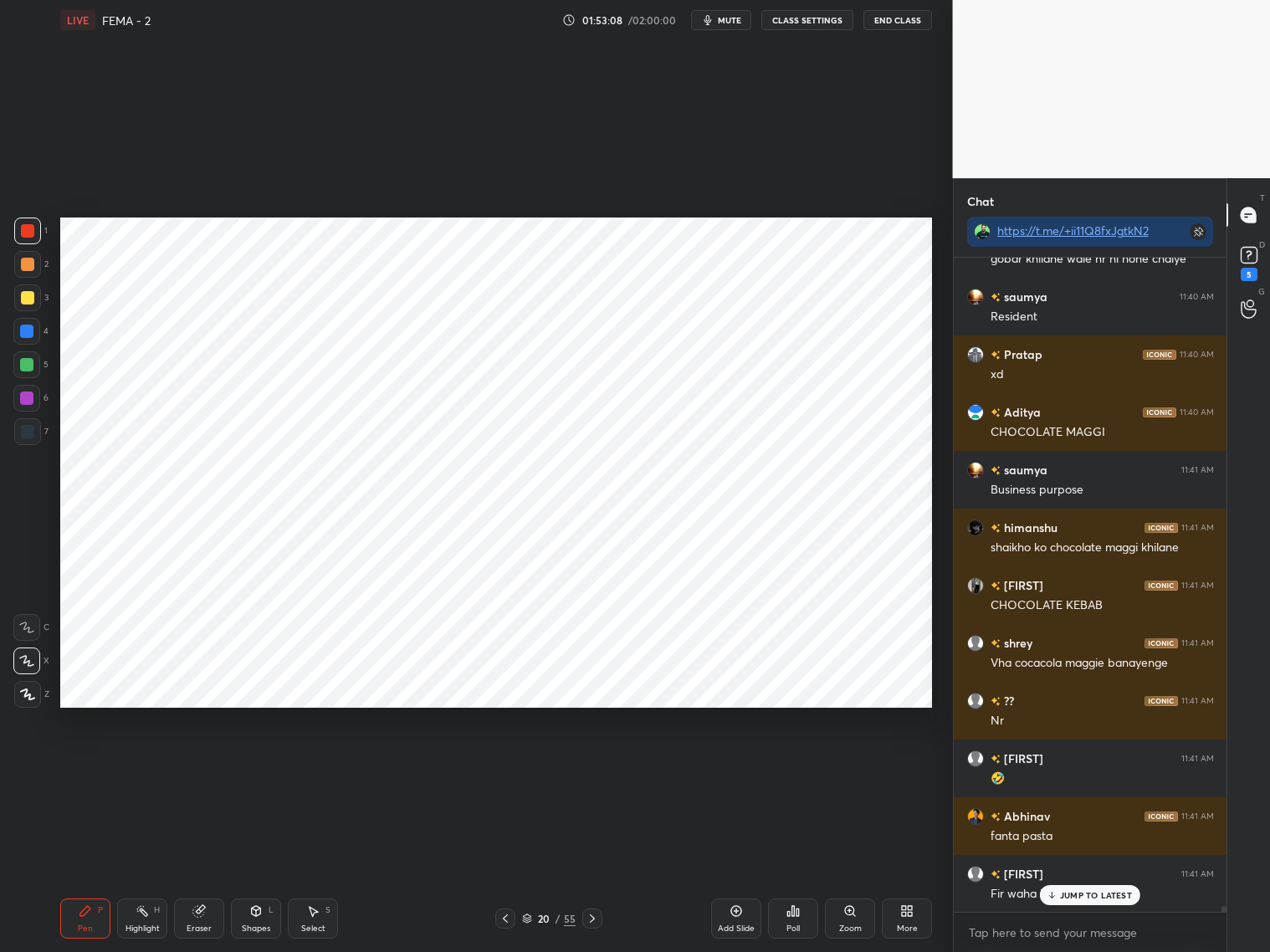 scroll, scrollTop: 74637, scrollLeft: 0, axis: vertical 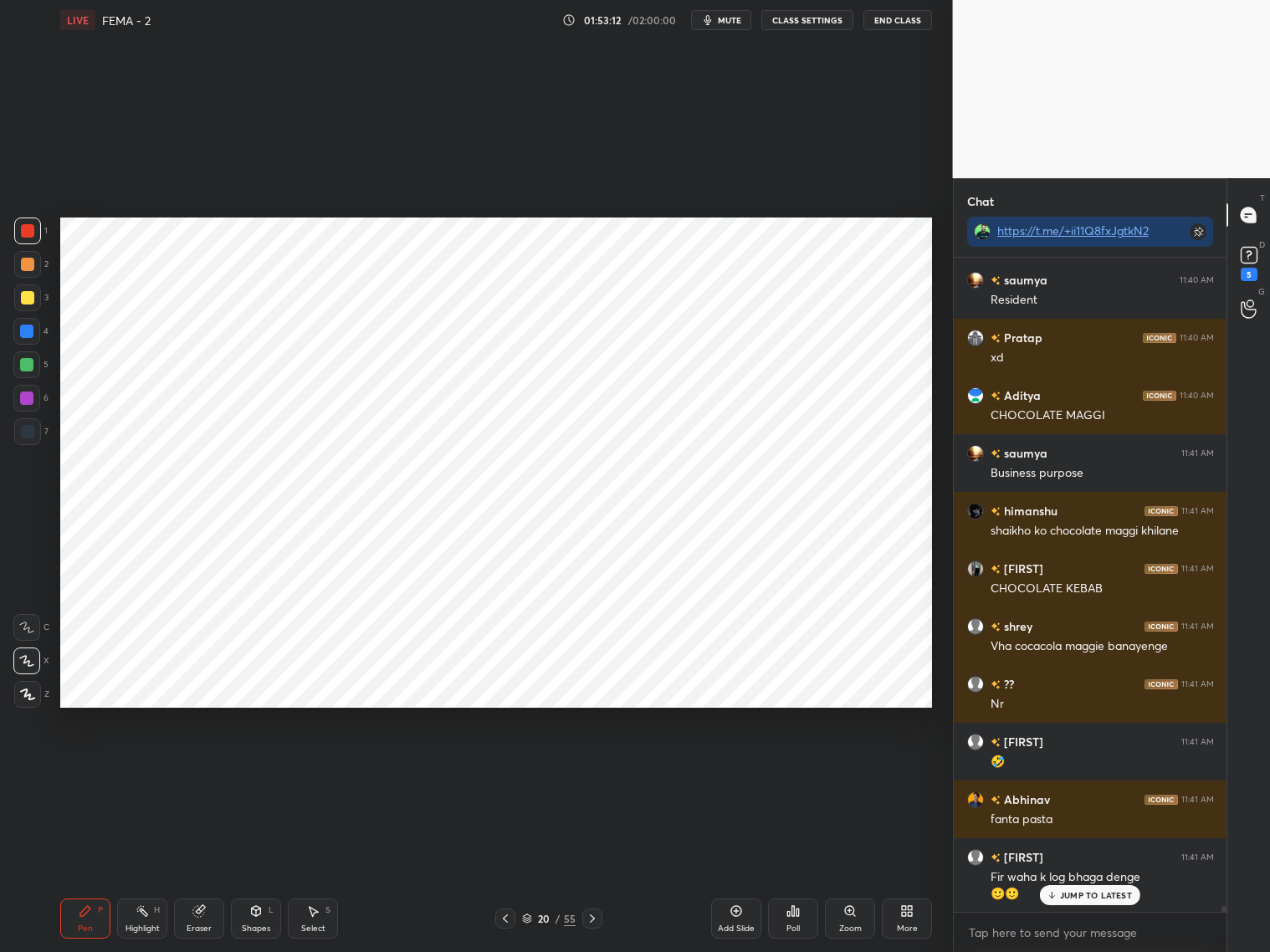 click 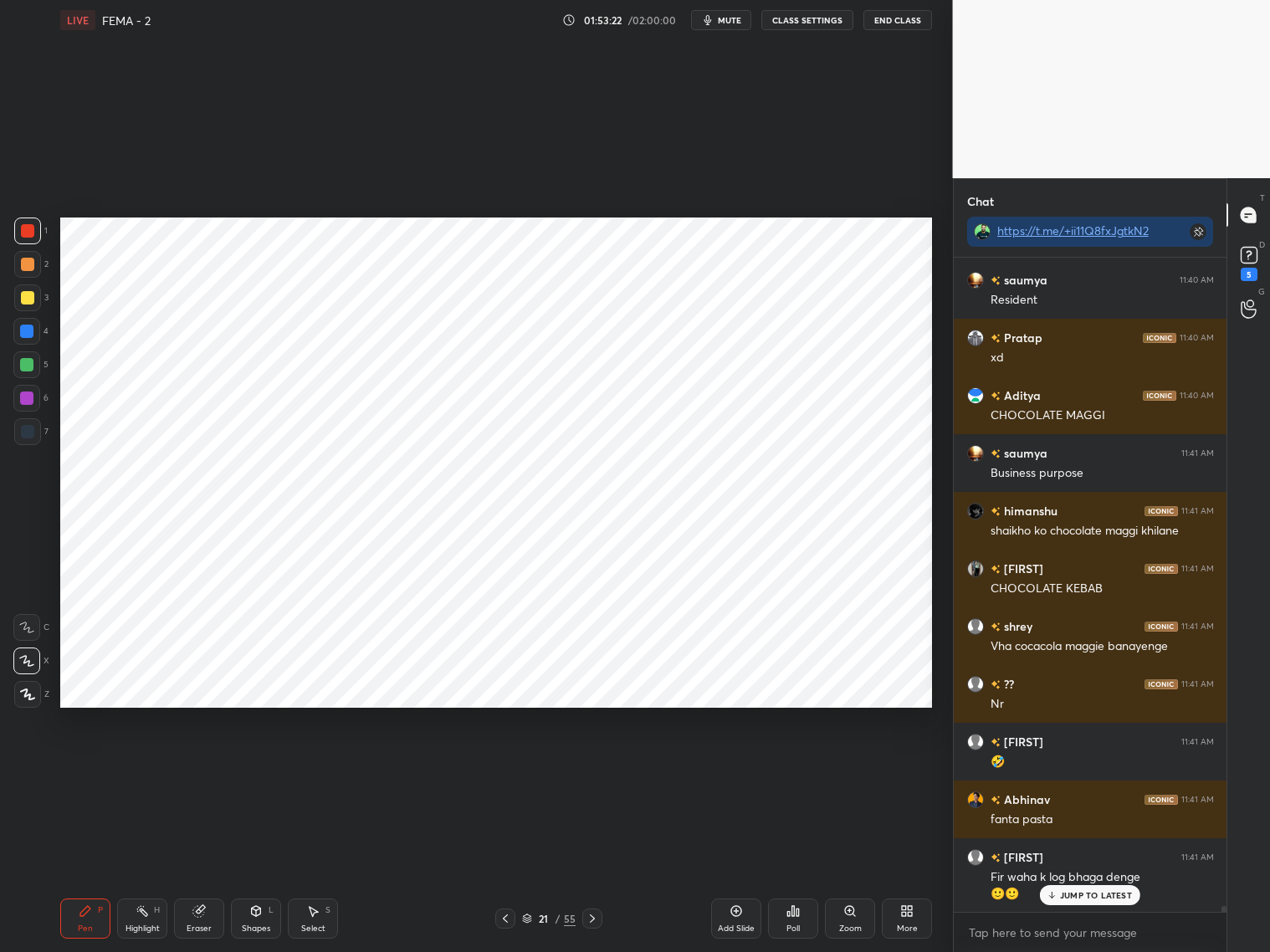 click 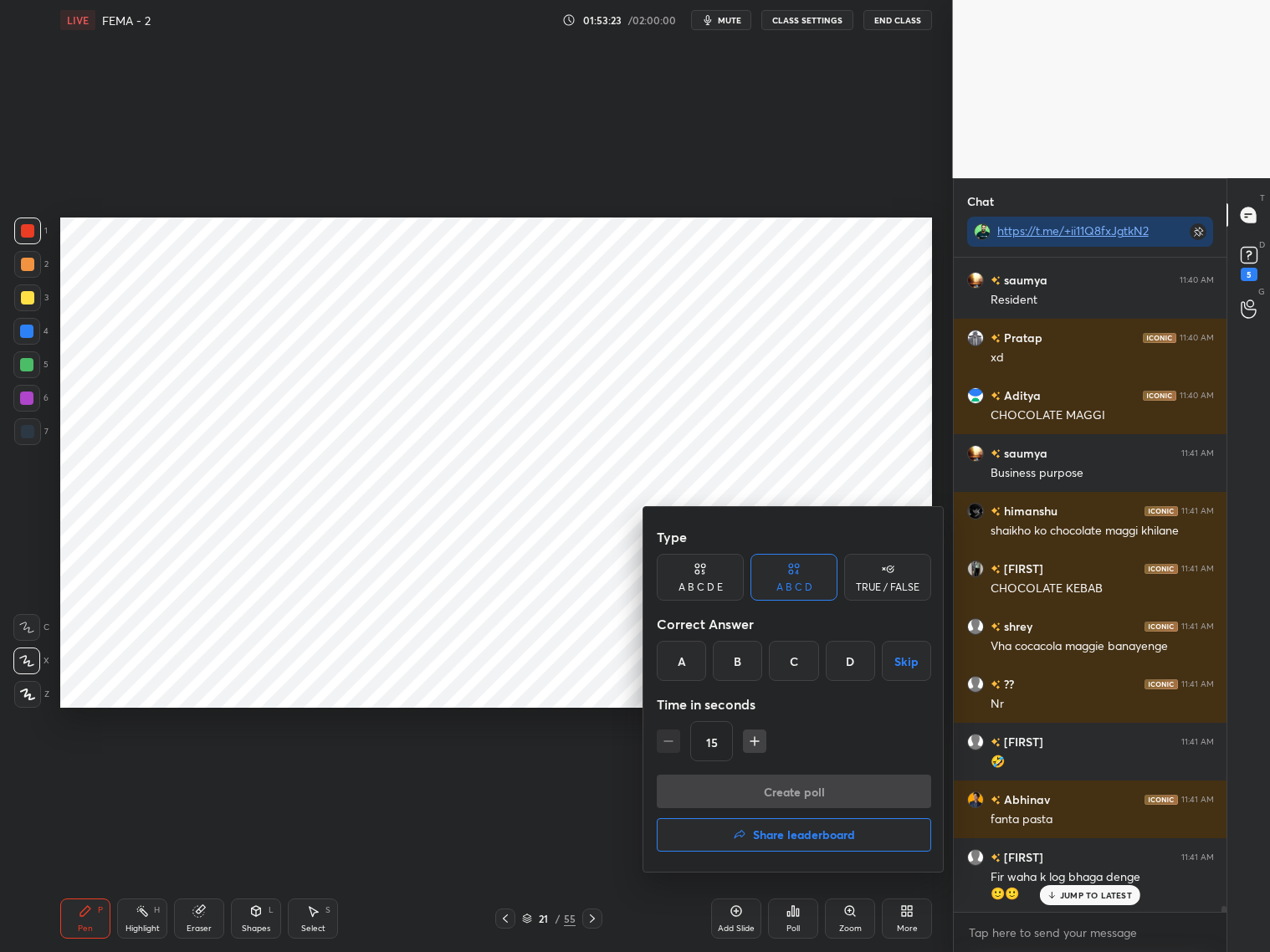 click on "B" at bounding box center [737, 661] 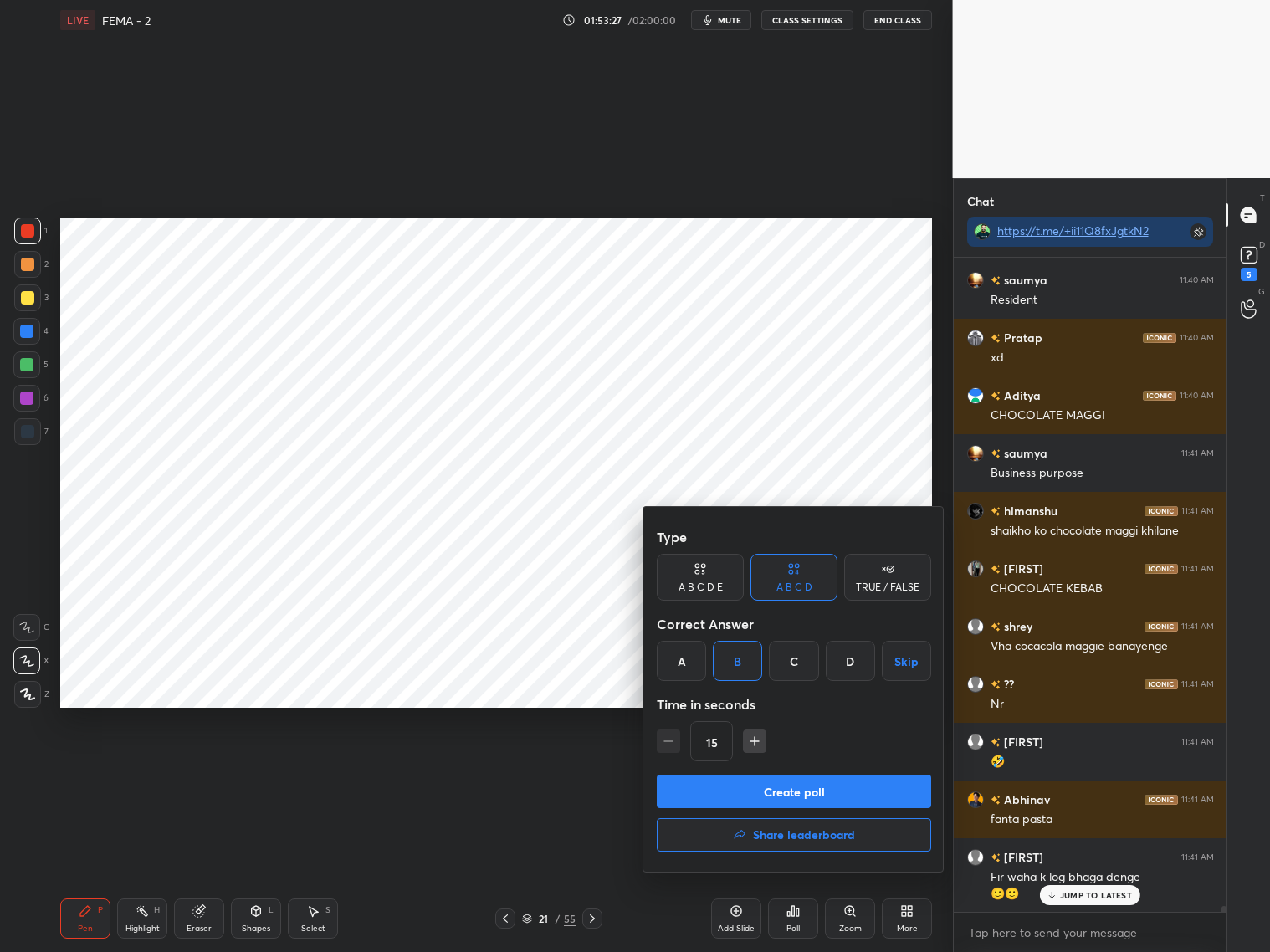 drag, startPoint x: 794, startPoint y: 785, endPoint x: 816, endPoint y: 765, distance: 29.732137 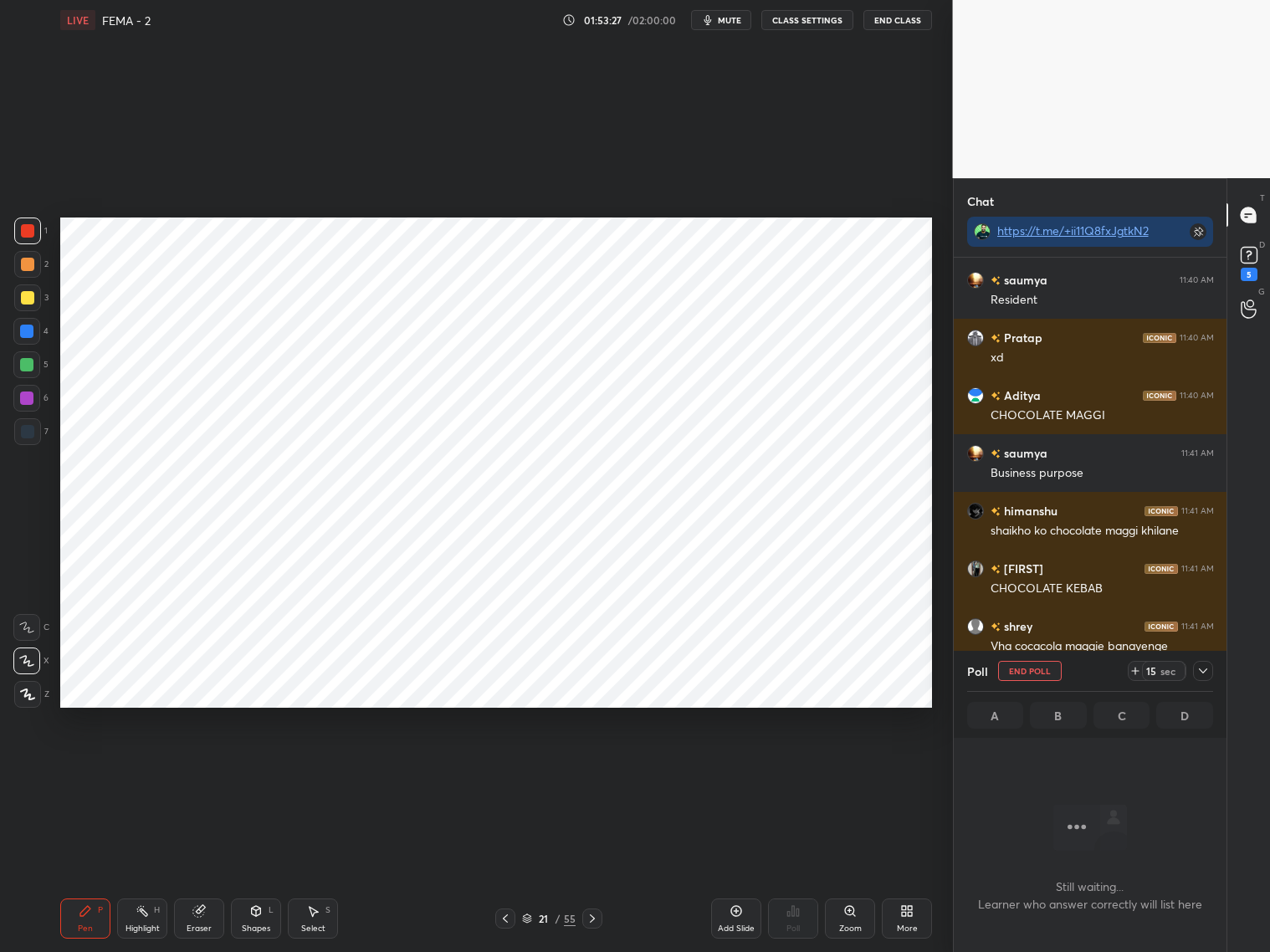 scroll, scrollTop: 571, scrollLeft: 269, axis: both 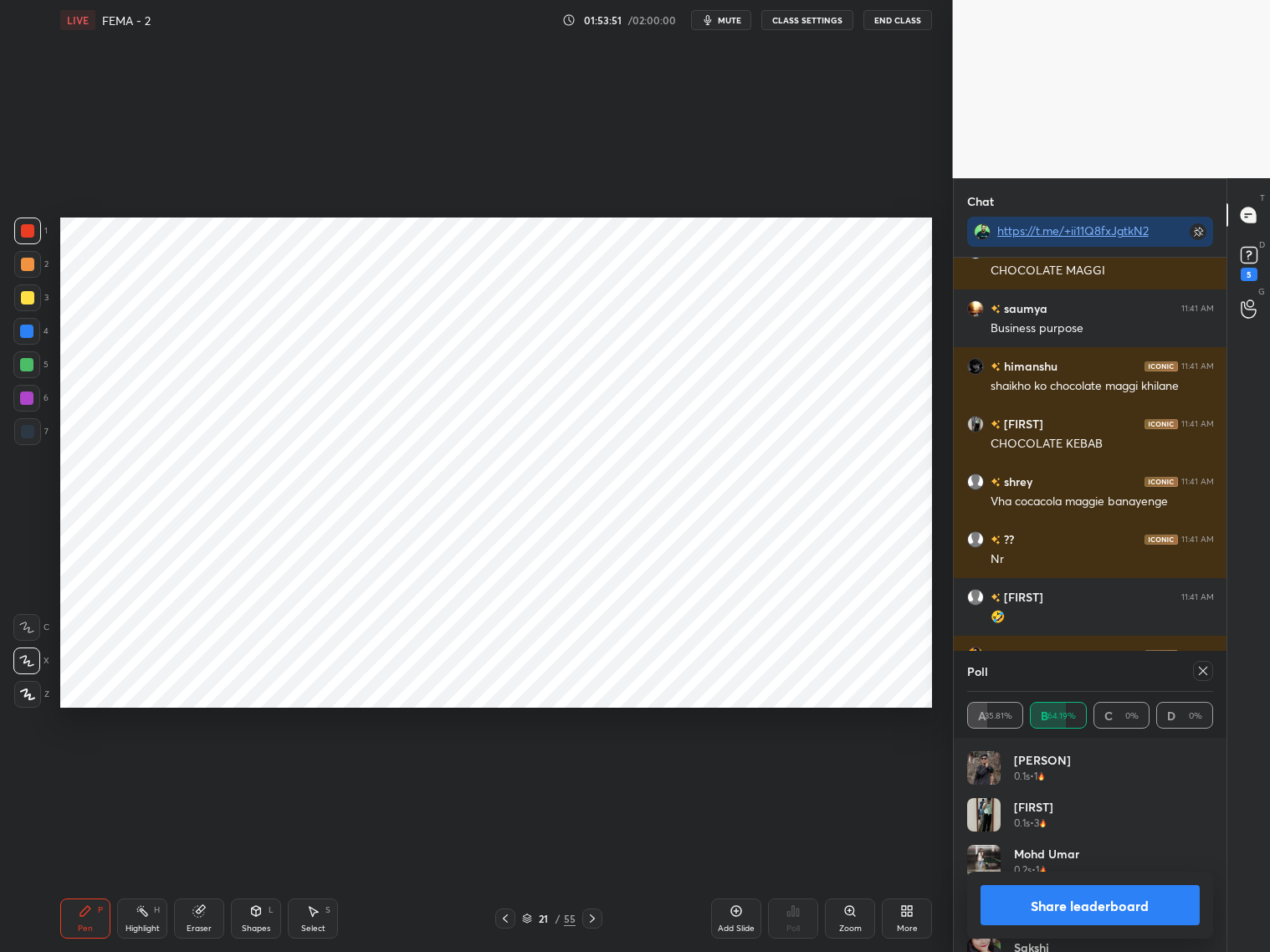 click 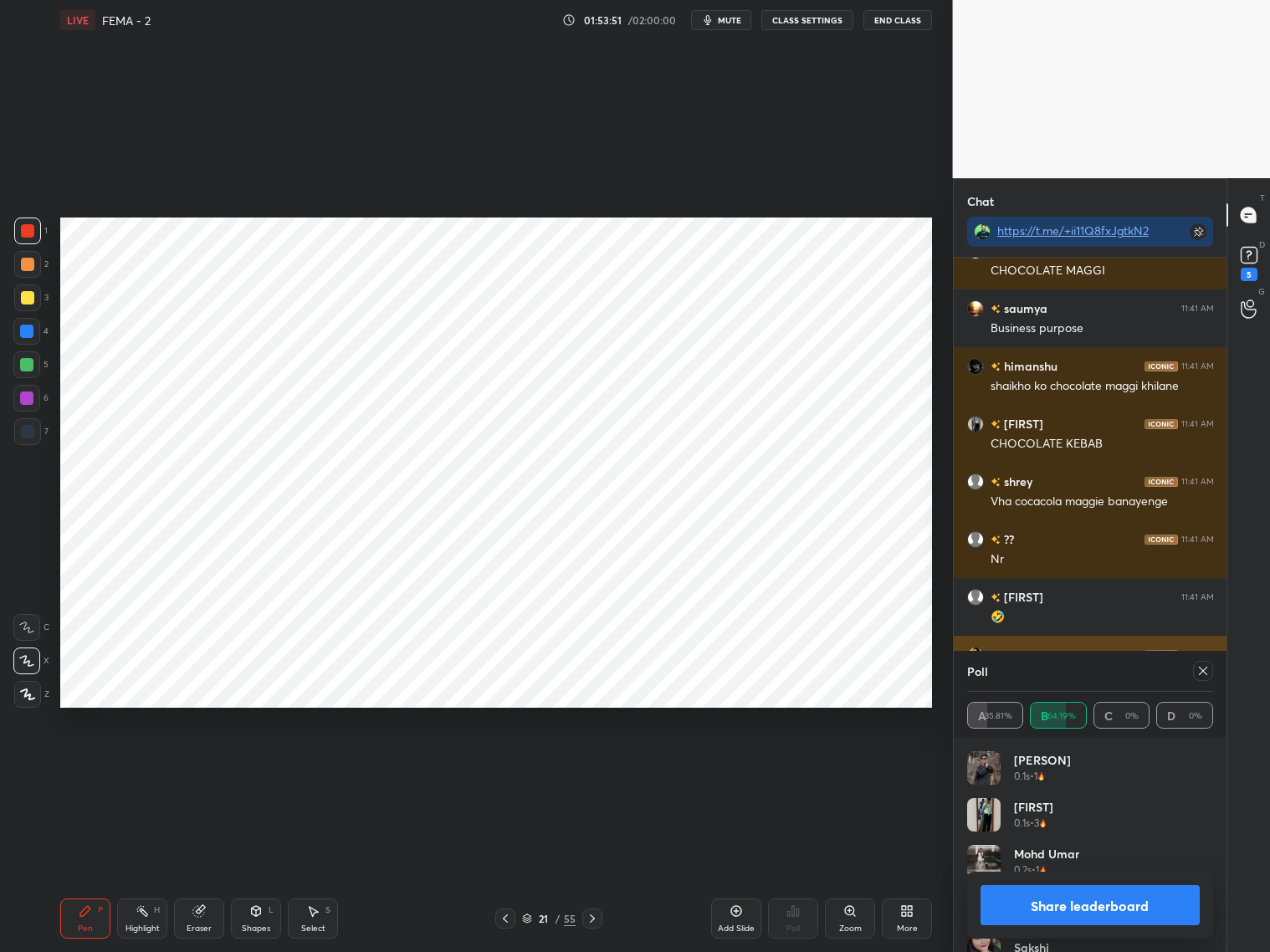 scroll, scrollTop: 102, scrollLeft: 242, axis: both 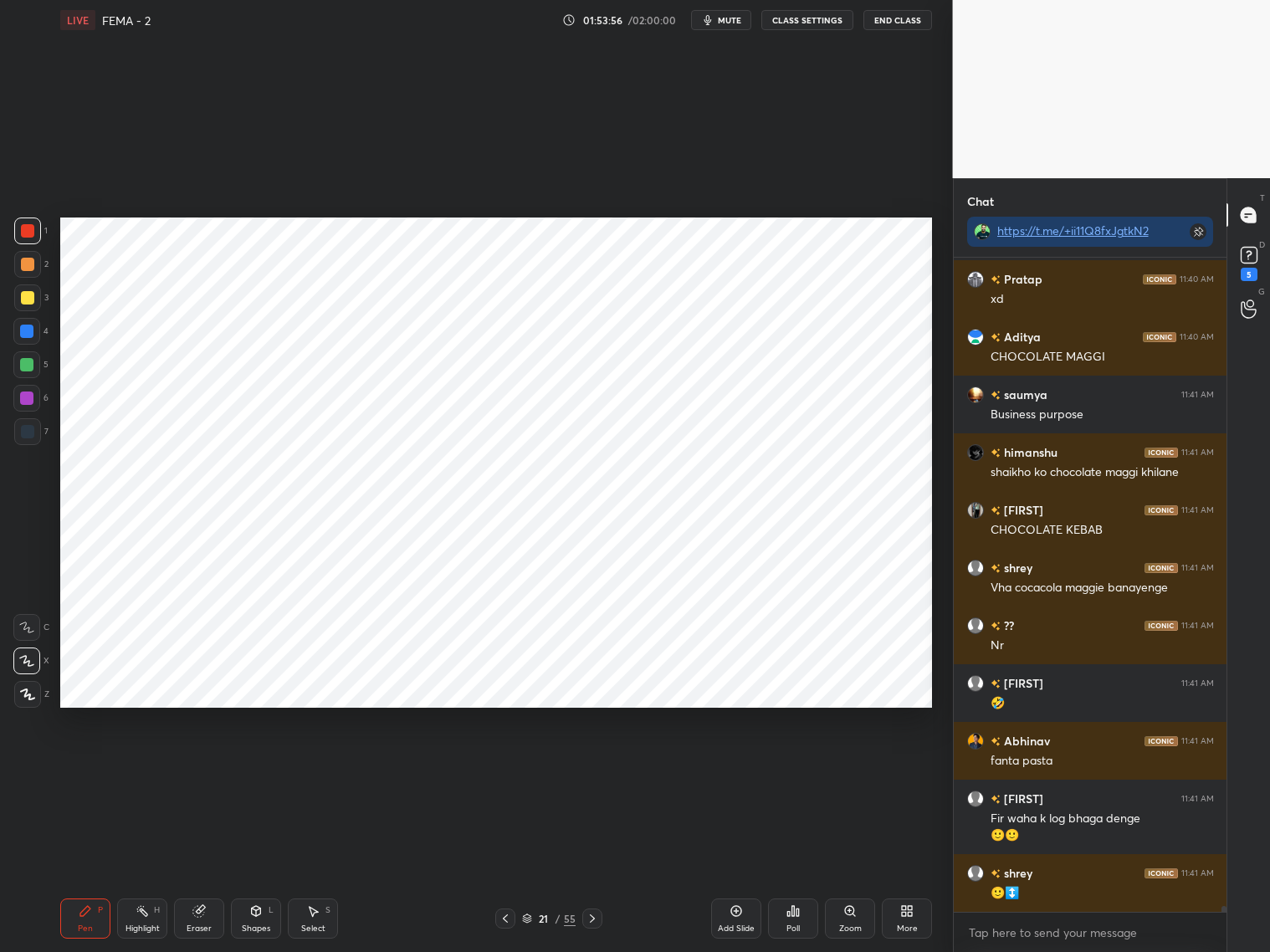 drag, startPoint x: 32, startPoint y: 333, endPoint x: 44, endPoint y: 331, distance: 12.165525 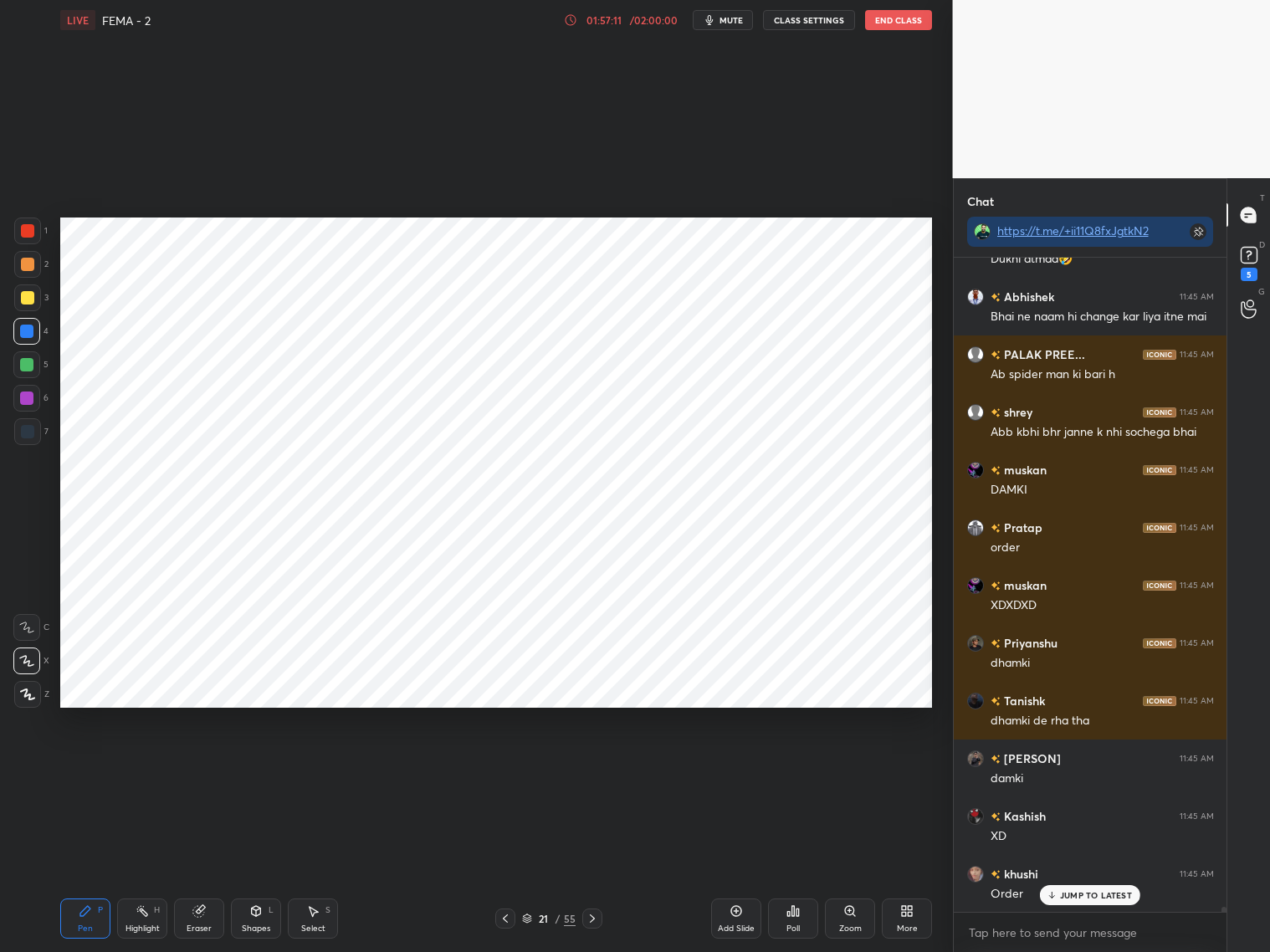 scroll, scrollTop: 78839, scrollLeft: 0, axis: vertical 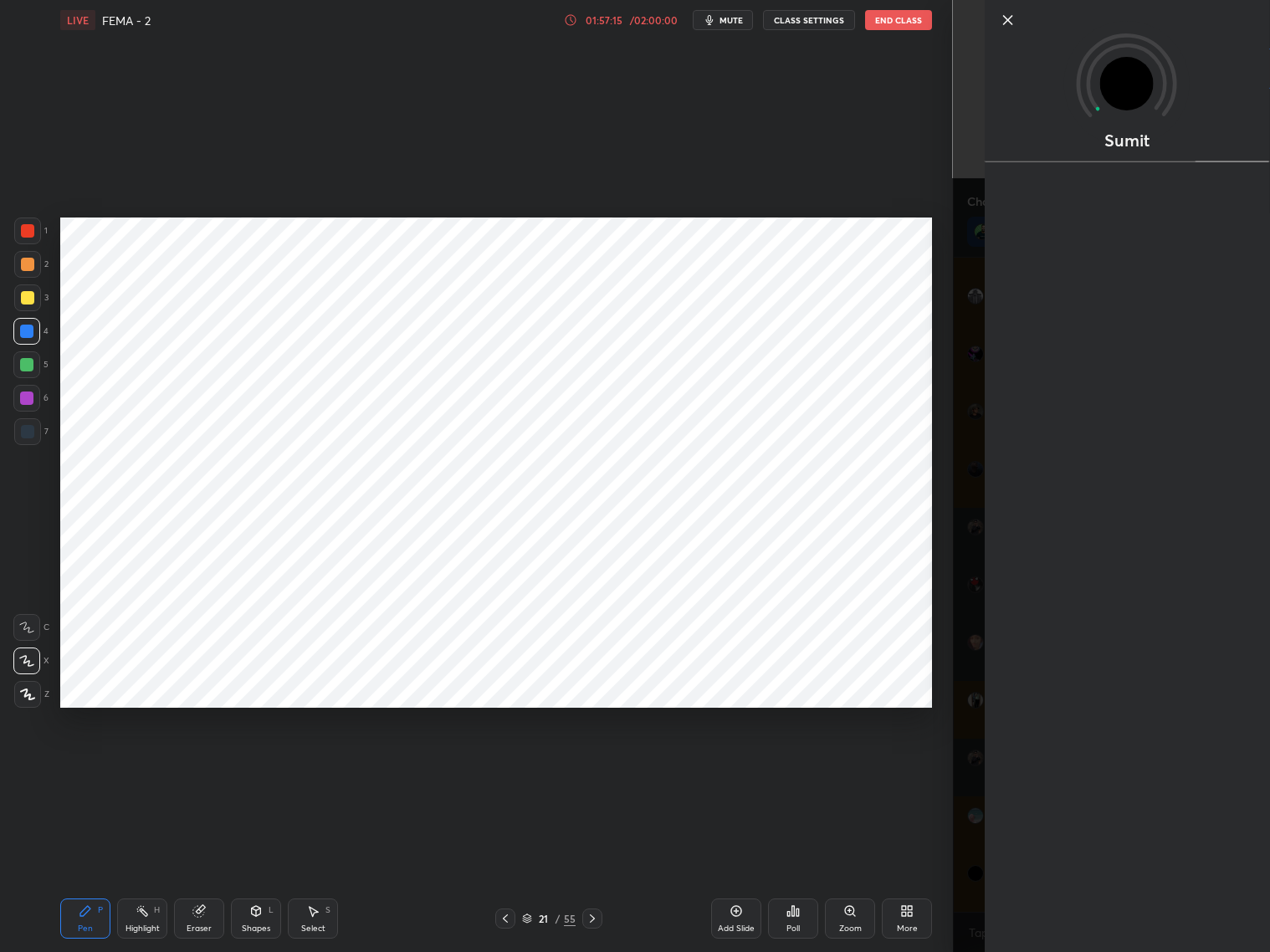 click on "Sumit" at bounding box center [1112, 476] 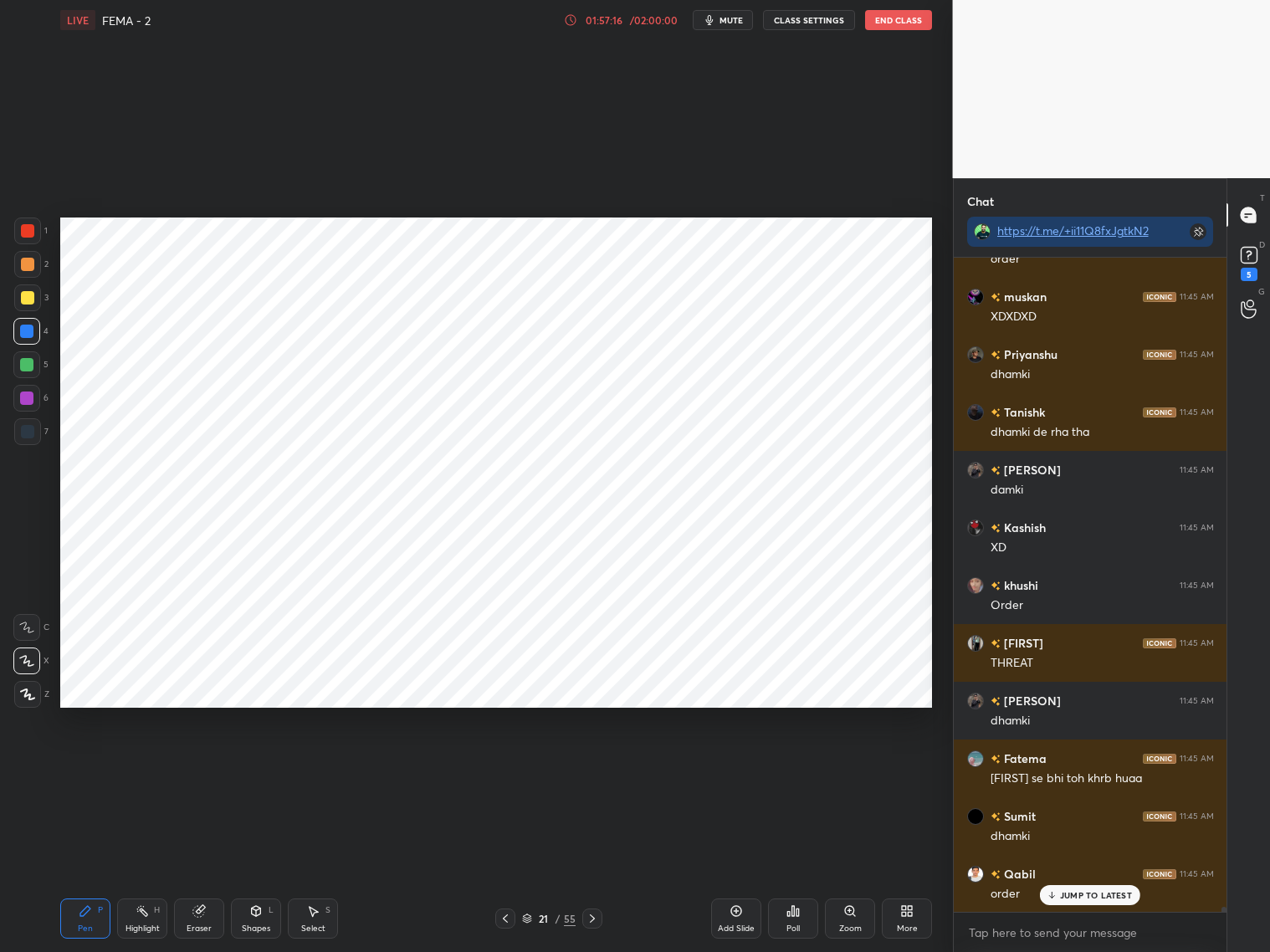 scroll, scrollTop: 79185, scrollLeft: 0, axis: vertical 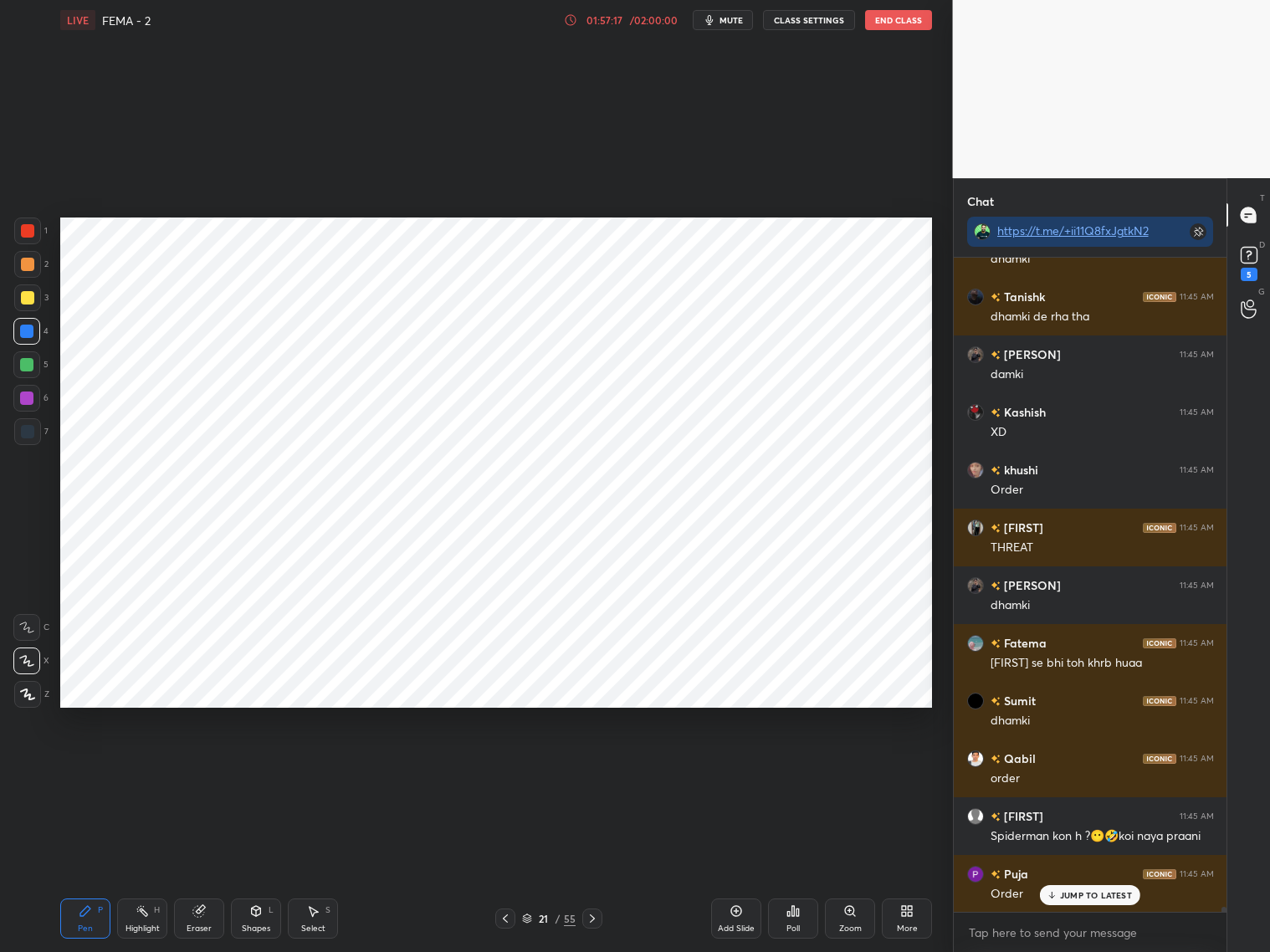 click on "JUMP TO LATEST" at bounding box center [1096, 895] 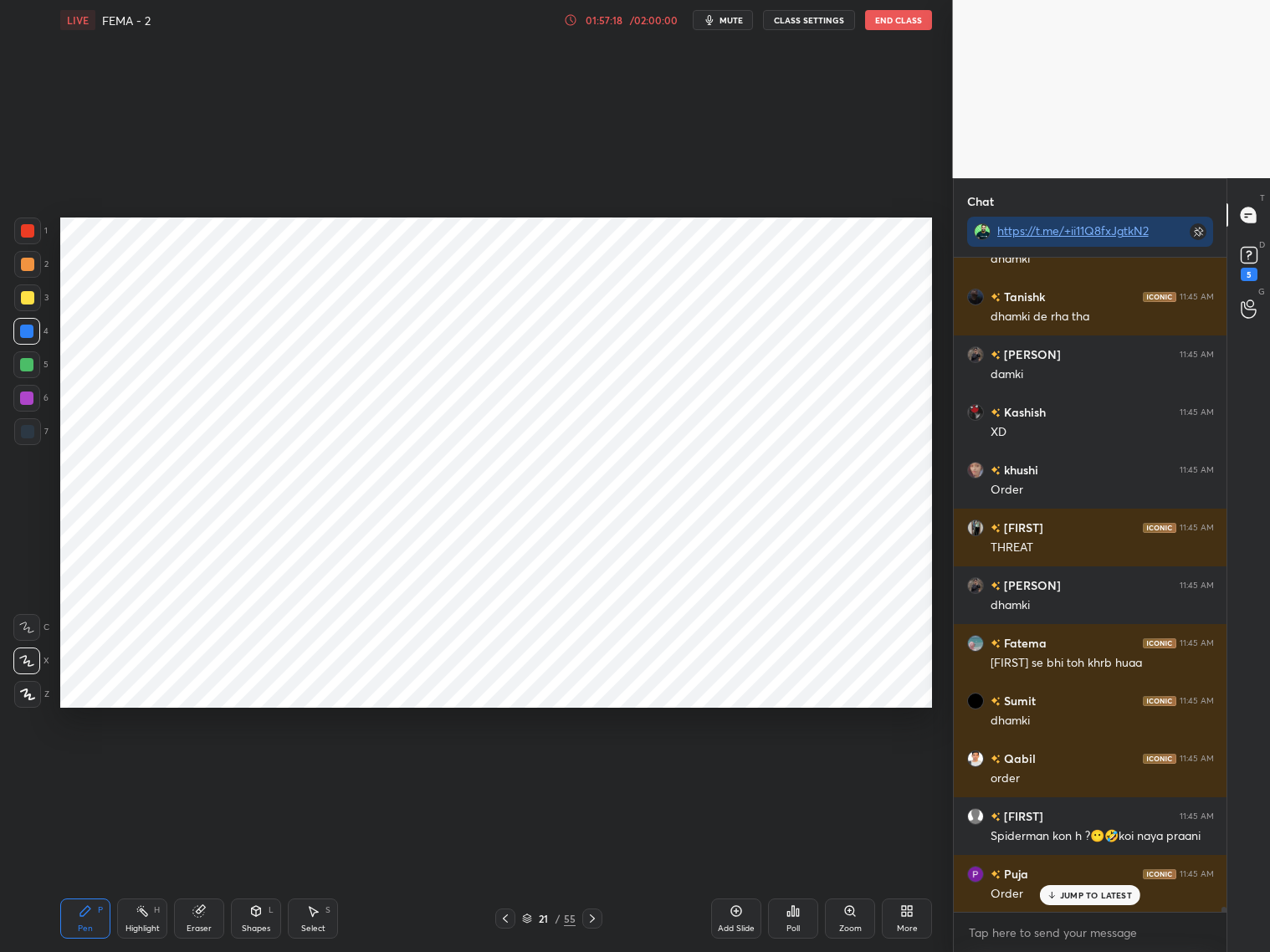 scroll, scrollTop: 79243, scrollLeft: 0, axis: vertical 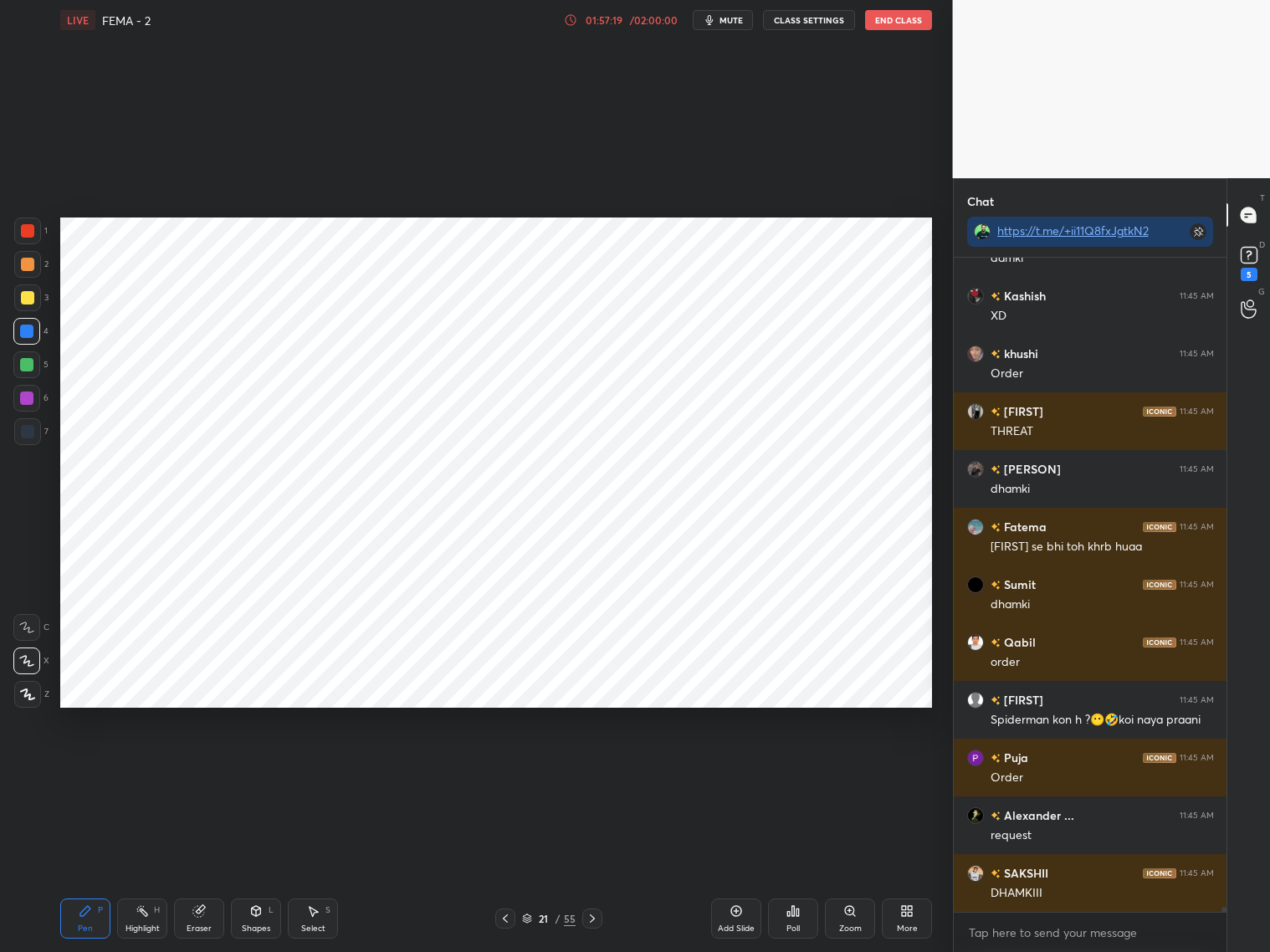 click on "DHAMKIII" at bounding box center (1102, 893) 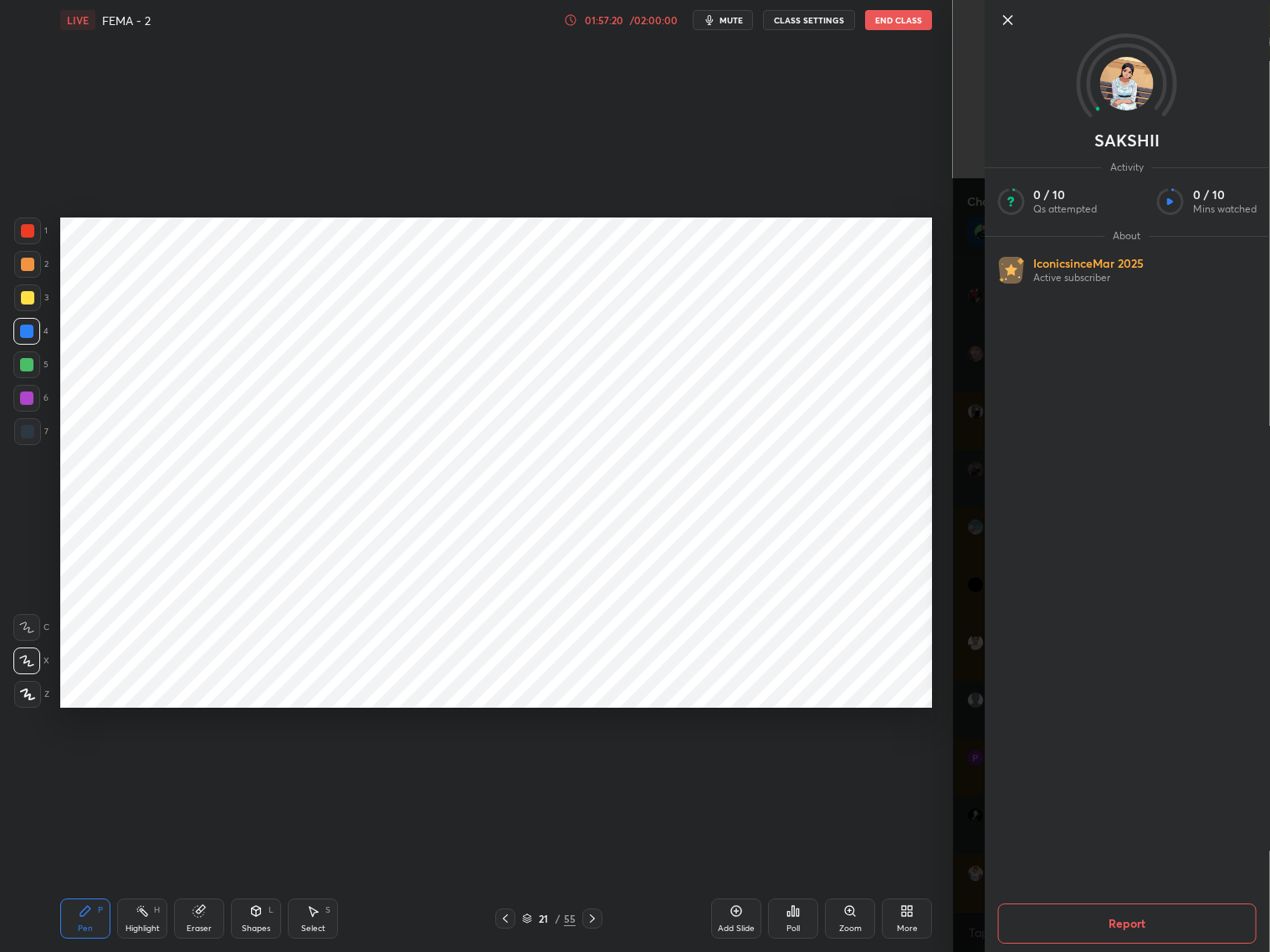 scroll, scrollTop: 79358, scrollLeft: 0, axis: vertical 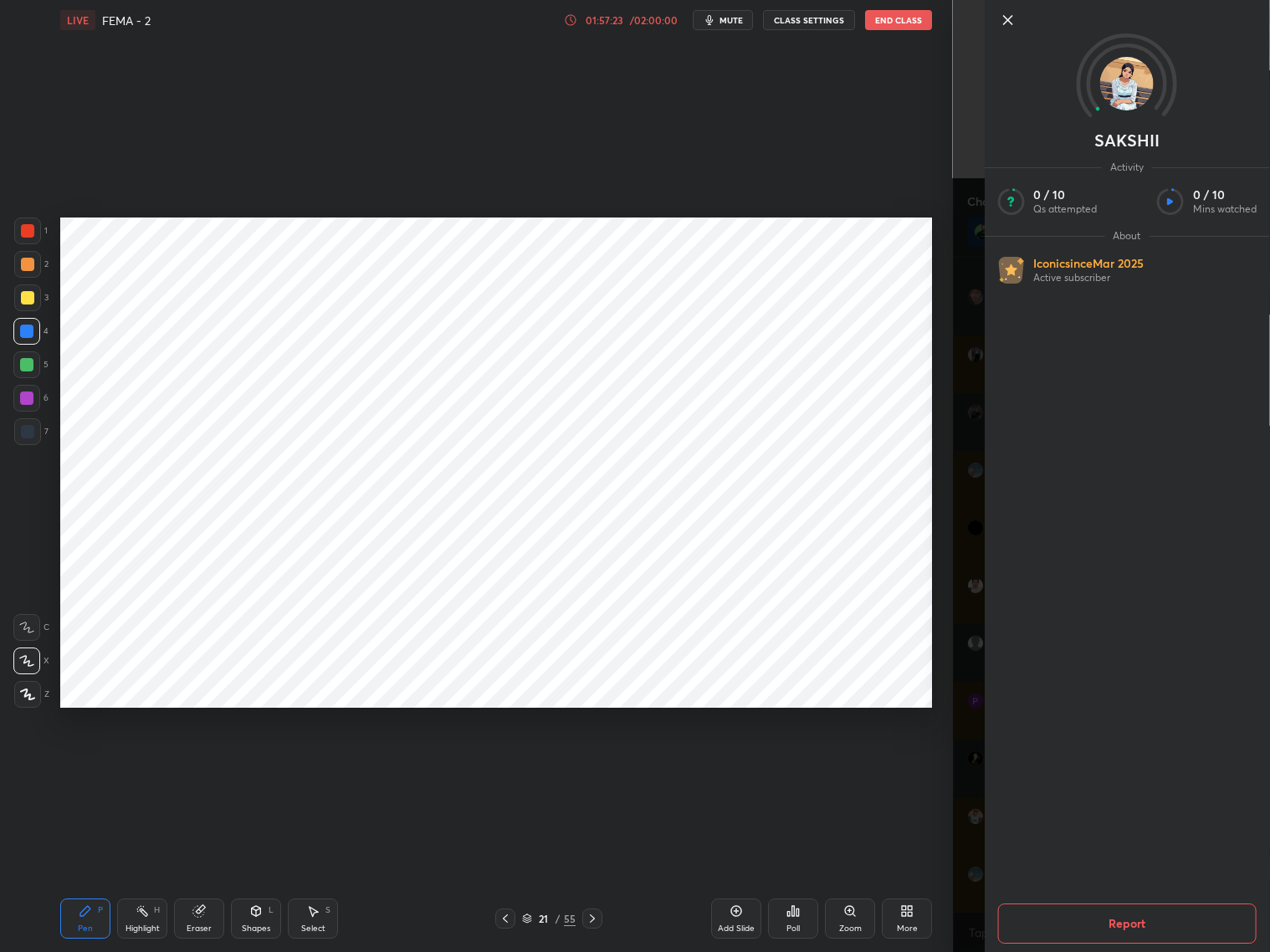 click on "SAKSHII Activity 0 / 10 Qs attempted 0 / 10 Mins watched About Iconic  since  Mar   2025 Active subscriber Report" at bounding box center [1112, 476] 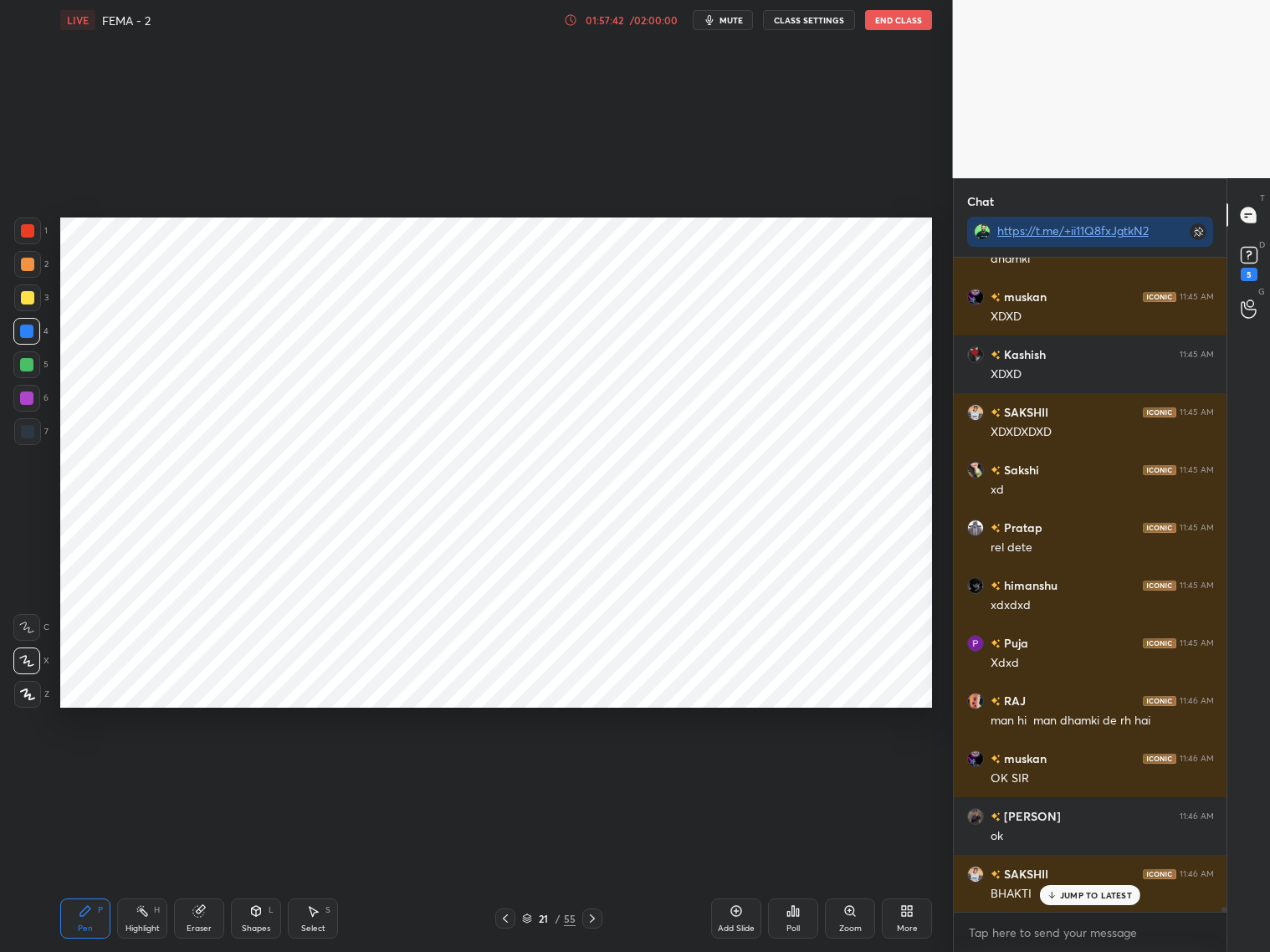 scroll, scrollTop: 80167, scrollLeft: 0, axis: vertical 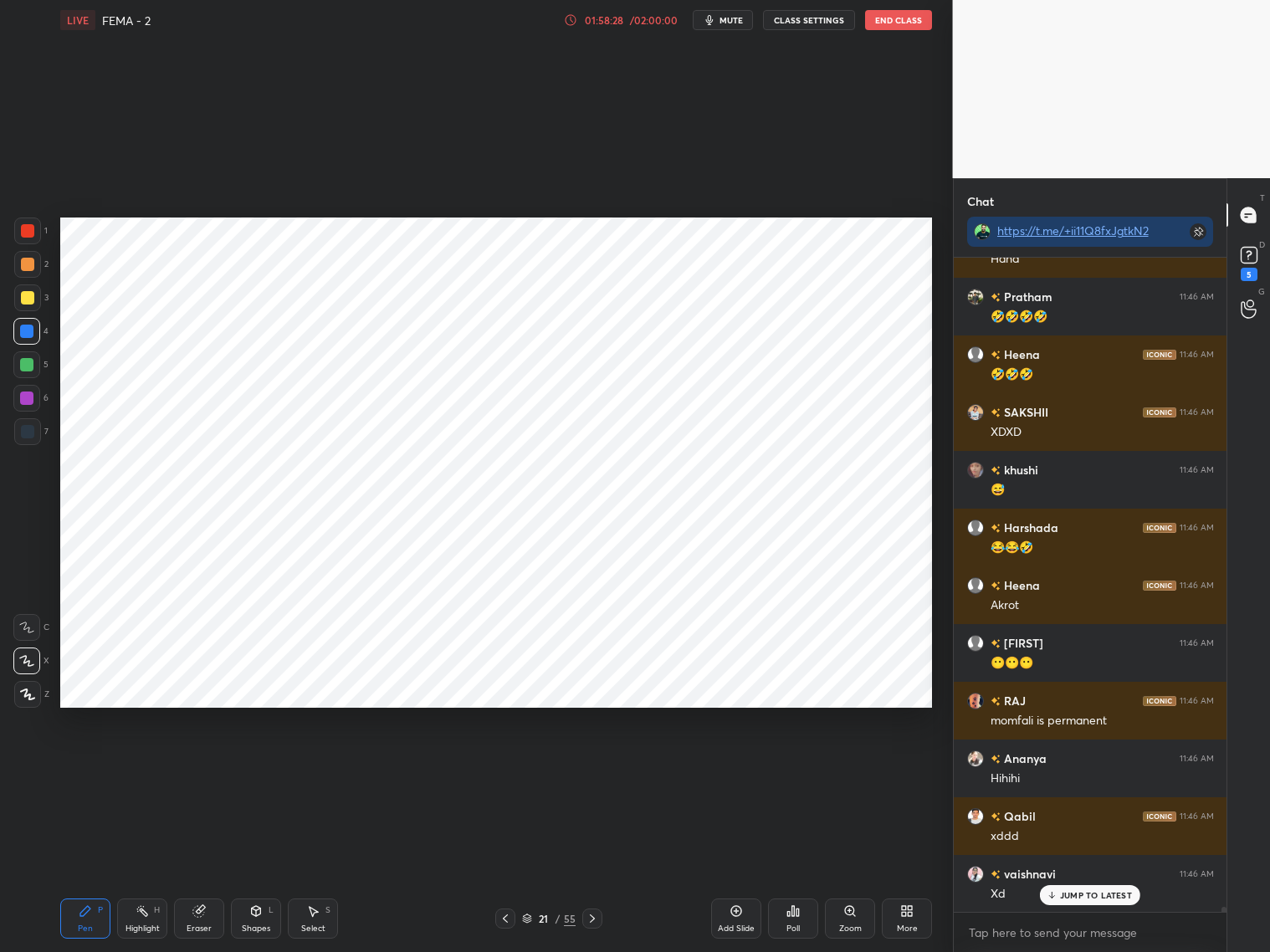 click on "JUMP TO LATEST" at bounding box center [1096, 895] 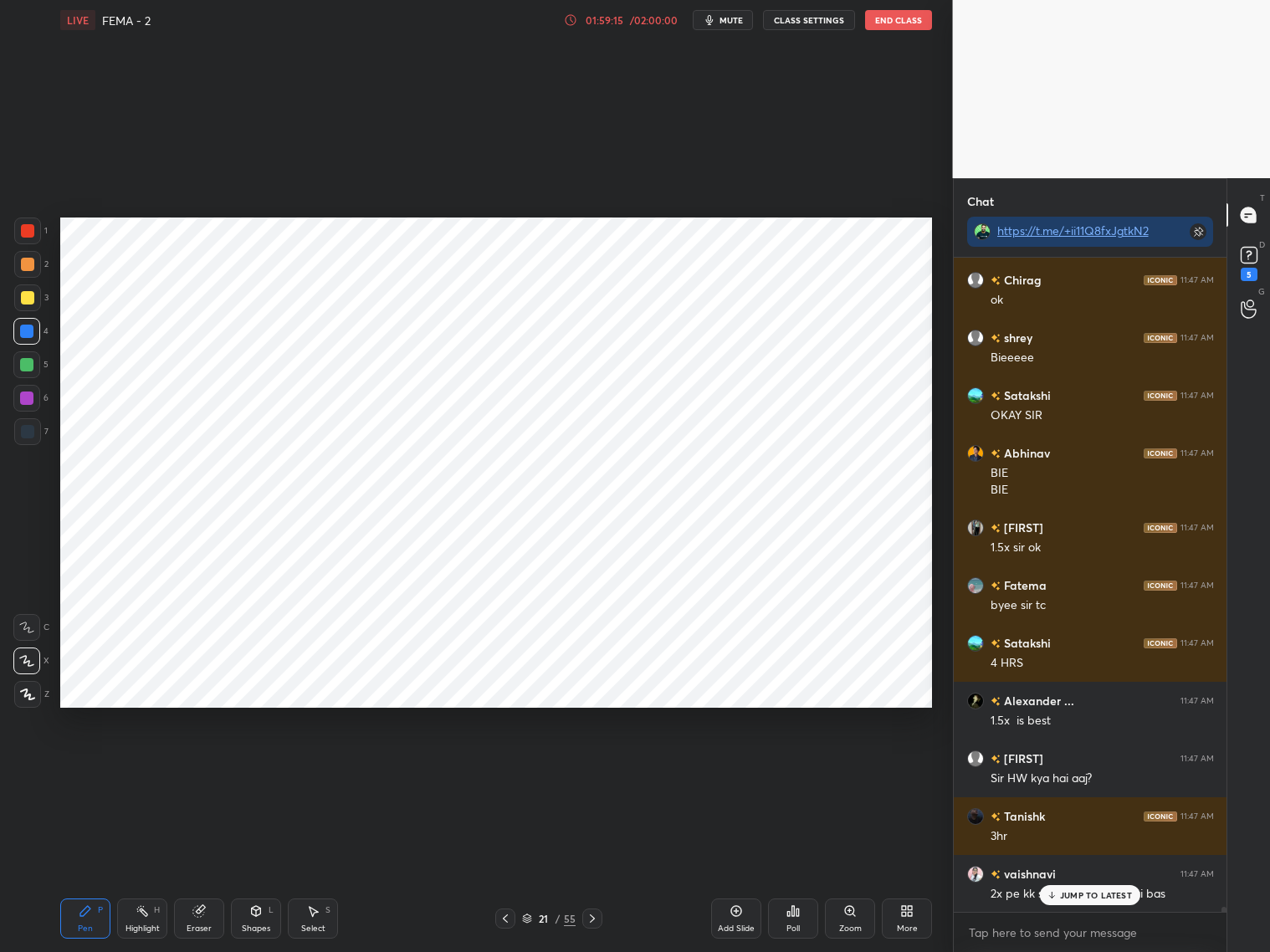 click on "JUMP TO LATEST" at bounding box center (1096, 895) 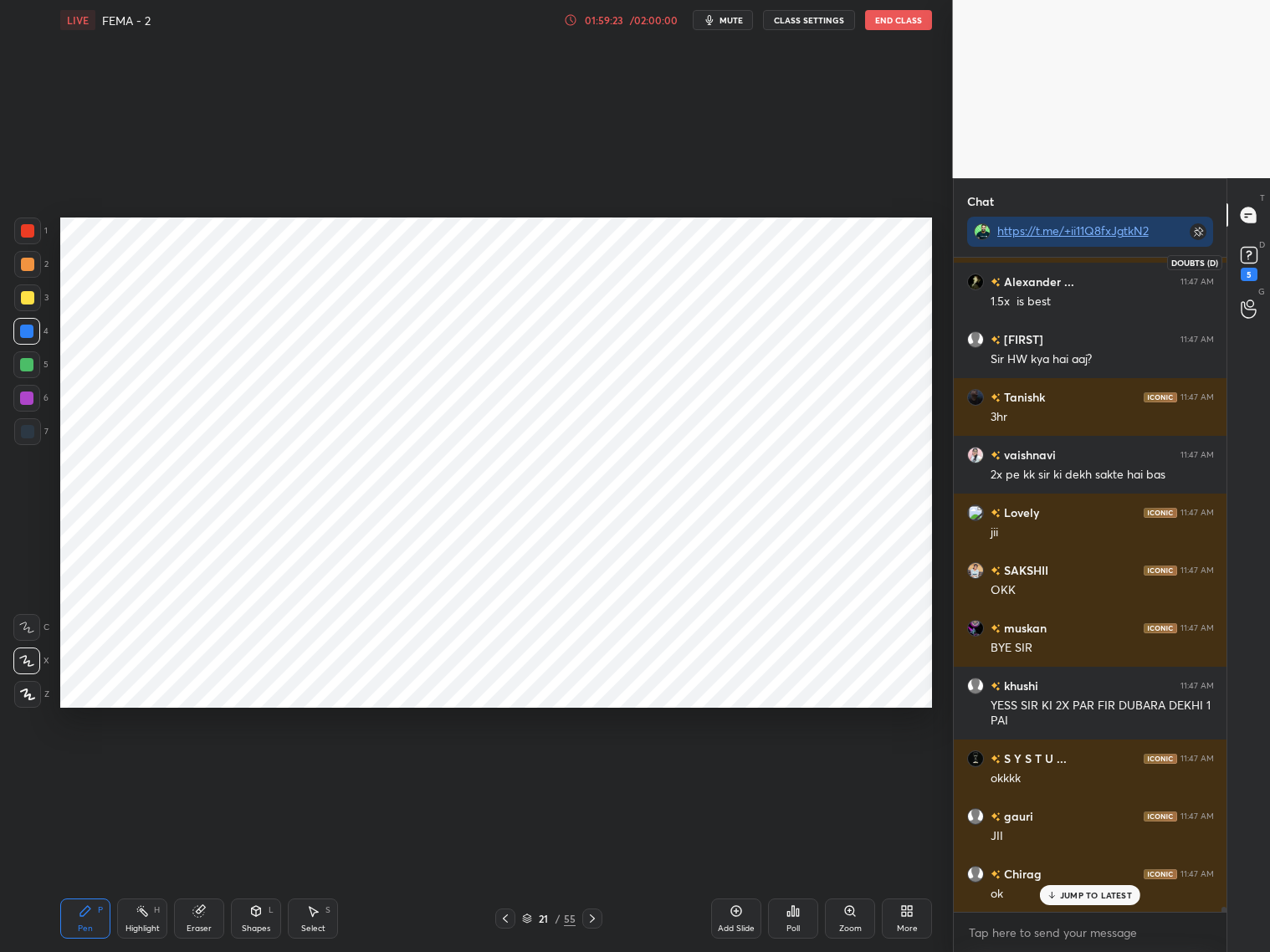 scroll, scrollTop: 85442, scrollLeft: 0, axis: vertical 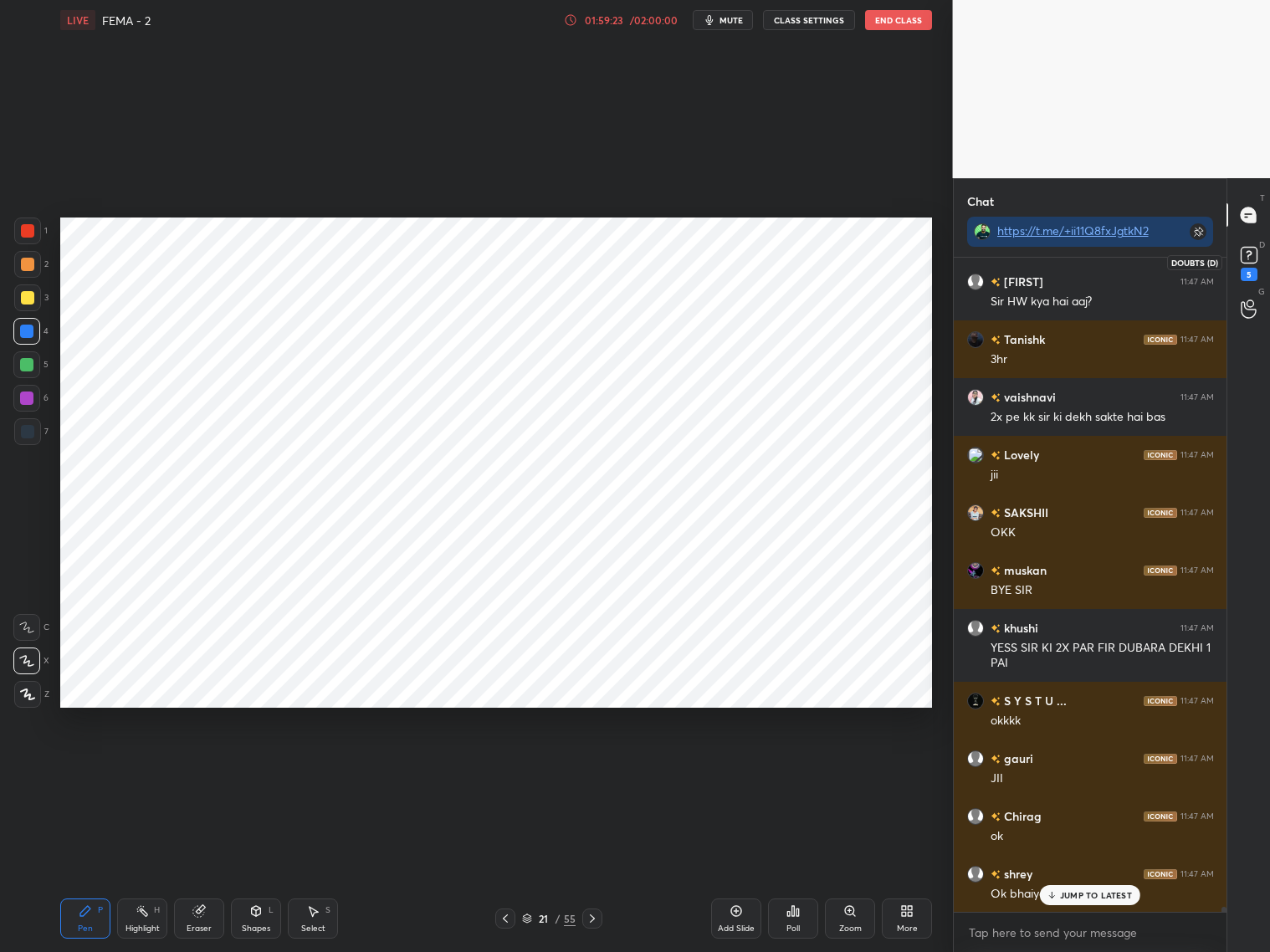 click 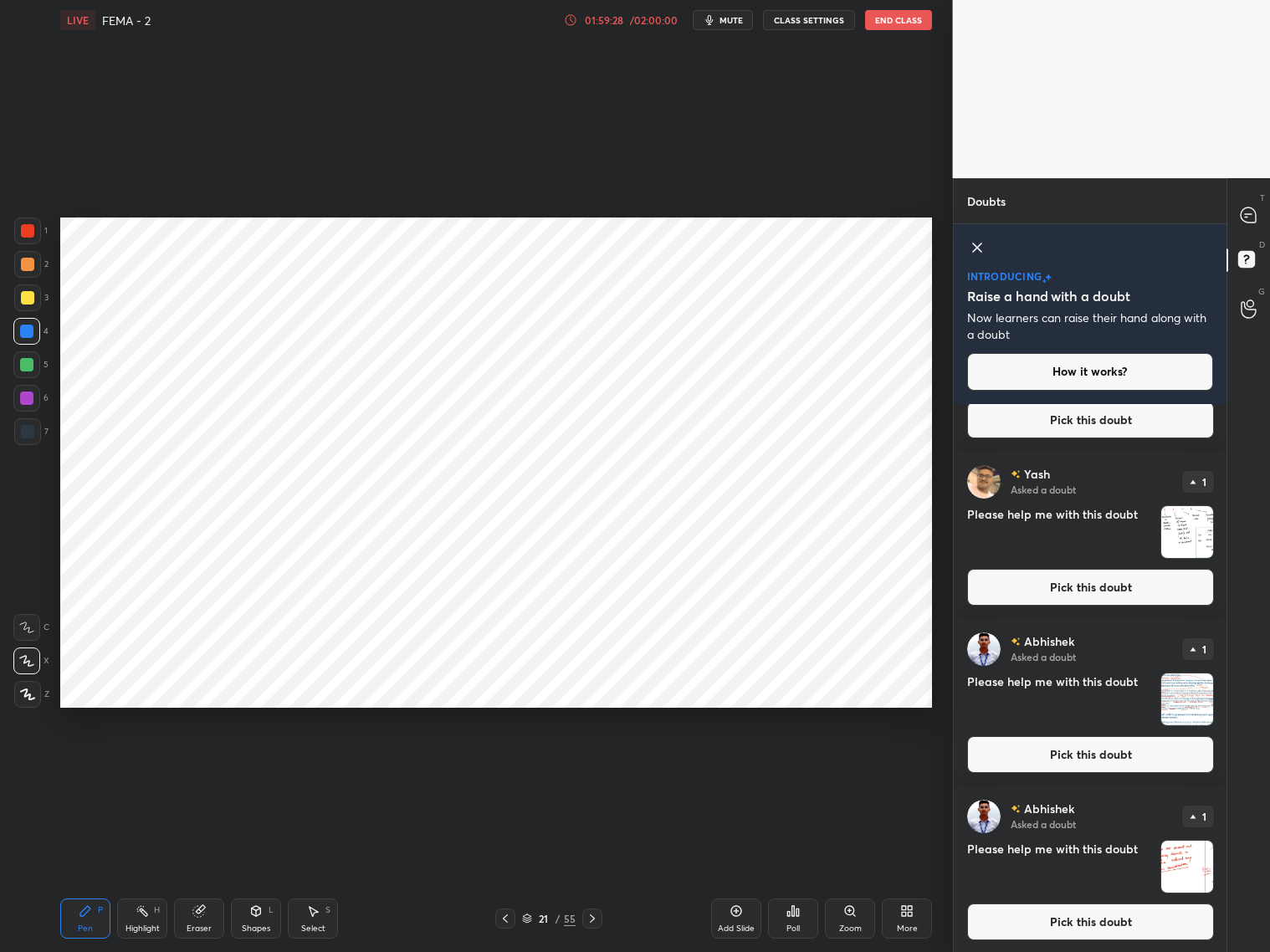 click on "T Messages (T)" at bounding box center (1248, 215) 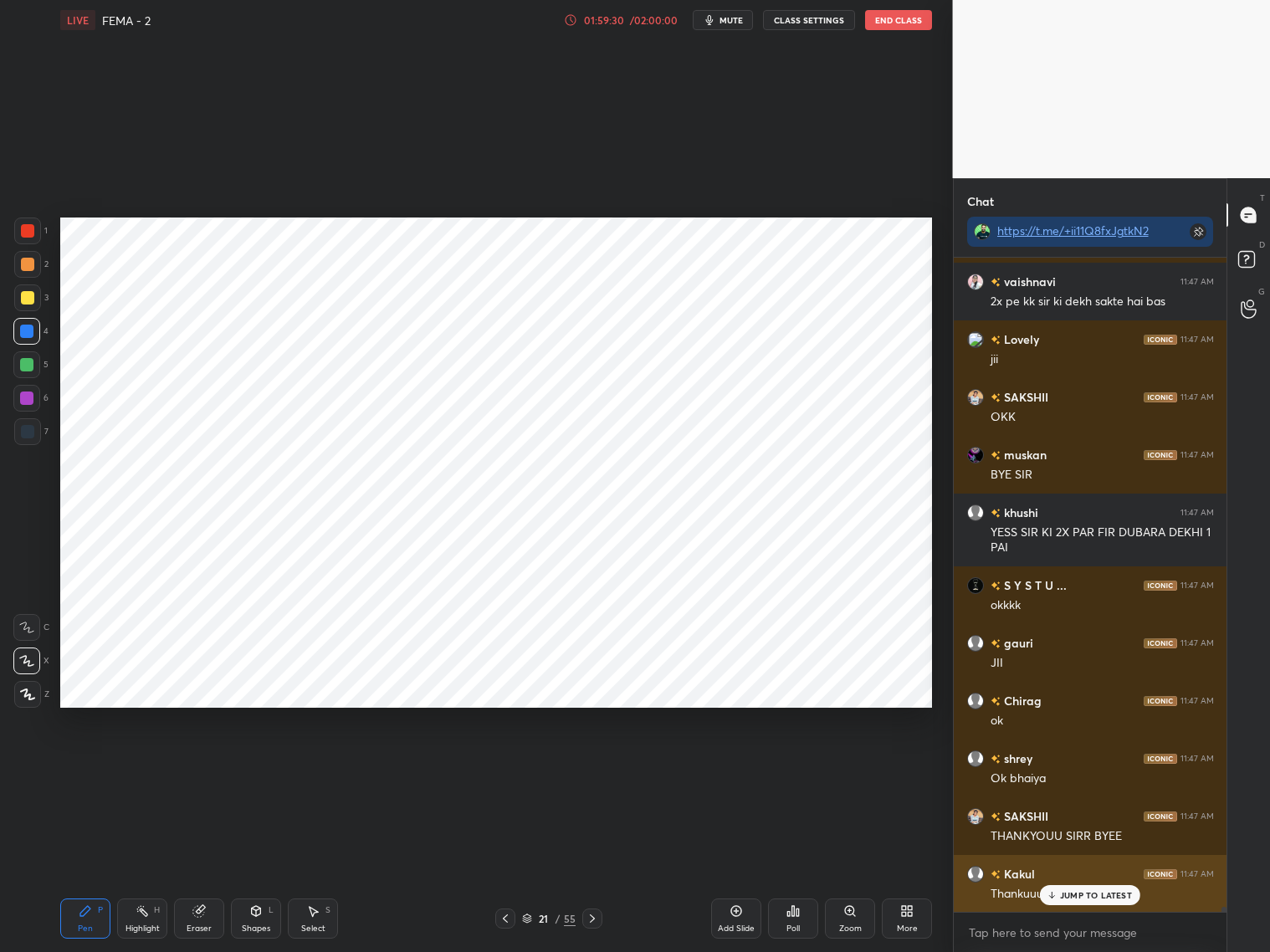 click on "JUMP TO LATEST" at bounding box center [1090, 895] 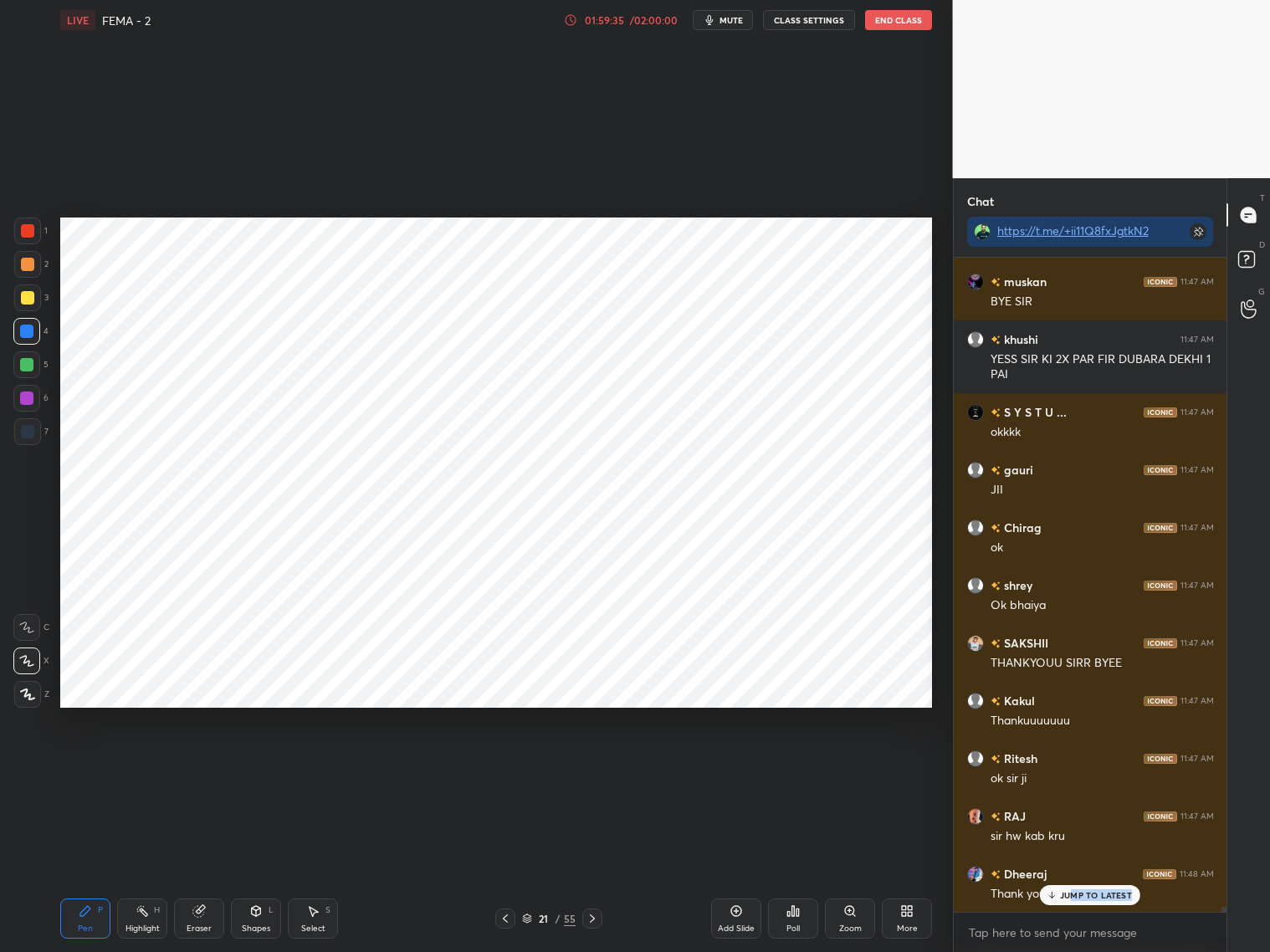 click on "JUMP TO LATEST" at bounding box center [1090, 895] 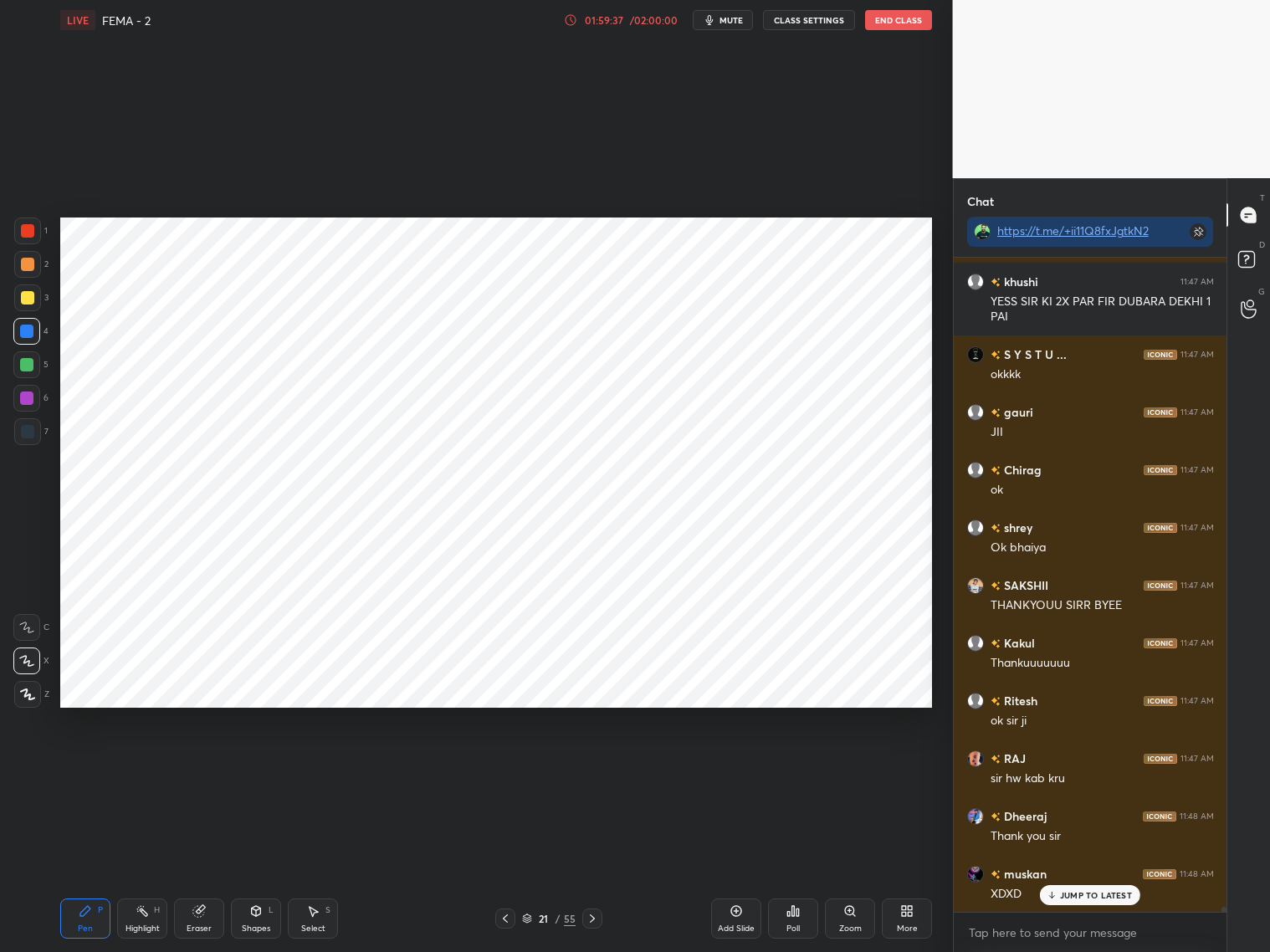 click on "JUMP TO LATEST" at bounding box center (1090, 895) 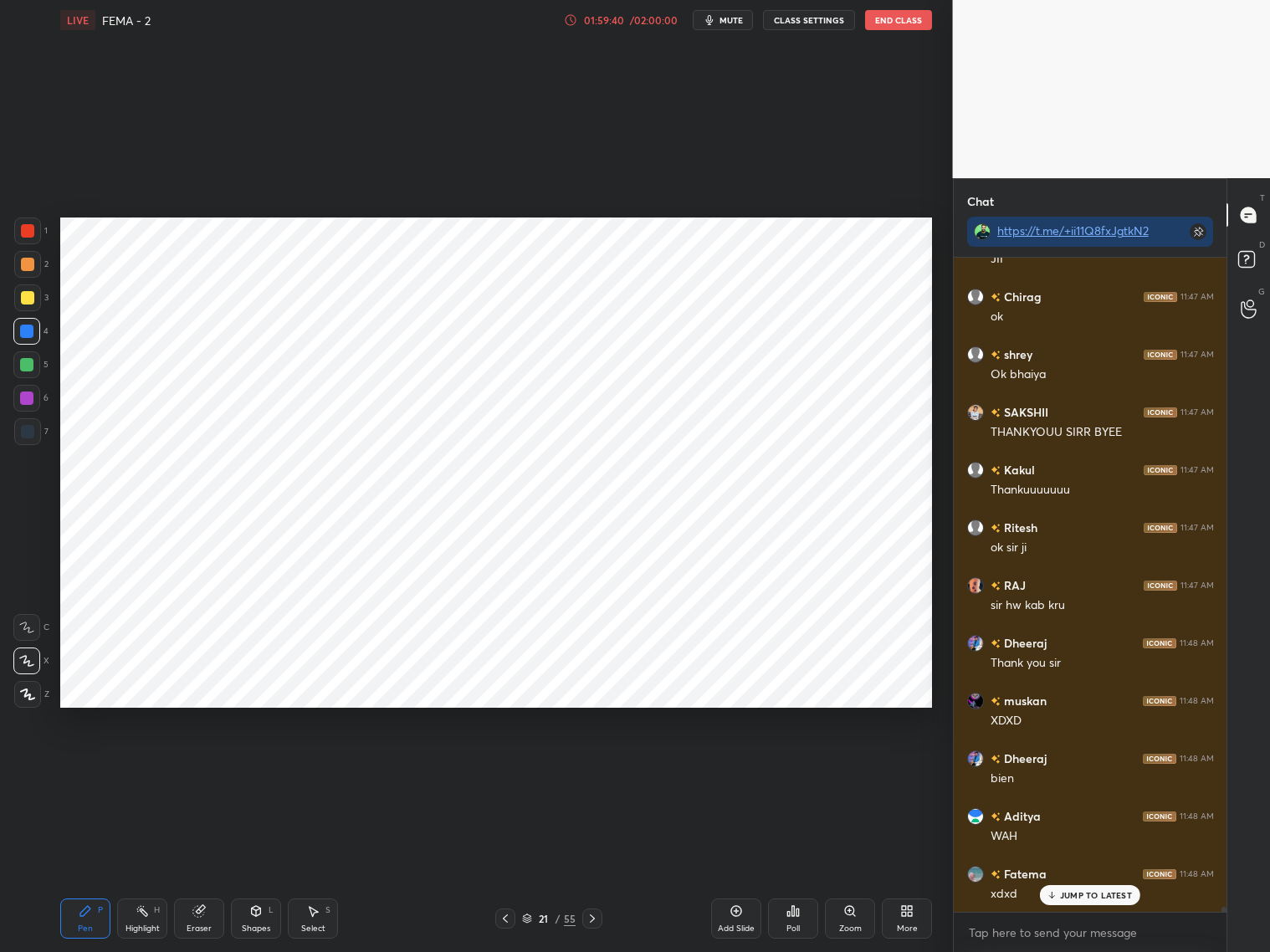 click on "JUMP TO LATEST" at bounding box center [1096, 895] 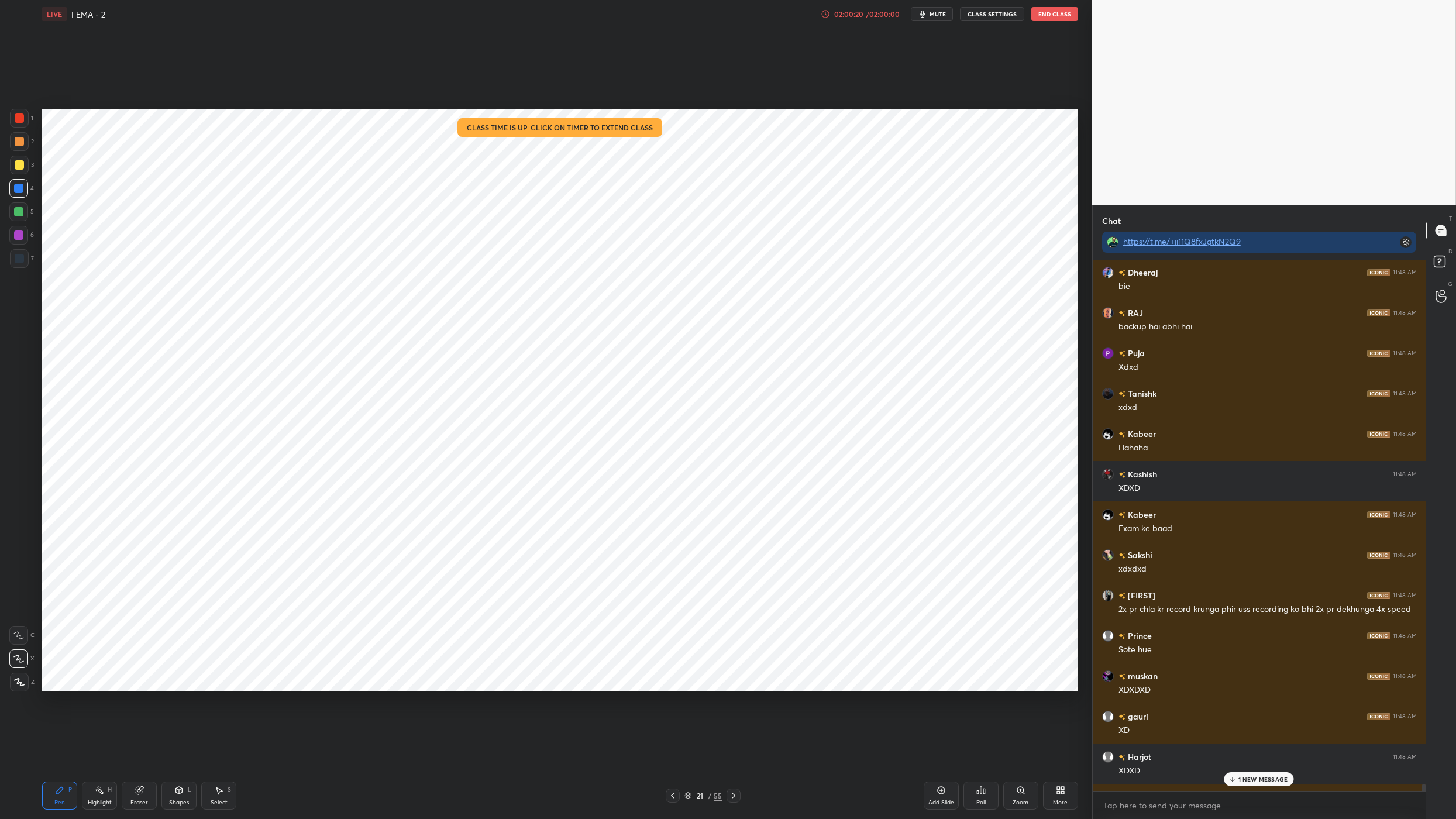 click on "1 NEW MESSAGE" at bounding box center [1259, 779] 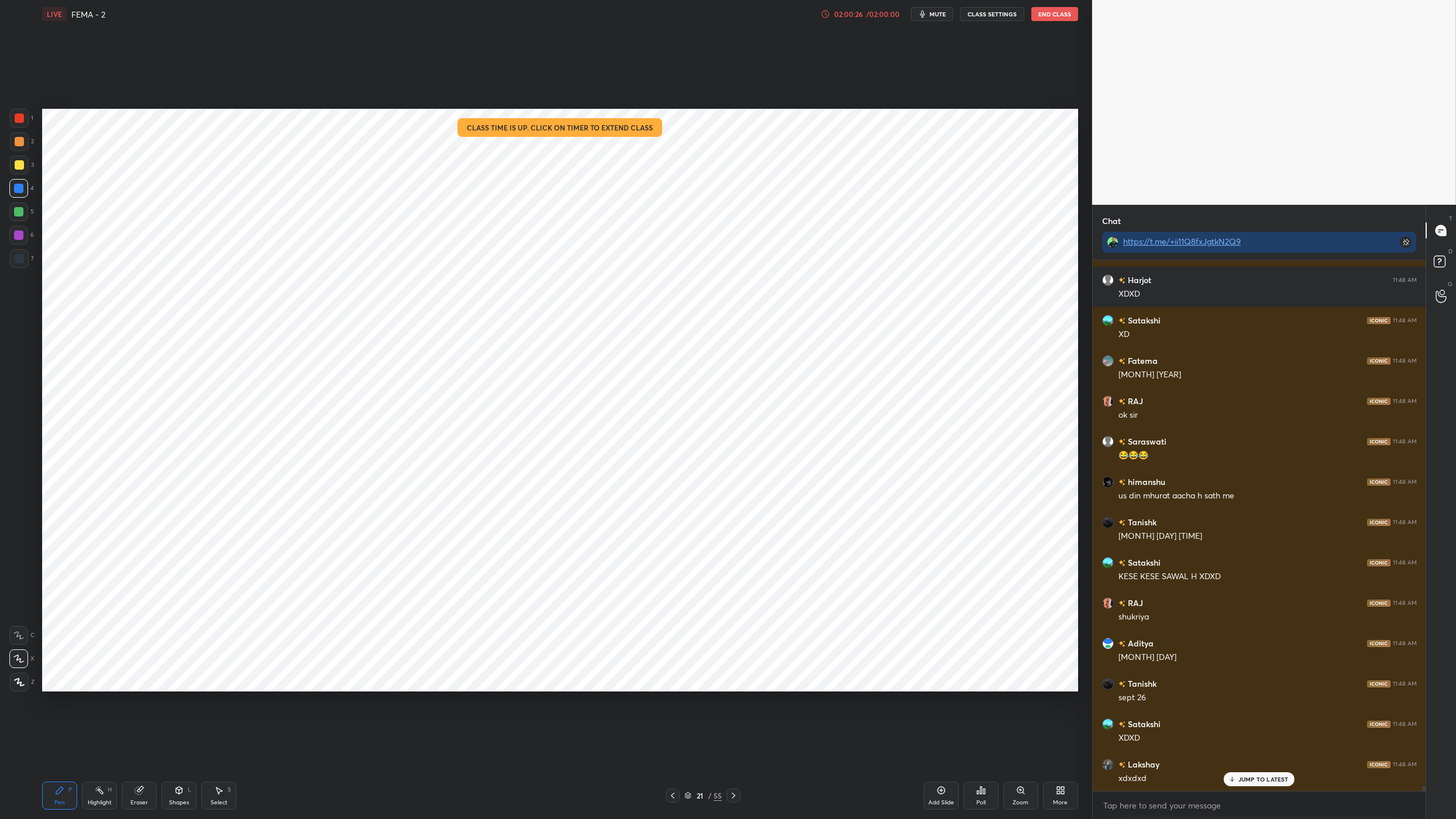 click on "End Class" at bounding box center [1055, 14] 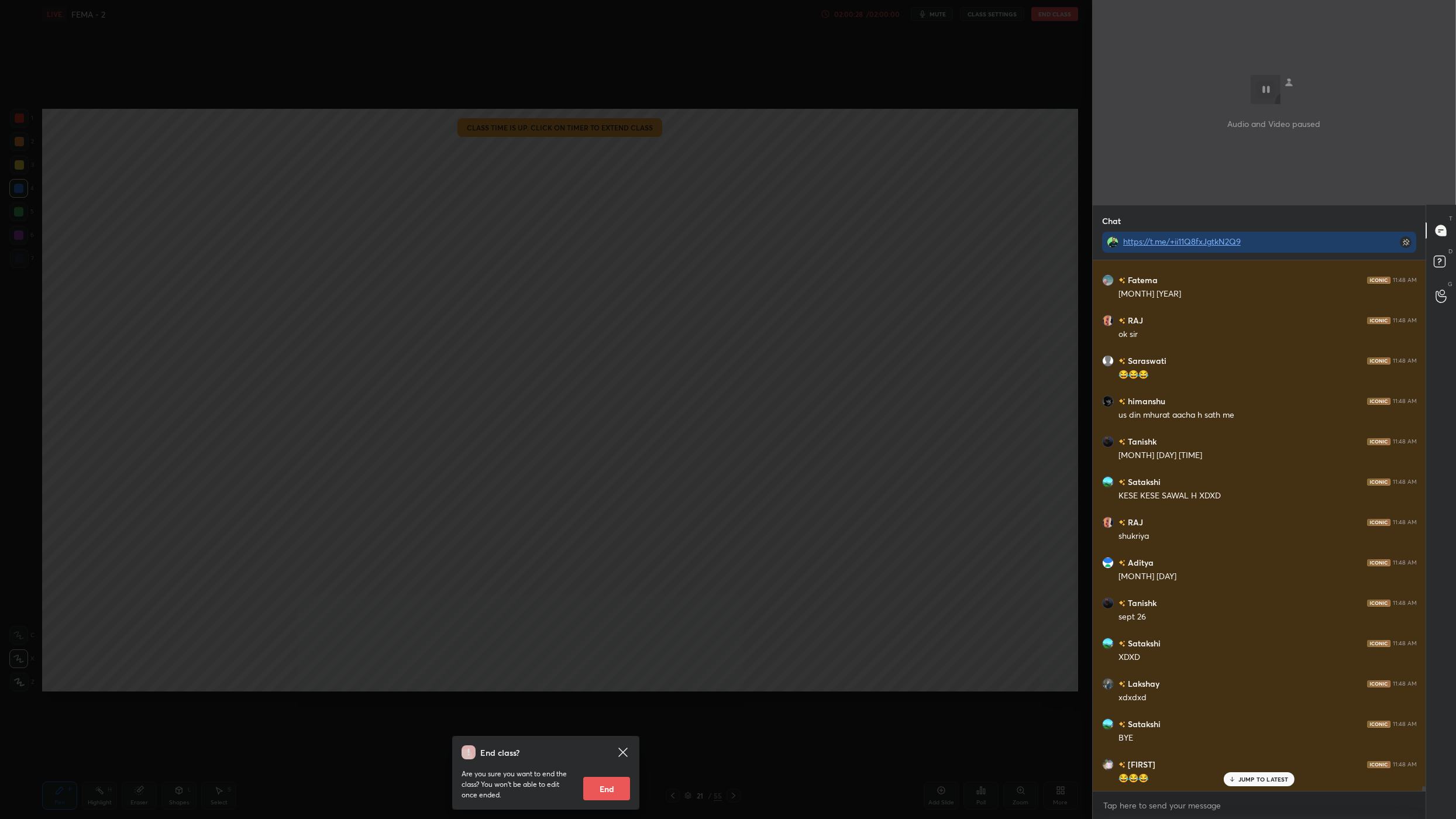 click on "End" at bounding box center (607, 789) 